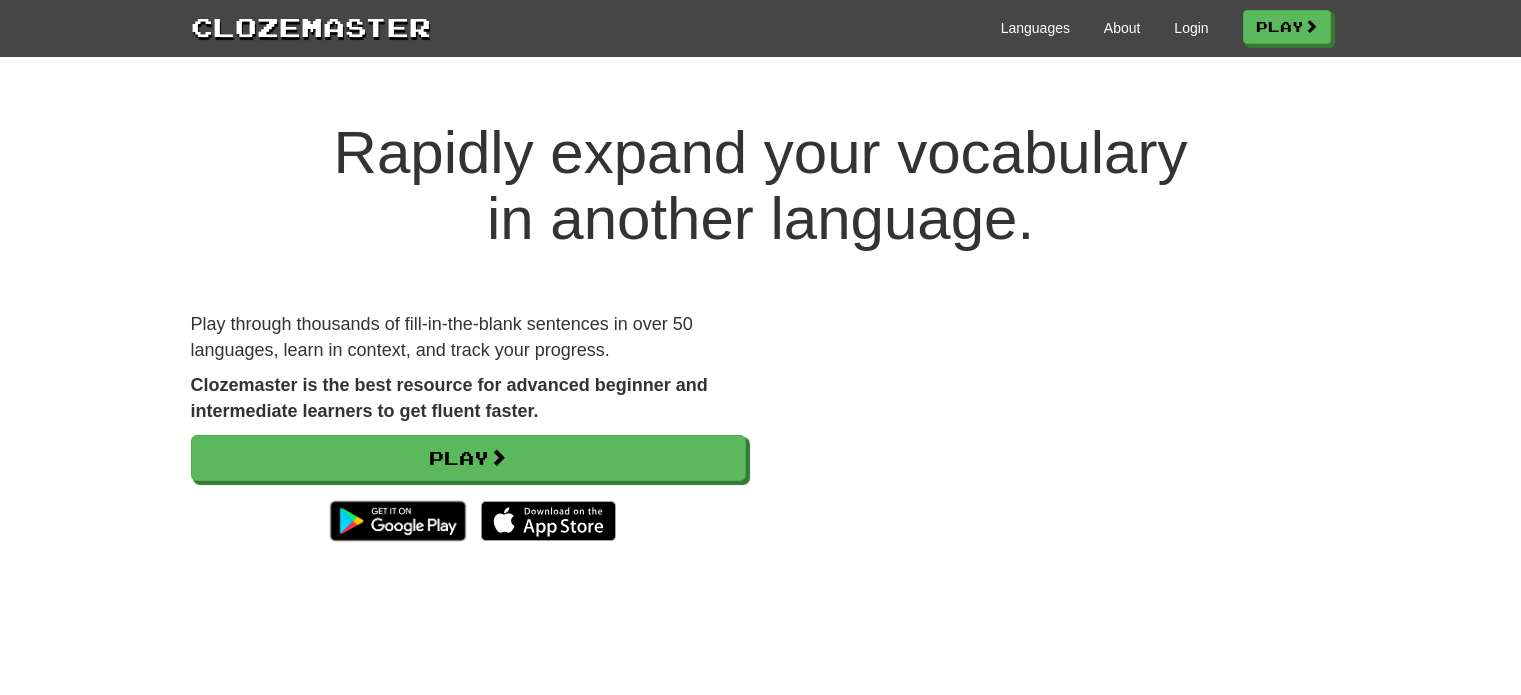 scroll, scrollTop: 0, scrollLeft: 0, axis: both 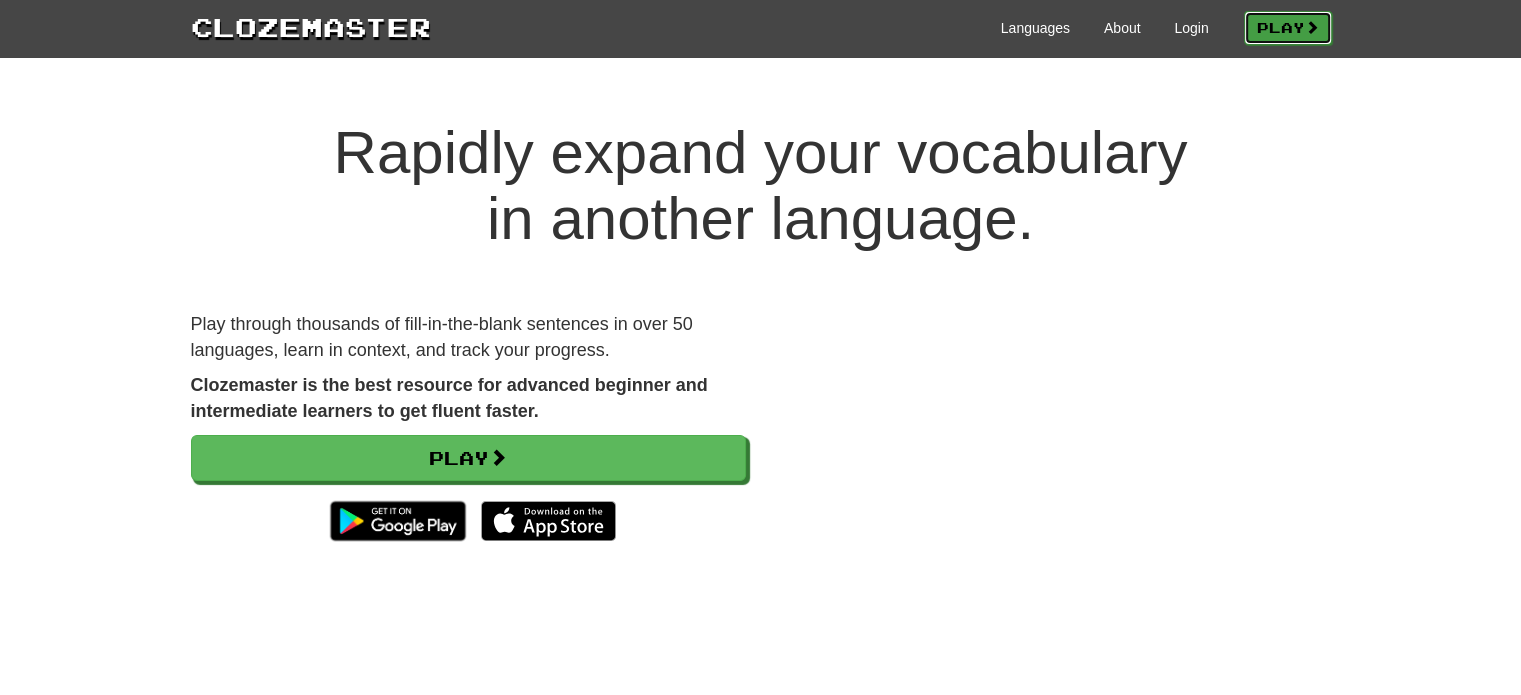 click on "Play" at bounding box center (1288, 28) 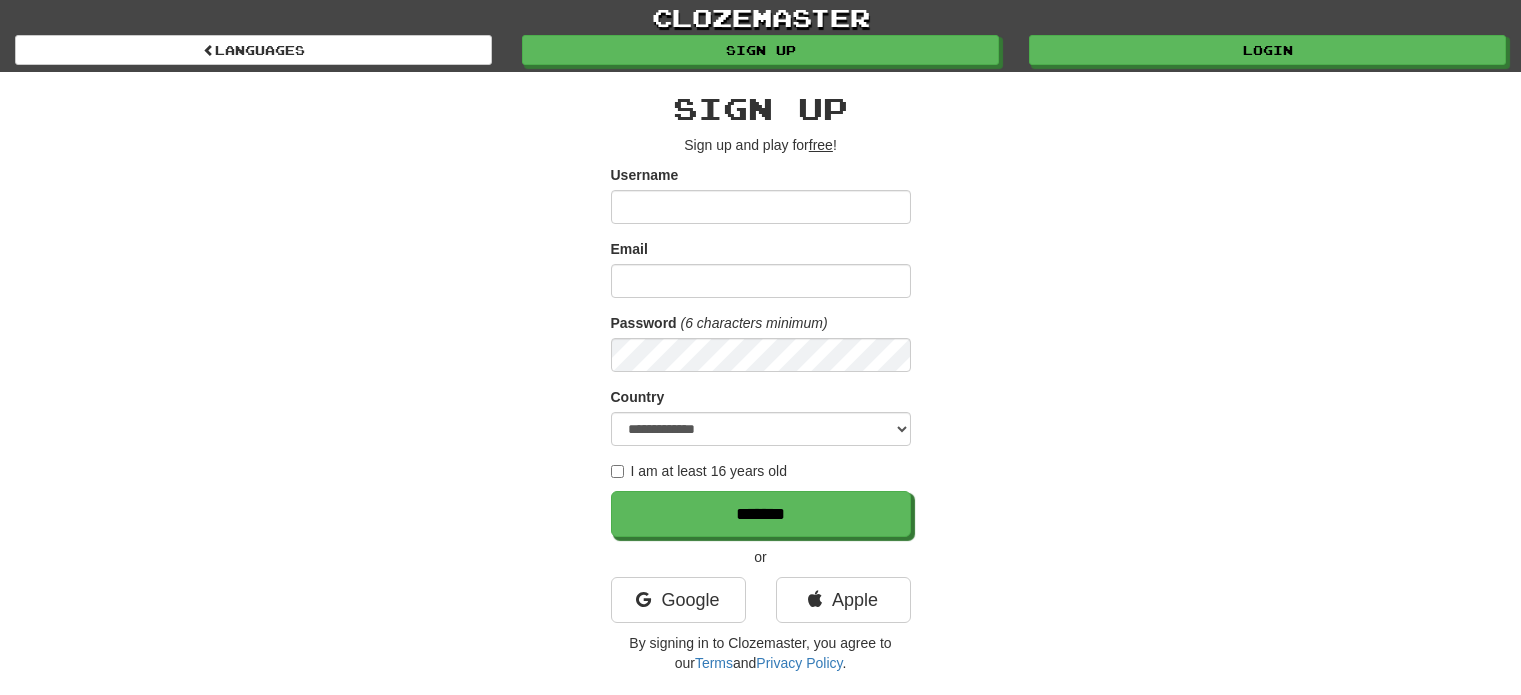 scroll, scrollTop: 0, scrollLeft: 0, axis: both 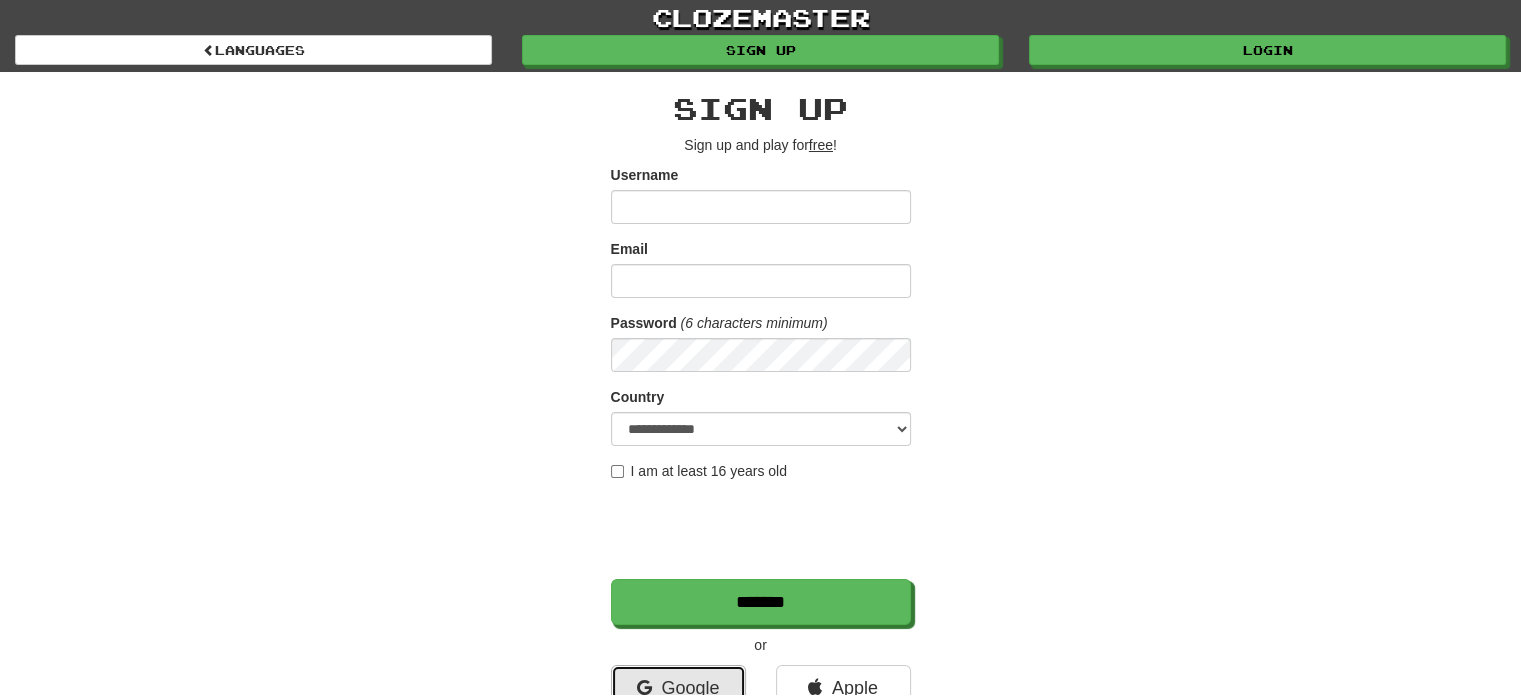 click on "Google" at bounding box center (678, 688) 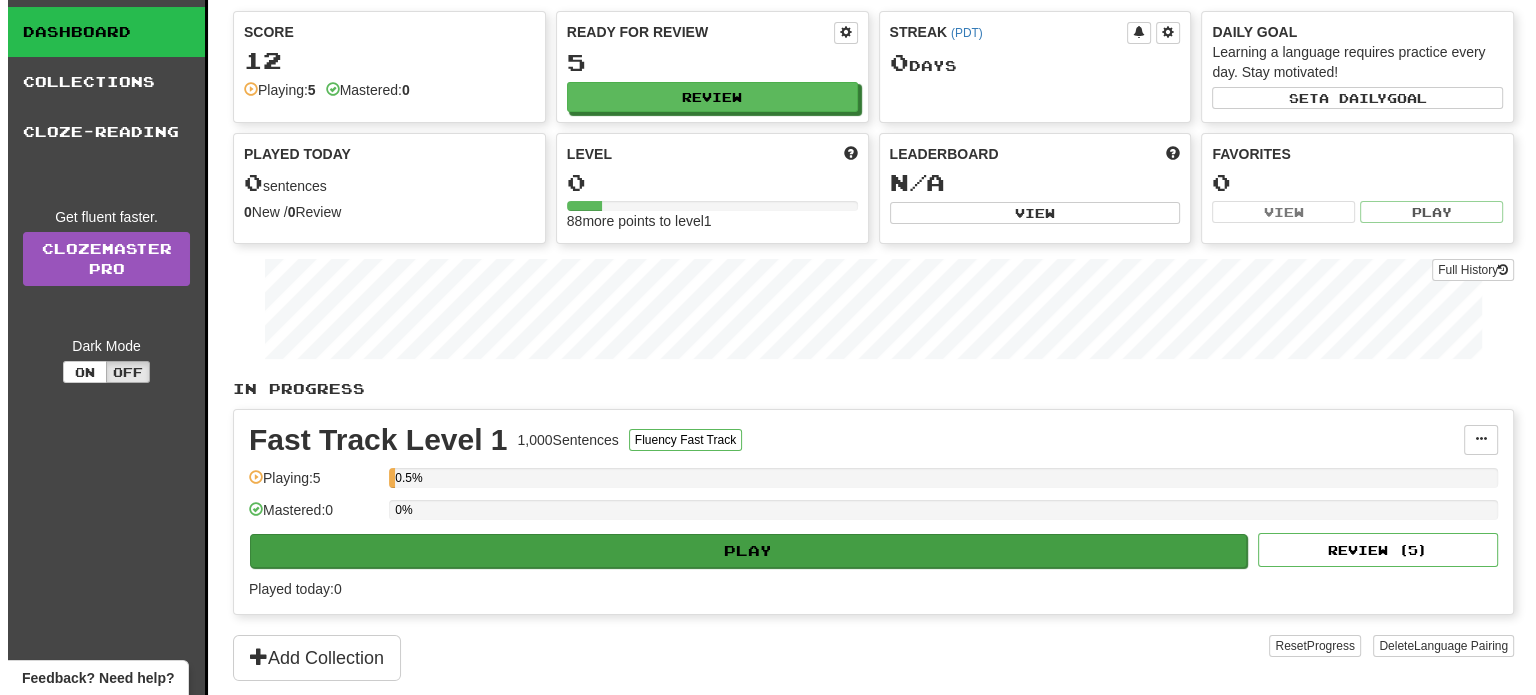scroll, scrollTop: 54, scrollLeft: 0, axis: vertical 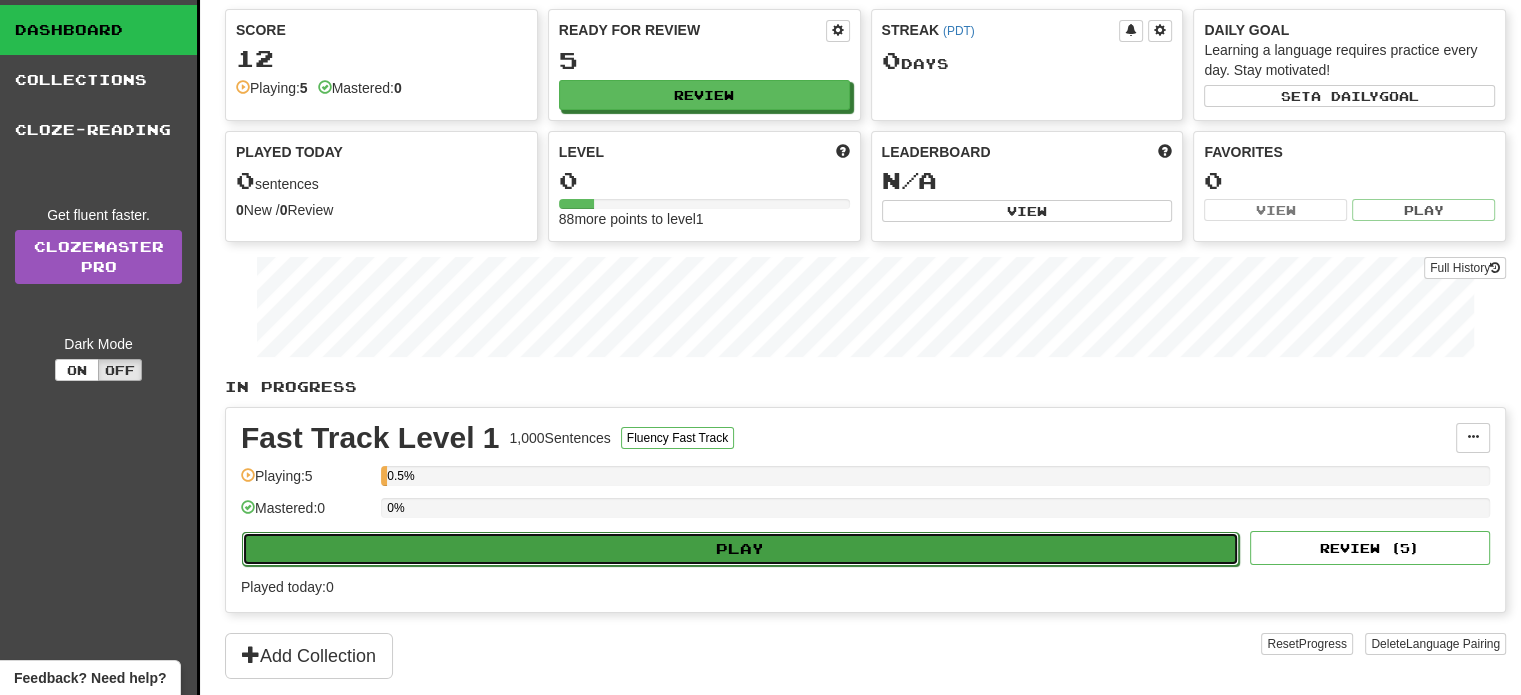 click on "Play" at bounding box center [740, 549] 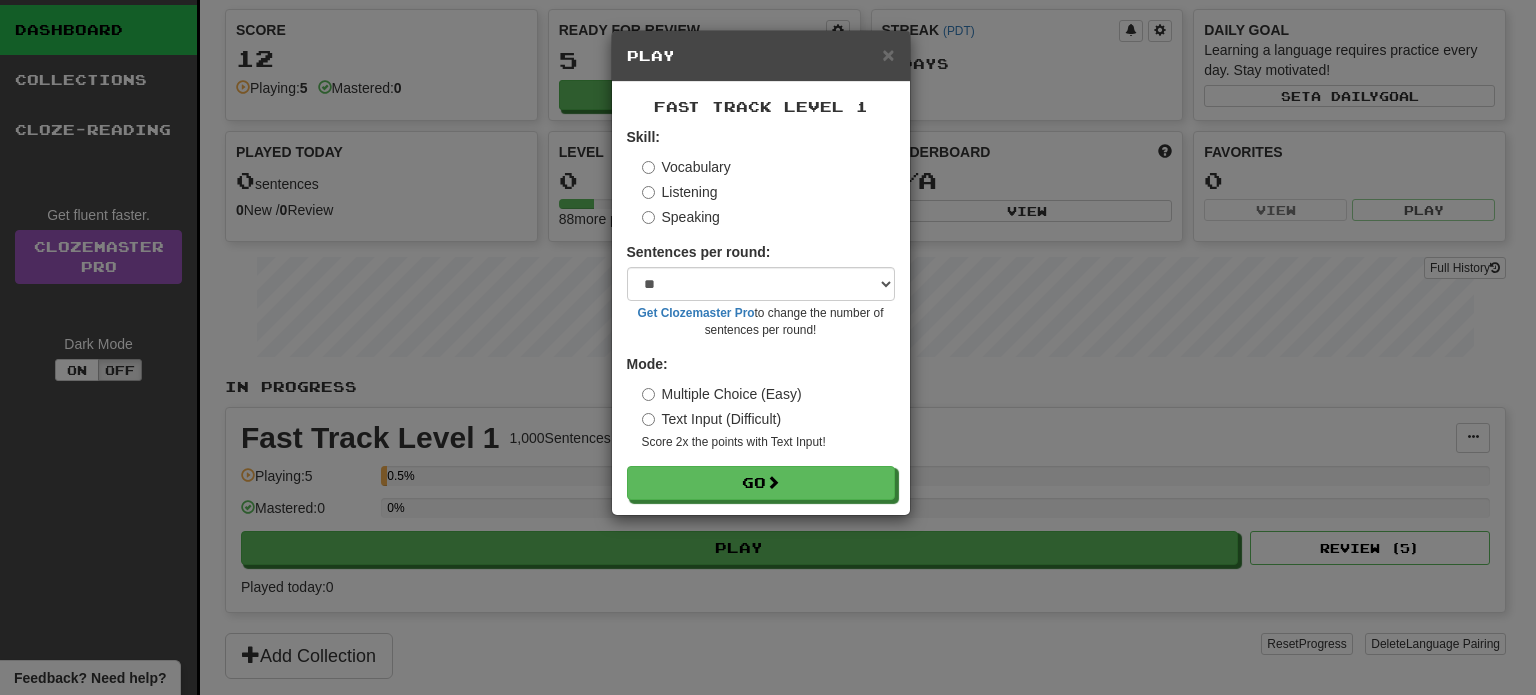 click on "Text Input (Difficult)" at bounding box center [712, 419] 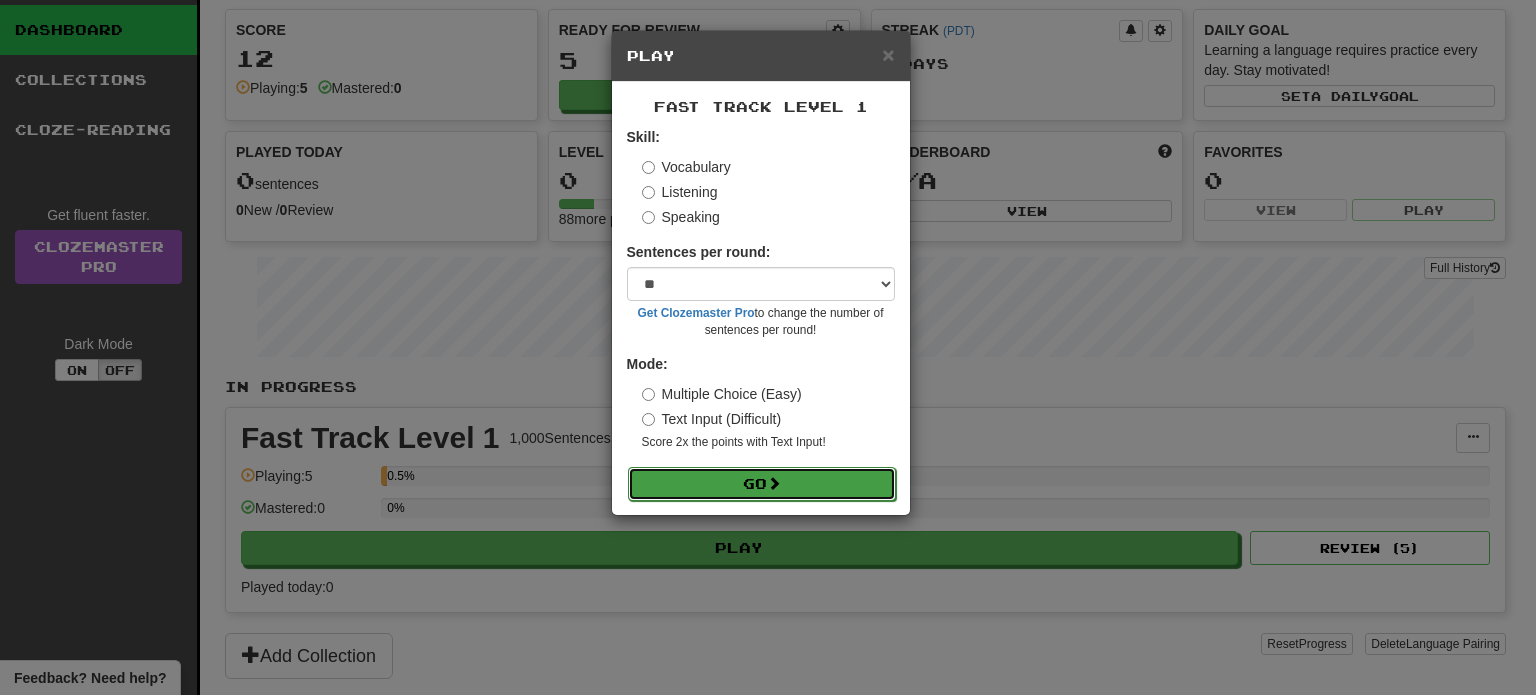 click on "Go" at bounding box center (762, 484) 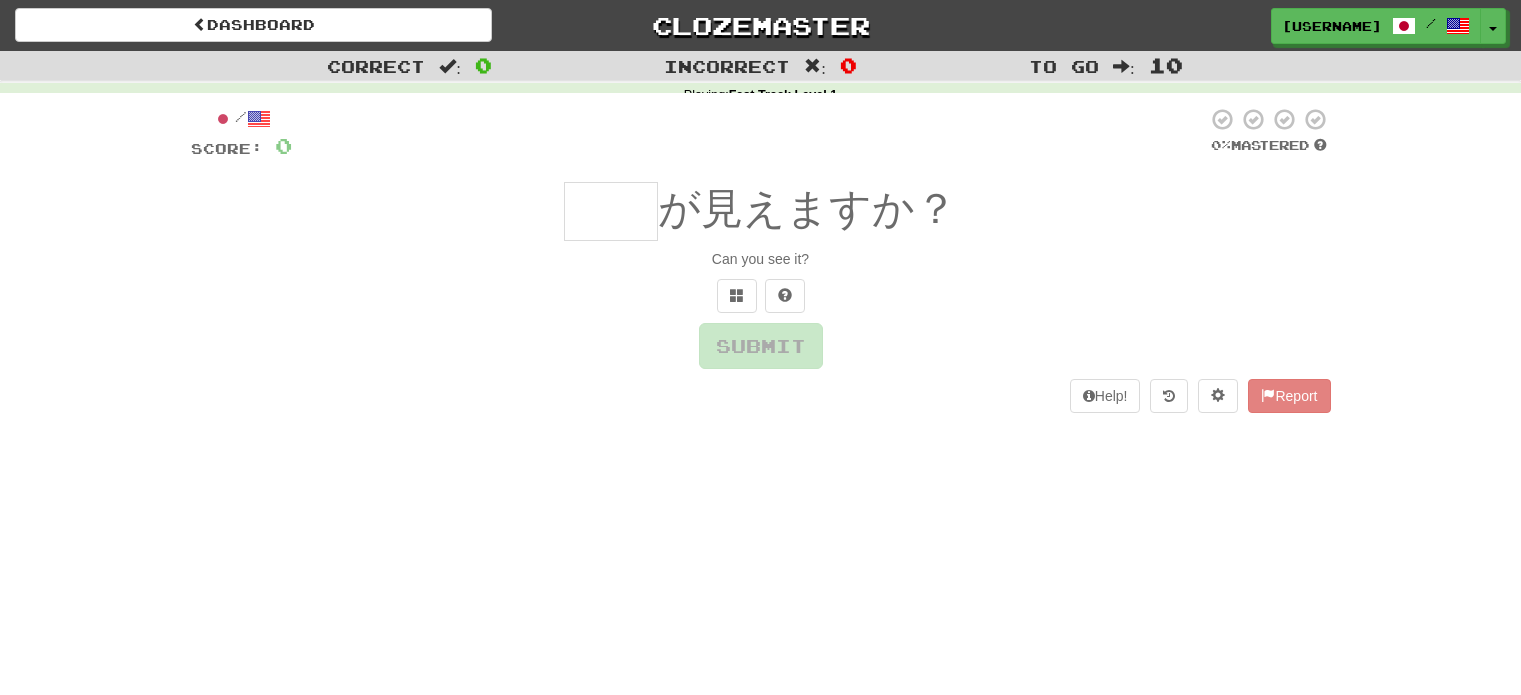scroll, scrollTop: 0, scrollLeft: 0, axis: both 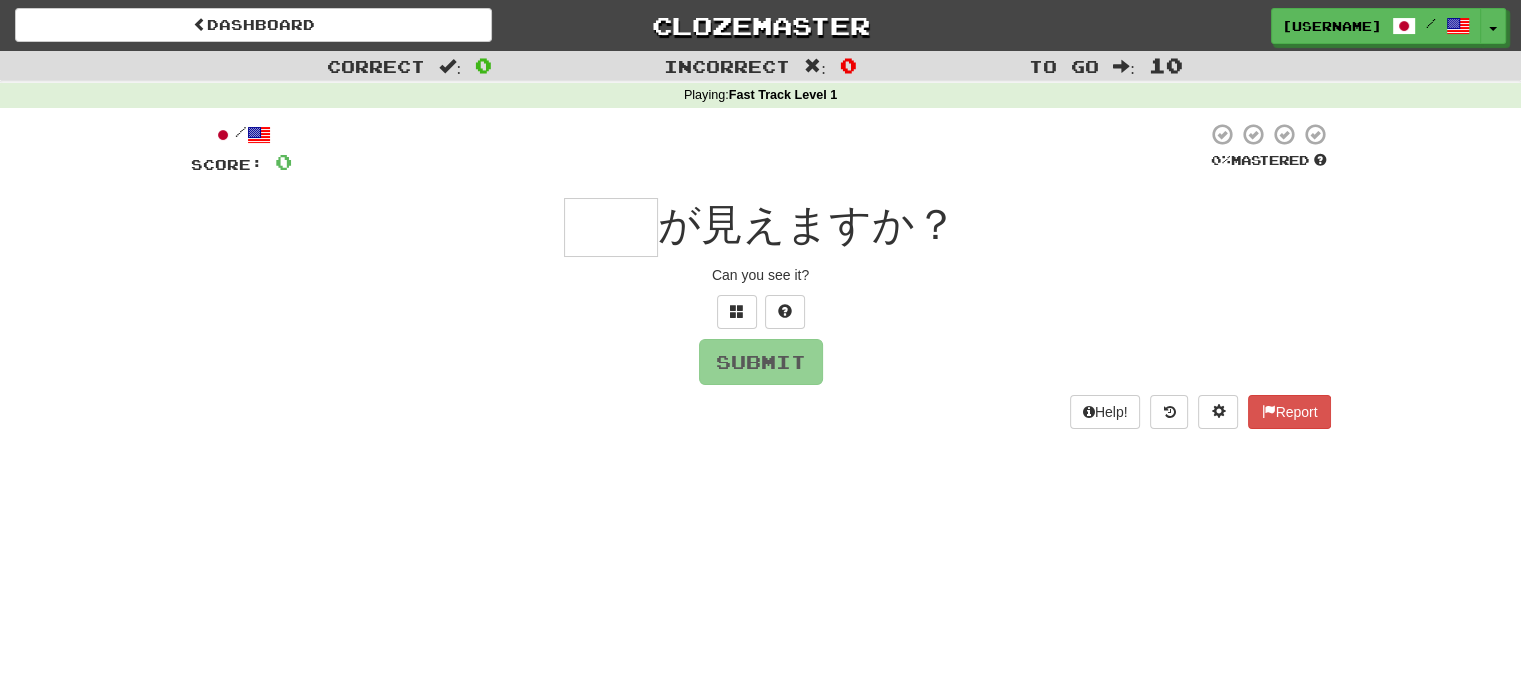 click at bounding box center (611, 227) 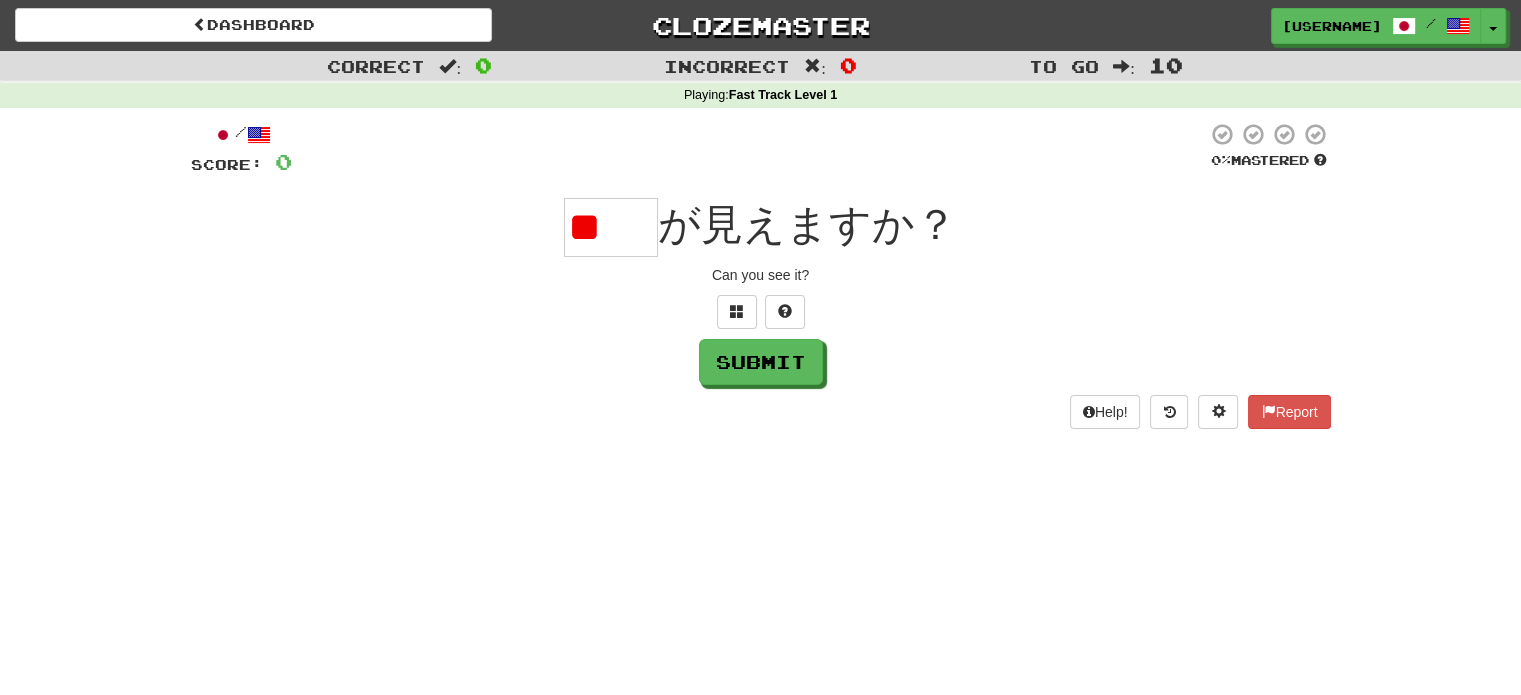 type on "*" 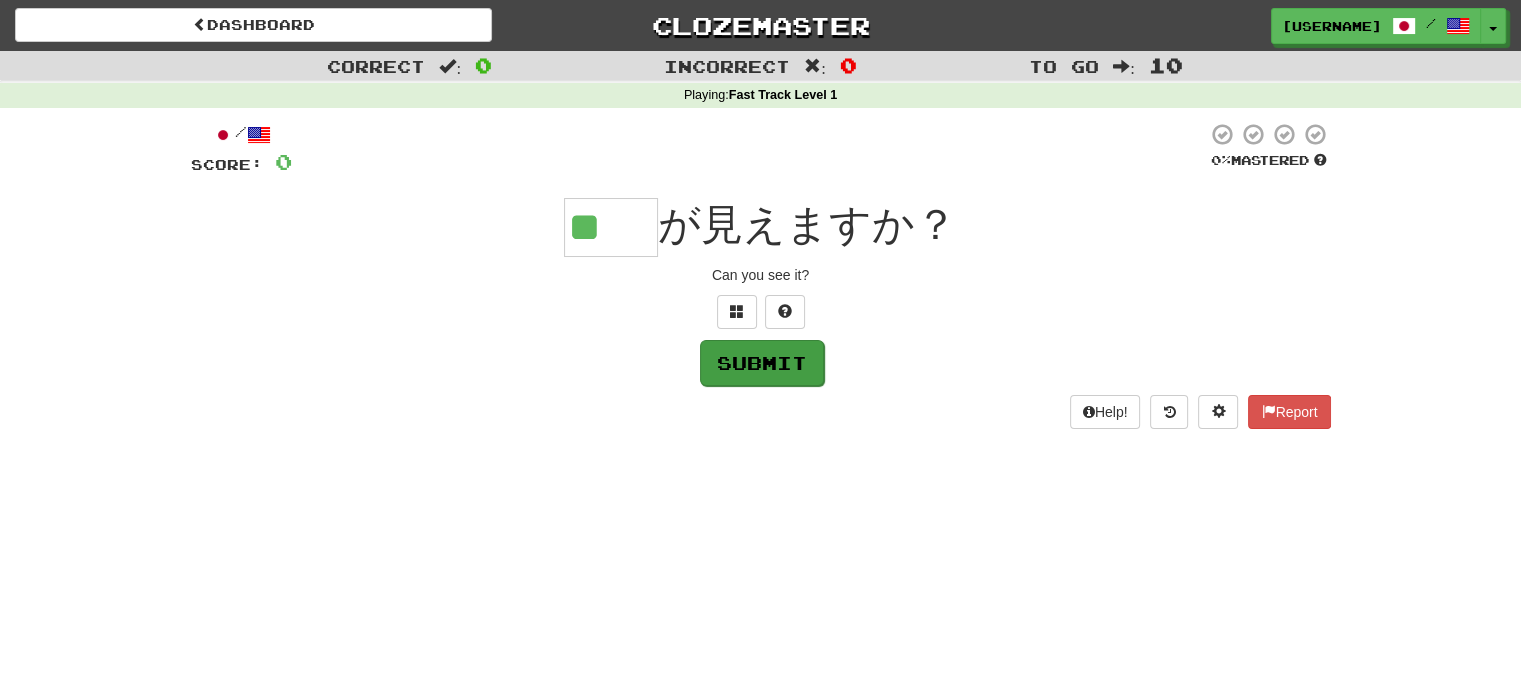 type on "**" 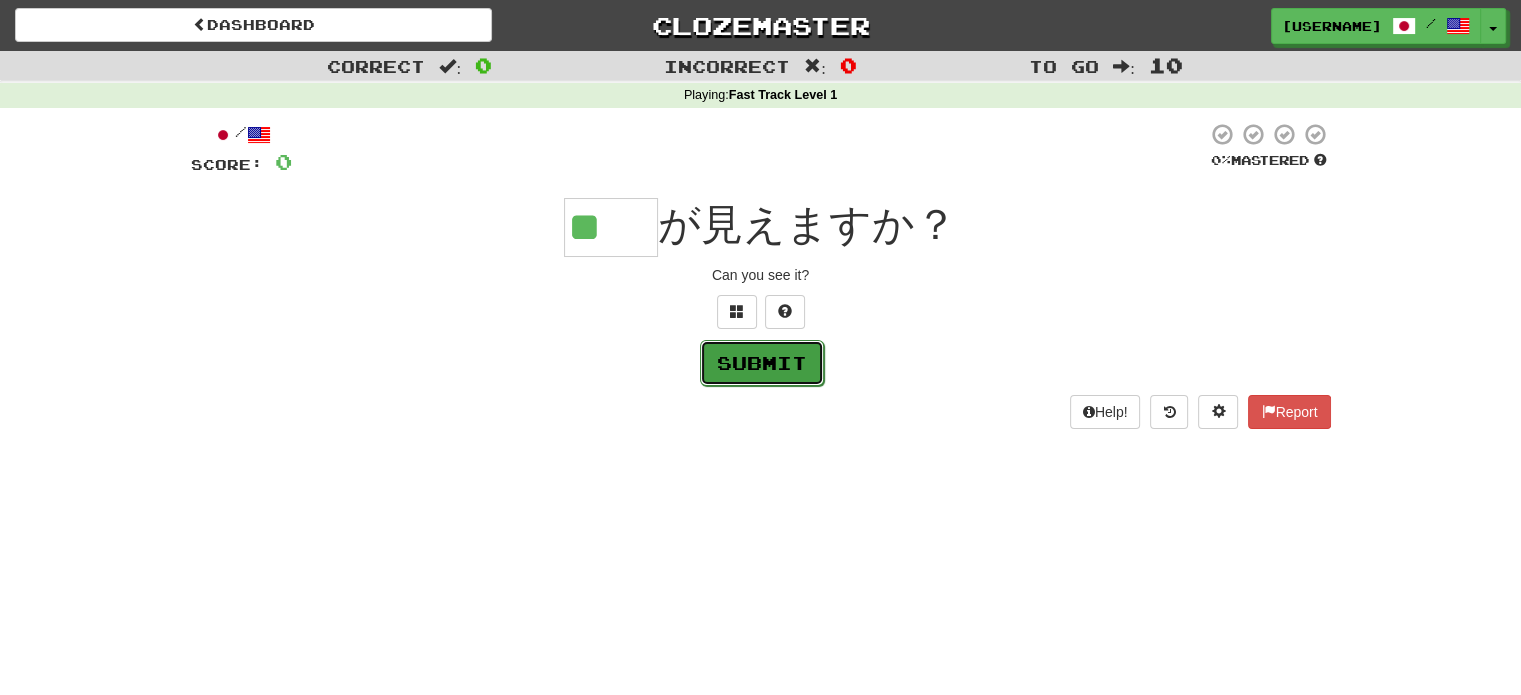 click on "Submit" at bounding box center [762, 363] 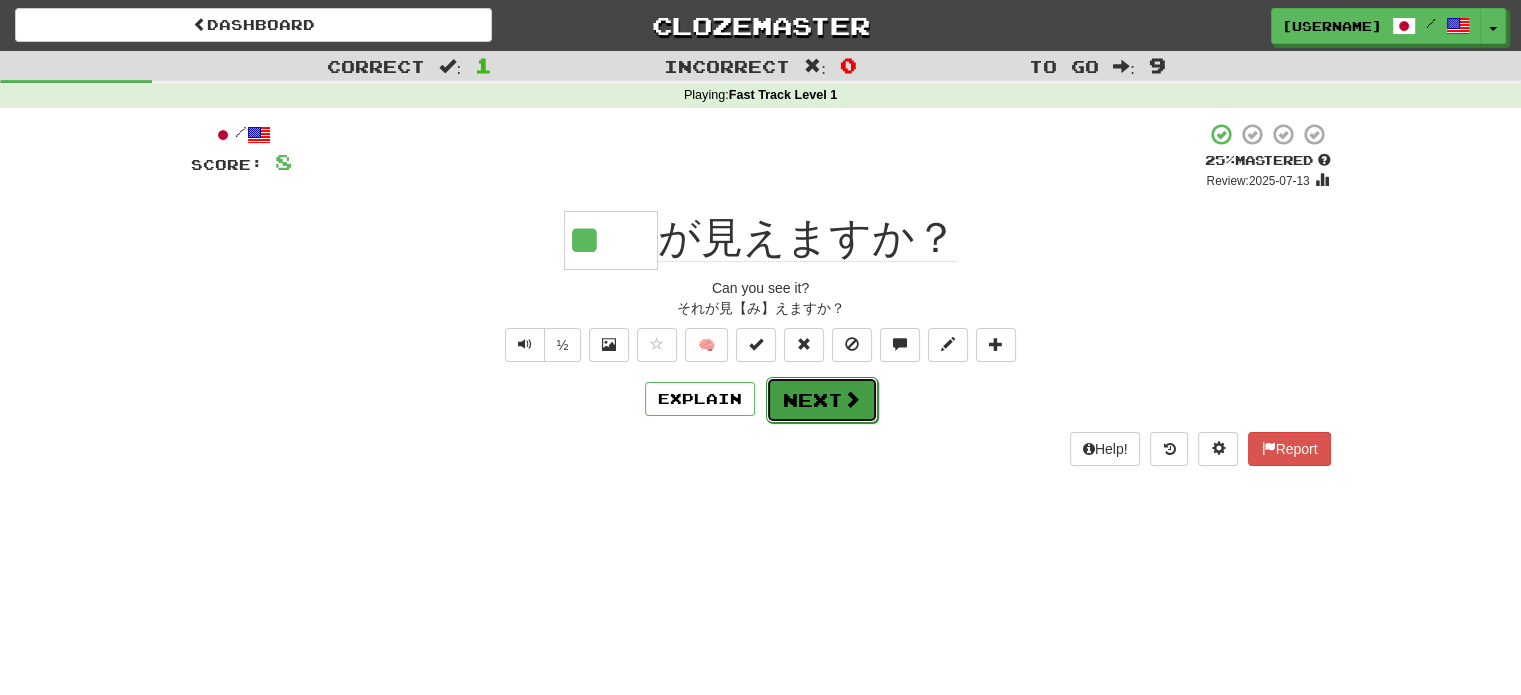 click on "Next" at bounding box center (822, 400) 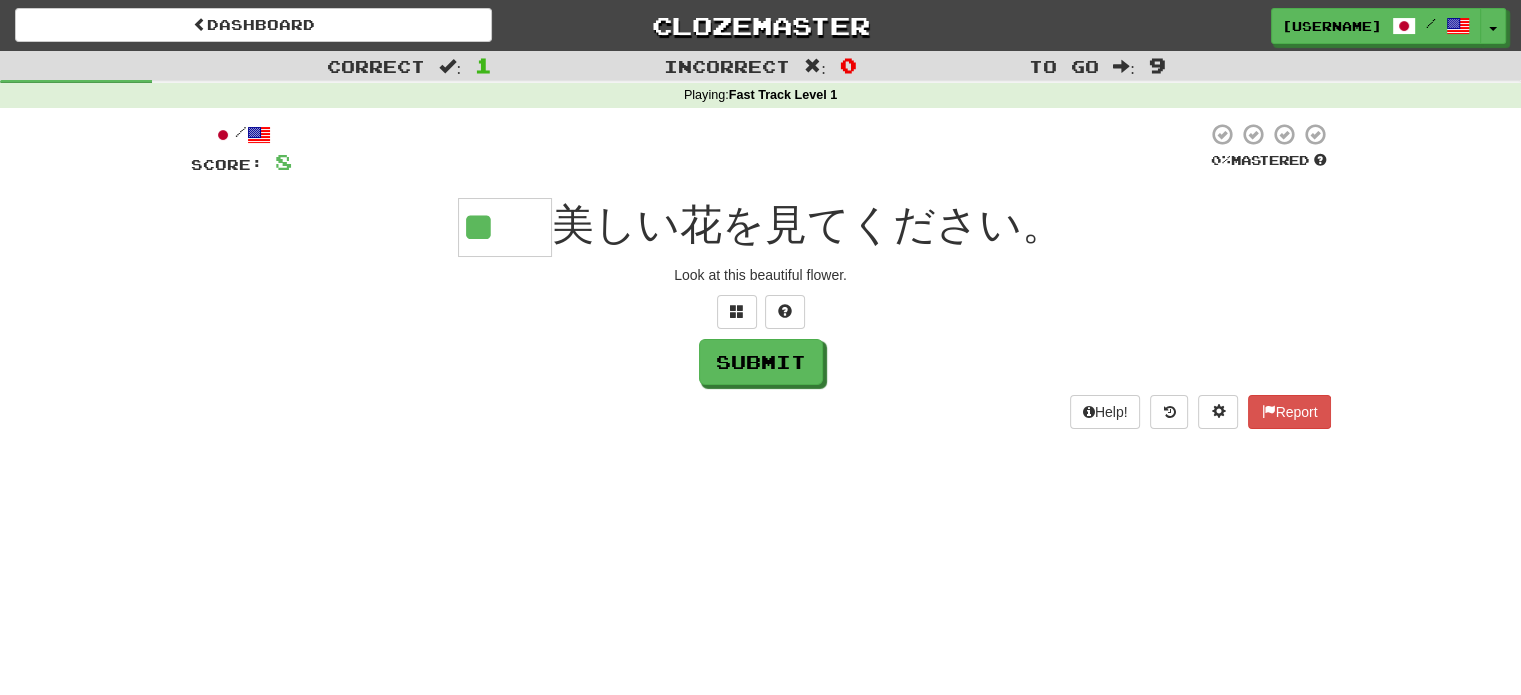 type on "**" 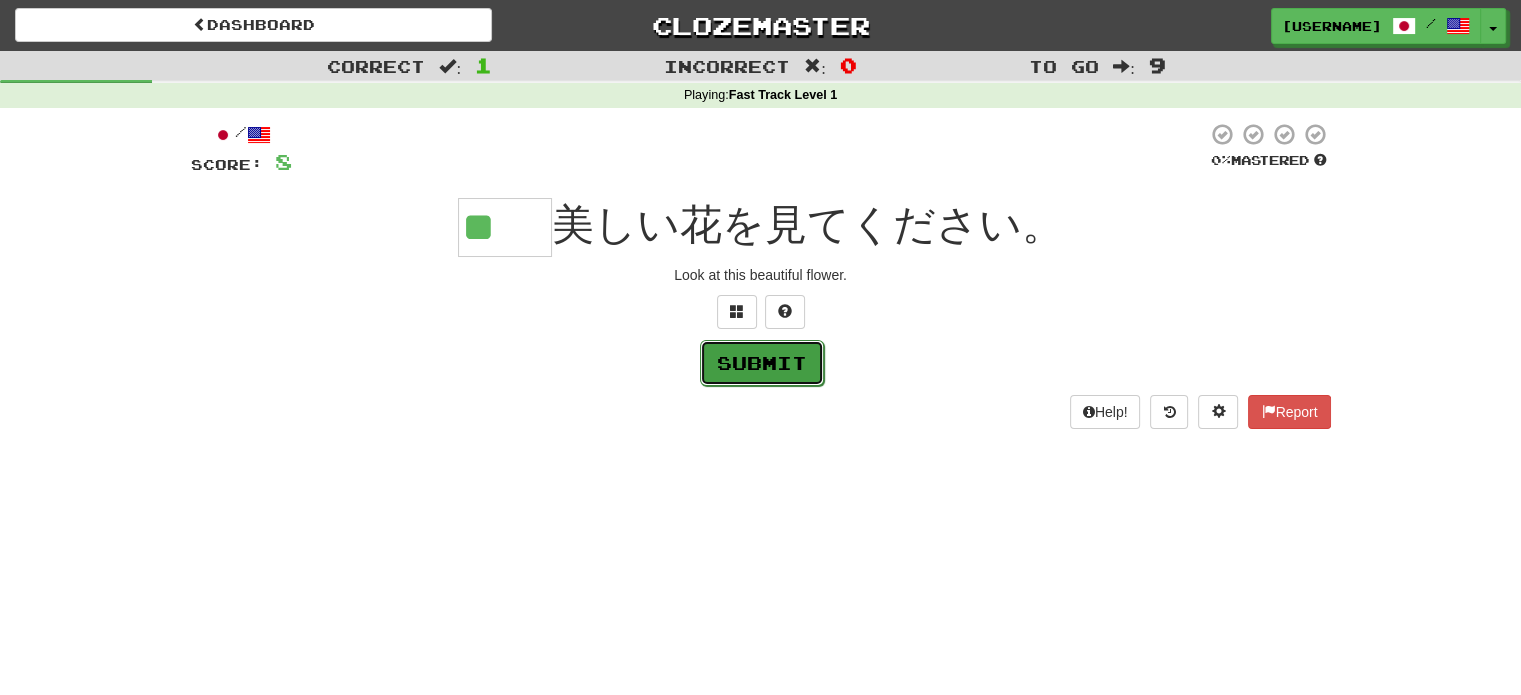 click on "Submit" at bounding box center [762, 363] 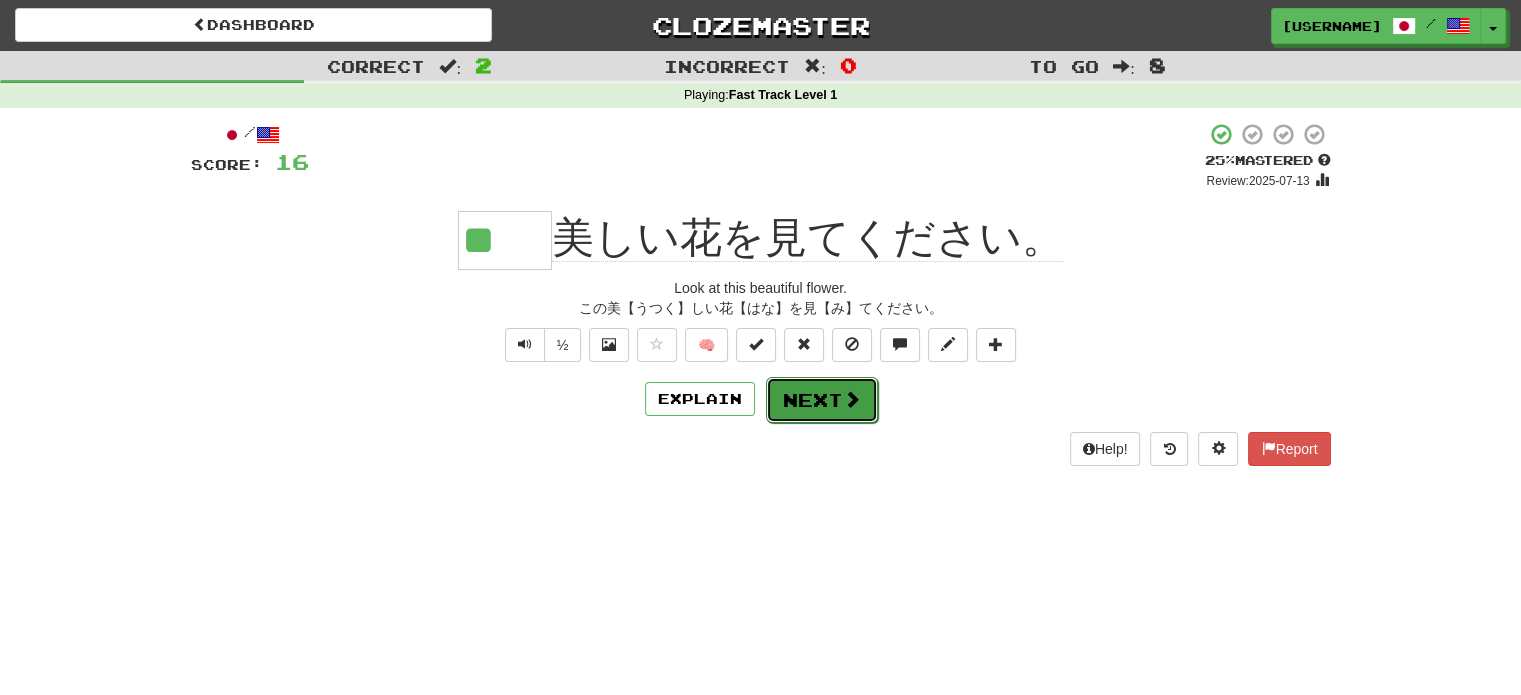 click on "Next" at bounding box center [822, 400] 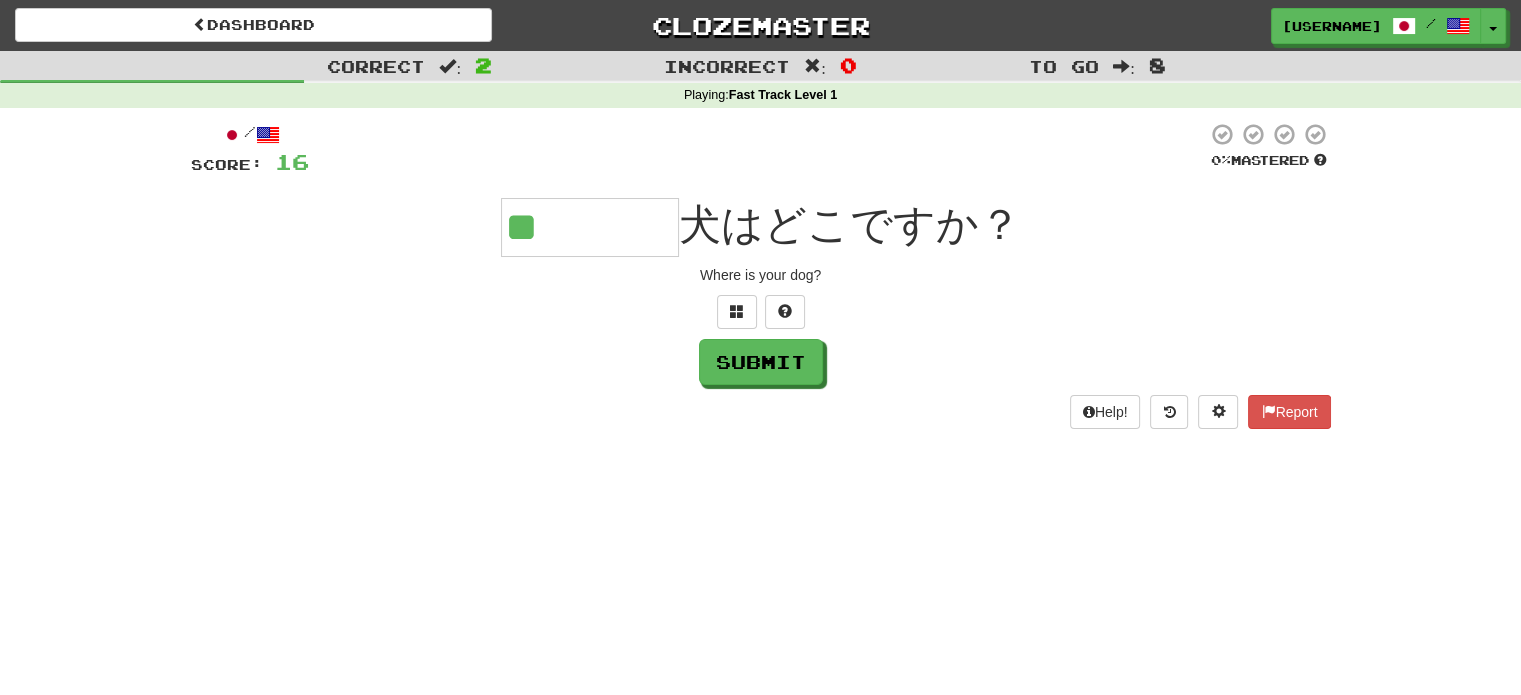 type on "*" 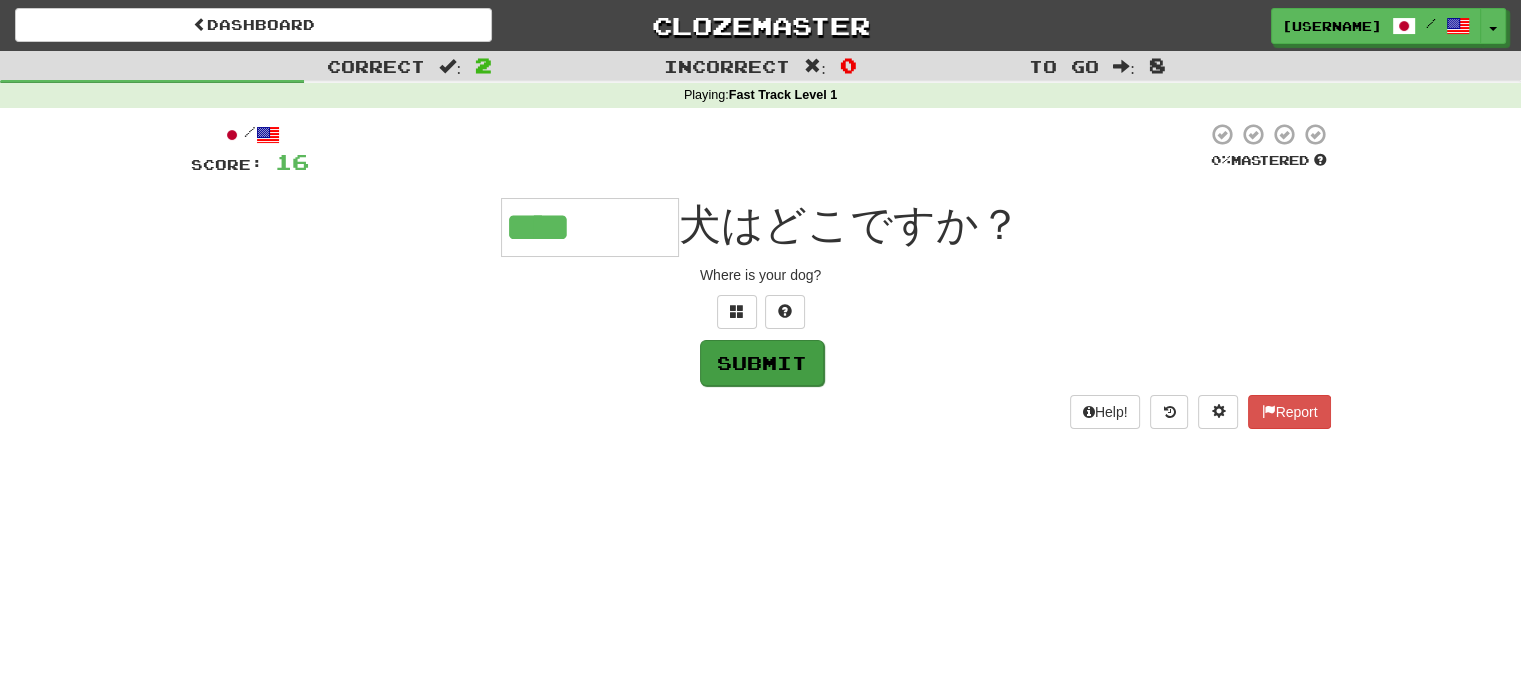 type on "****" 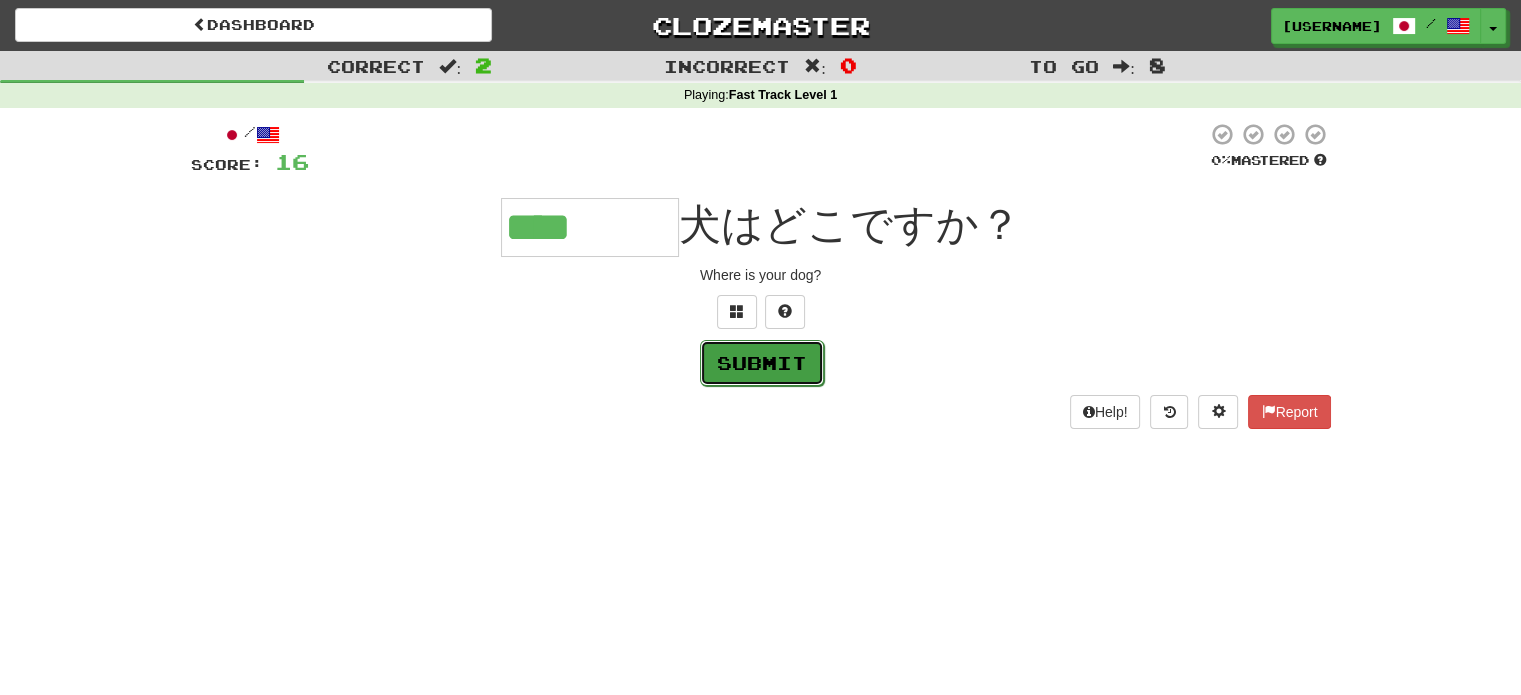 click on "Submit" at bounding box center (762, 363) 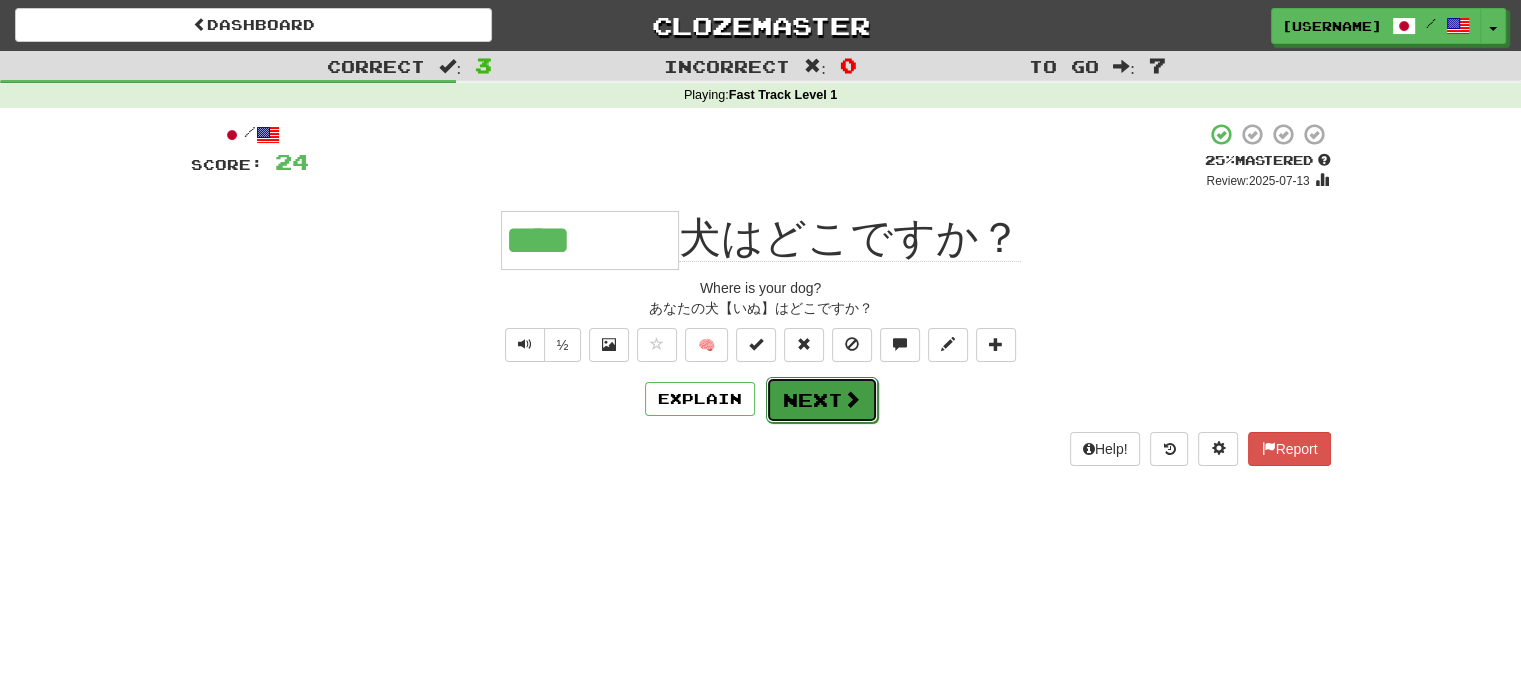 click on "Next" at bounding box center [822, 400] 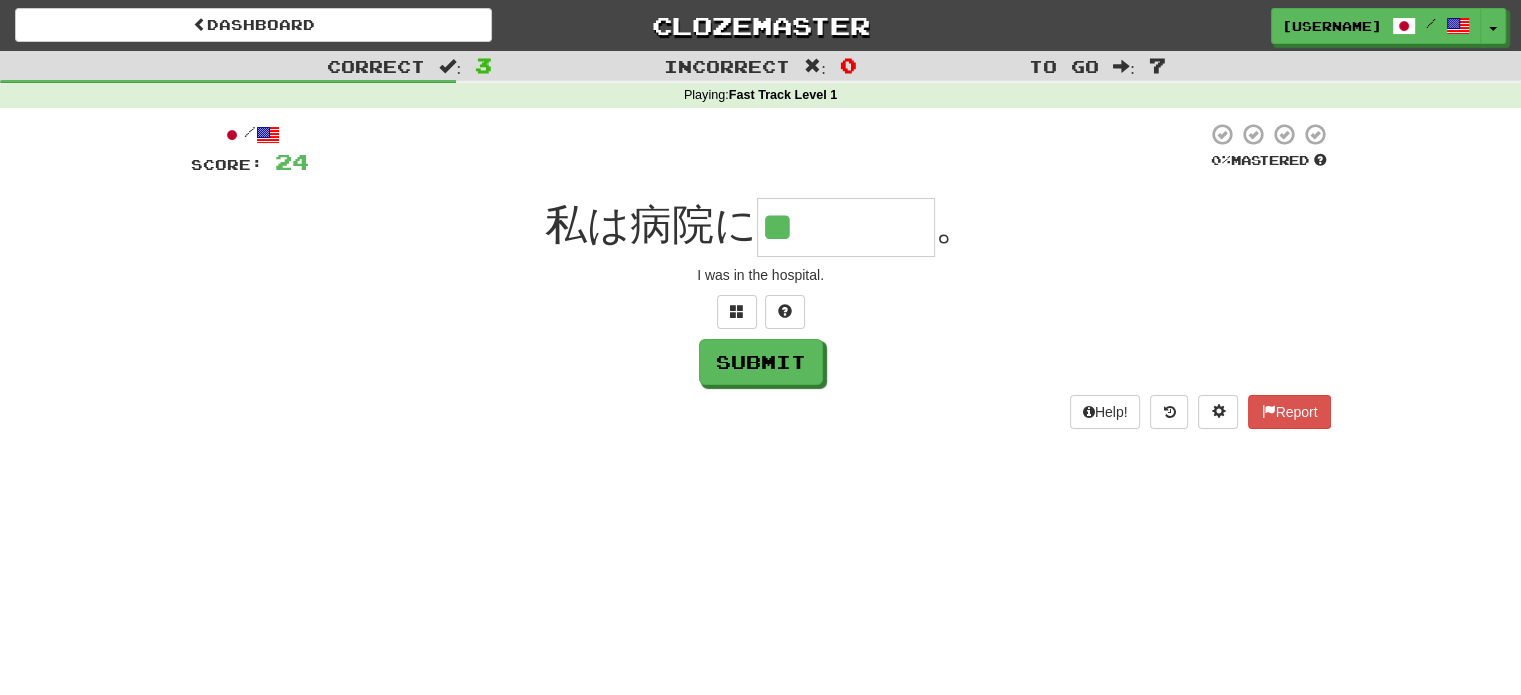 click on "Dashboard
Clozemaster
PolishedNight5088
/
Toggle Dropdown
Dashboard
Leaderboard
Activity Feed
Notifications
Profile
Discussions
日本語
/
English
Streak:
0
Review:
5
Points Today: 0
Languages
Account
Logout
PolishedNight5088
/
Toggle Dropdown
Dashboard
Leaderboard
Activity Feed
Notifications
Profile
Discussions
日本語
/
English
Streak:
0
Review:
5
Points Today: 0
Languages
Account
Logout
clozemaster
Correct   :   3 Incorrect   :   0 To go   :   7 Playing :  Fast Track Level 1  /  Score:   24 0 %  Mastered 私は病院に ** 。 I was in the hospital. Submit  Help!  Report" at bounding box center (760, 347) 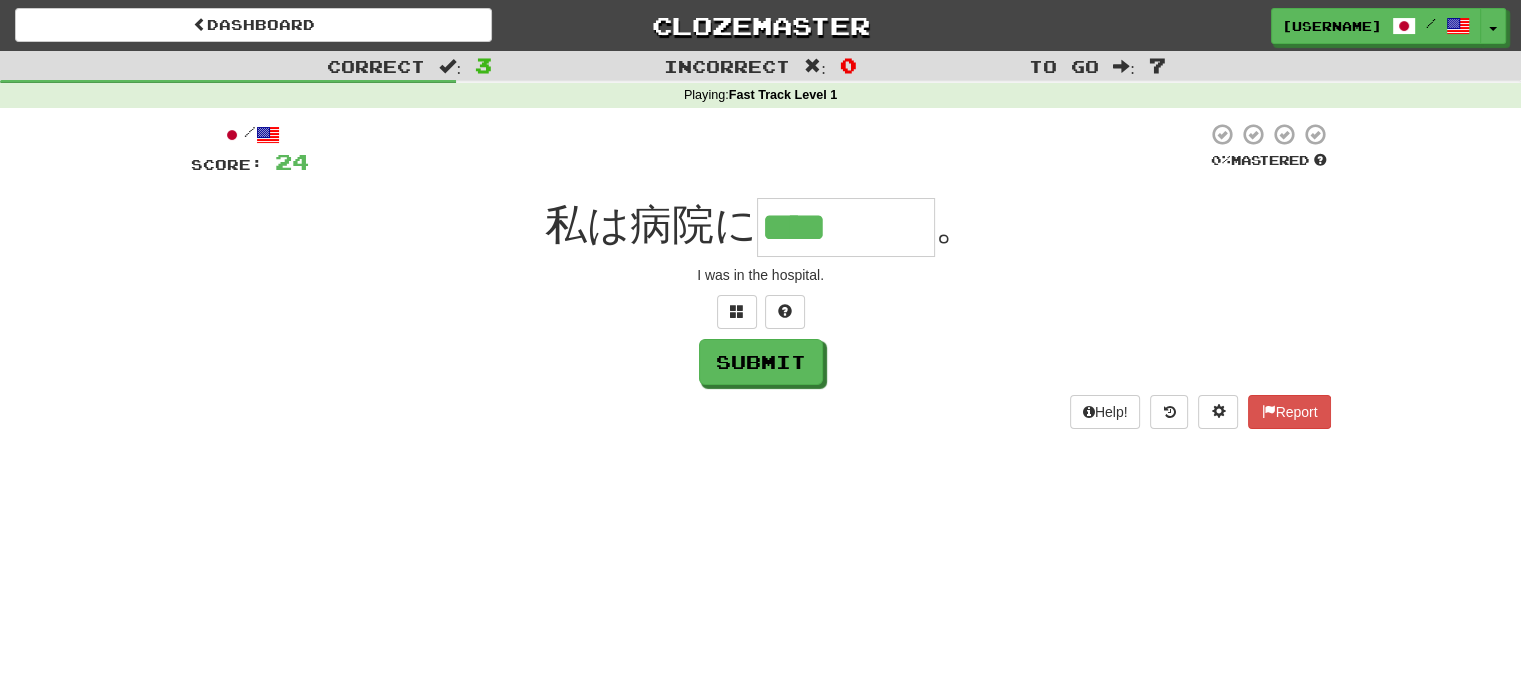 type on "****" 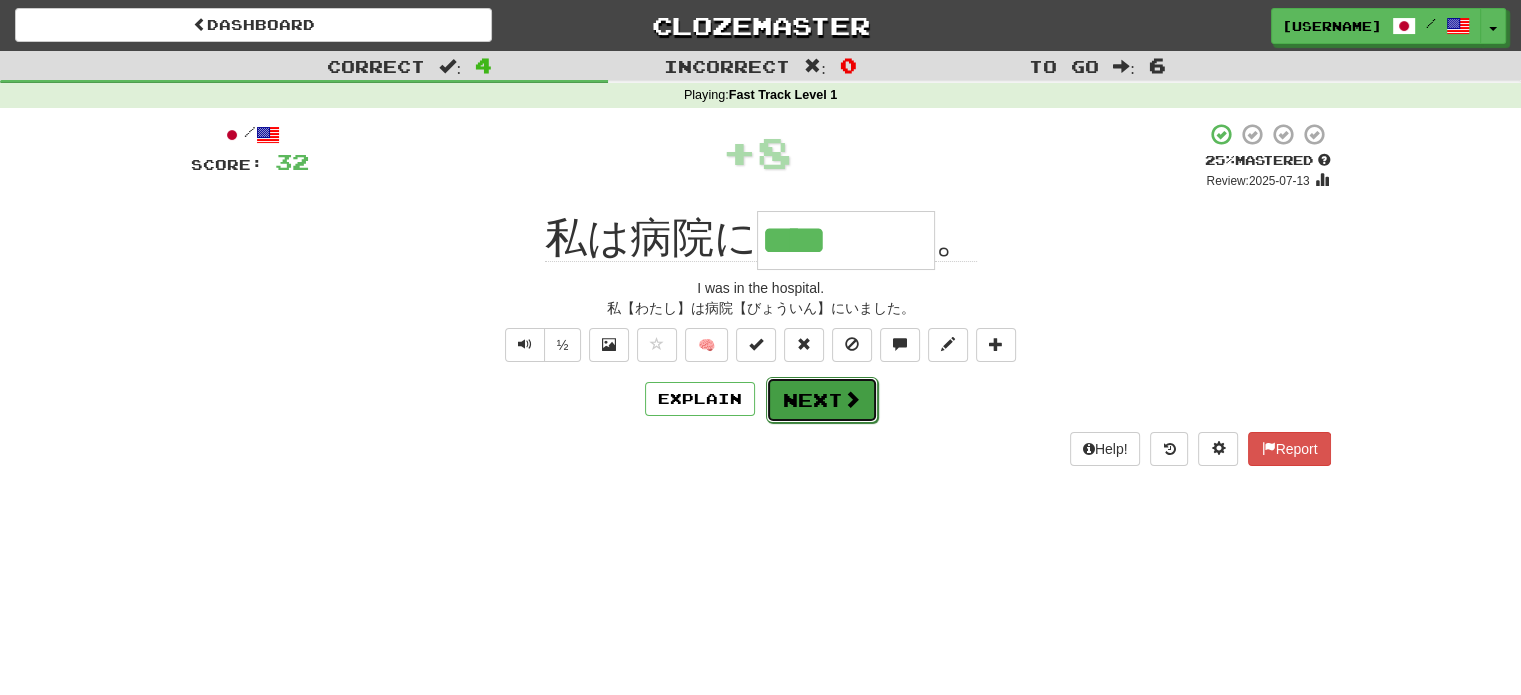 click on "Next" at bounding box center [822, 400] 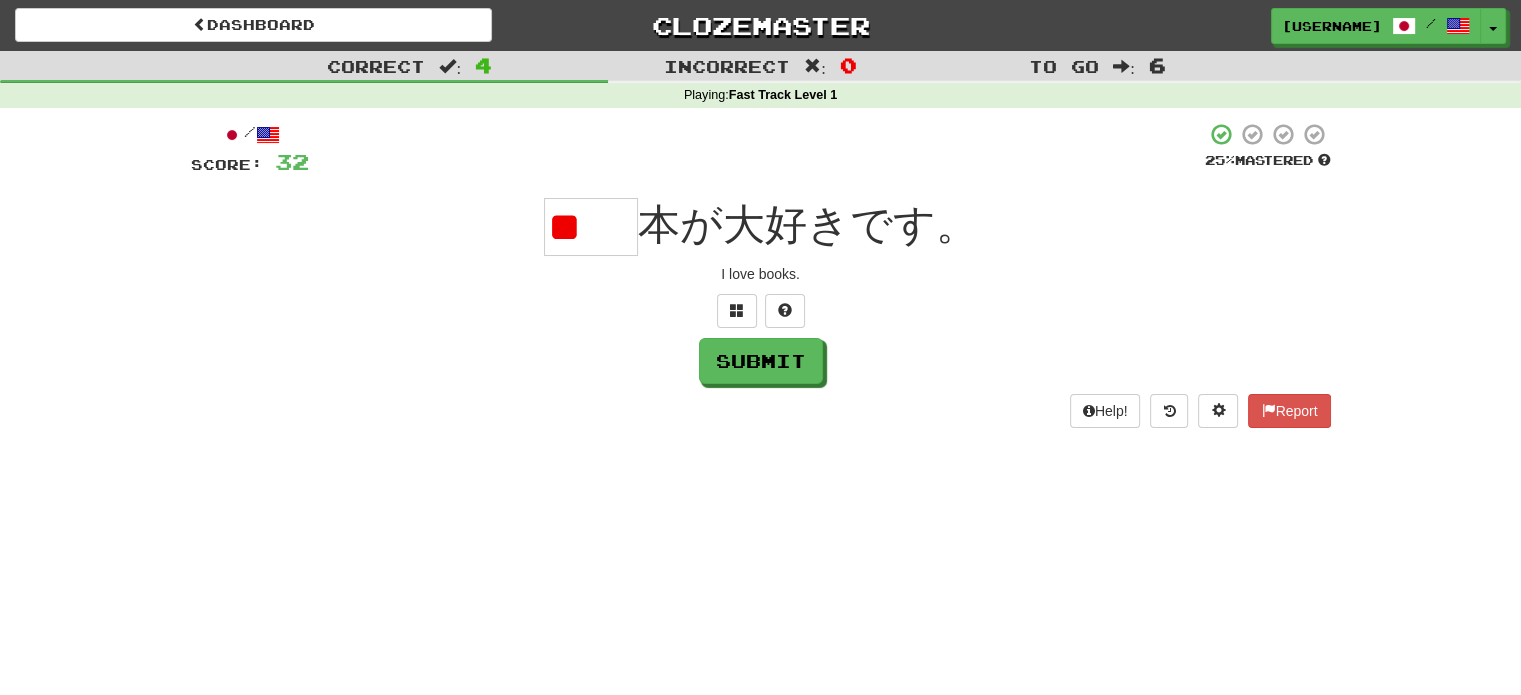 scroll, scrollTop: 0, scrollLeft: 0, axis: both 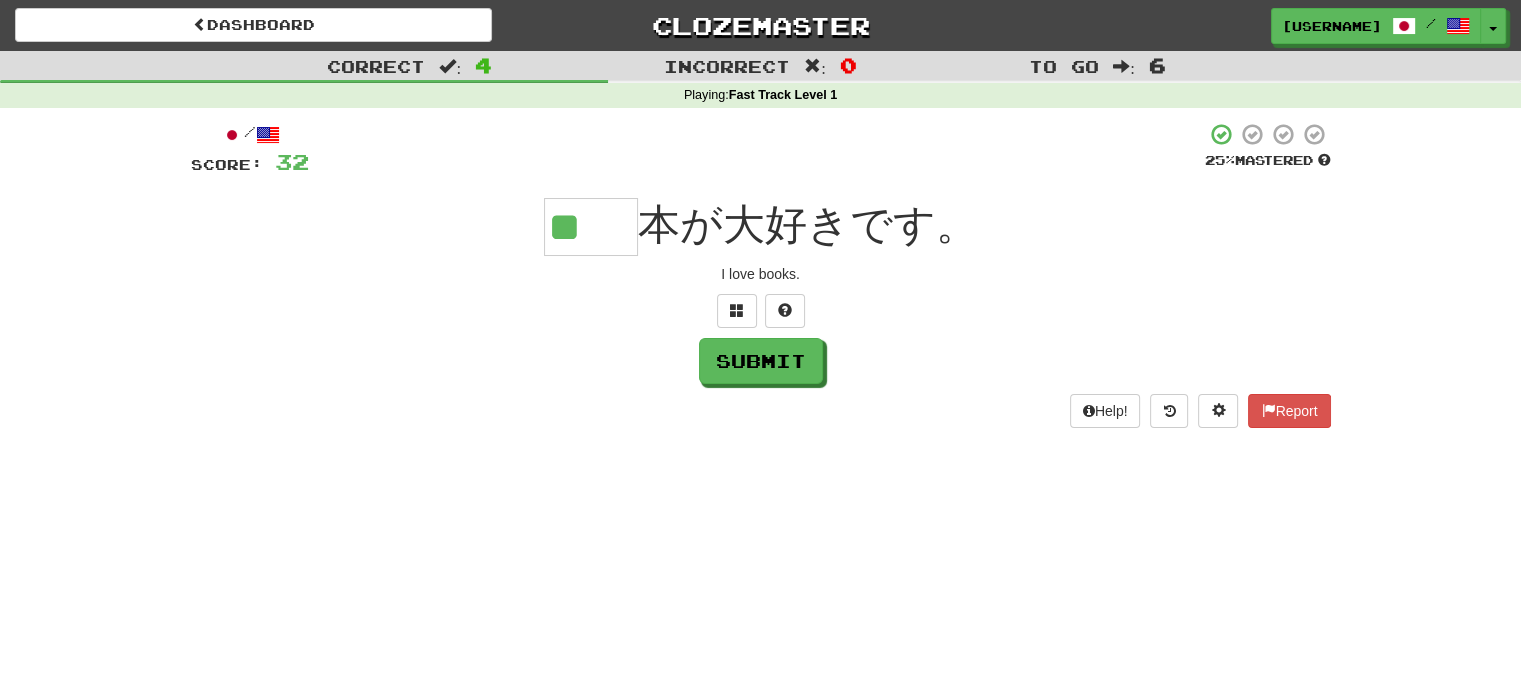 type on "**" 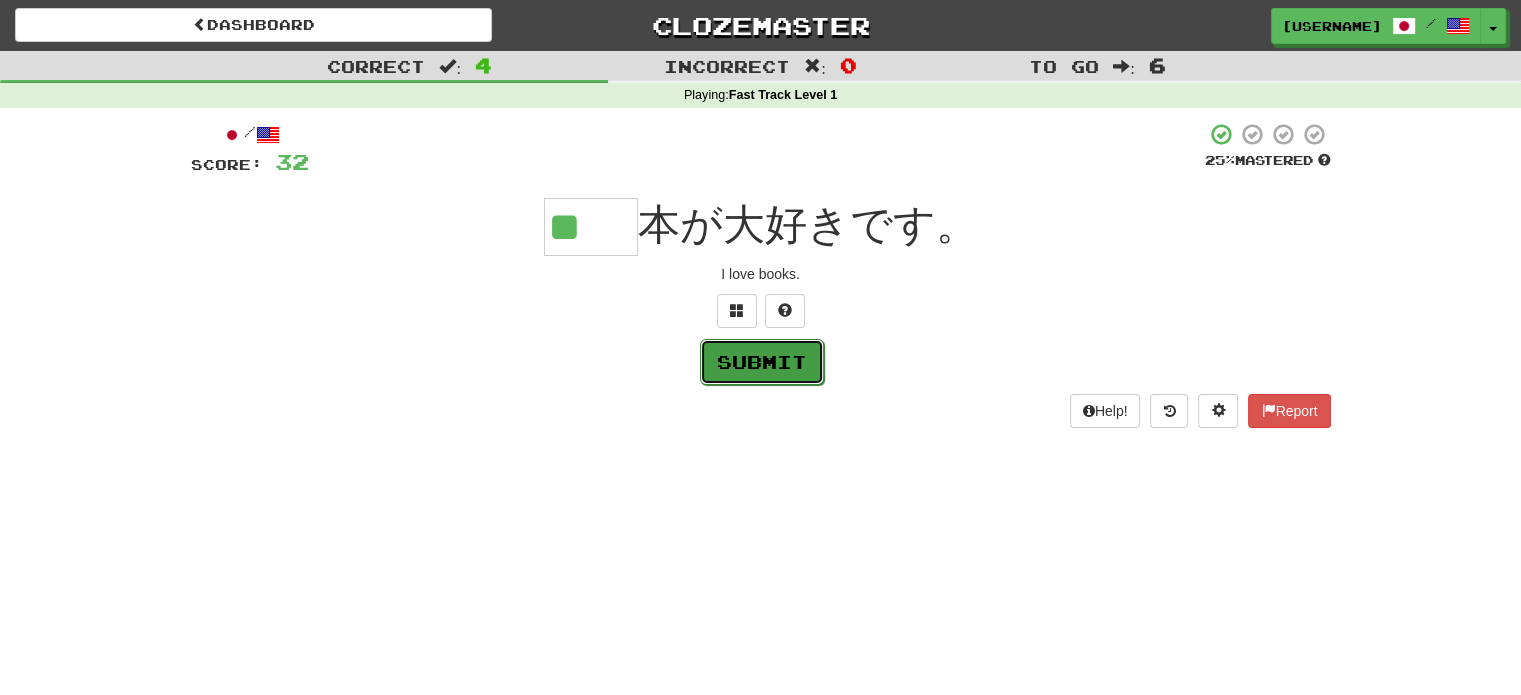 click on "Submit" at bounding box center [762, 362] 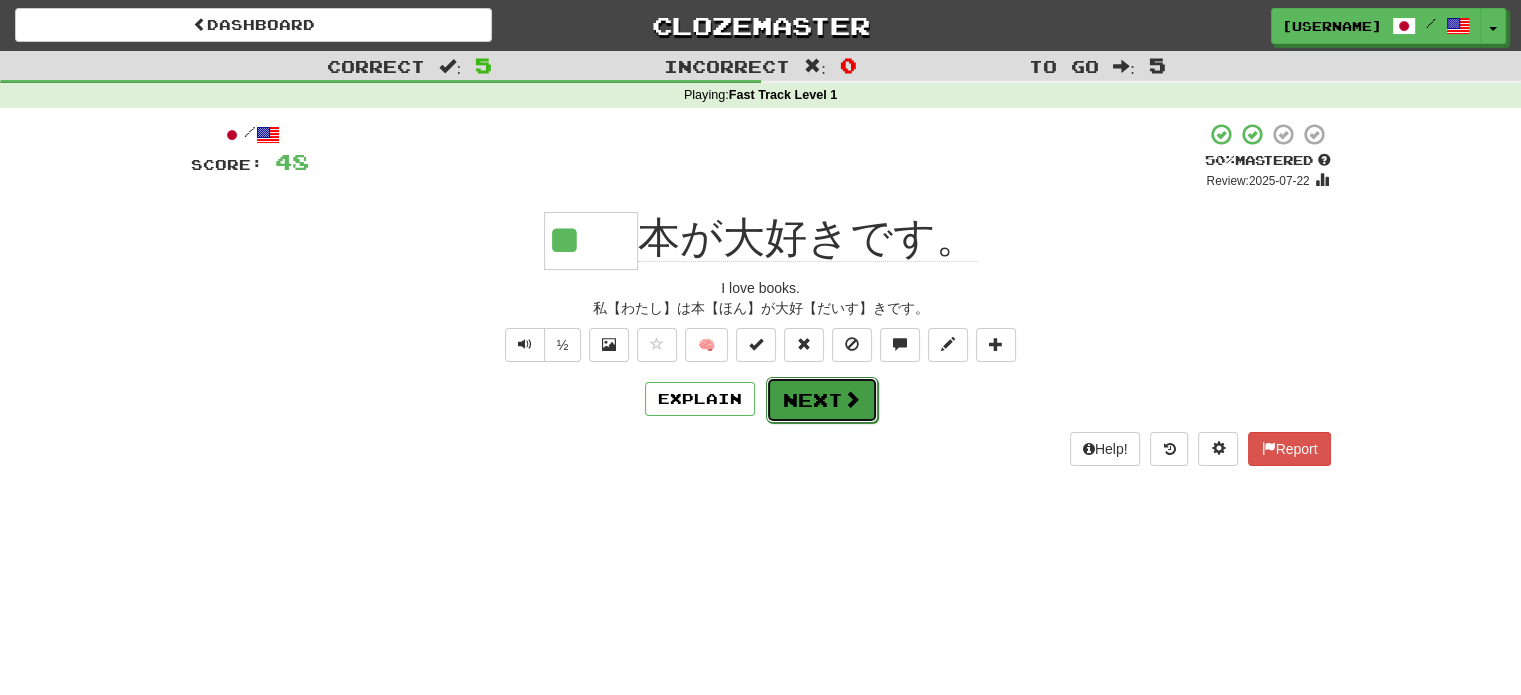 click on "Next" at bounding box center [822, 400] 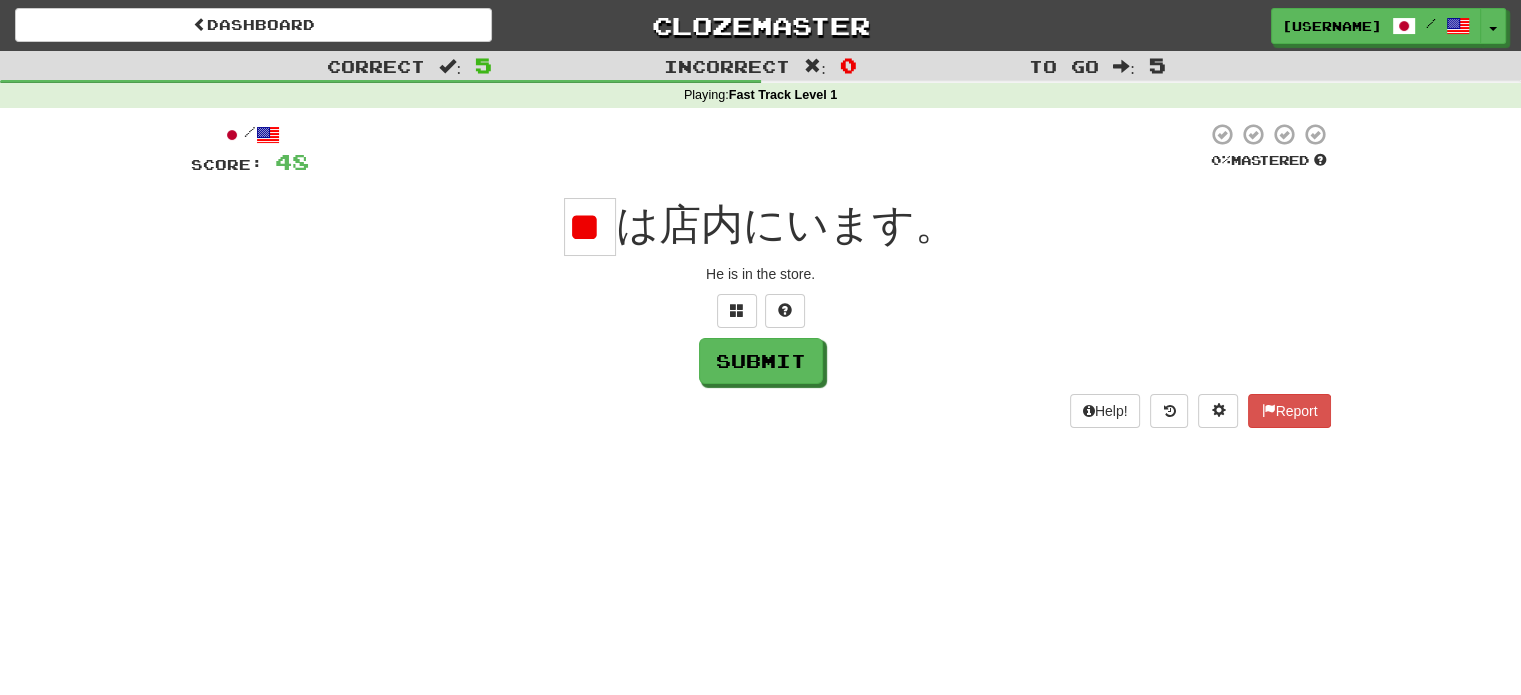 scroll, scrollTop: 0, scrollLeft: 39, axis: horizontal 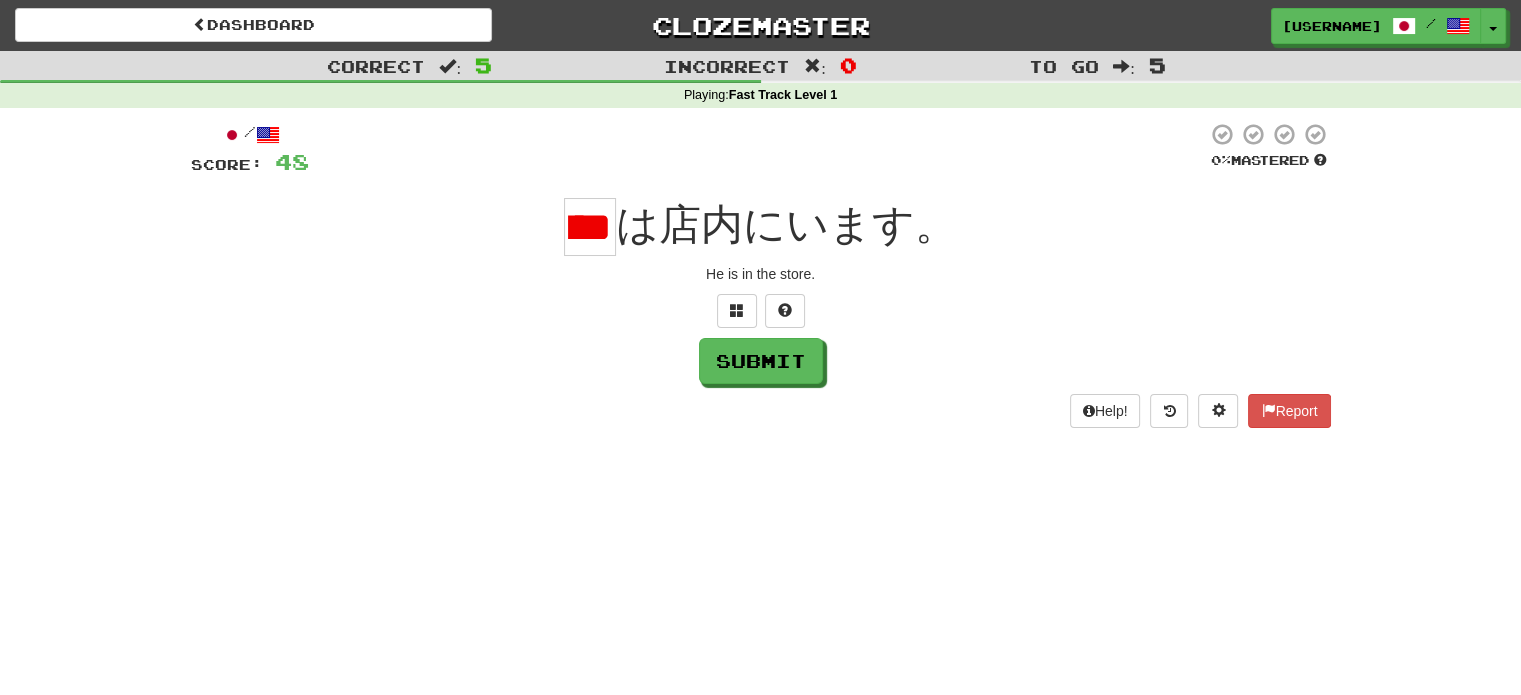 click on "*****" at bounding box center (590, 227) 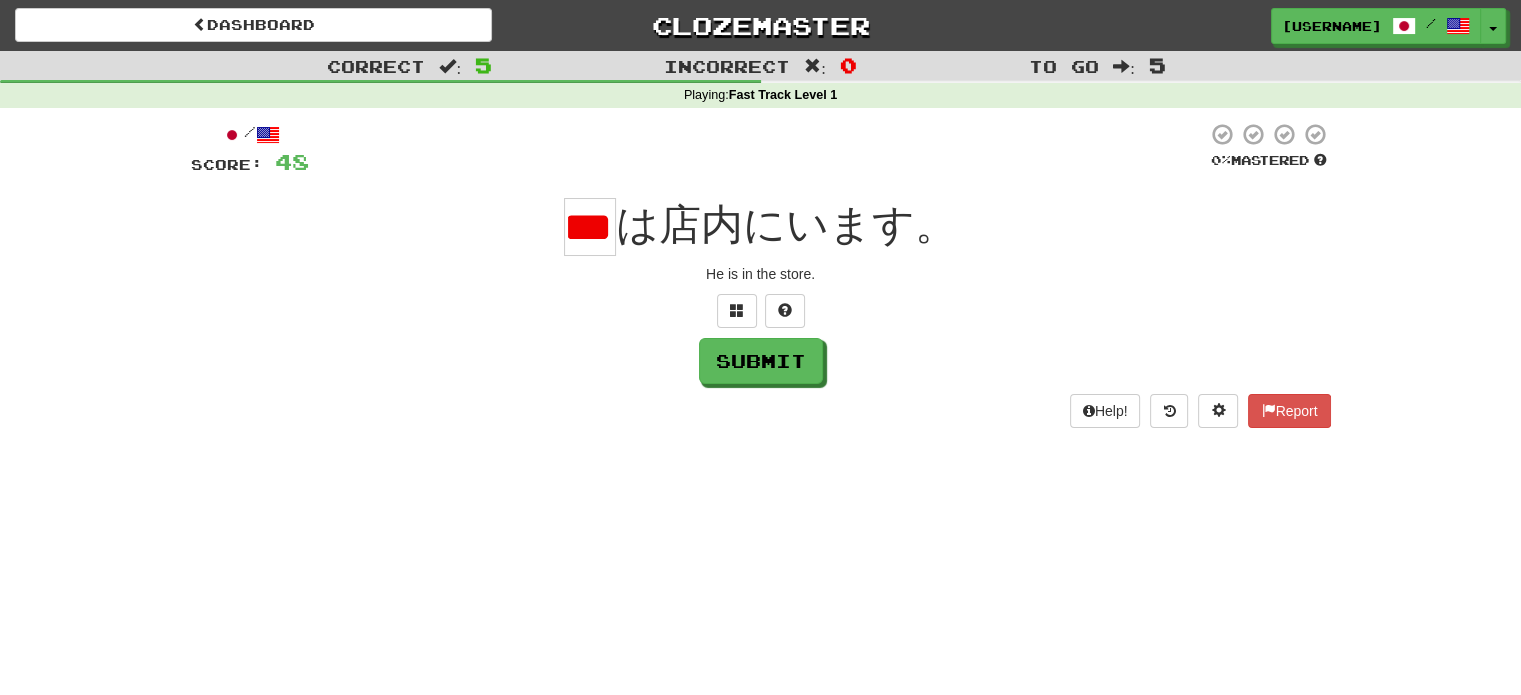 scroll, scrollTop: 0, scrollLeft: 0, axis: both 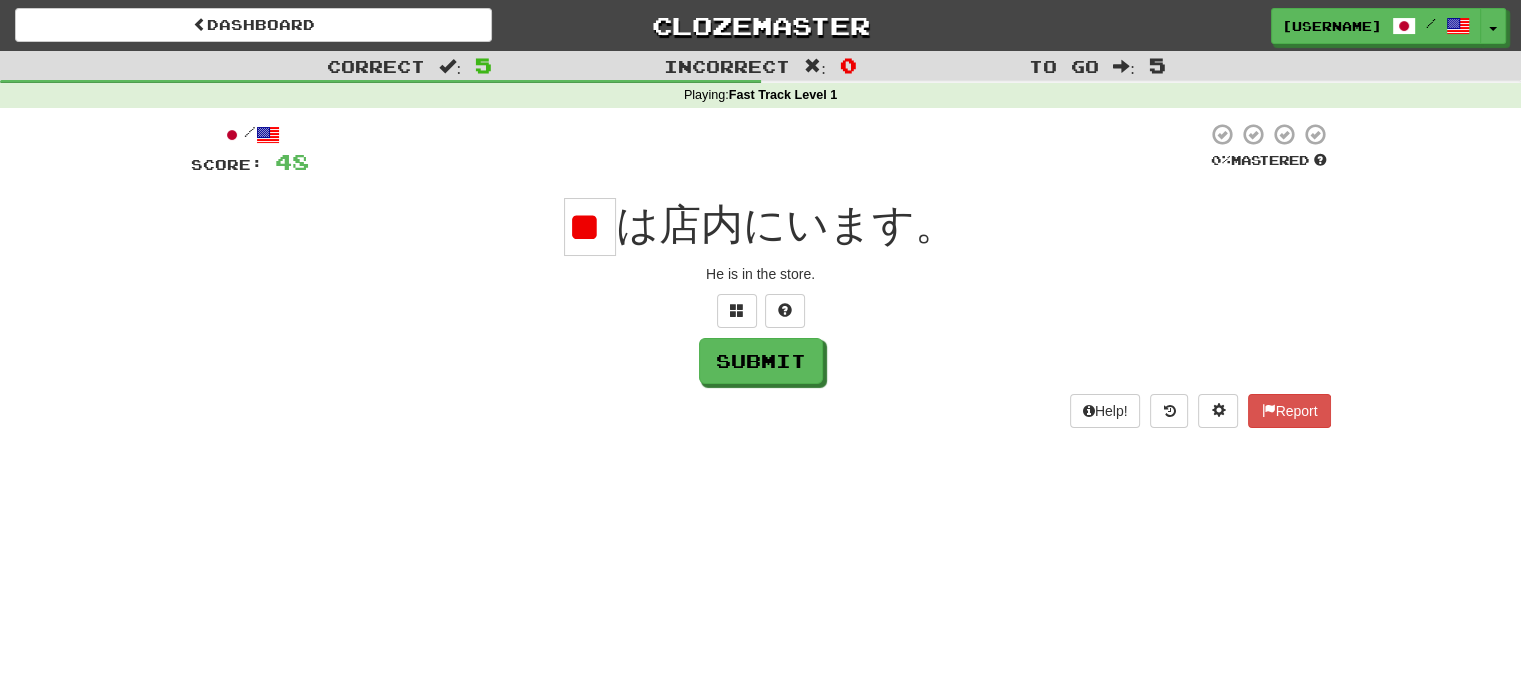 type on "*" 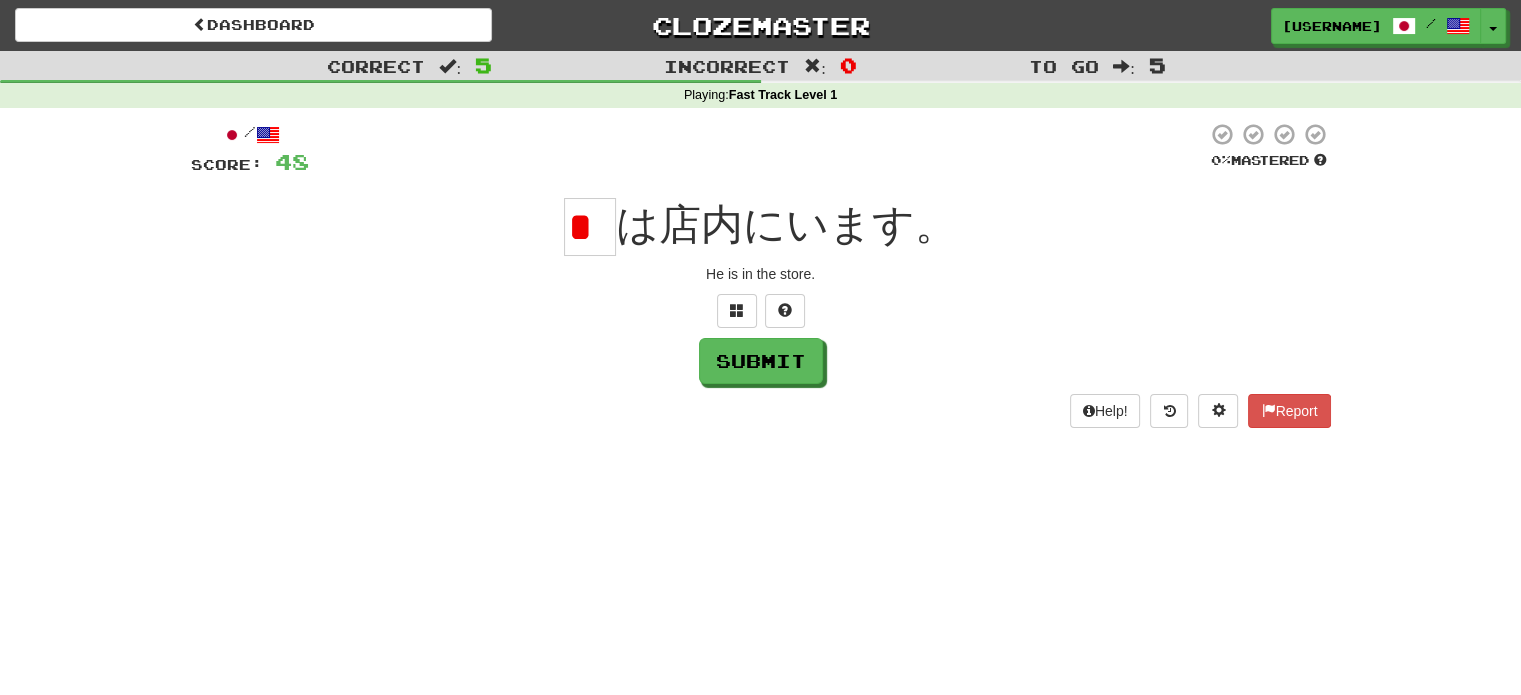 scroll, scrollTop: 0, scrollLeft: 0, axis: both 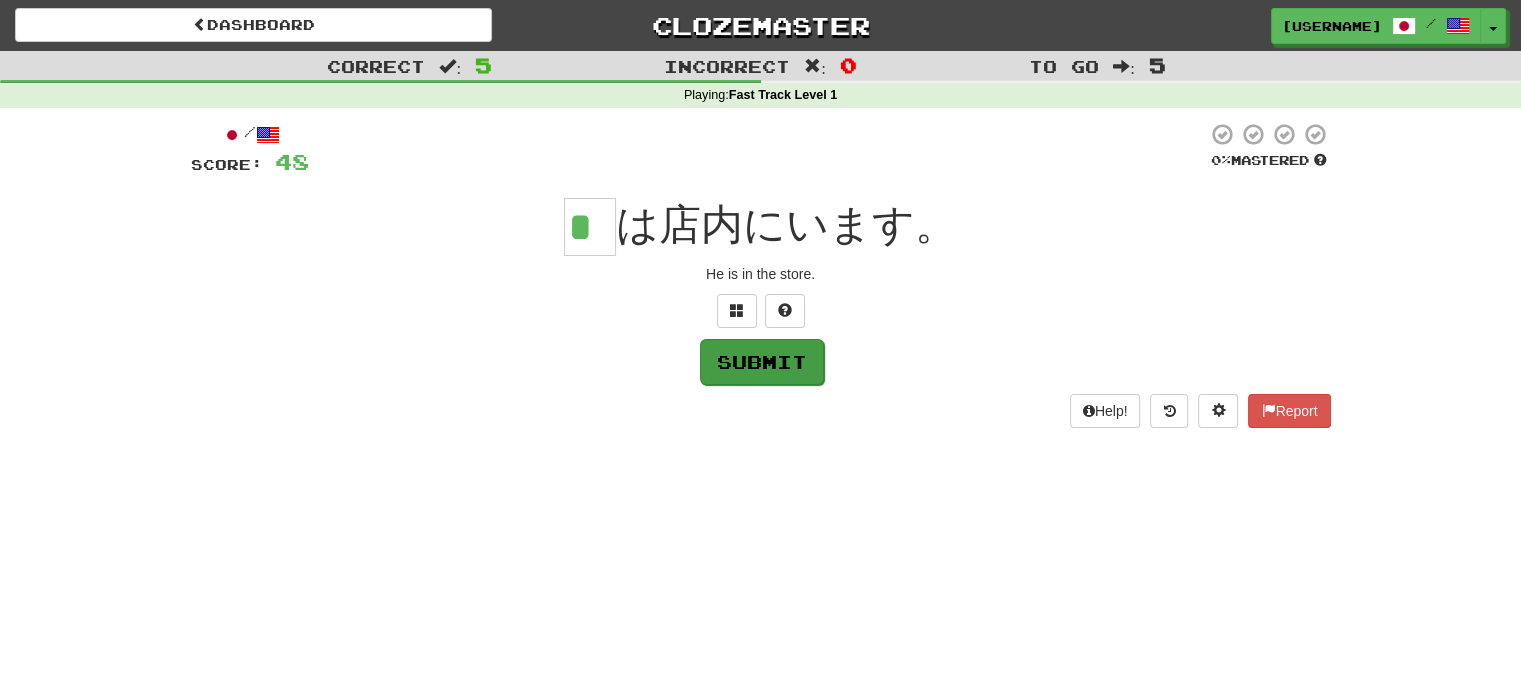 type on "*" 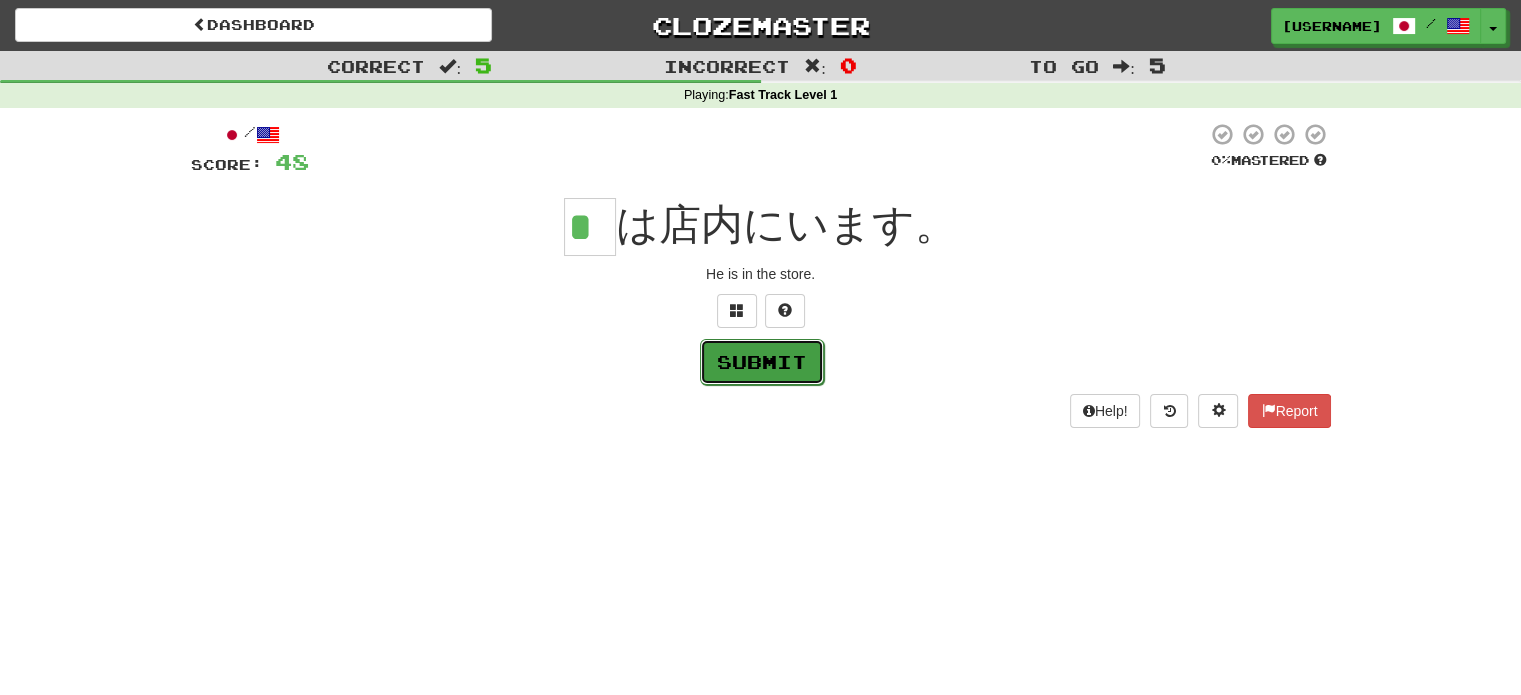 click on "Submit" at bounding box center (762, 362) 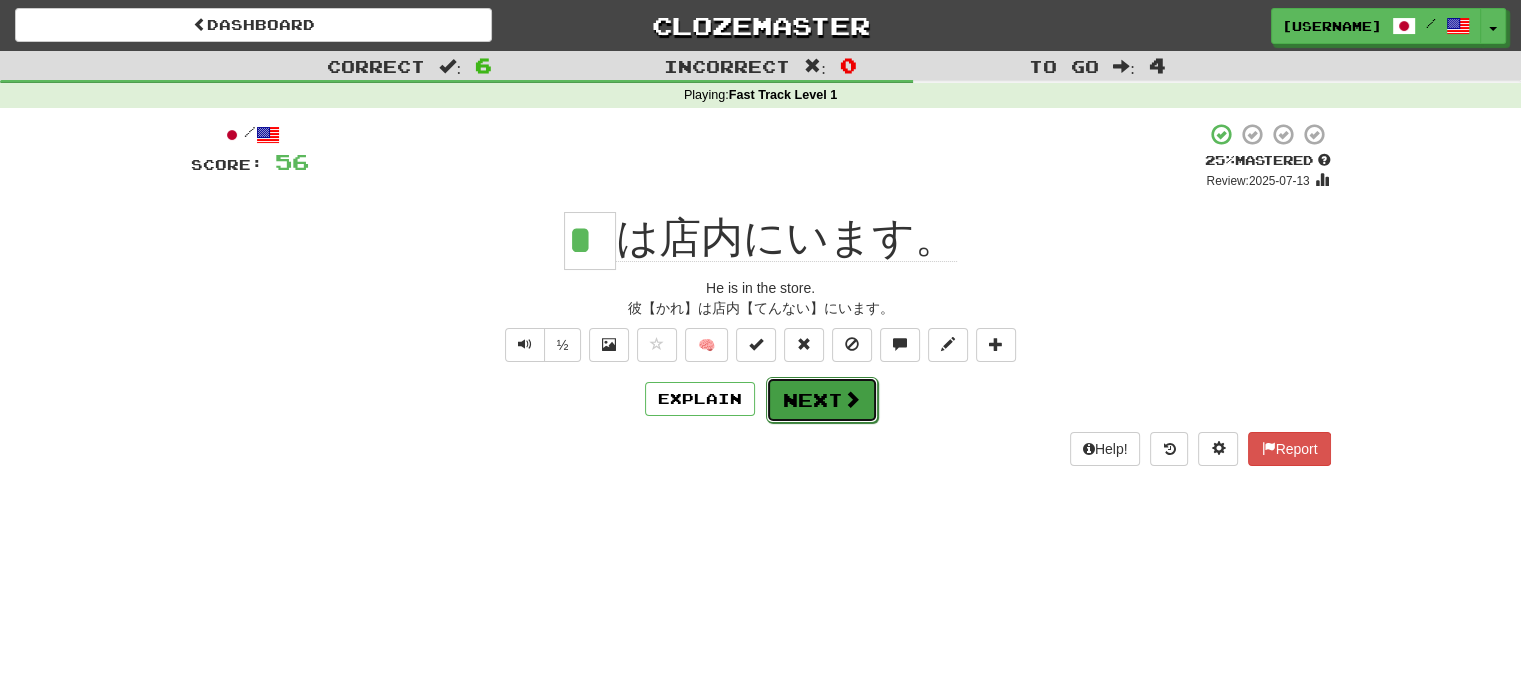 click on "Next" at bounding box center [822, 400] 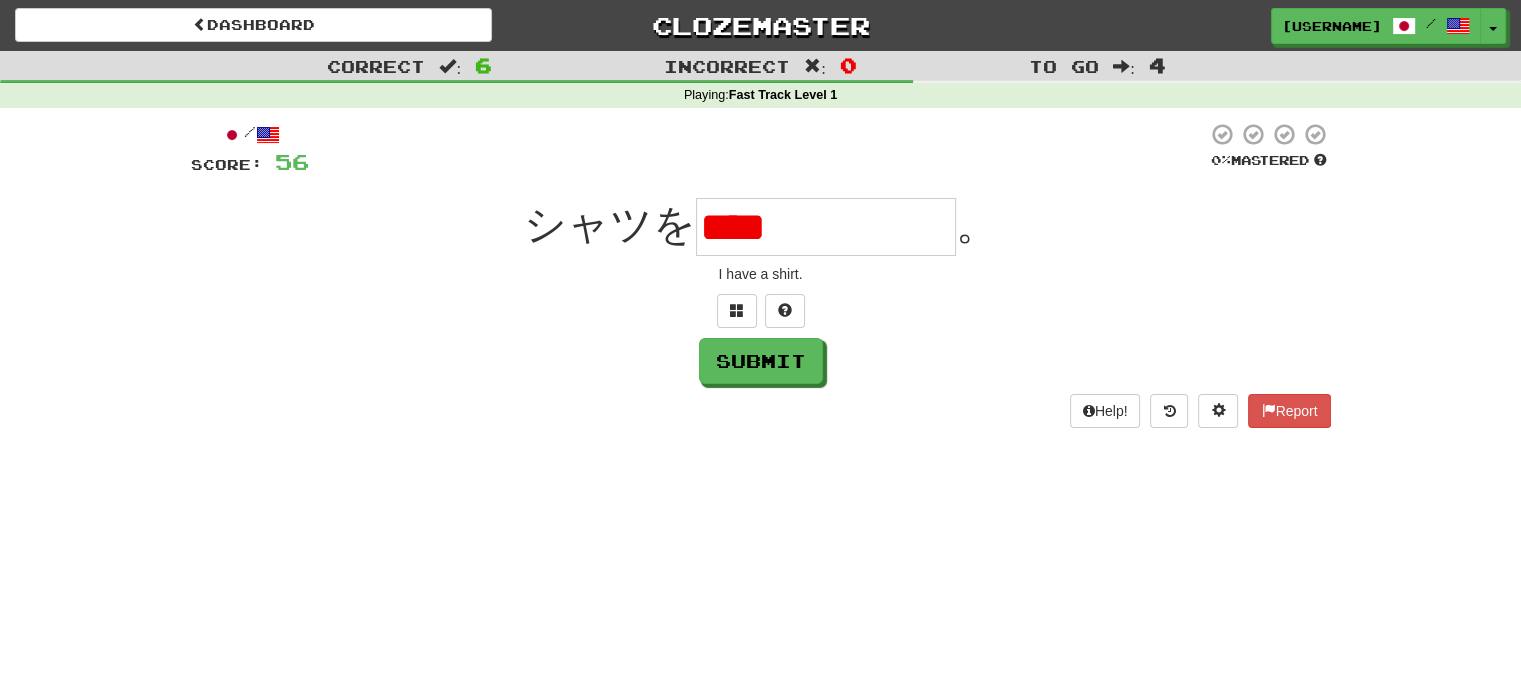 click on "I have a shirt." at bounding box center [761, 274] 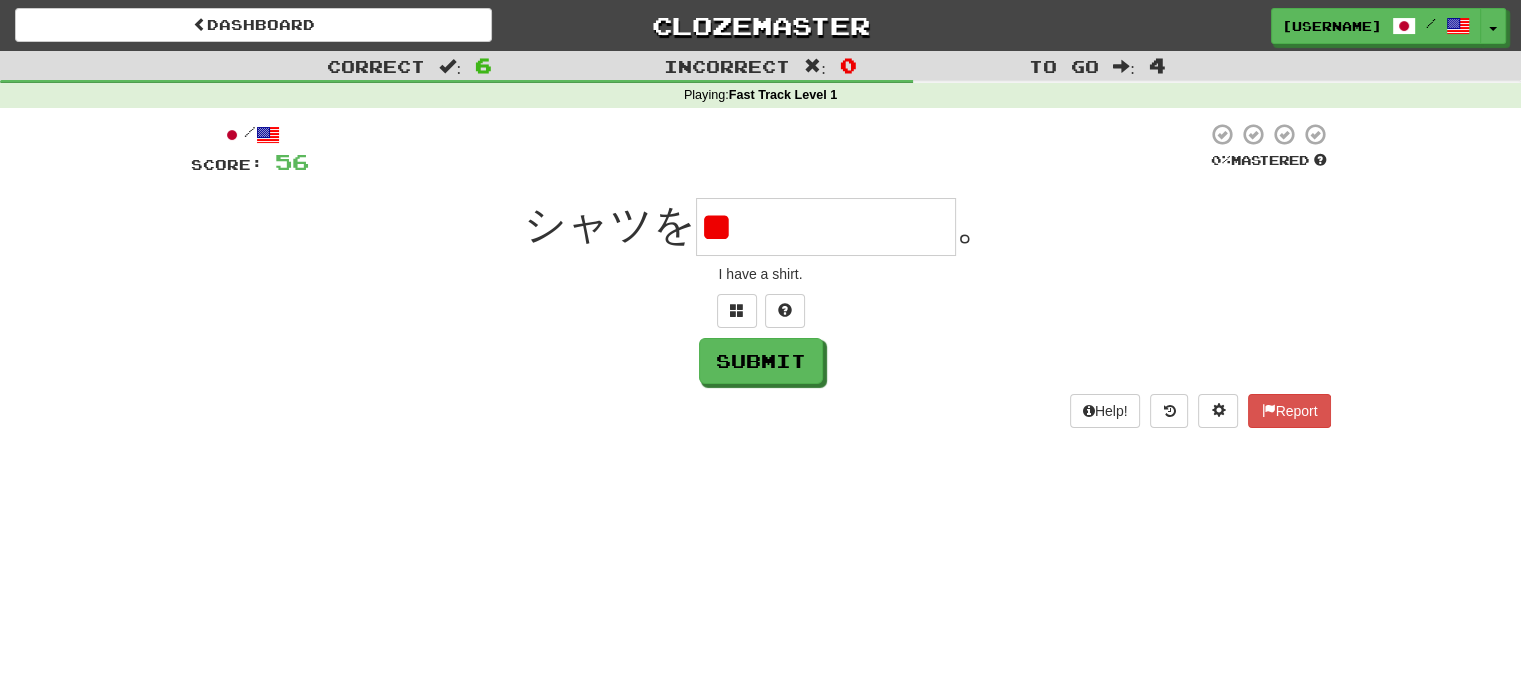 type on "*" 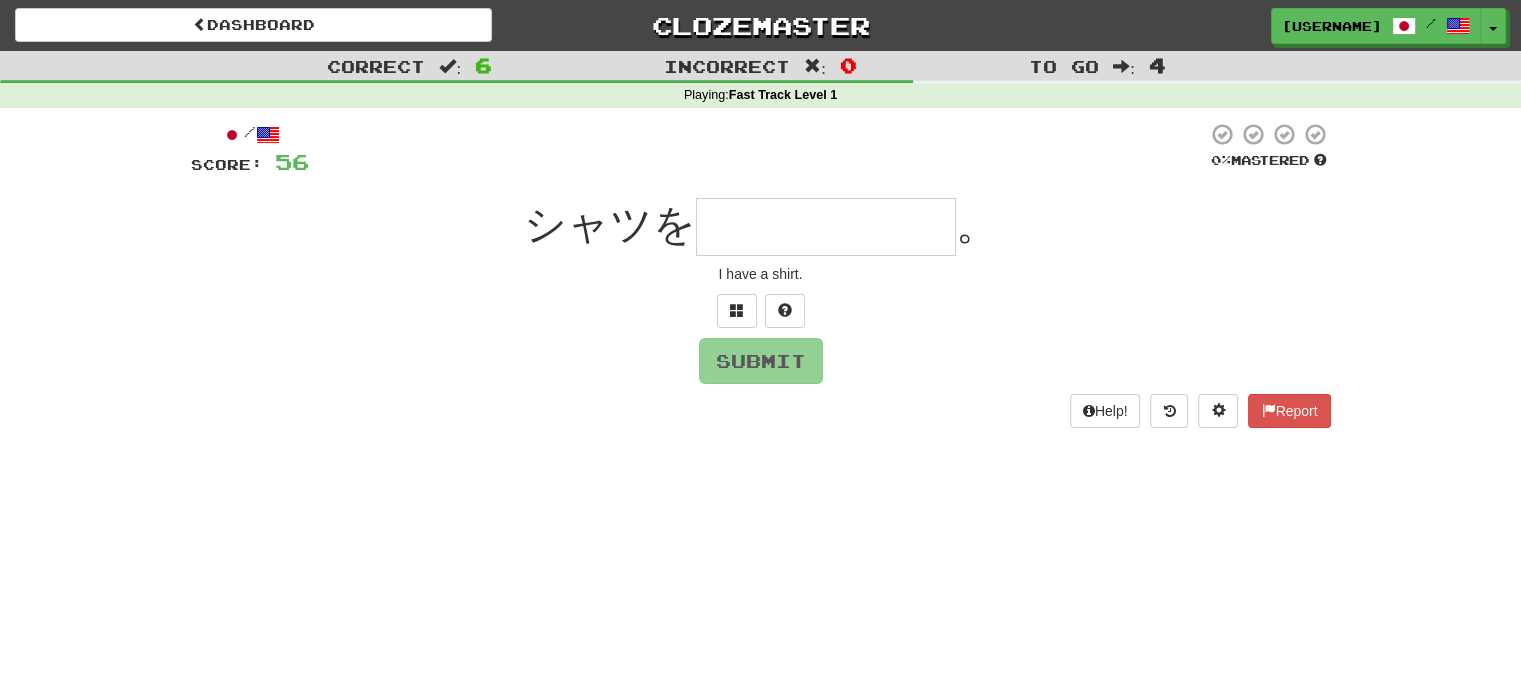 click at bounding box center [826, 227] 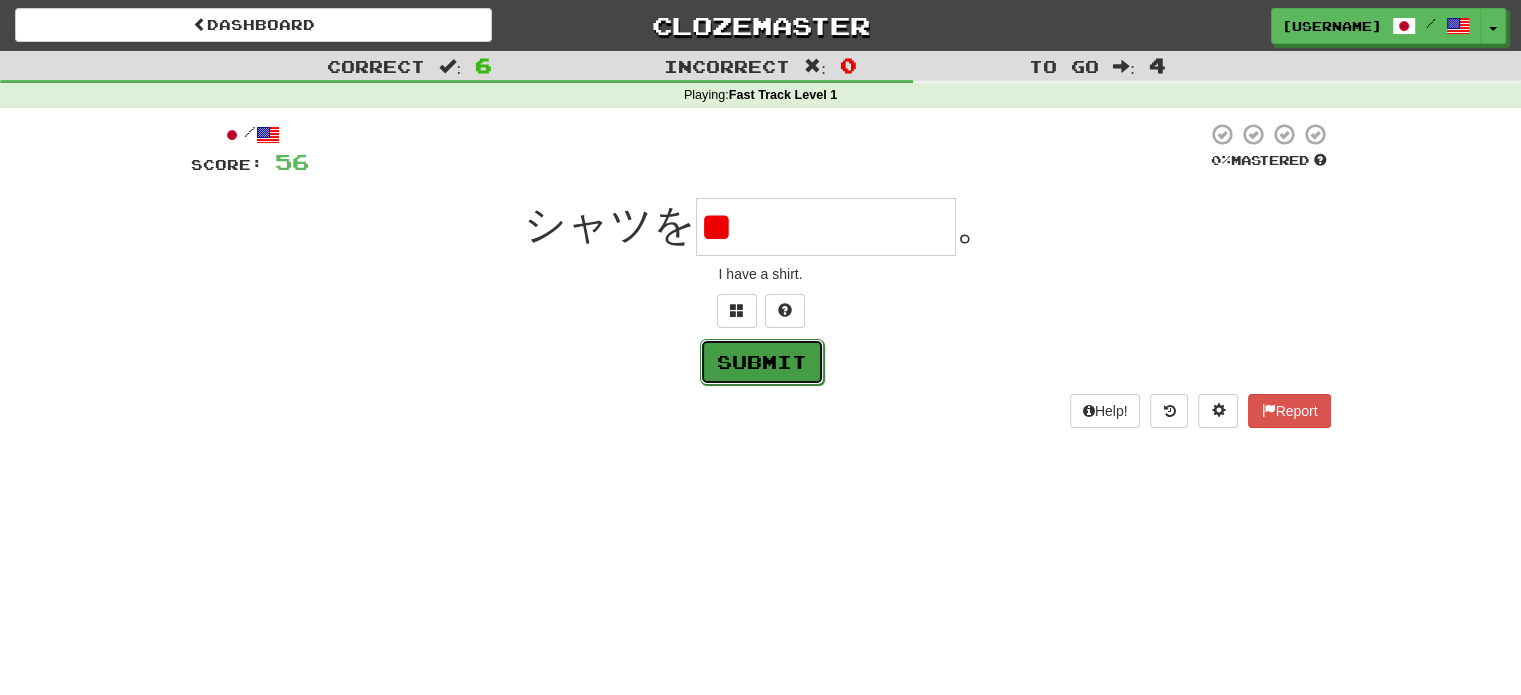 click on "Submit" at bounding box center [762, 362] 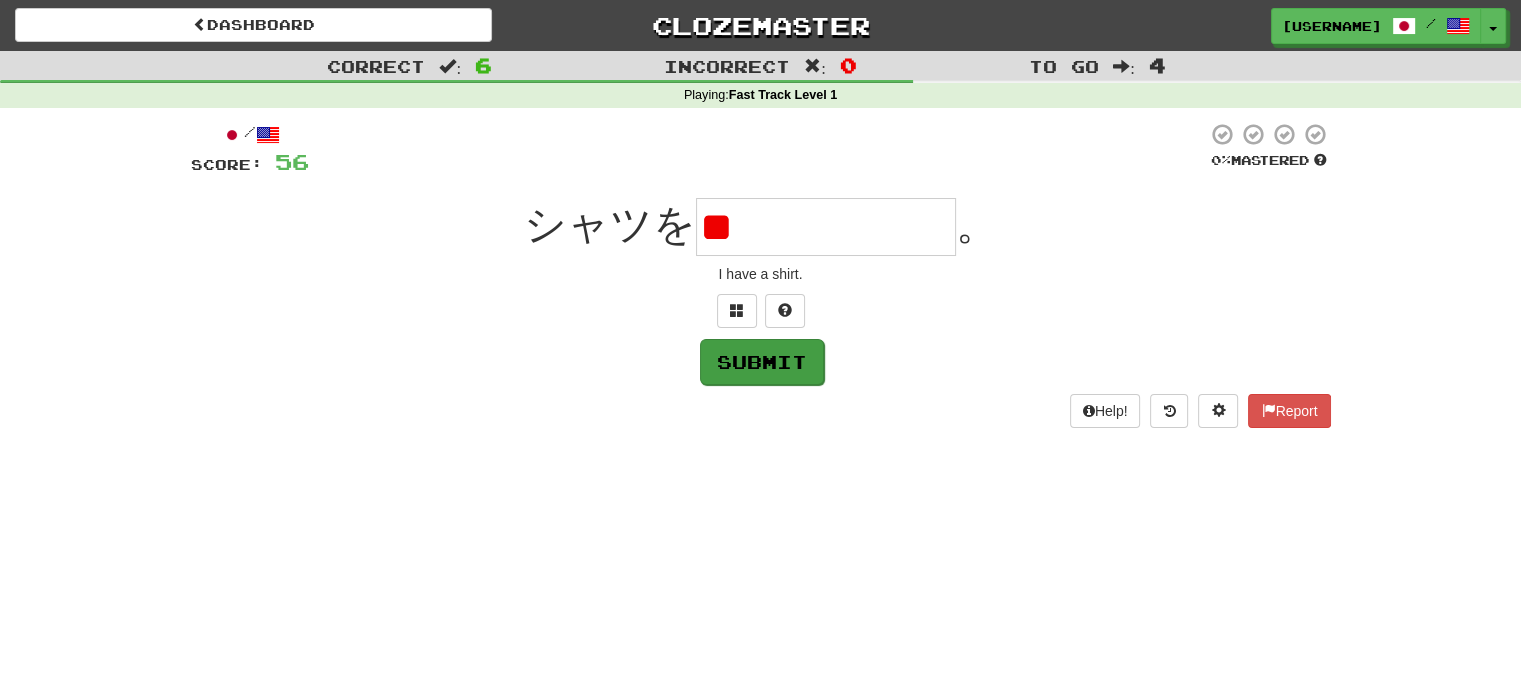 type on "******" 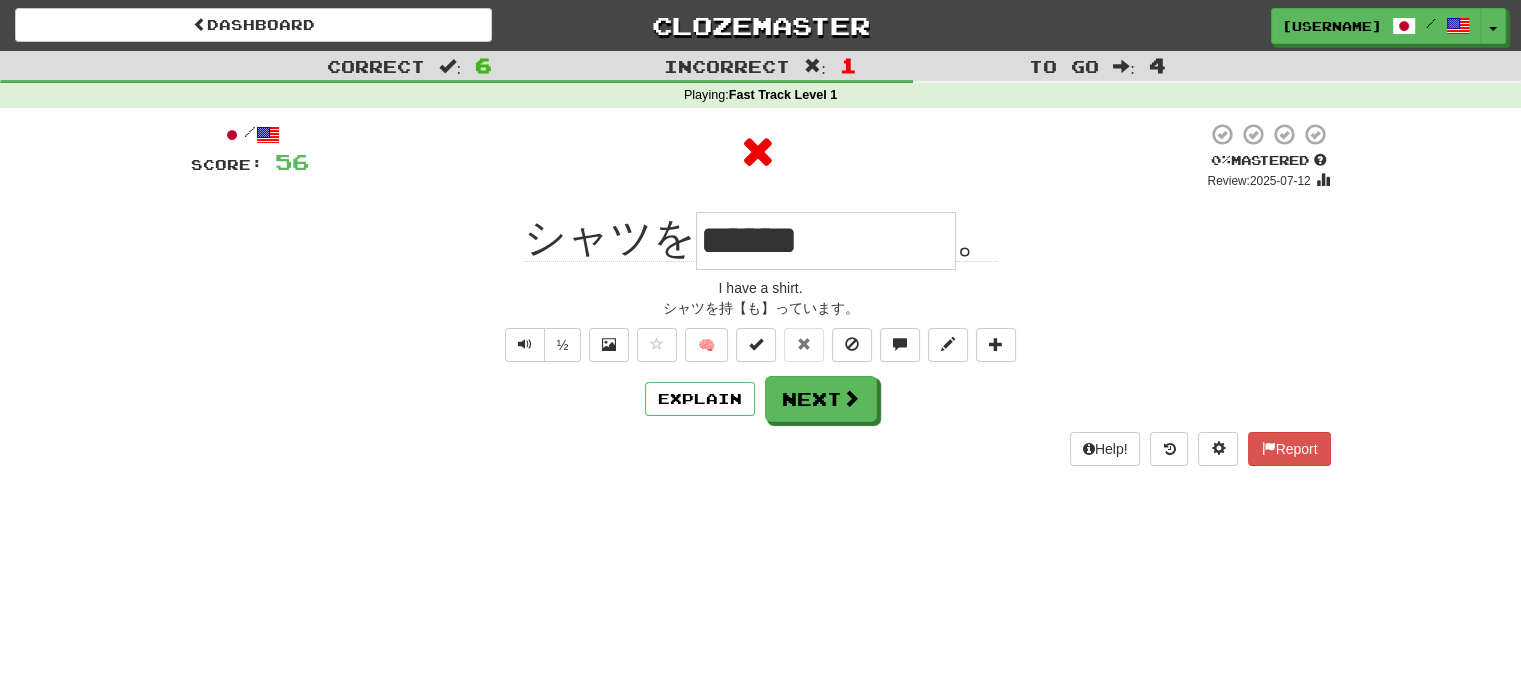 click on "/  Score:   56 0 %  Mastered Review:  2025-07-12 シャツを ****** 。 I have a shirt. シャツを持【も】っています。 ½ 🧠 Explain Next  Help!  Report" at bounding box center (761, 293) 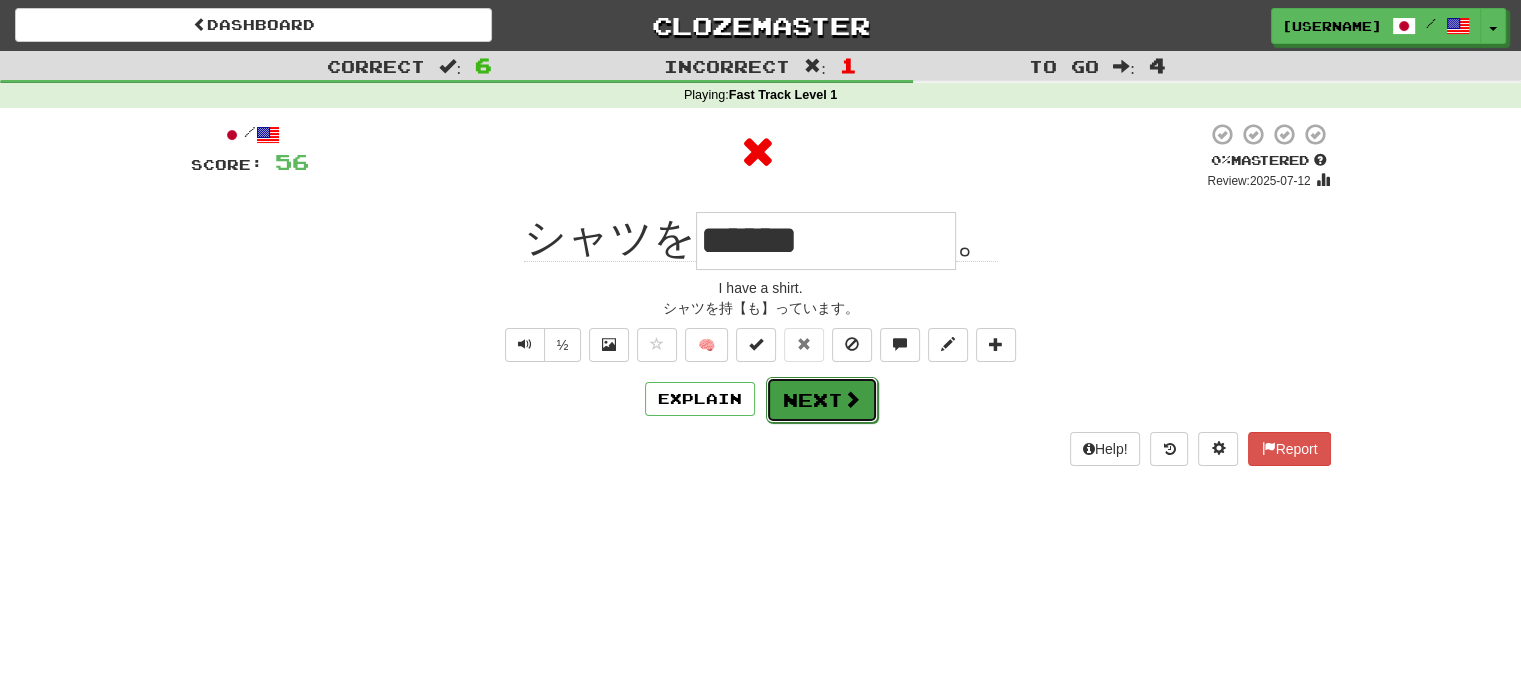click on "Next" at bounding box center [822, 400] 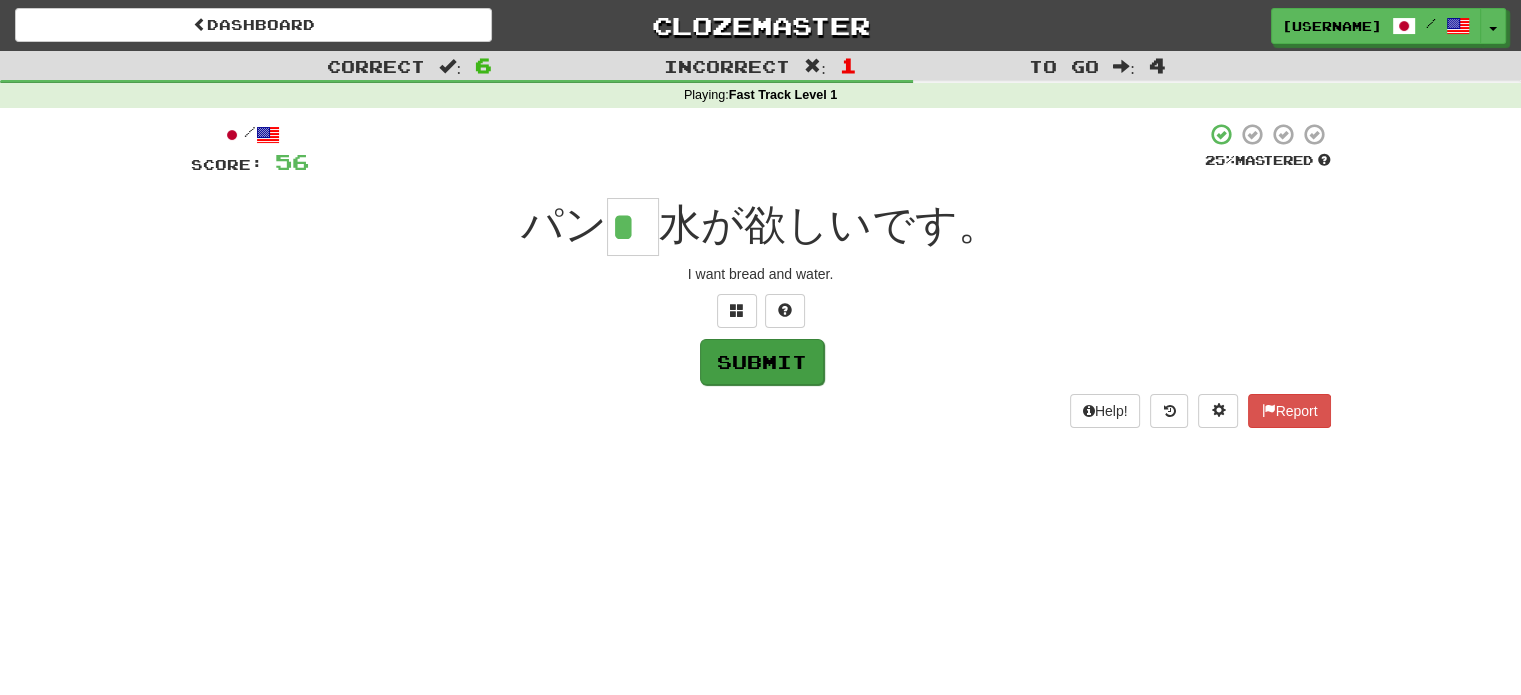 type on "*" 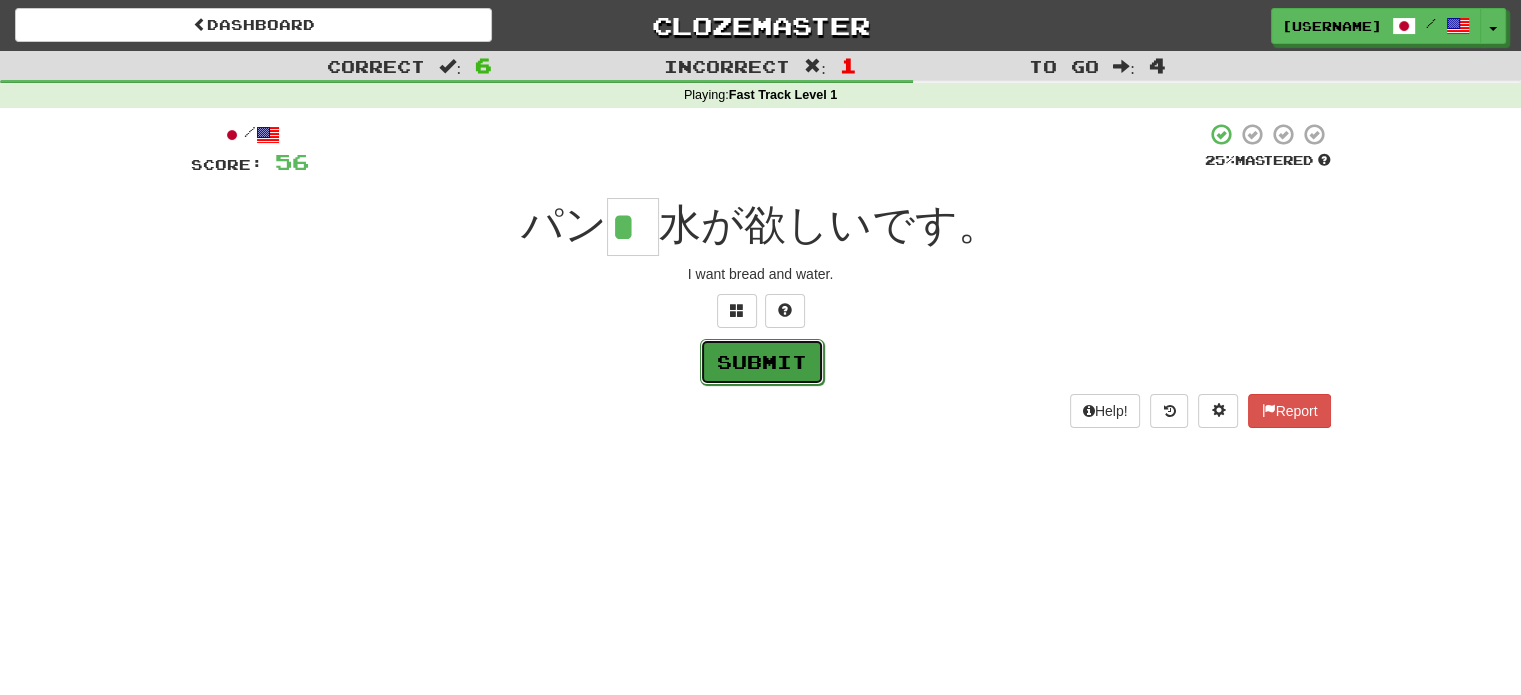 click on "Submit" at bounding box center [762, 362] 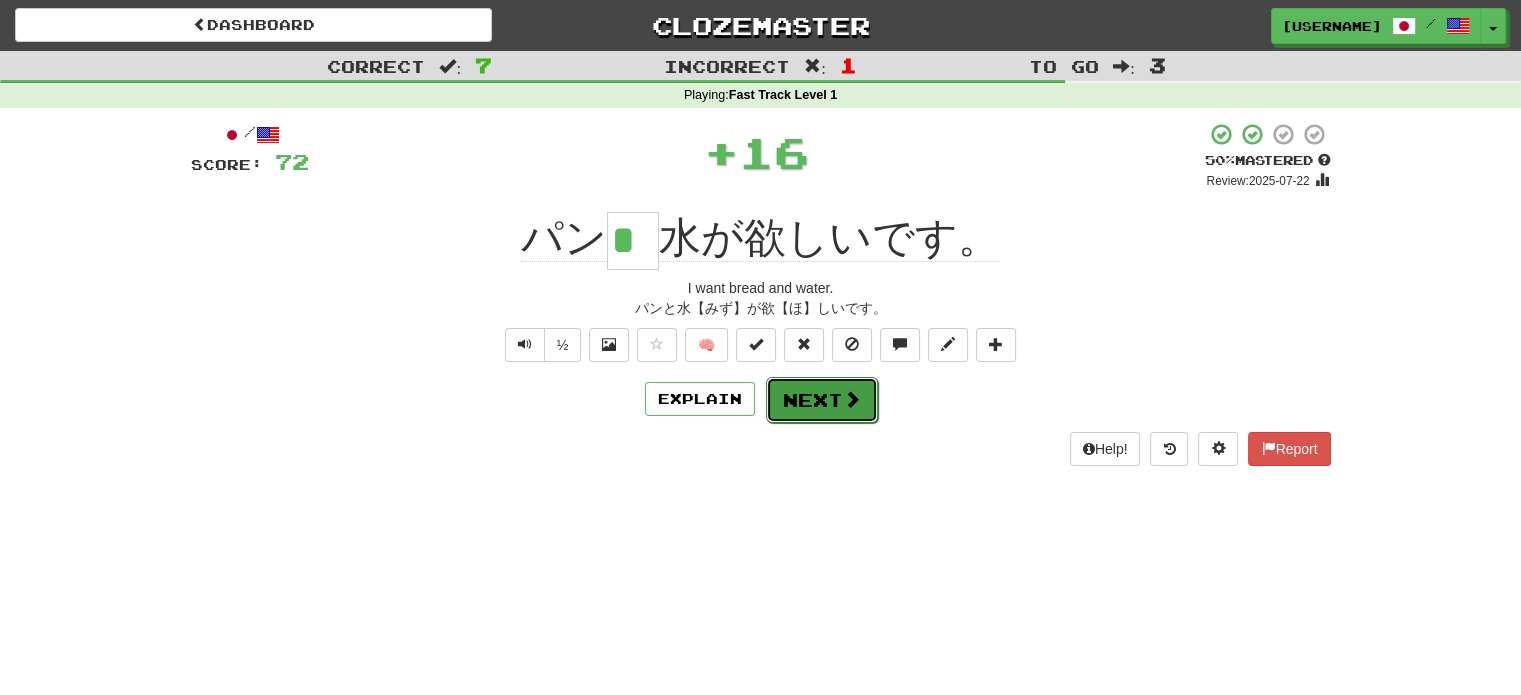 click on "Next" at bounding box center (822, 400) 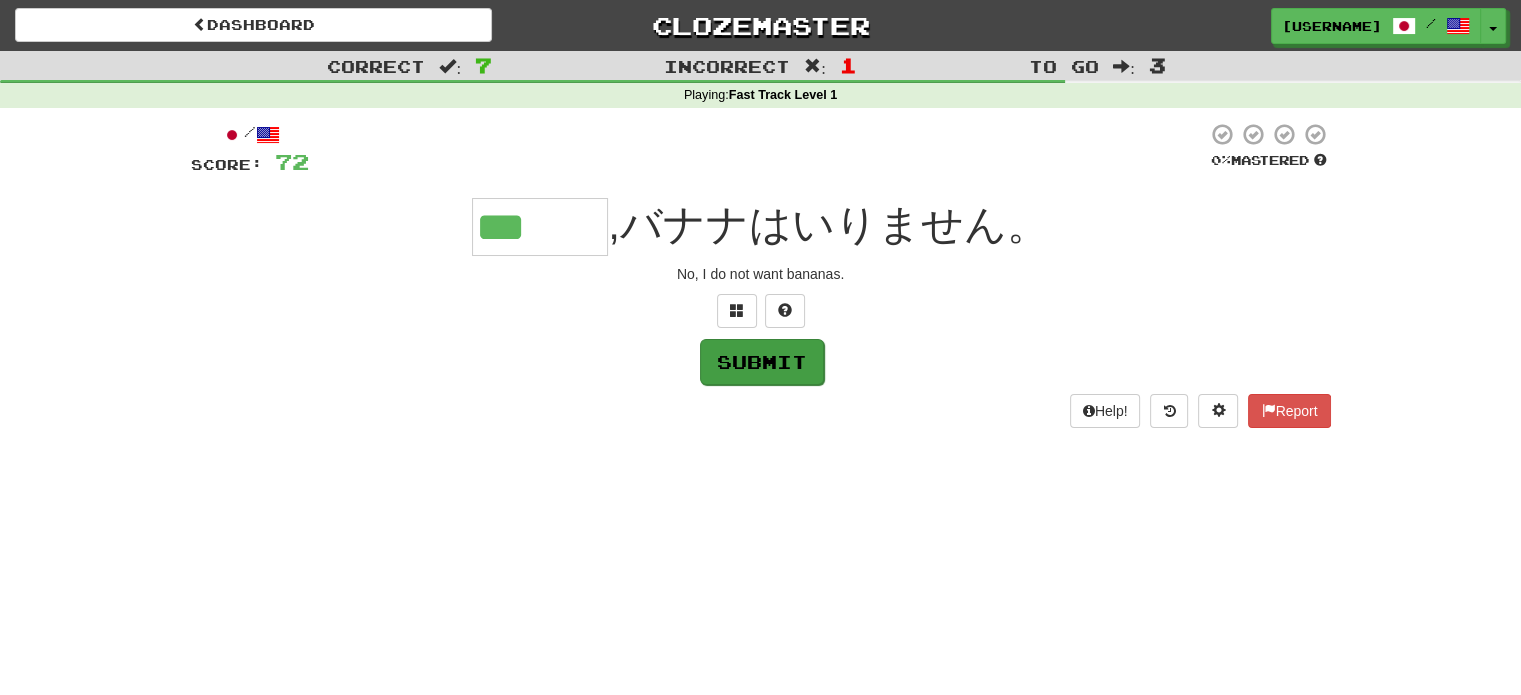 type on "***" 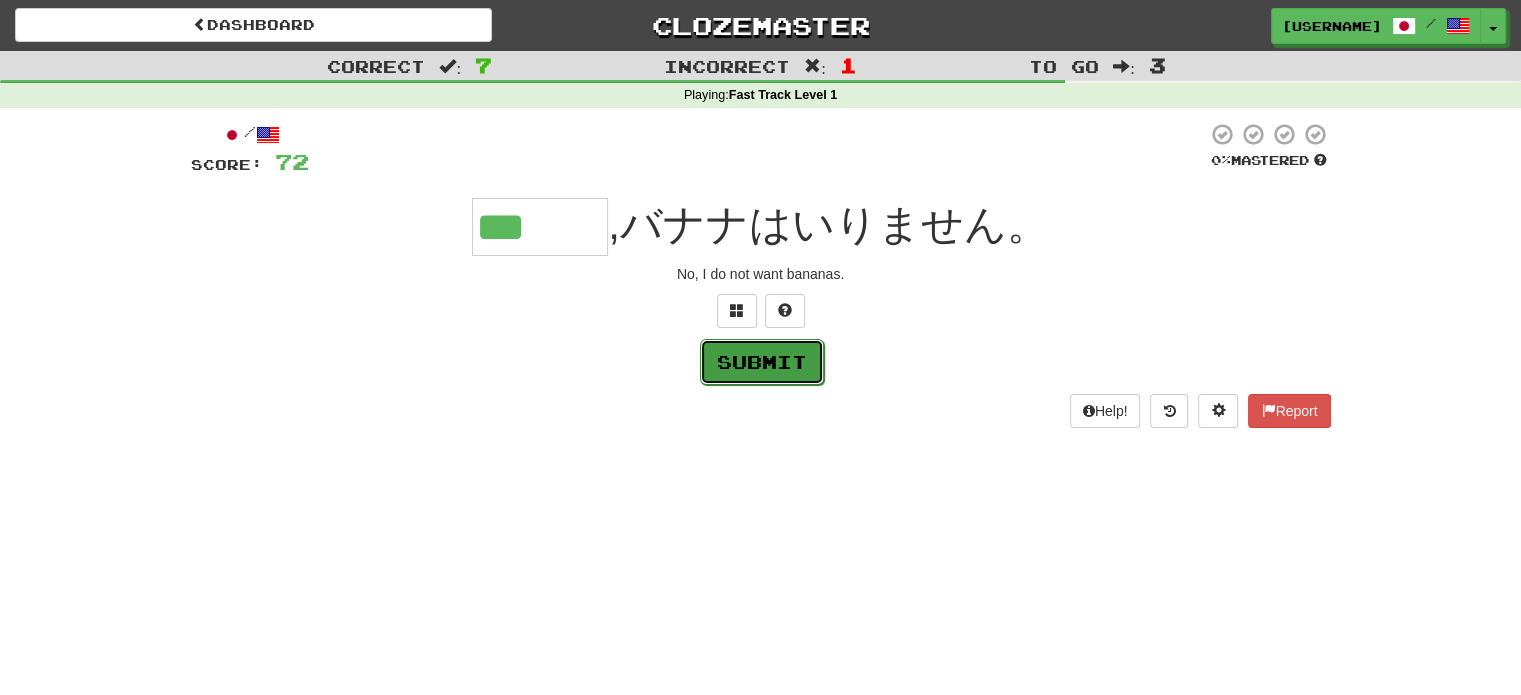 click on "Submit" at bounding box center (762, 362) 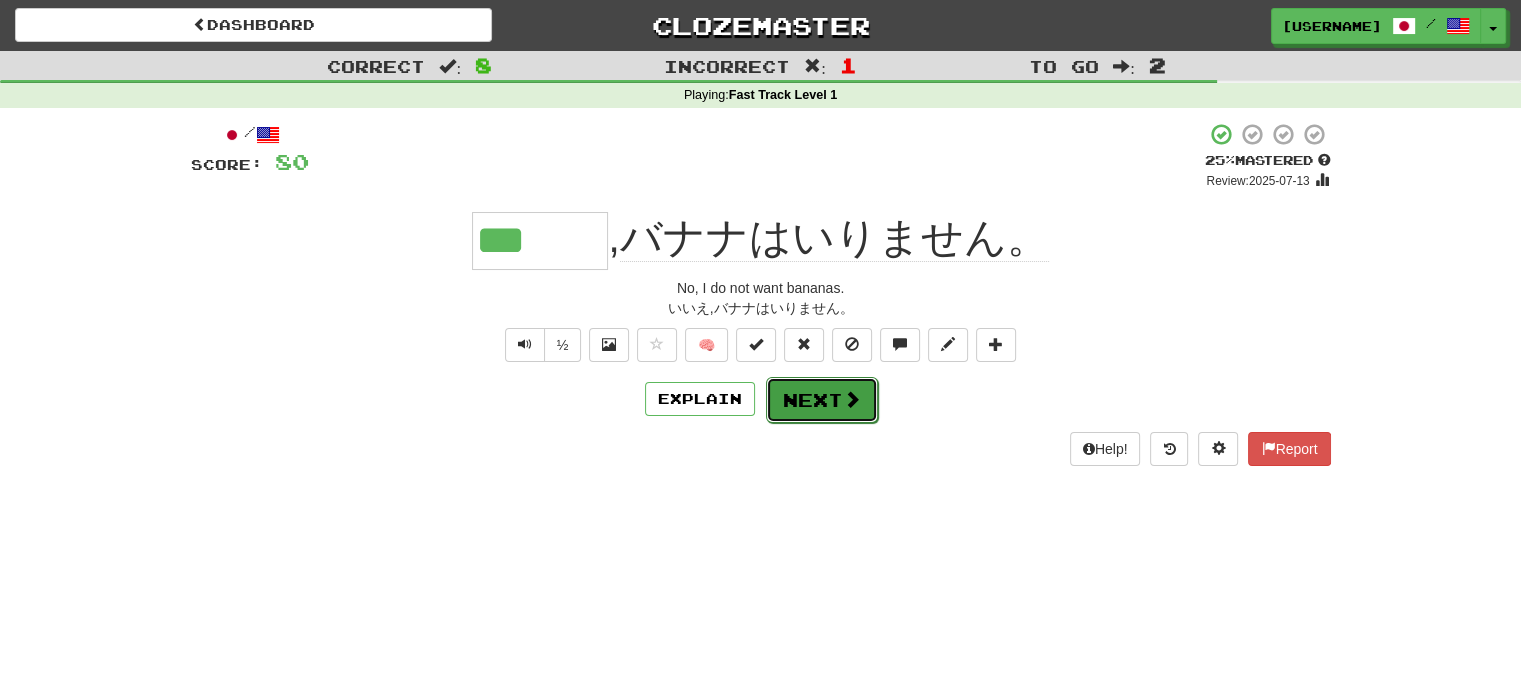 click on "Next" at bounding box center (822, 400) 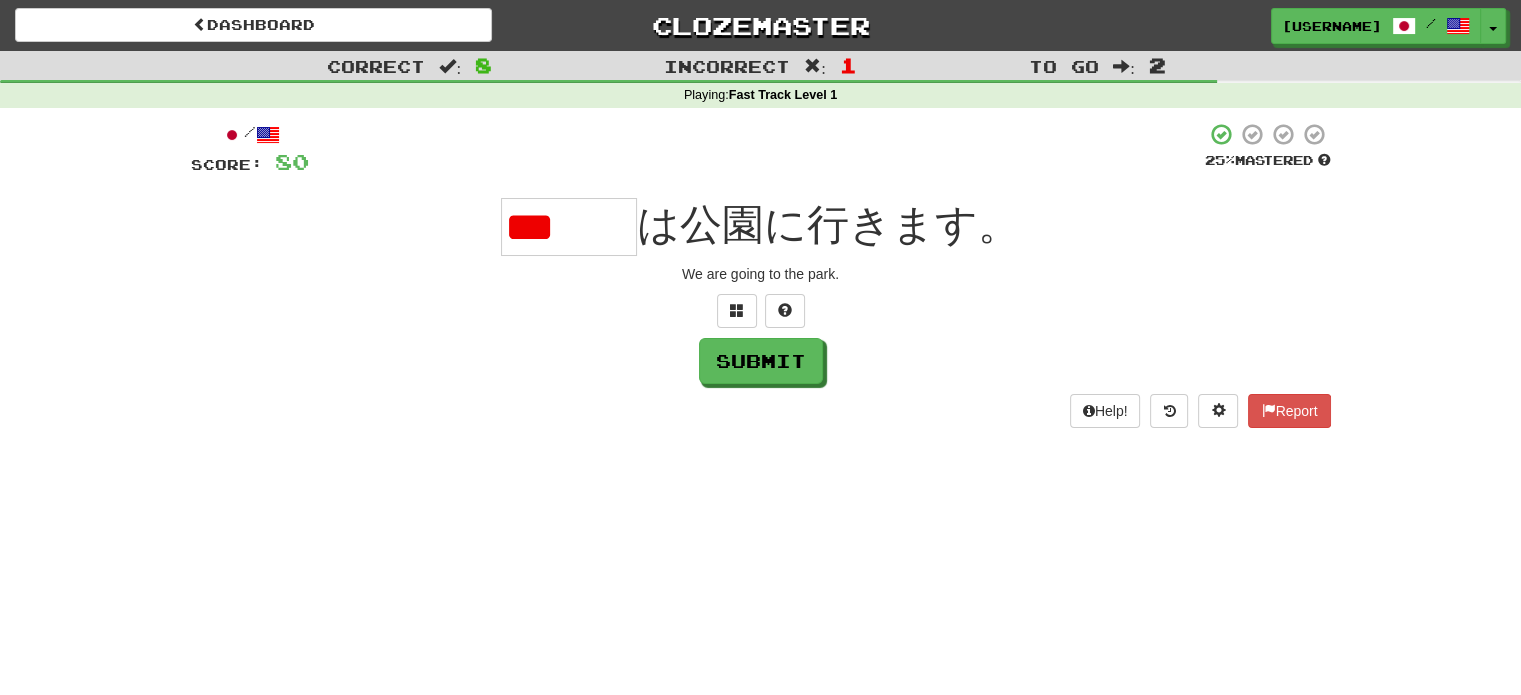 scroll, scrollTop: 0, scrollLeft: 0, axis: both 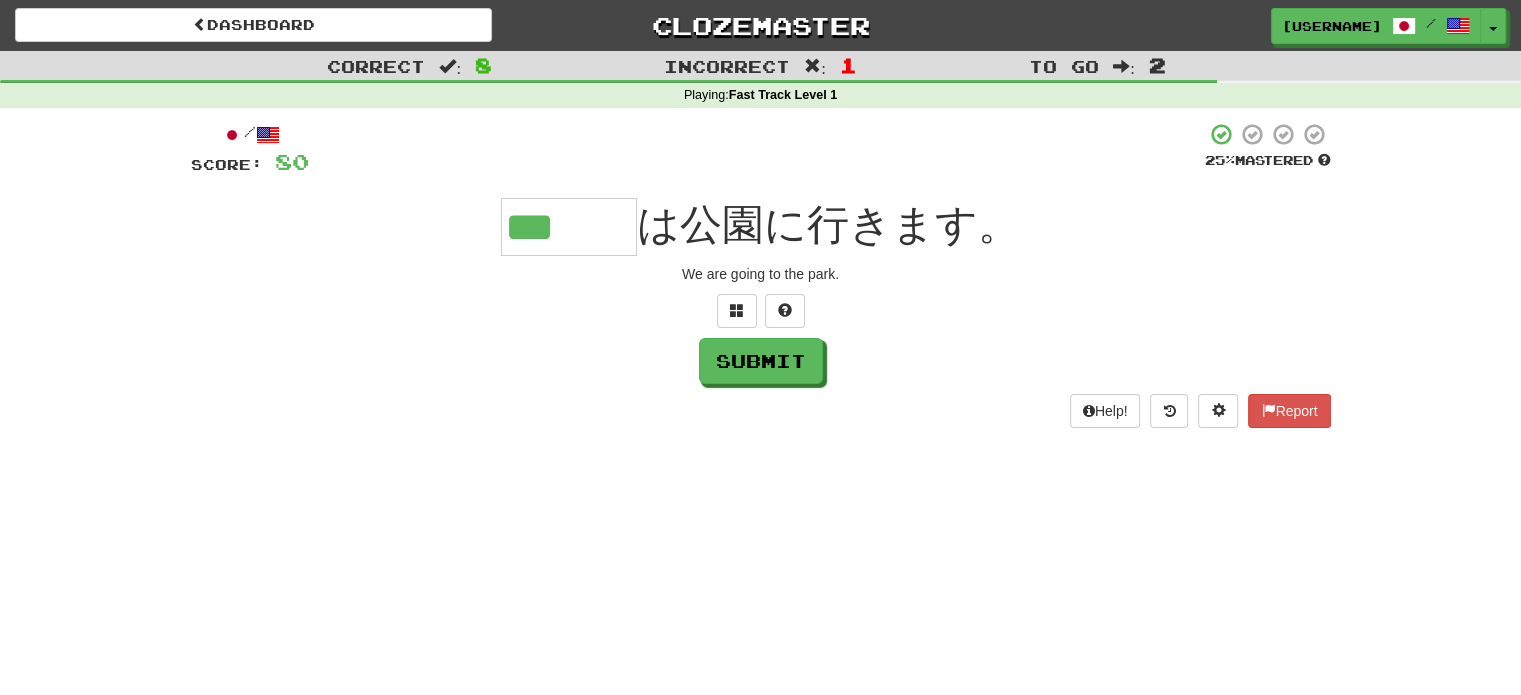type on "***" 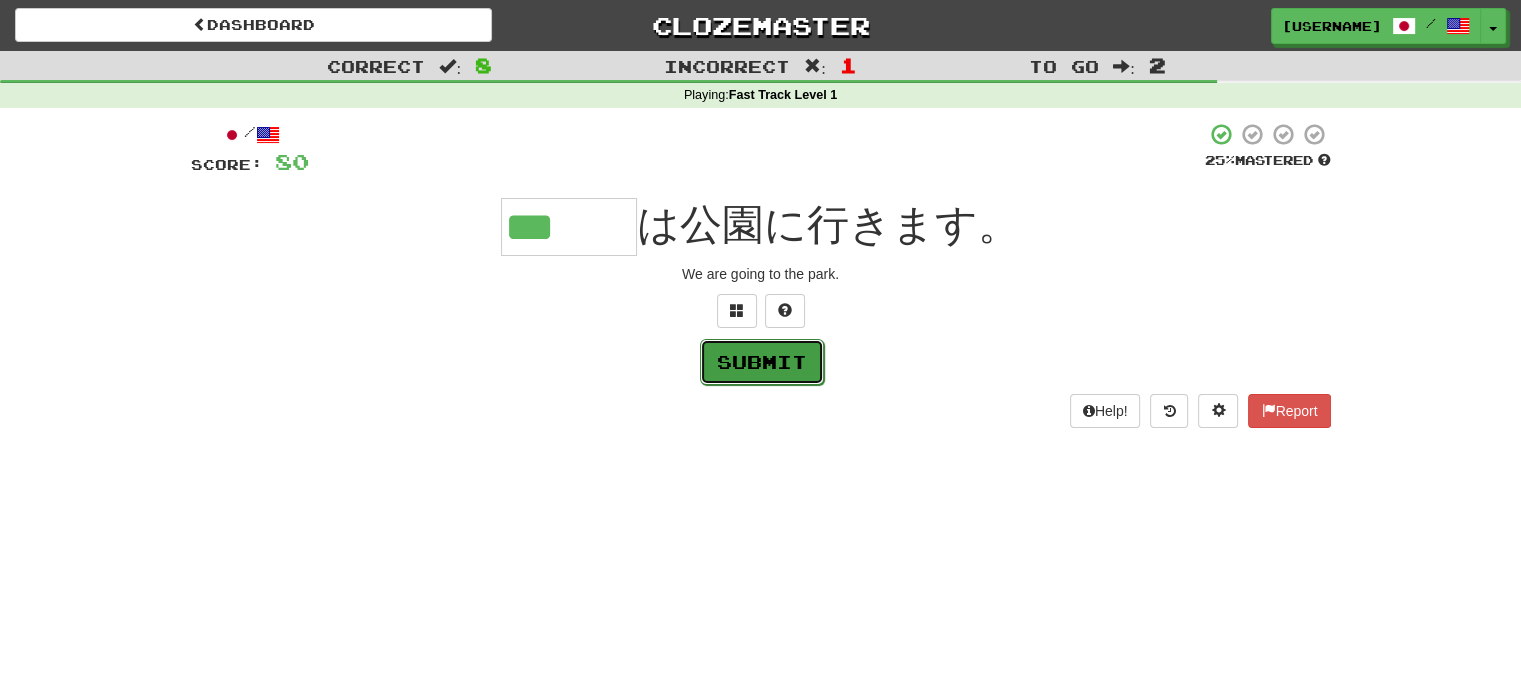 click on "Submit" at bounding box center [762, 362] 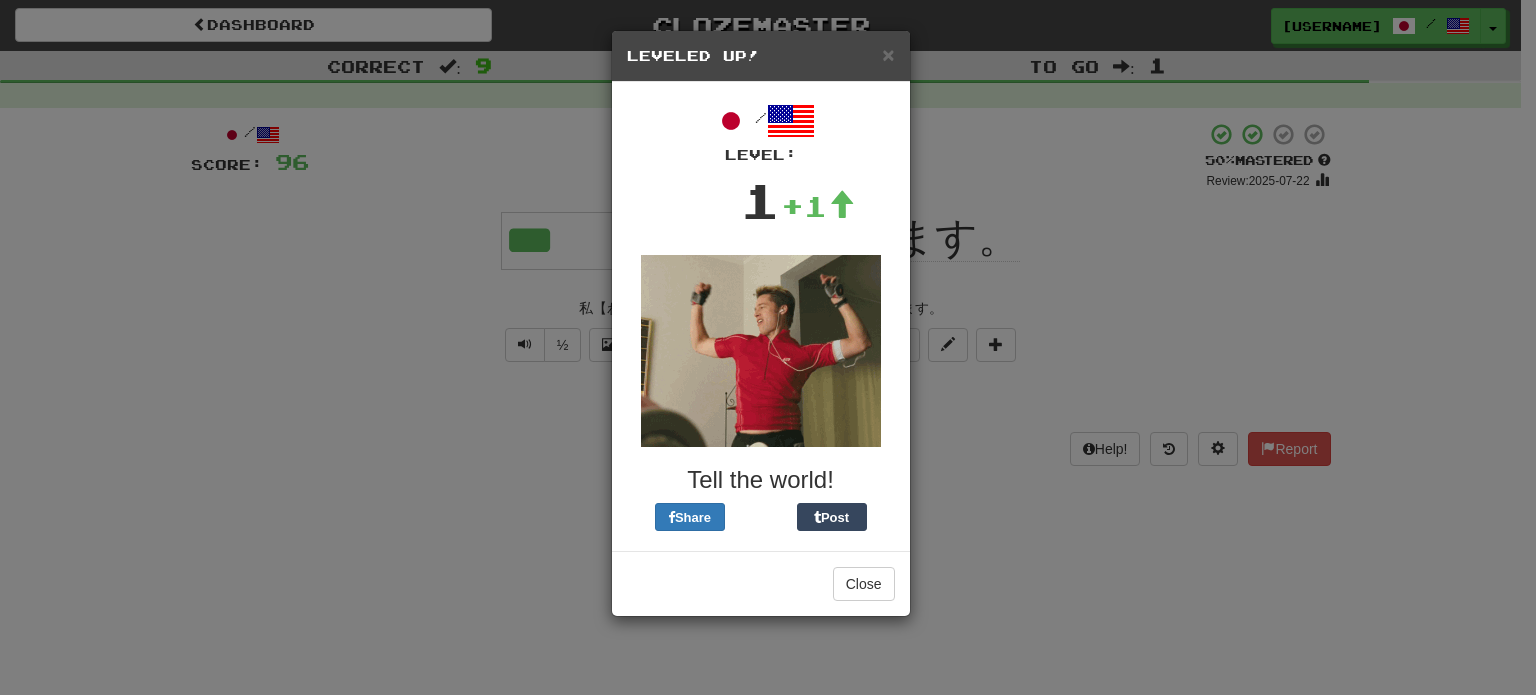 click on "Close" at bounding box center [761, 583] 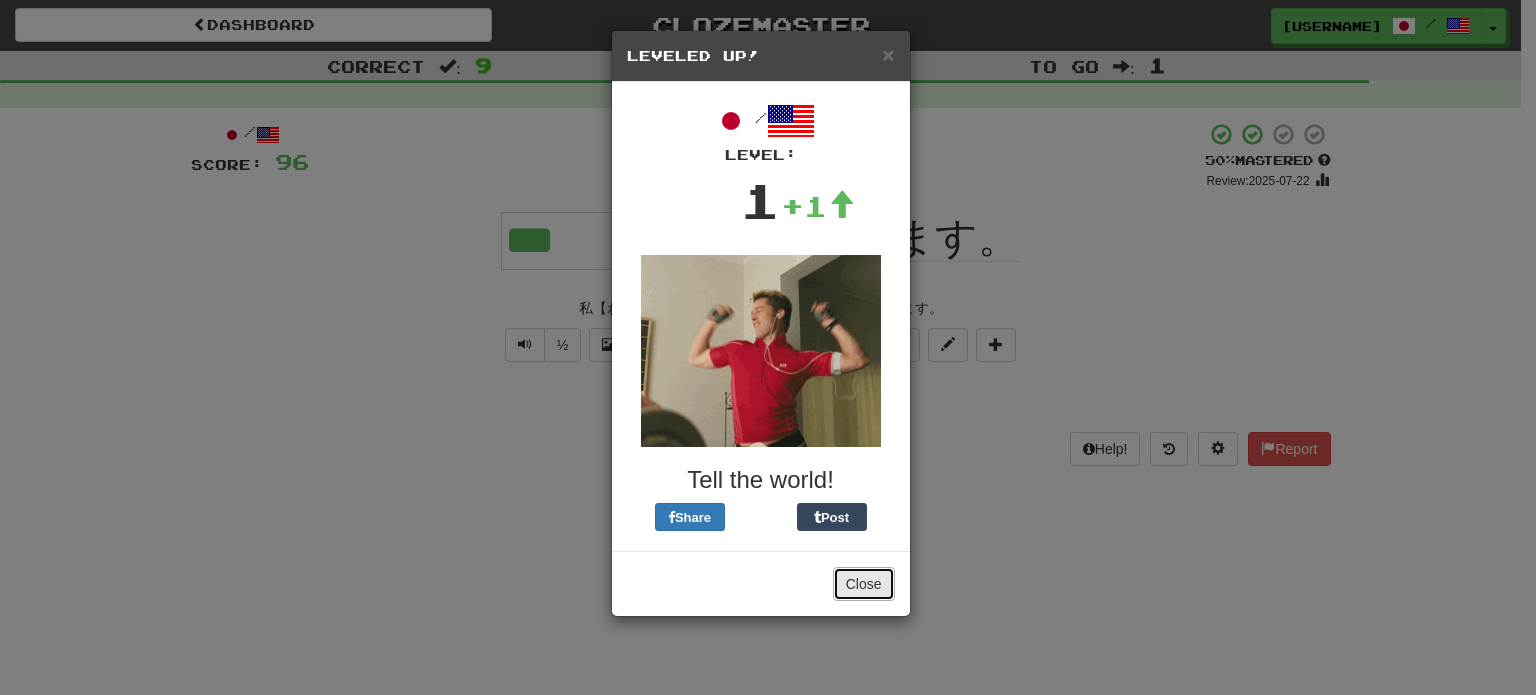 click on "Close" at bounding box center [864, 584] 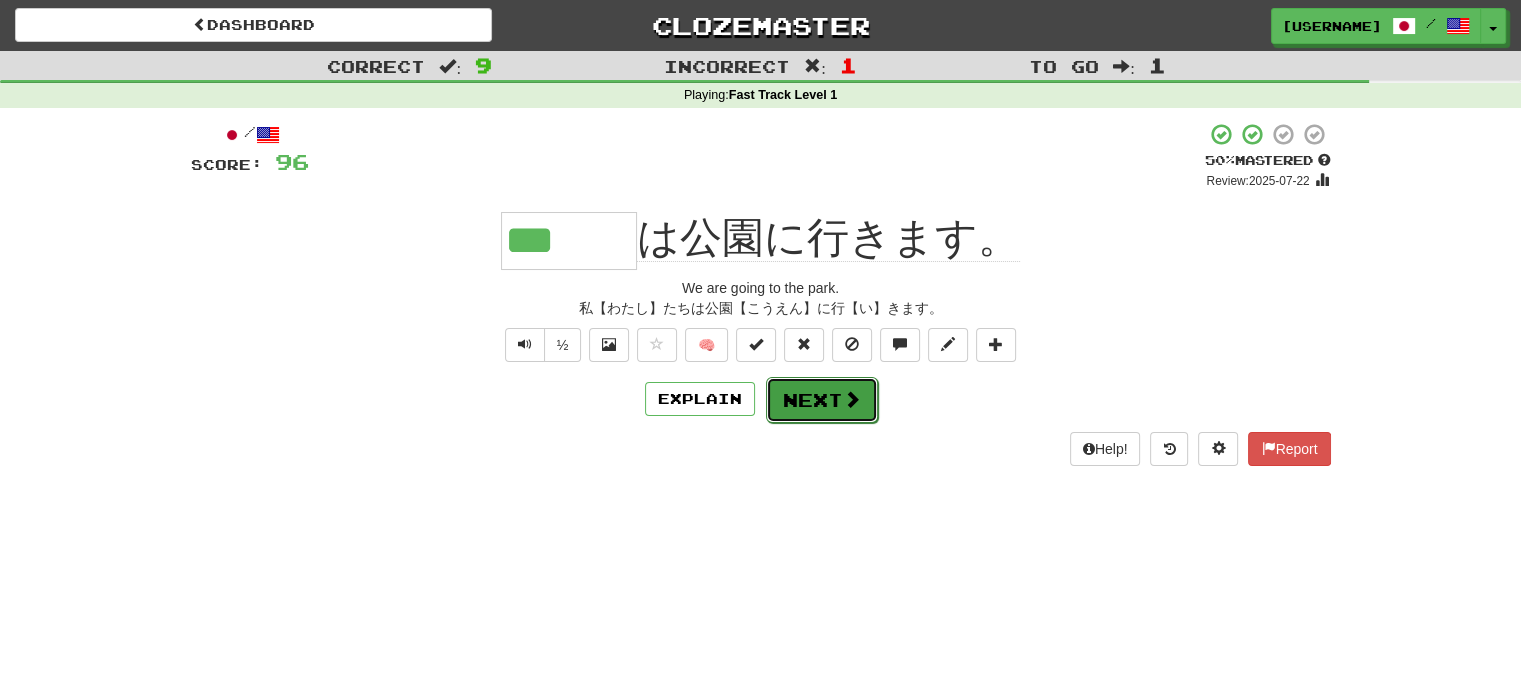 click on "Next" at bounding box center (822, 400) 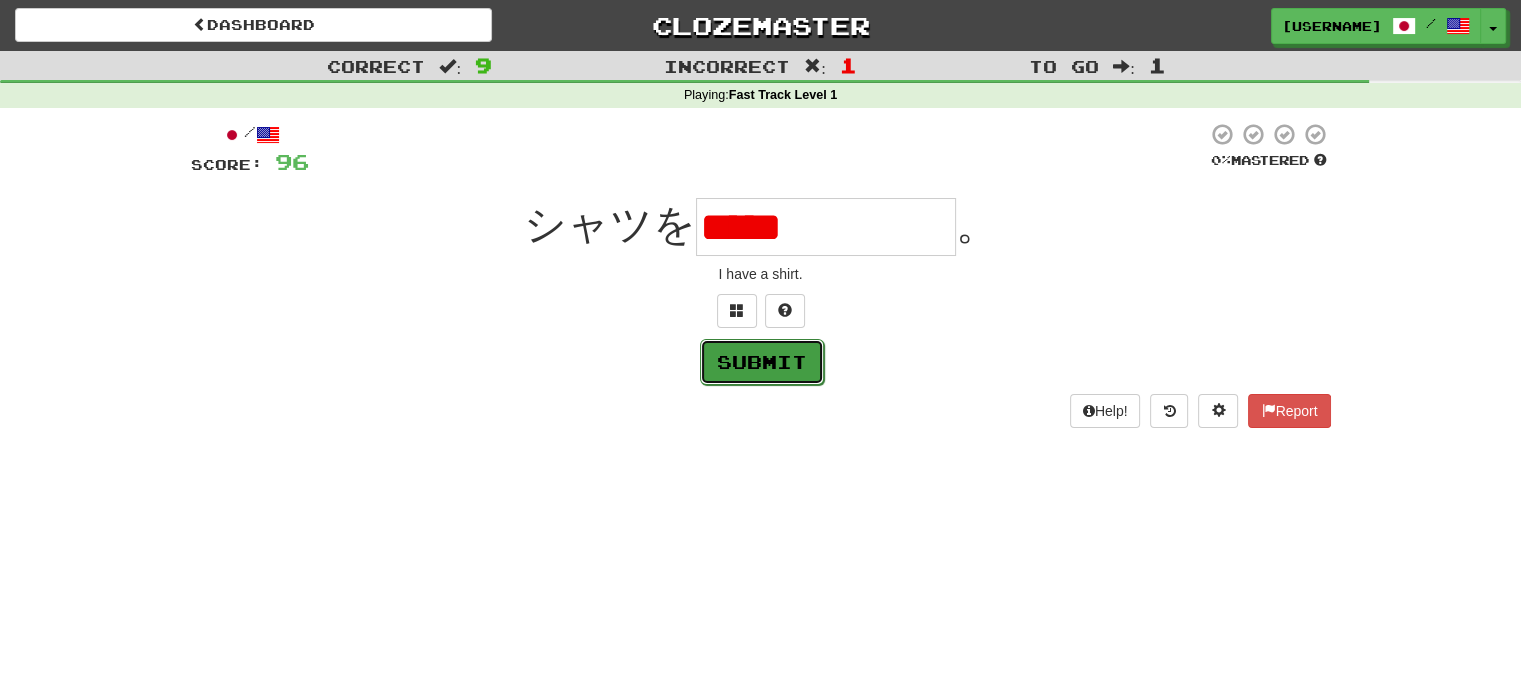 click on "Submit" at bounding box center (762, 362) 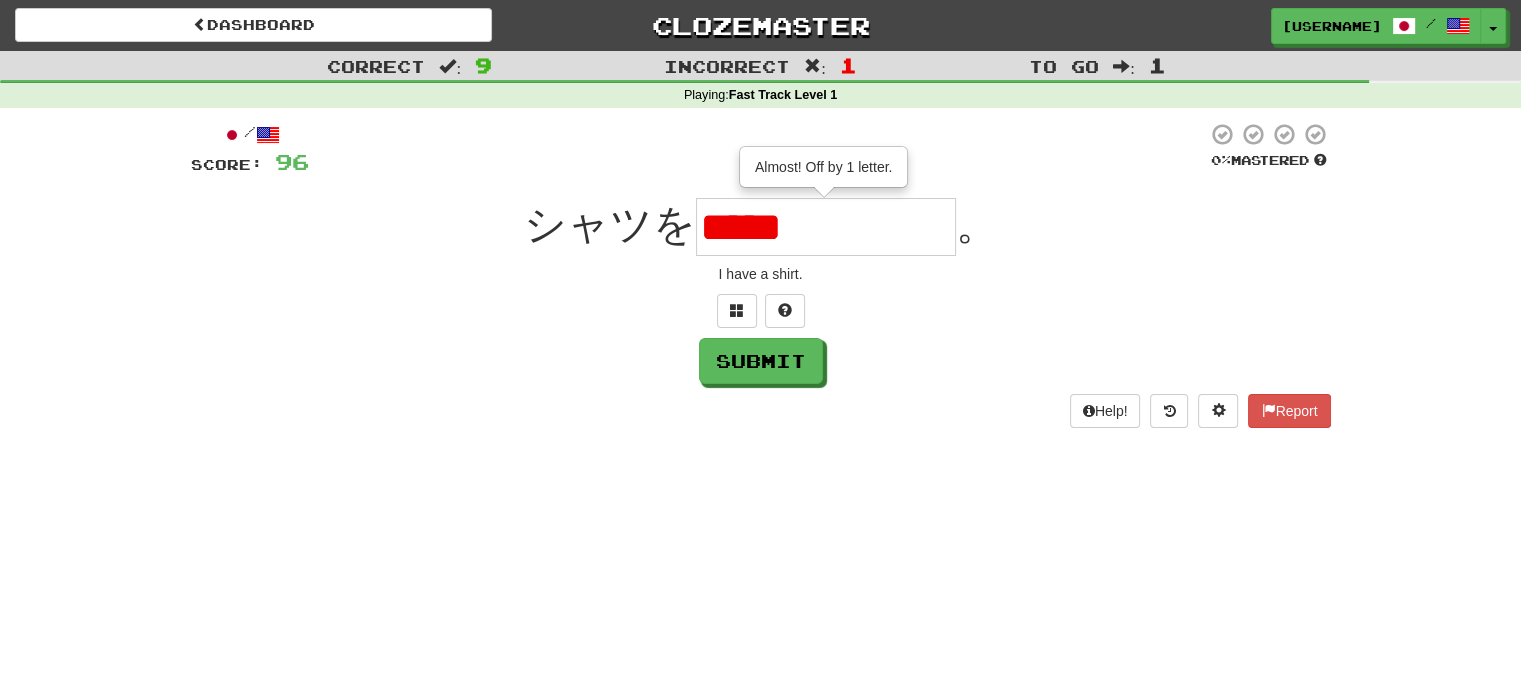 click on "*****" at bounding box center (826, 227) 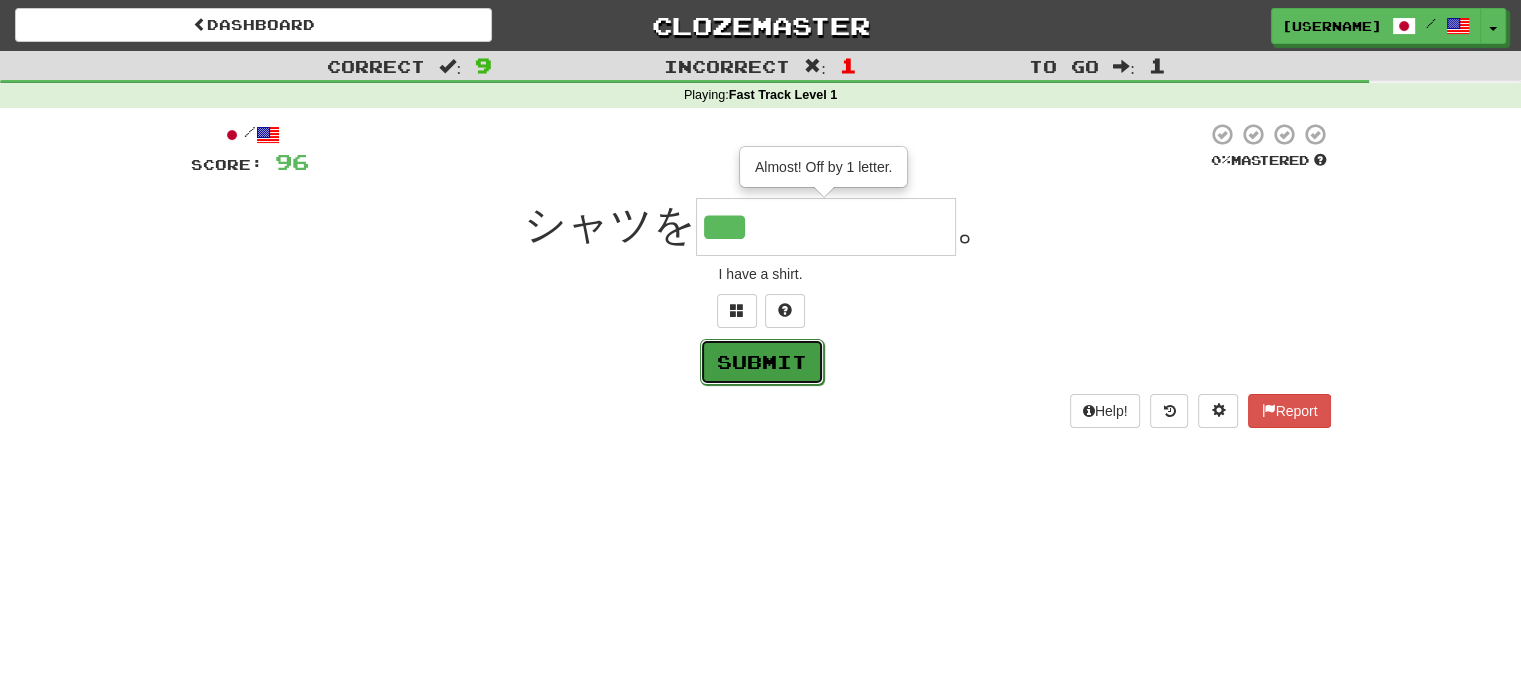 click on "Submit" at bounding box center [762, 362] 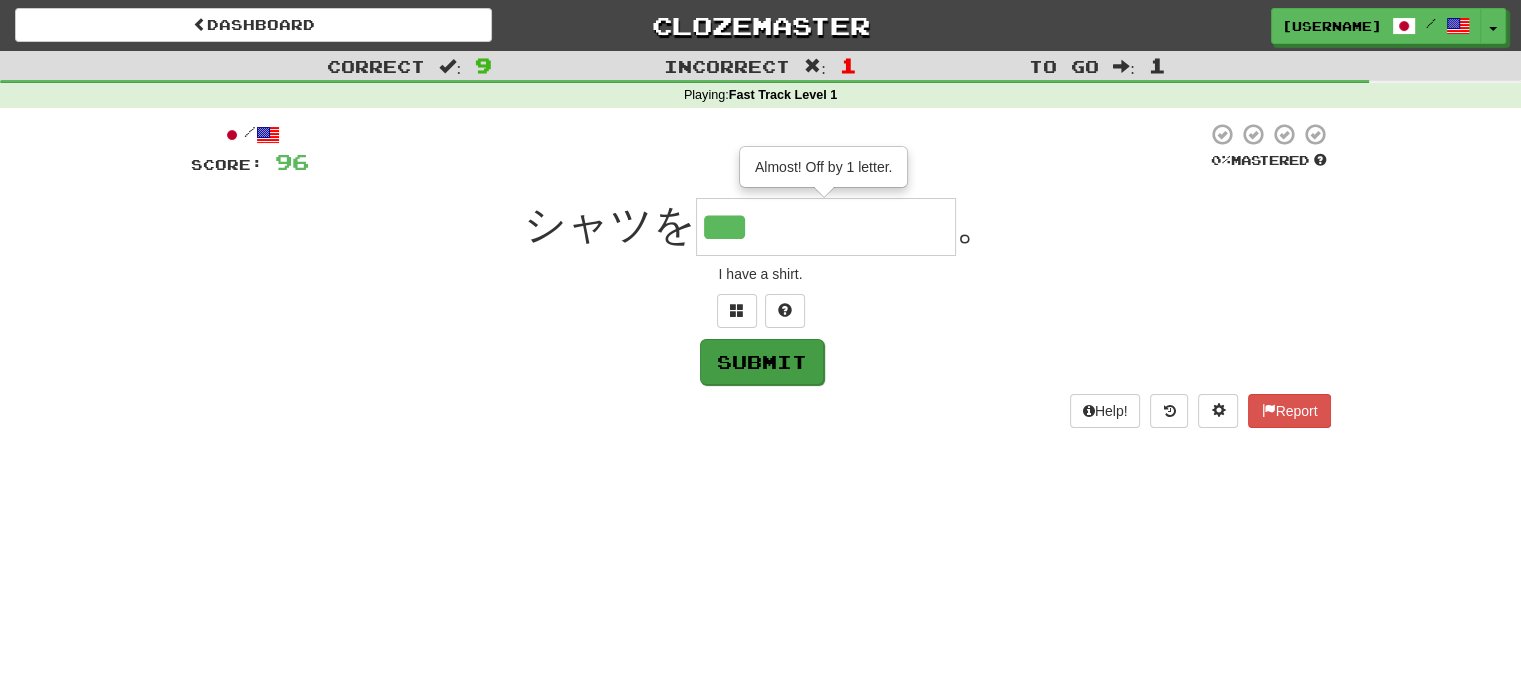 type on "******" 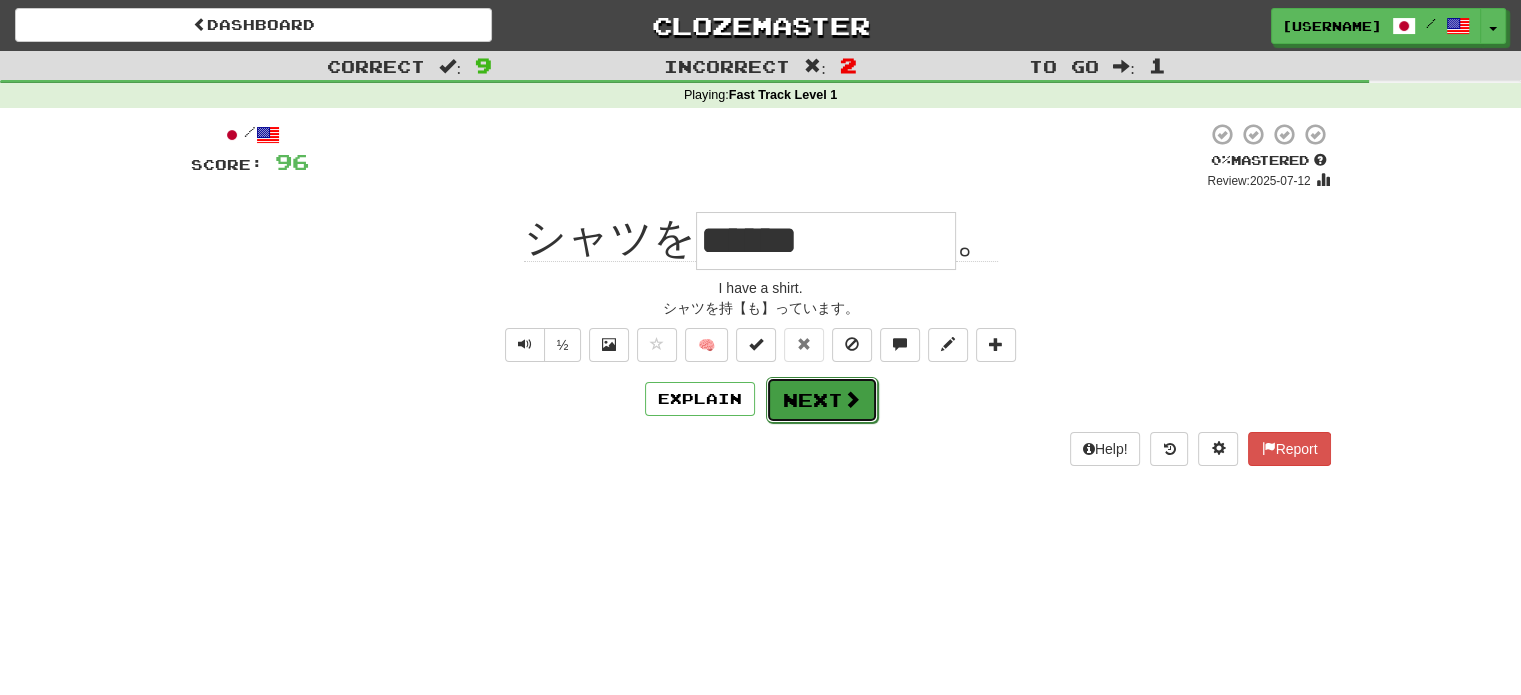 click on "Next" at bounding box center [822, 400] 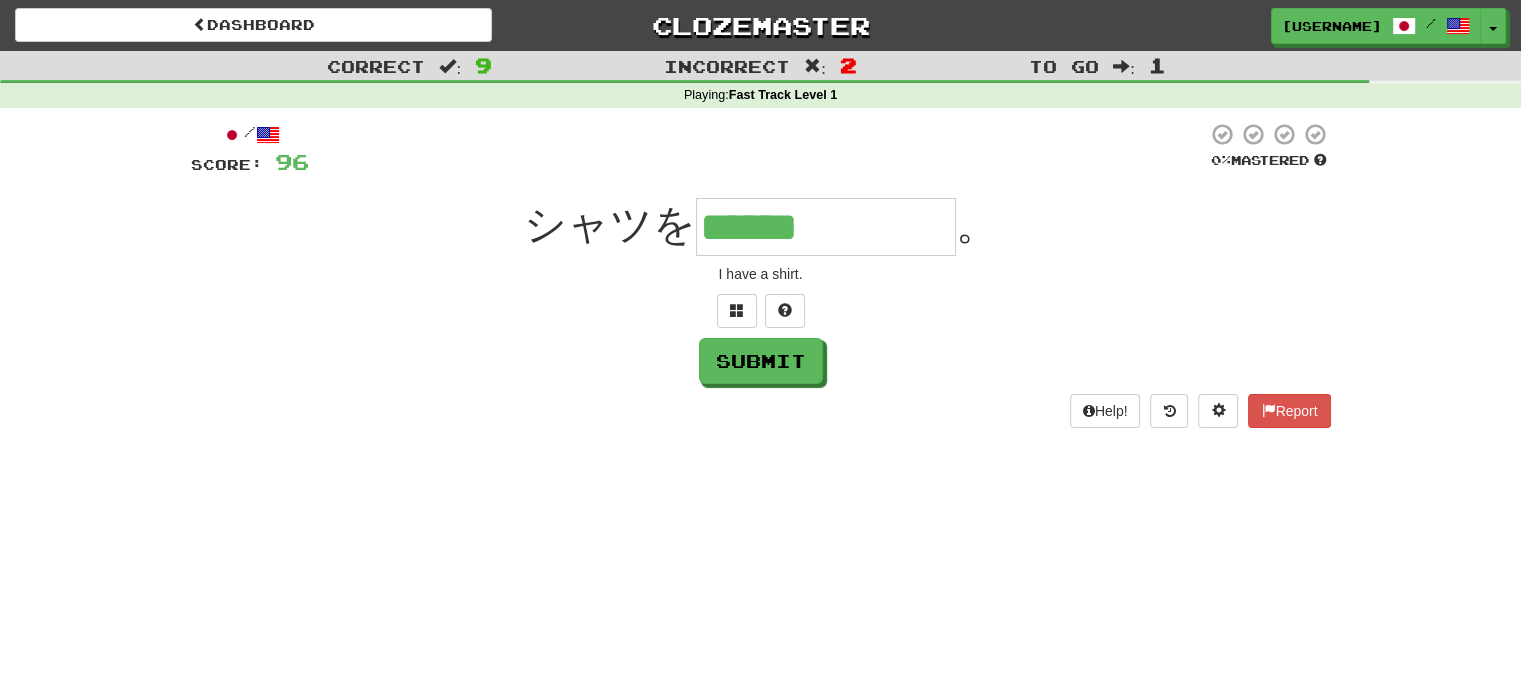 type on "******" 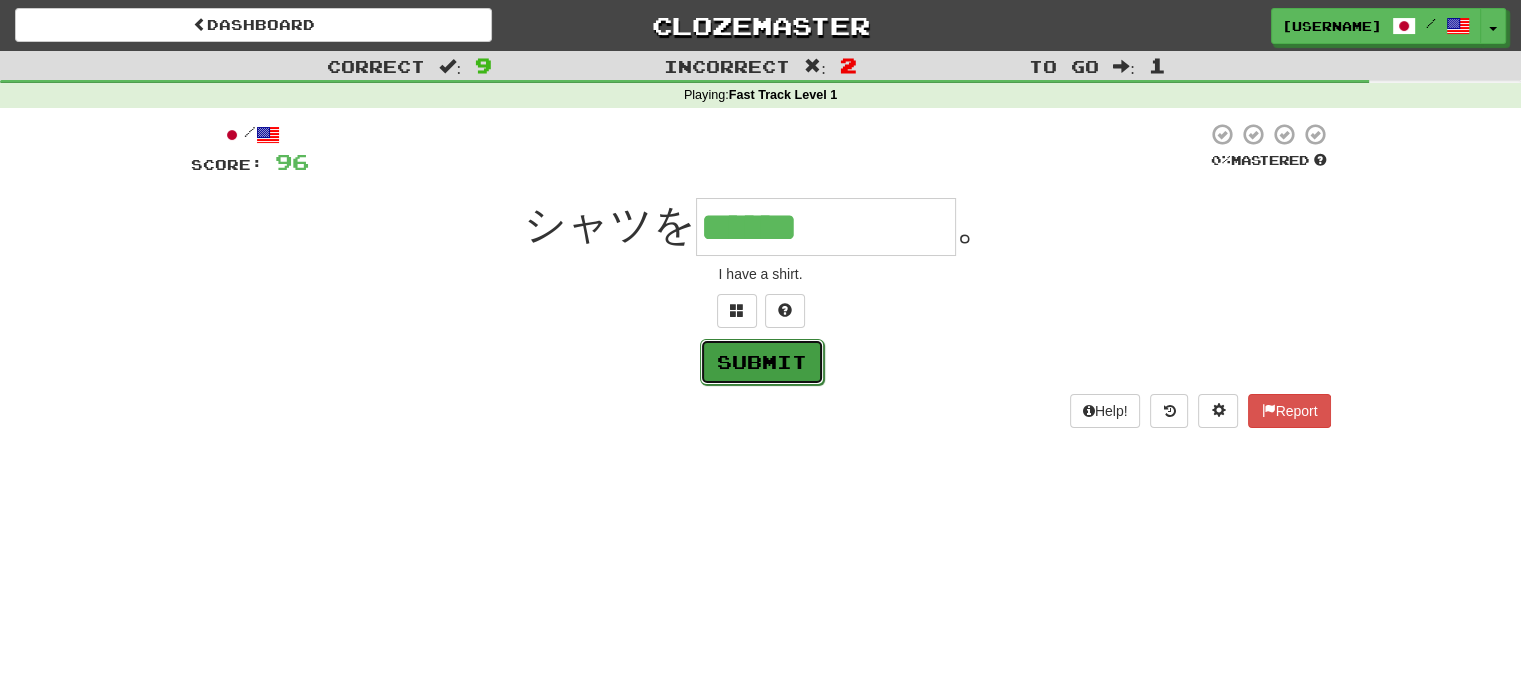 click on "Submit" at bounding box center [762, 362] 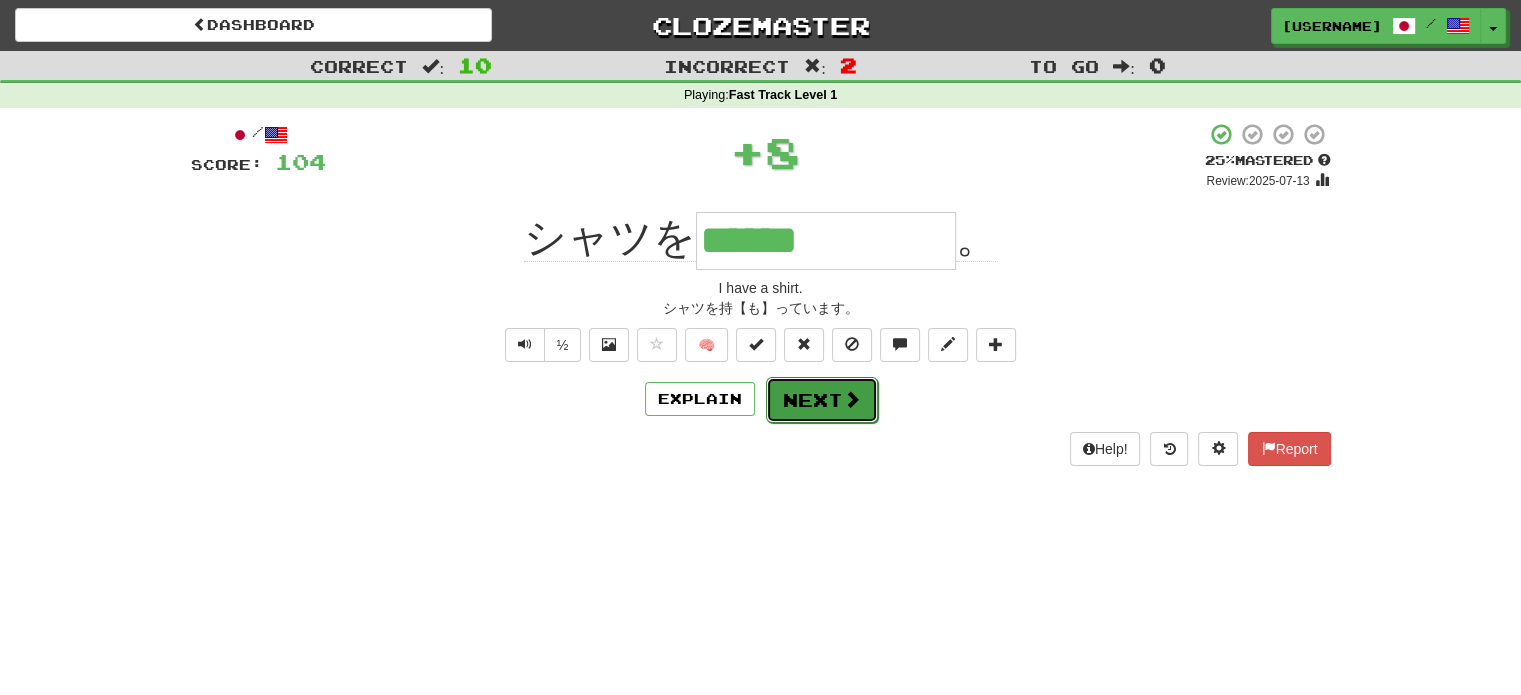 click on "Next" at bounding box center (822, 400) 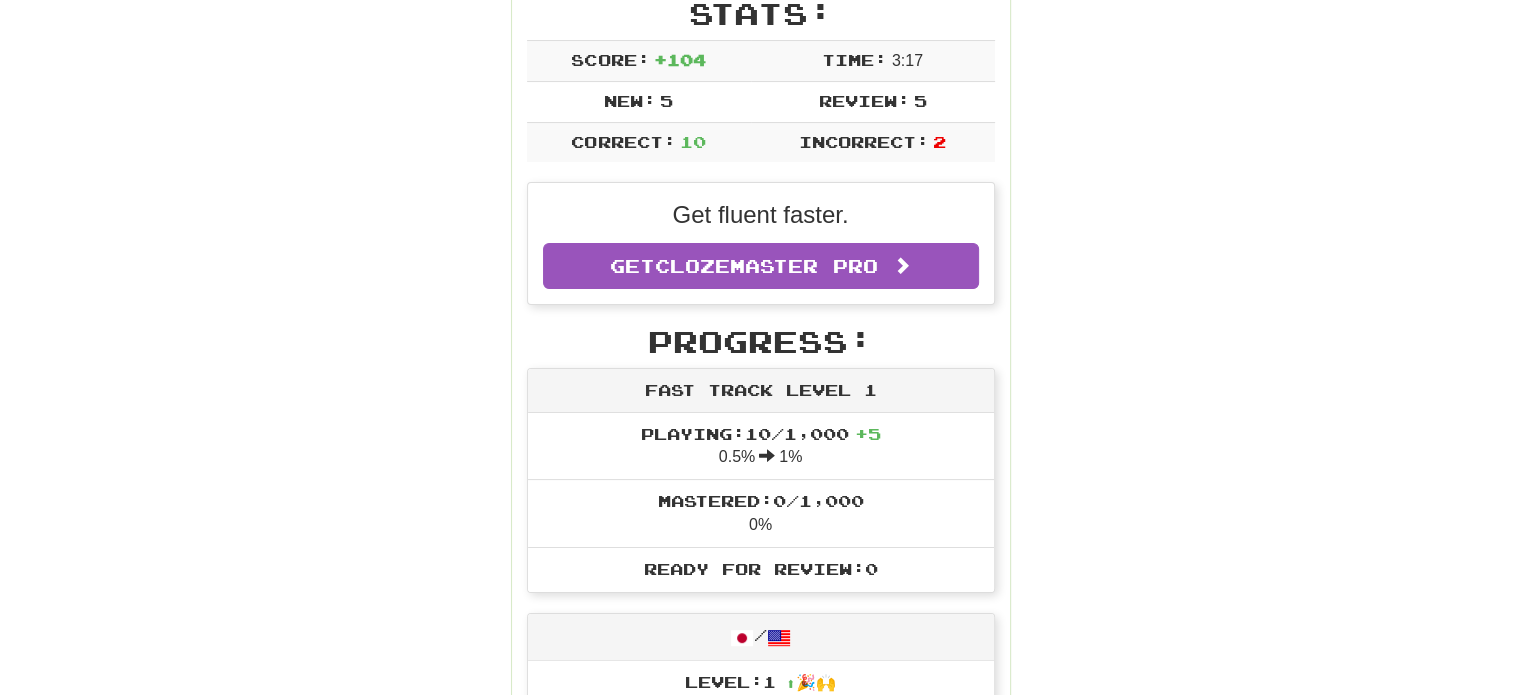 scroll, scrollTop: 0, scrollLeft: 0, axis: both 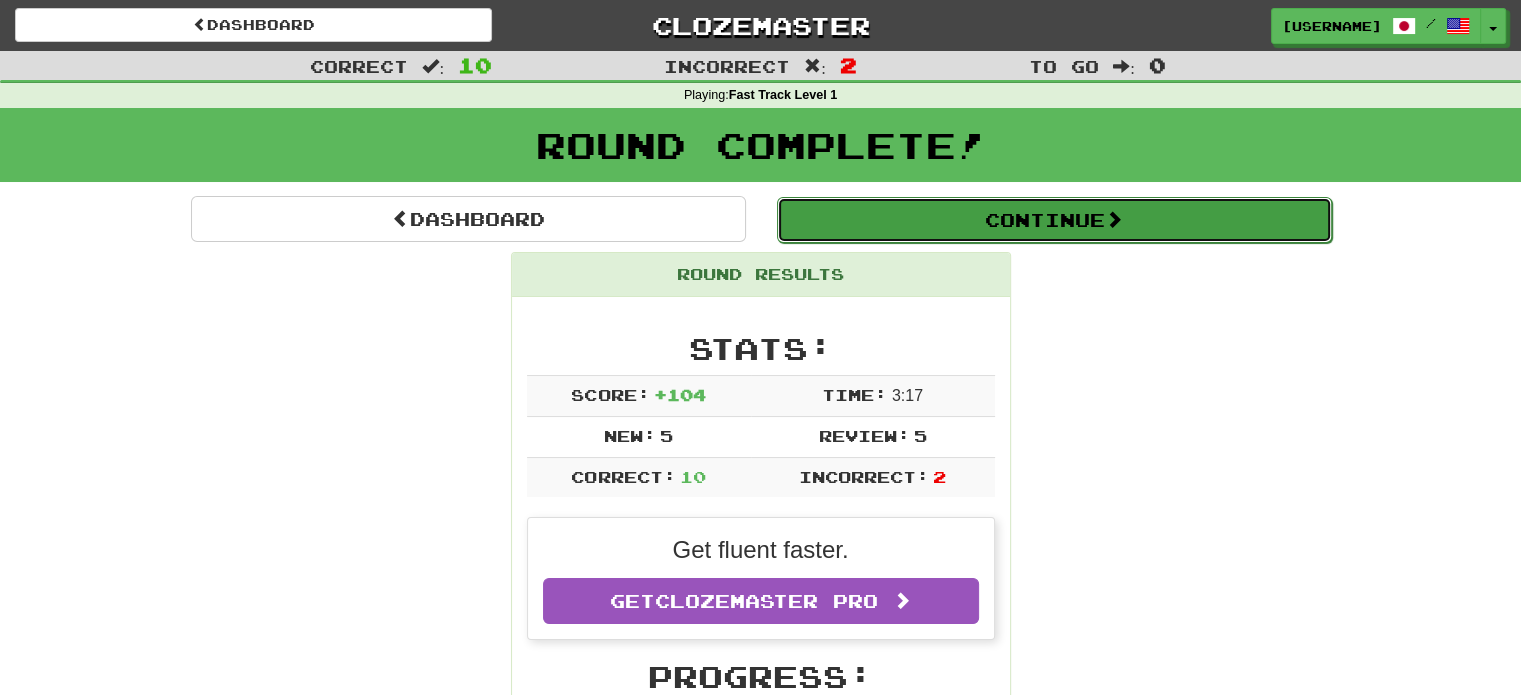 click on "Continue" at bounding box center (1054, 220) 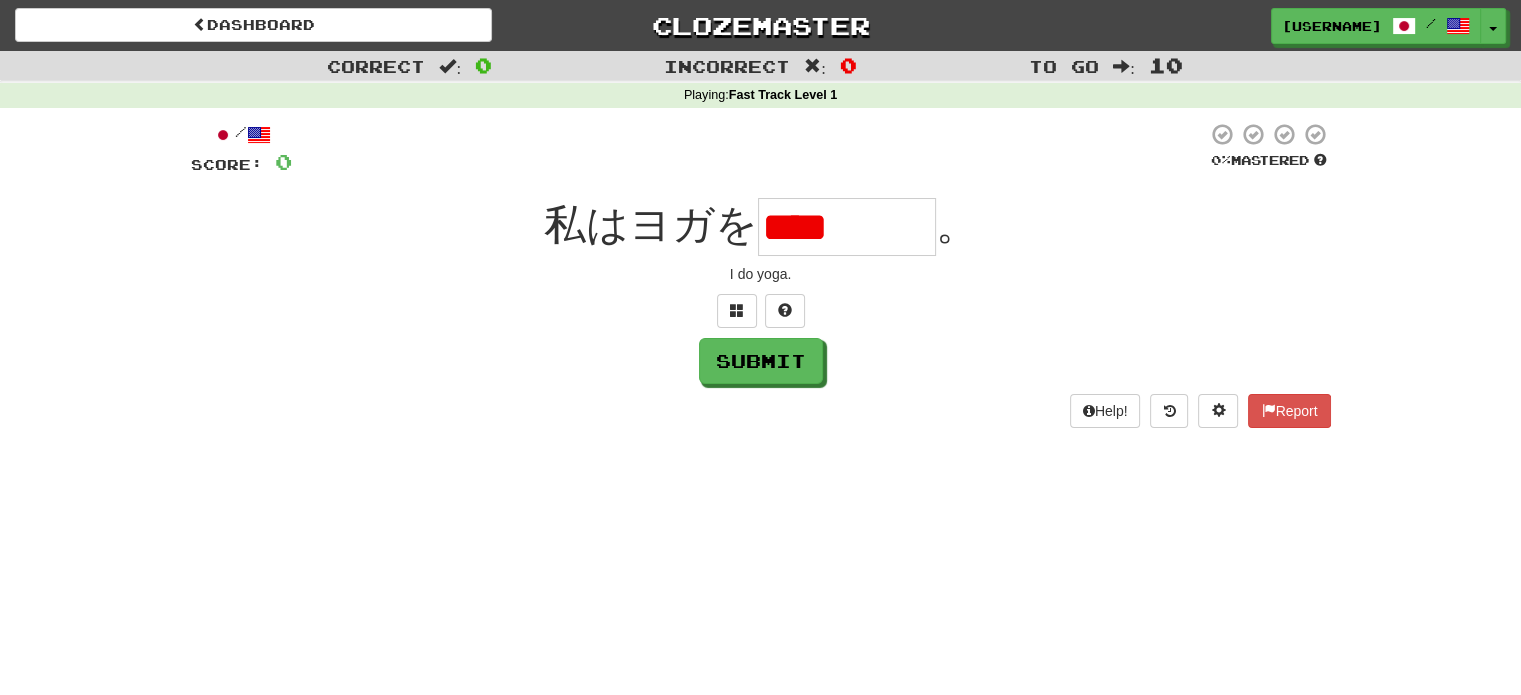 scroll, scrollTop: 0, scrollLeft: 0, axis: both 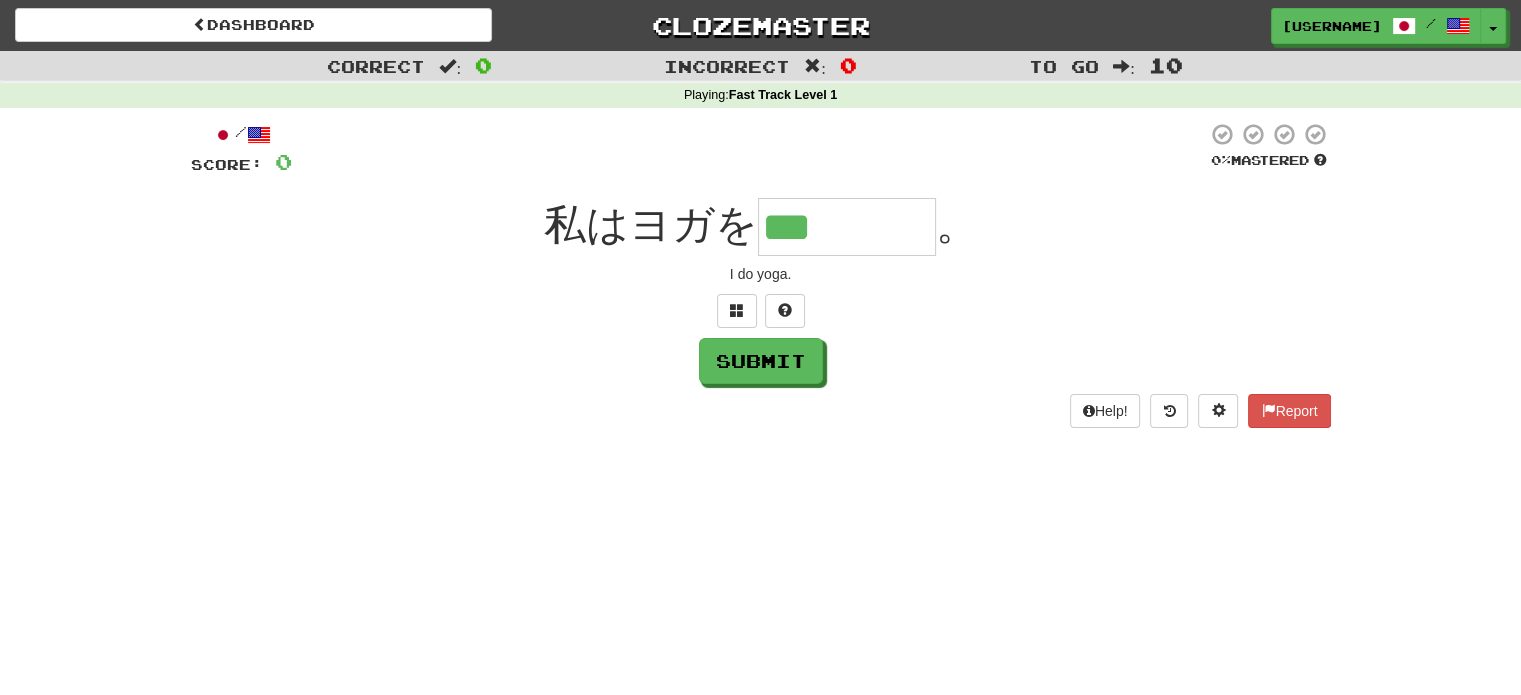 click on "/  Score:   0 0 %  Mastered 私はヨガを *** 。 I do yoga. Submit  Help!  Report" at bounding box center (761, 275) 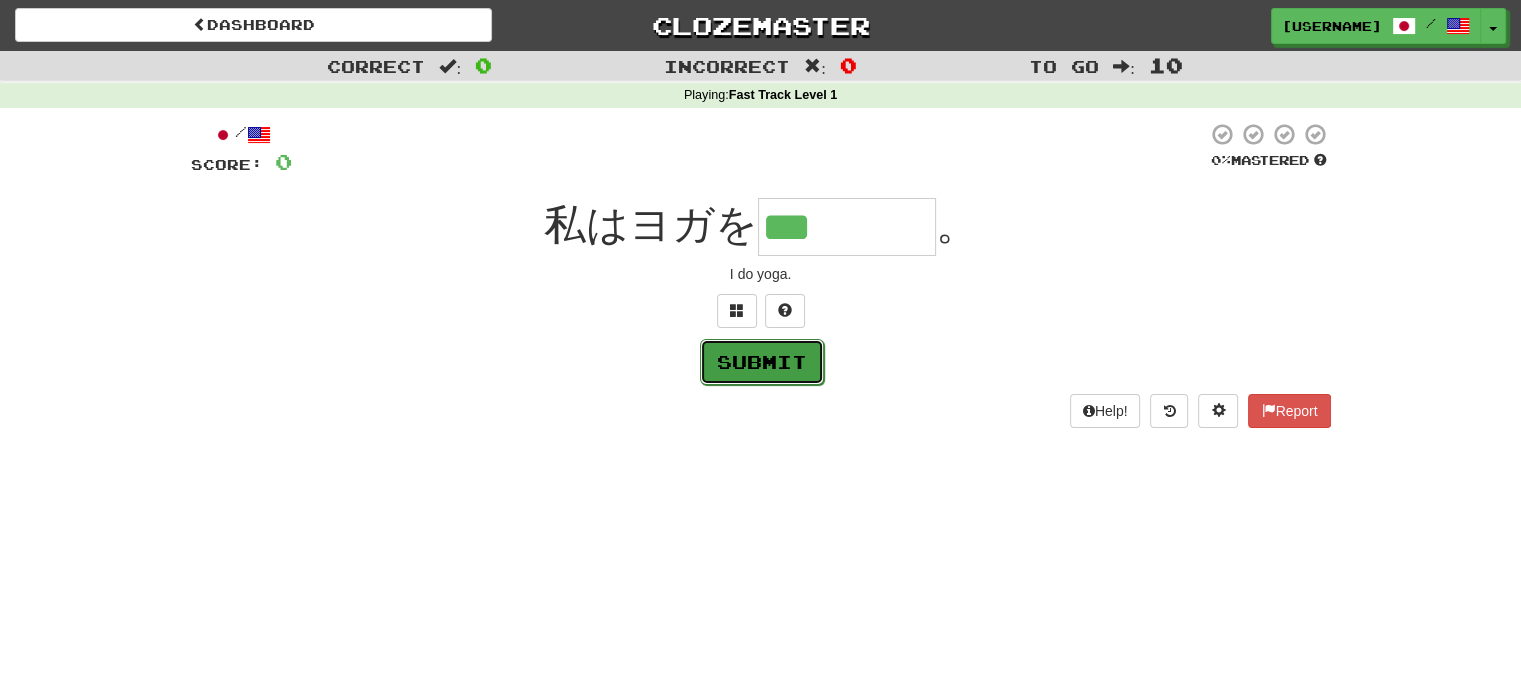click on "Submit" at bounding box center (762, 362) 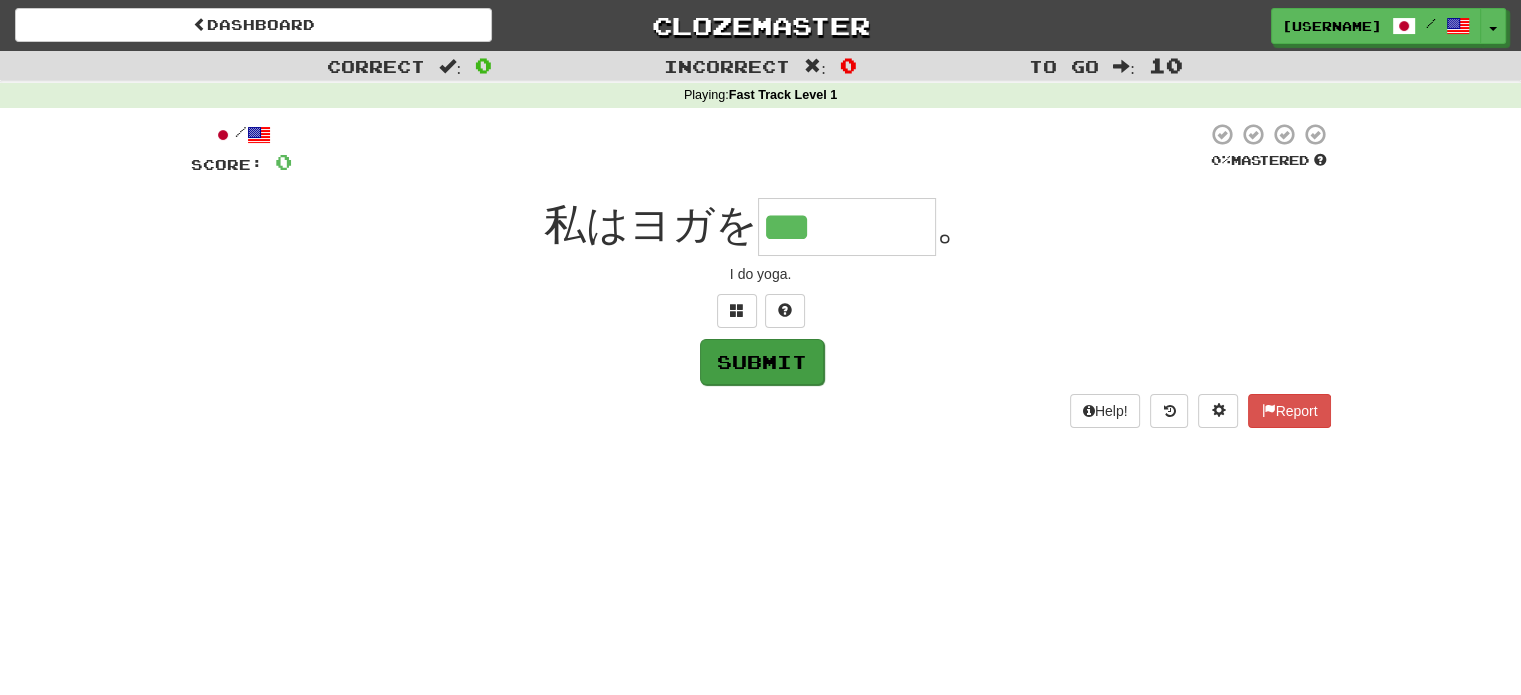 type on "****" 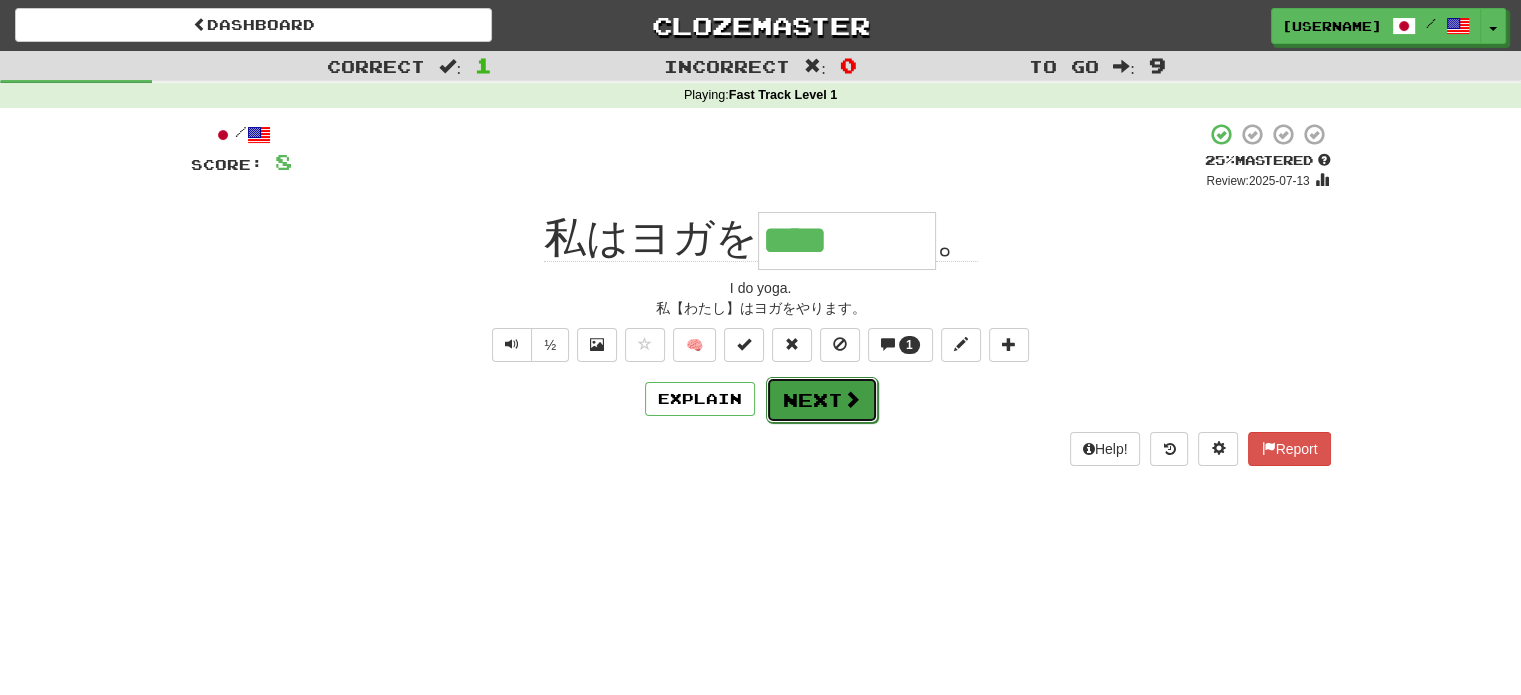 click on "Next" at bounding box center [822, 400] 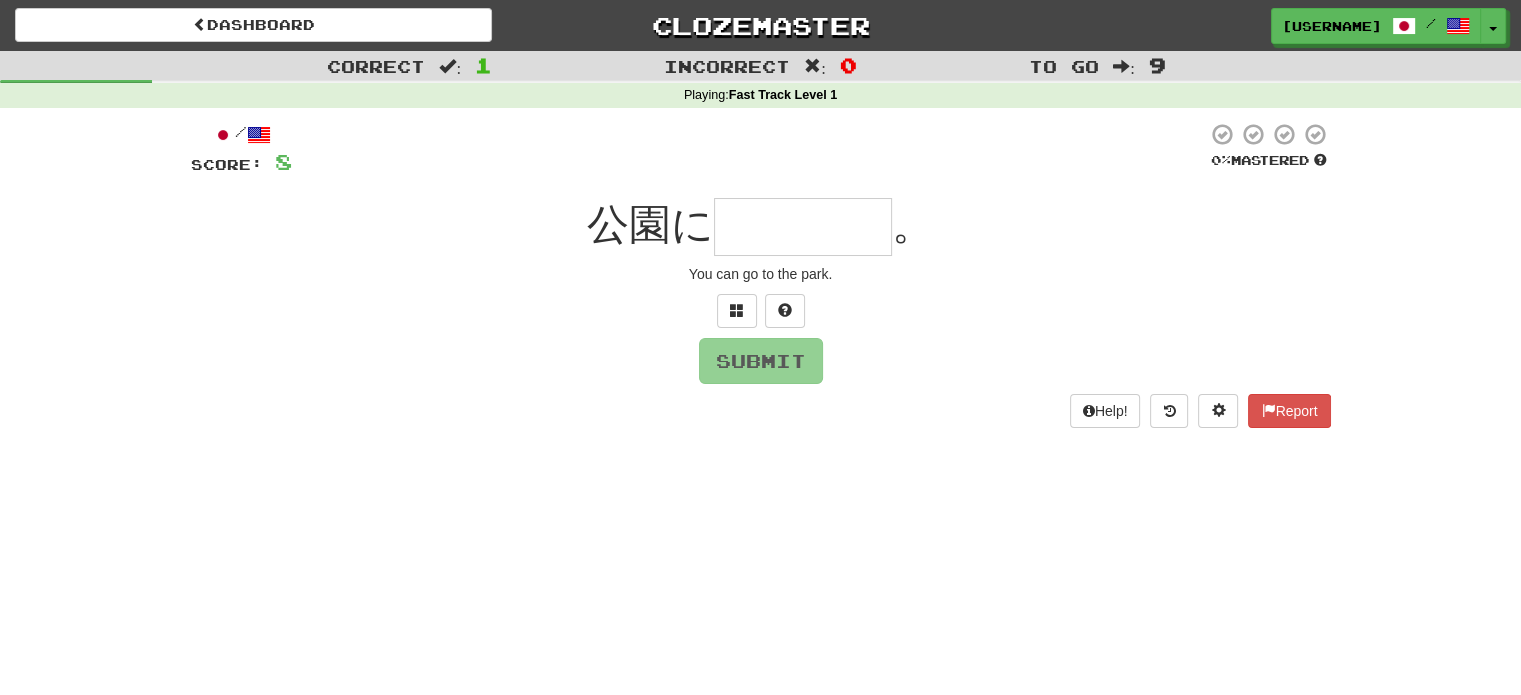 type on "*" 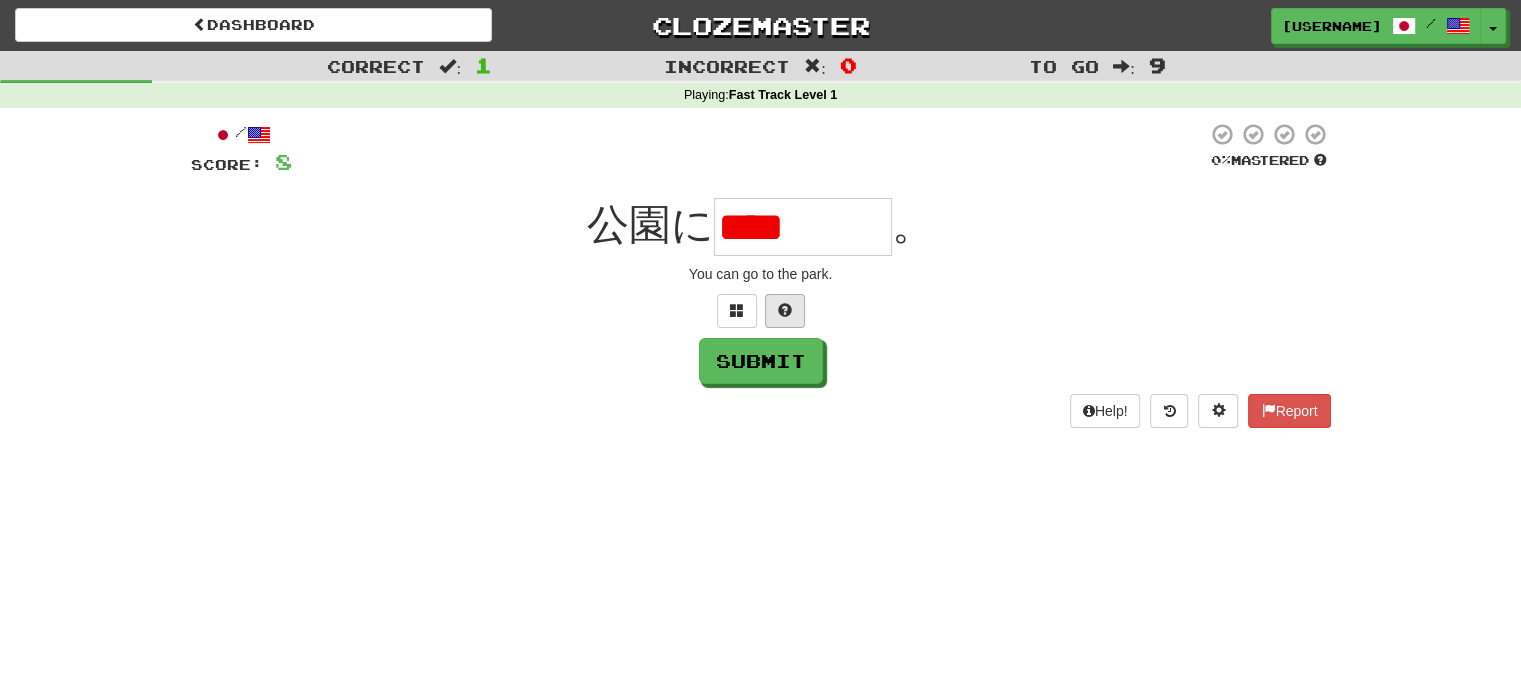 scroll, scrollTop: 0, scrollLeft: 0, axis: both 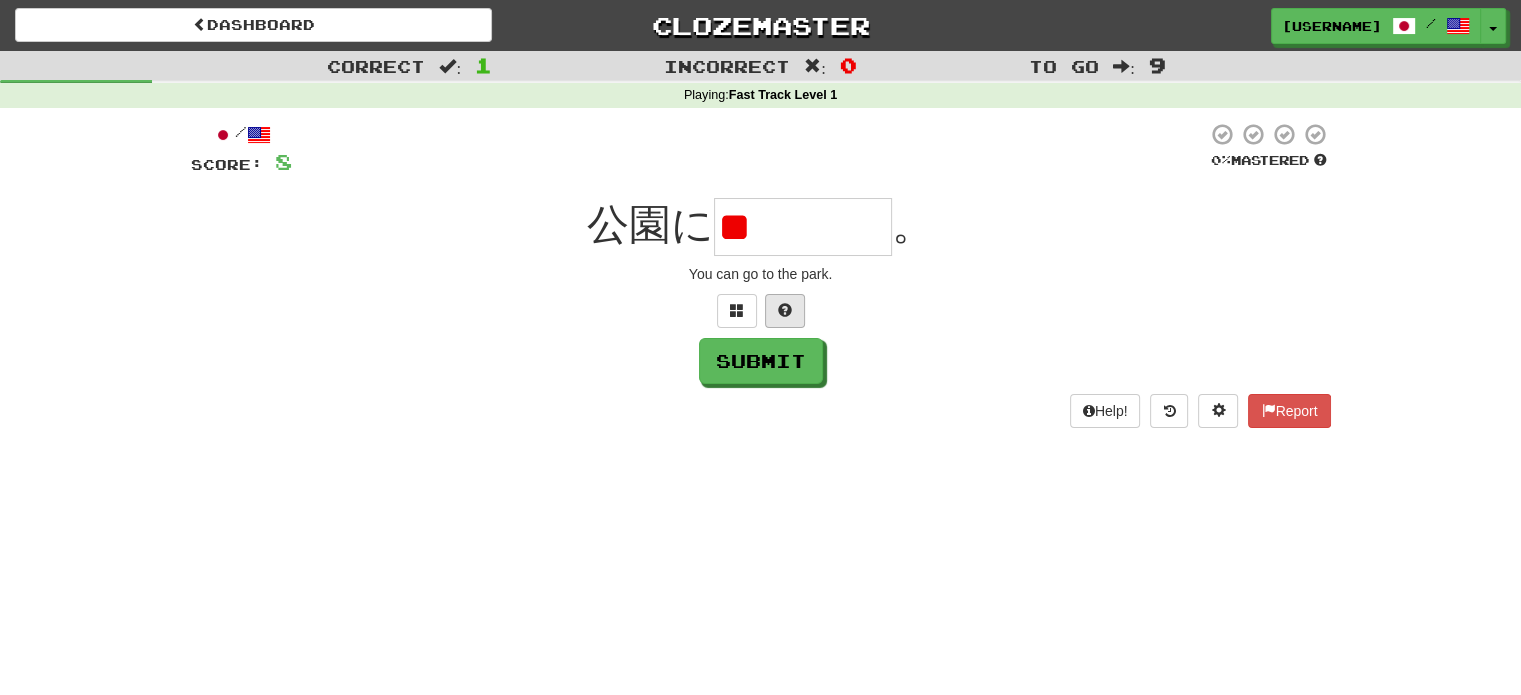 type on "*" 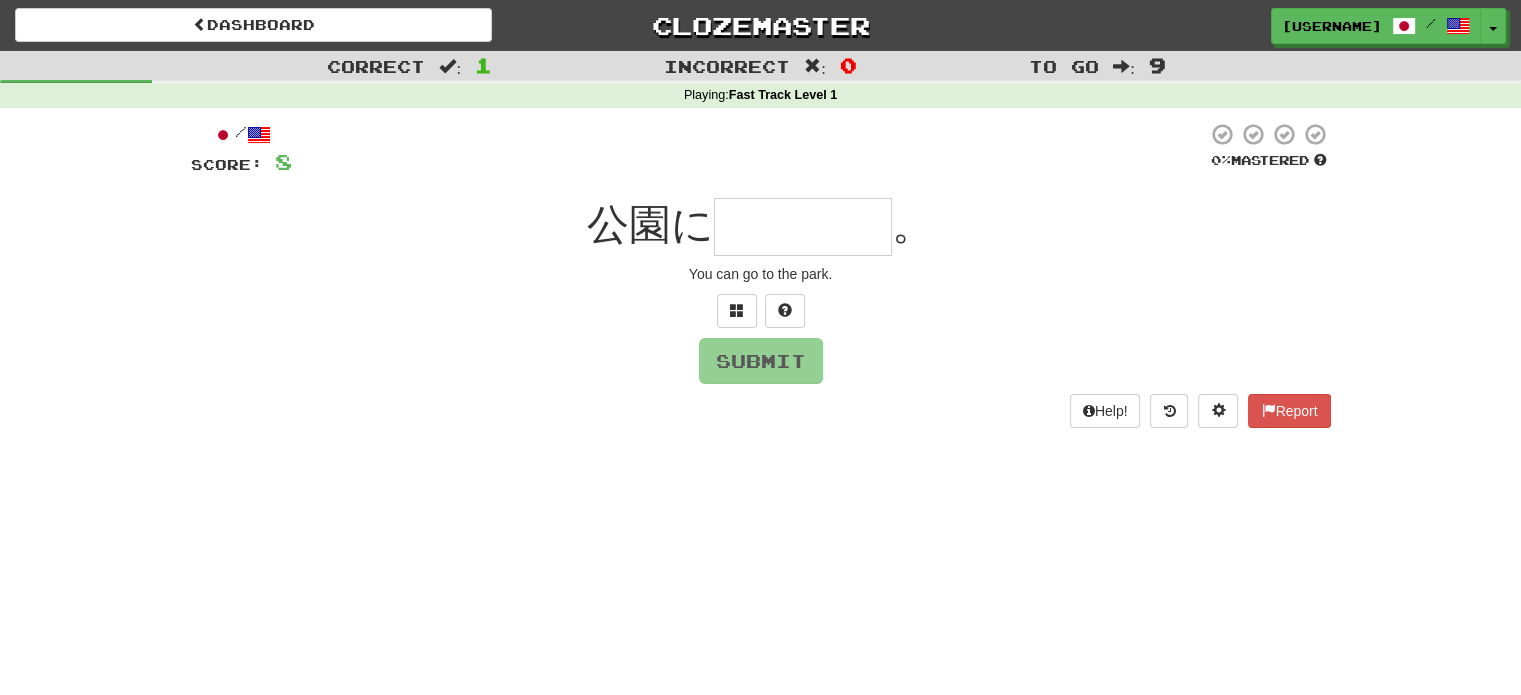 type on "*" 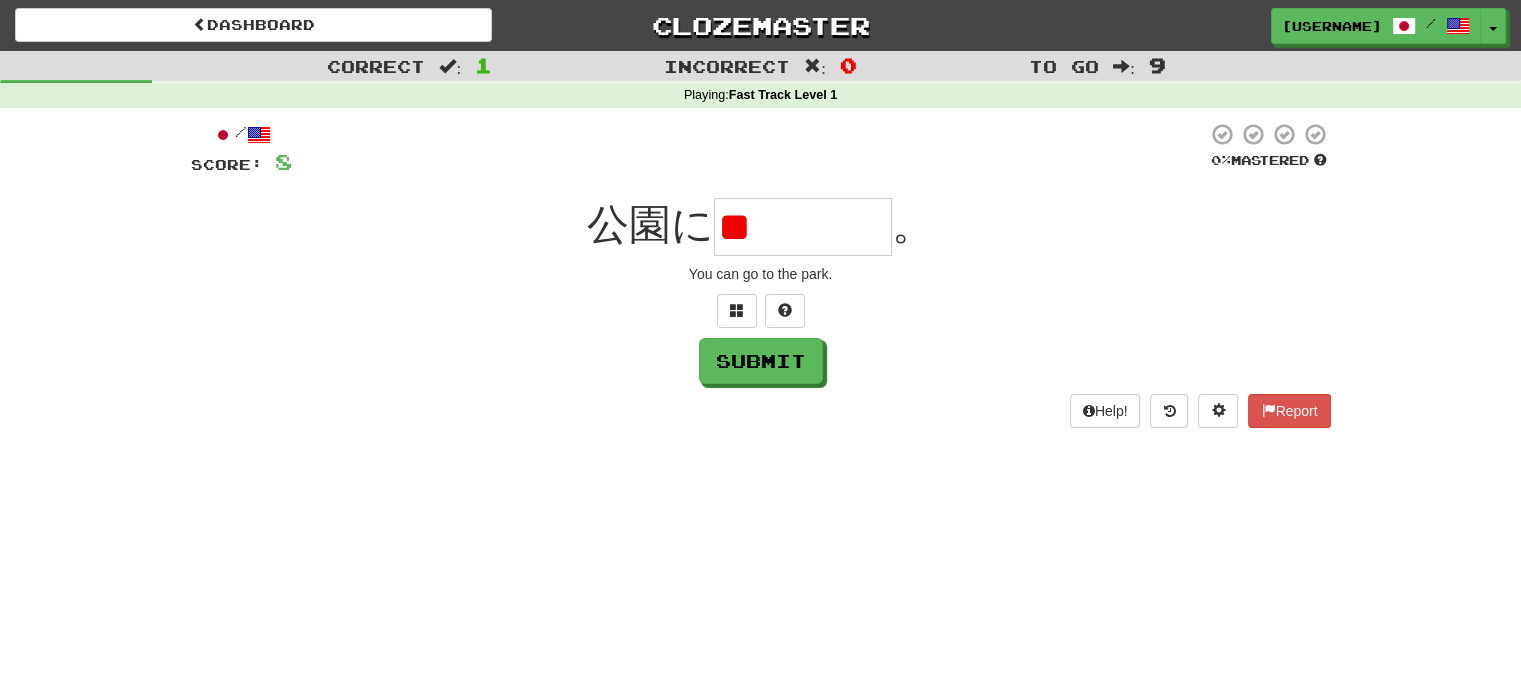 type on "*" 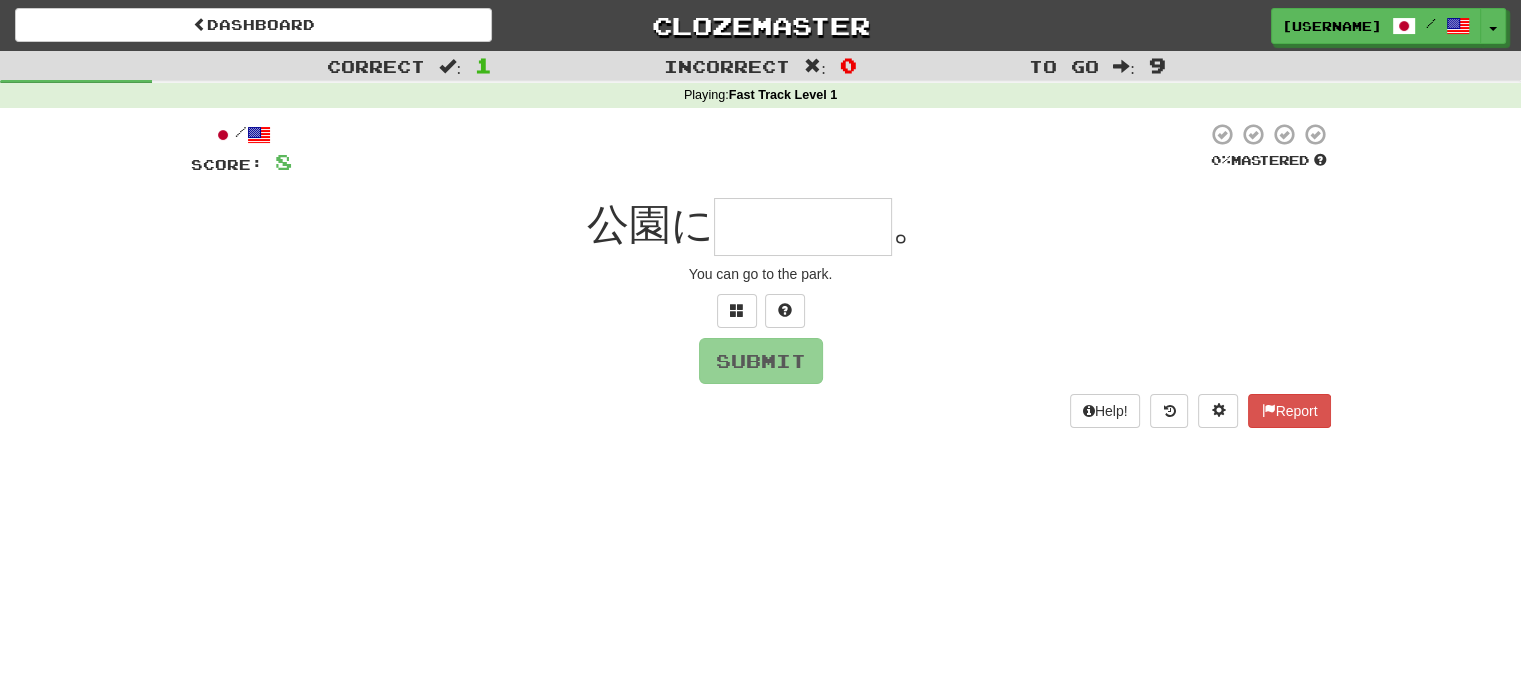 type on "*" 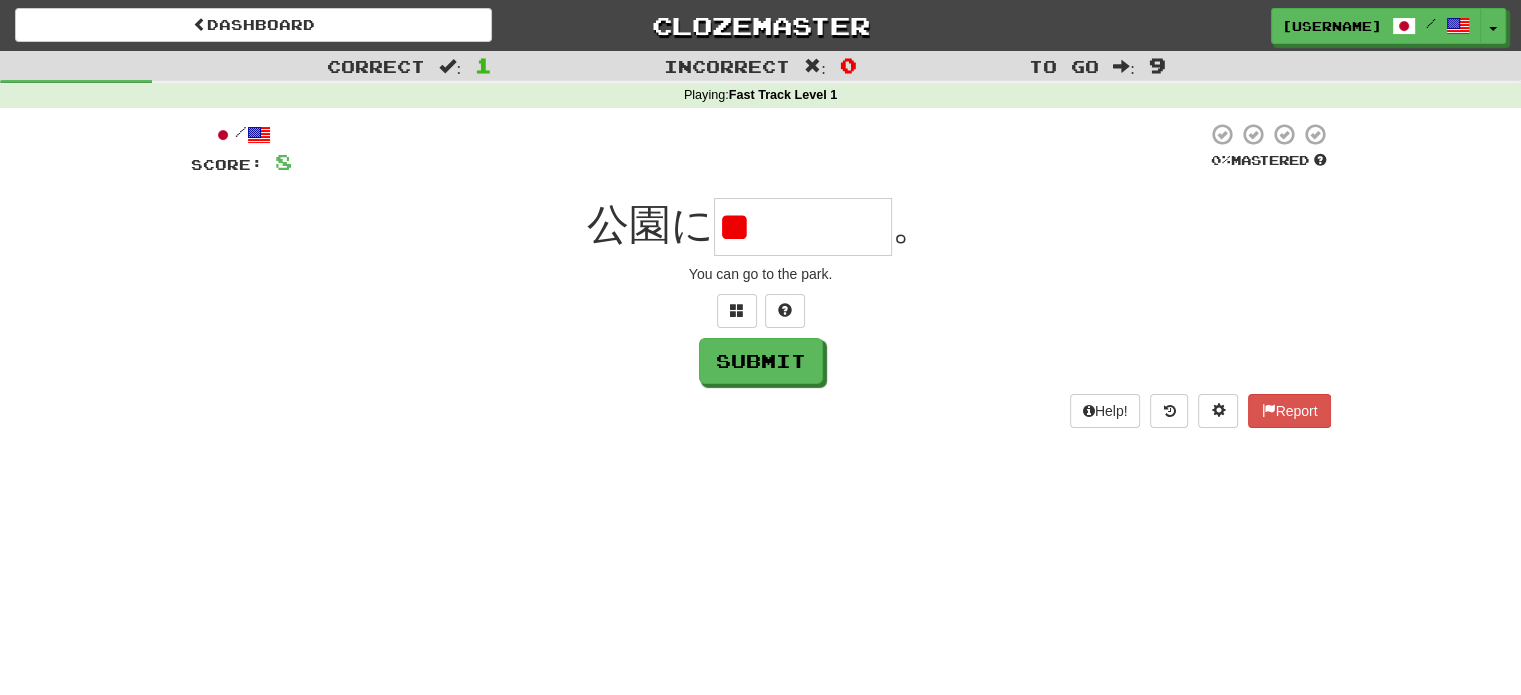 type on "*" 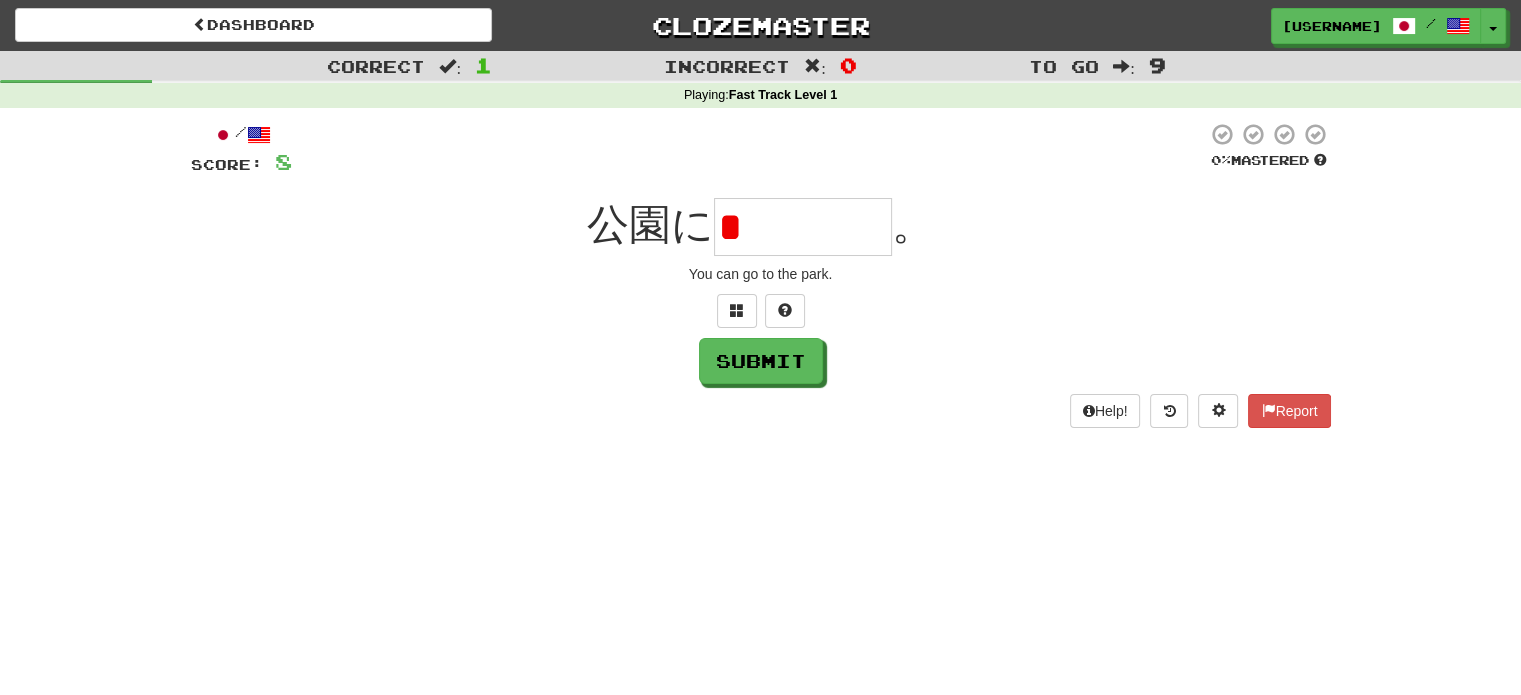 click at bounding box center (749, 149) 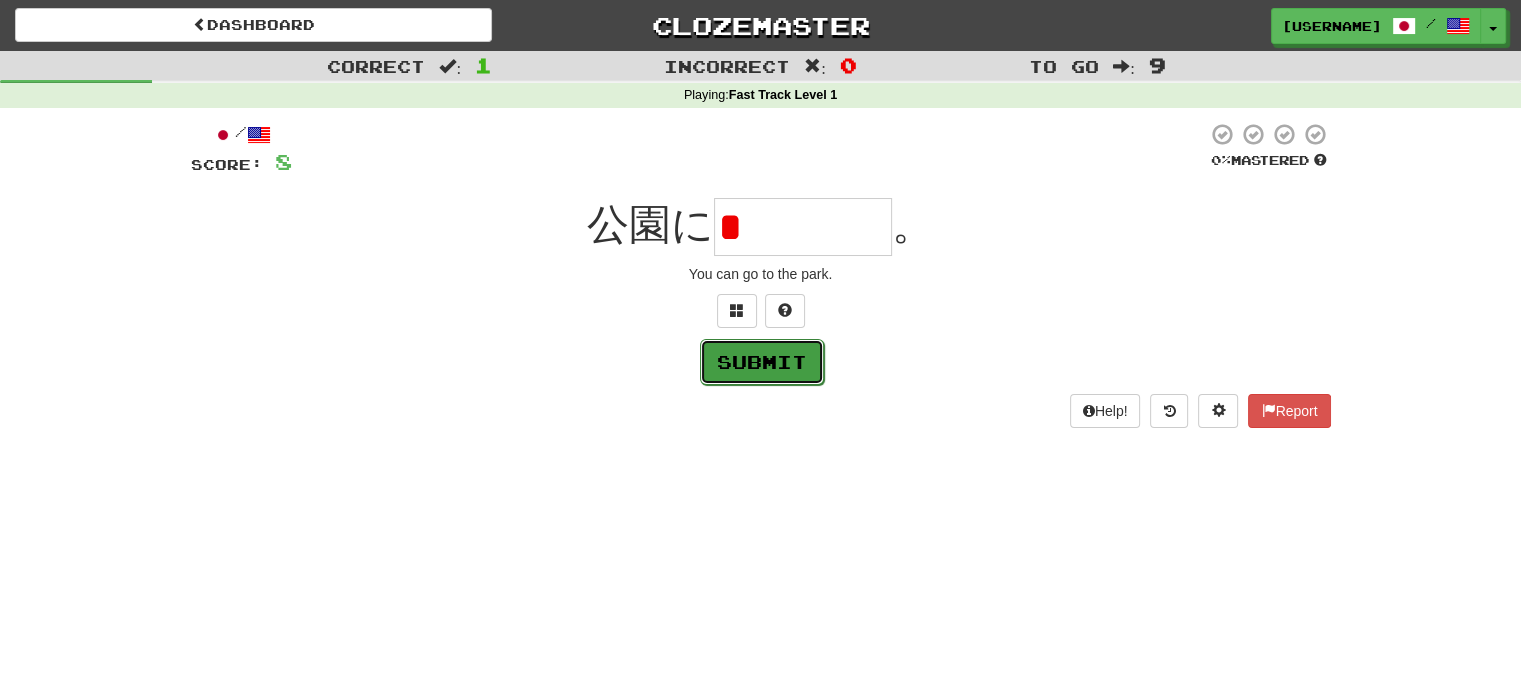 click on "Submit" at bounding box center (762, 362) 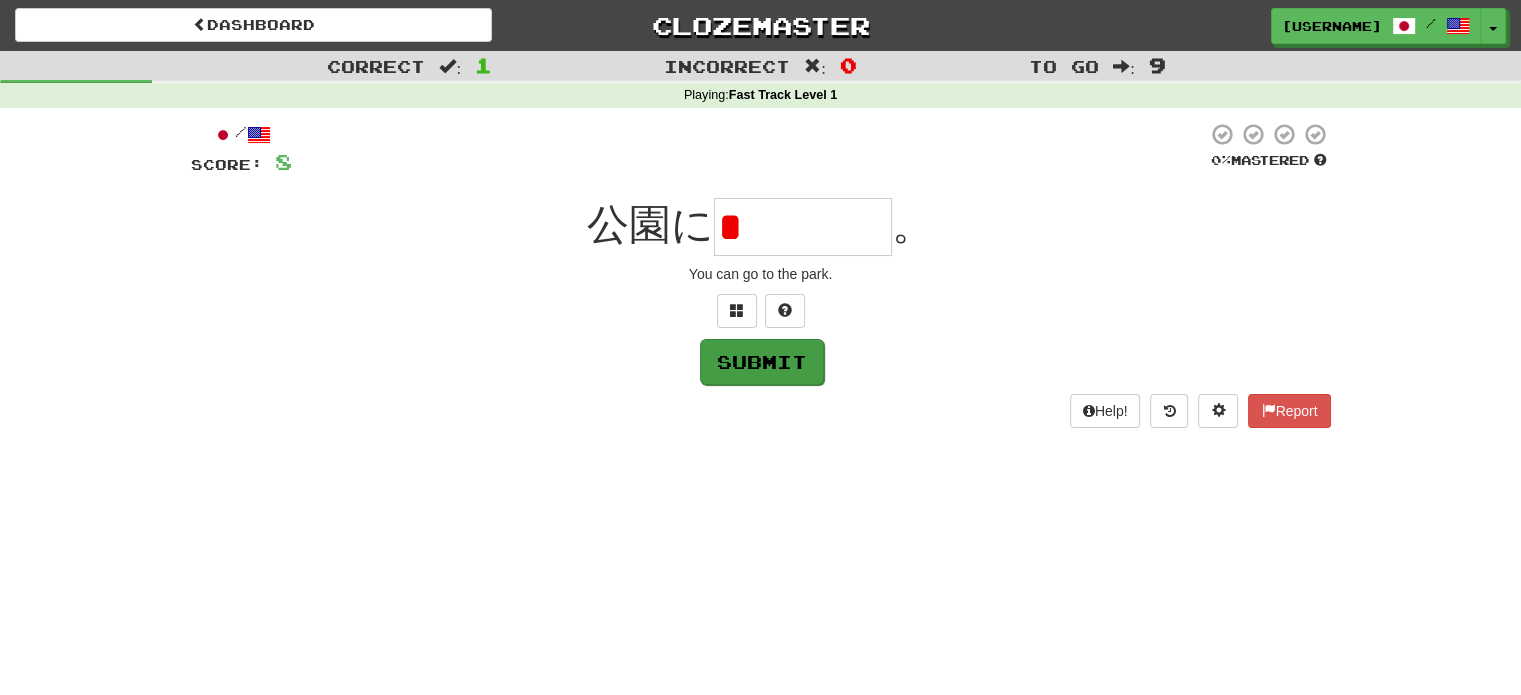 type on "****" 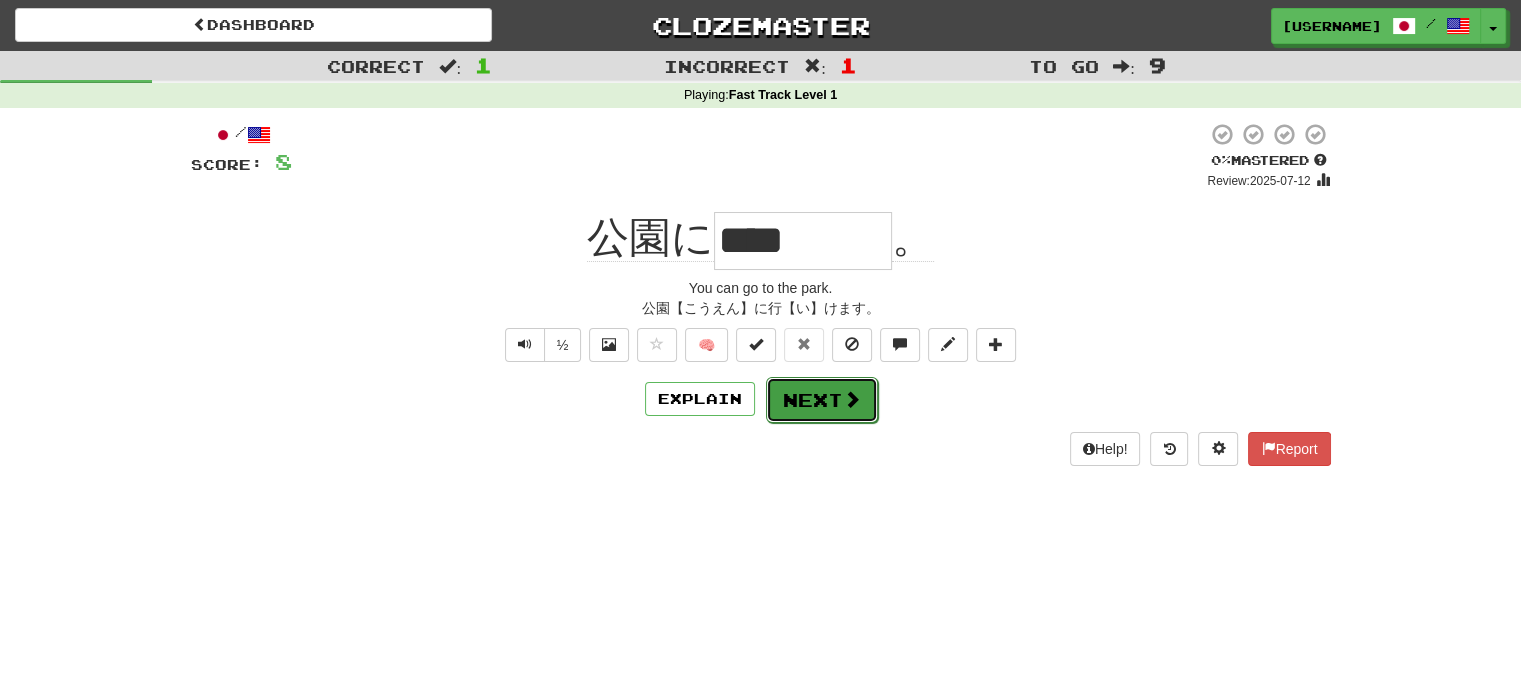 click on "Next" at bounding box center (822, 400) 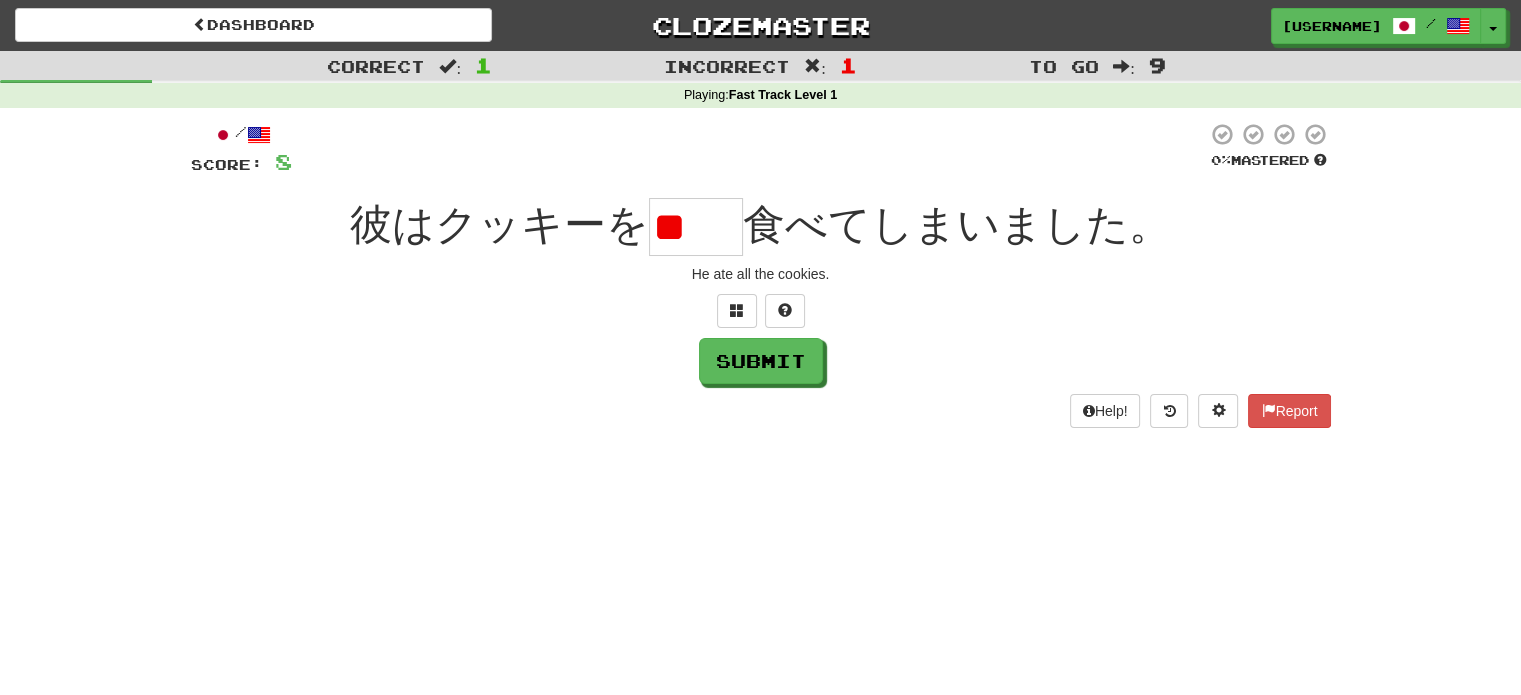 scroll, scrollTop: 0, scrollLeft: 0, axis: both 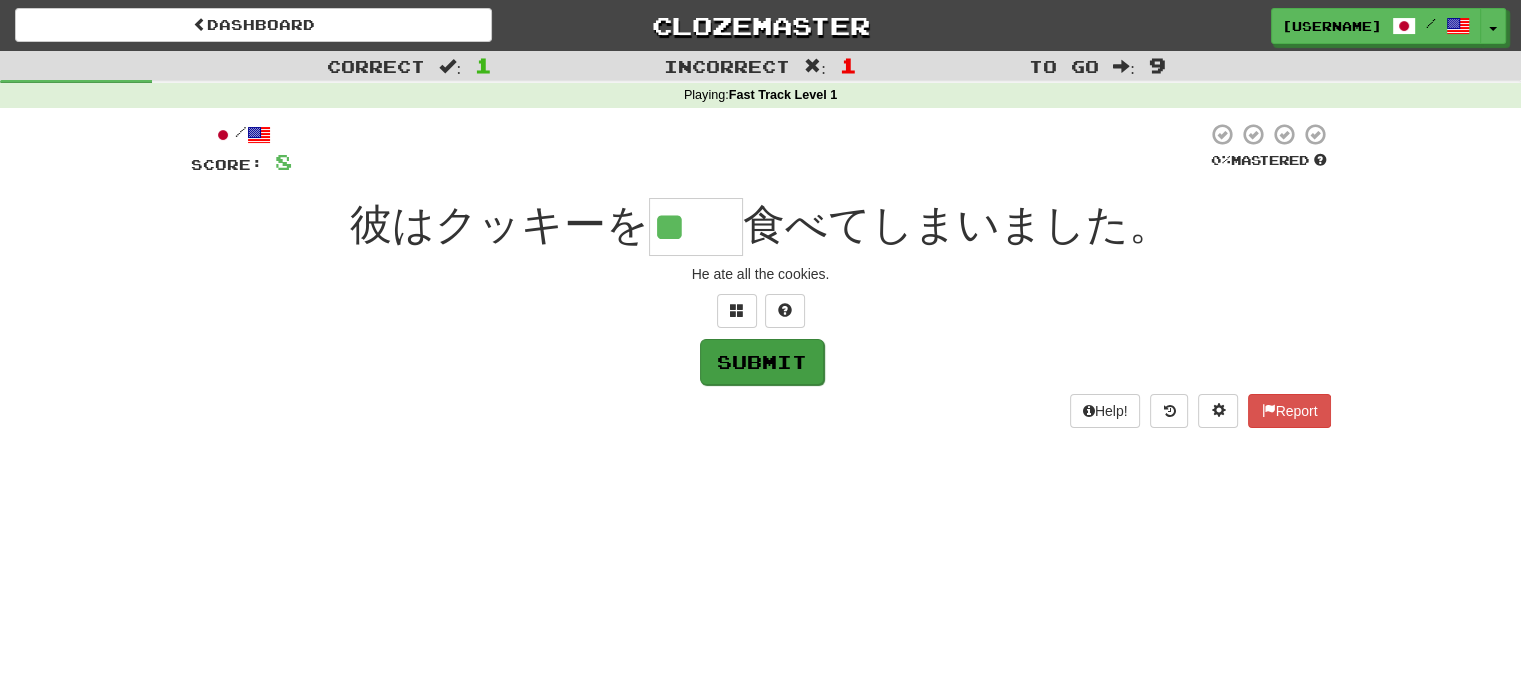 type on "**" 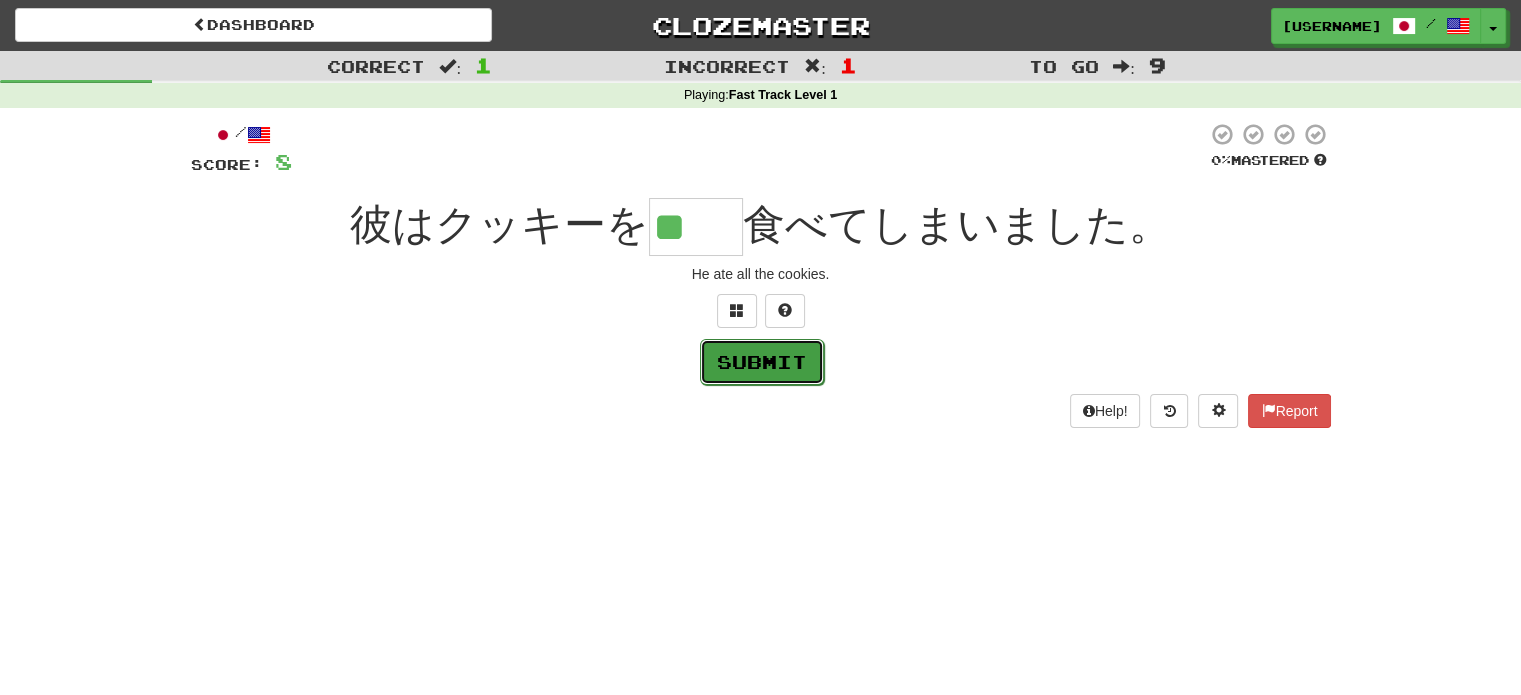 click on "Submit" at bounding box center (762, 362) 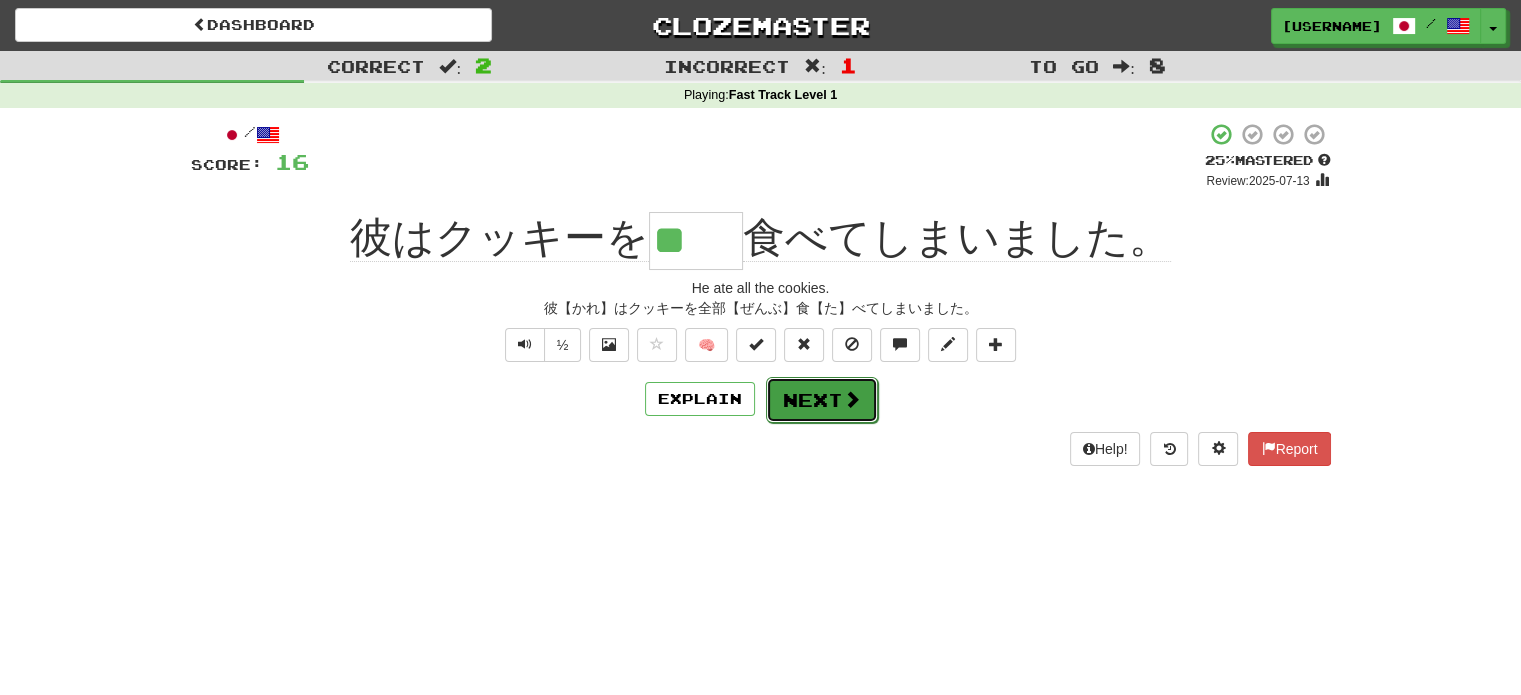 click on "Next" at bounding box center [822, 400] 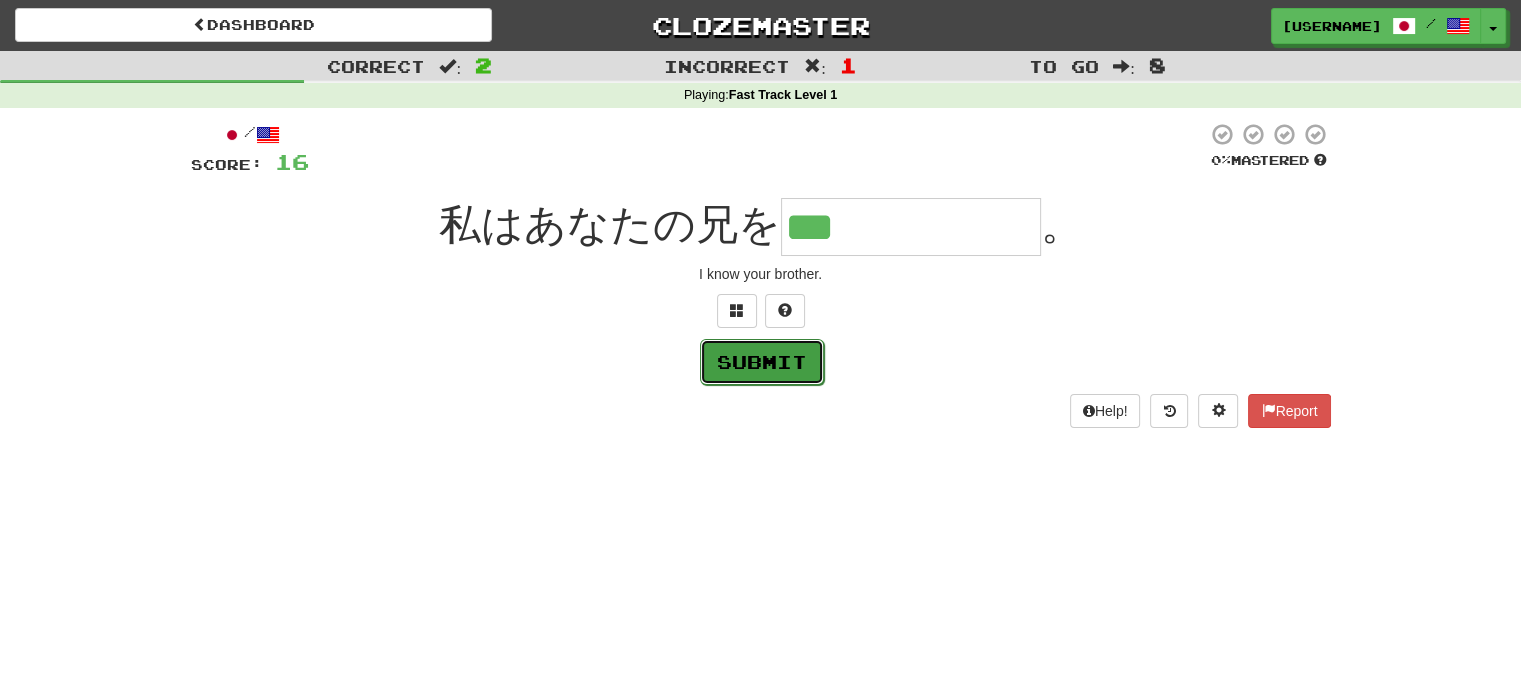 click on "Submit" at bounding box center (762, 362) 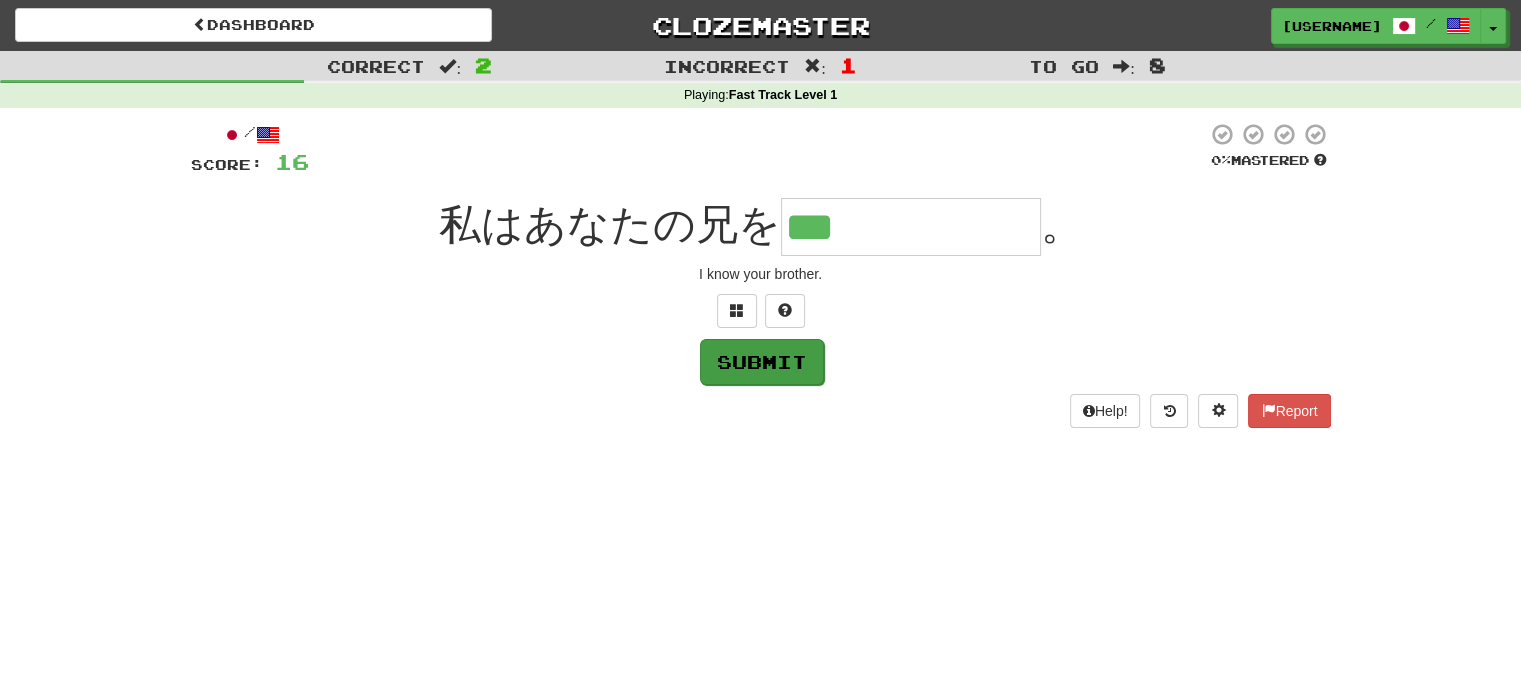 type on "******" 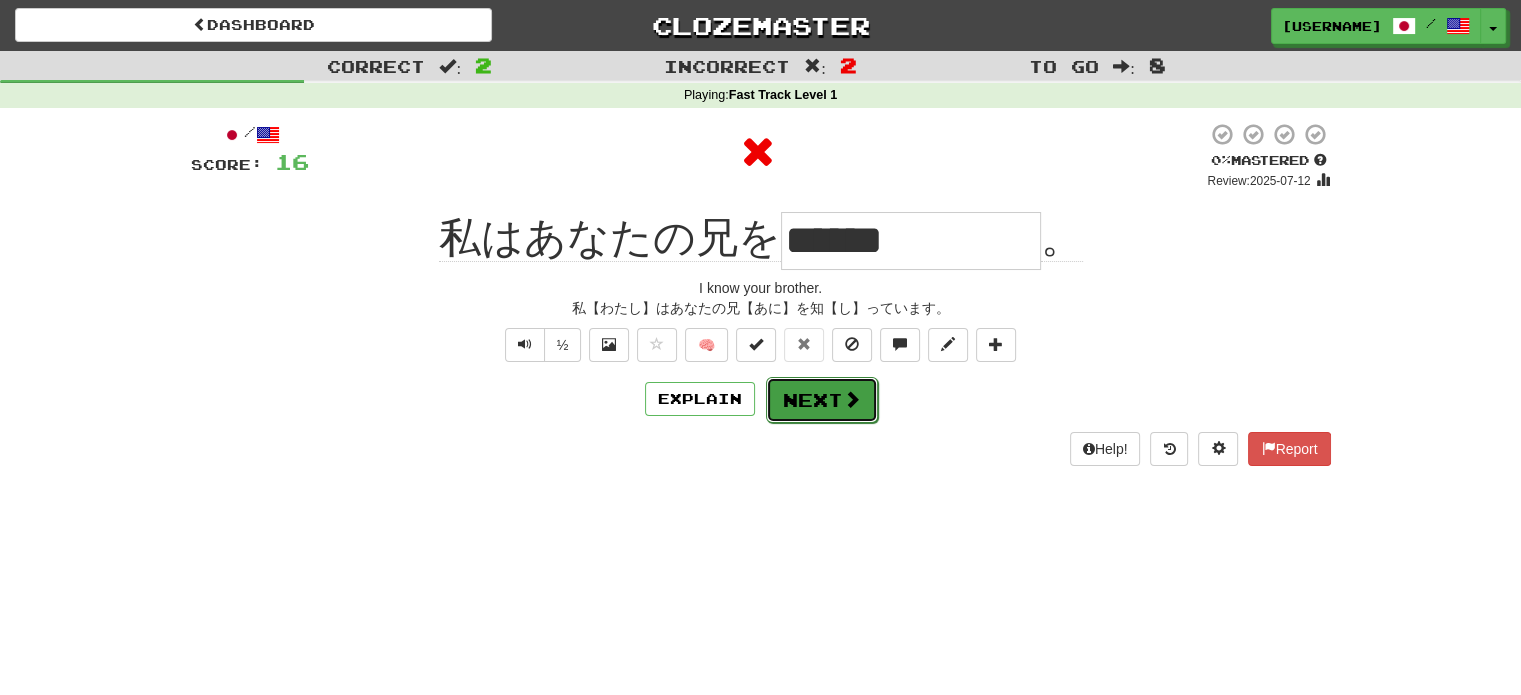 click on "Next" at bounding box center [822, 400] 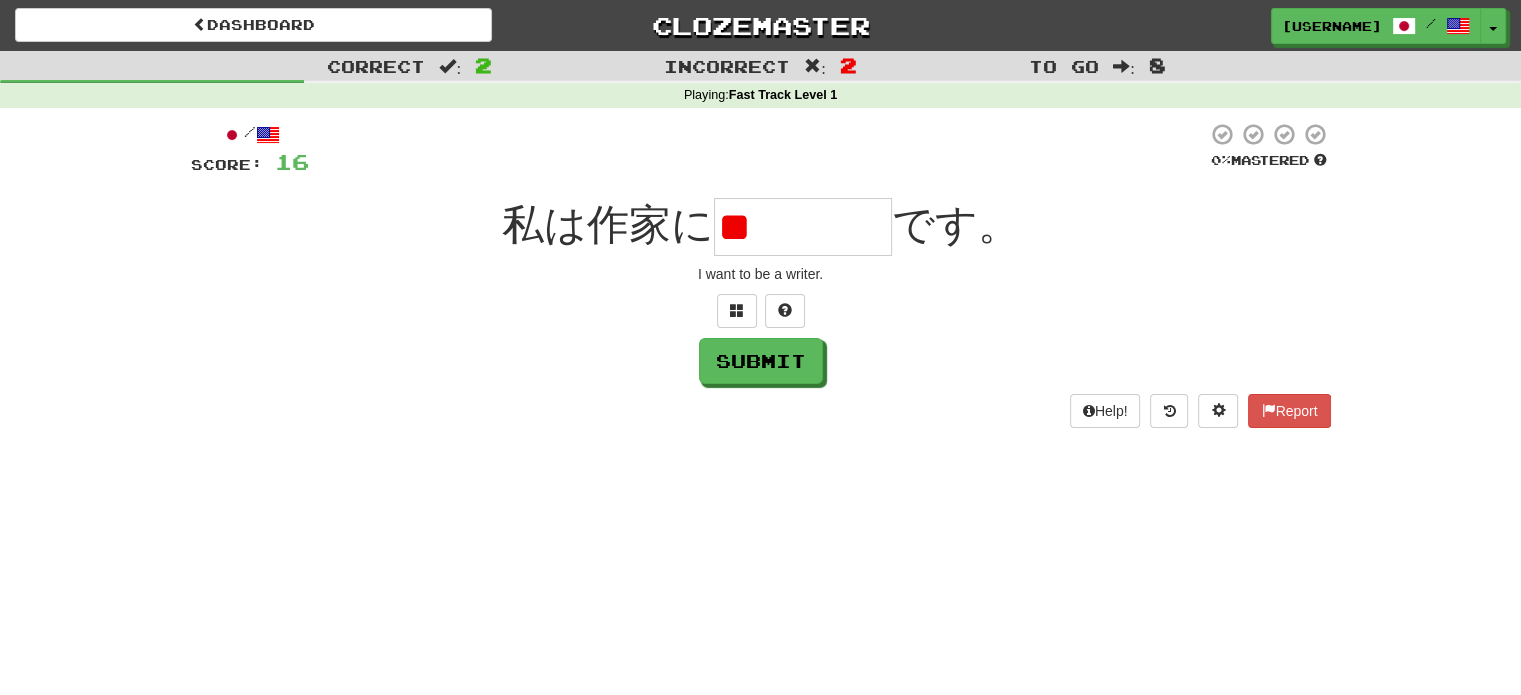 type on "*" 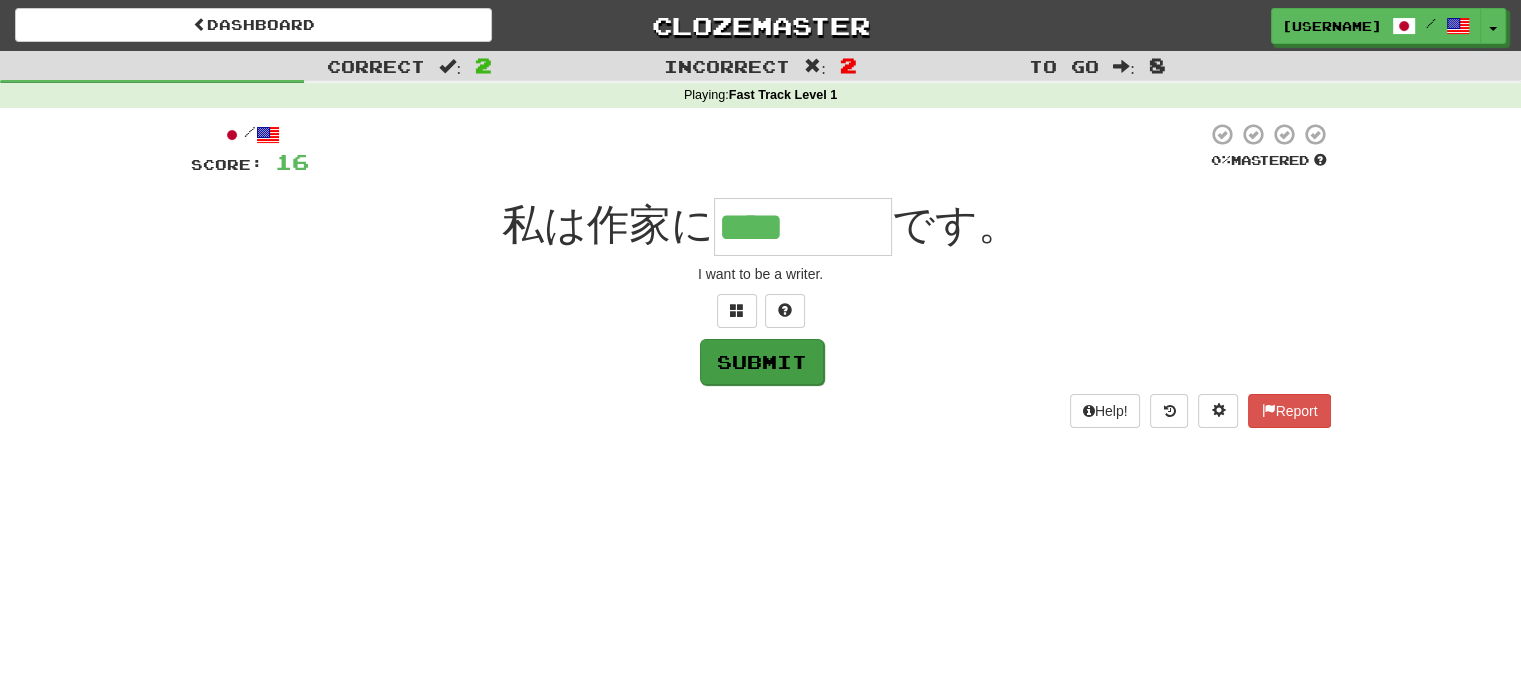 type on "****" 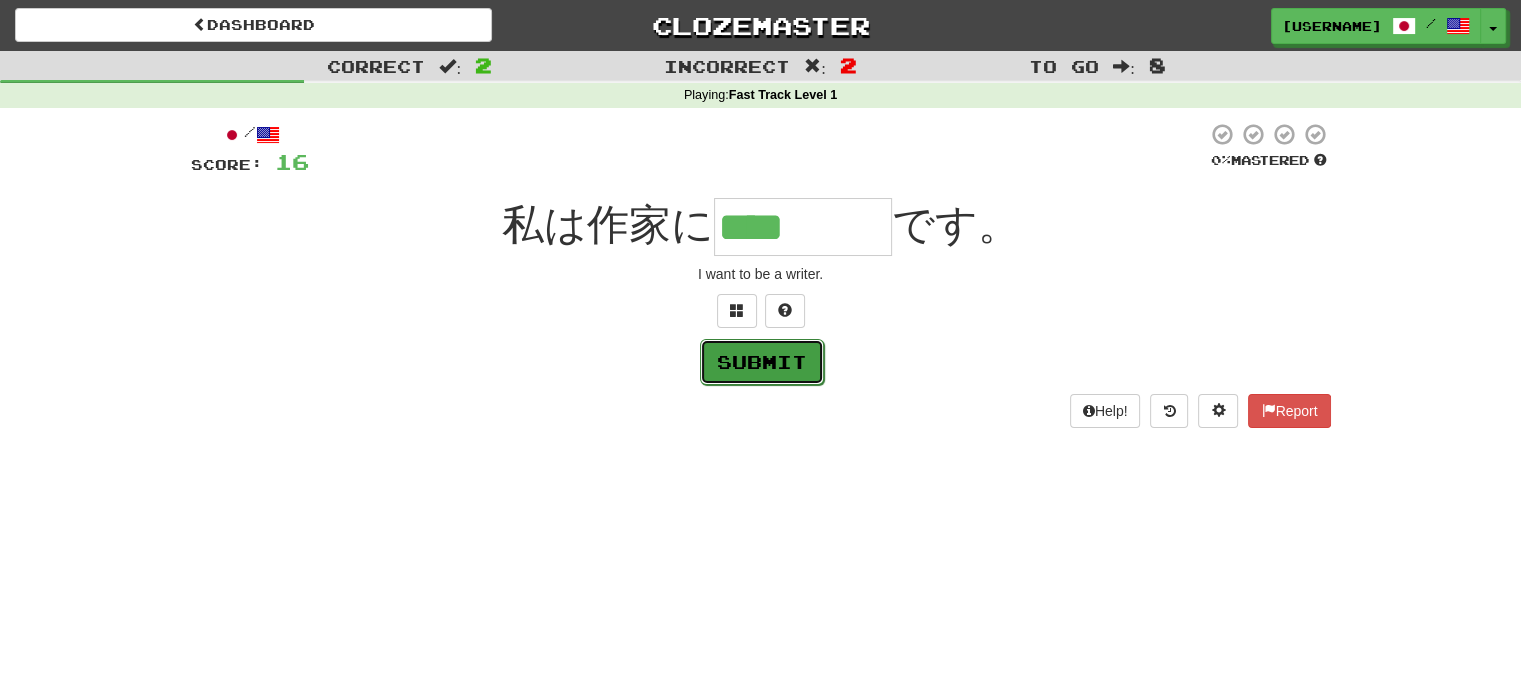 click on "Submit" at bounding box center [762, 362] 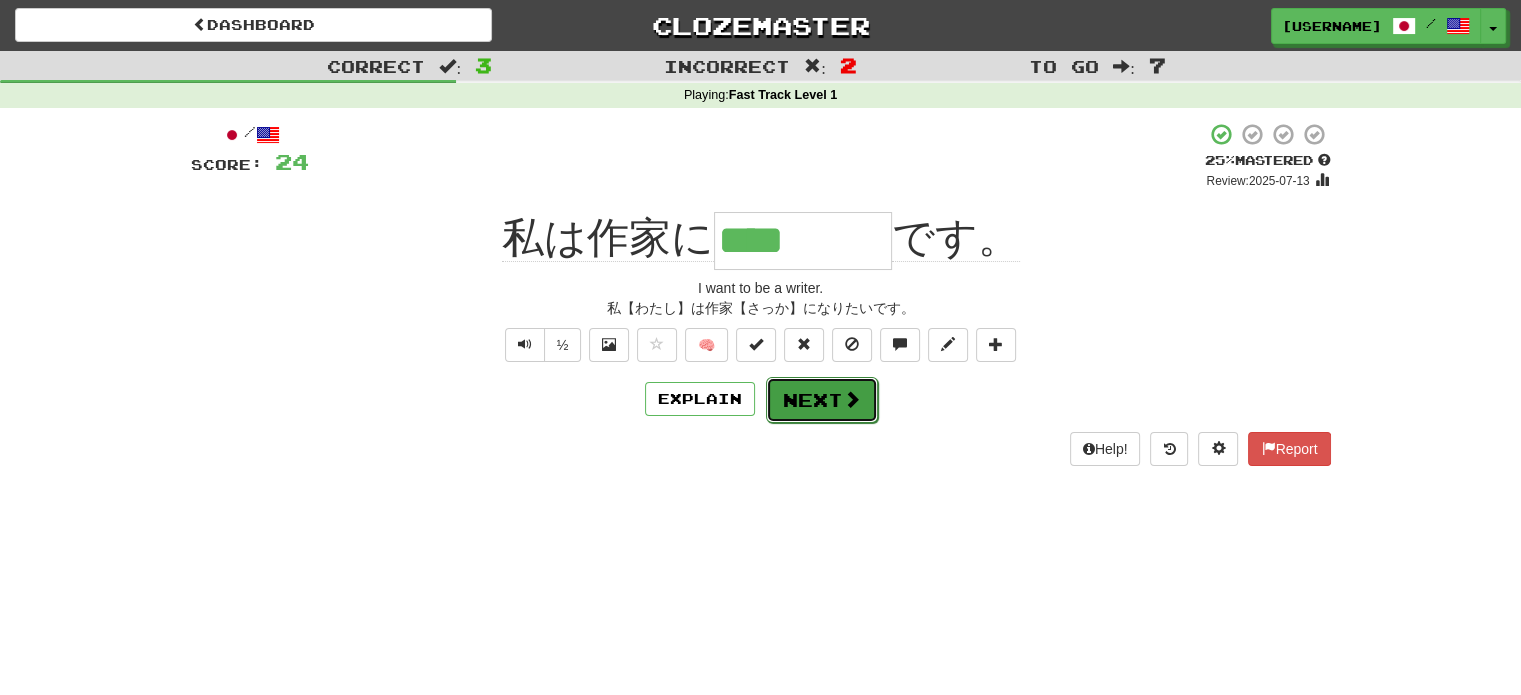 click on "Next" at bounding box center [822, 400] 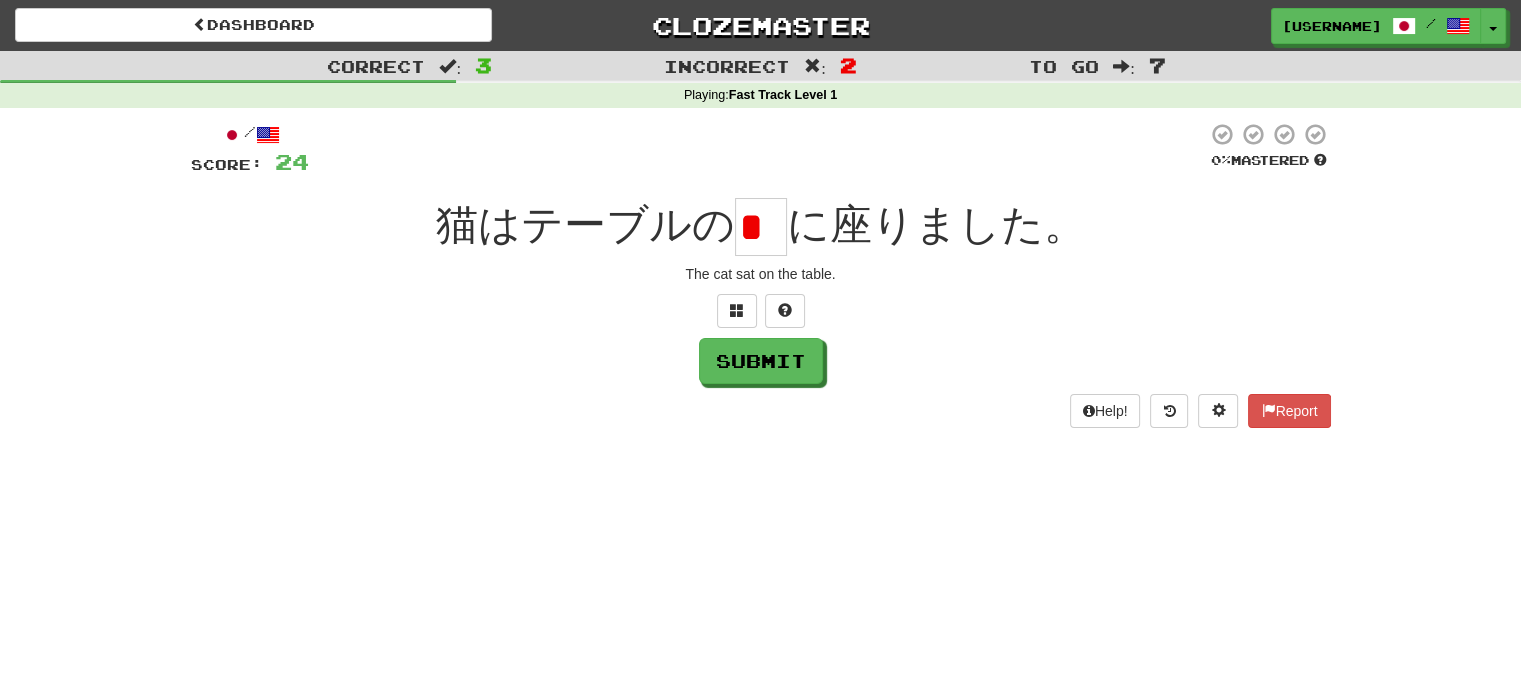 scroll, scrollTop: 0, scrollLeft: 0, axis: both 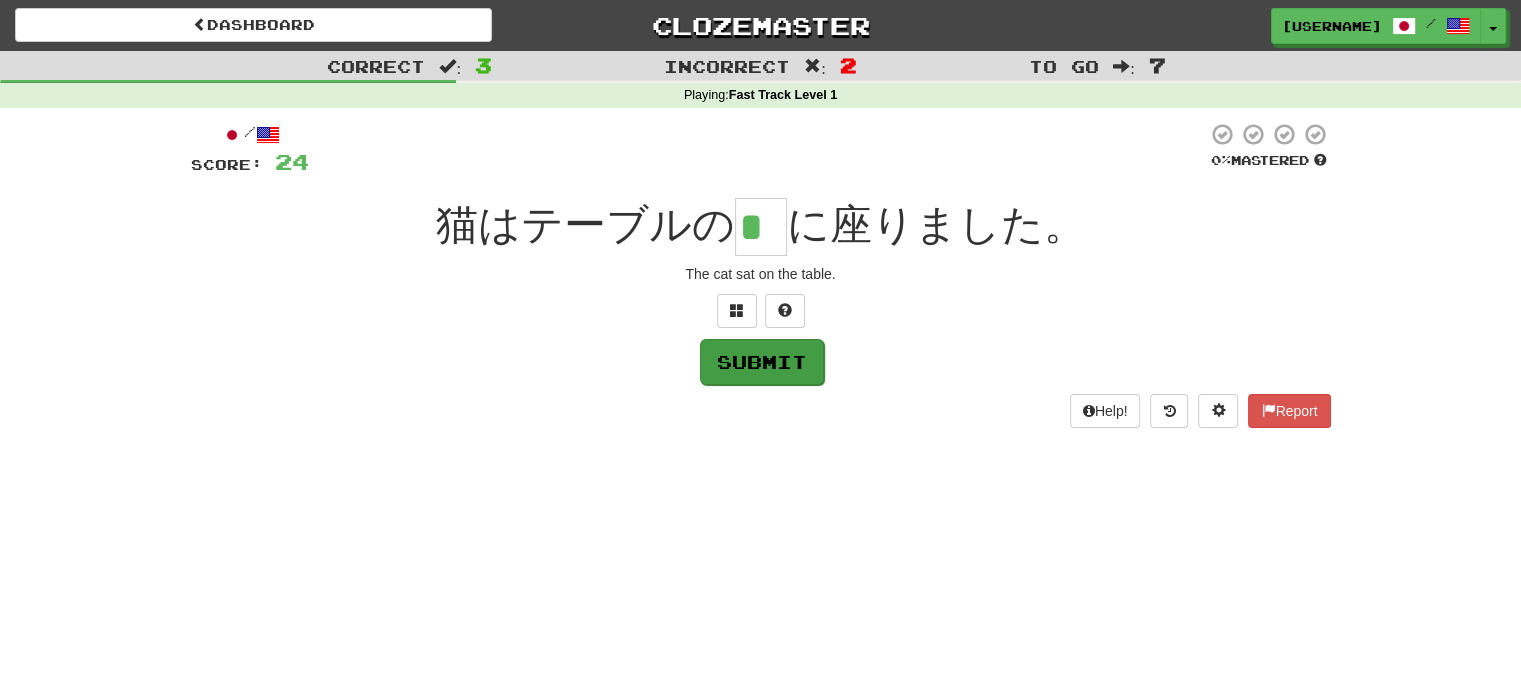 type on "*" 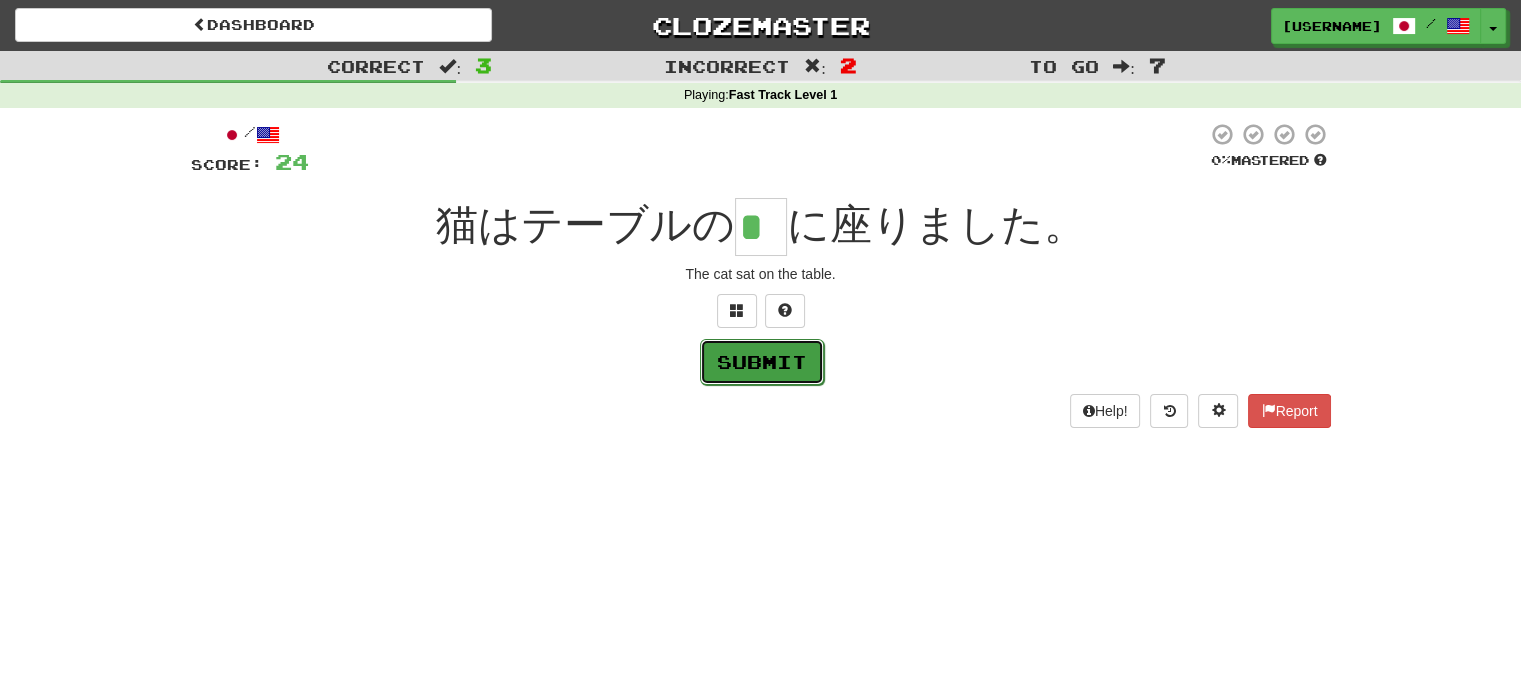 click on "Submit" at bounding box center (762, 362) 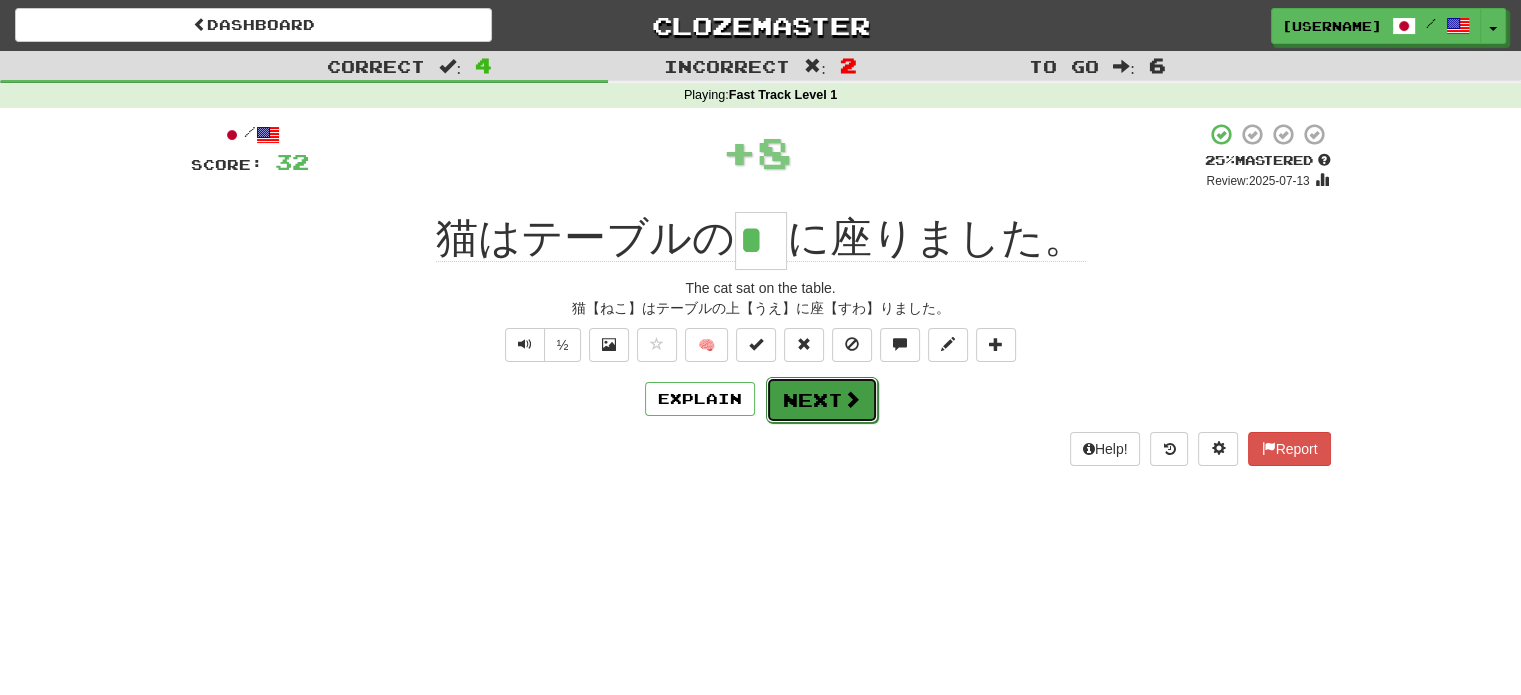 click on "Next" at bounding box center [822, 400] 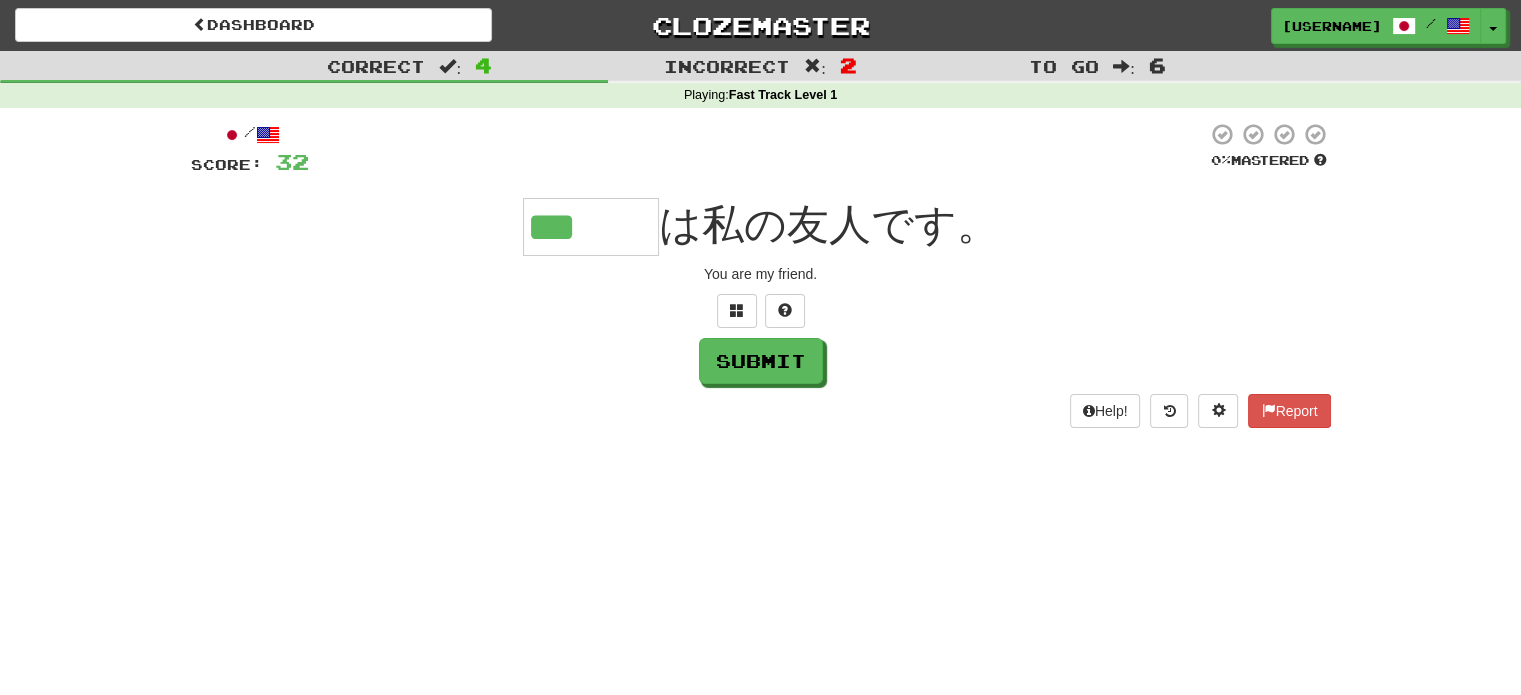 scroll, scrollTop: 0, scrollLeft: 0, axis: both 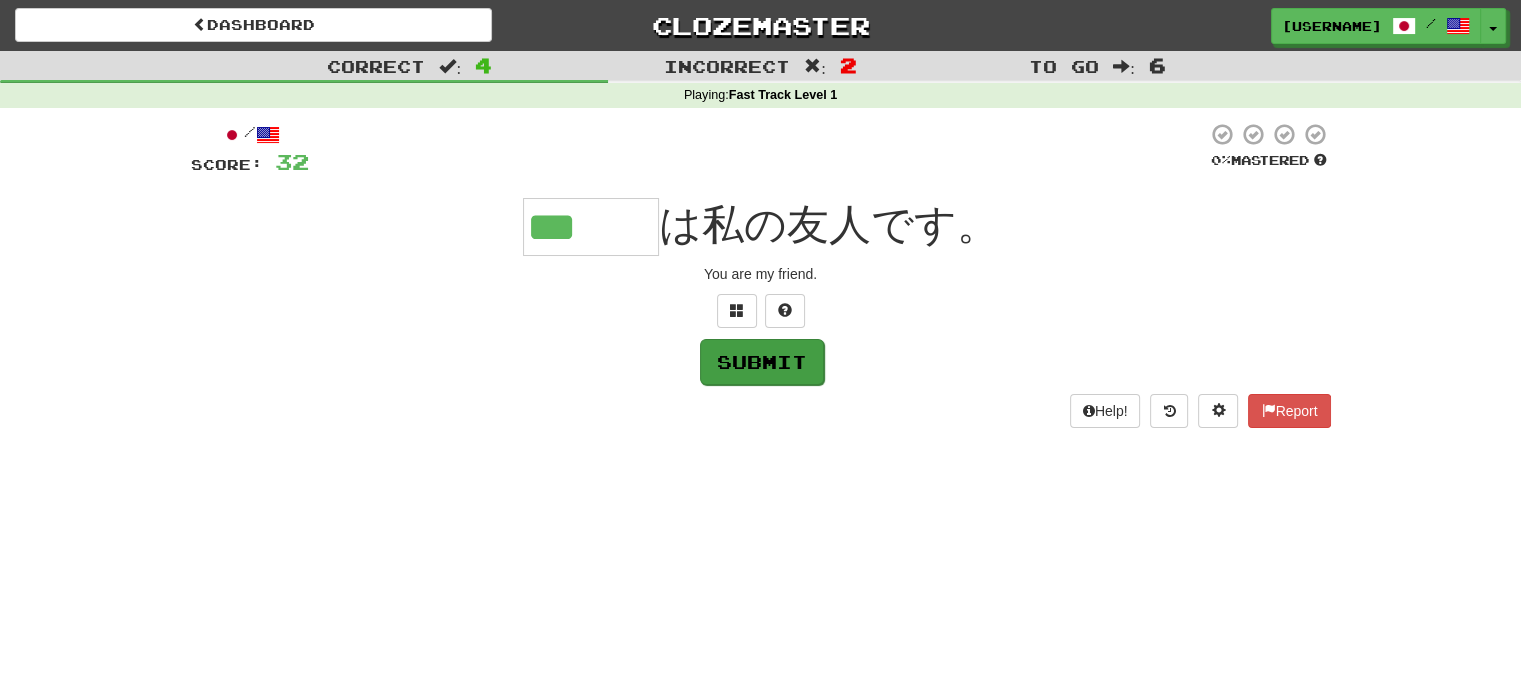 type on "***" 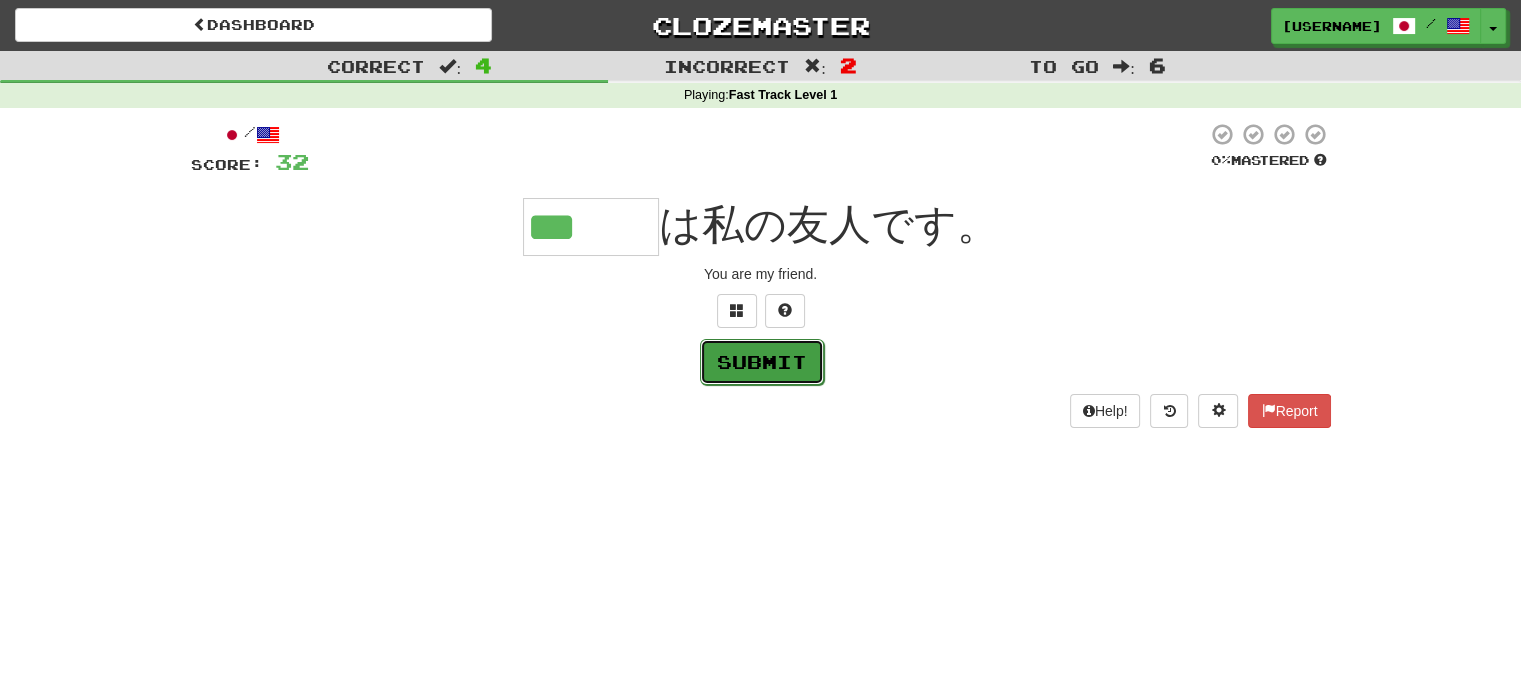 click on "Submit" at bounding box center [762, 362] 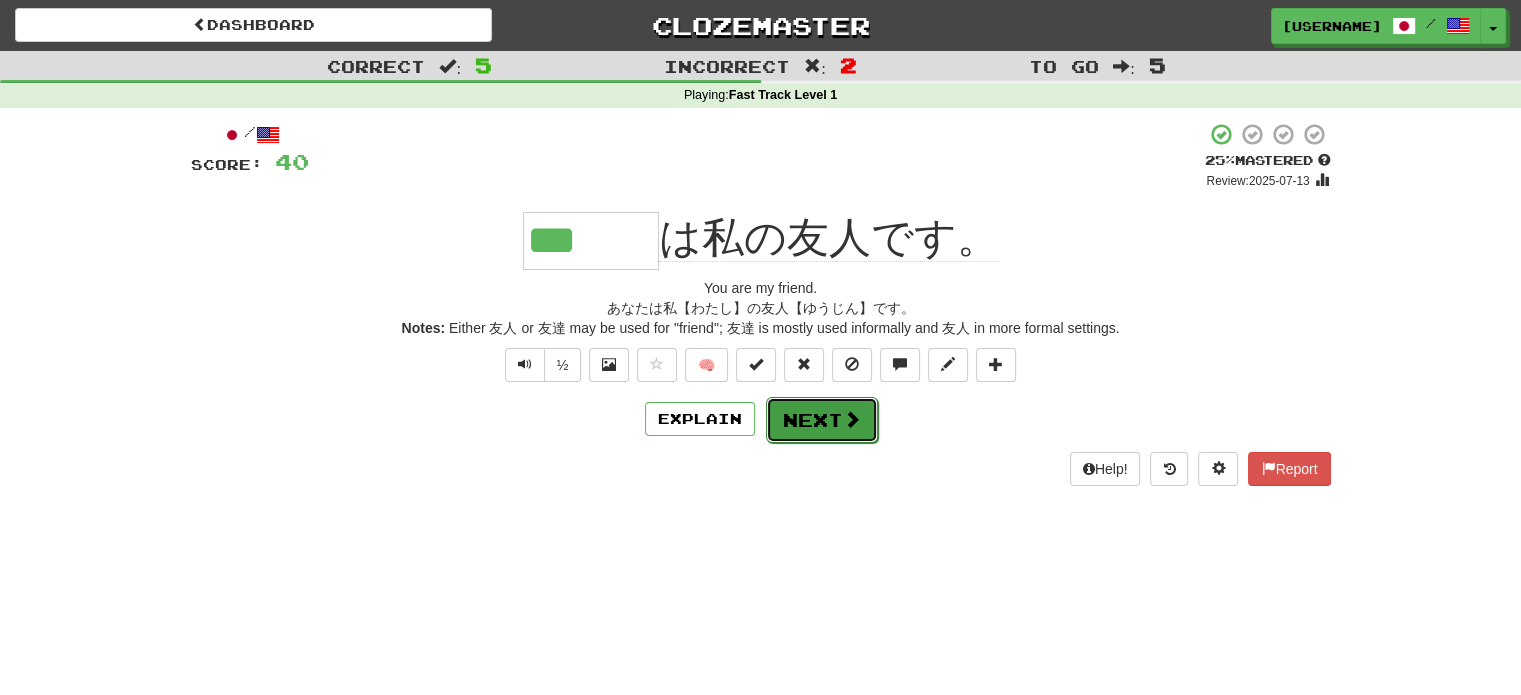 click on "Next" at bounding box center (822, 420) 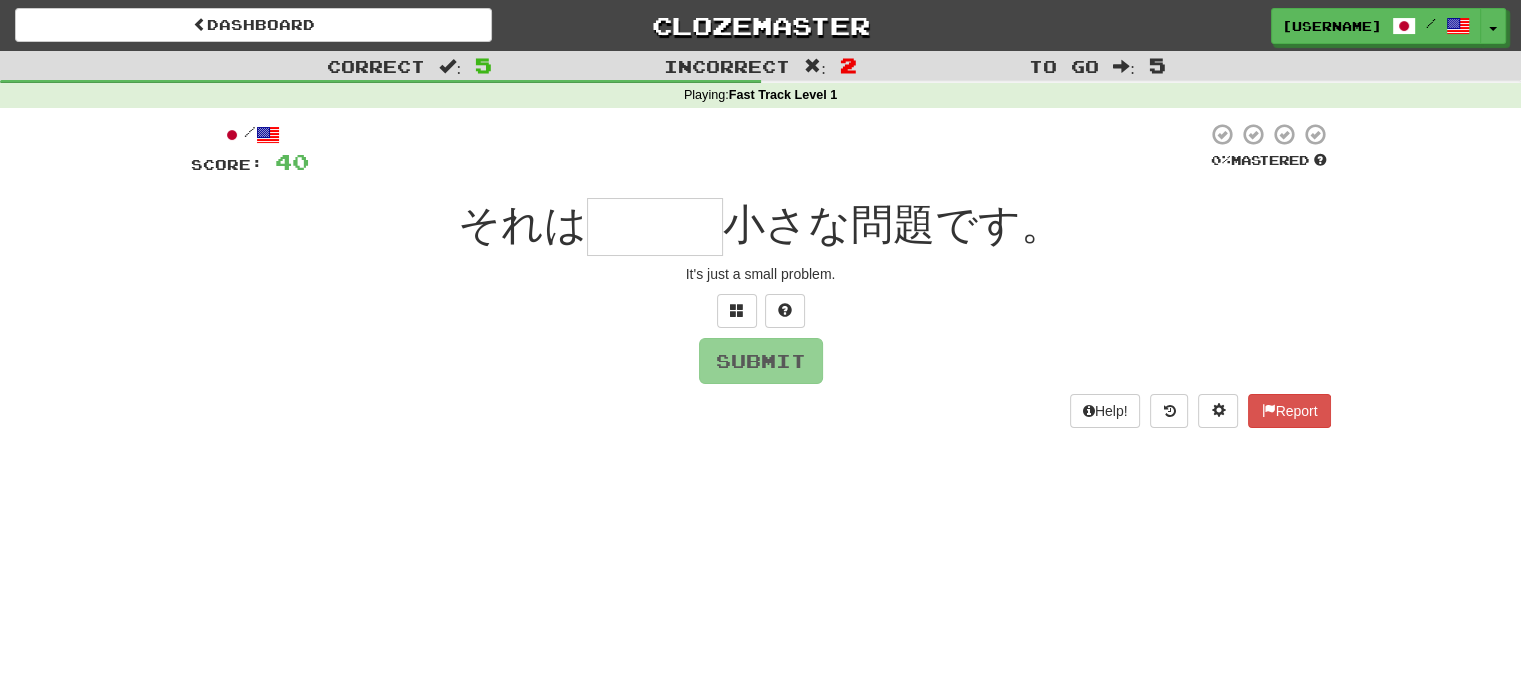 click at bounding box center [655, 227] 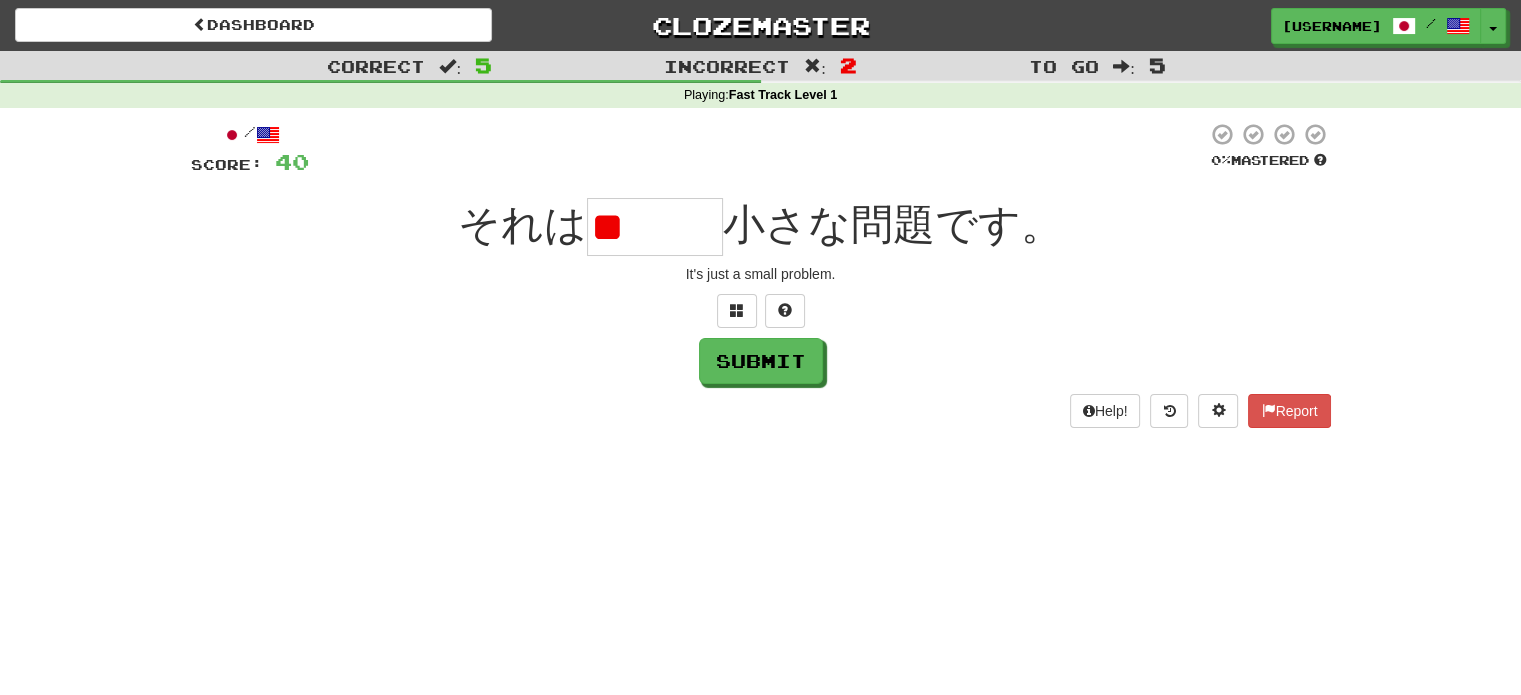 type on "*" 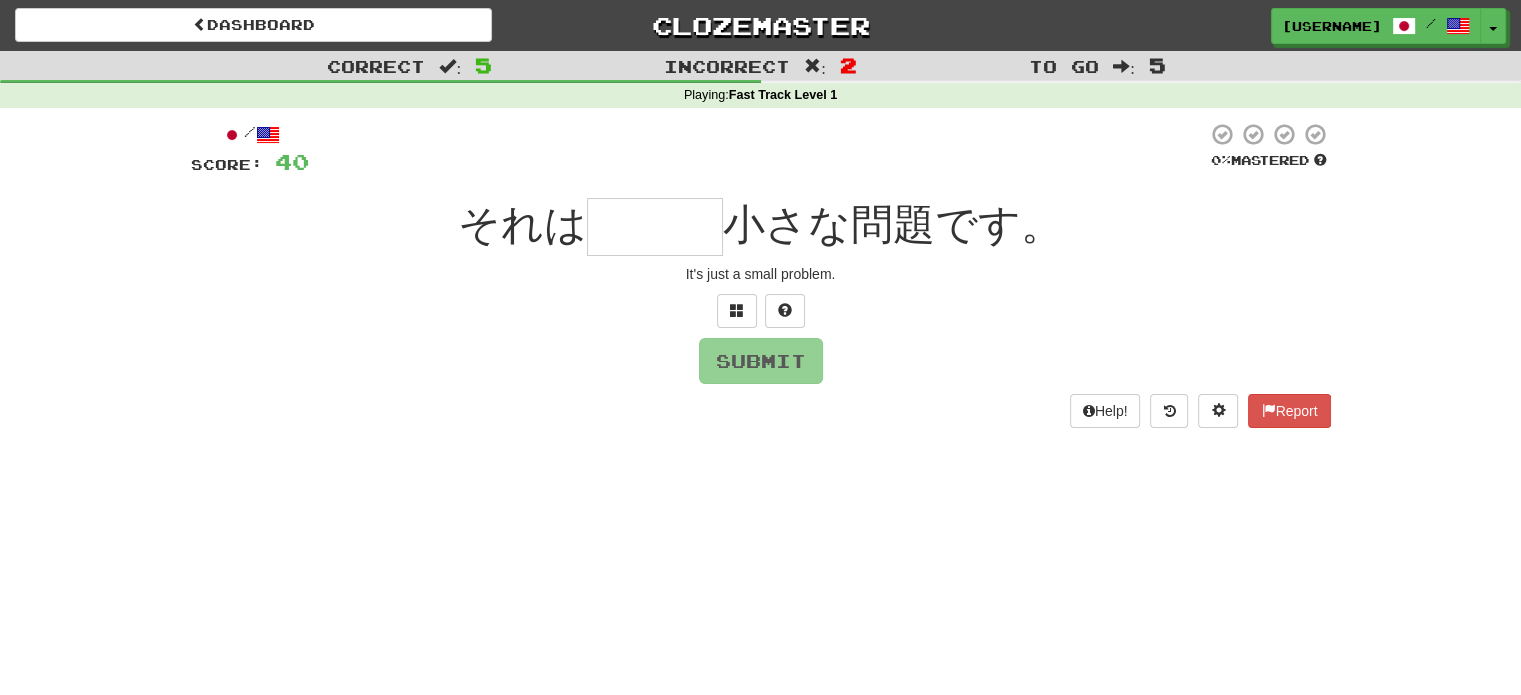 click at bounding box center [655, 227] 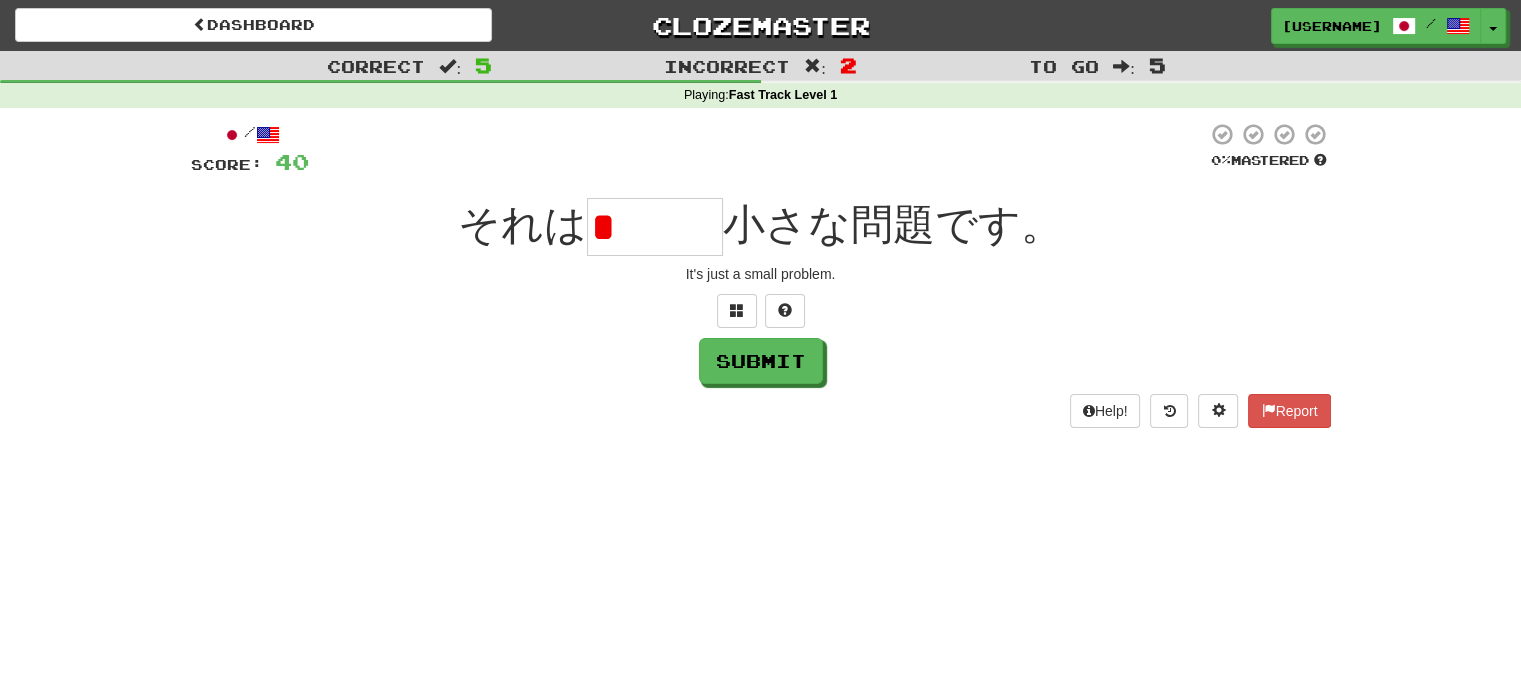 type on "*" 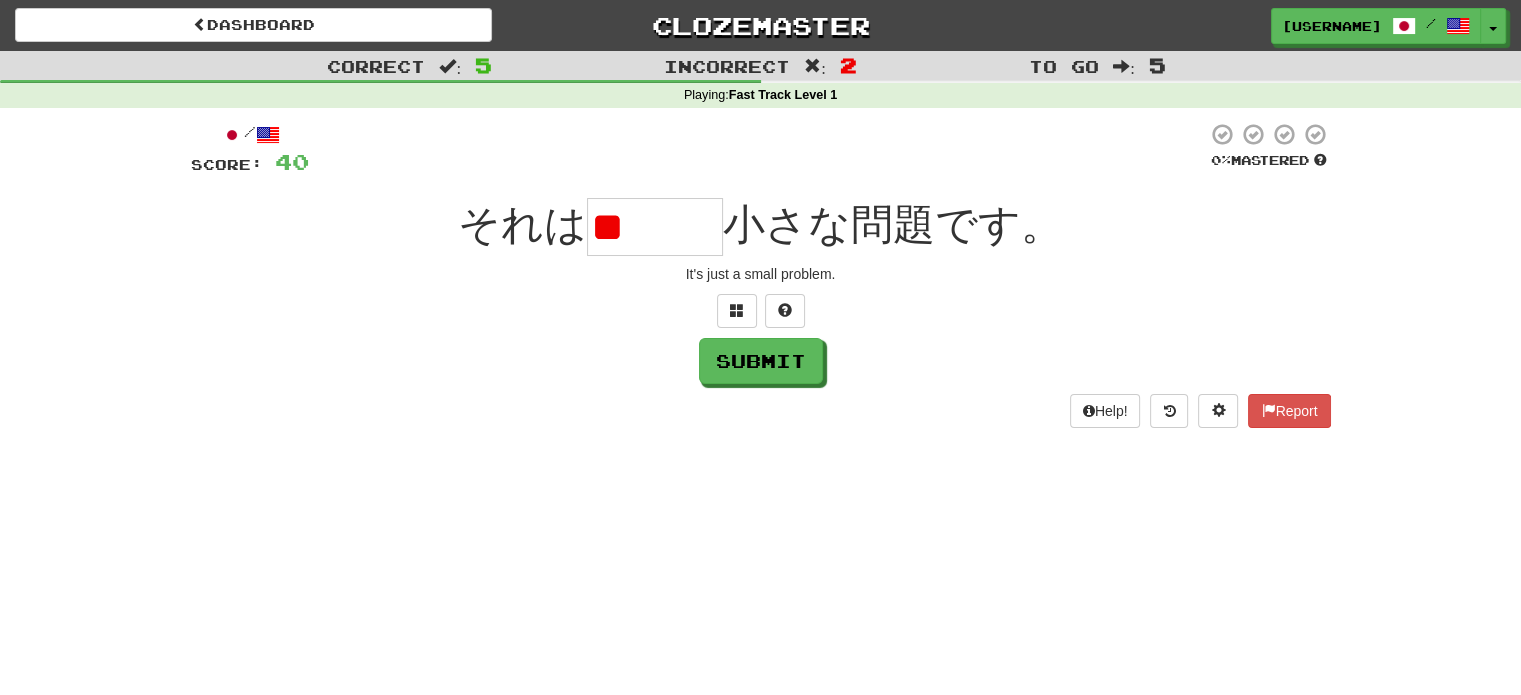 type on "*" 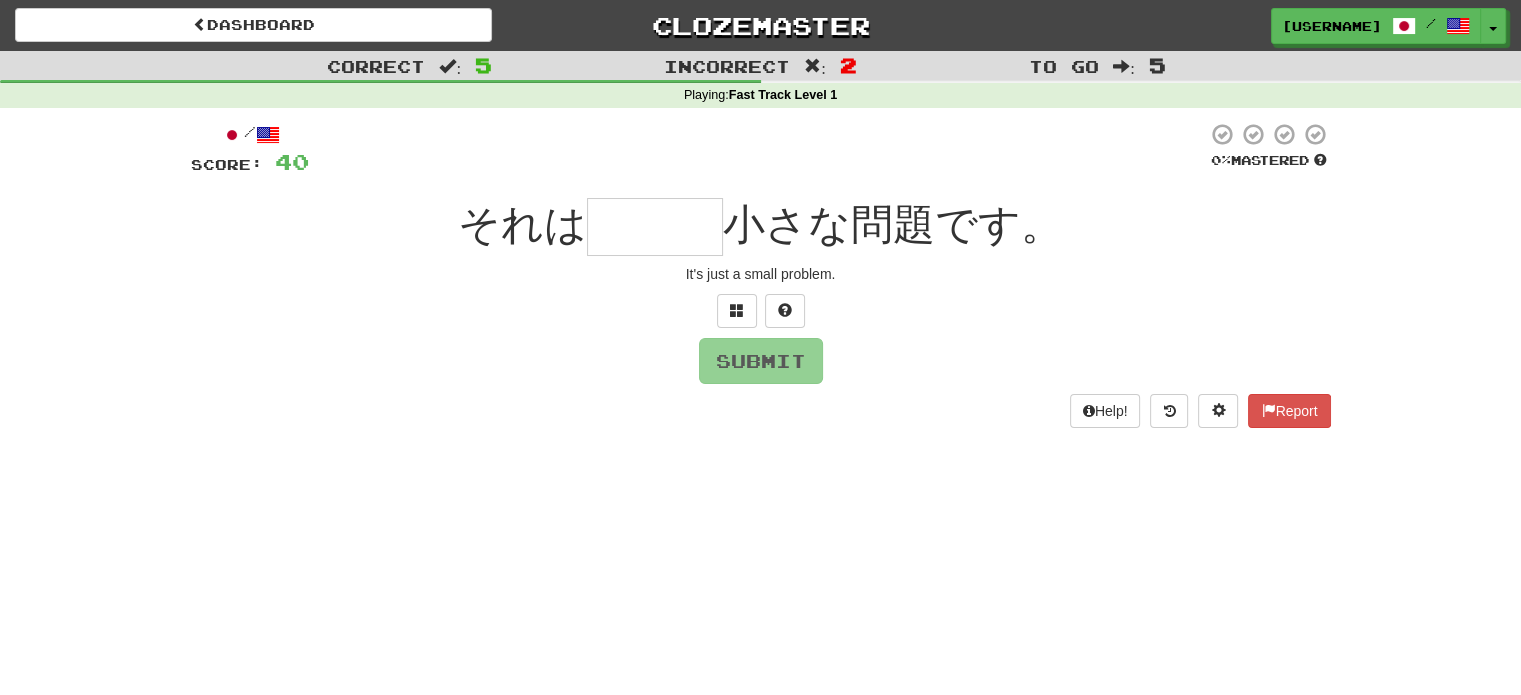 click at bounding box center [655, 227] 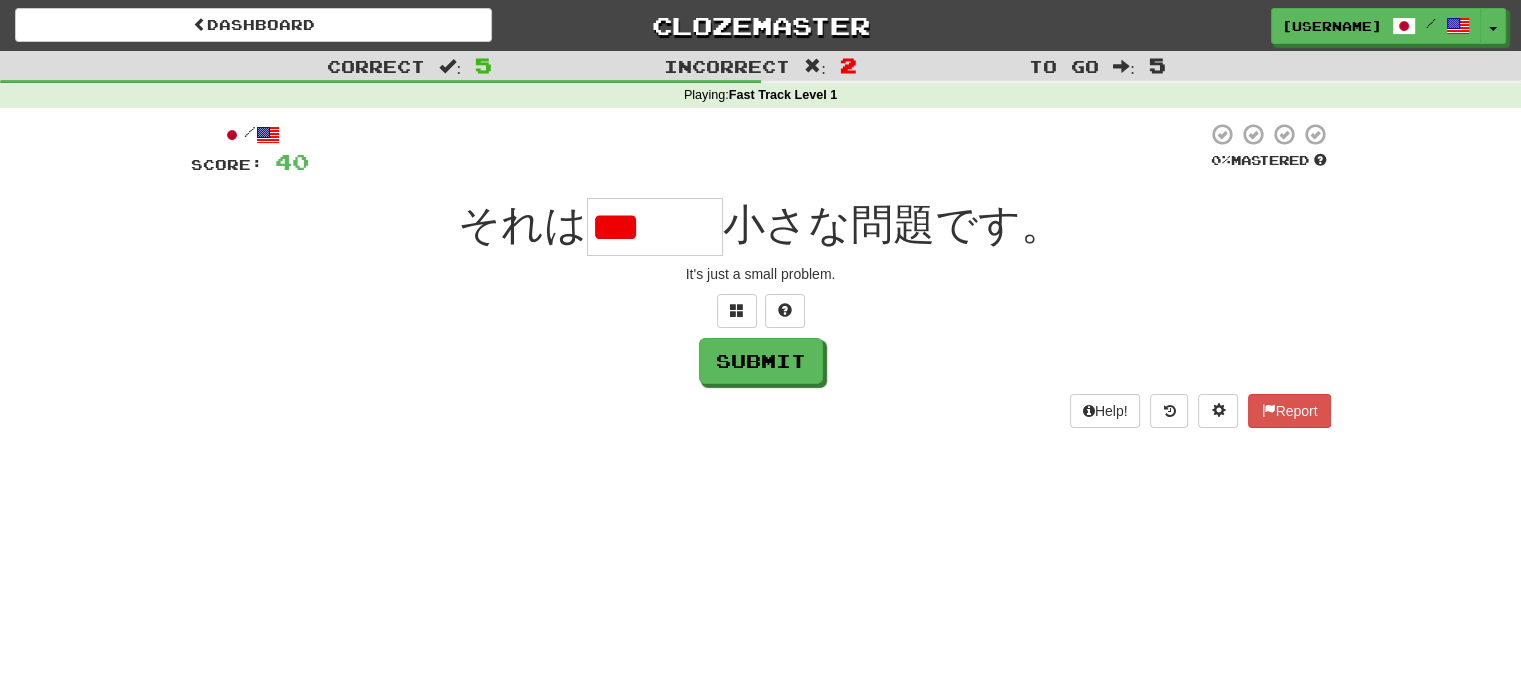 scroll, scrollTop: 0, scrollLeft: 0, axis: both 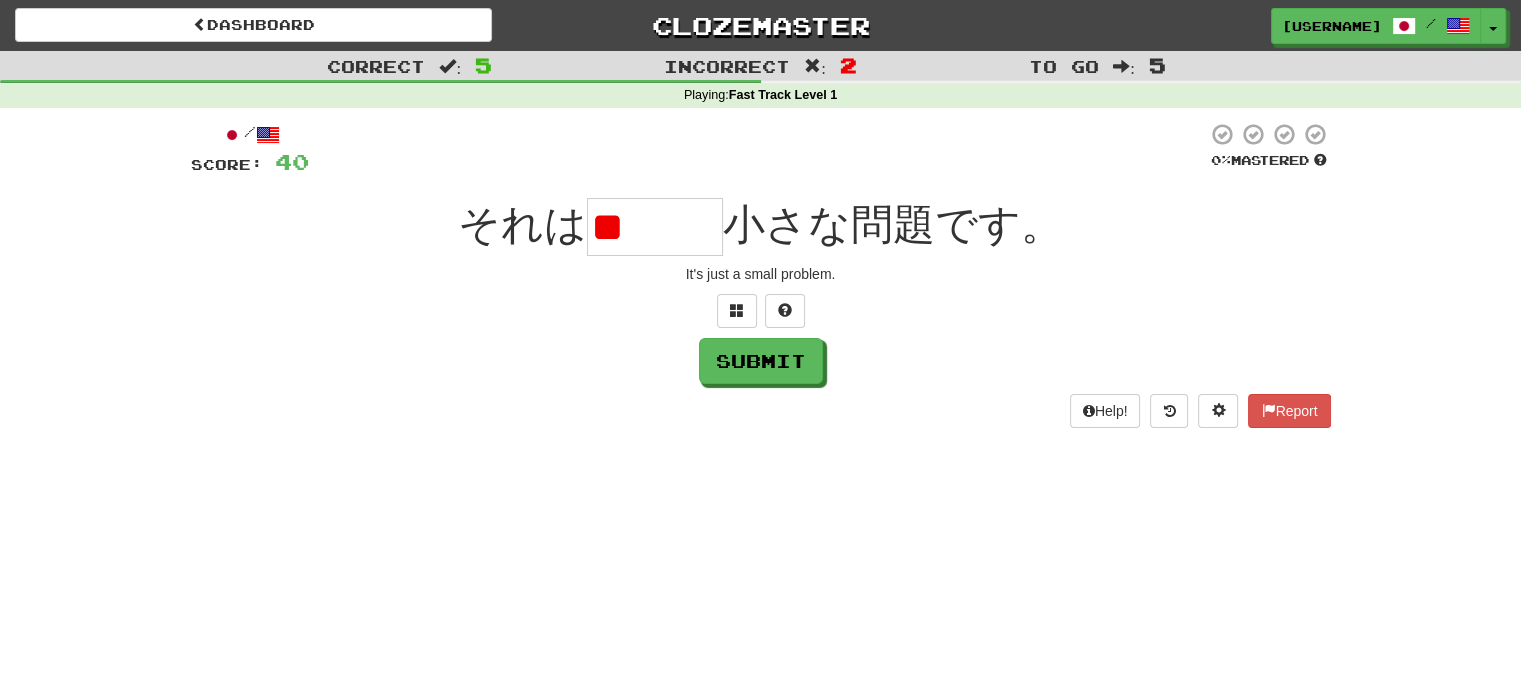 type on "*" 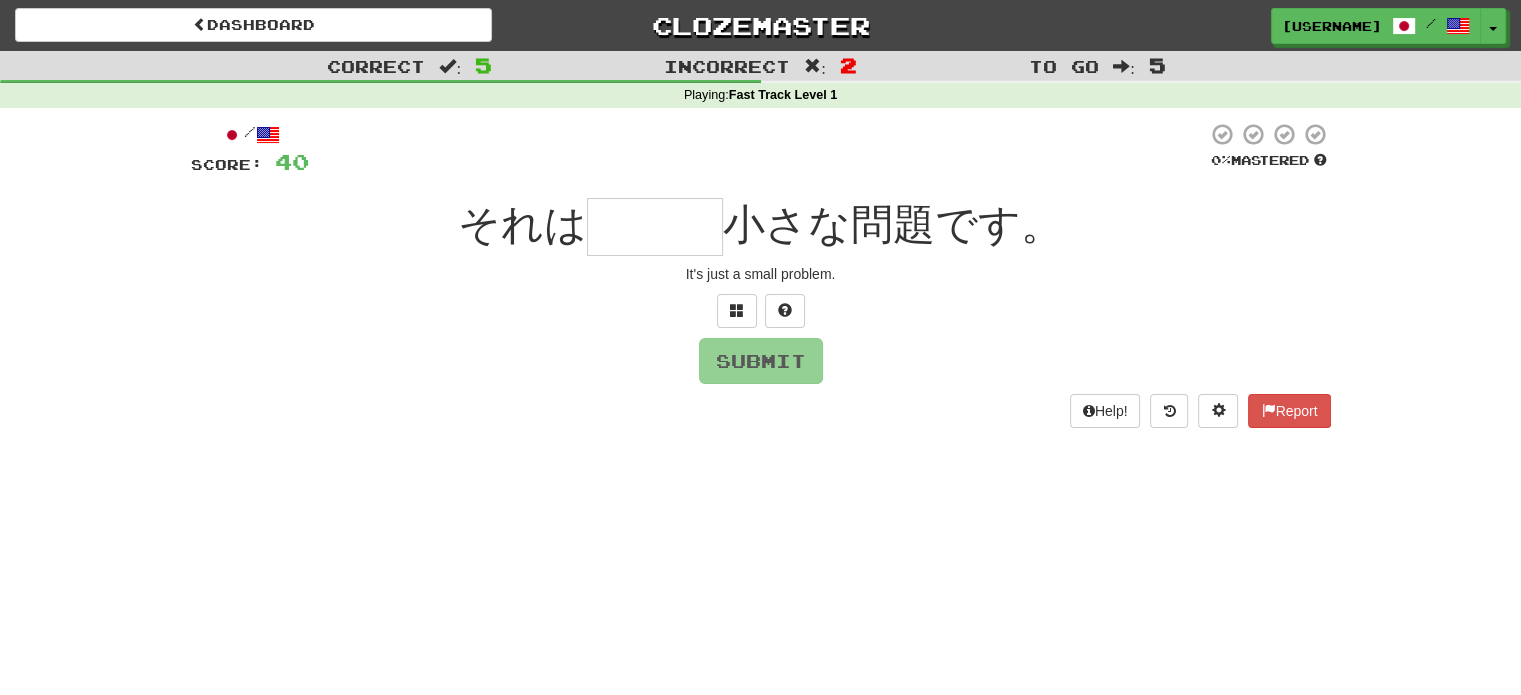 type on "*" 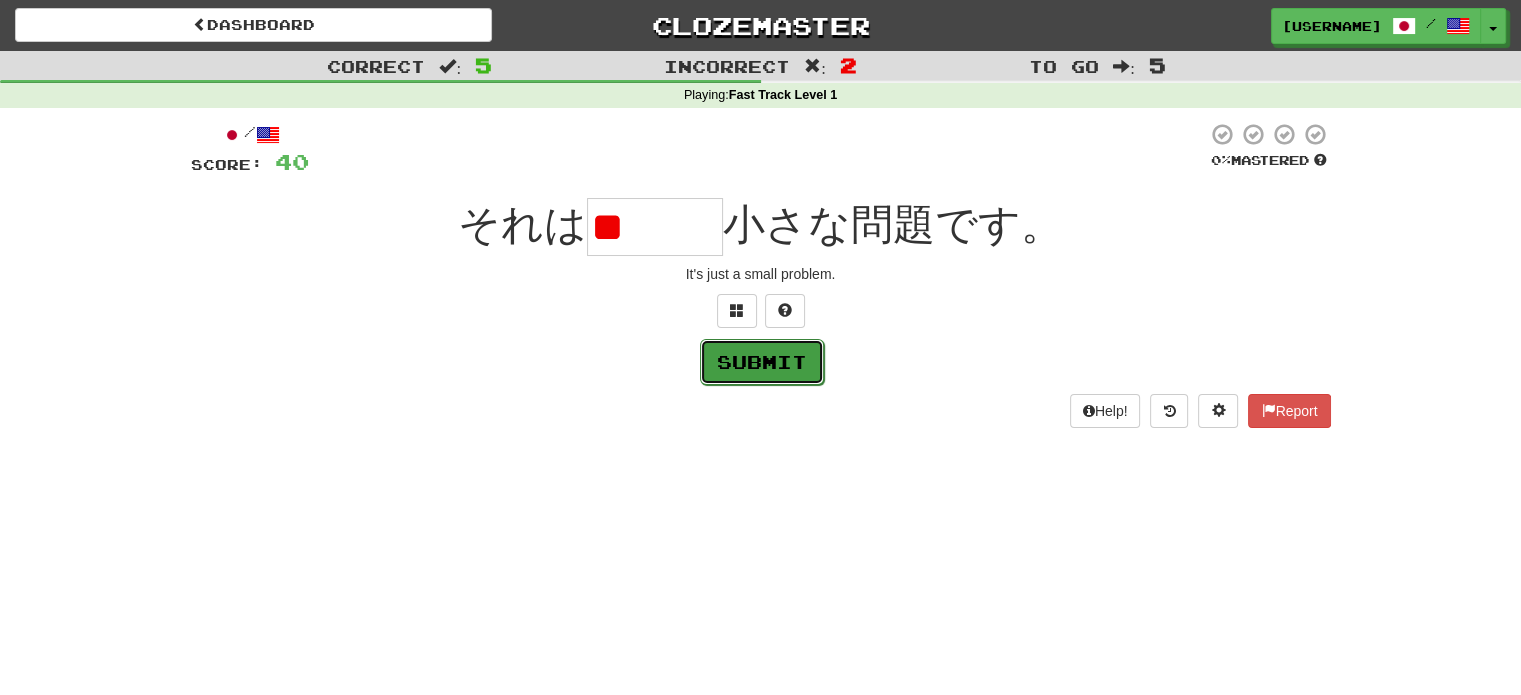 click on "Submit" at bounding box center (762, 362) 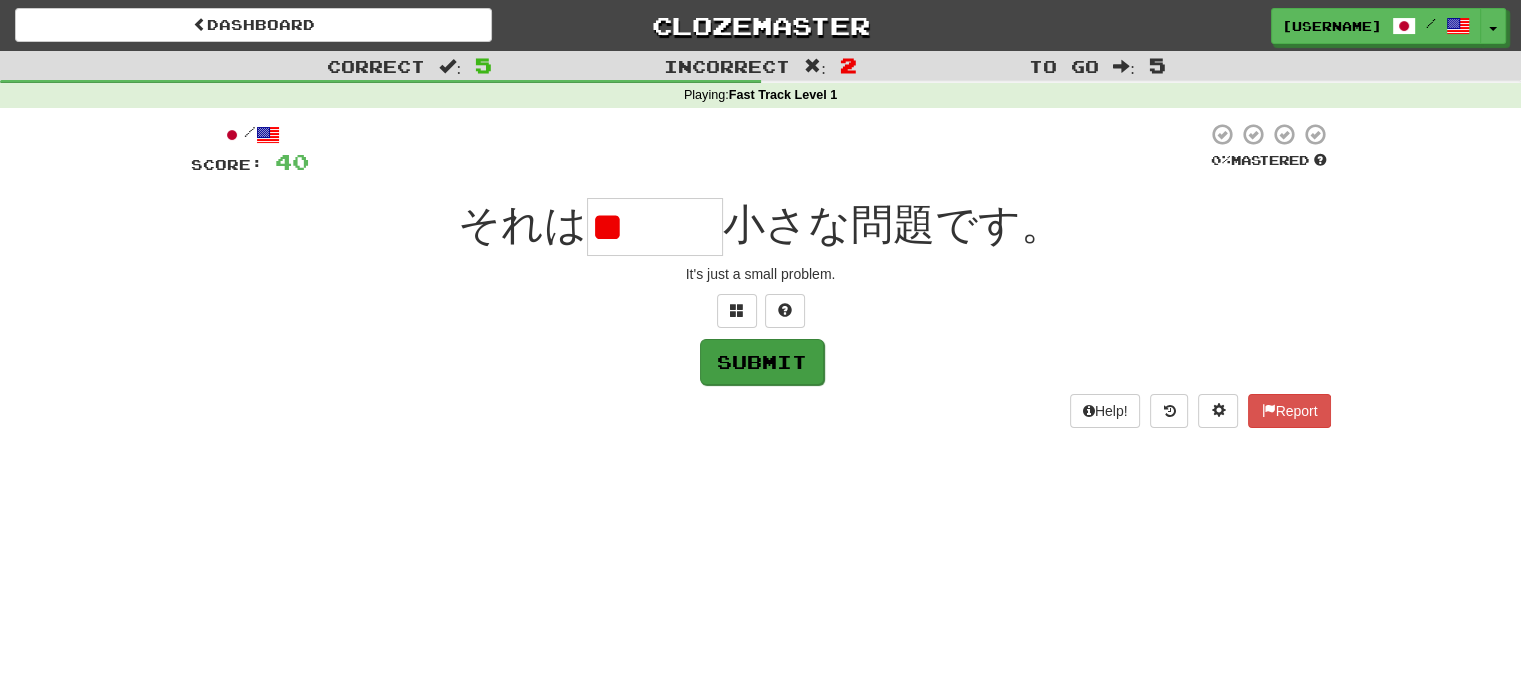 type on "***" 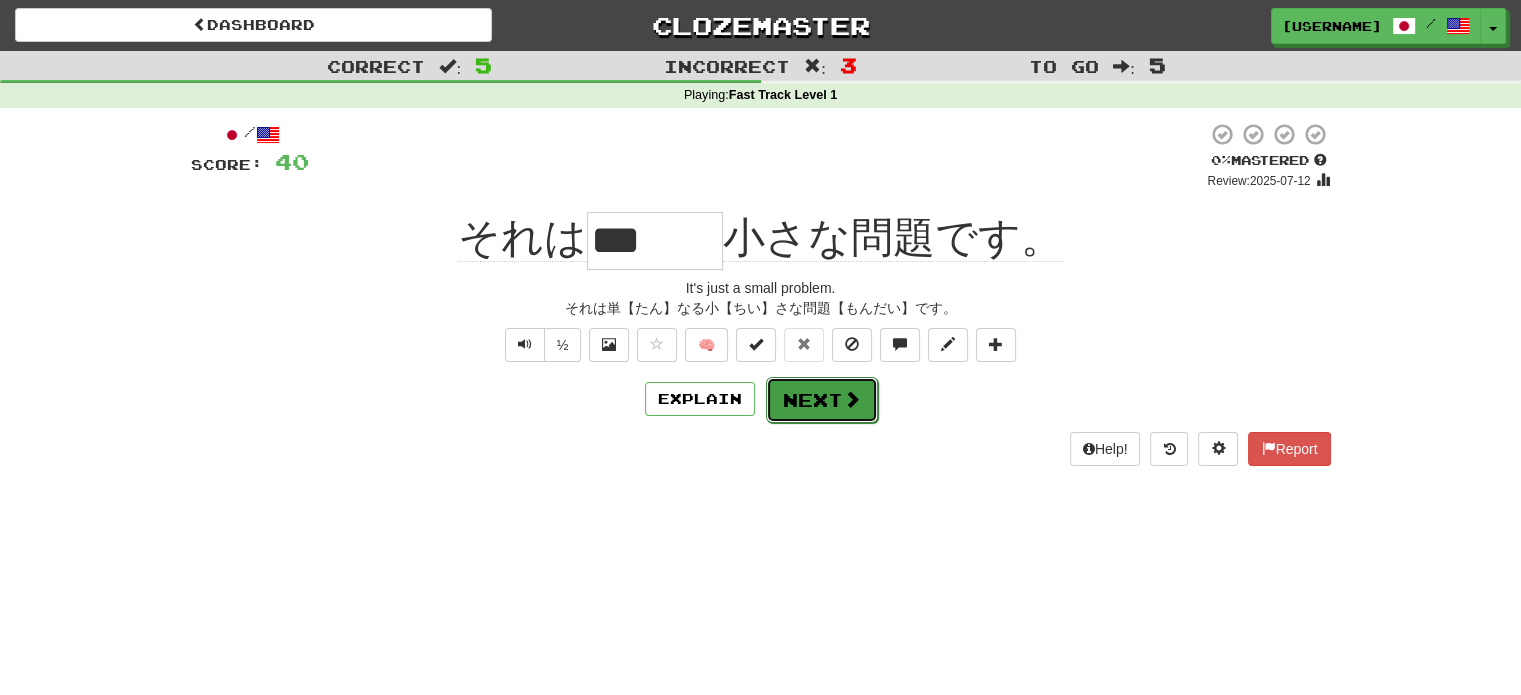 click on "Next" at bounding box center [822, 400] 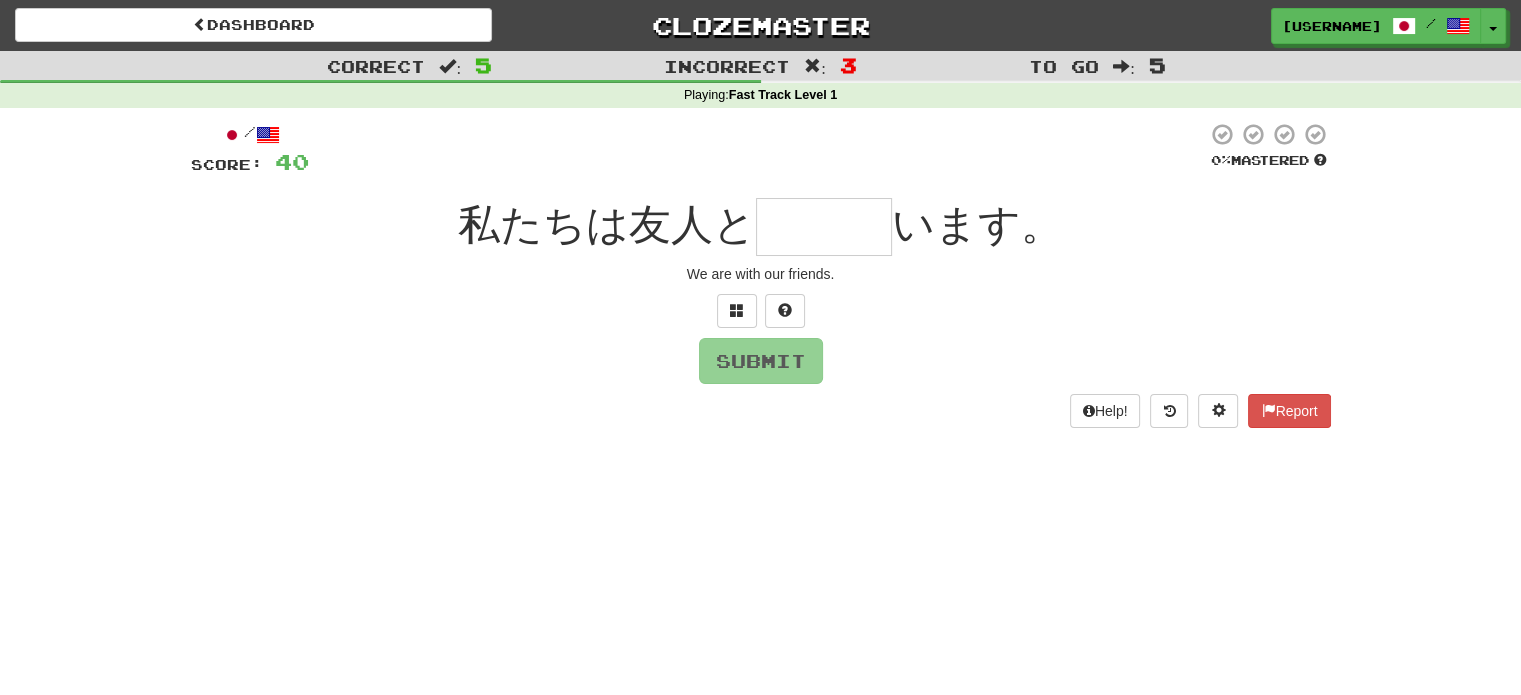 click on "Help!  Report" at bounding box center [761, 411] 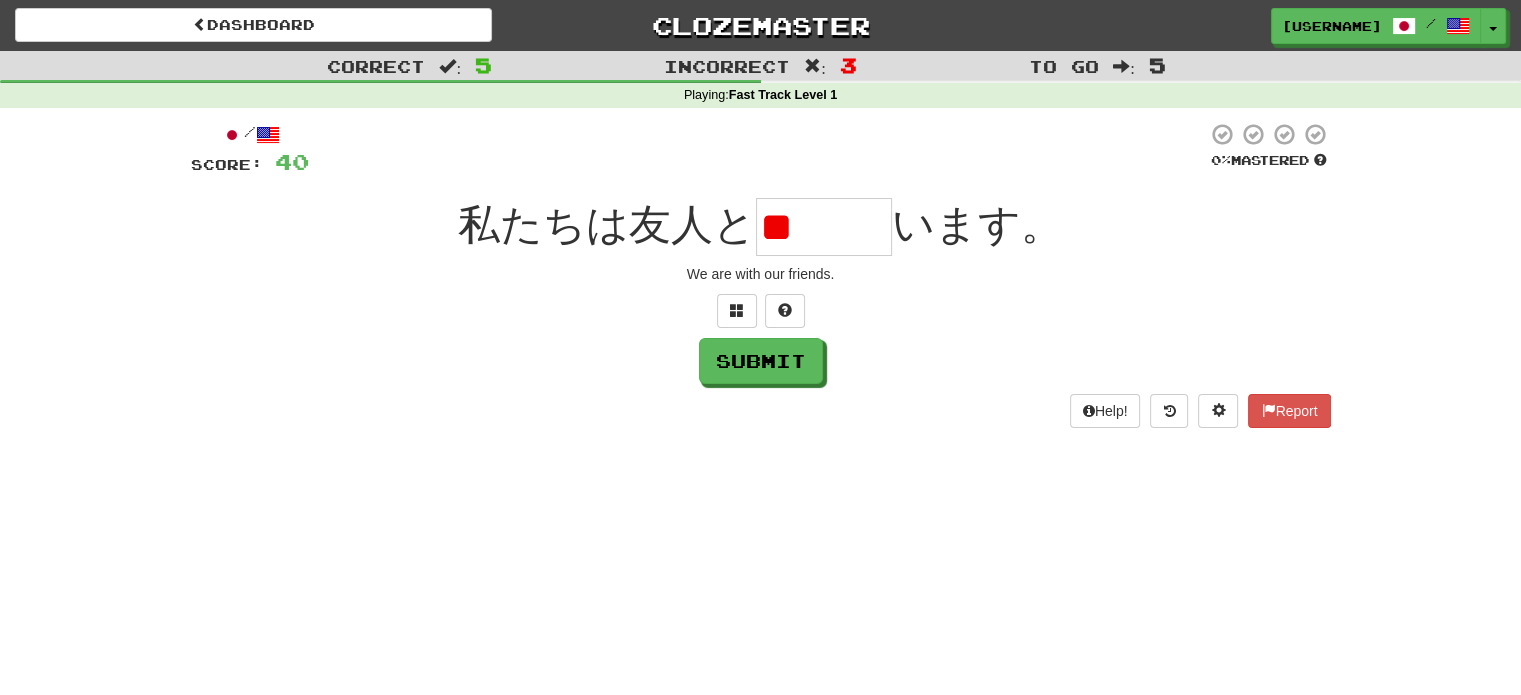 scroll, scrollTop: 0, scrollLeft: 0, axis: both 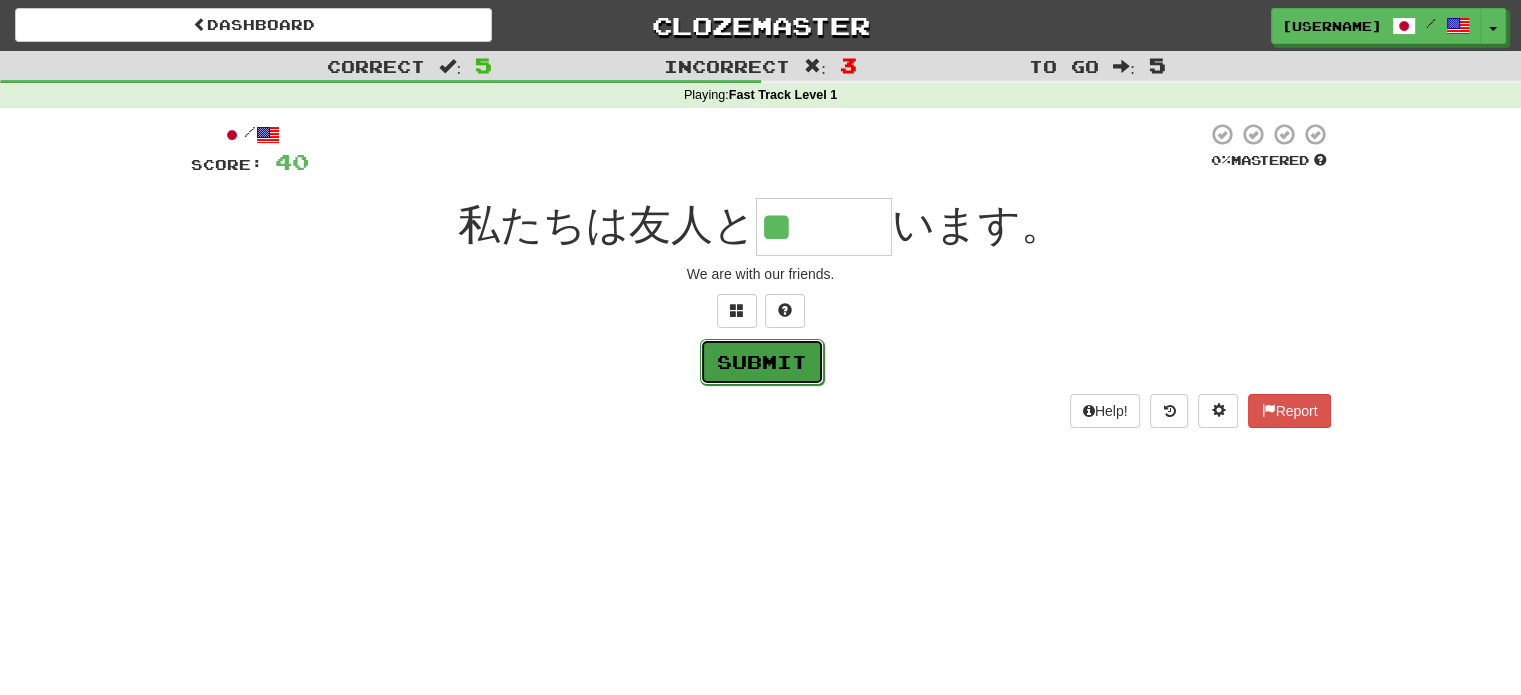 click on "Submit" at bounding box center (762, 362) 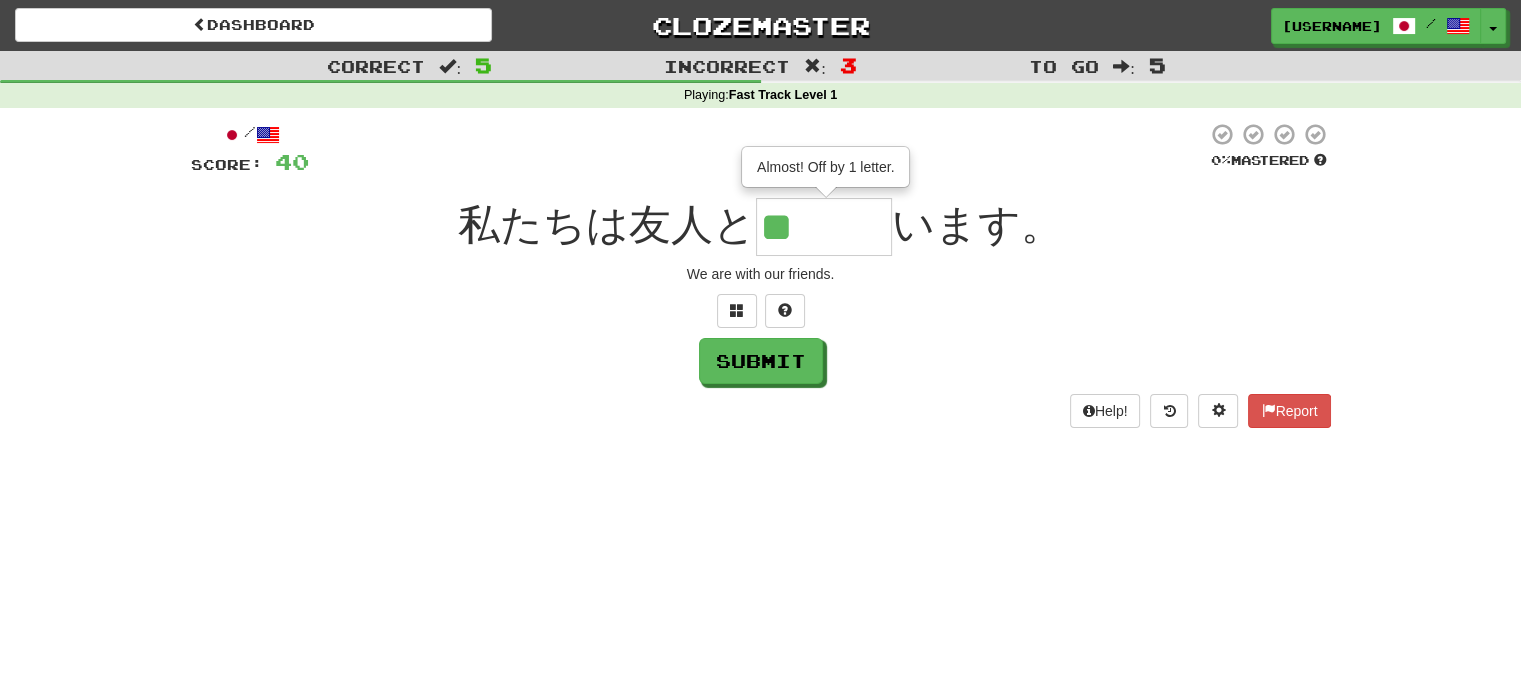 click on "**" at bounding box center [824, 227] 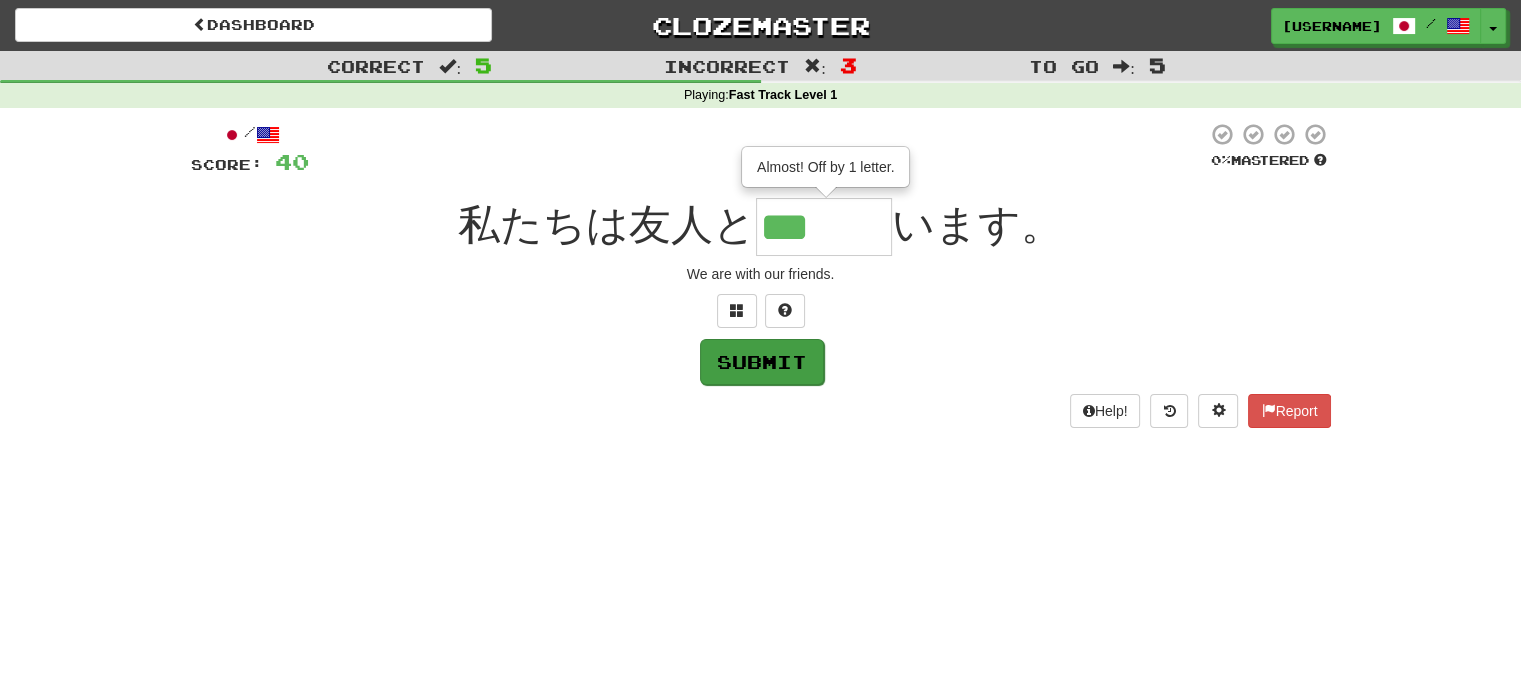 type on "***" 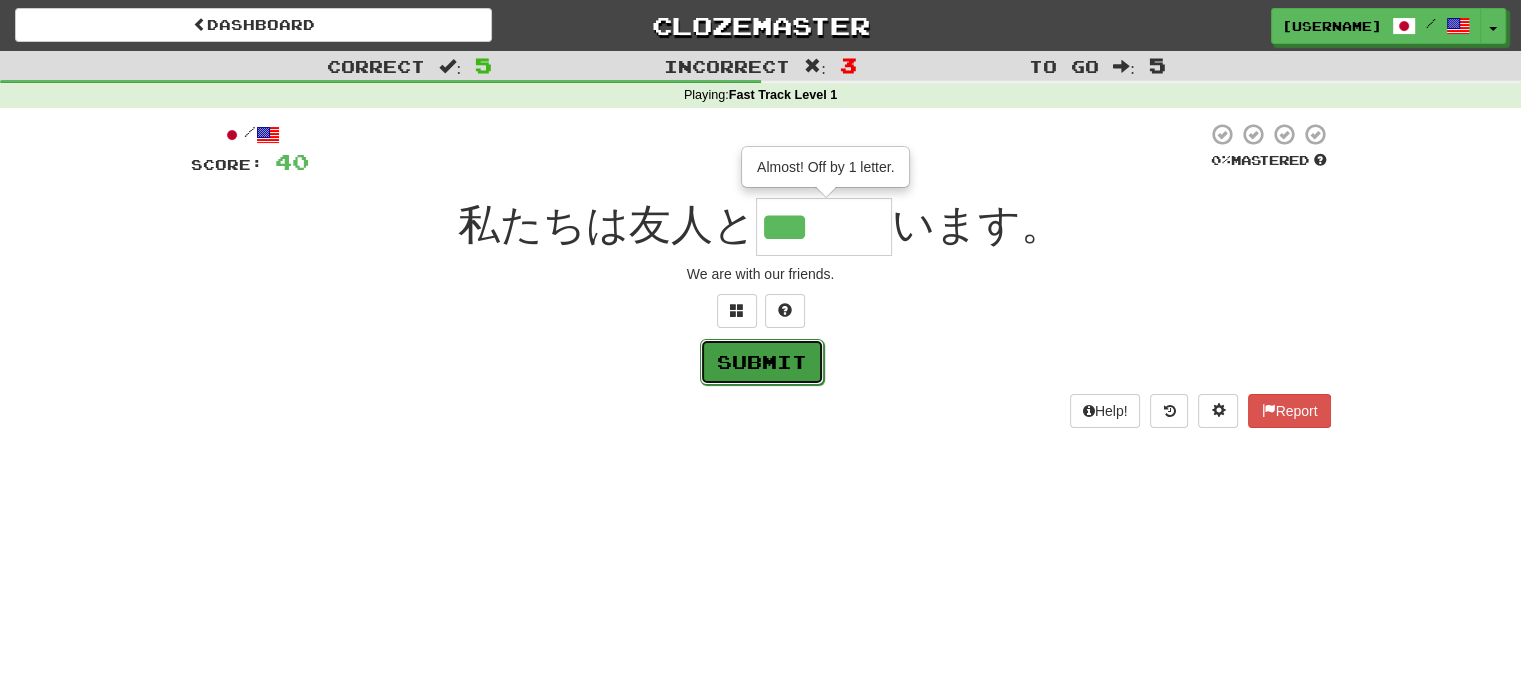click on "Submit" at bounding box center (762, 362) 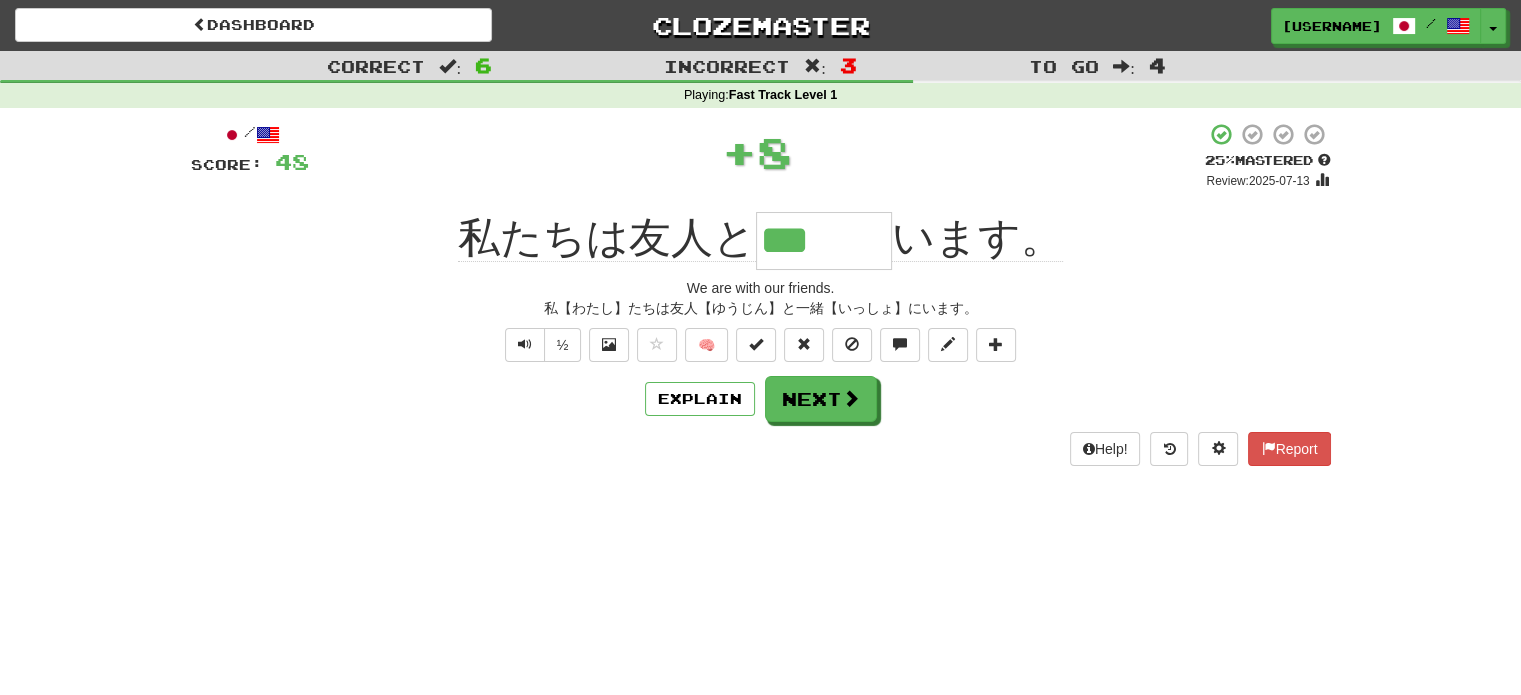 click on "½ 🧠" at bounding box center [761, 345] 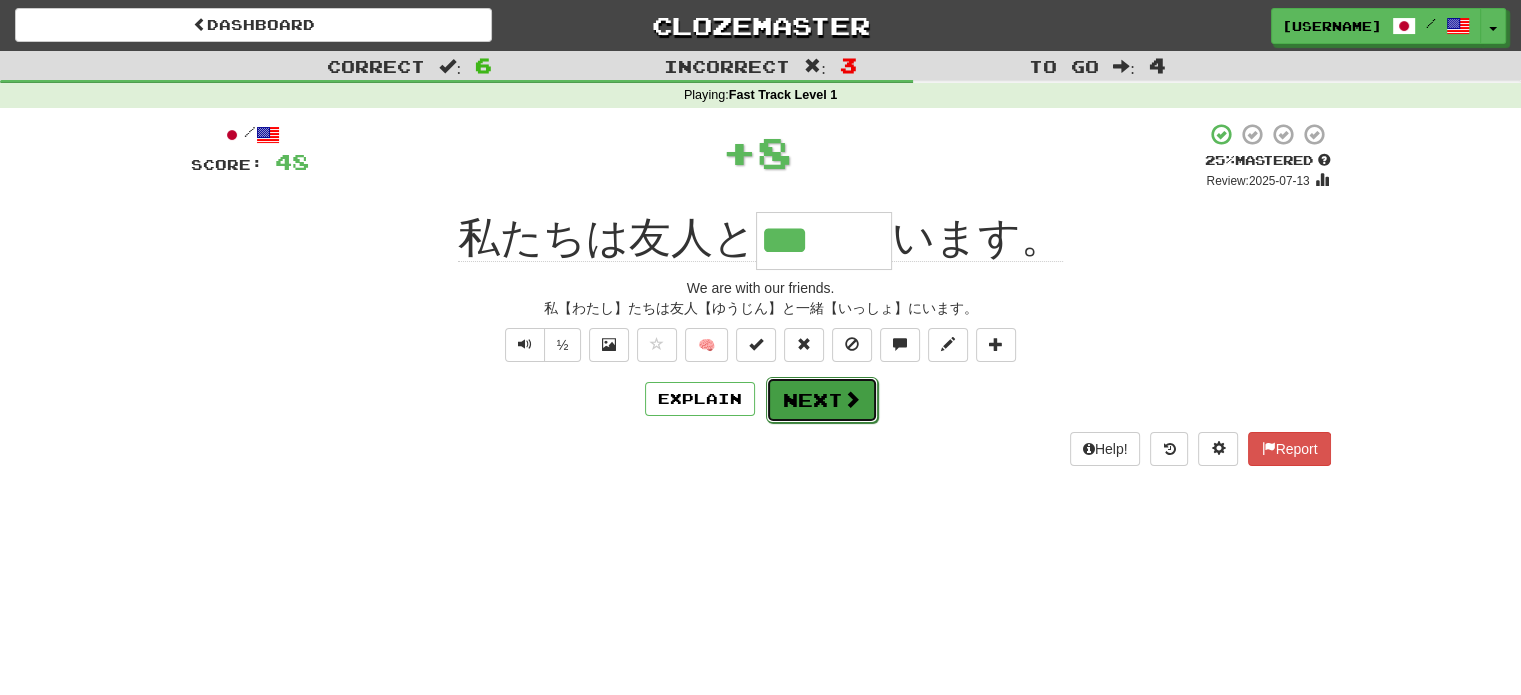 click on "Next" at bounding box center (822, 400) 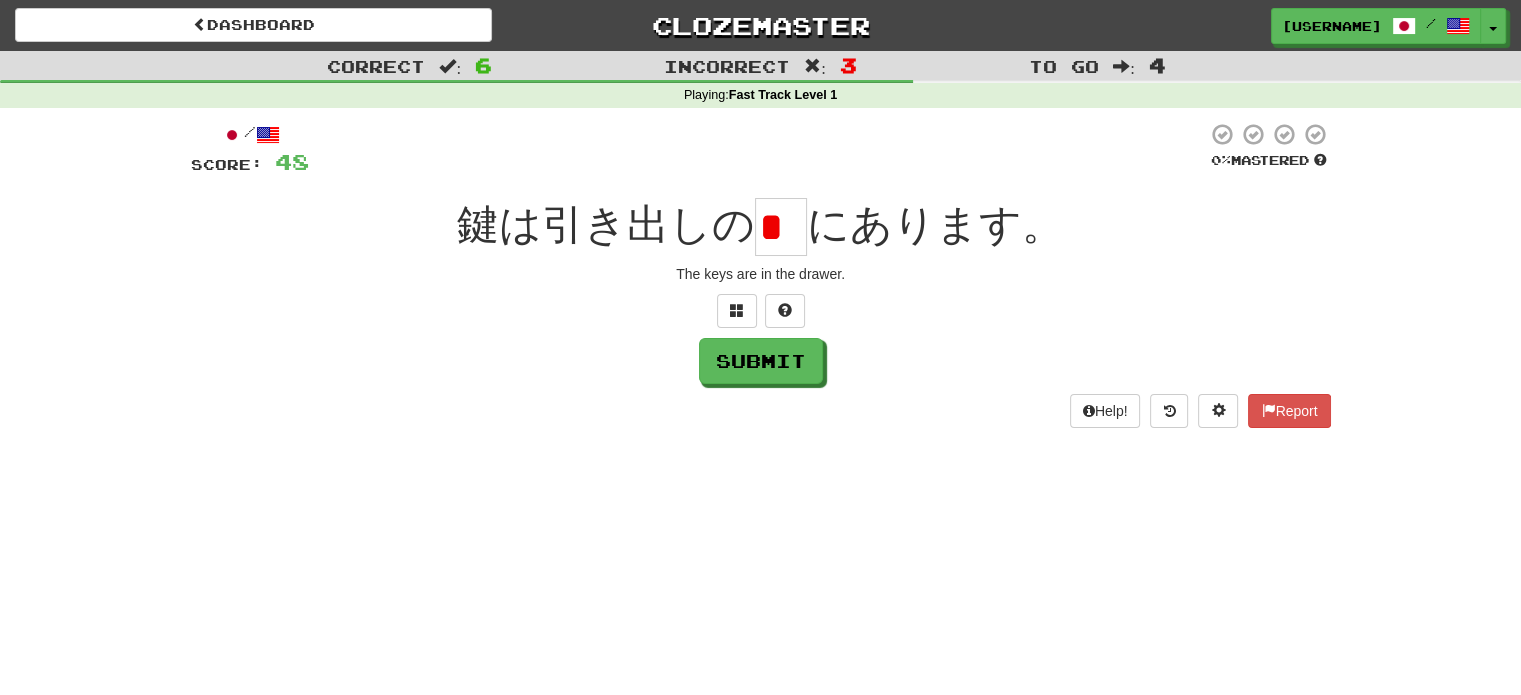 scroll, scrollTop: 0, scrollLeft: 0, axis: both 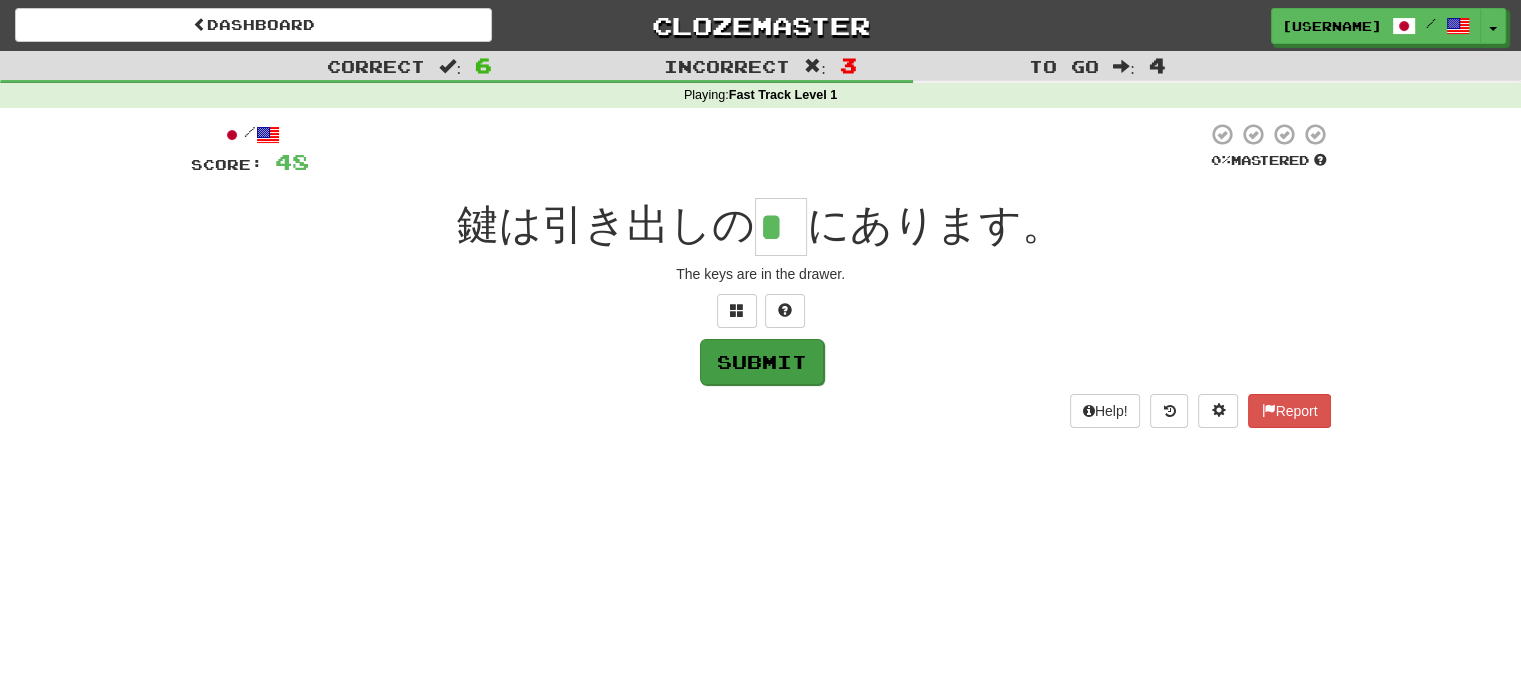 type on "*" 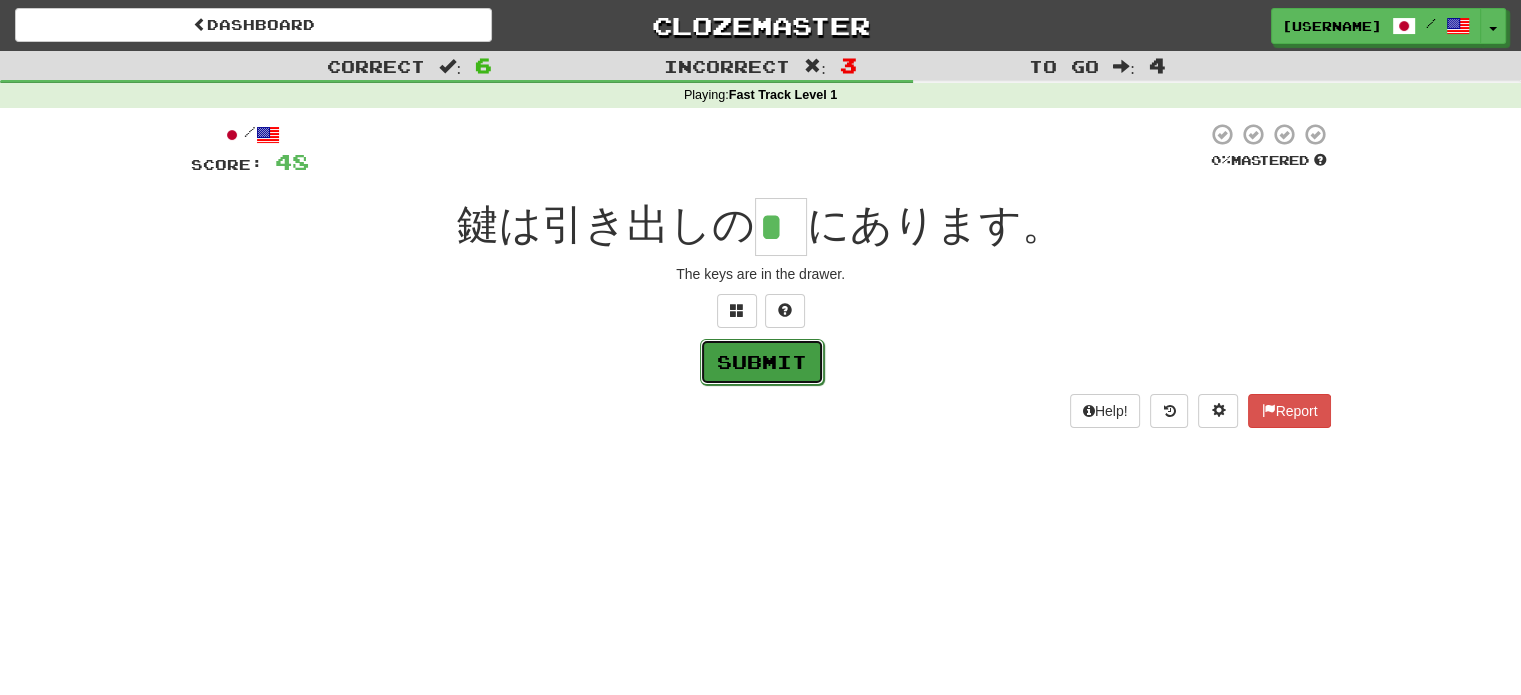 click on "Submit" at bounding box center (762, 362) 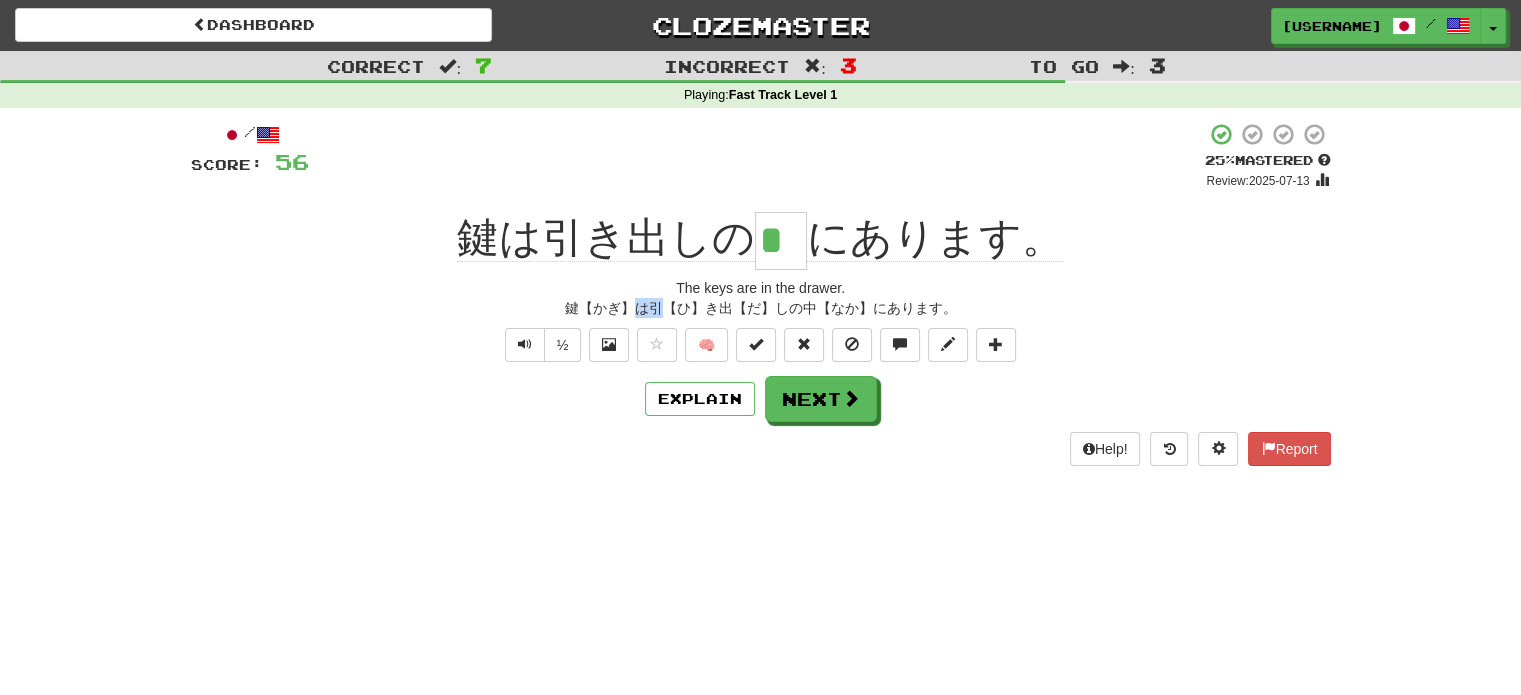 drag, startPoint x: 636, startPoint y: 303, endPoint x: 668, endPoint y: 303, distance: 32 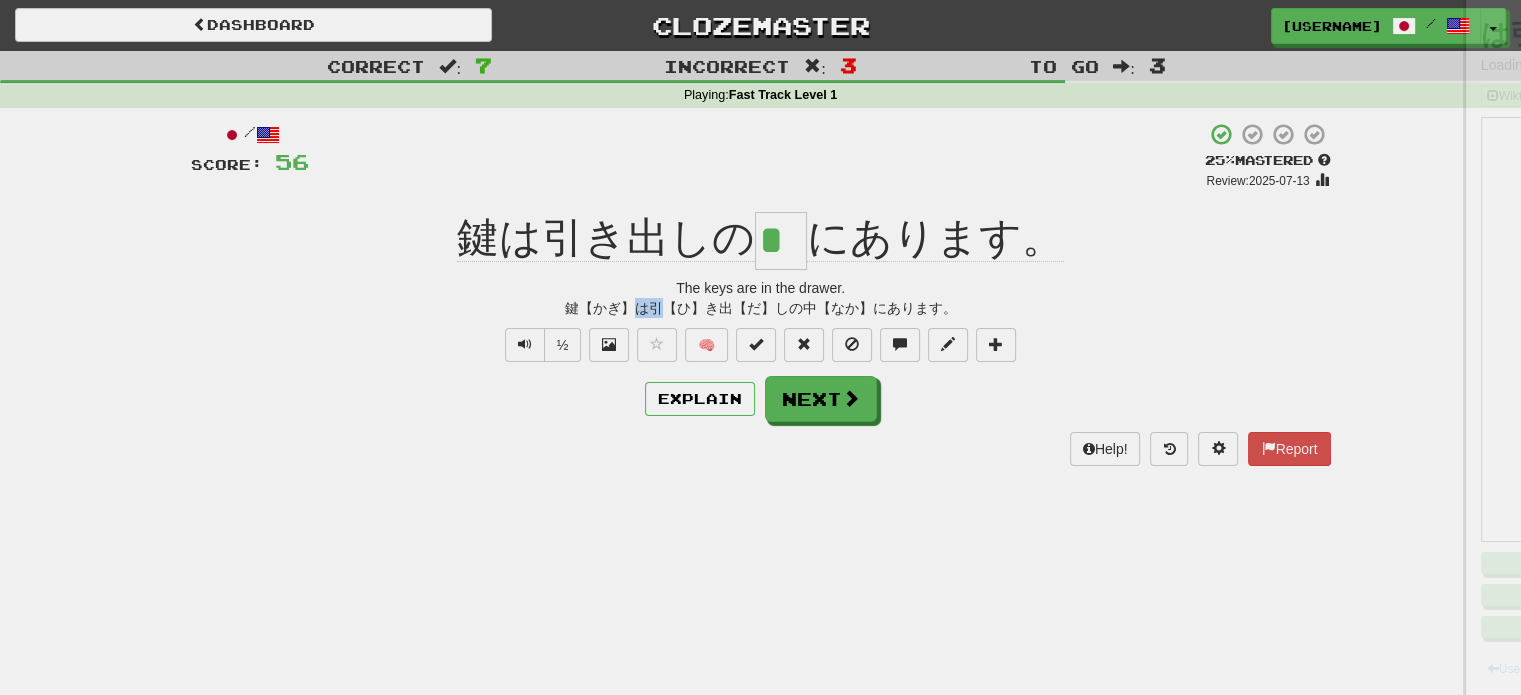 click at bounding box center [760, 347] 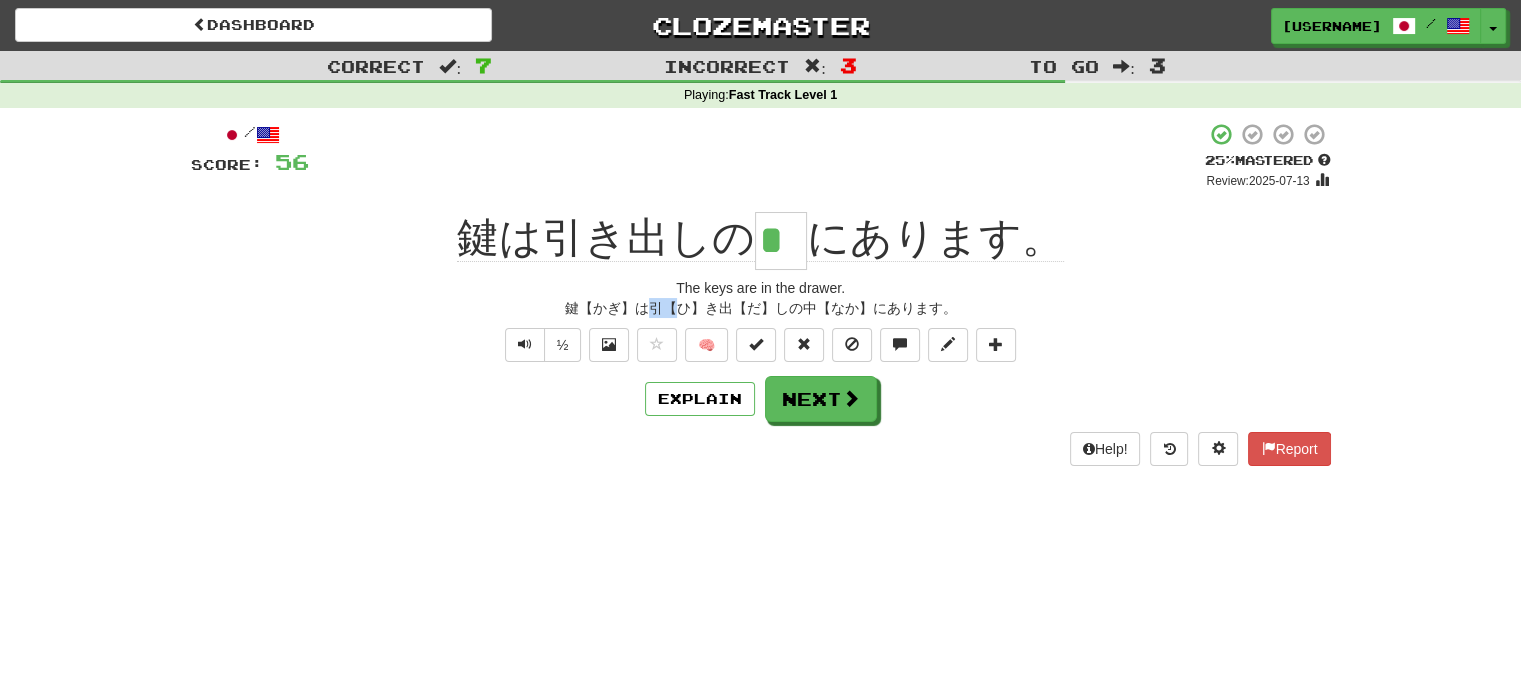 drag, startPoint x: 650, startPoint y: 309, endPoint x: 684, endPoint y: 310, distance: 34.0147 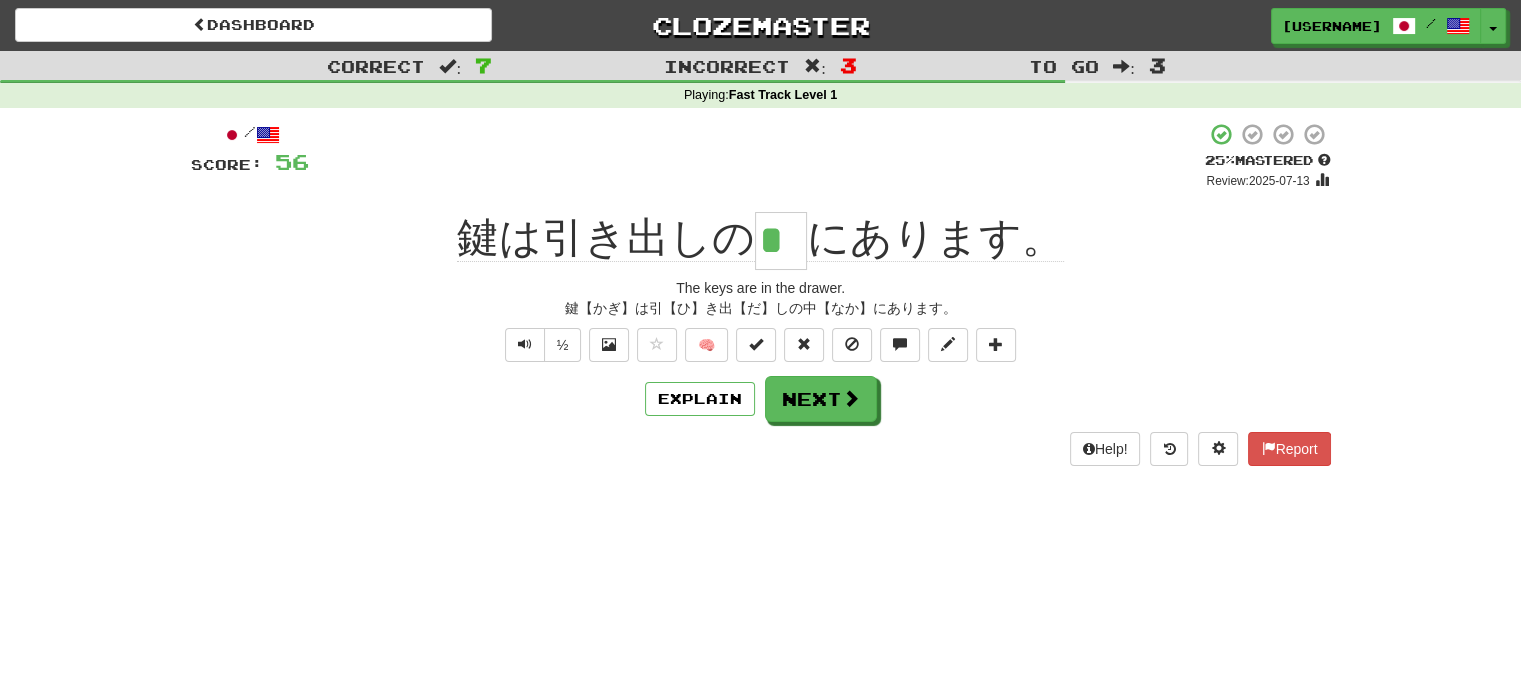 click on "鍵【かぎ】は引【ひ】き出【だ】しの中【なか】にあります。" at bounding box center (761, 308) 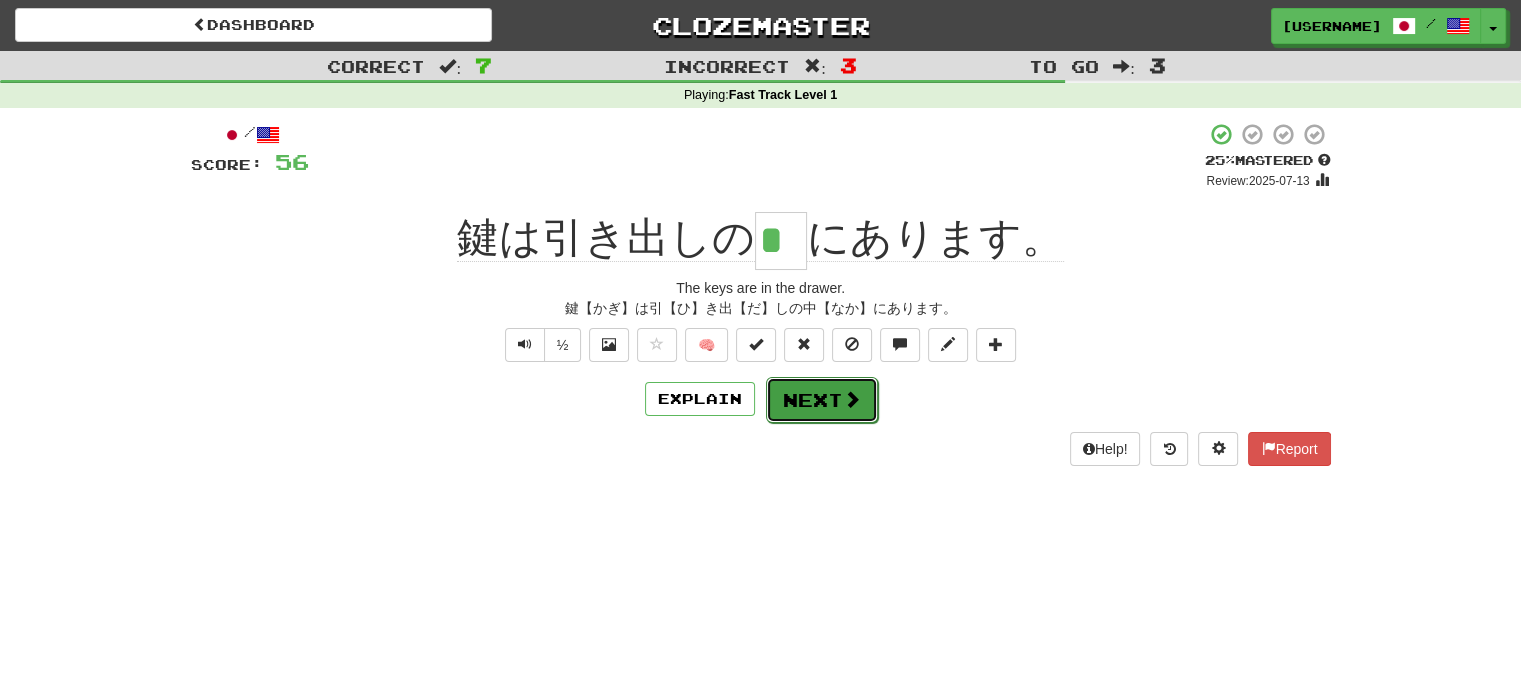 click on "Next" at bounding box center [822, 400] 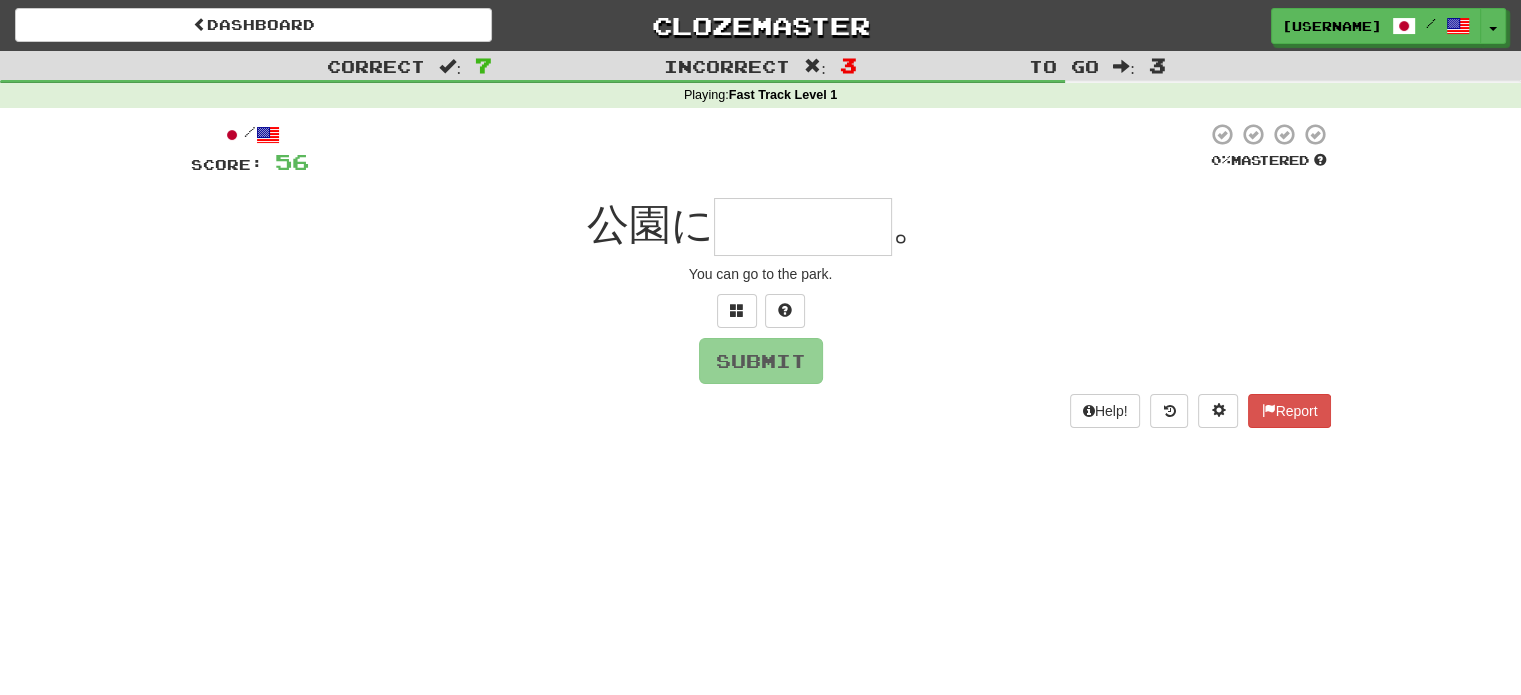 type on "*" 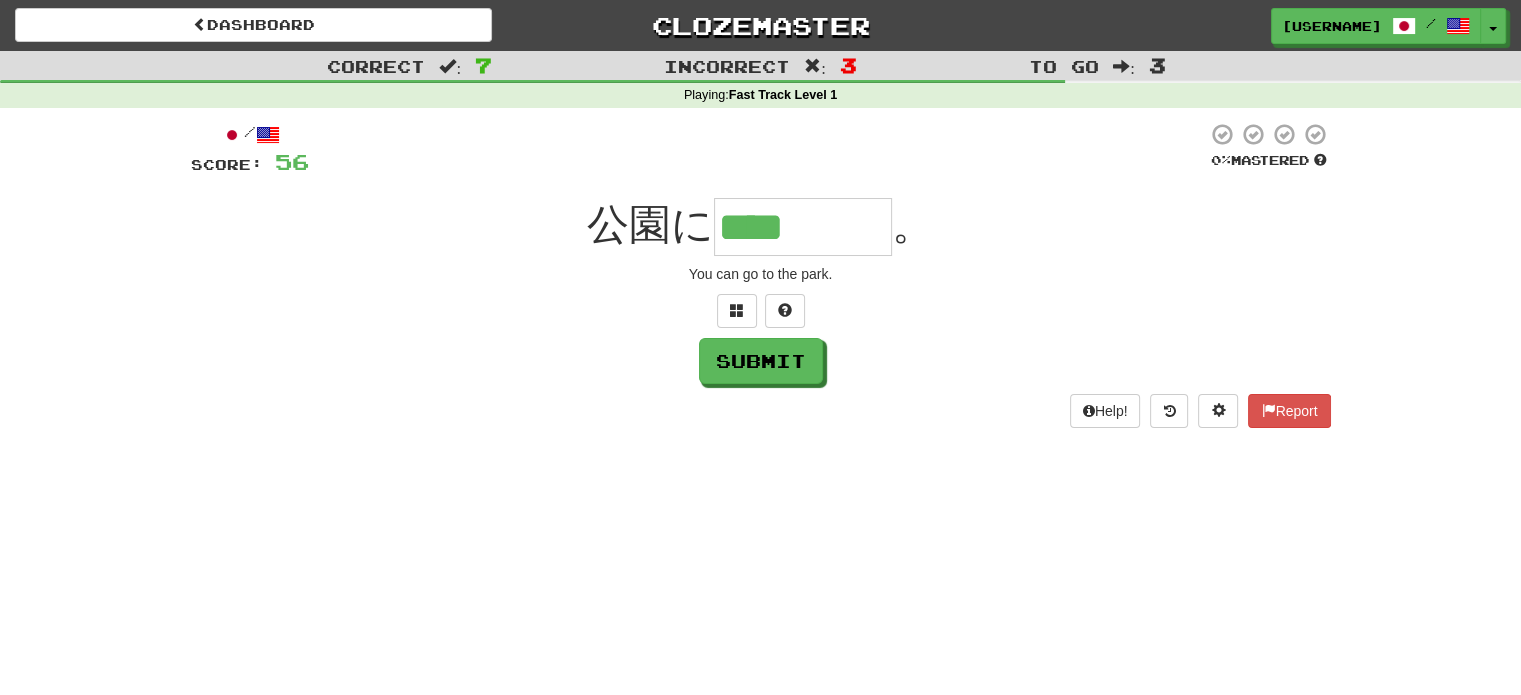 type on "****" 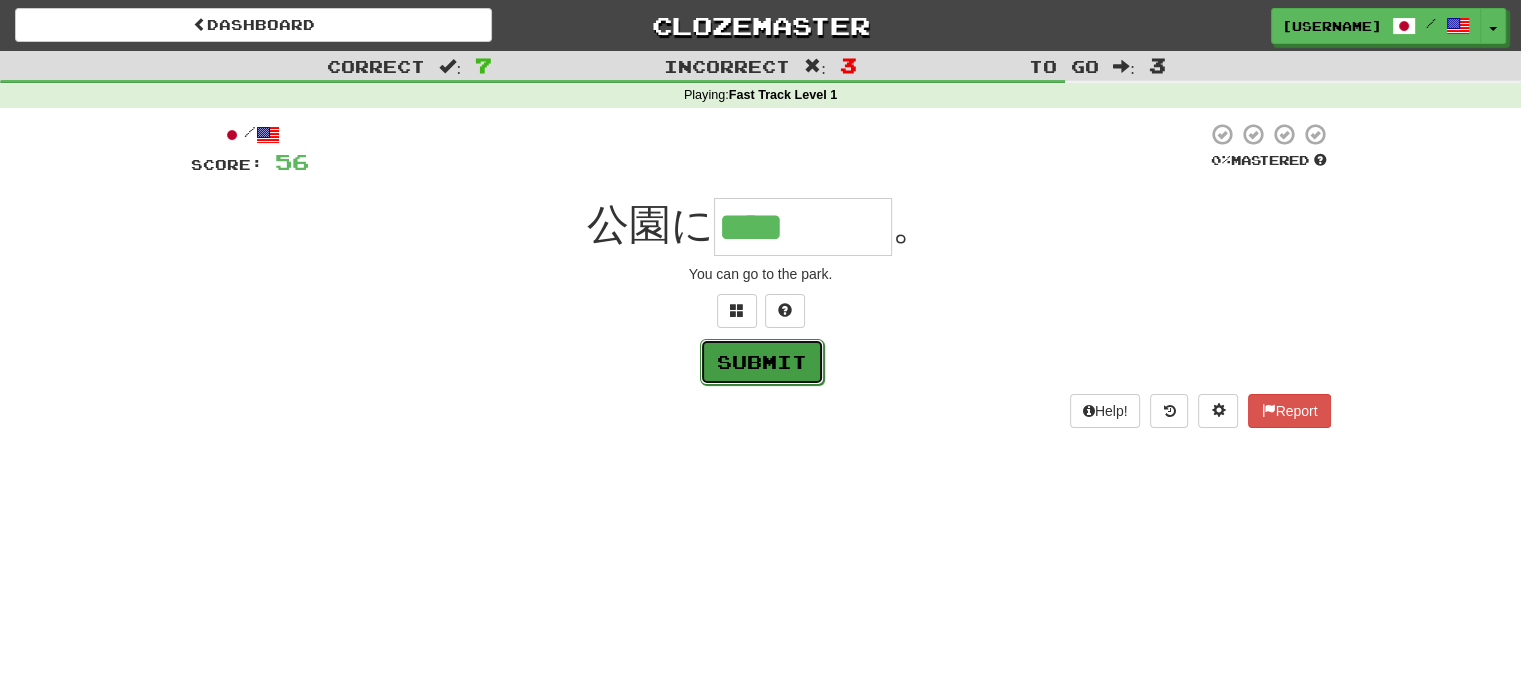click on "Submit" at bounding box center [762, 362] 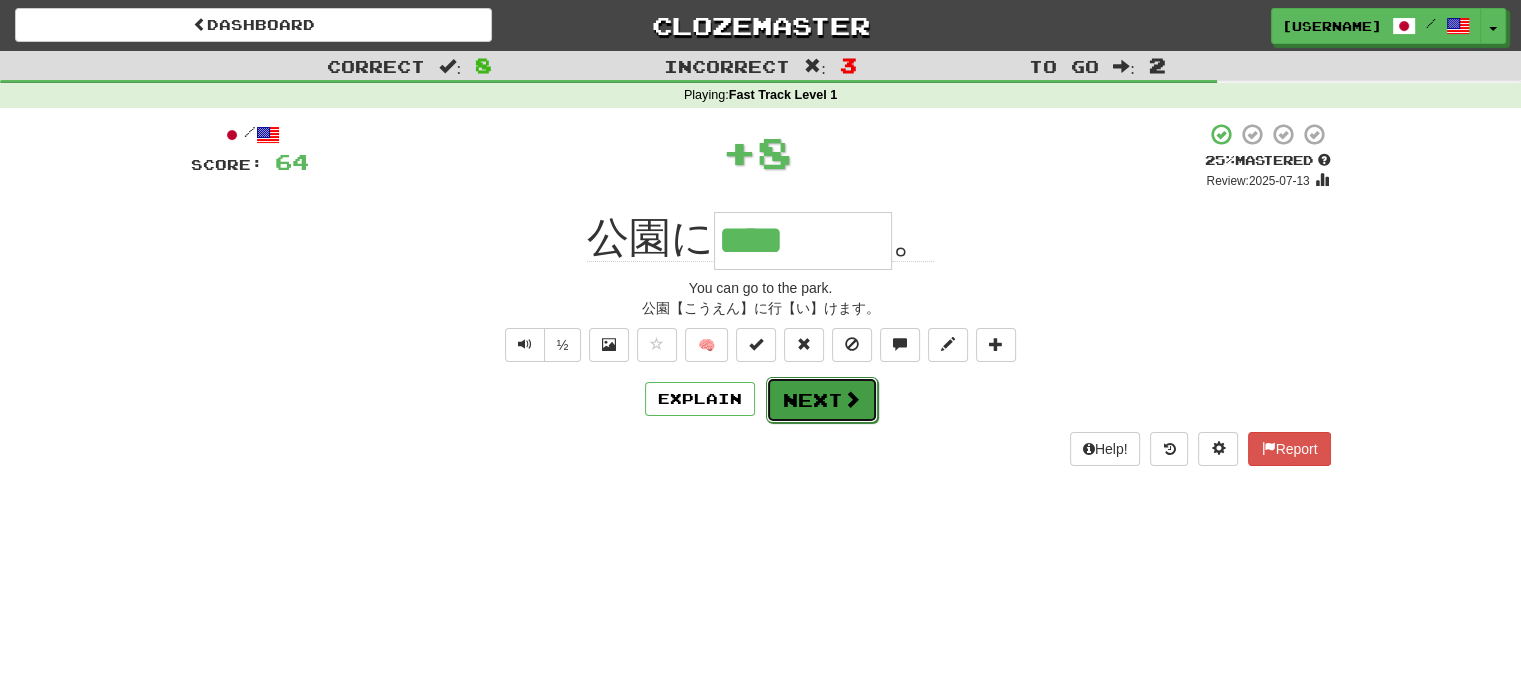 click on "Next" at bounding box center [822, 400] 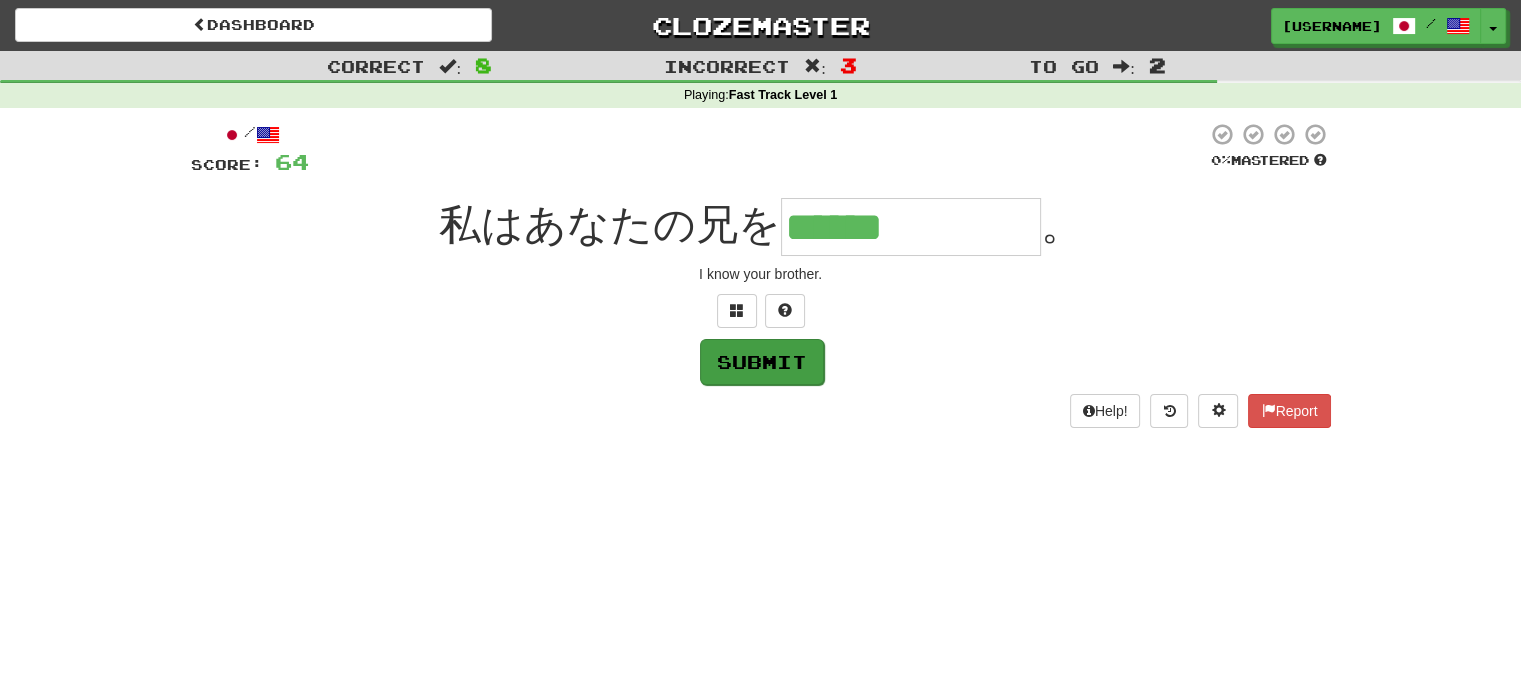type on "******" 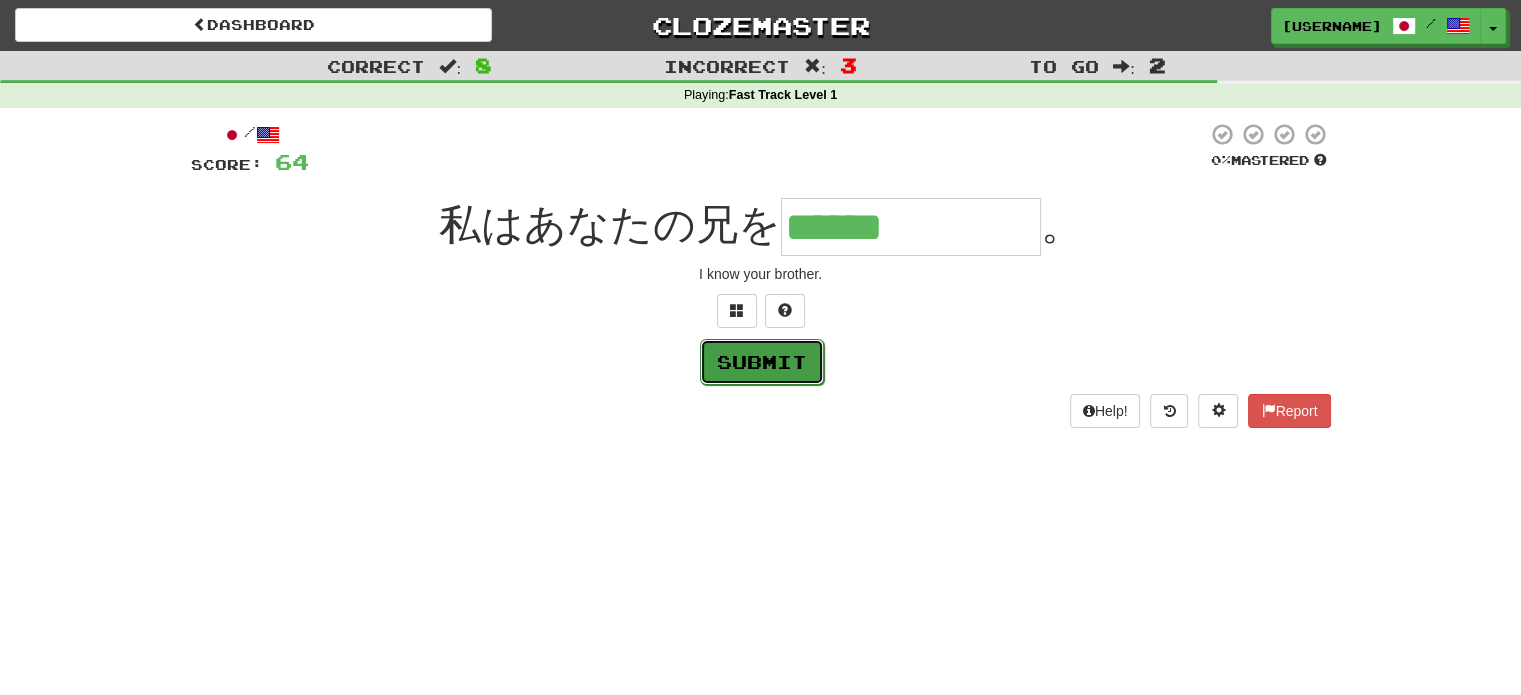 click on "Submit" at bounding box center (762, 362) 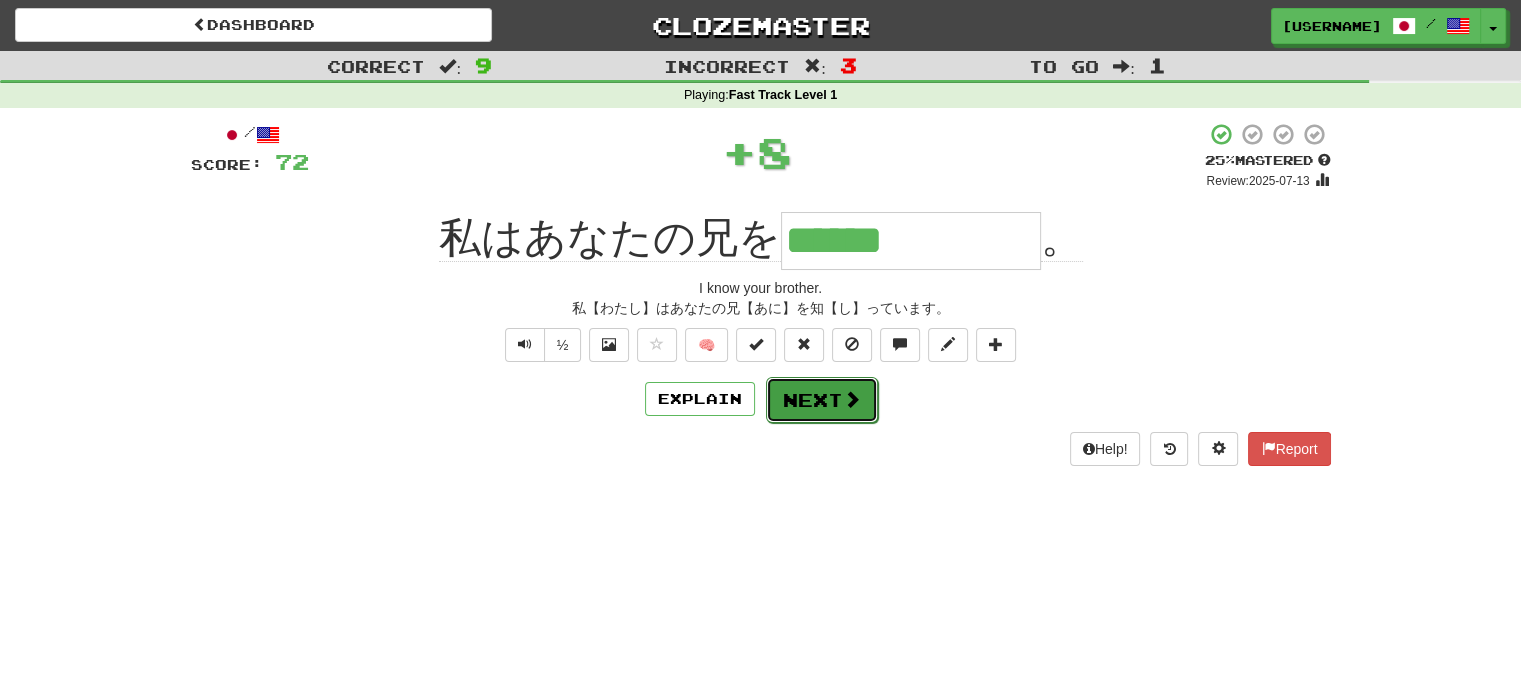 click on "Next" at bounding box center (822, 400) 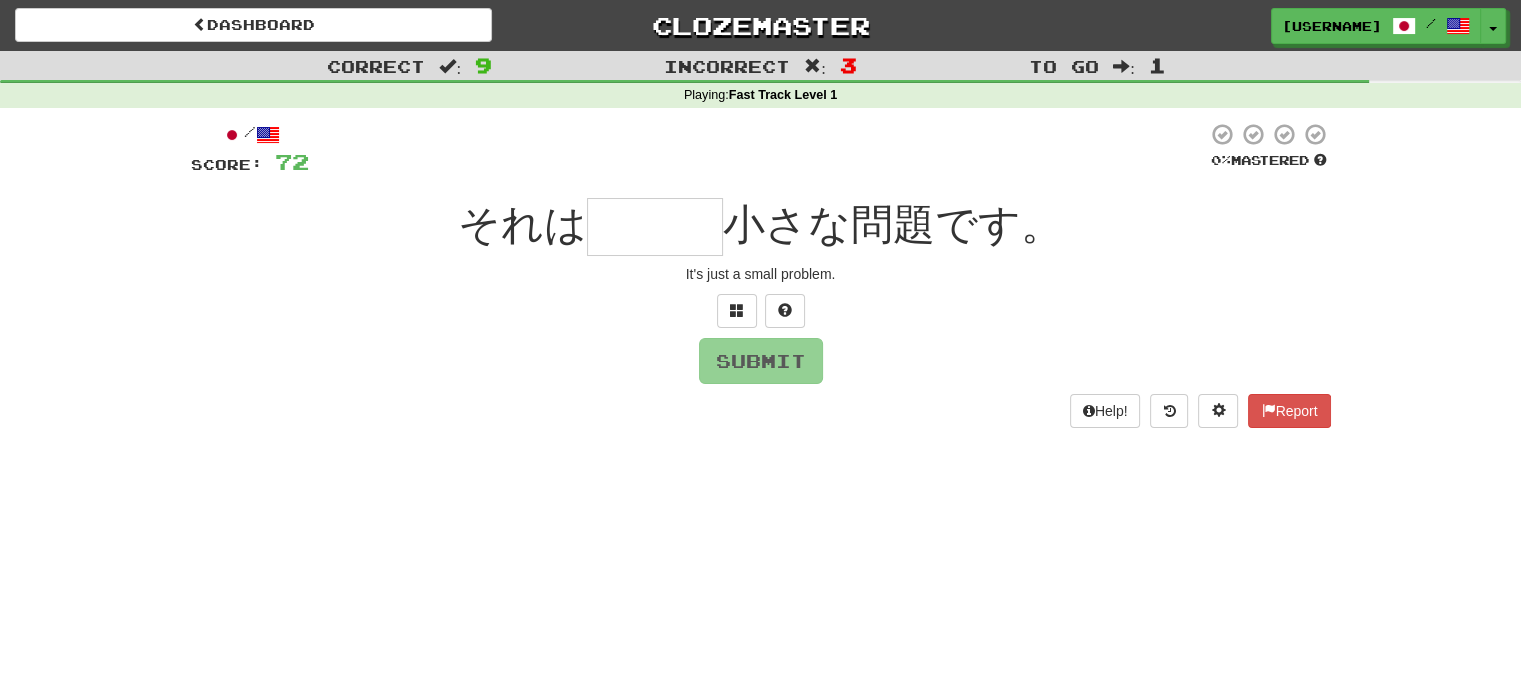 click at bounding box center (655, 227) 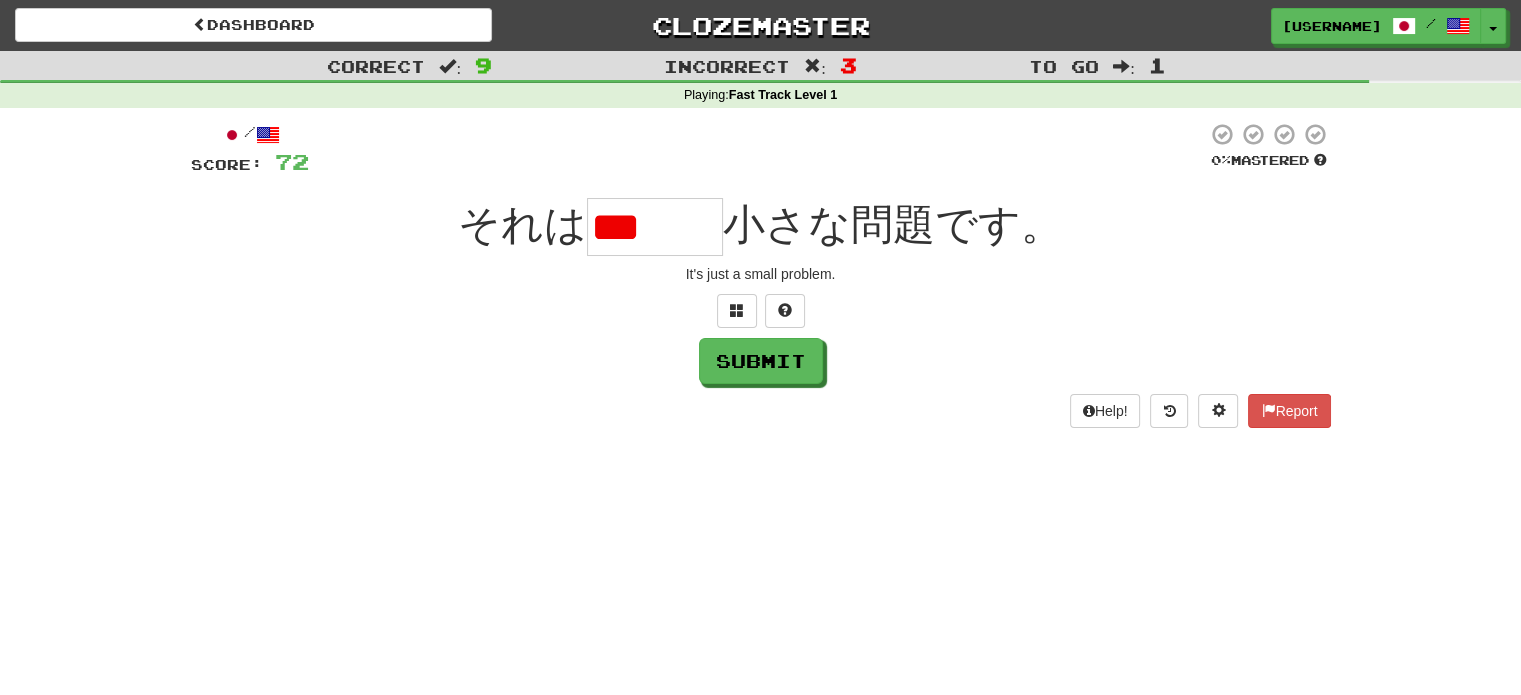 scroll, scrollTop: 0, scrollLeft: 0, axis: both 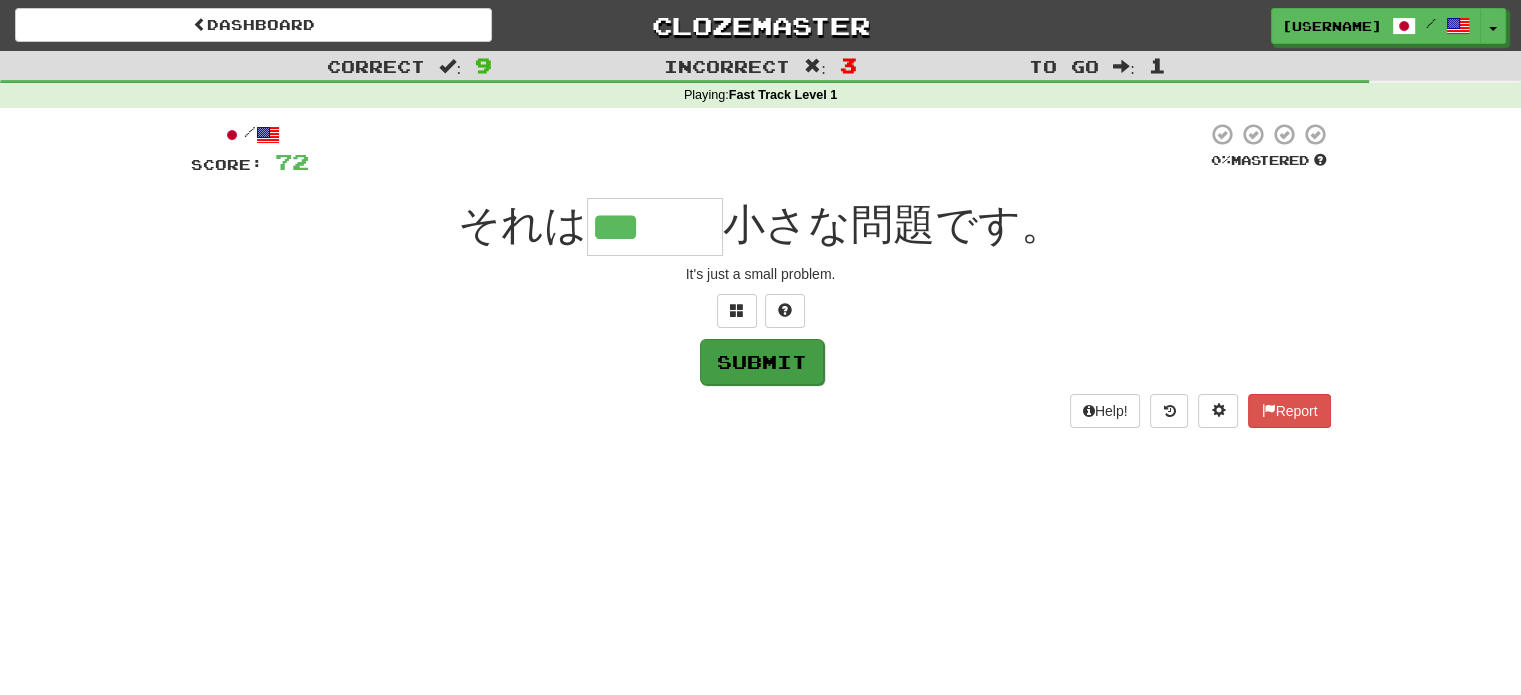 type on "***" 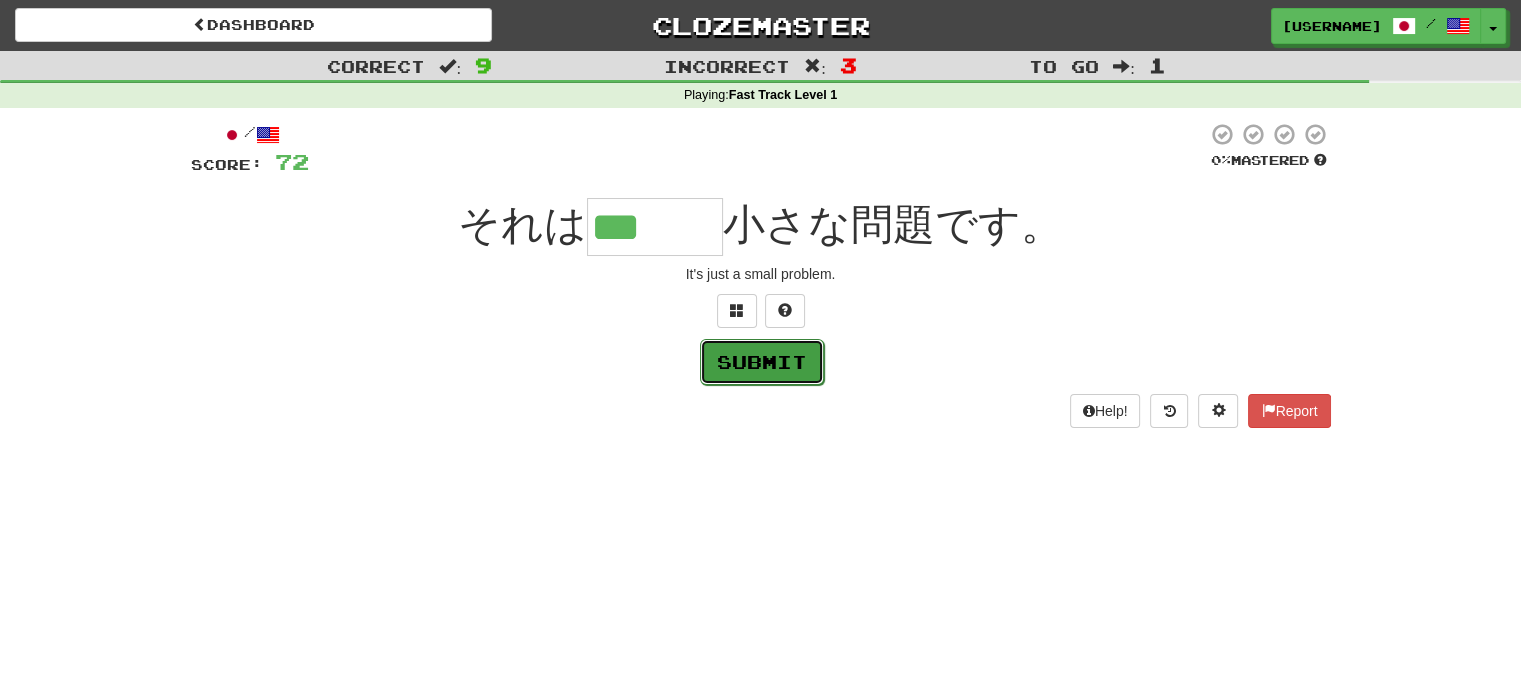 click on "Submit" at bounding box center [762, 362] 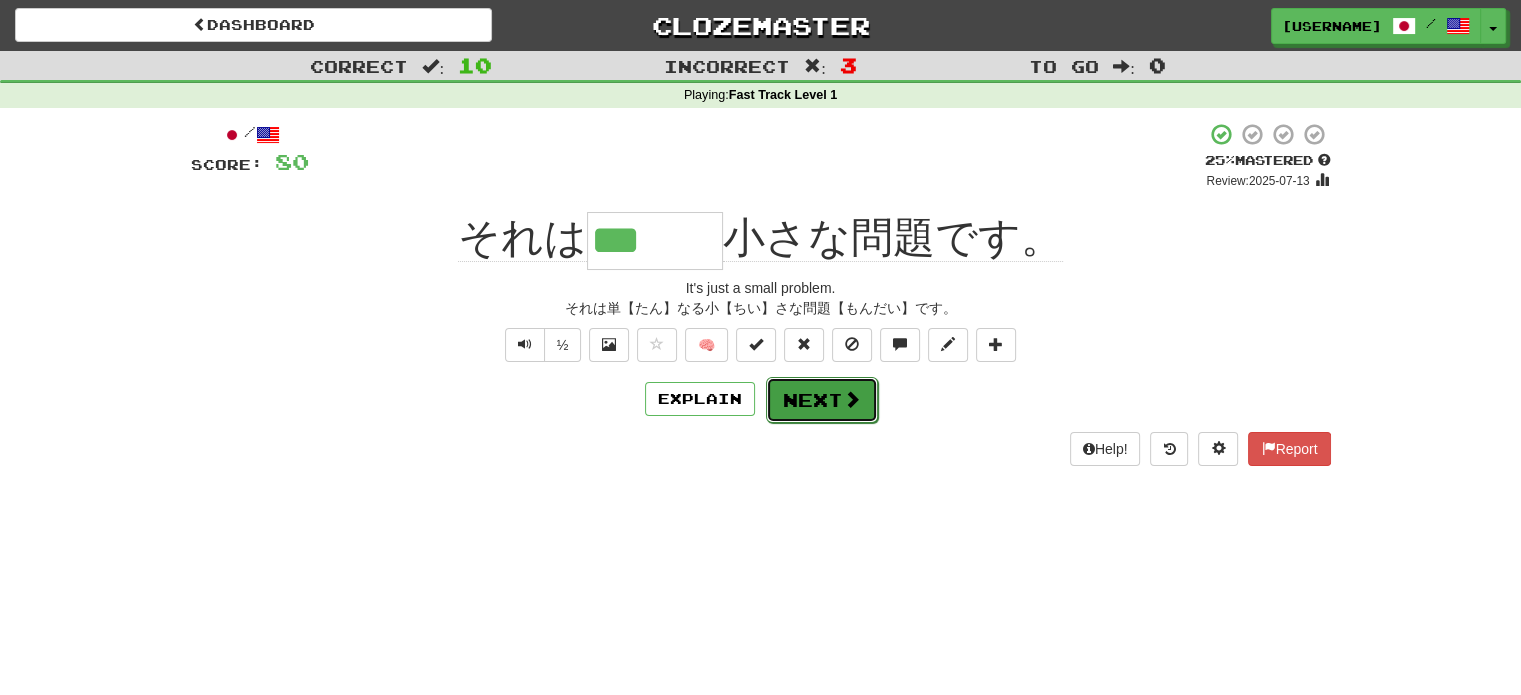 click on "Next" at bounding box center (822, 400) 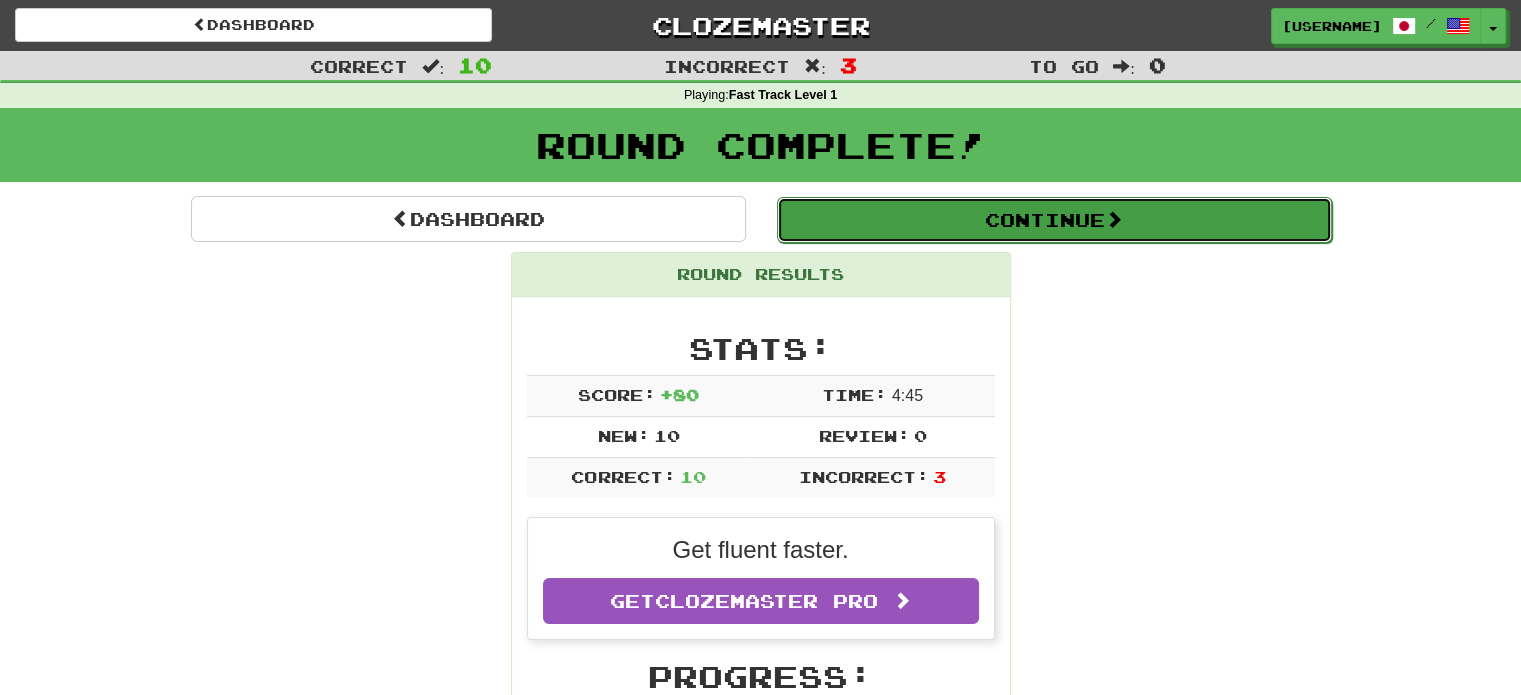 click on "Continue" at bounding box center (1054, 220) 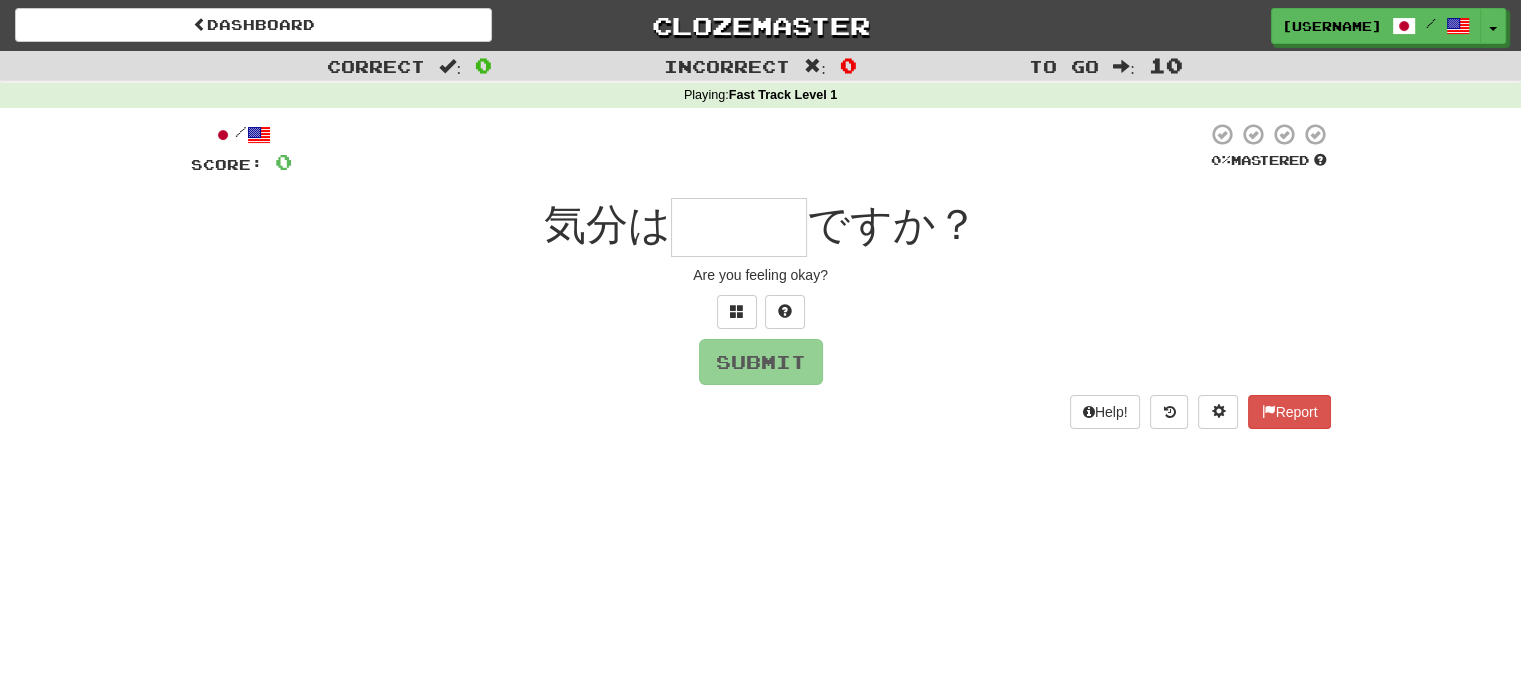 type on "*" 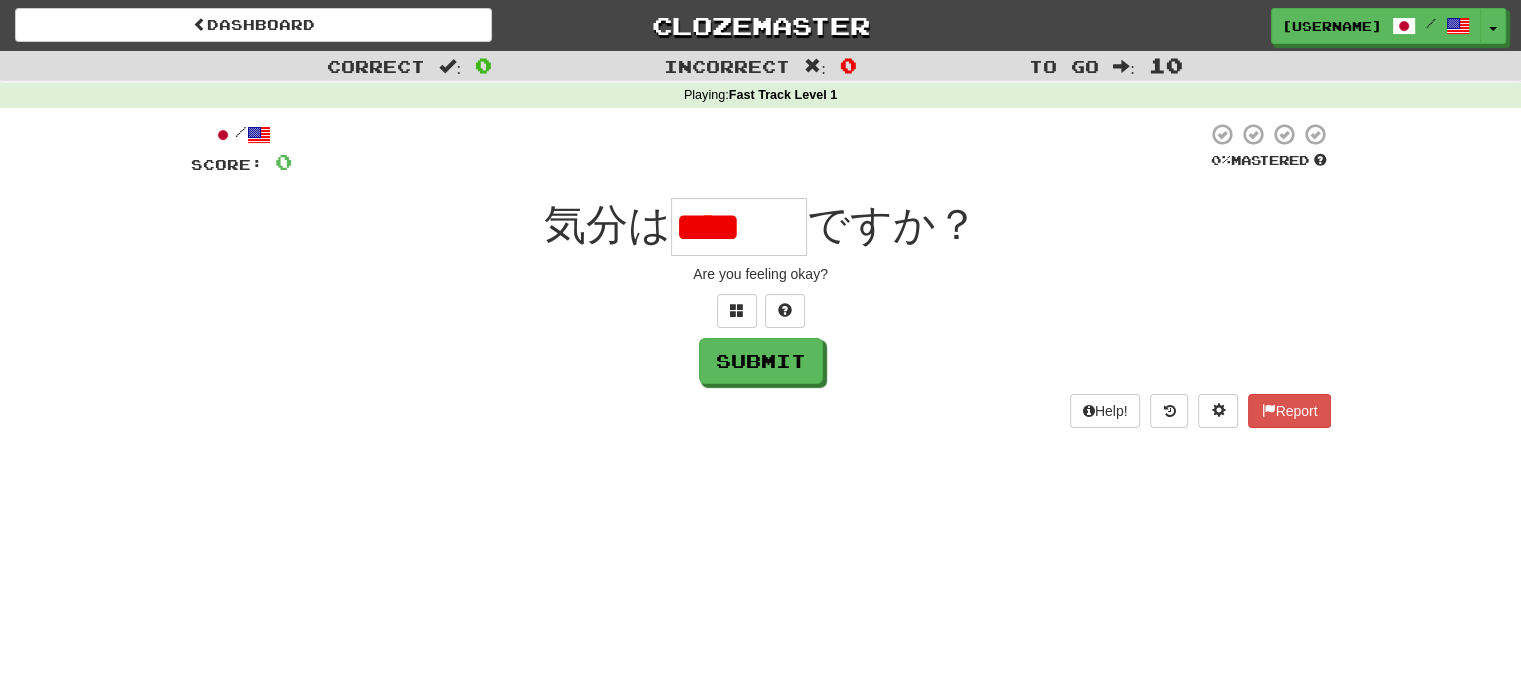 scroll, scrollTop: 0, scrollLeft: 37, axis: horizontal 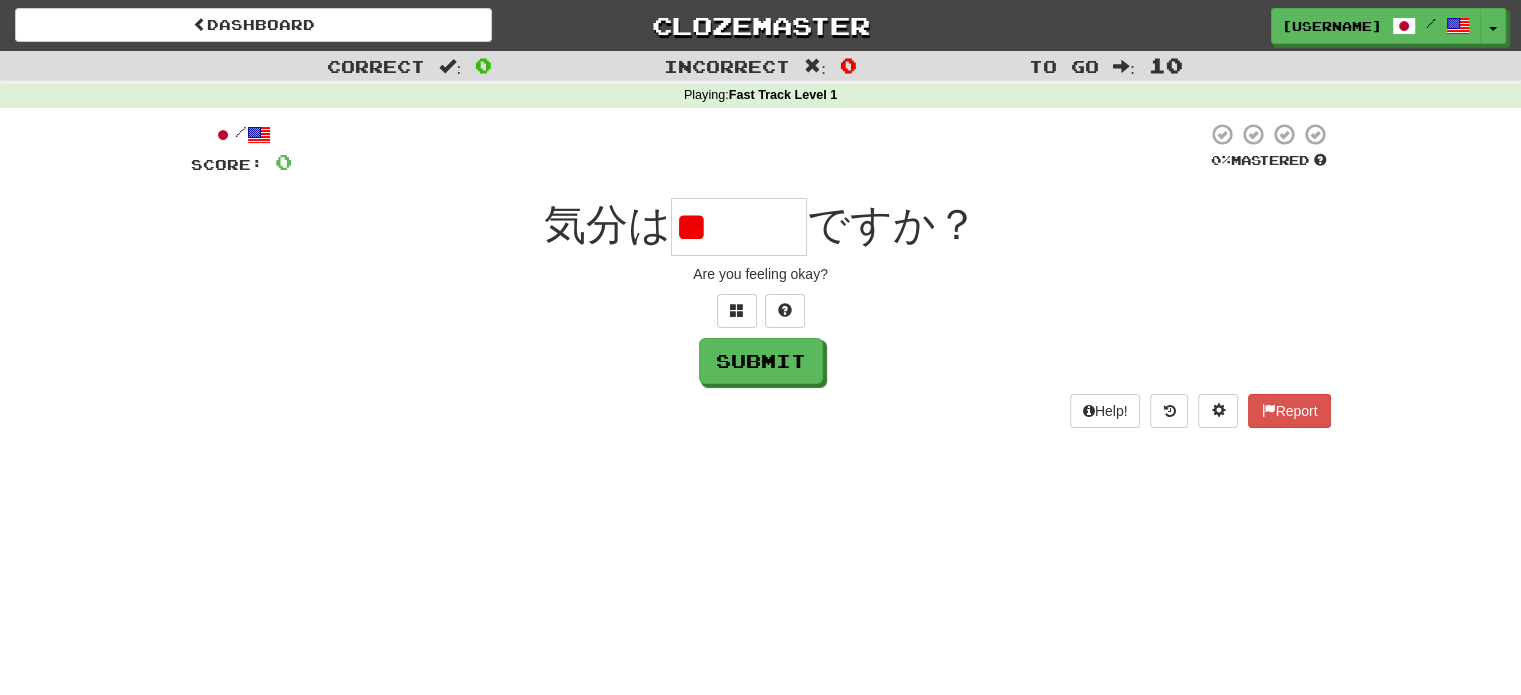 type on "*" 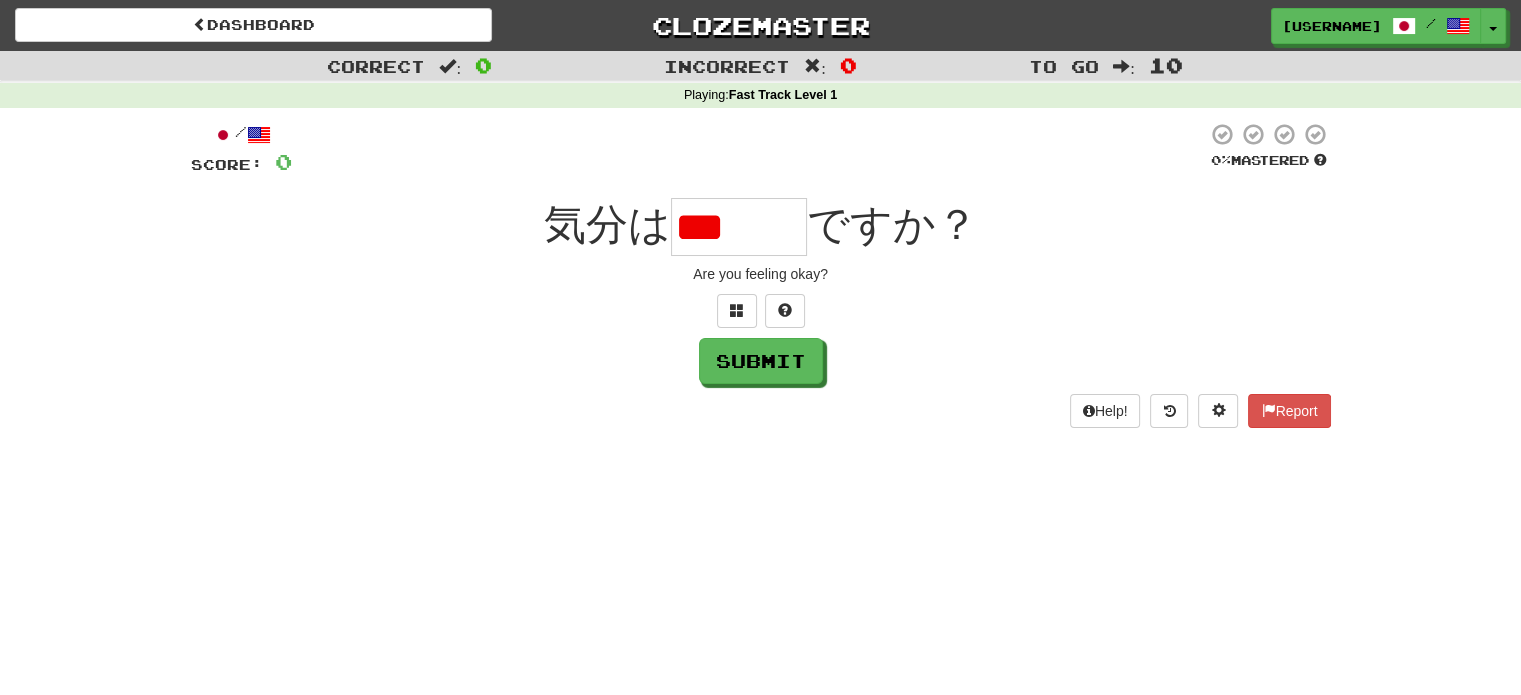 click at bounding box center (761, 311) 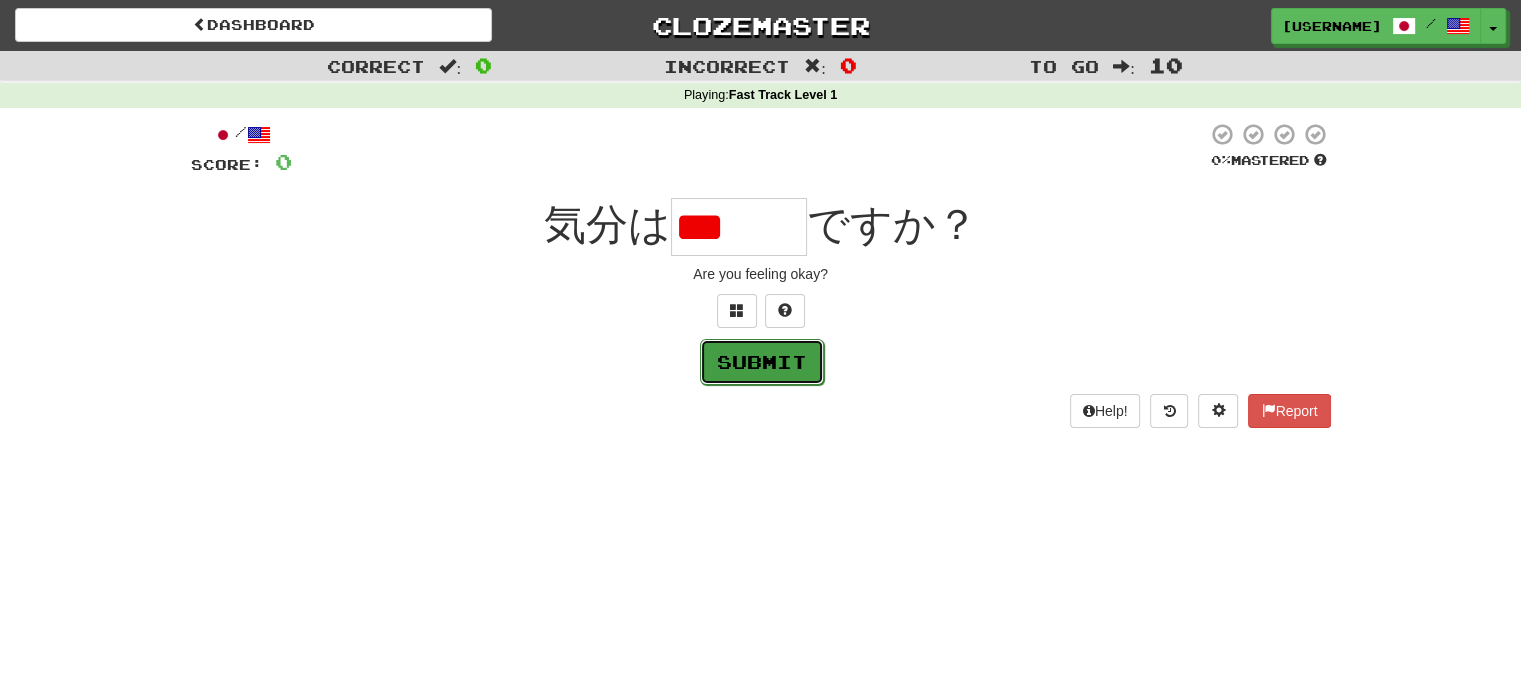click on "Submit" at bounding box center [762, 362] 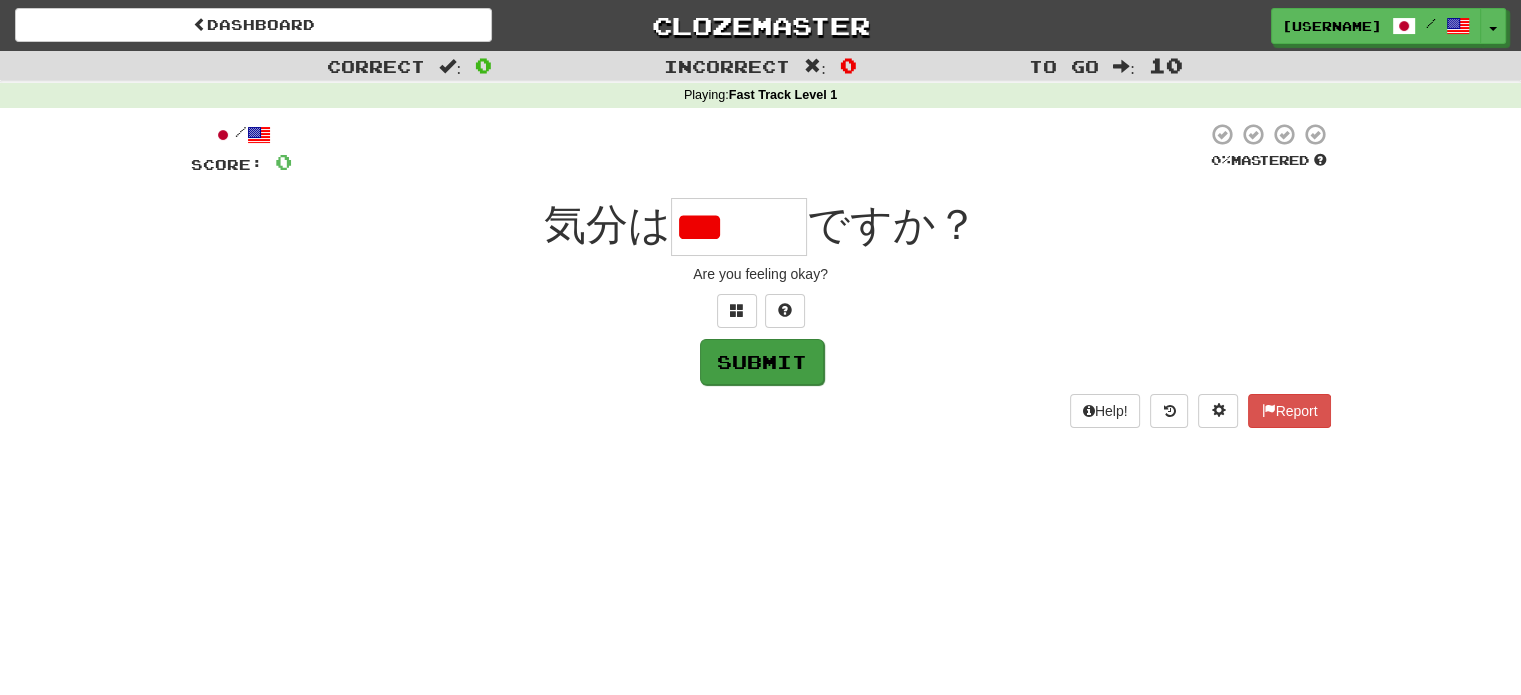 type on "***" 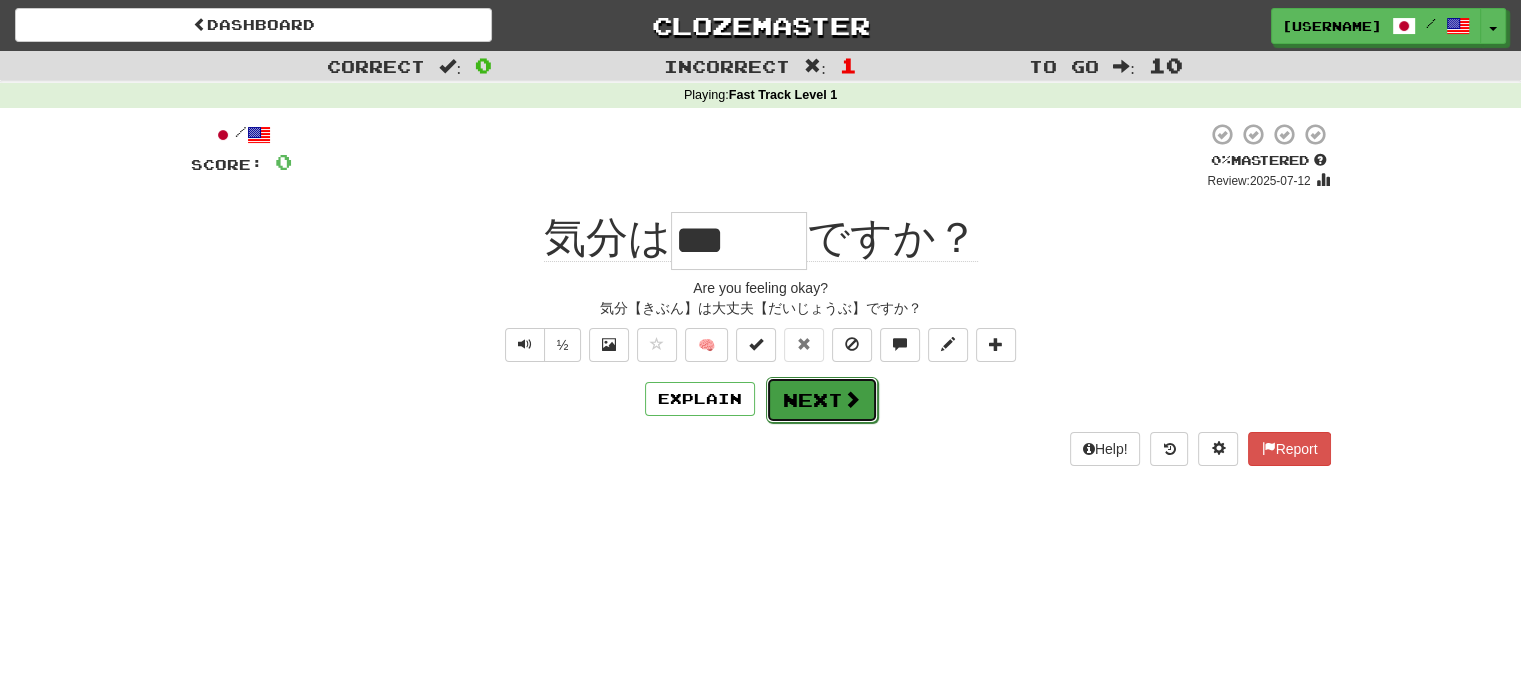 click on "Next" at bounding box center [822, 400] 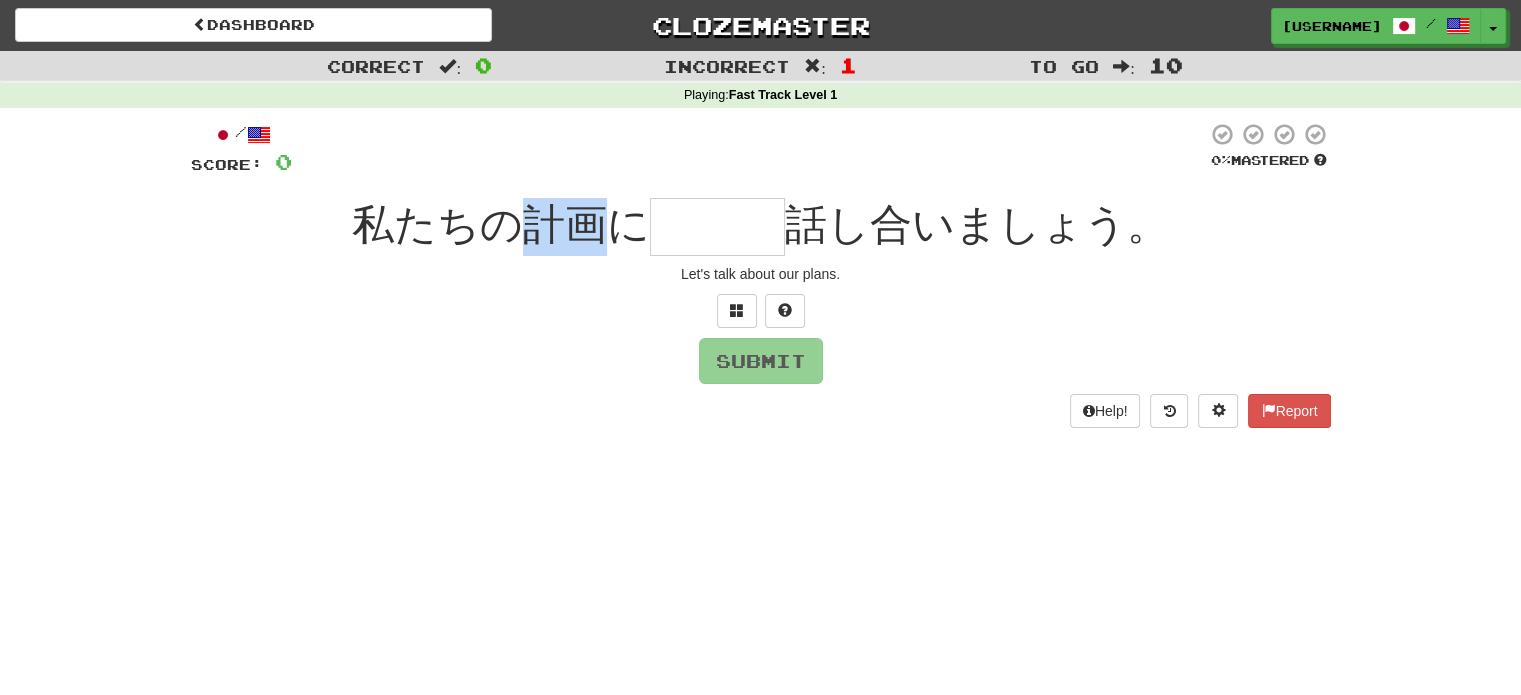 drag, startPoint x: 525, startPoint y: 202, endPoint x: 607, endPoint y: 231, distance: 86.977005 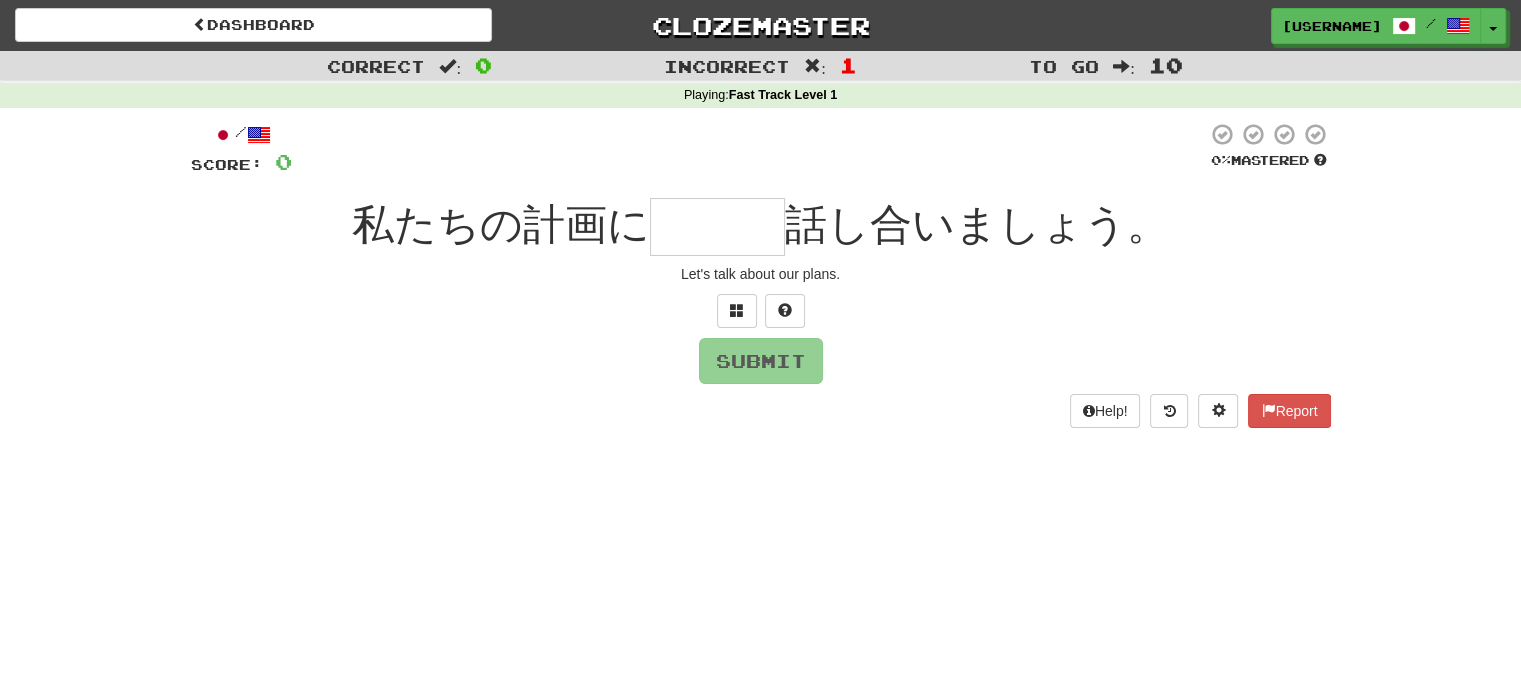 click at bounding box center (717, 227) 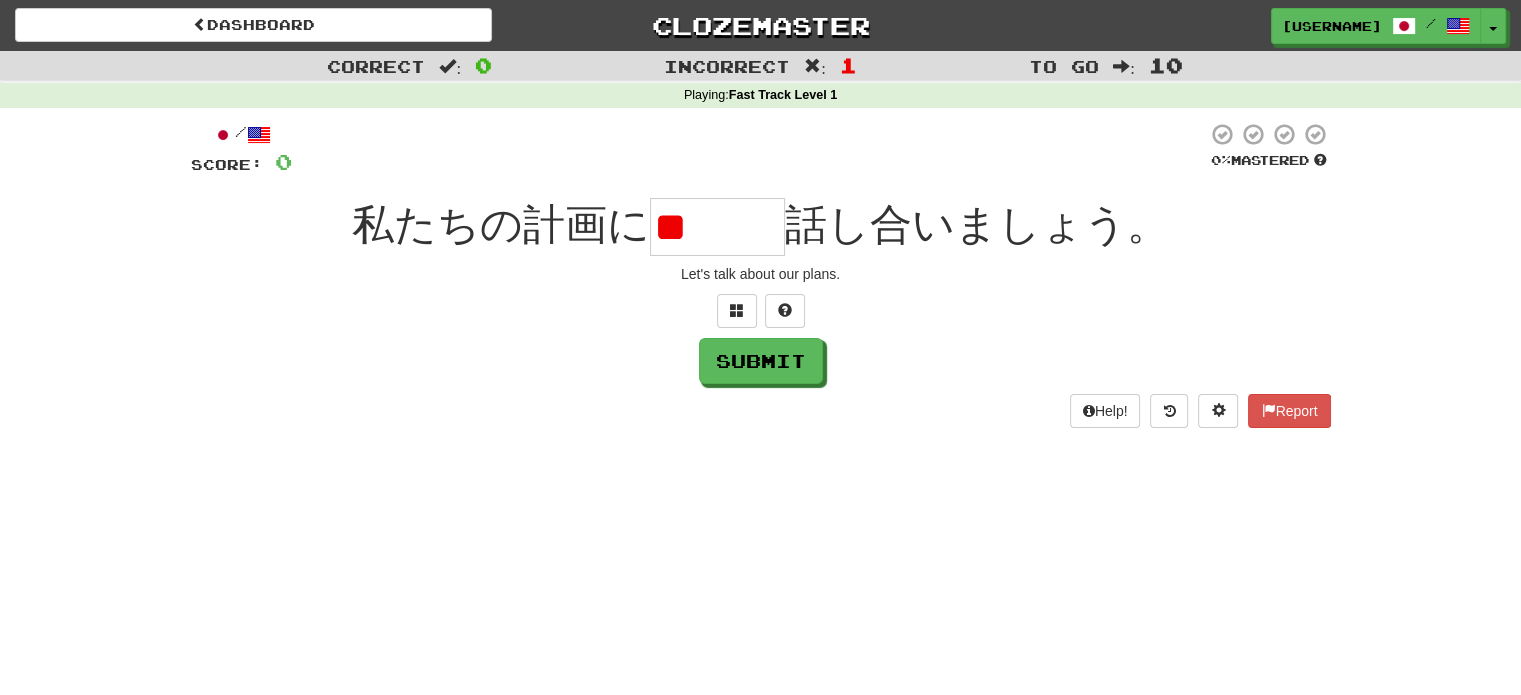 type on "*" 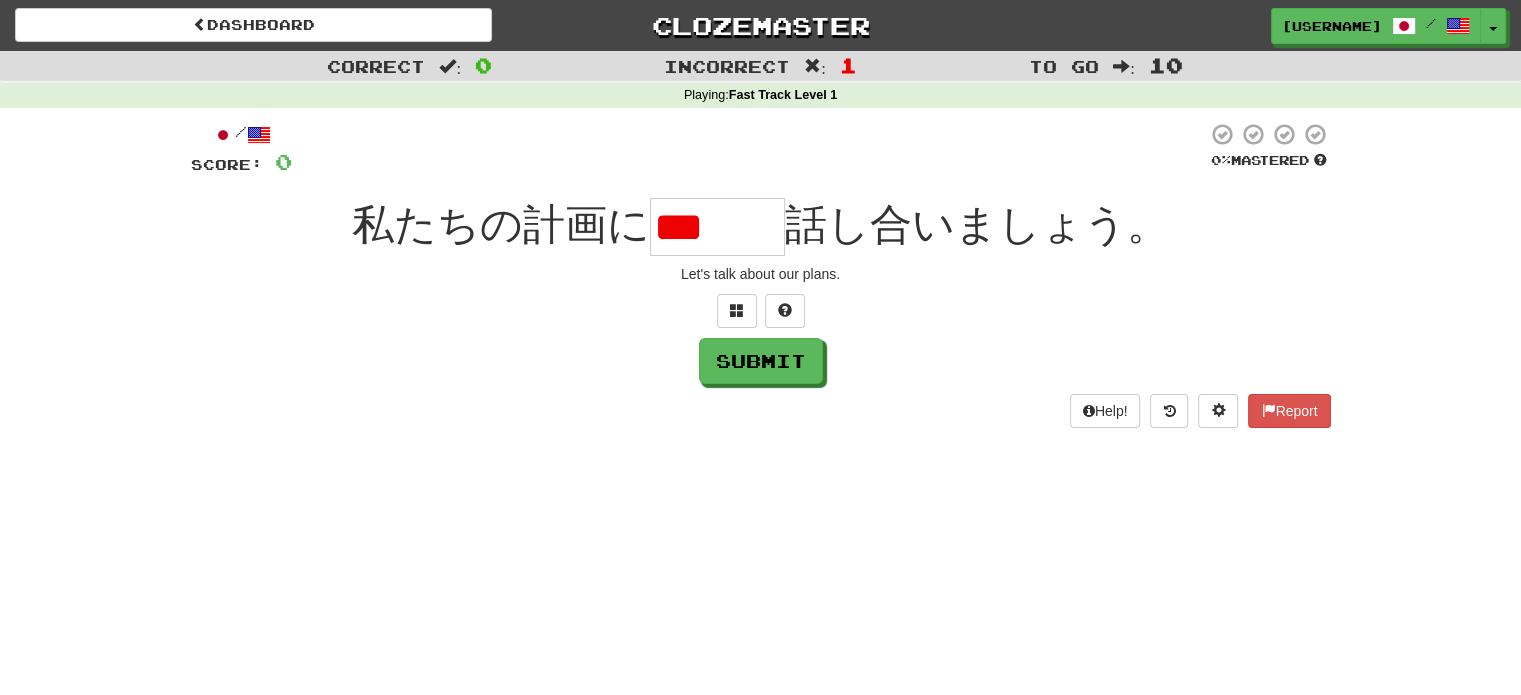 scroll, scrollTop: 0, scrollLeft: 0, axis: both 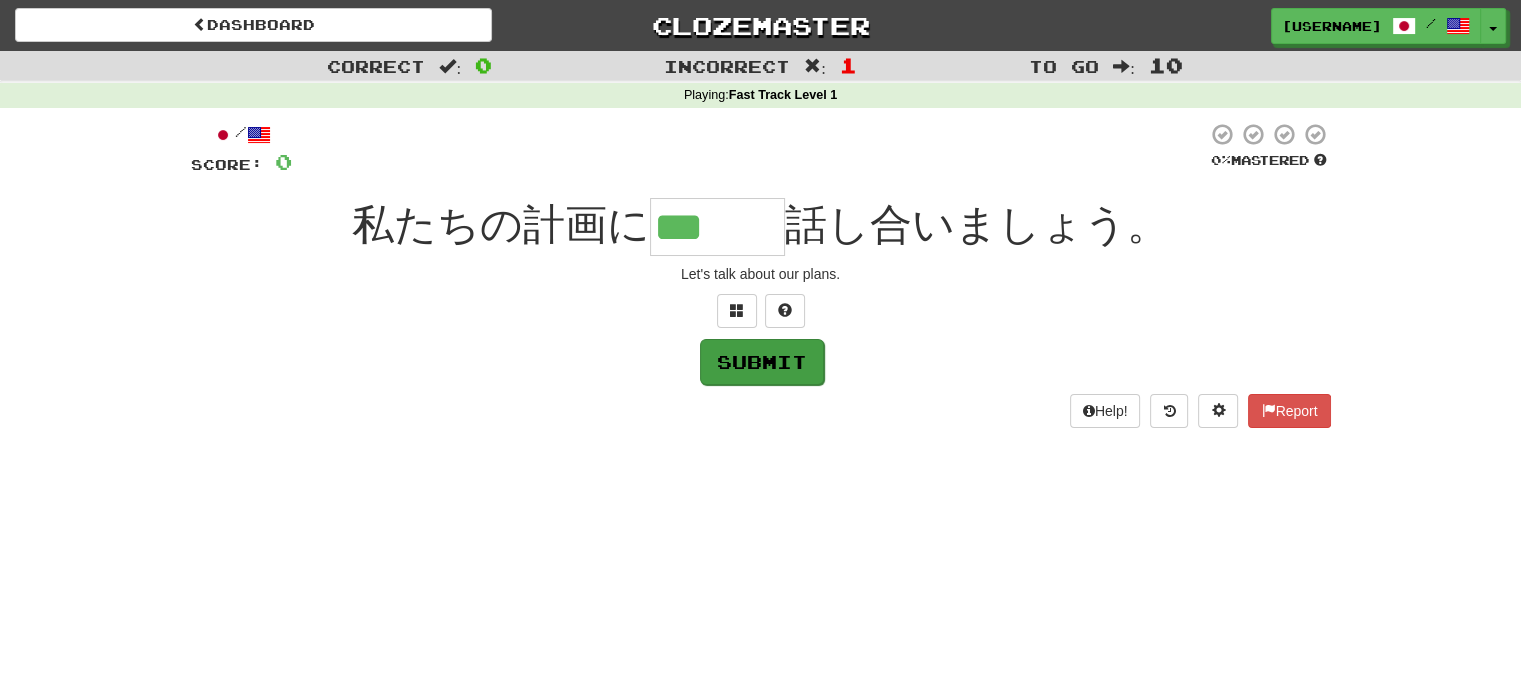 type on "***" 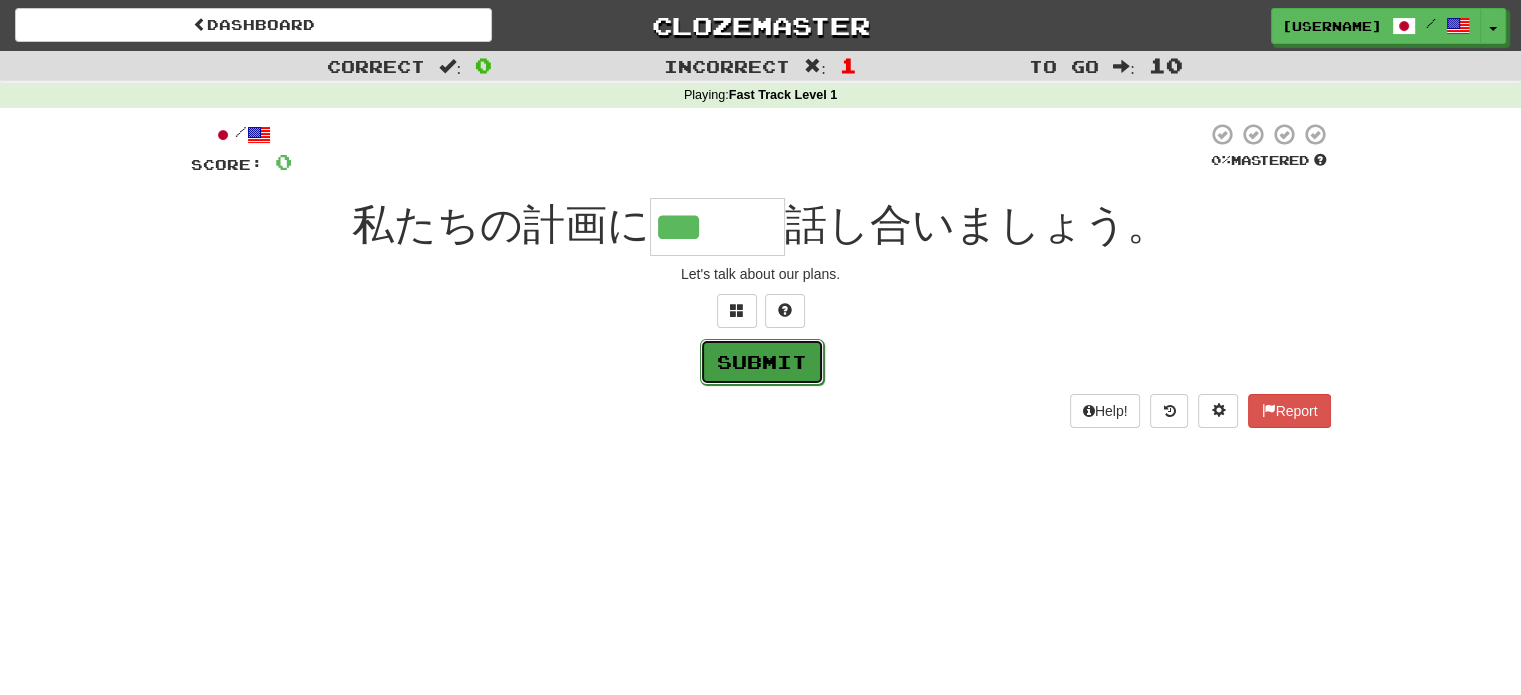 click on "Submit" at bounding box center [762, 362] 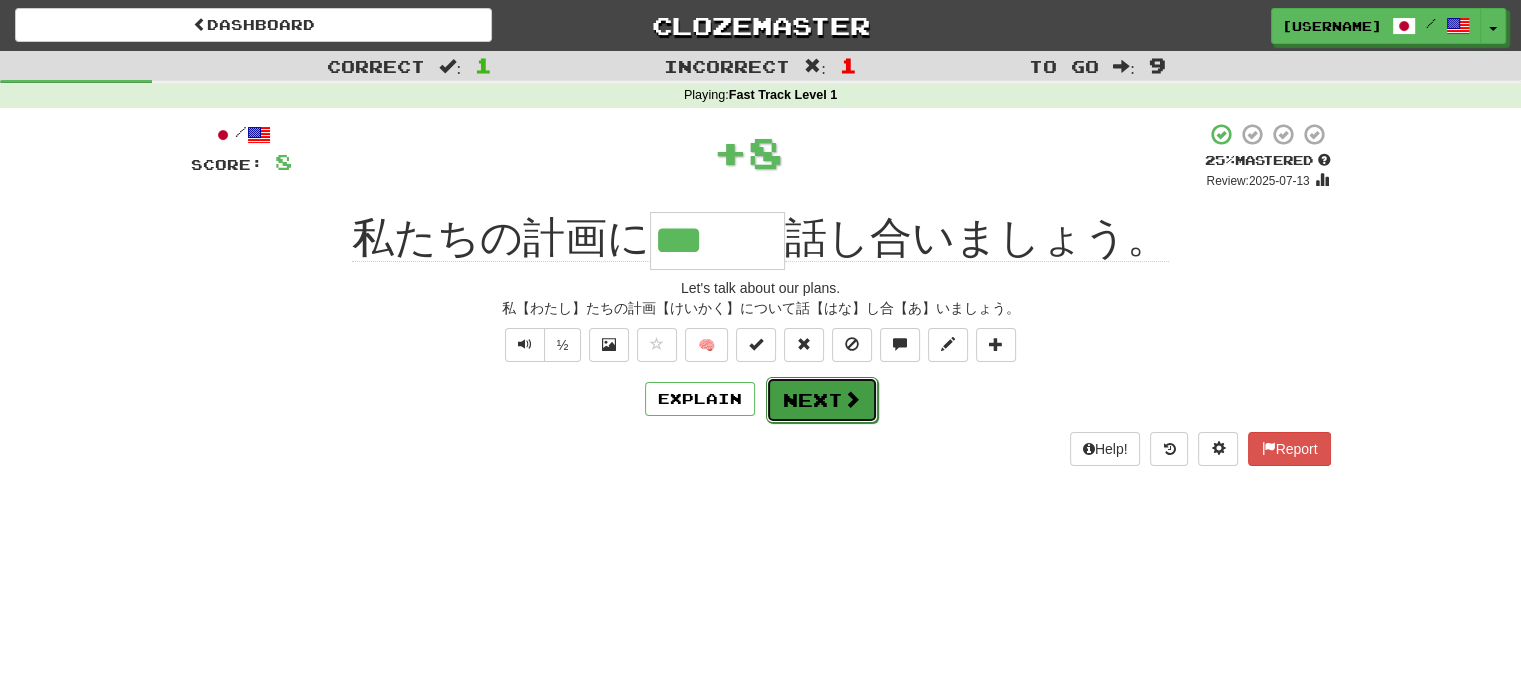 click on "Next" at bounding box center (822, 400) 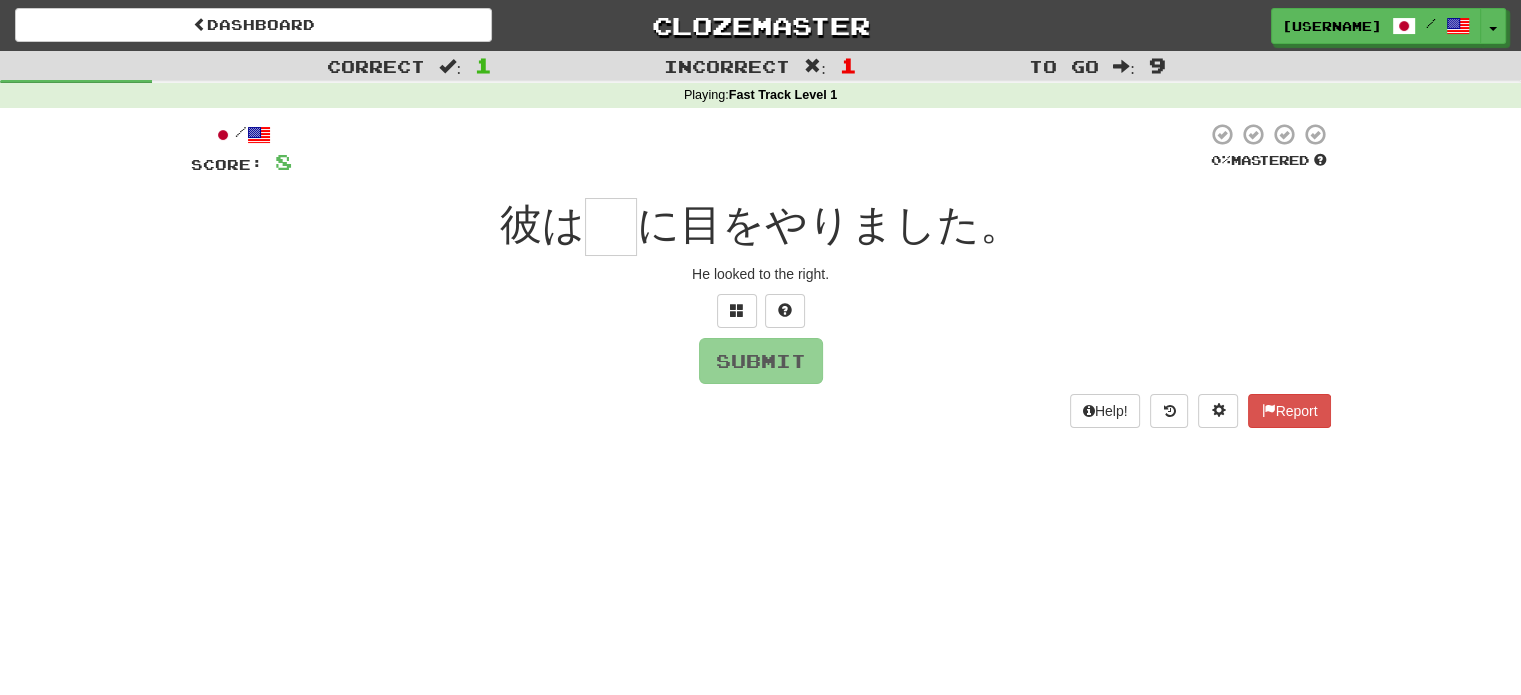 click at bounding box center (611, 227) 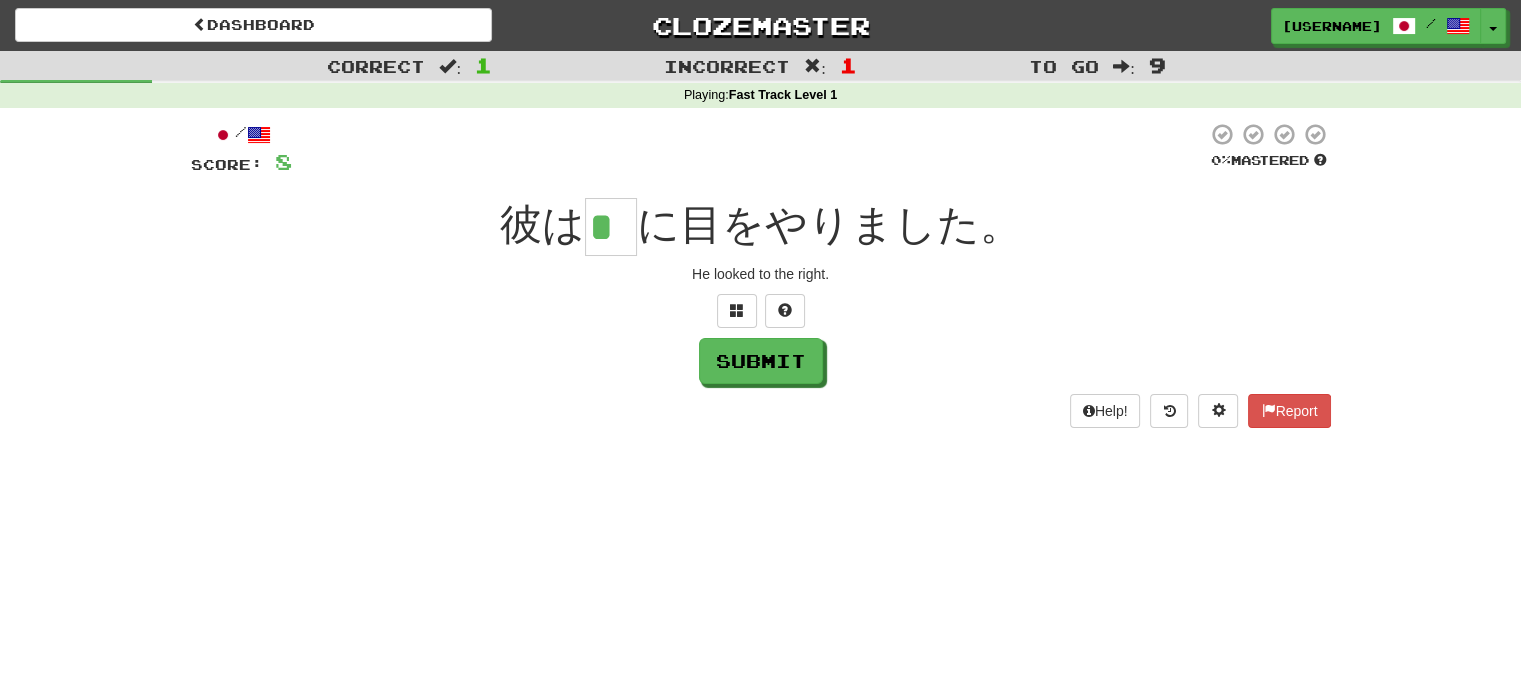 scroll, scrollTop: 0, scrollLeft: 0, axis: both 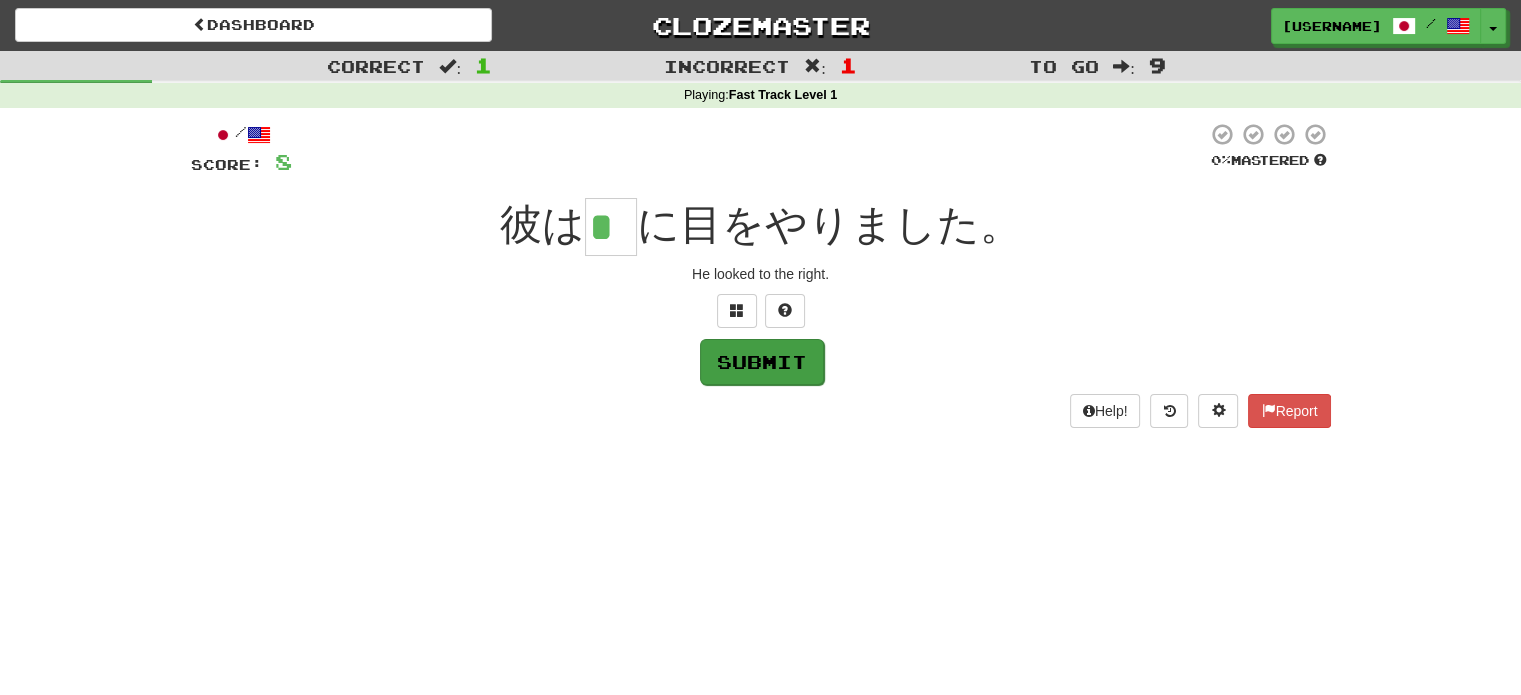 type on "*" 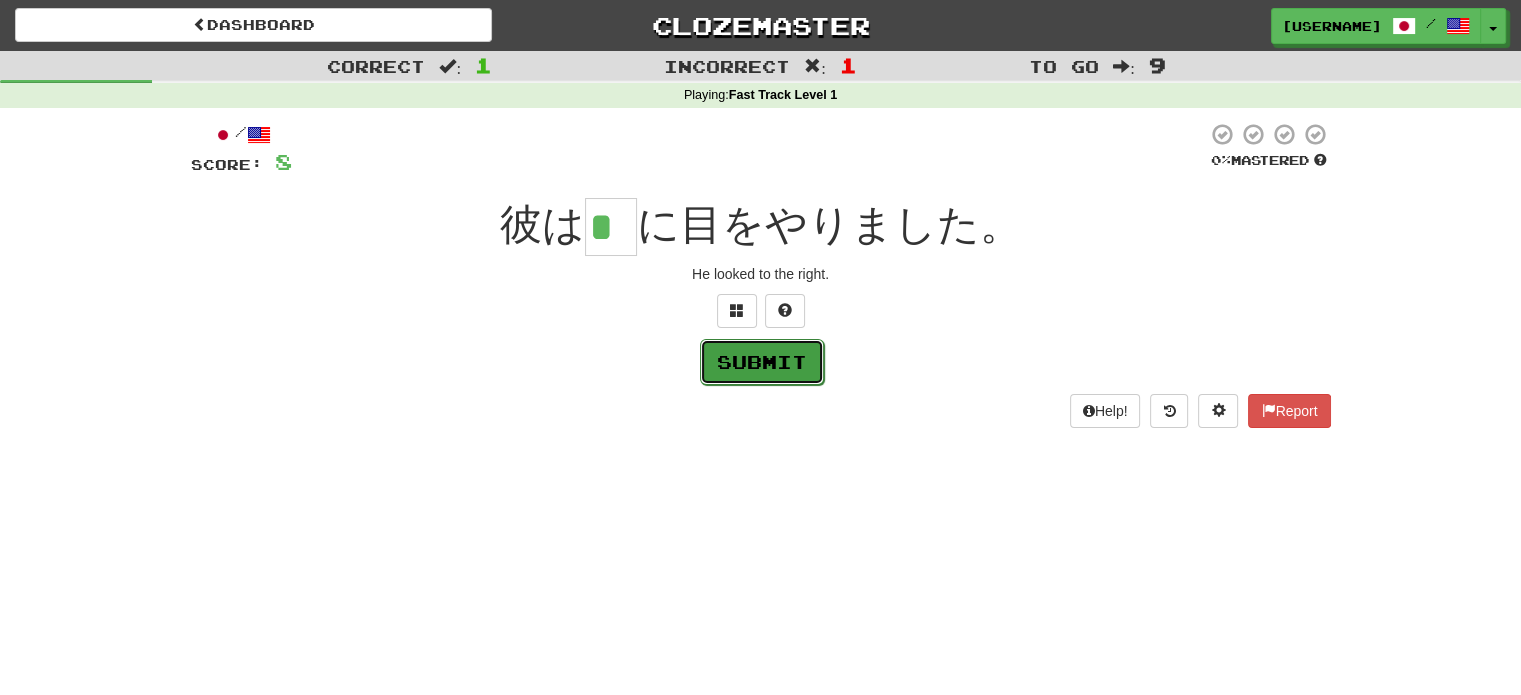 click on "Submit" at bounding box center (762, 362) 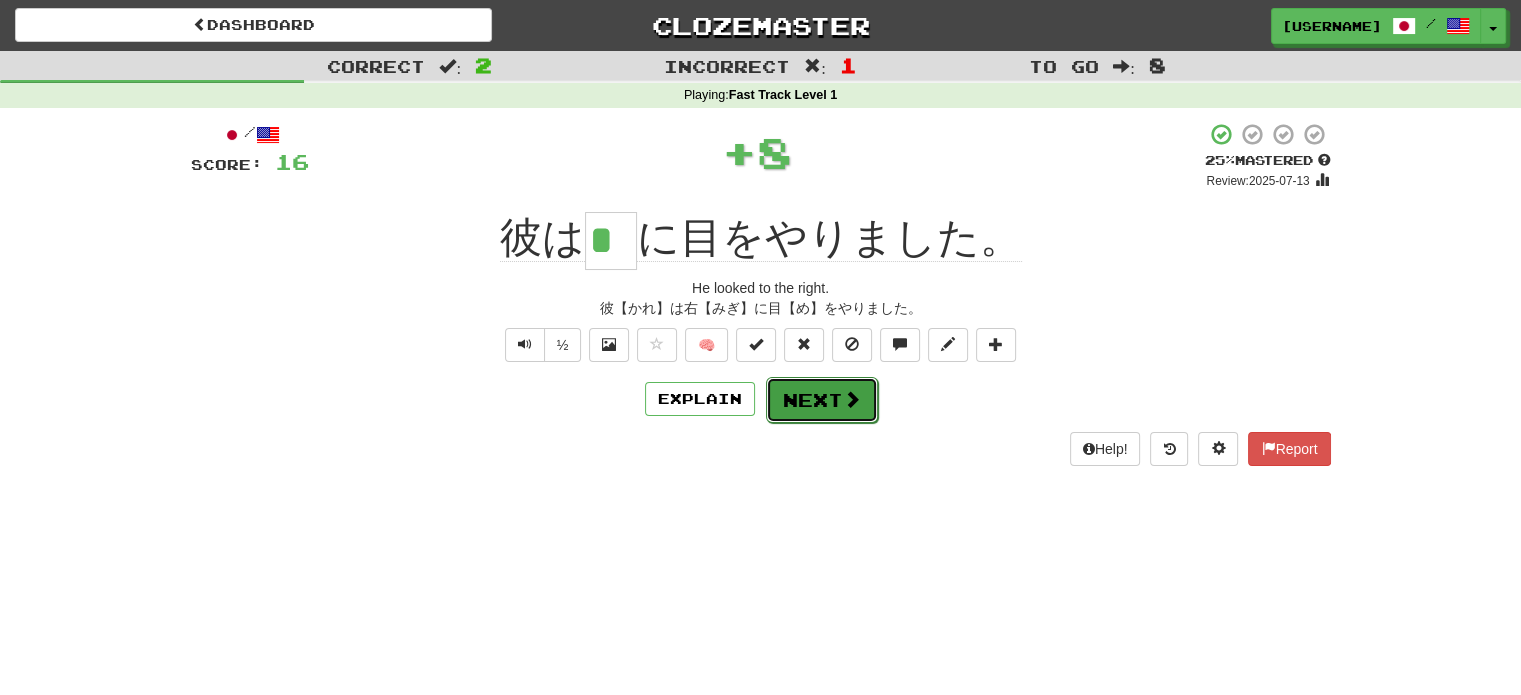 click at bounding box center (852, 399) 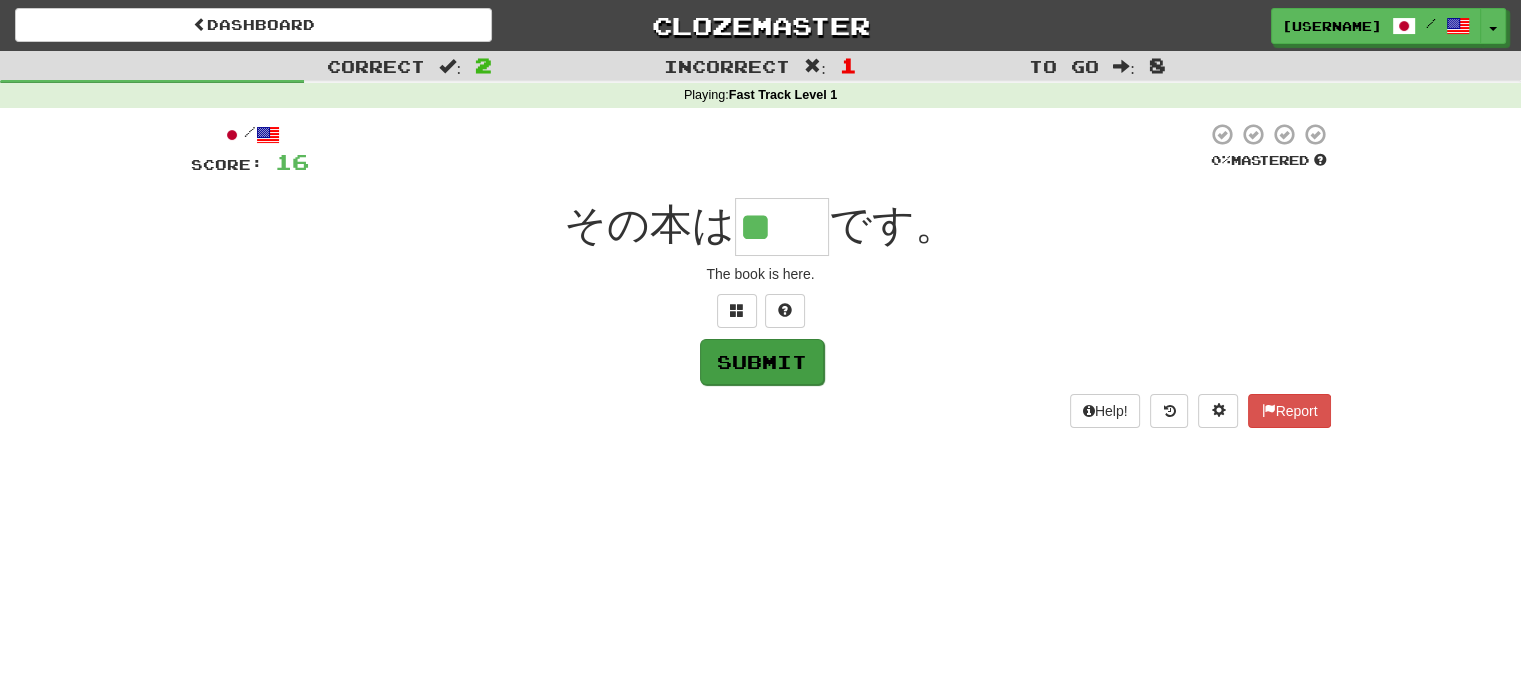 type on "**" 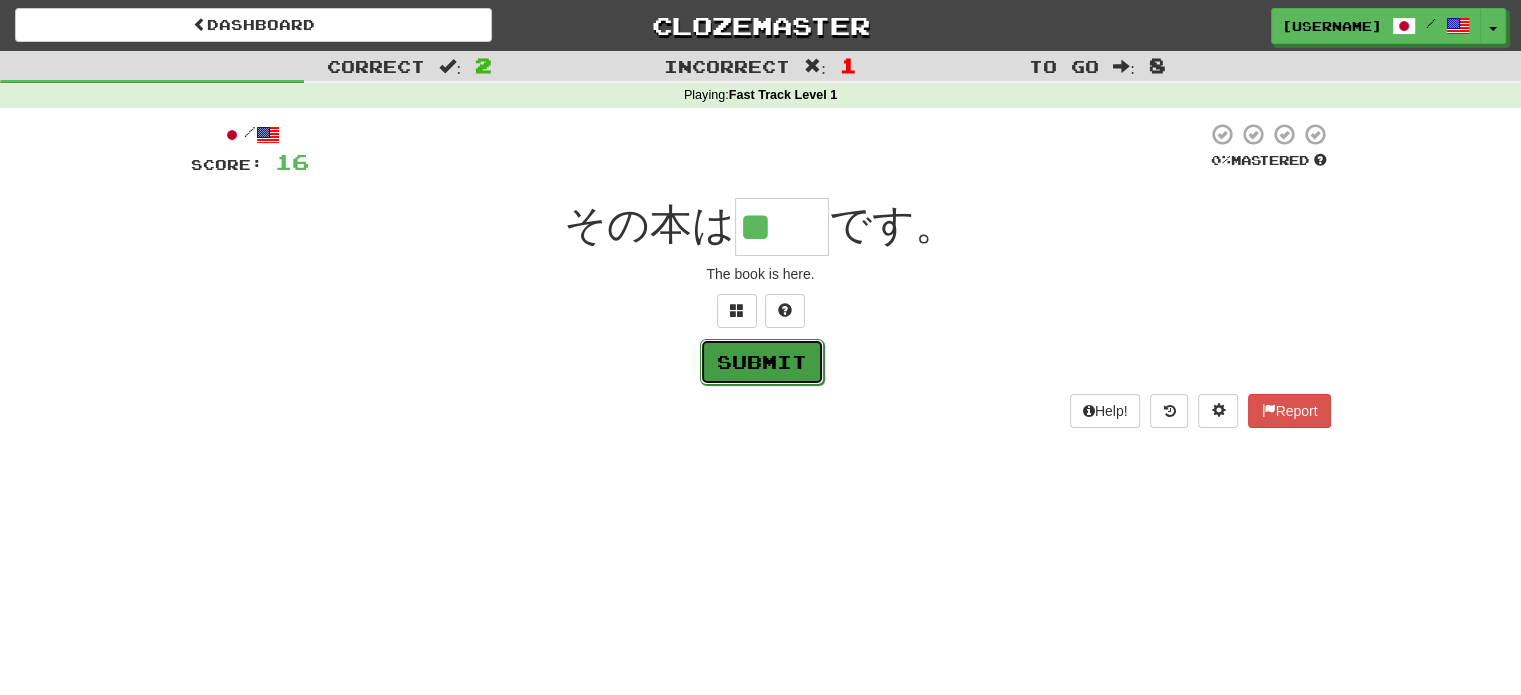 click on "Submit" at bounding box center [762, 362] 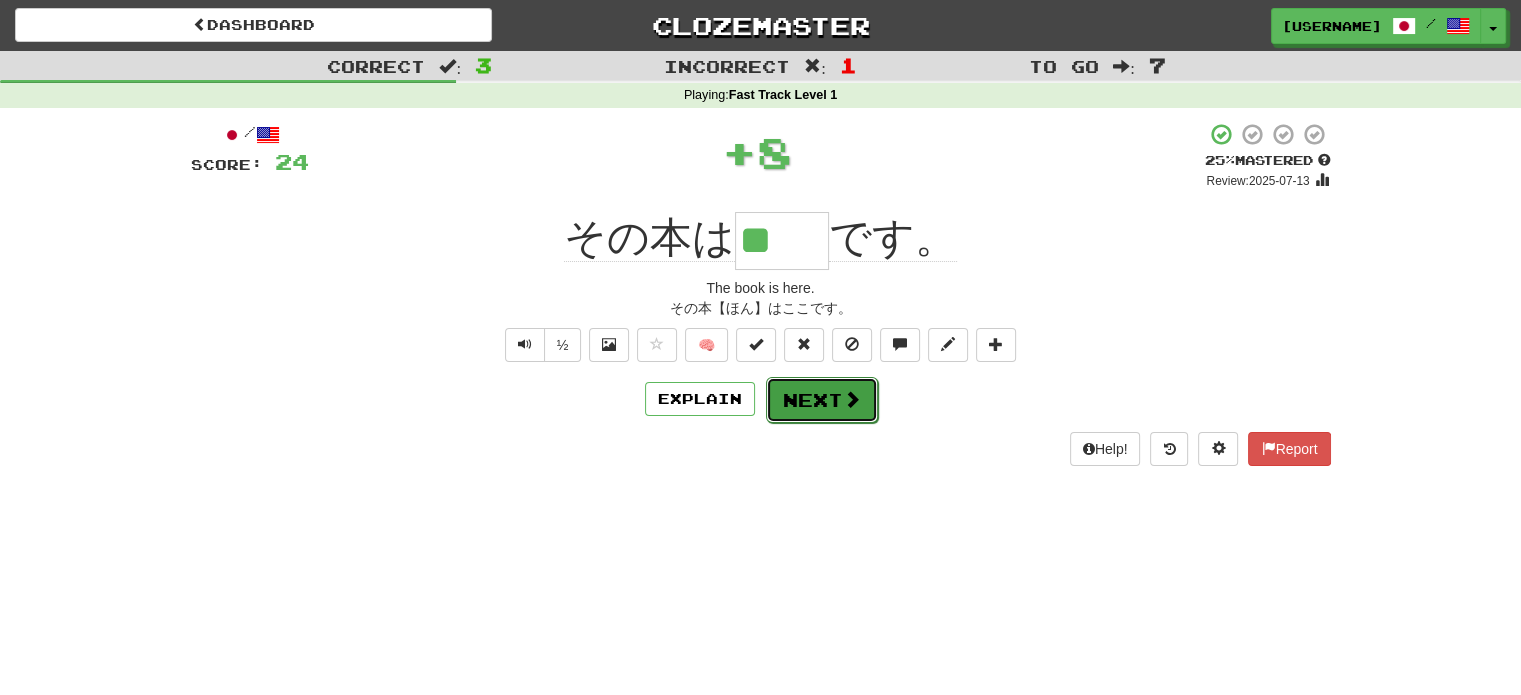 click on "Next" at bounding box center (822, 400) 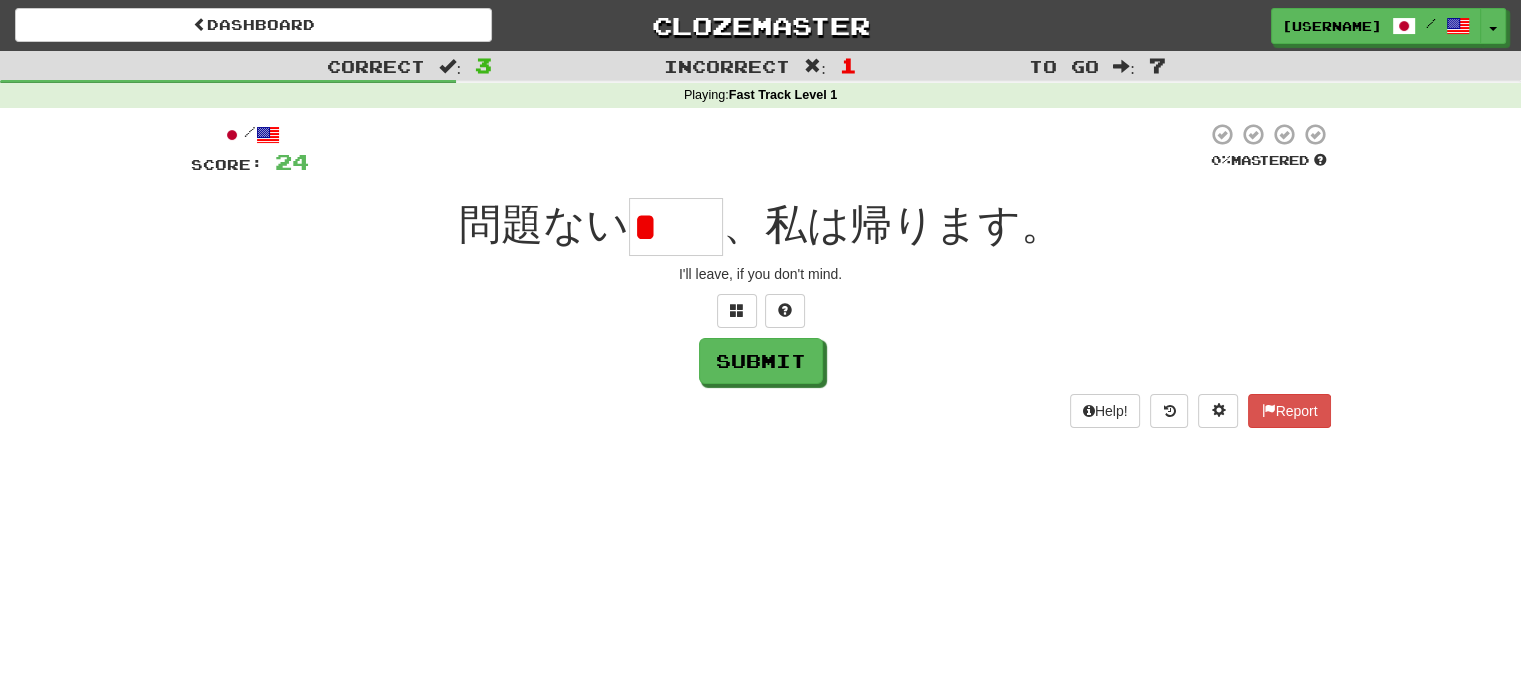 type on "*" 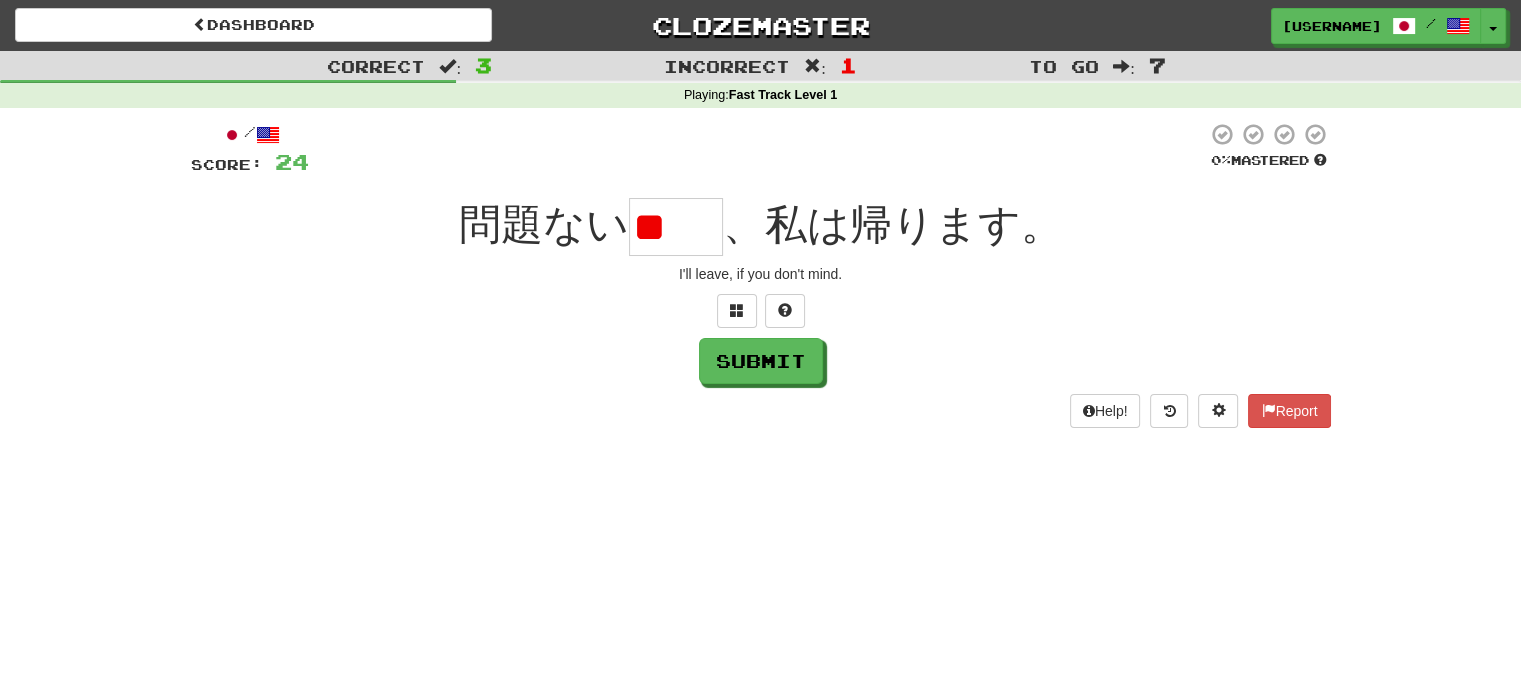 type on "*" 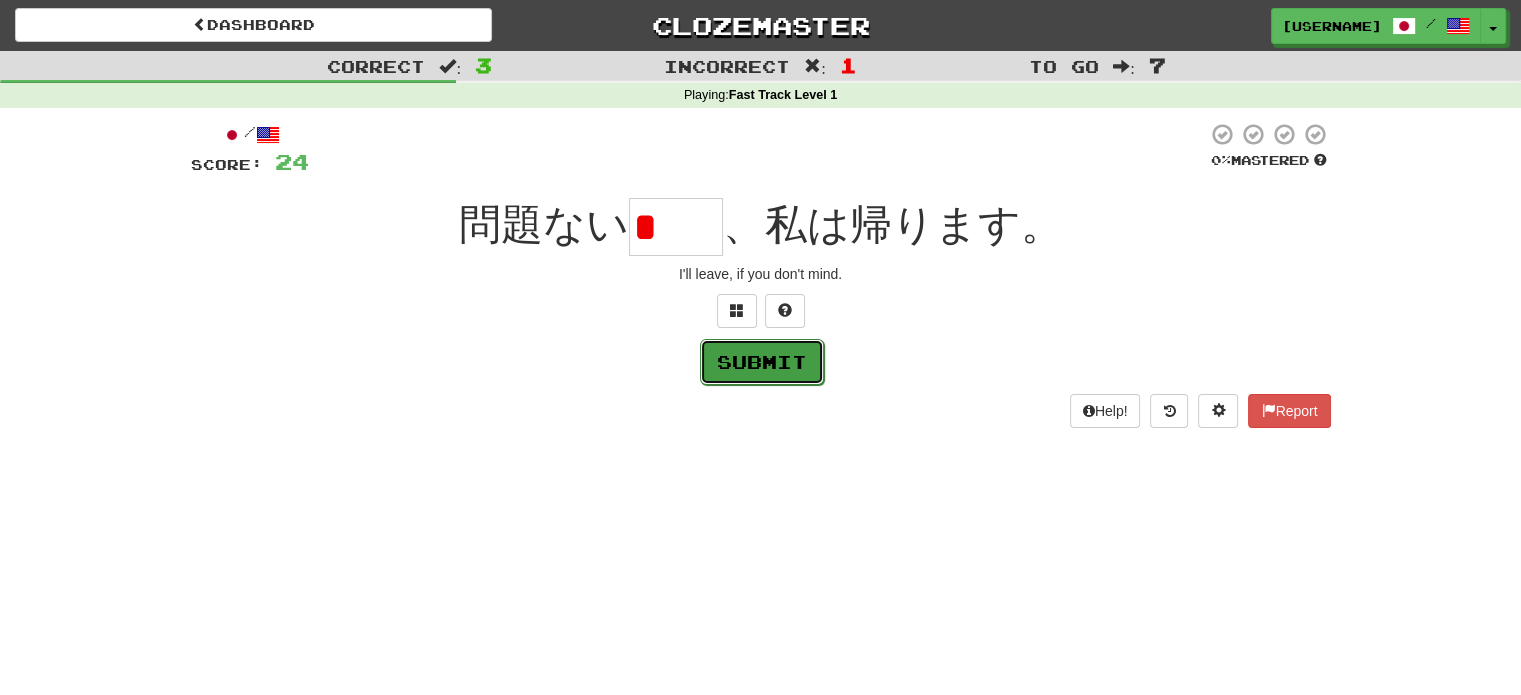 click on "Submit" at bounding box center [762, 362] 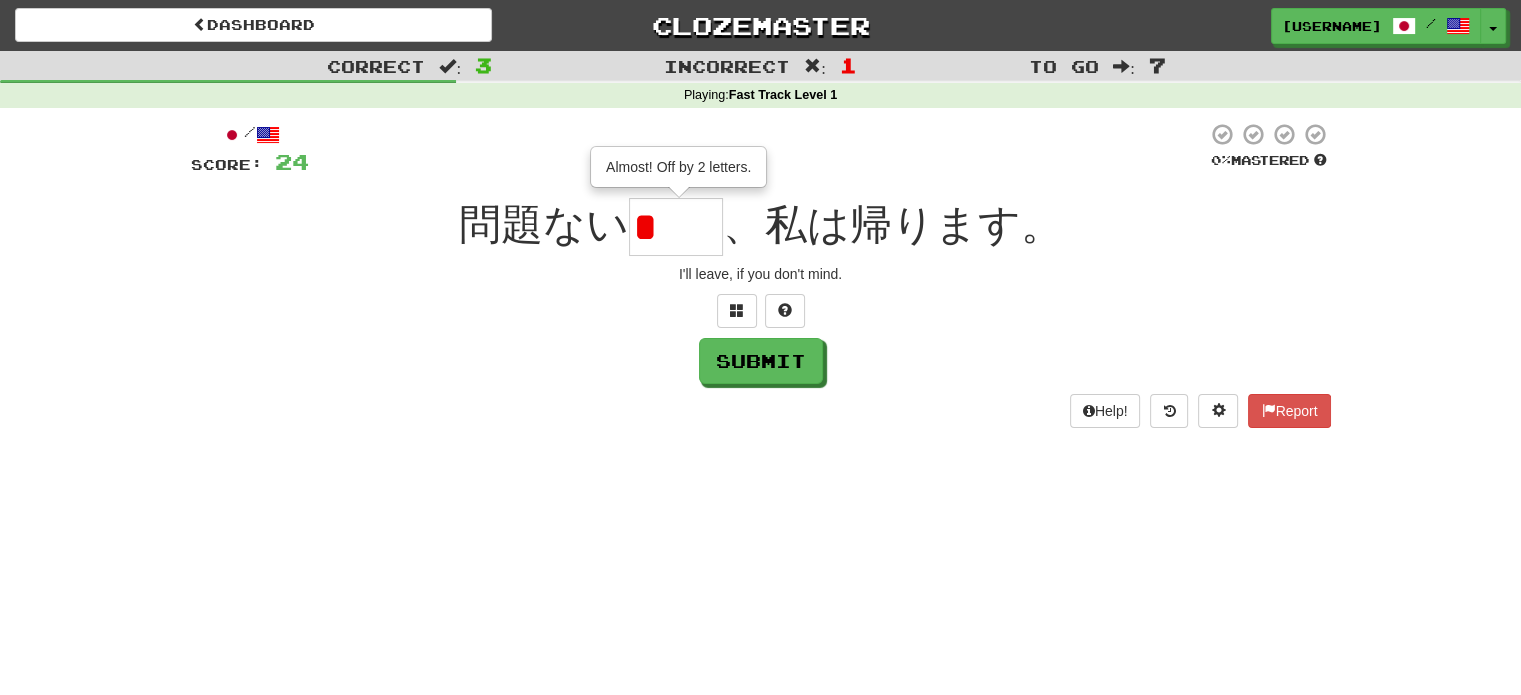 click on "*" at bounding box center (676, 227) 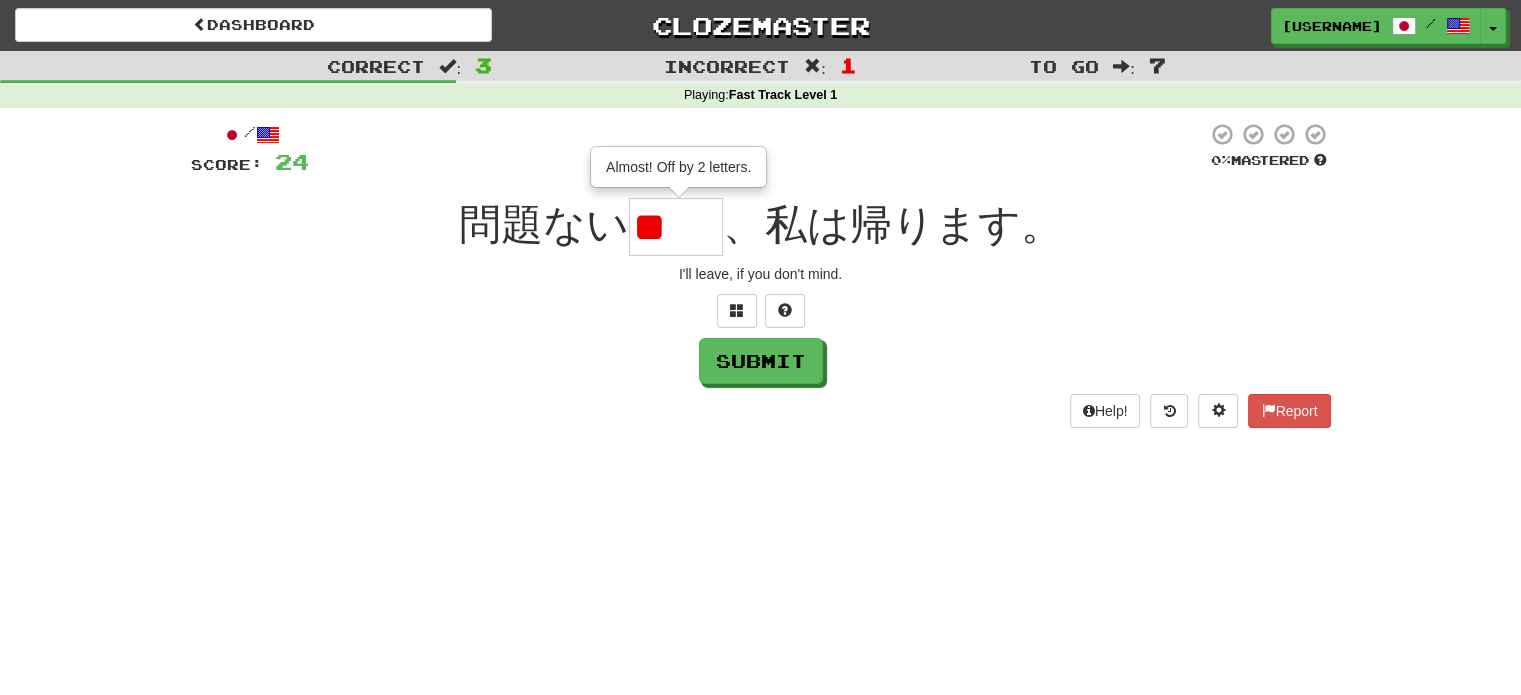 type on "*" 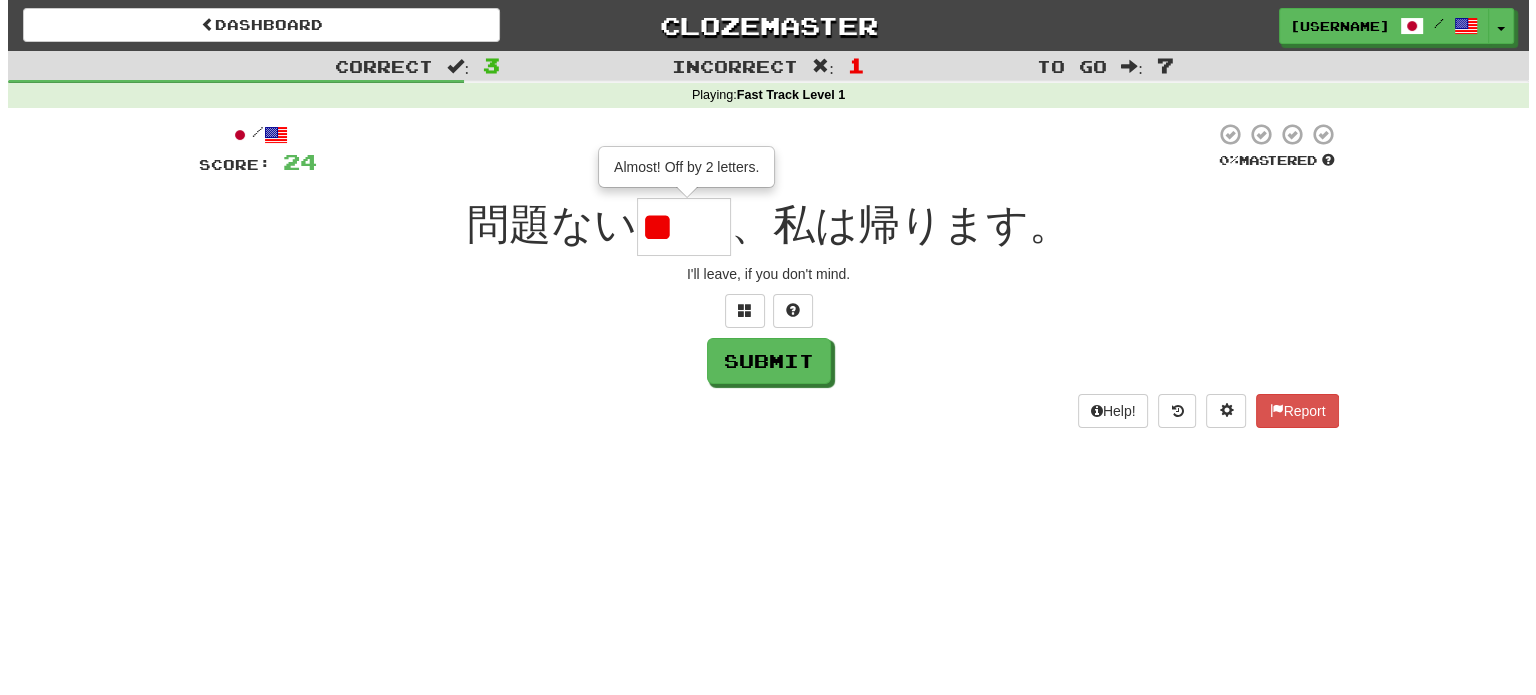 scroll, scrollTop: 0, scrollLeft: 0, axis: both 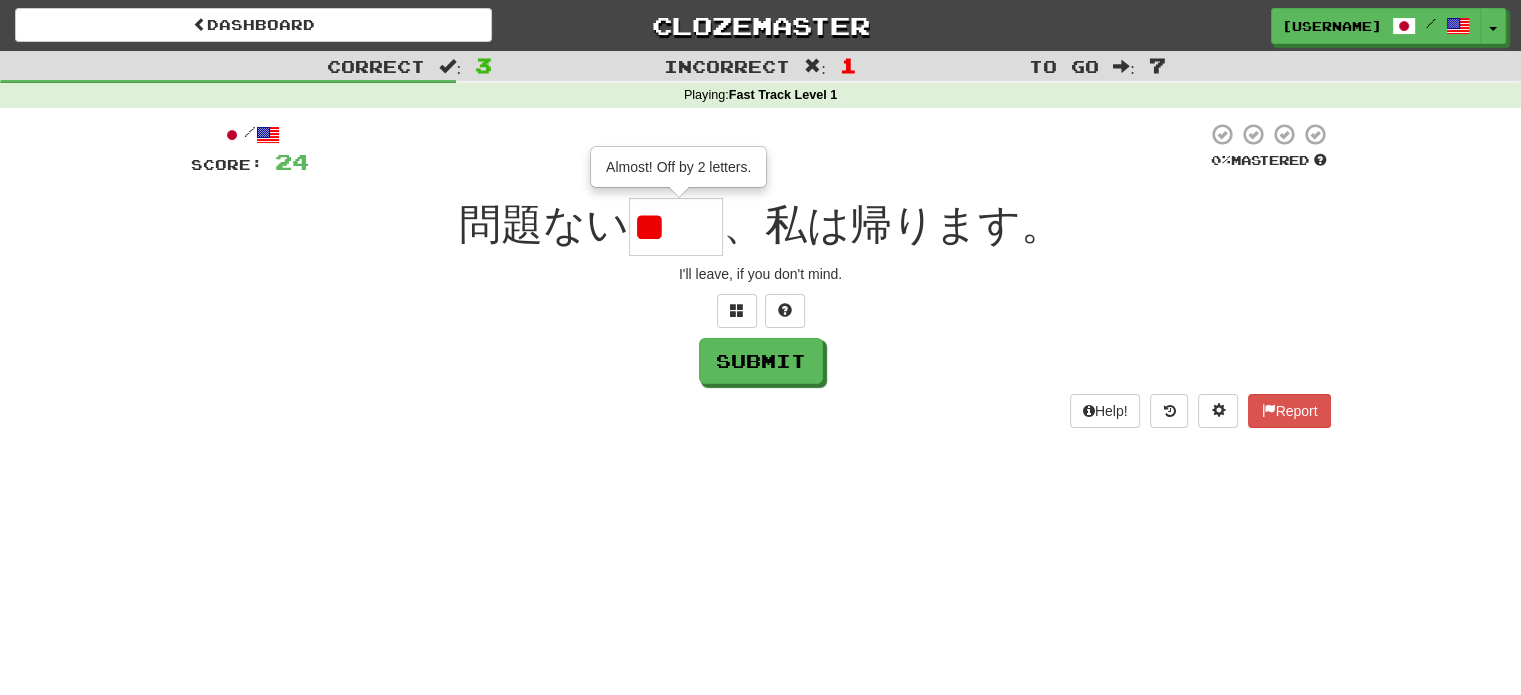type on "*" 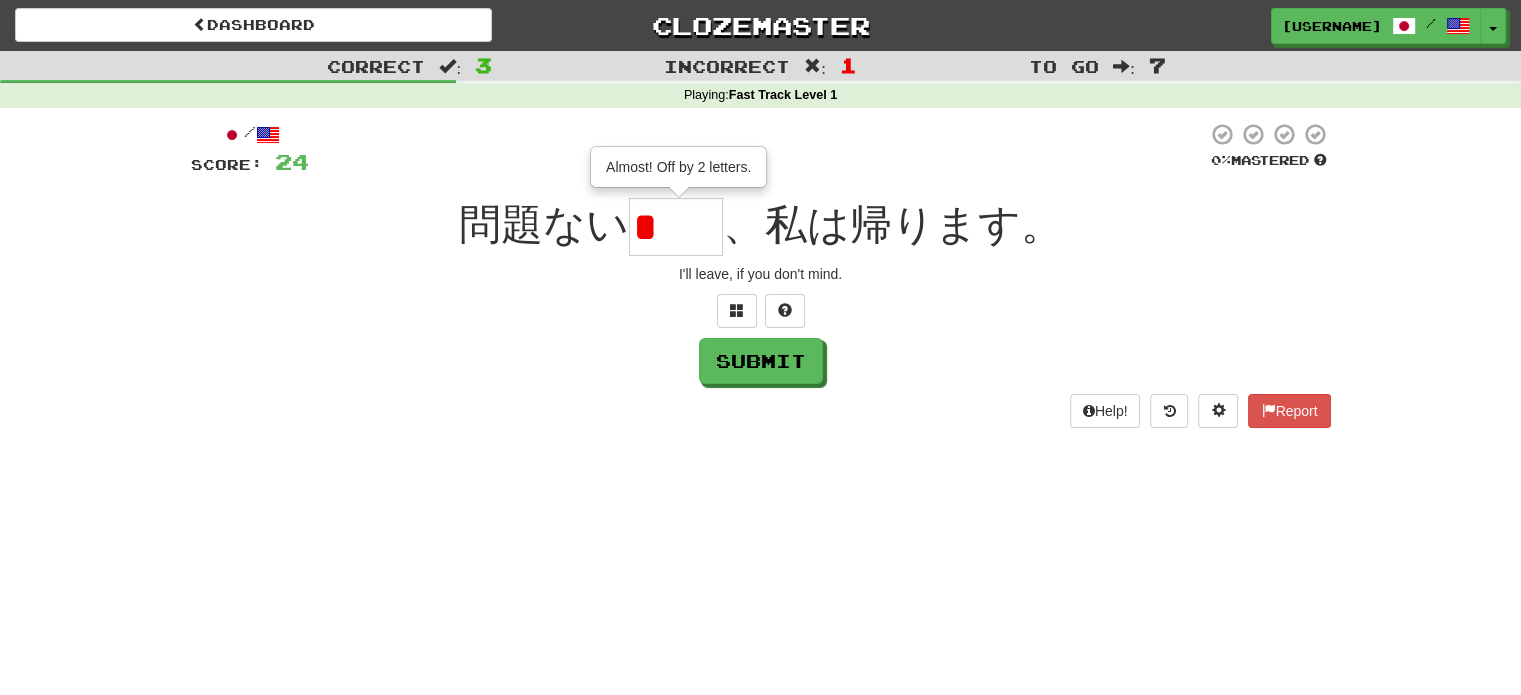 type on "*" 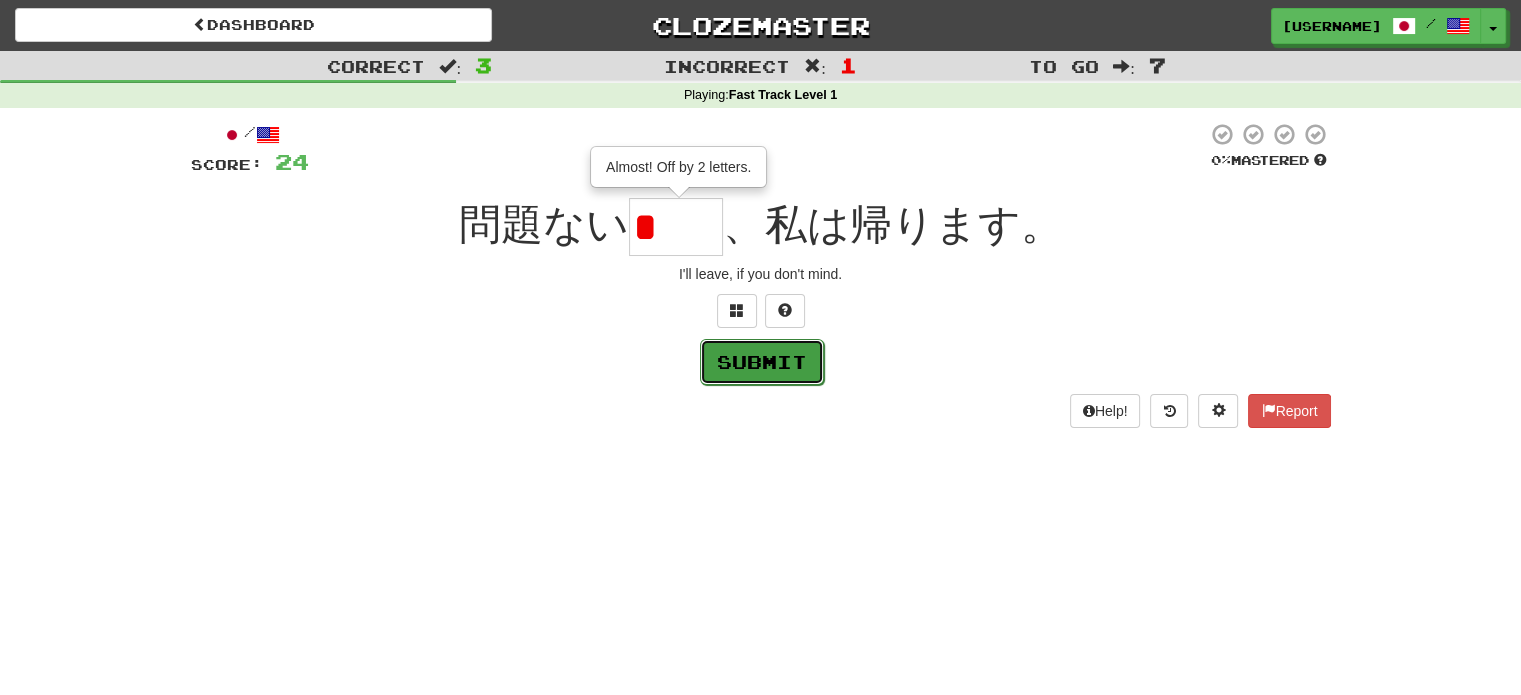 click on "Submit" at bounding box center [762, 362] 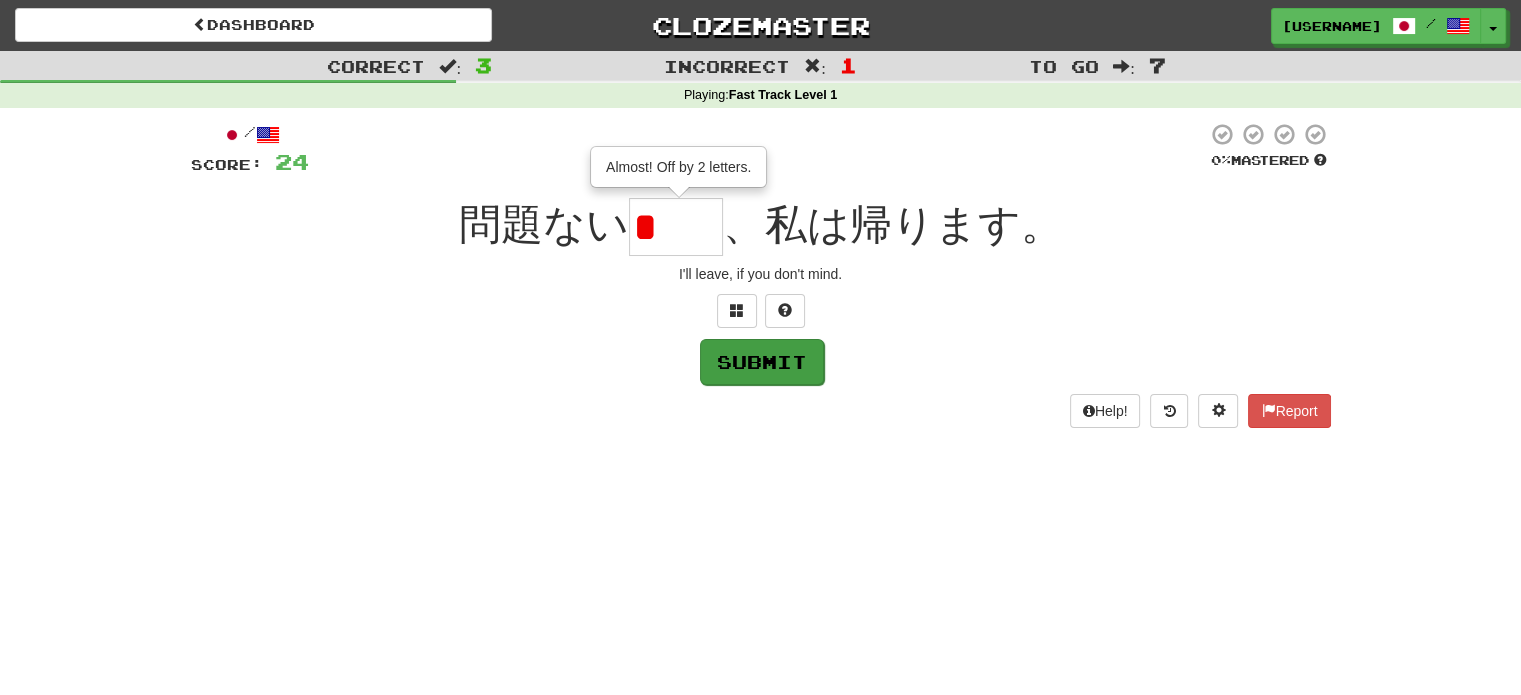 type on "**" 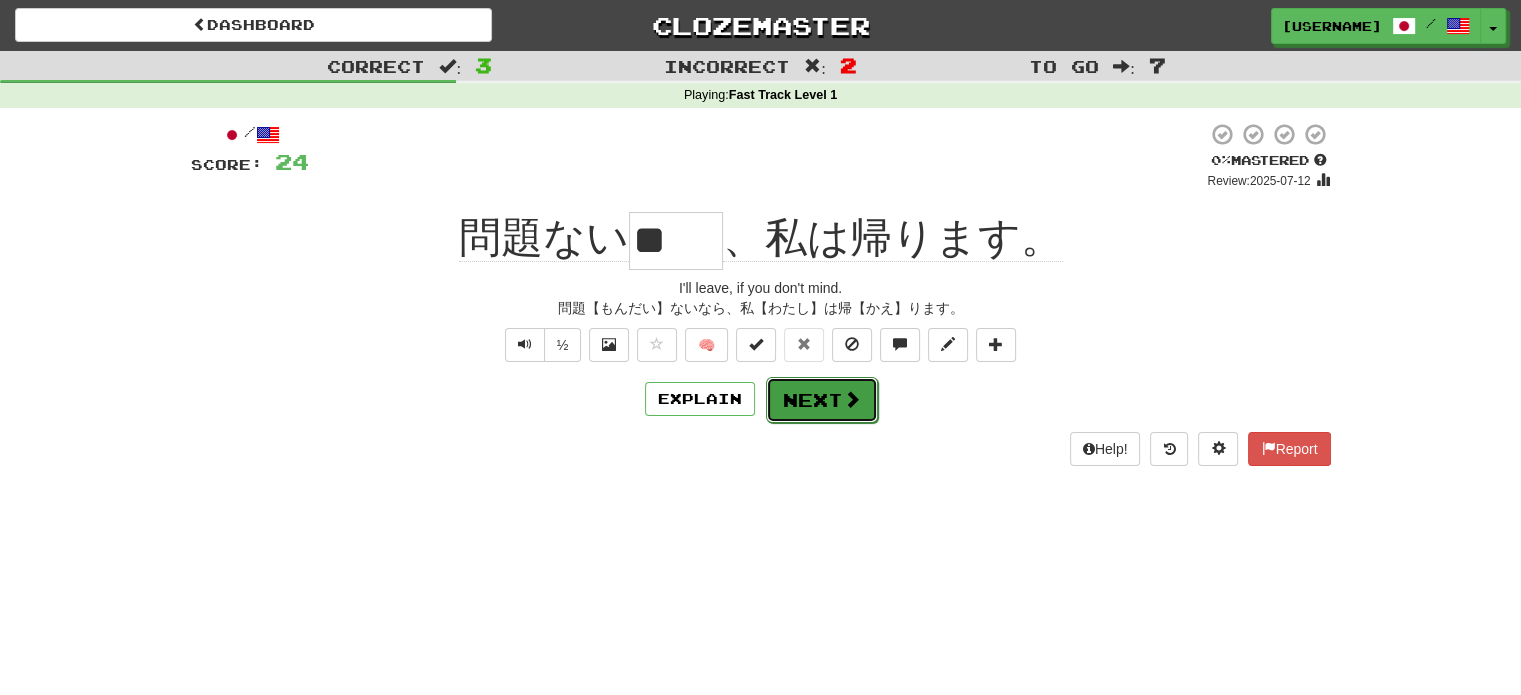 click on "Next" at bounding box center (822, 400) 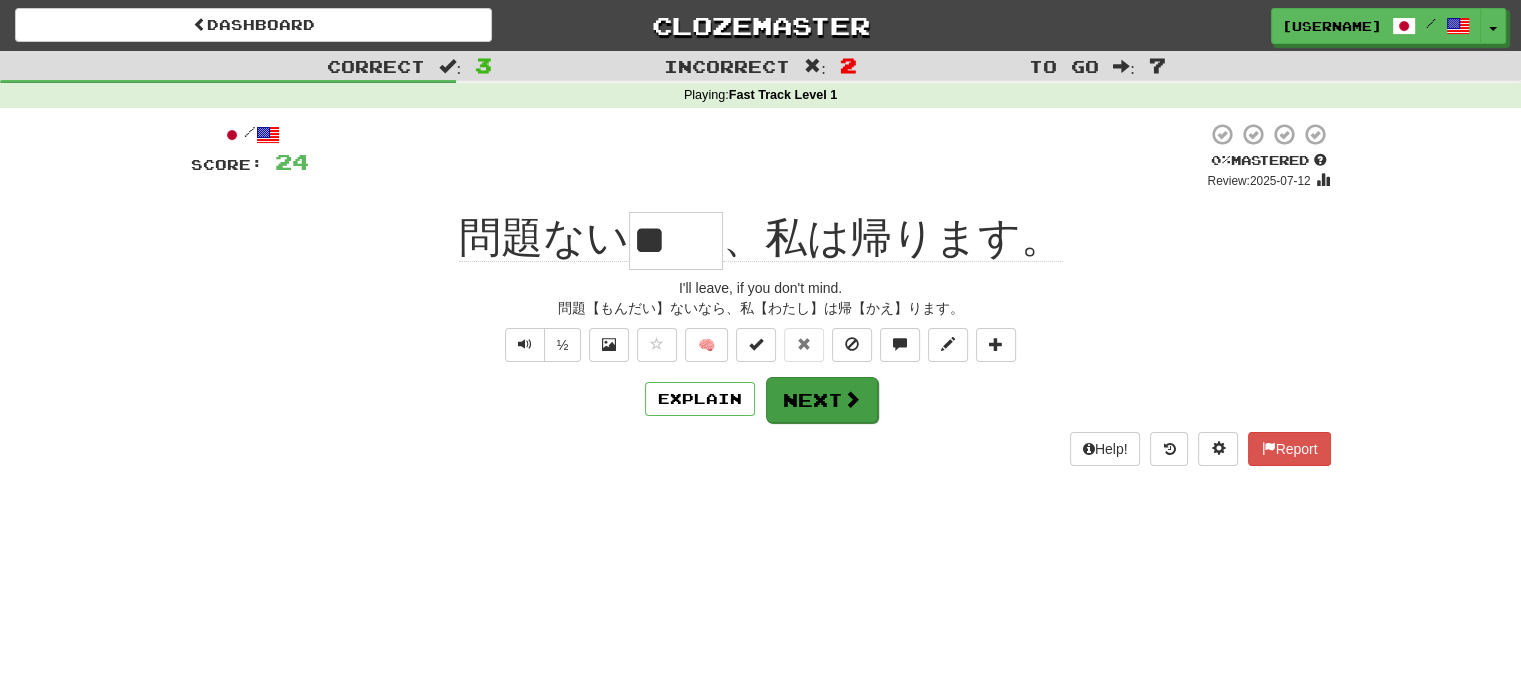 type 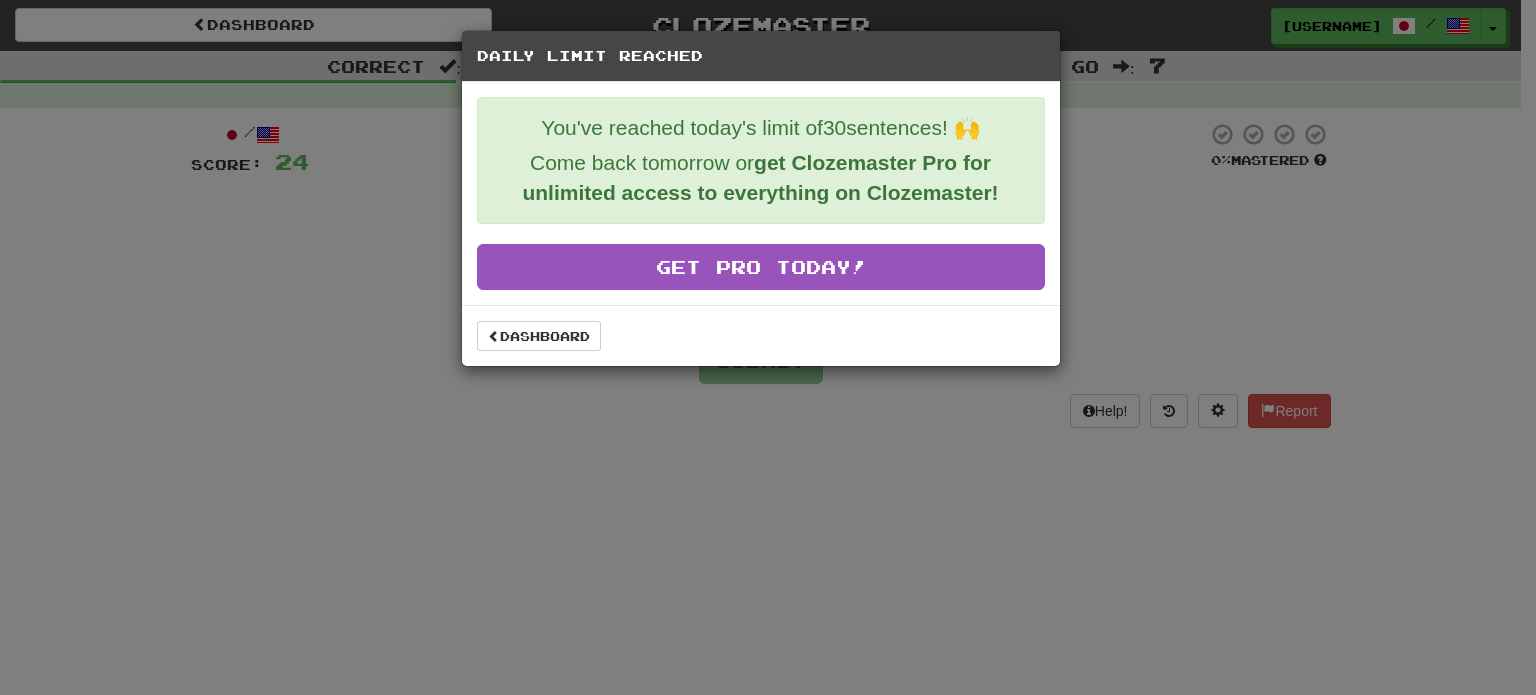 click on "Daily Limit Reached You've reached today's limit of  30  sentences! 🙌  Come back tomorrow or  get Clozemaster Pro for unlimited access to everything on Clozemaster! Get Pro Today! Dashboard" at bounding box center [768, 347] 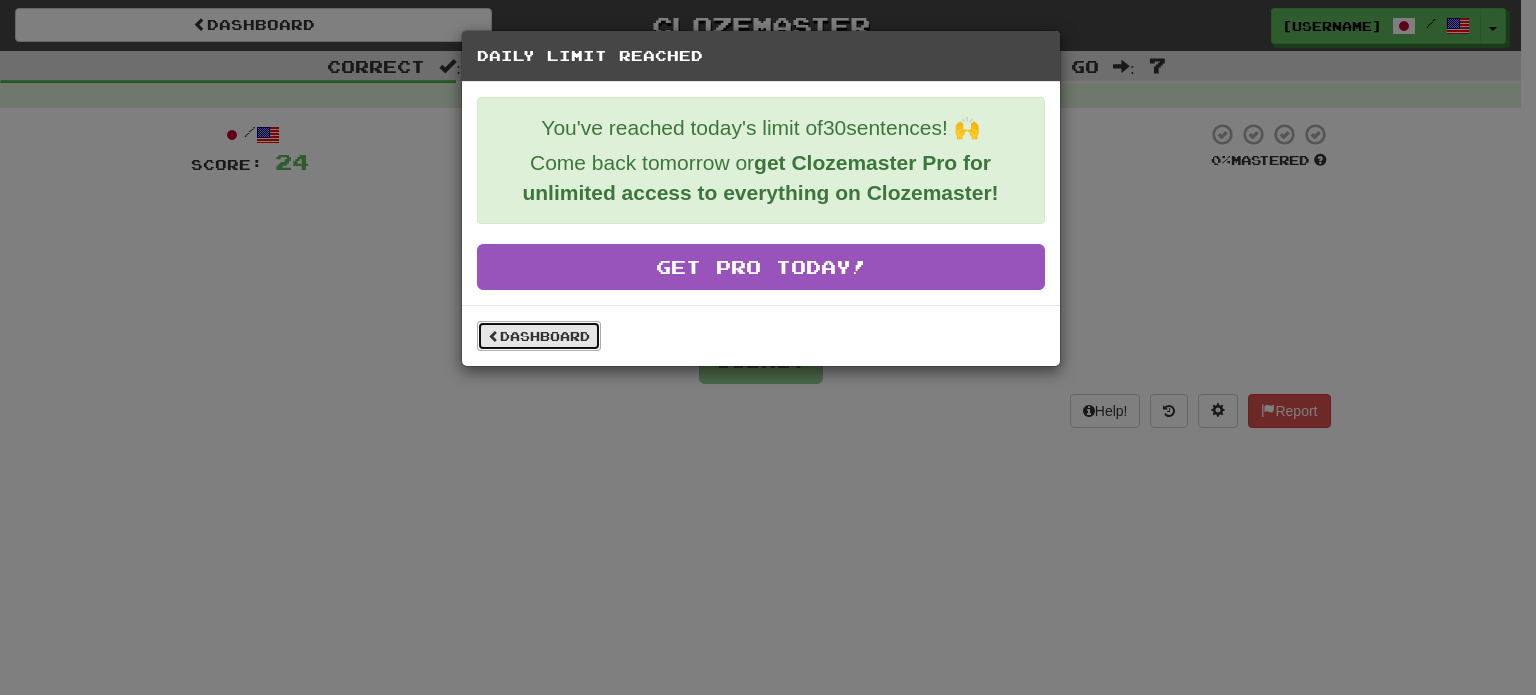 click on "Dashboard" at bounding box center [539, 336] 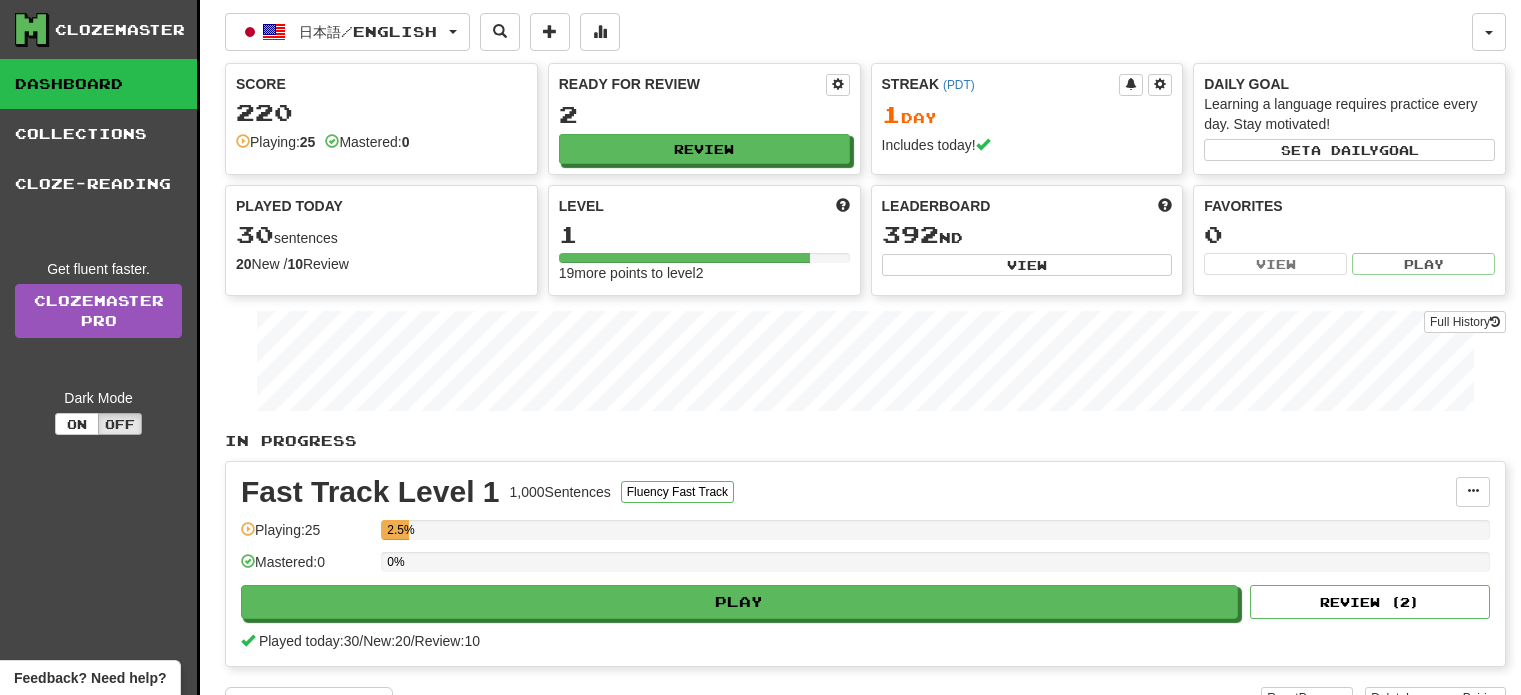 scroll, scrollTop: 0, scrollLeft: 0, axis: both 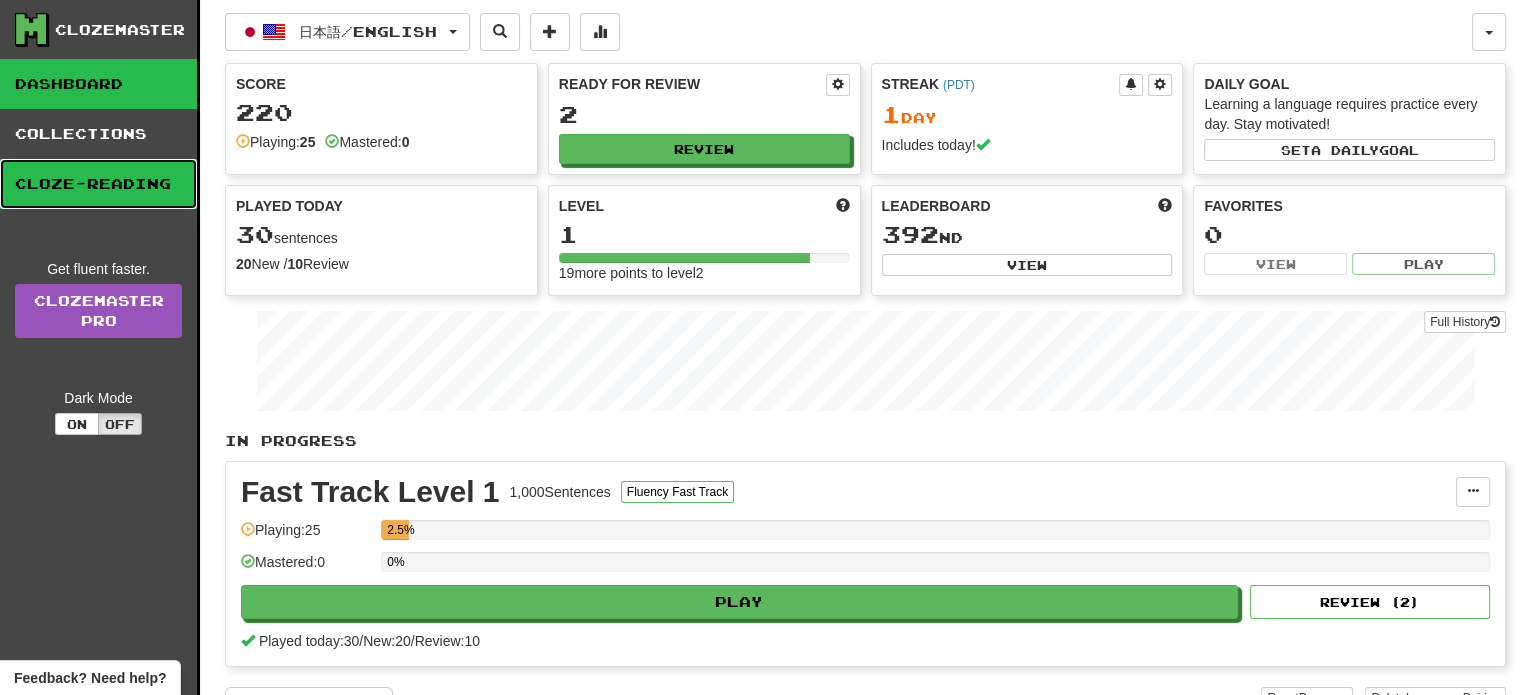 click on "Cloze-Reading" at bounding box center [98, 184] 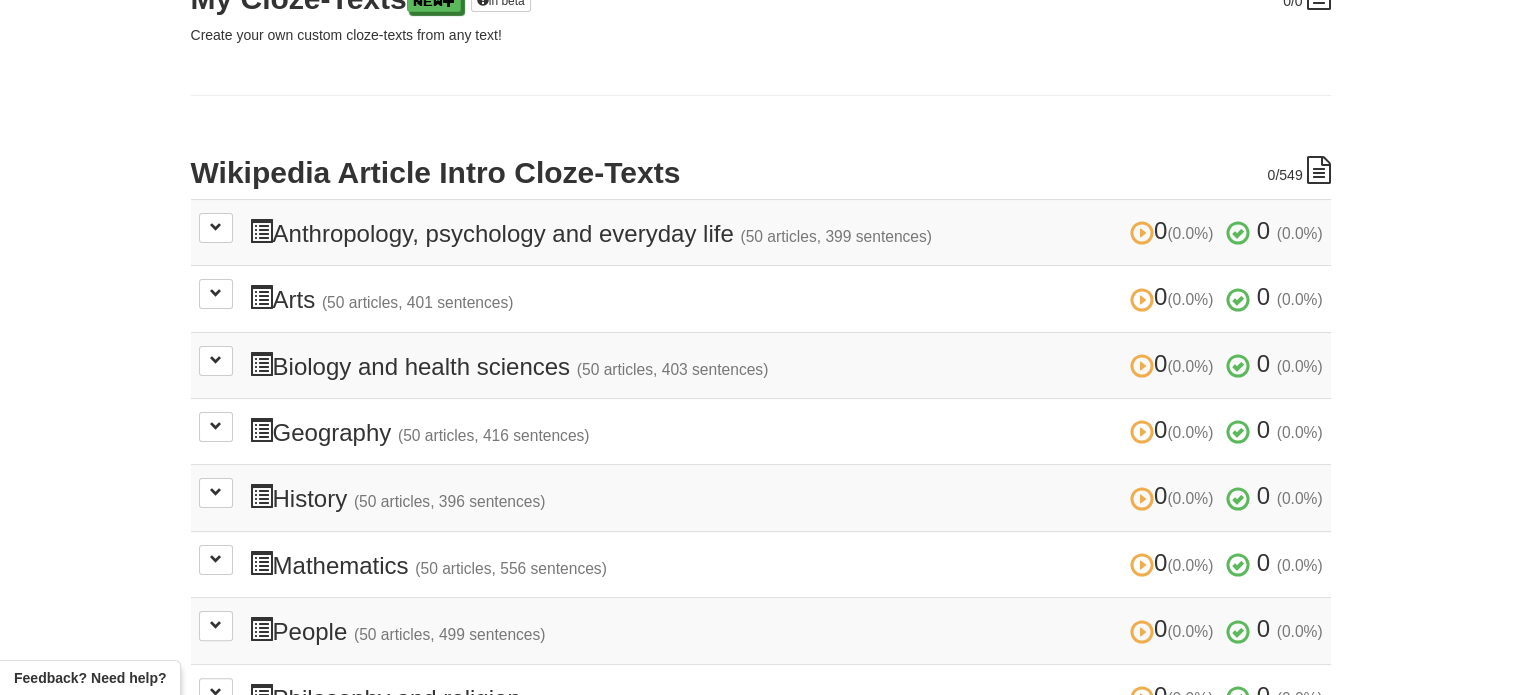 scroll, scrollTop: 328, scrollLeft: 0, axis: vertical 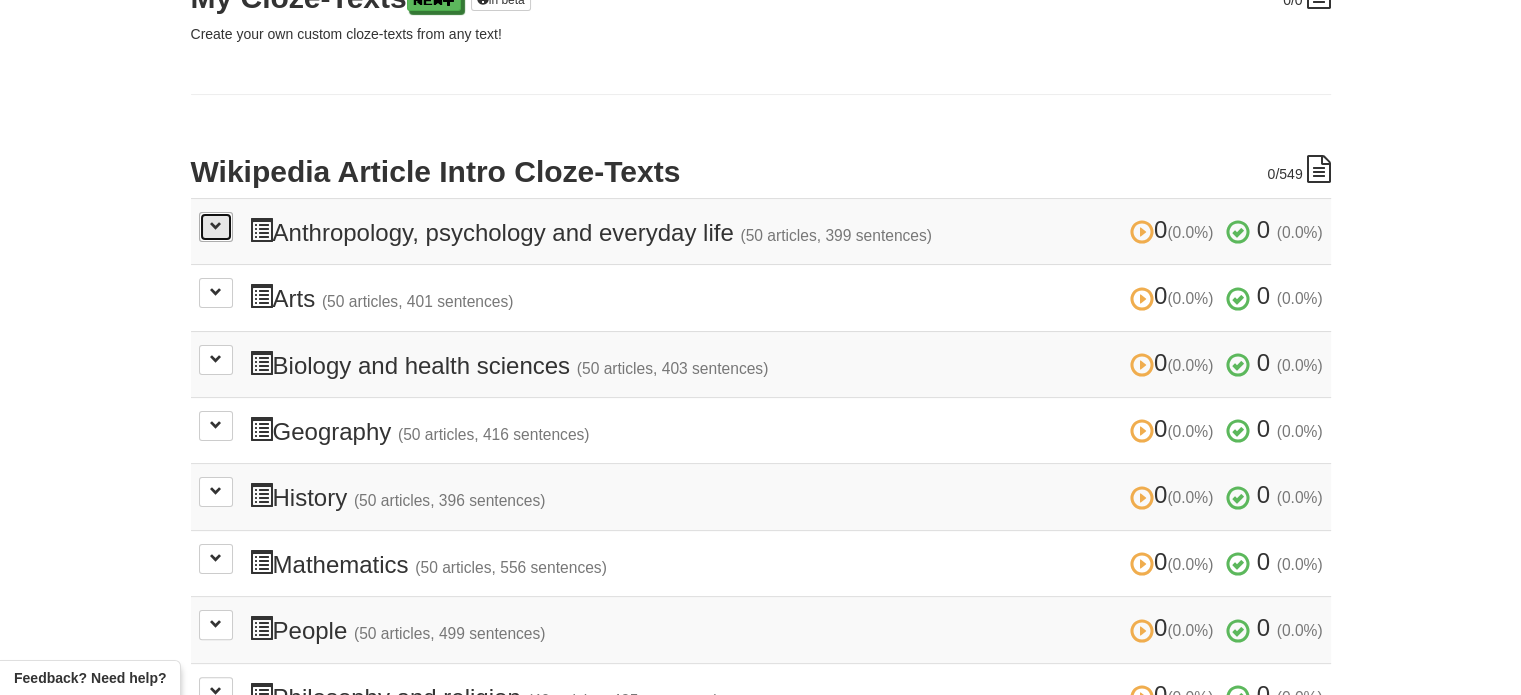click at bounding box center (216, 226) 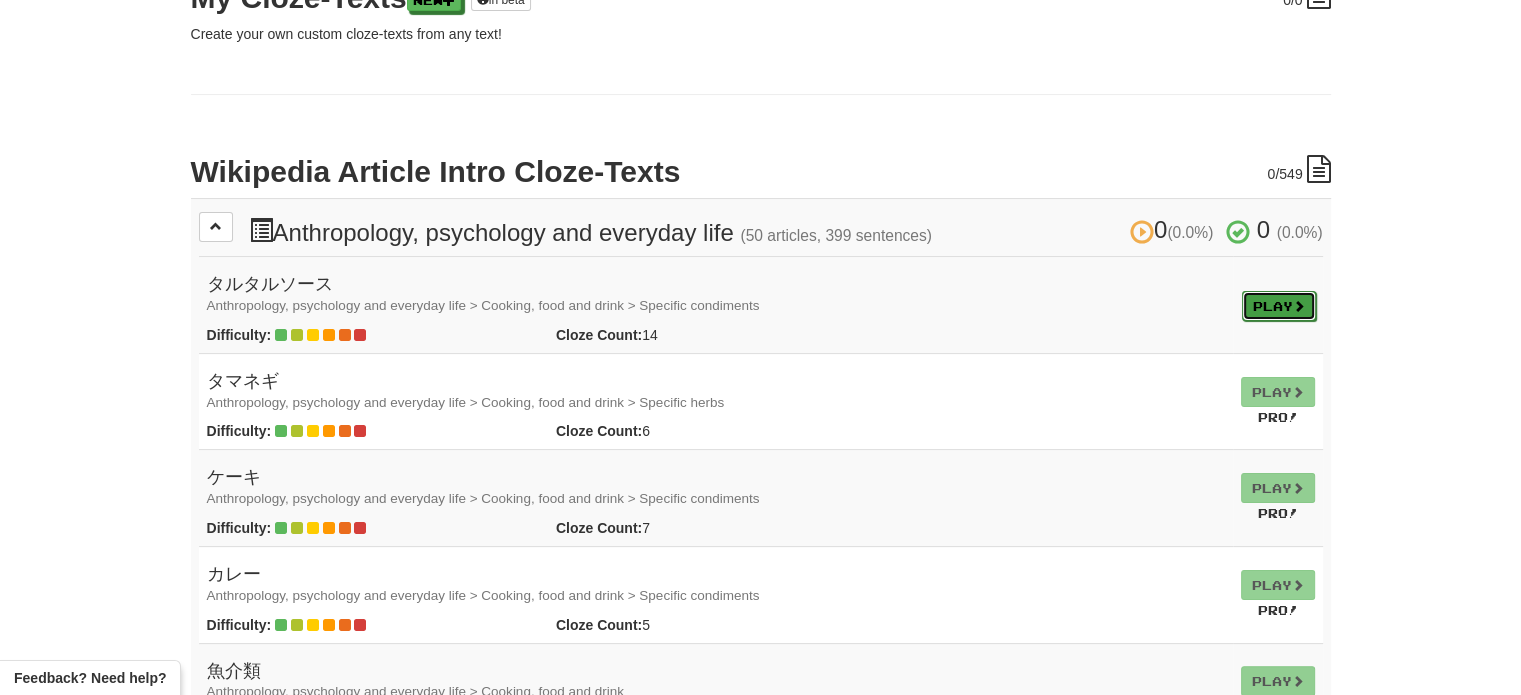 click on "Play" at bounding box center [1279, 306] 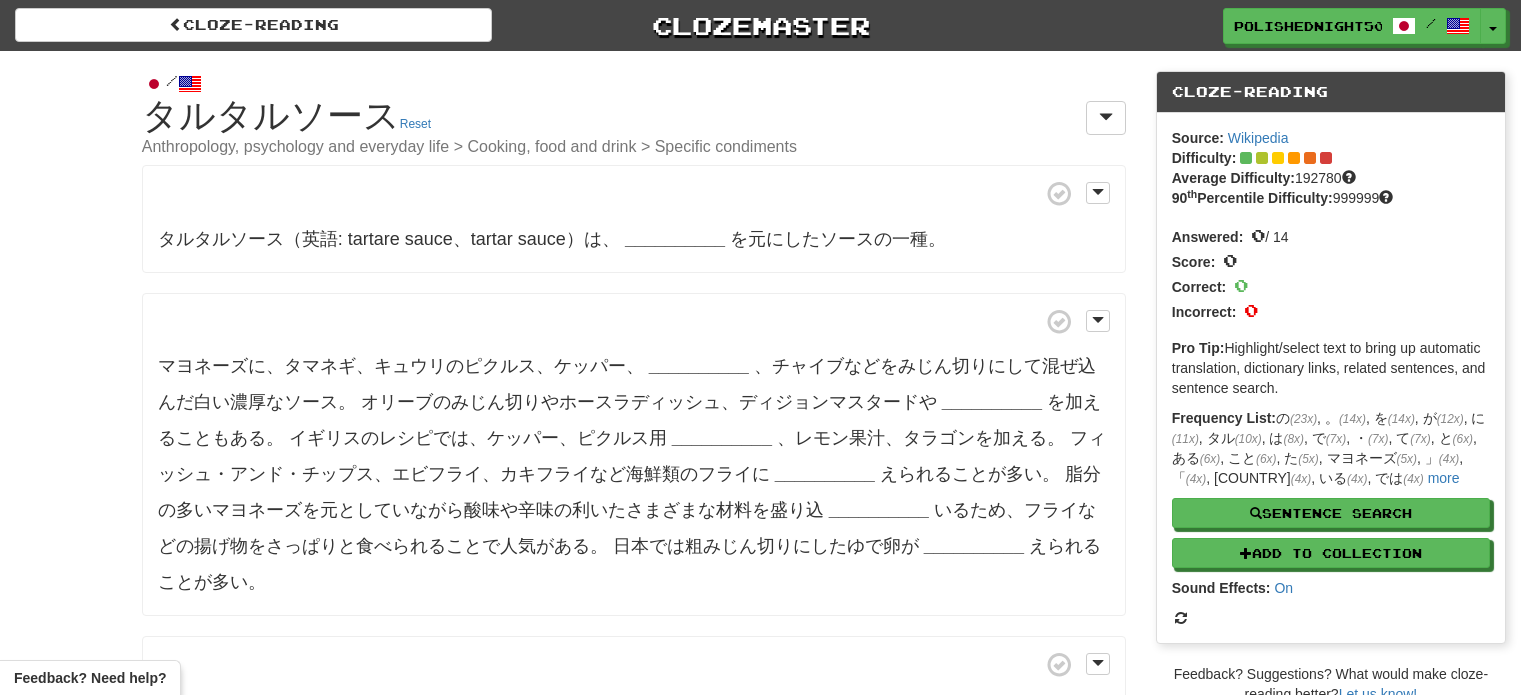 scroll, scrollTop: 0, scrollLeft: 0, axis: both 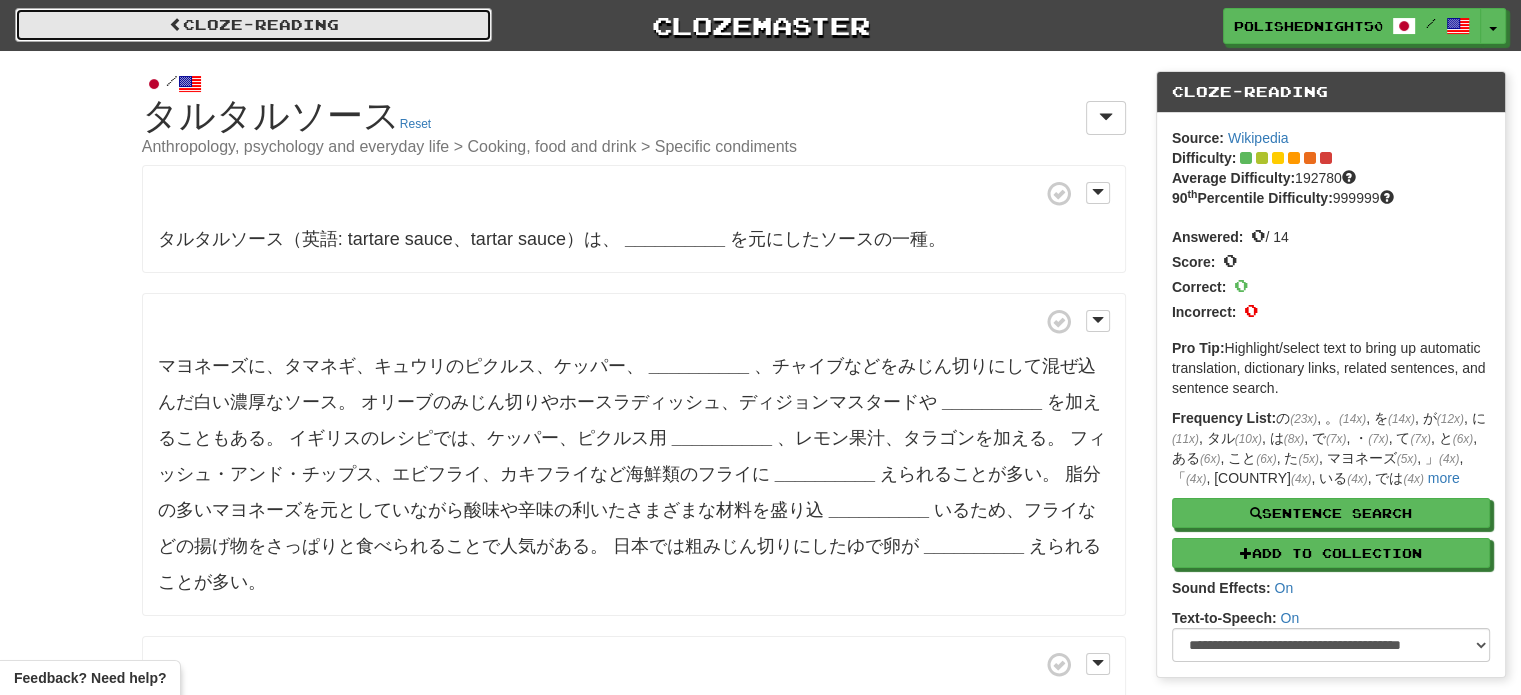 click on "Cloze-Reading" at bounding box center (253, 25) 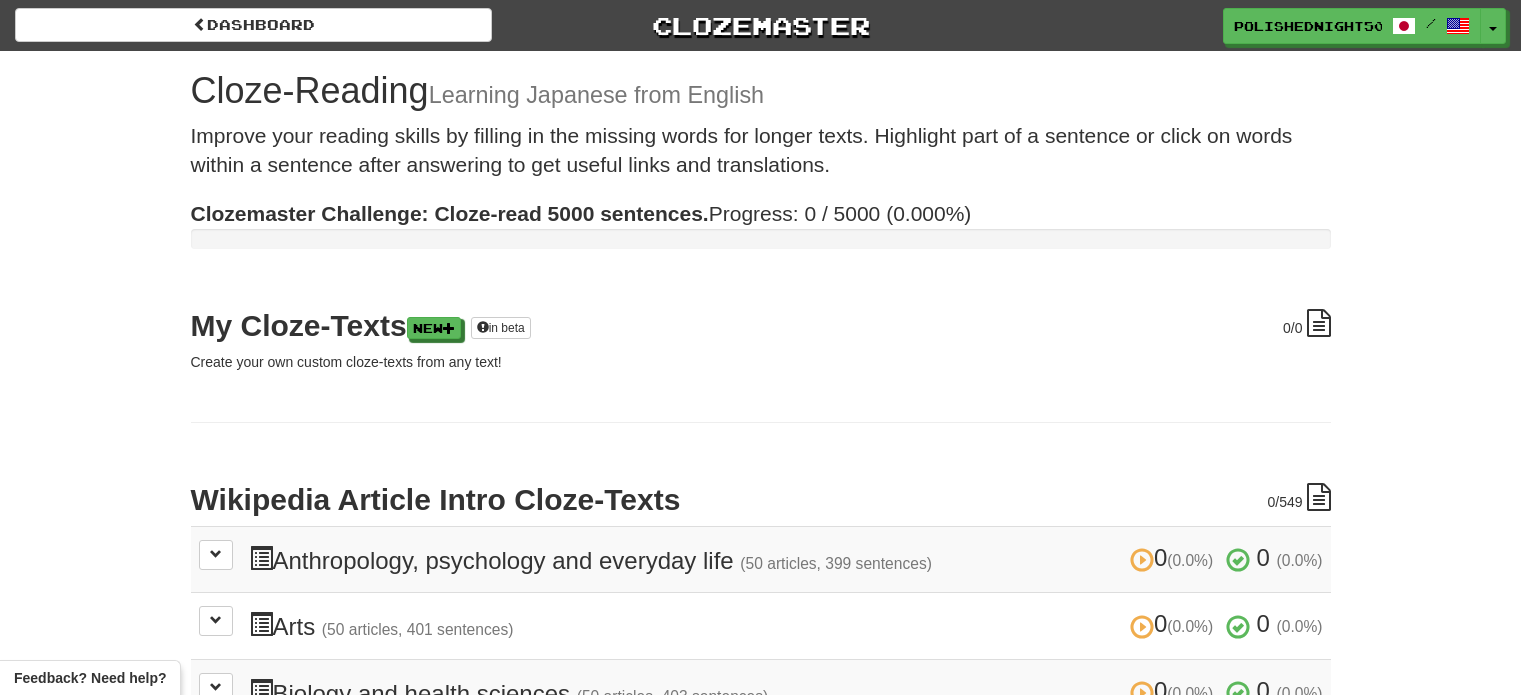 scroll, scrollTop: 0, scrollLeft: 0, axis: both 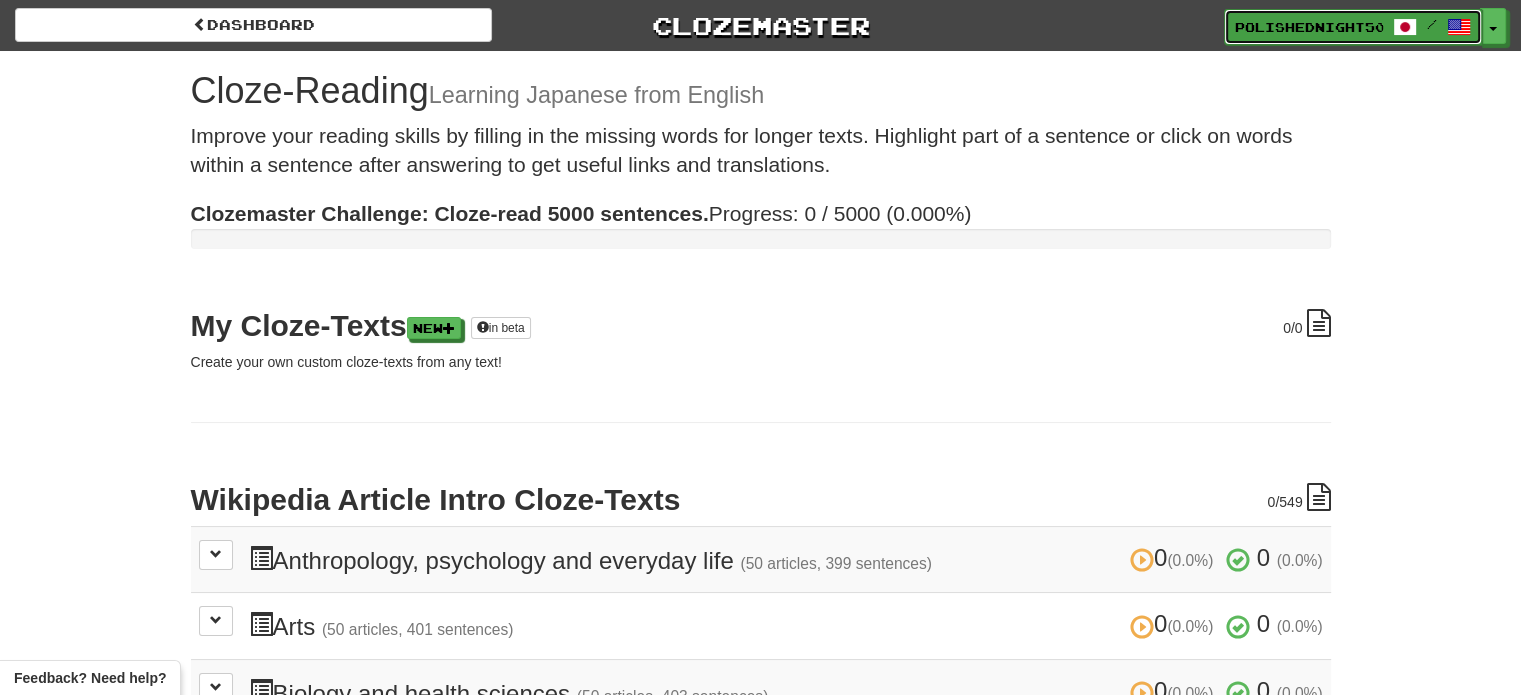 click on "PolishedNight5088" at bounding box center (1309, 27) 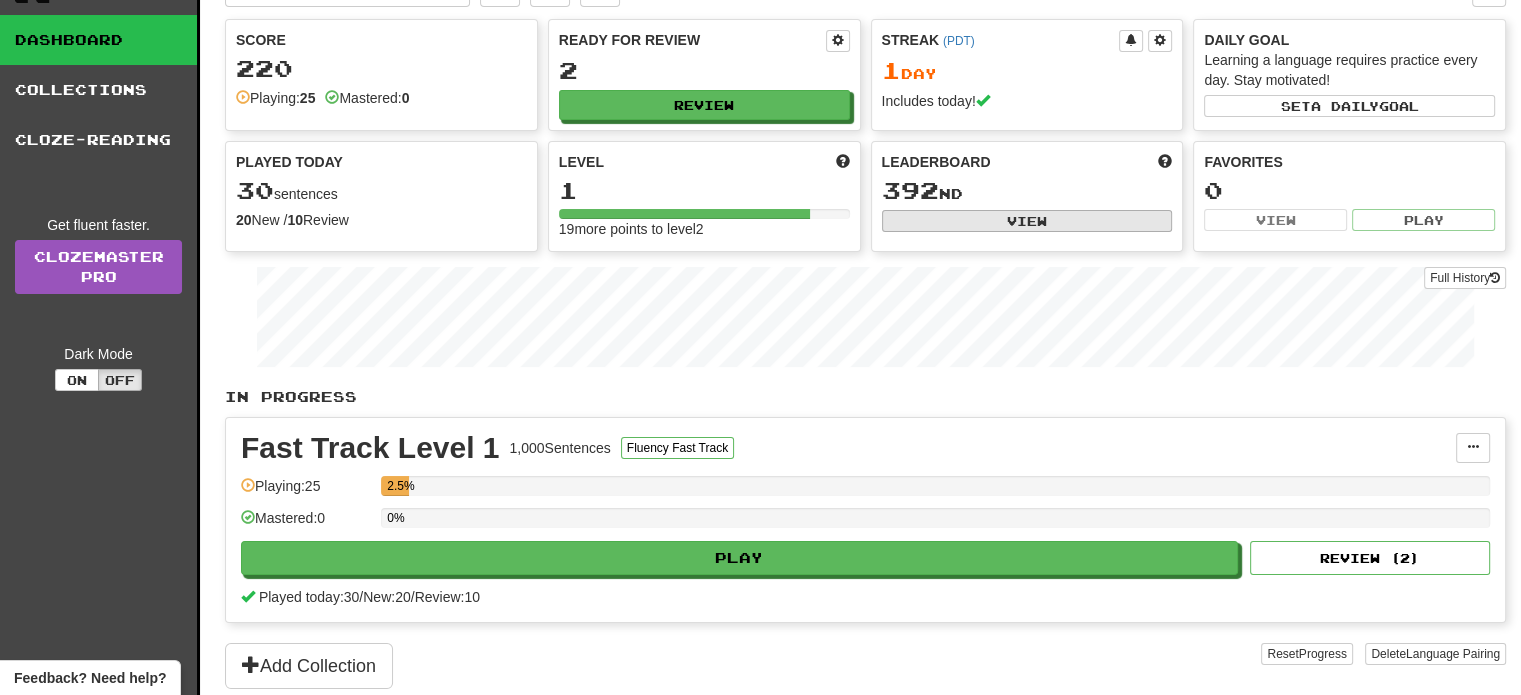 scroll, scrollTop: 0, scrollLeft: 0, axis: both 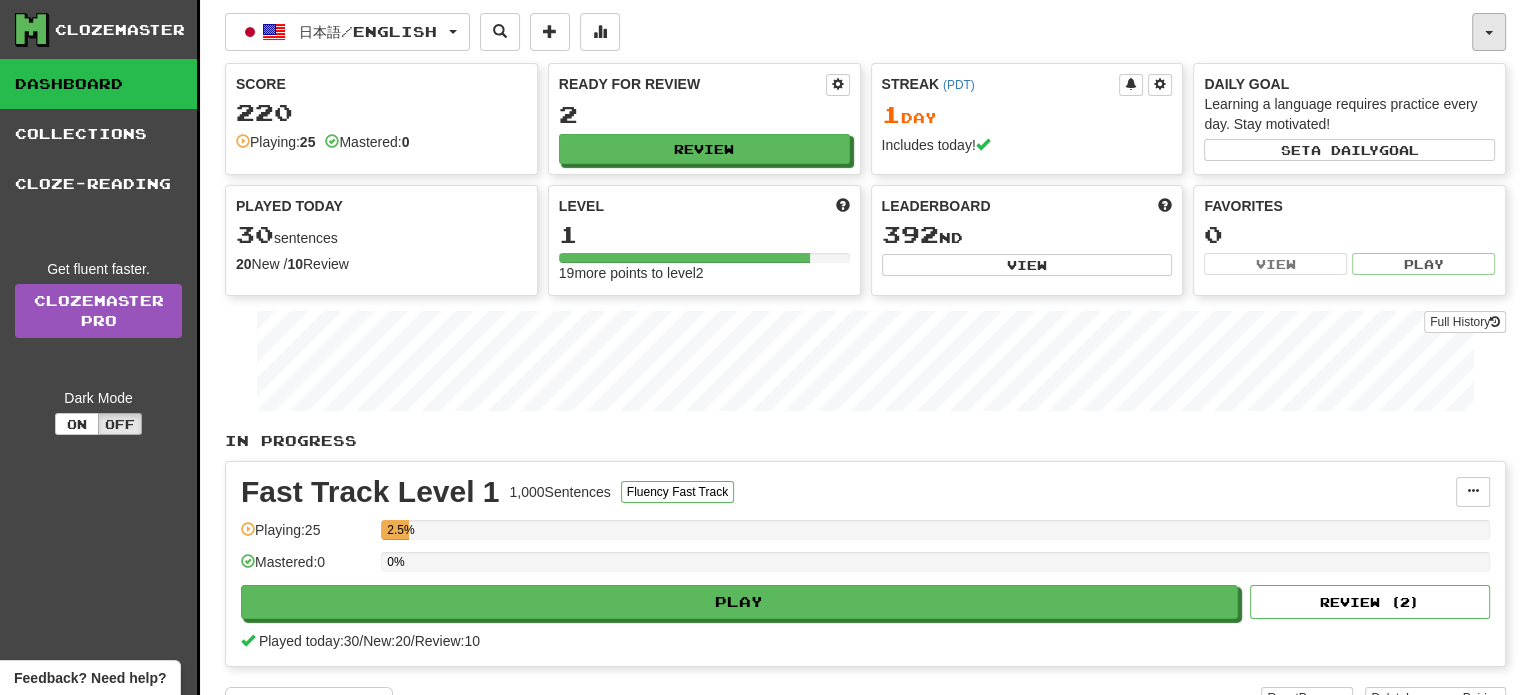click at bounding box center [1489, 32] 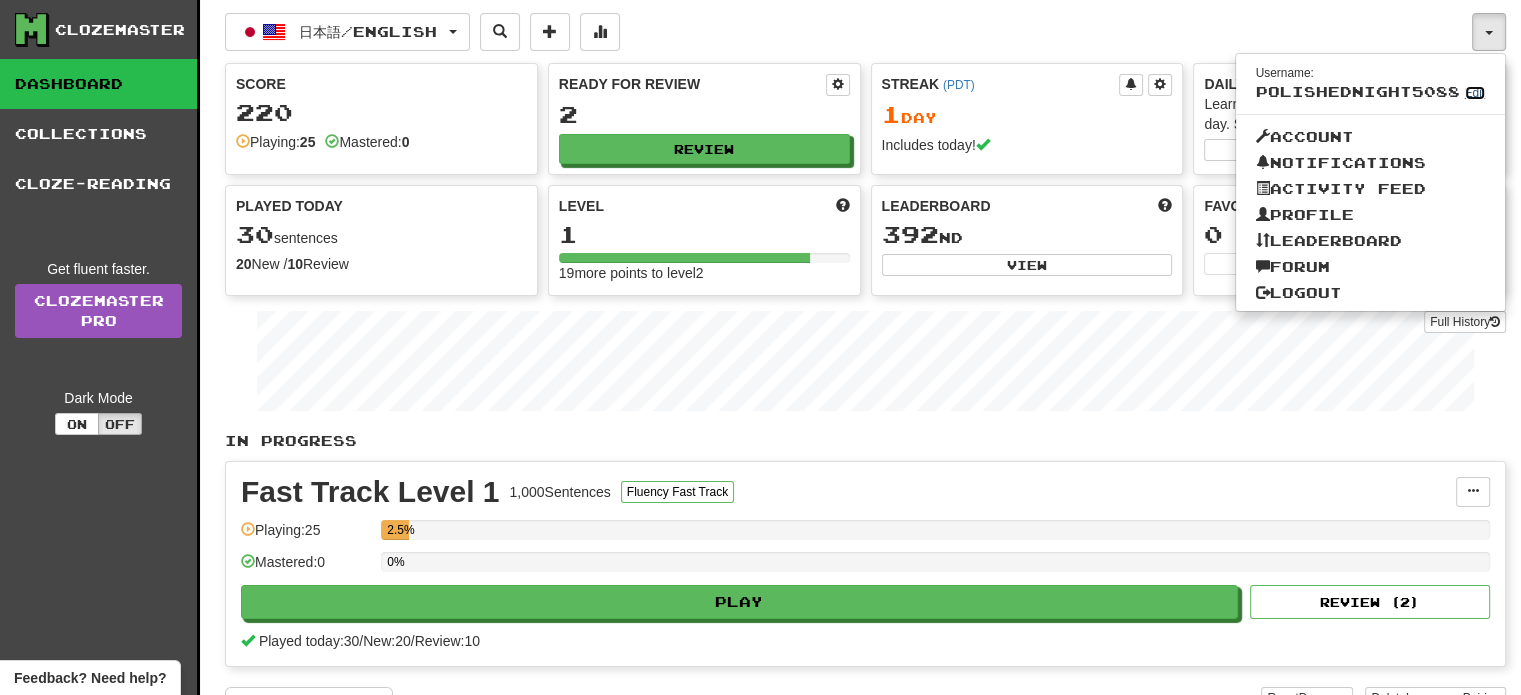 click on "Edit" at bounding box center (1475, 93) 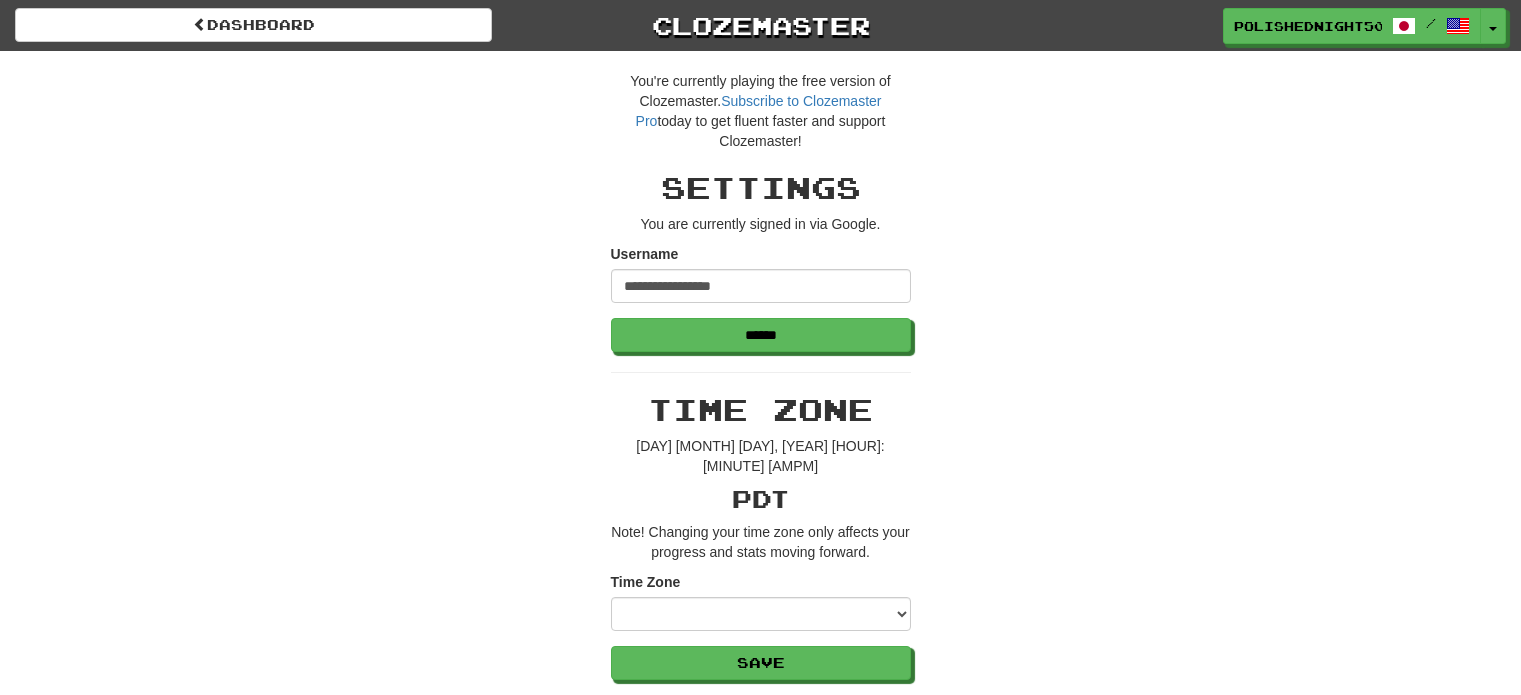 scroll, scrollTop: 0, scrollLeft: 0, axis: both 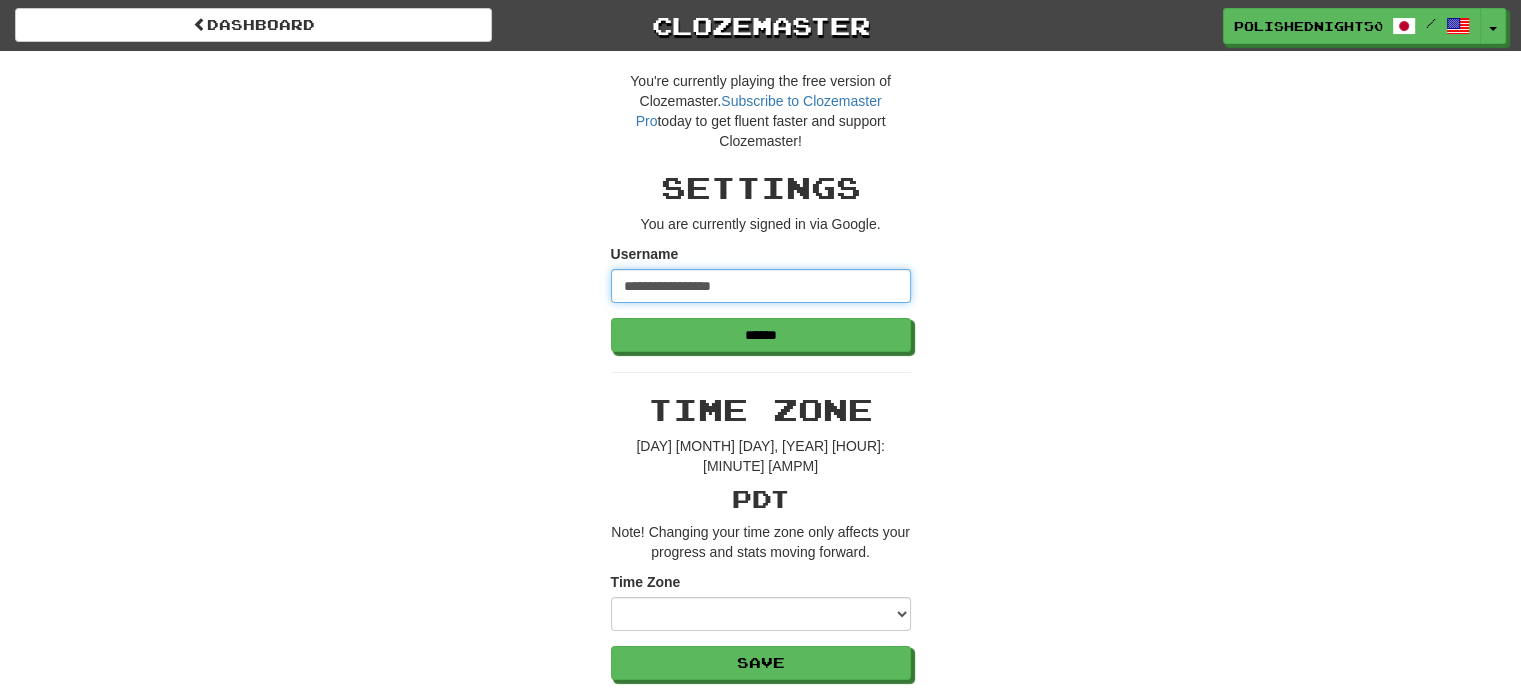 click on "**********" at bounding box center [761, 286] 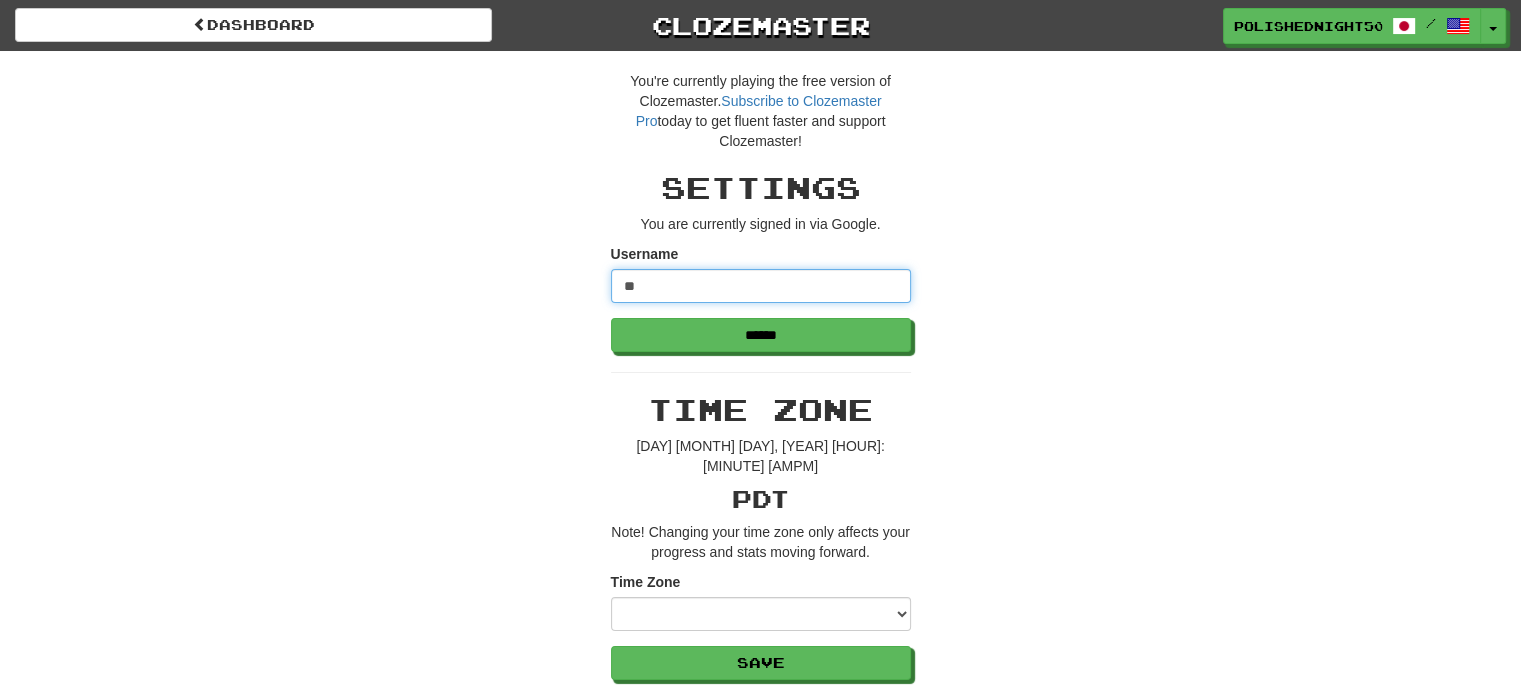 type on "*" 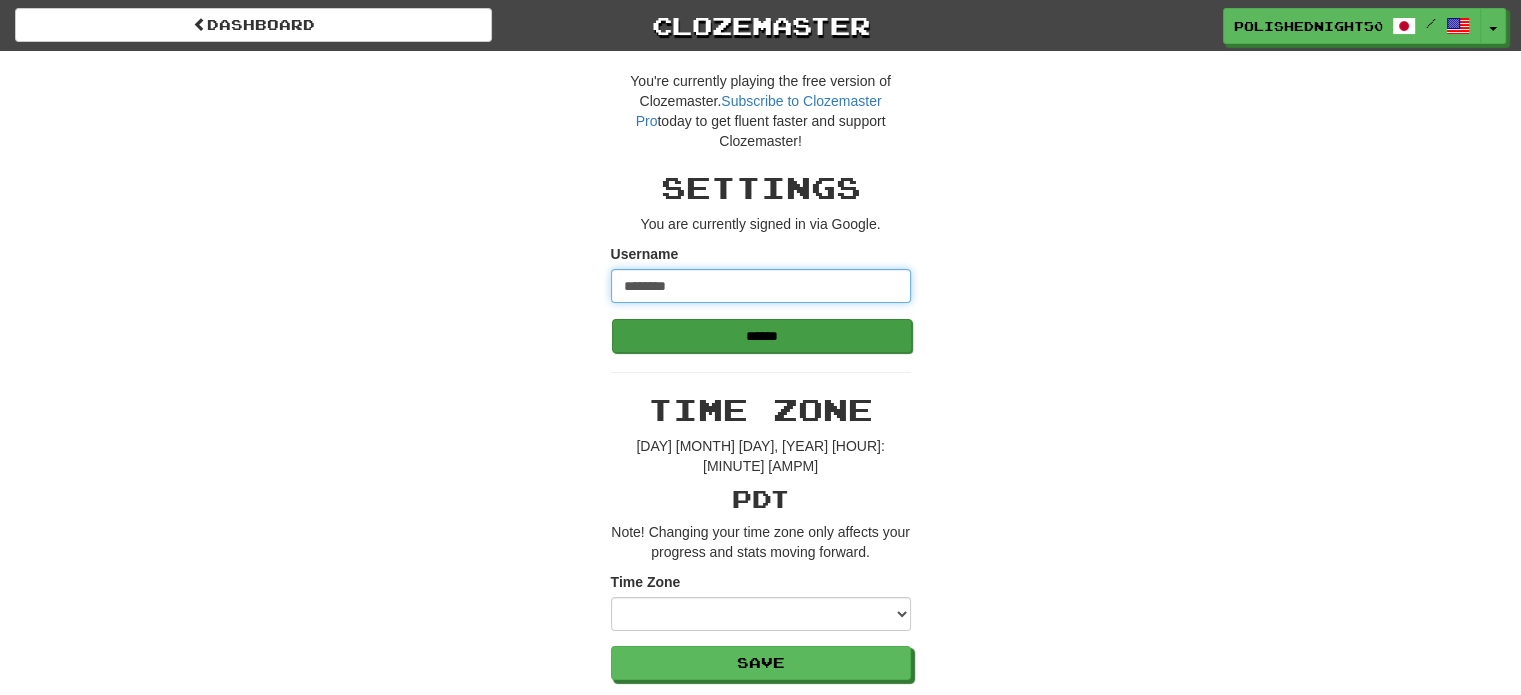 type on "********" 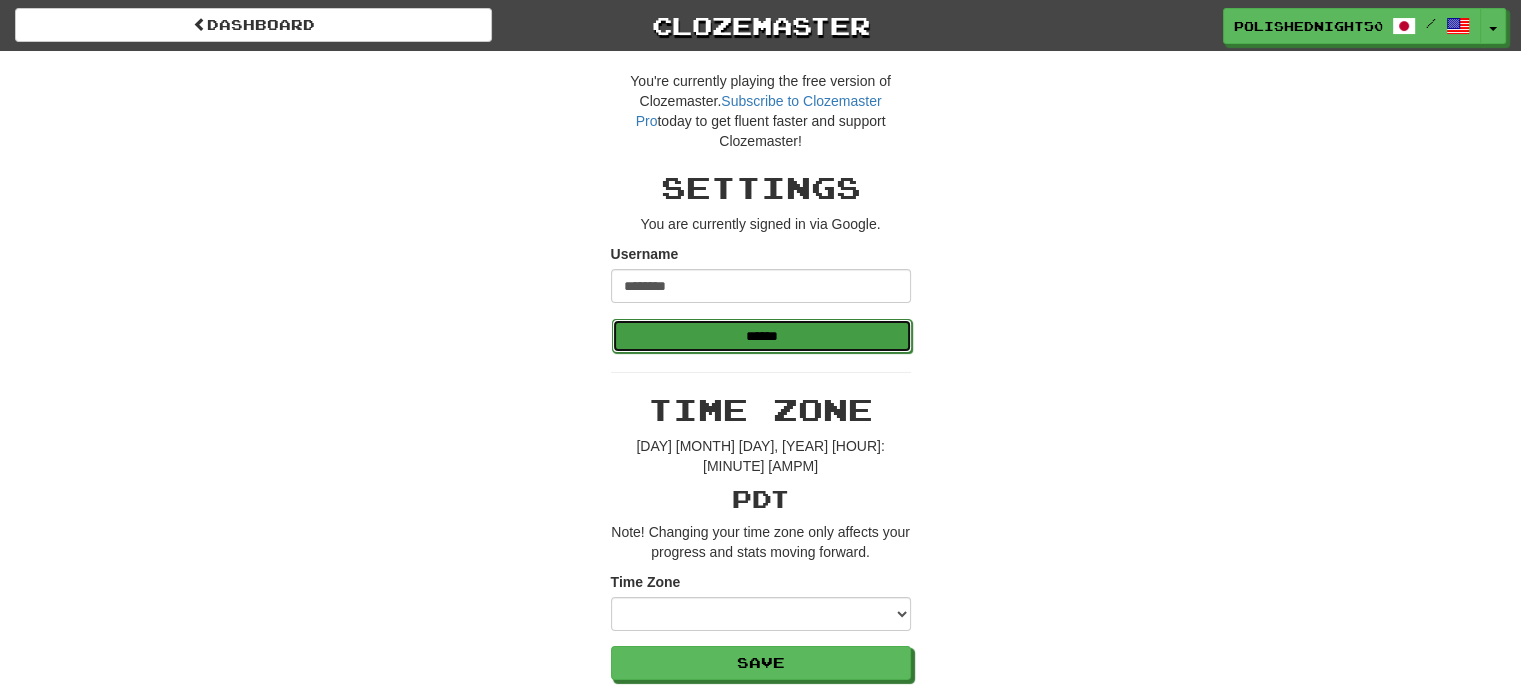 click on "******" at bounding box center [762, 336] 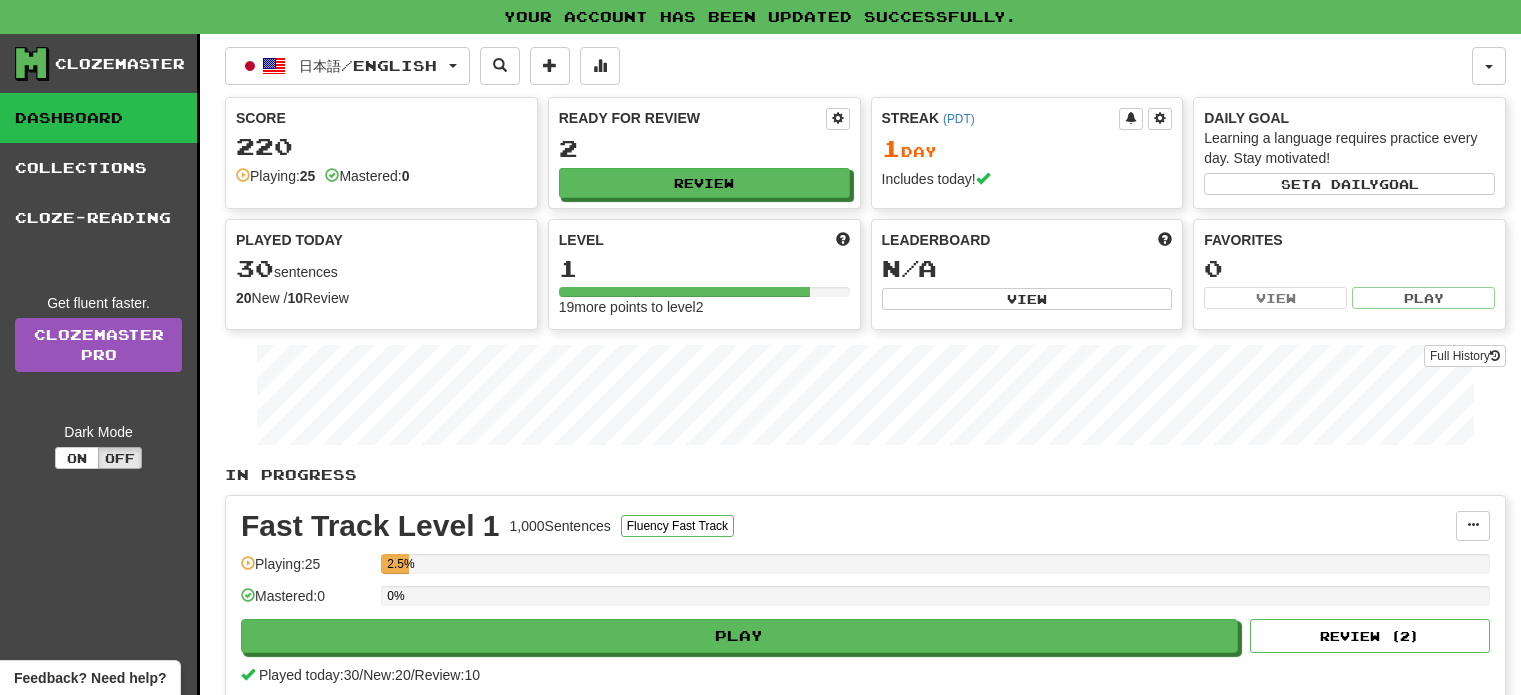 scroll, scrollTop: 0, scrollLeft: 0, axis: both 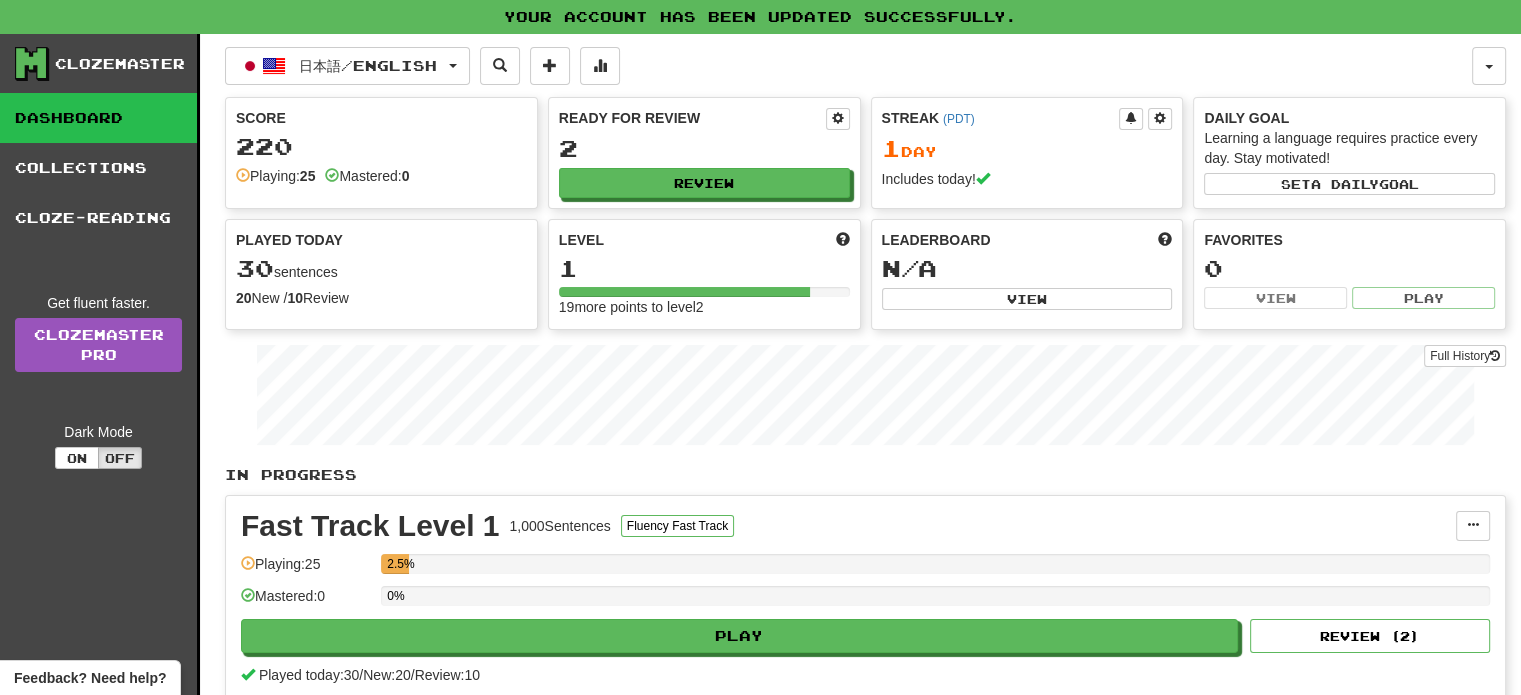 click on "Clozemaster Dashboard Collections Cloze-Reading Get fluent faster. Clozemaster Pro Dark Mode On Off Dashboard Collections Pro Cloze-Reading 日本語  /  English 日本語  /  English Streak:  1   Review:  2 Points today:  208  Language Pairing Username: [USERNAME] Edit  Account  Notifications  Activity Feed  Profile  Leaderboard  Forum  Logout Score 220  Playing:  25  Mastered:  0 Ready for Review 2   Review Streak   ( [TIMEZONE] ) 1  Day Includes today!  Daily Goal Learning a language requires practice every day. Stay motivated! Set  a daily  goal Played Today 30  sentences 20  New /  10  Review Full History  Level 1 19  more points to level  2 Leaderboard N/A View Favorites 0 View Play Full History  In Progress Fast Track Level 1 1,000  Sentences Fluency Fast Track Manage Sentences Unpin from Dashboard  Playing:  25 2.5%  Mastered:  0 0% Play Review ( 2 )   Played today:  30  /  New:  20  /  Review:  10  Add Collection Reset  Progress Delete  Language Pairing Dark Mode On Off" at bounding box center (760, 400) 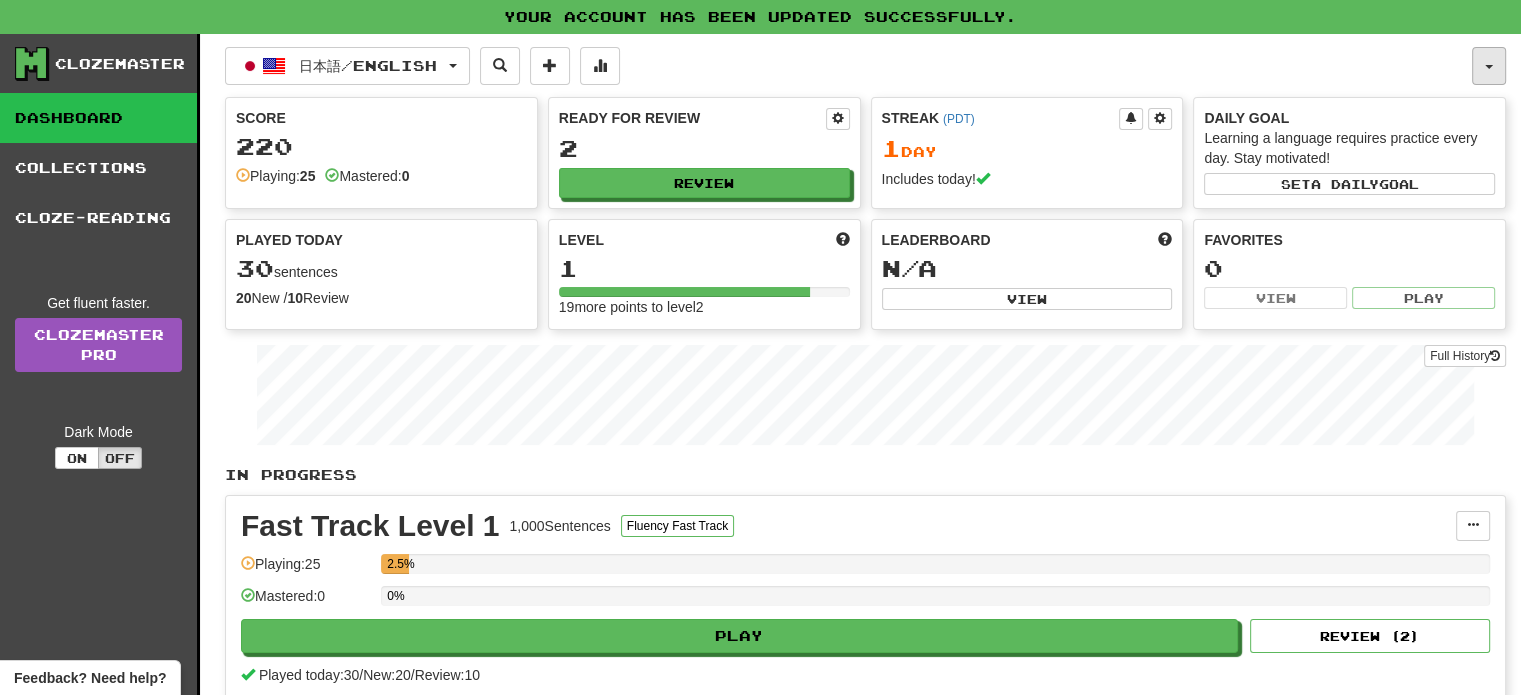 click at bounding box center (1489, 66) 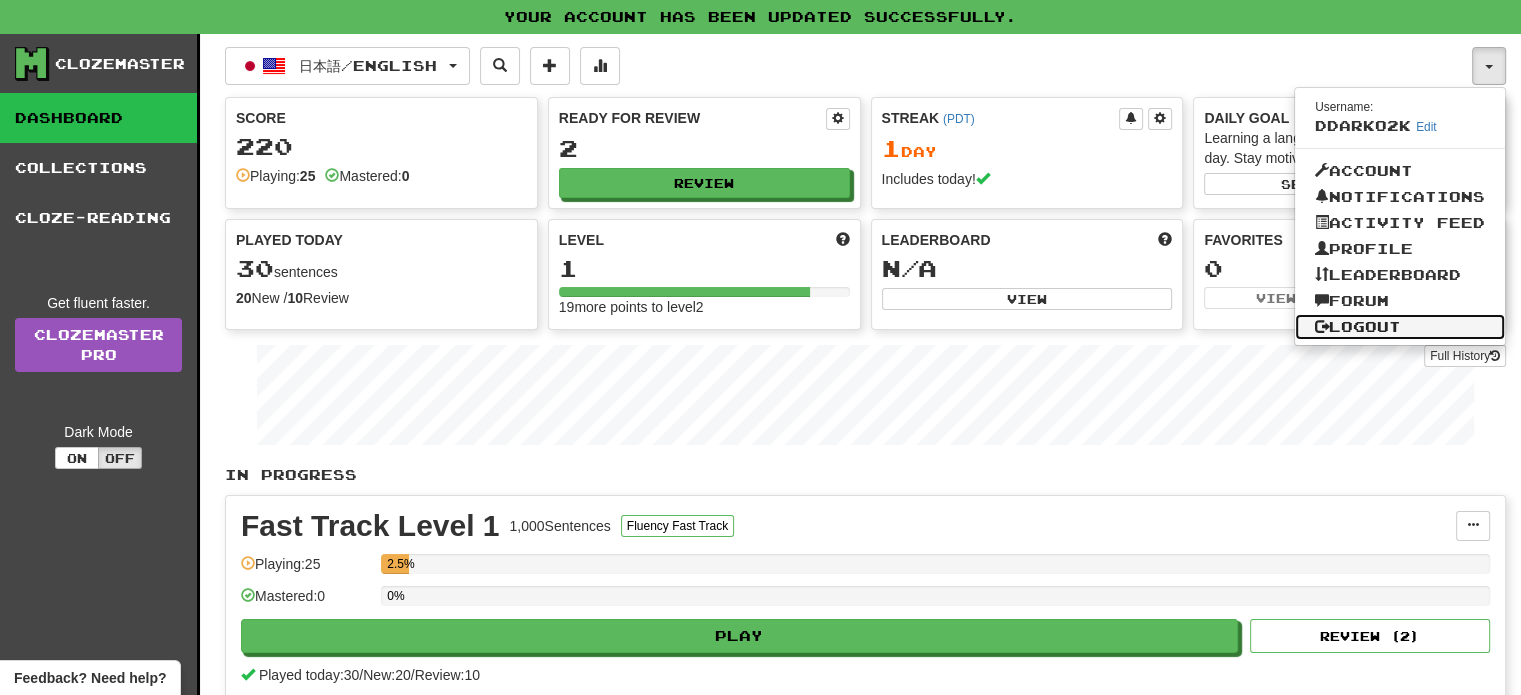 click on "Logout" at bounding box center (1400, 327) 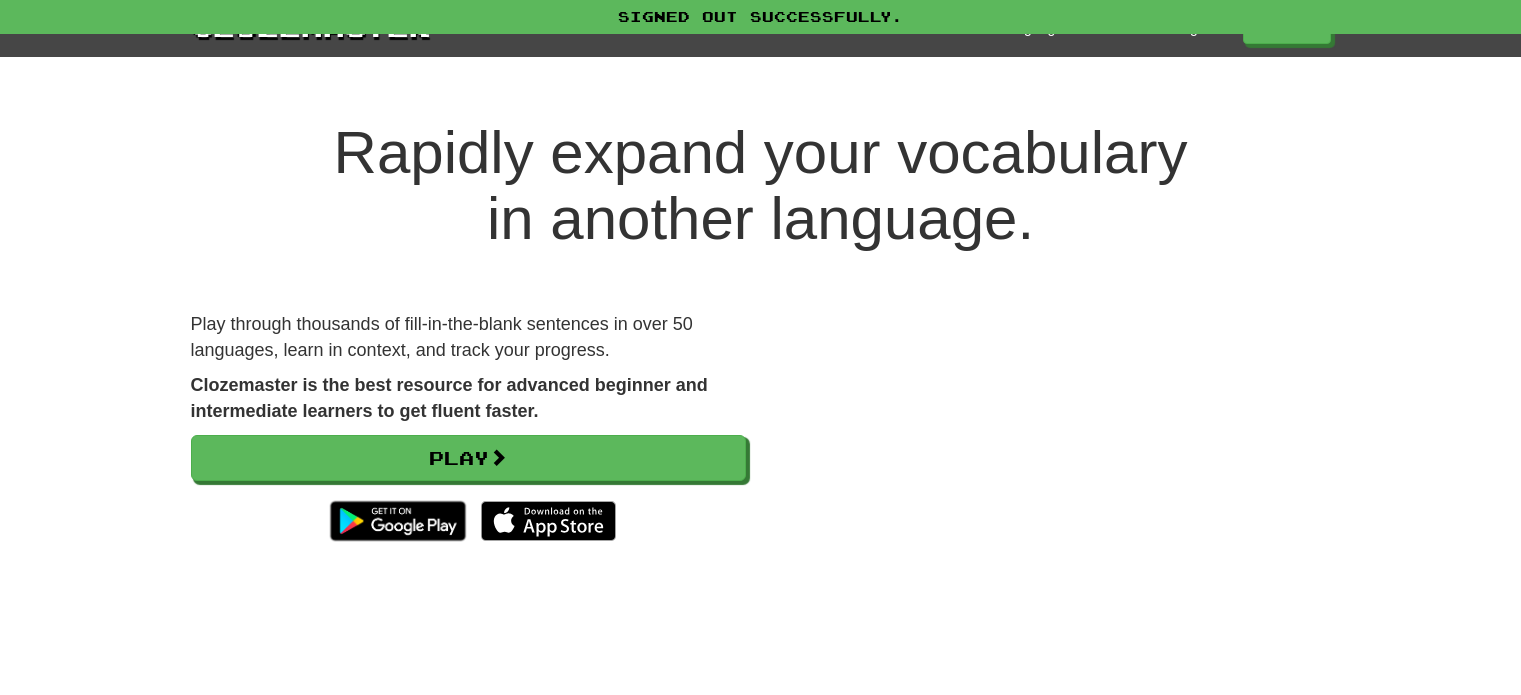 scroll, scrollTop: 0, scrollLeft: 0, axis: both 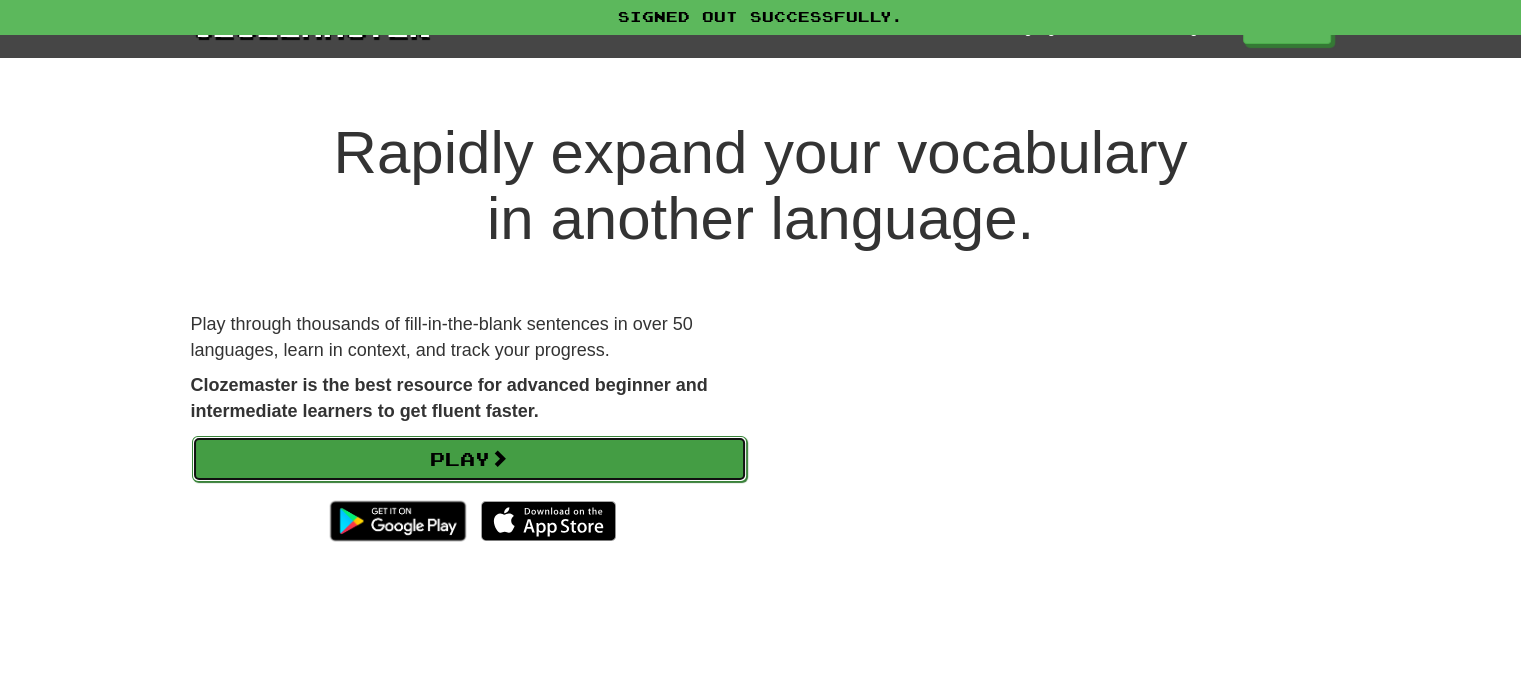 click on "Play" at bounding box center (469, 459) 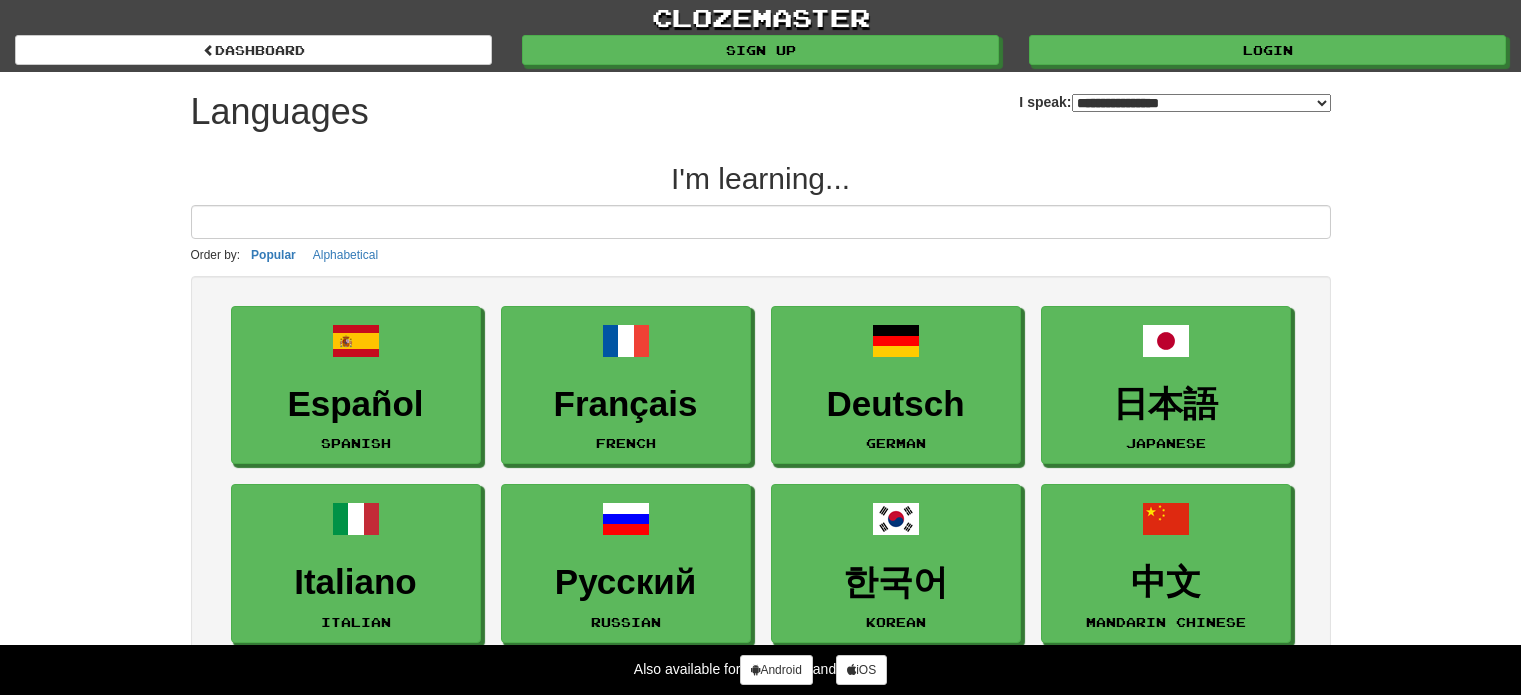 select on "*******" 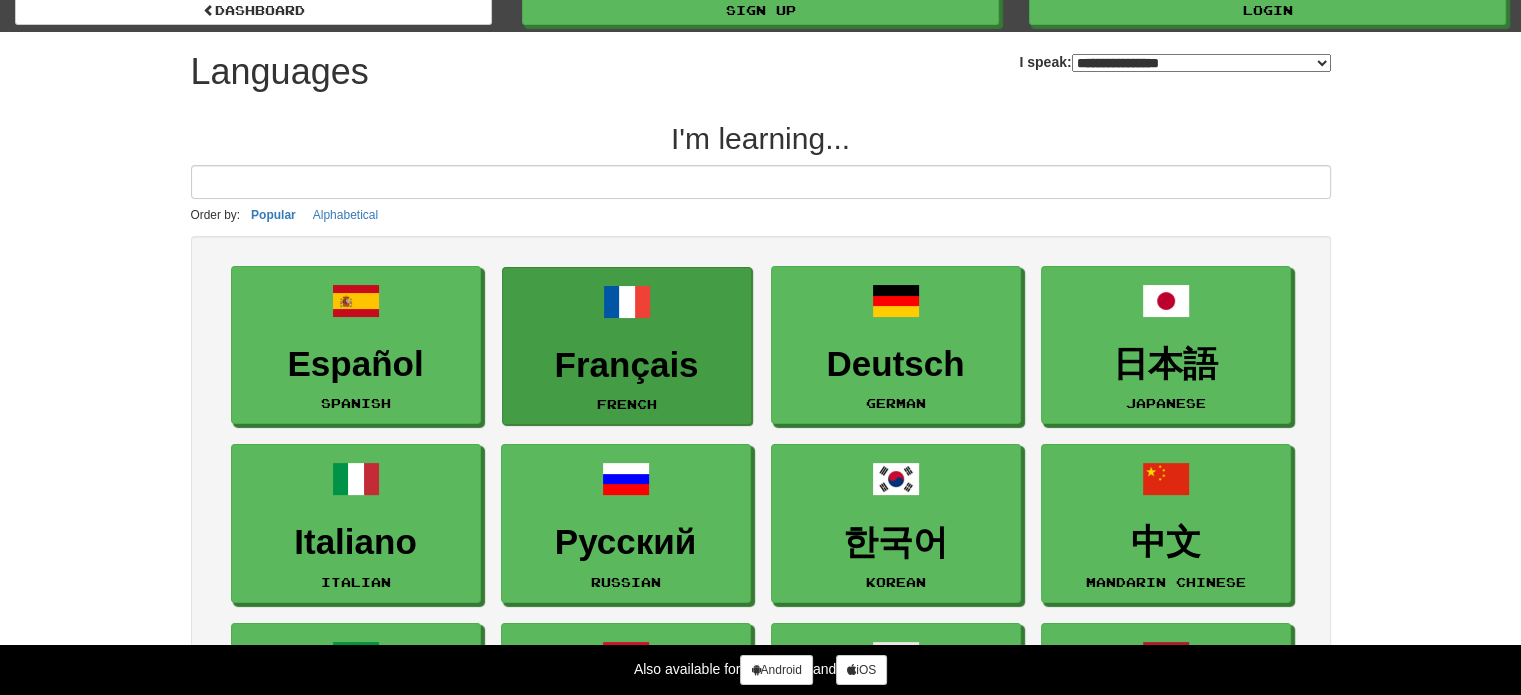 scroll, scrollTop: 42, scrollLeft: 0, axis: vertical 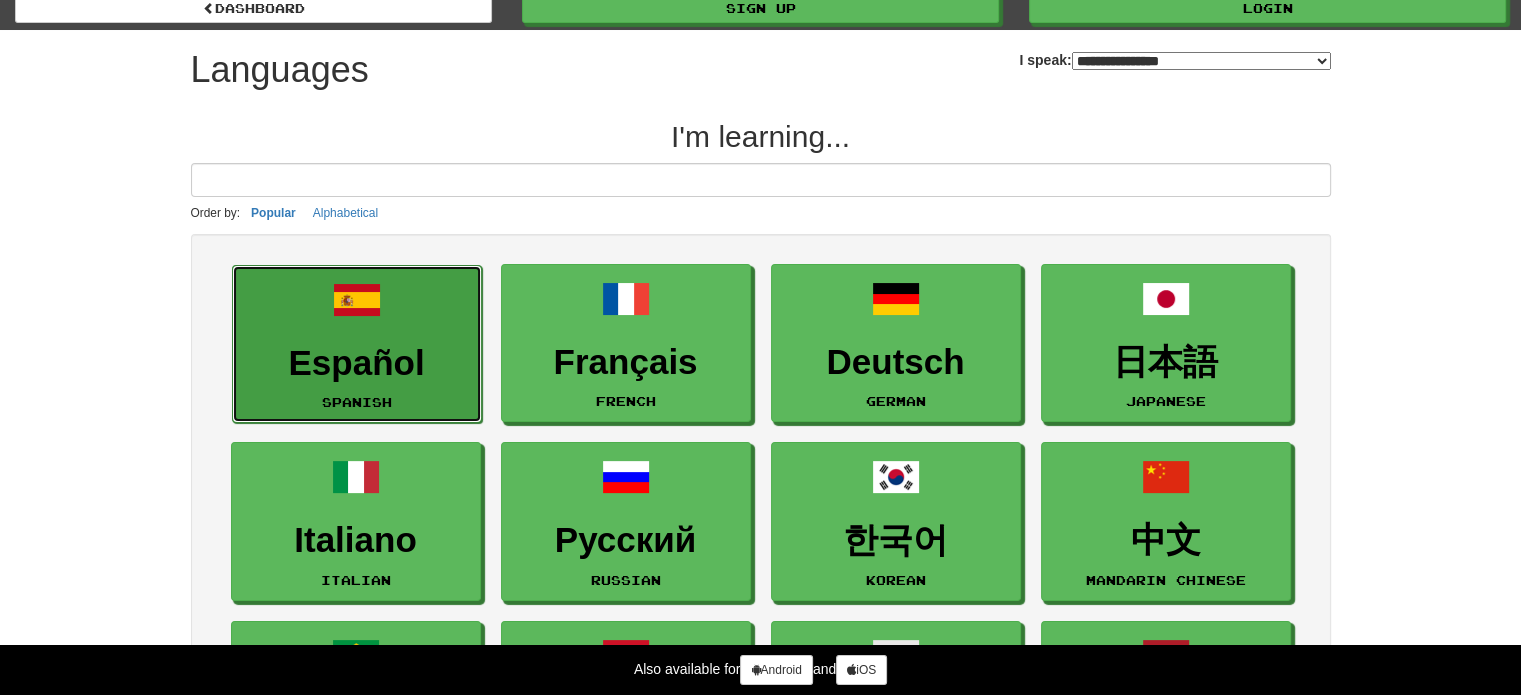 click on "Español" at bounding box center [357, 363] 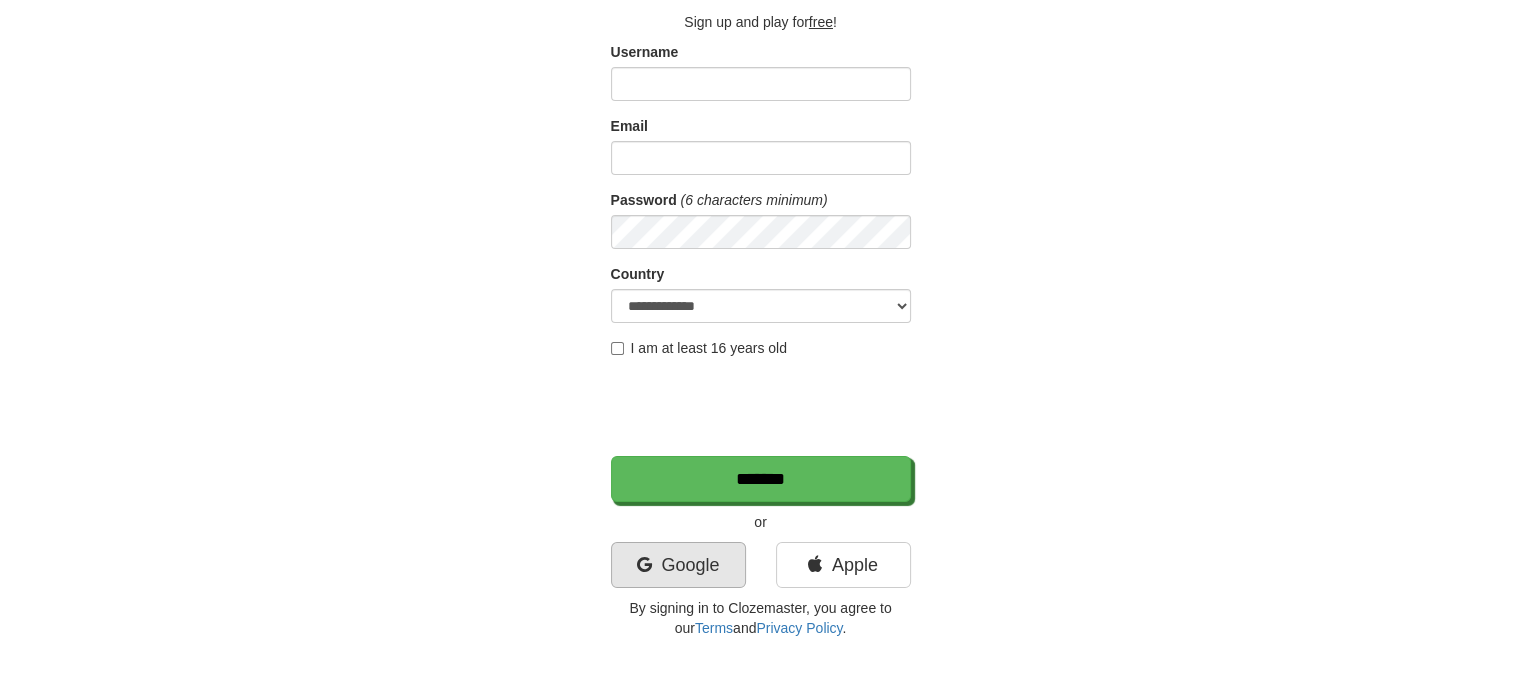 scroll, scrollTop: 124, scrollLeft: 0, axis: vertical 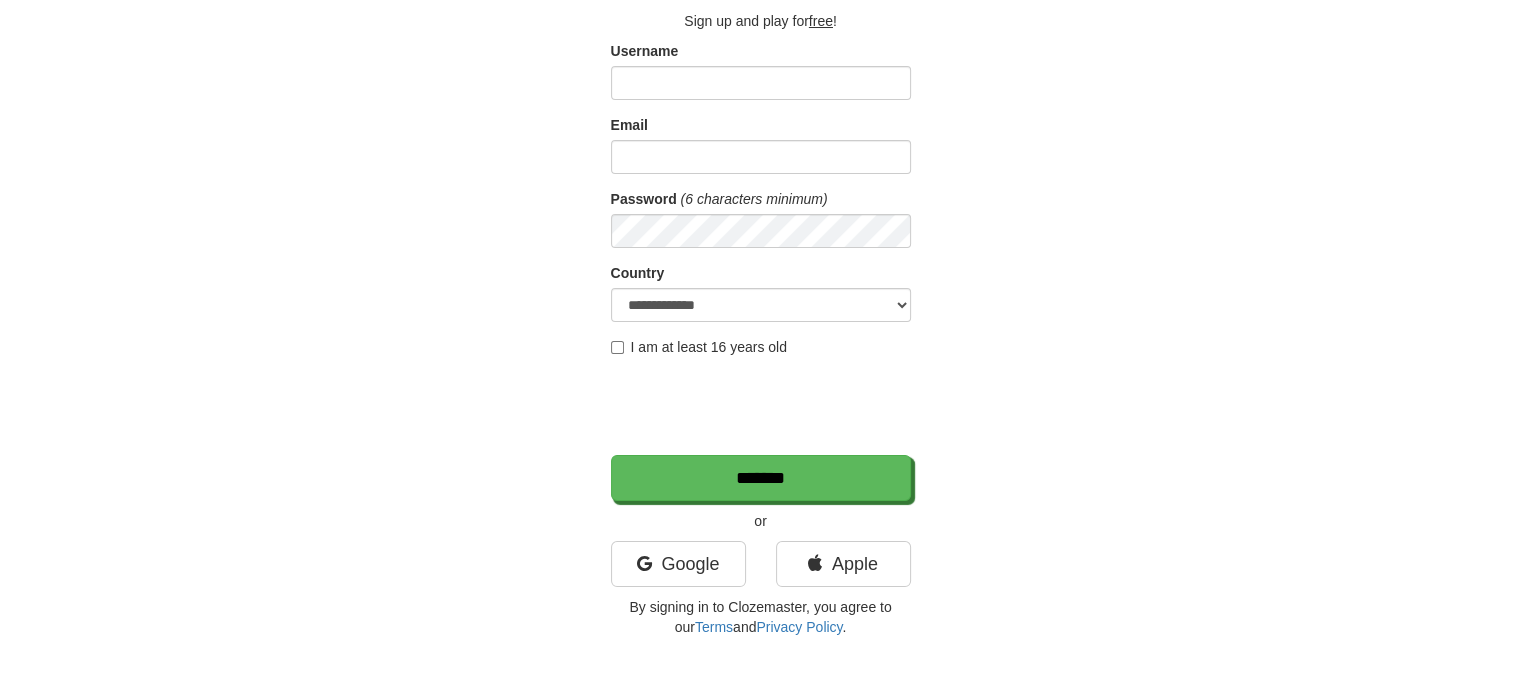 click on "Google" at bounding box center (678, 569) 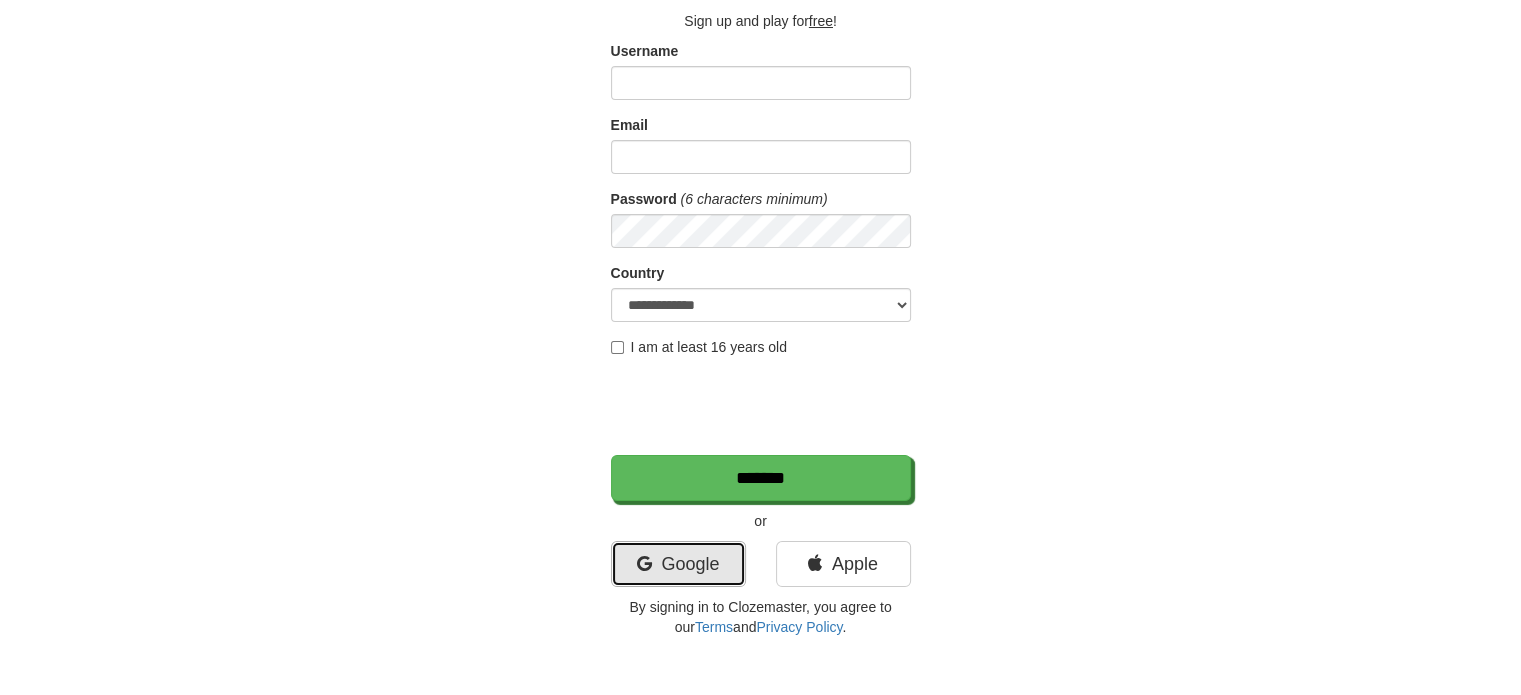 click on "Google" at bounding box center [678, 564] 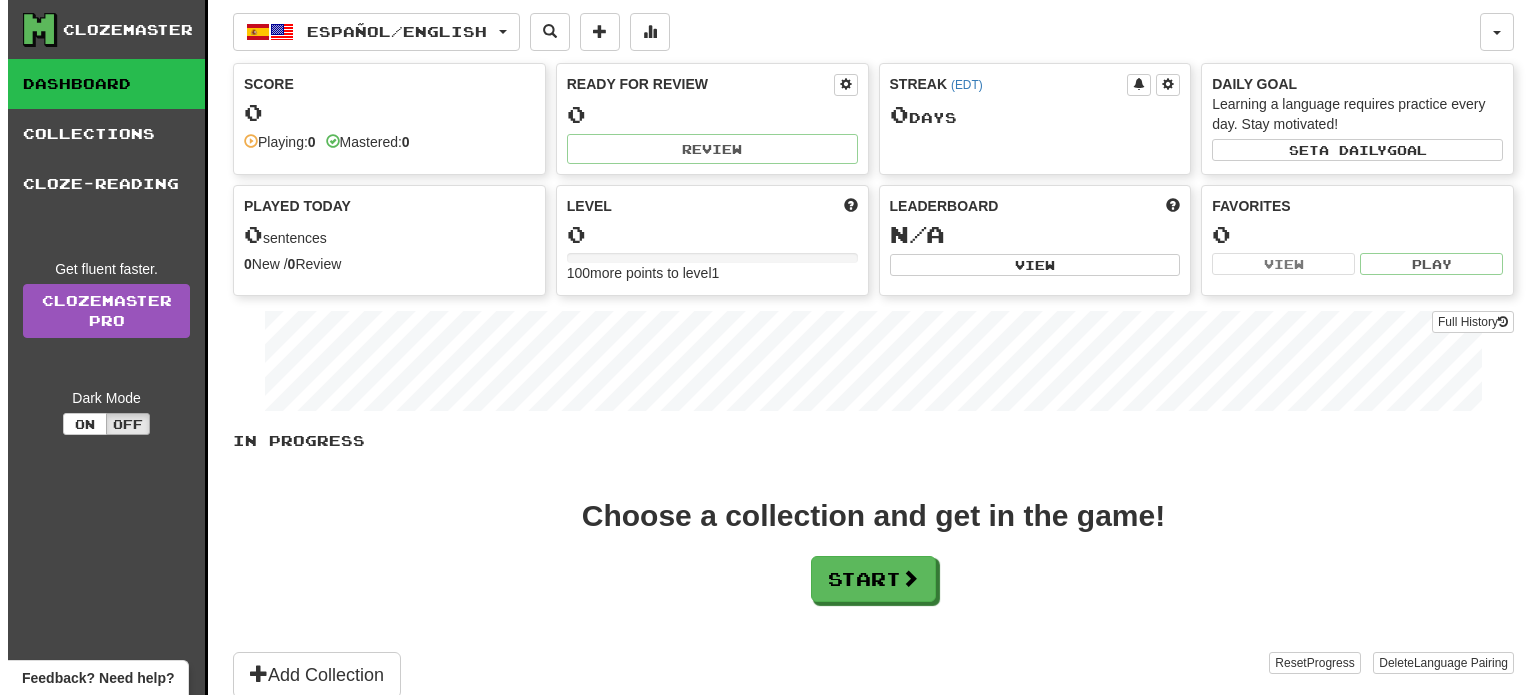 scroll, scrollTop: 0, scrollLeft: 0, axis: both 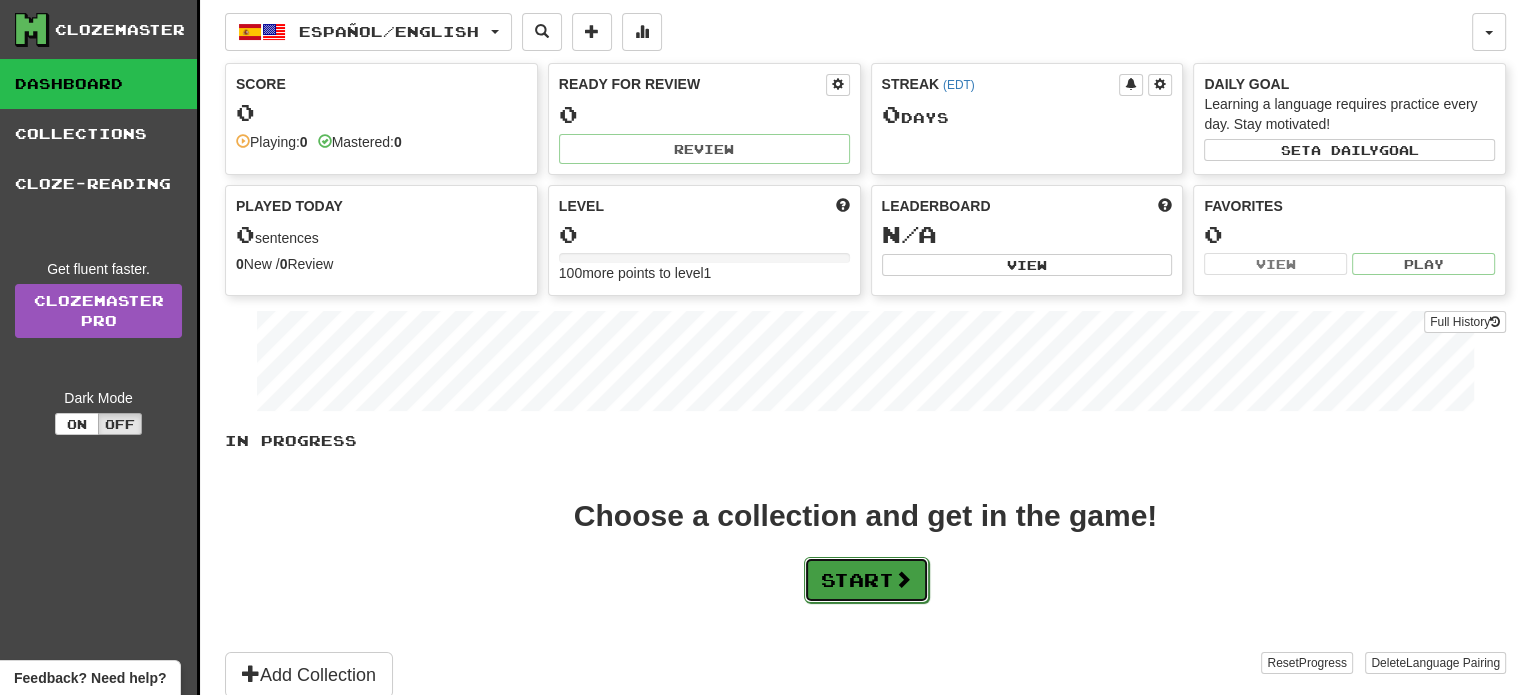 click on "Start" at bounding box center [866, 580] 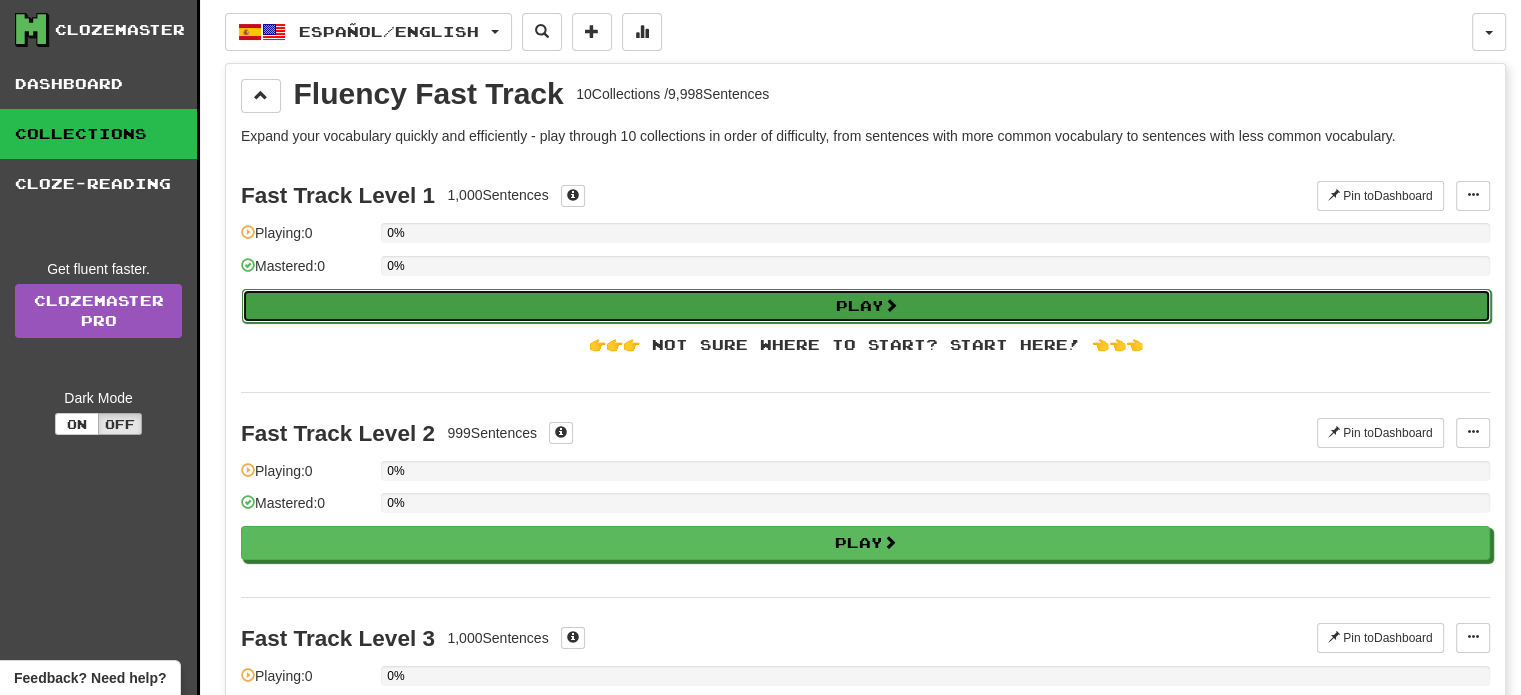 click on "Play" at bounding box center (866, 306) 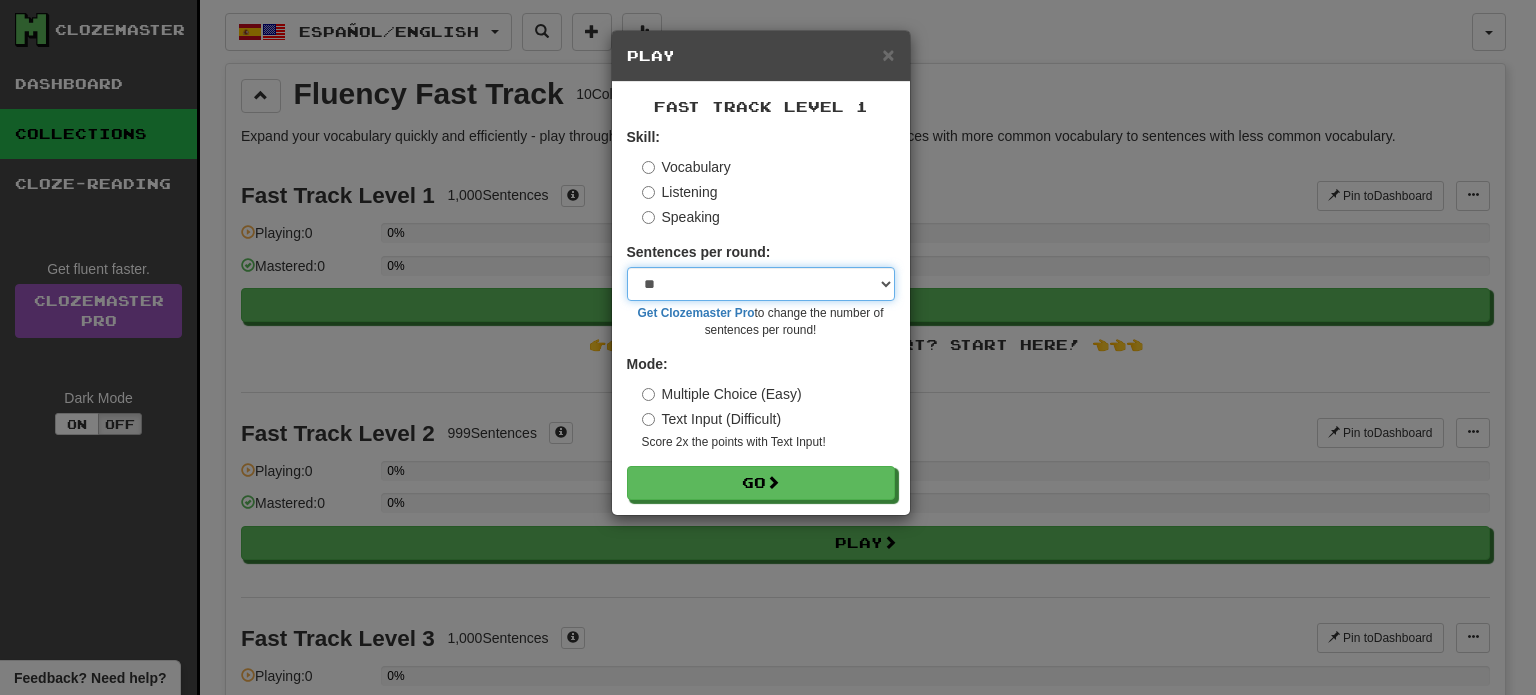 click on "* ** ** ** ** ** *** ********" at bounding box center (761, 284) 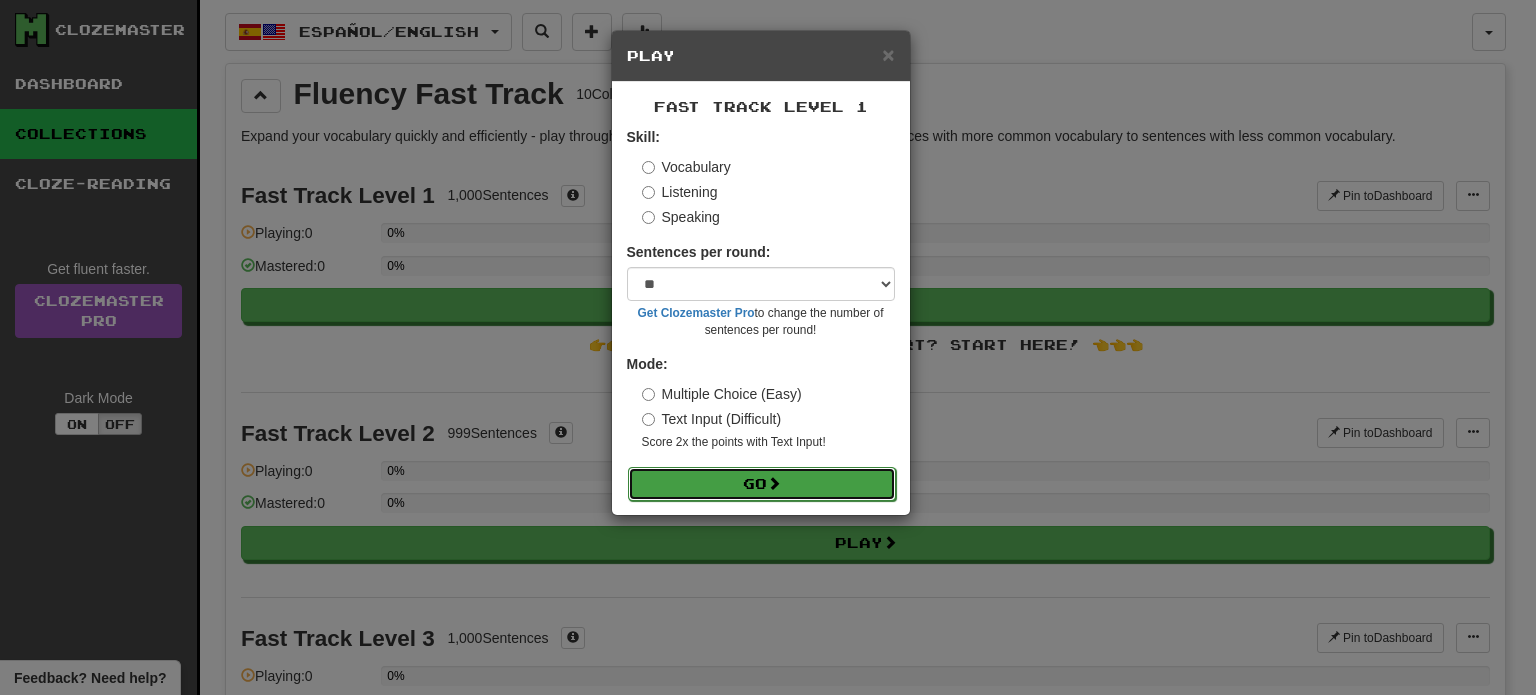 click at bounding box center [774, 483] 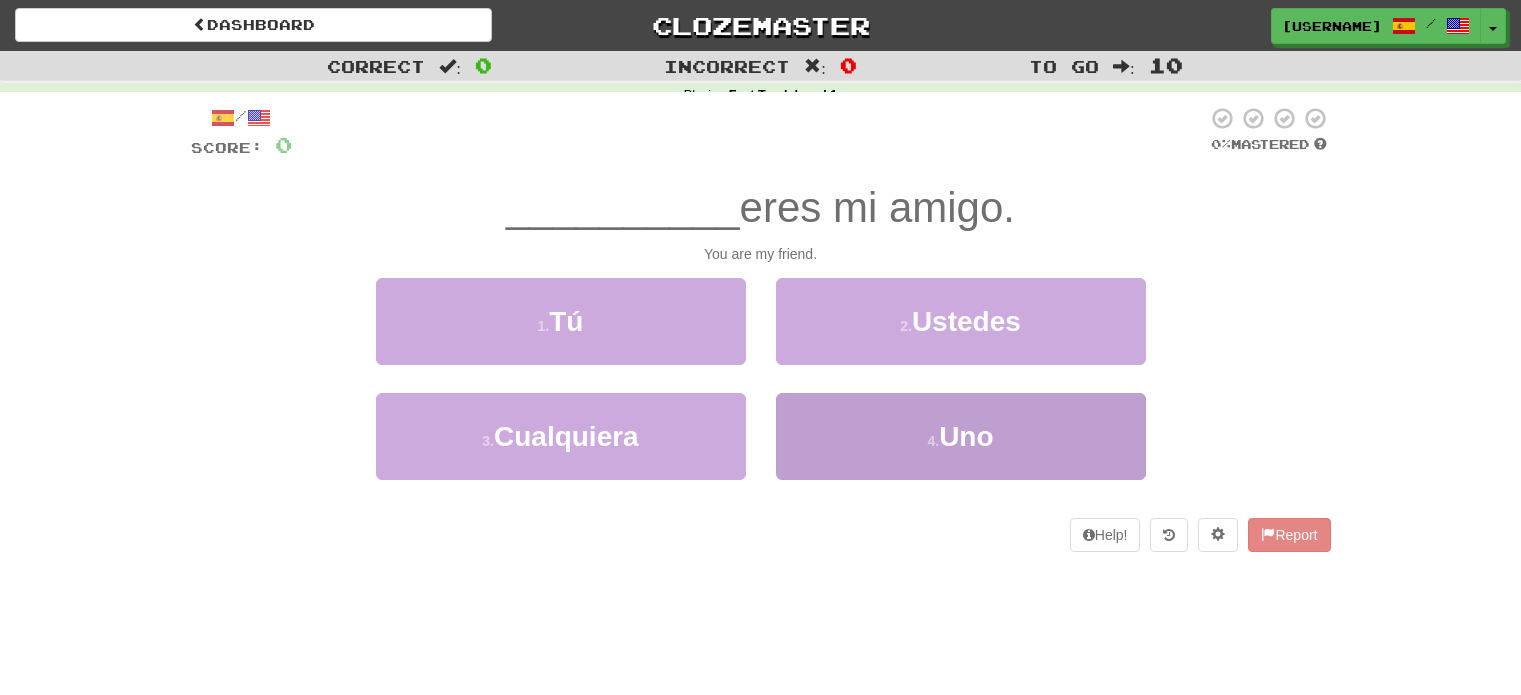 scroll, scrollTop: 0, scrollLeft: 0, axis: both 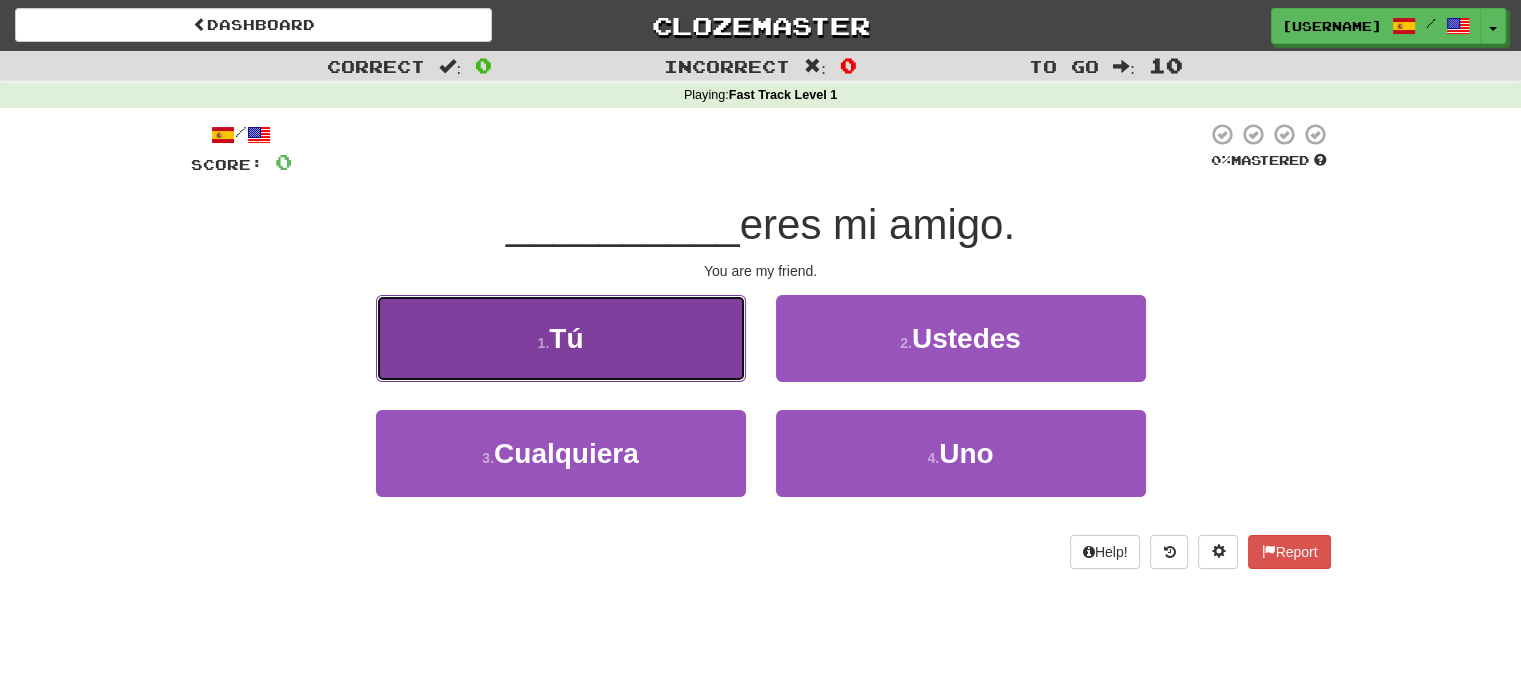 click on "1 .  Tú" at bounding box center (561, 338) 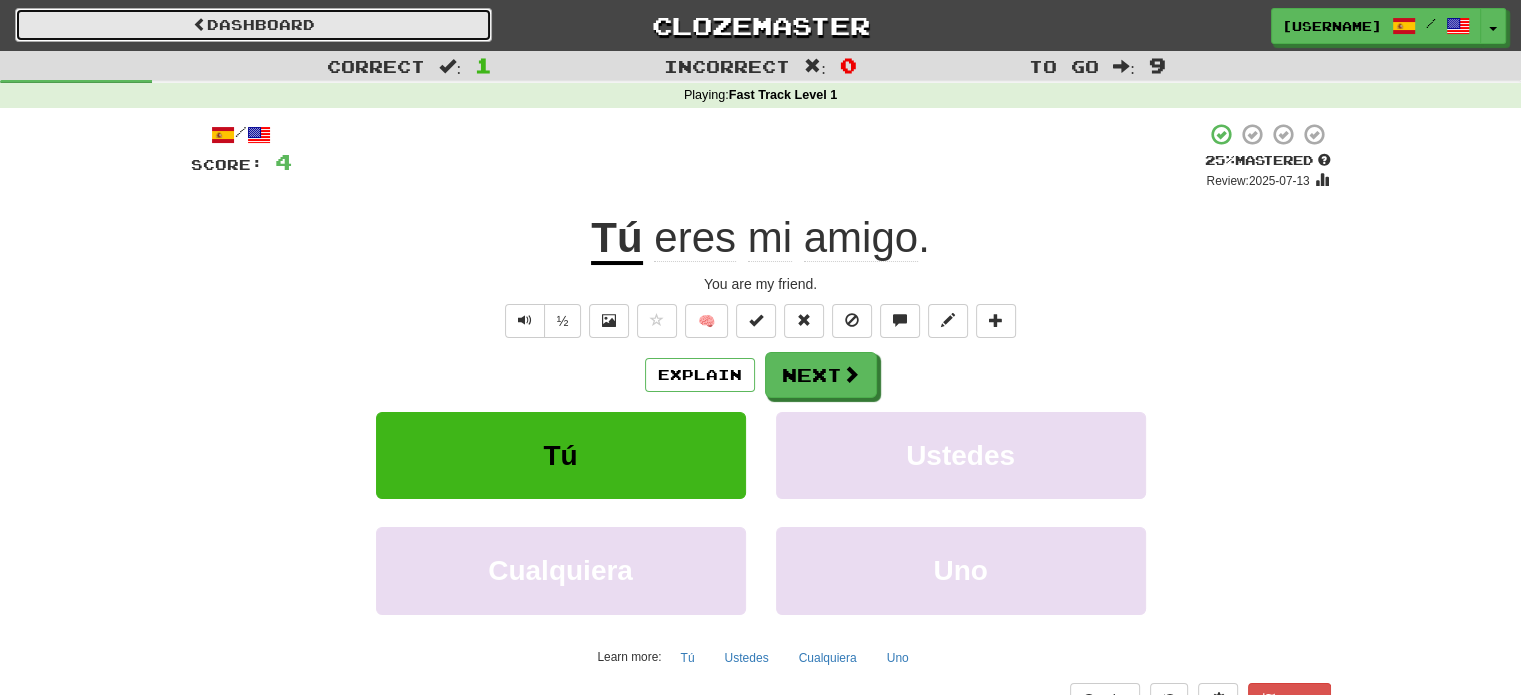 click on "Dashboard" at bounding box center [253, 25] 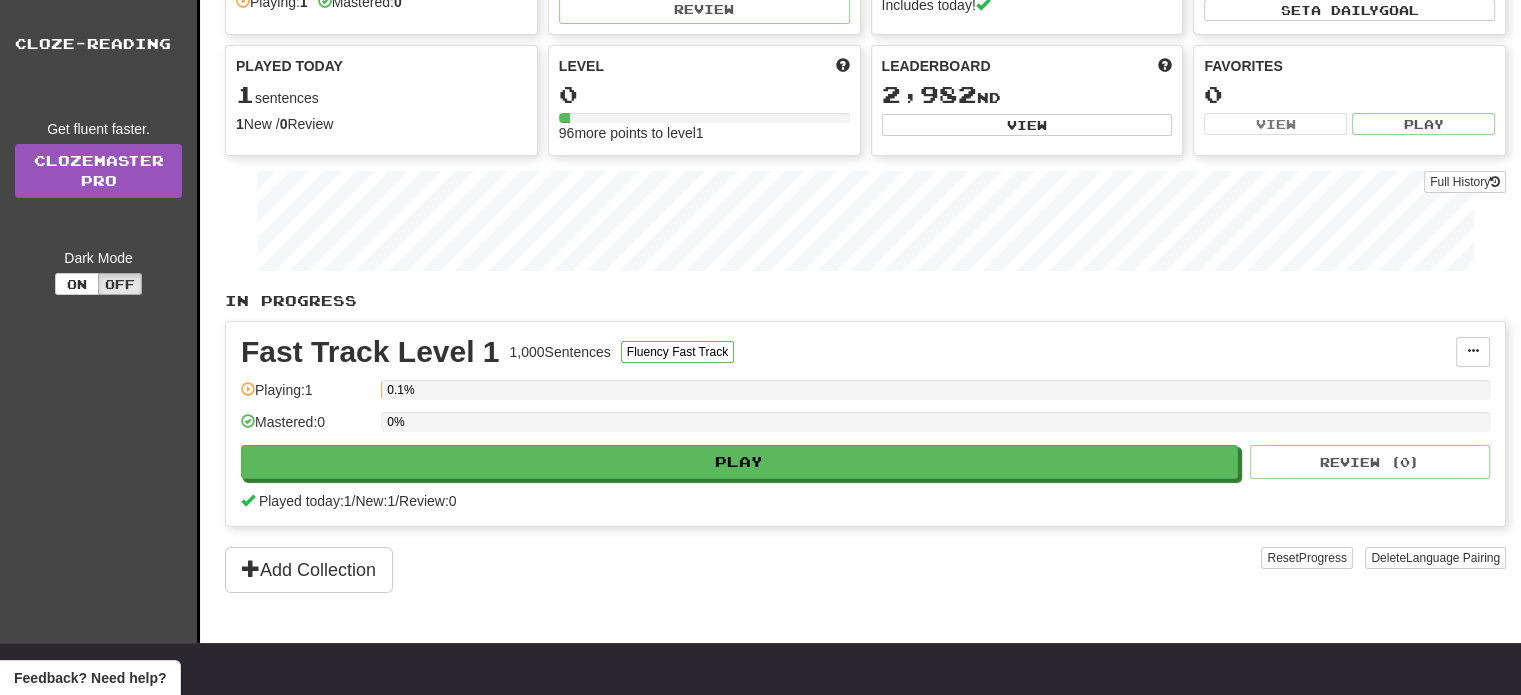 scroll, scrollTop: 144, scrollLeft: 0, axis: vertical 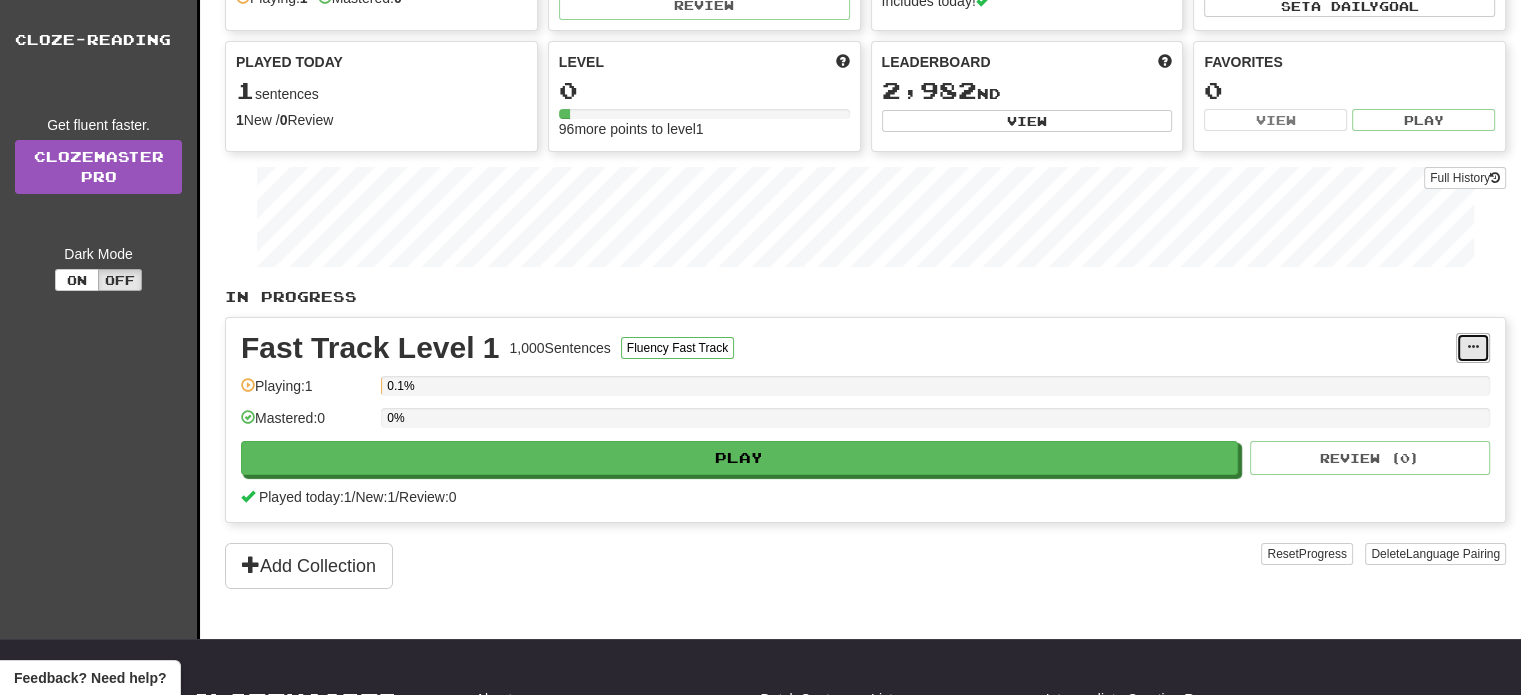 click at bounding box center [1473, 347] 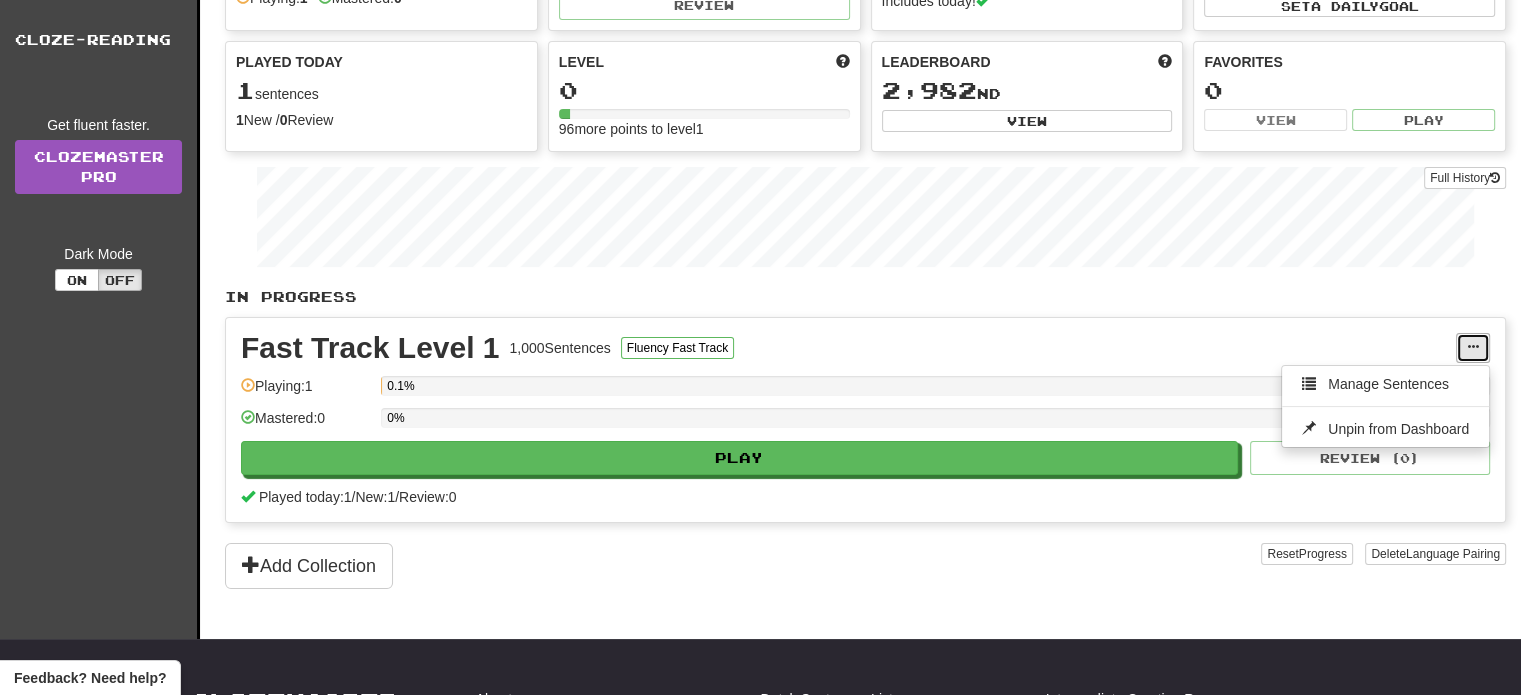 click at bounding box center [1473, 348] 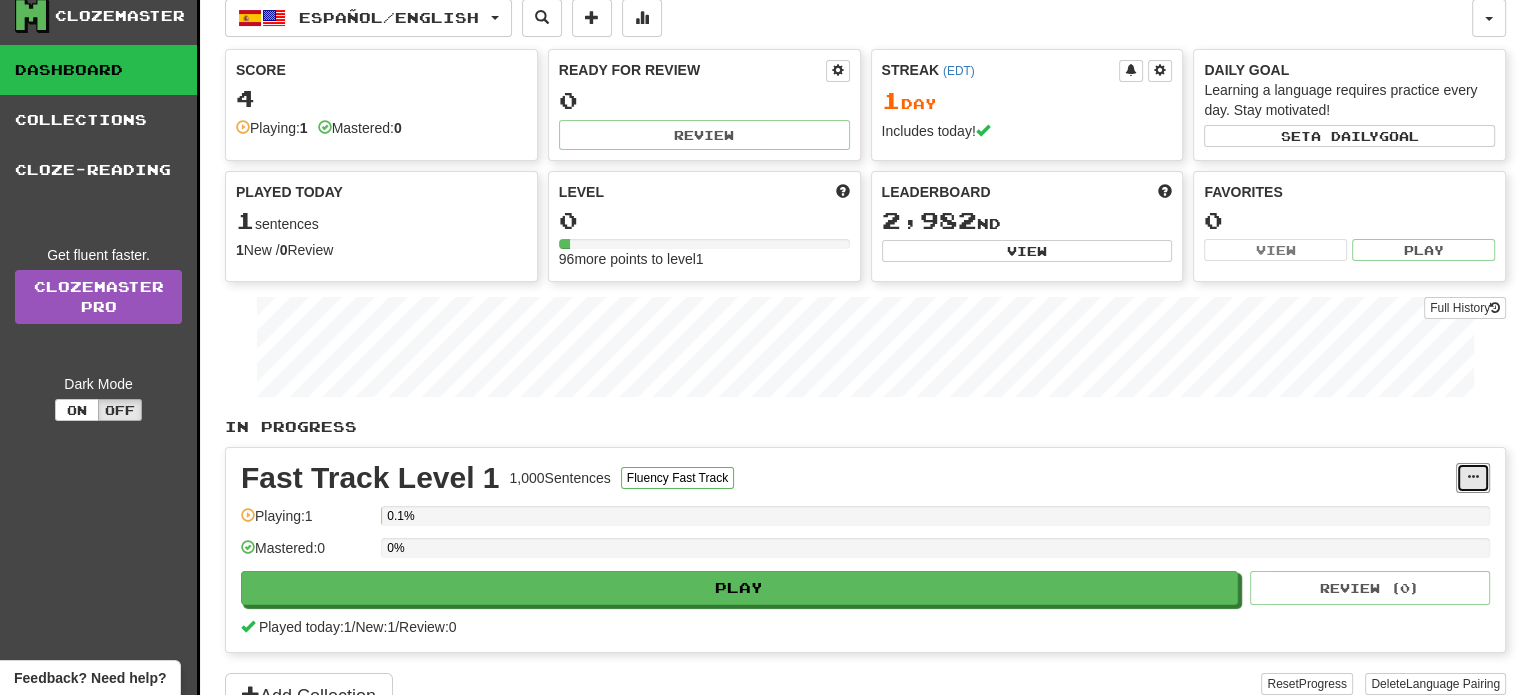 scroll, scrollTop: 0, scrollLeft: 0, axis: both 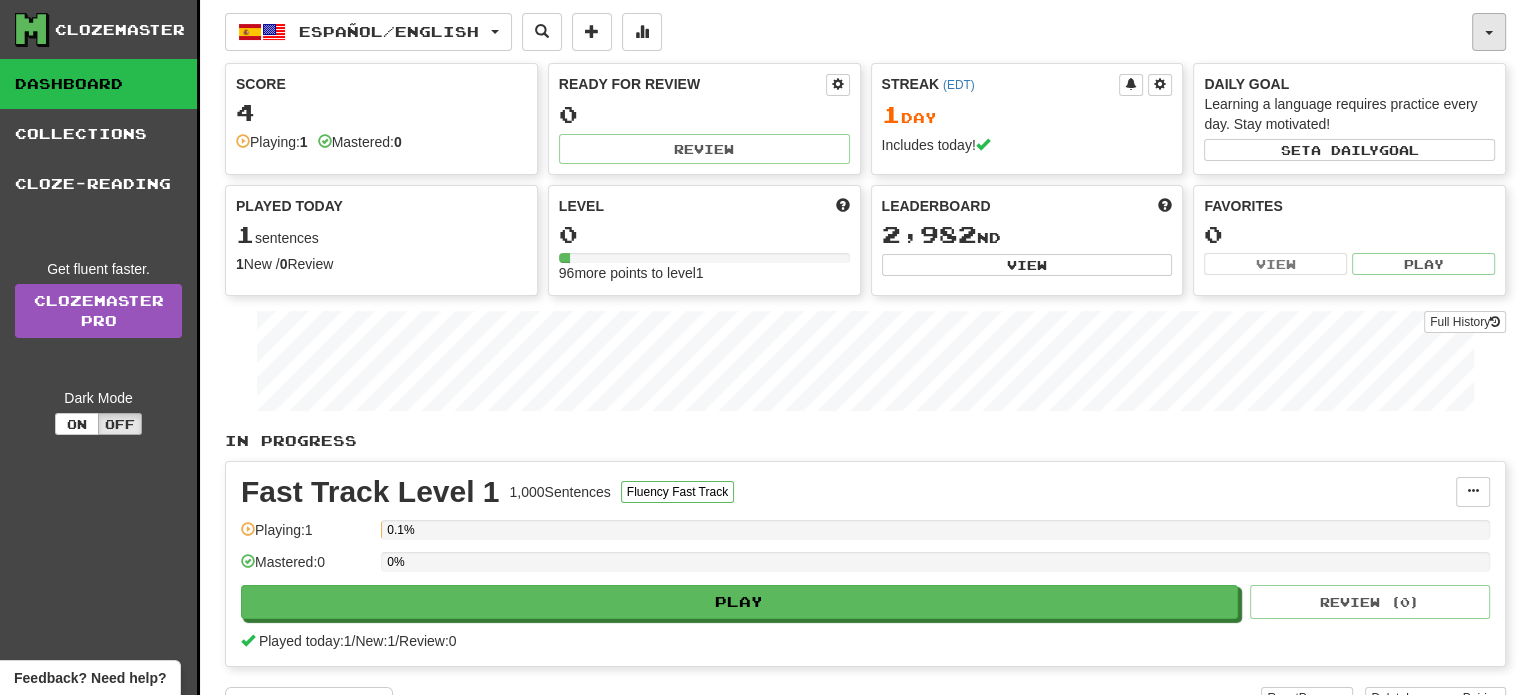 click at bounding box center (1489, 32) 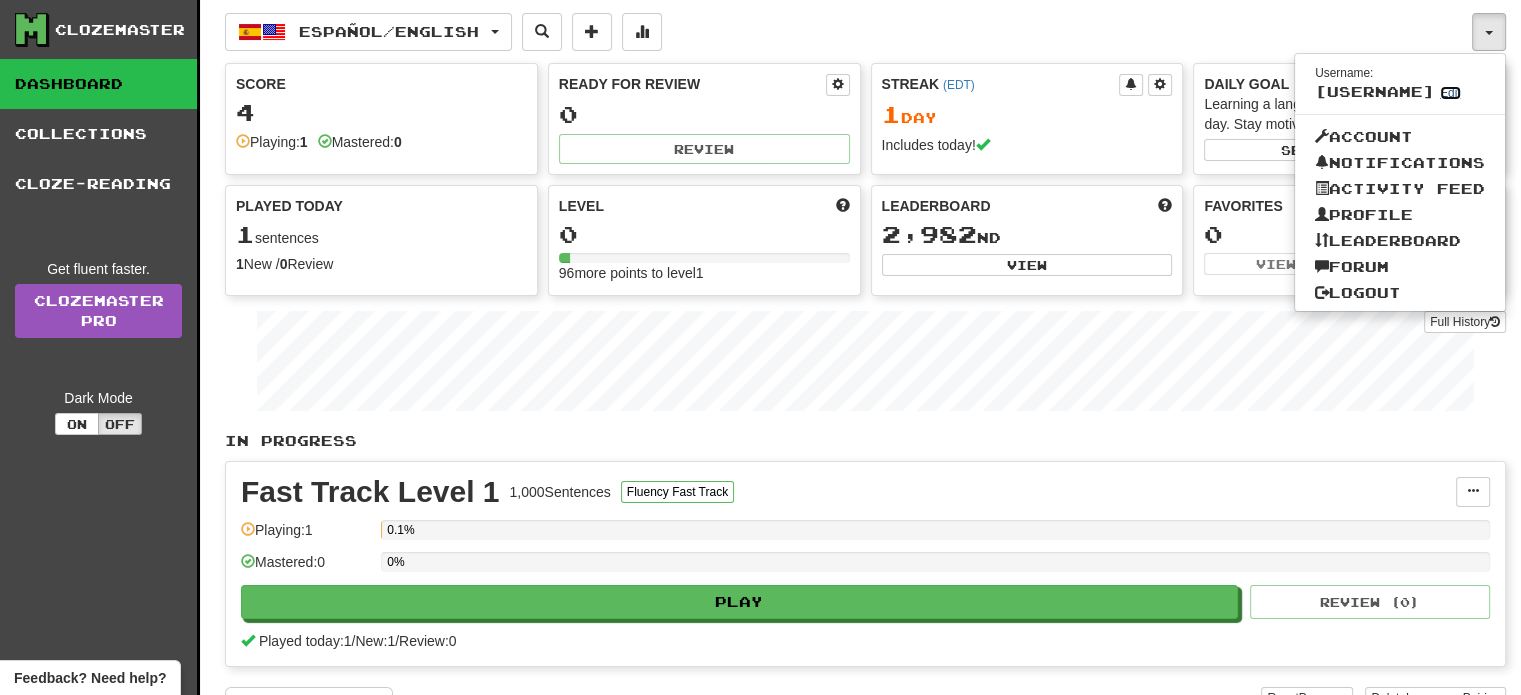 click on "Edit" at bounding box center [1450, 93] 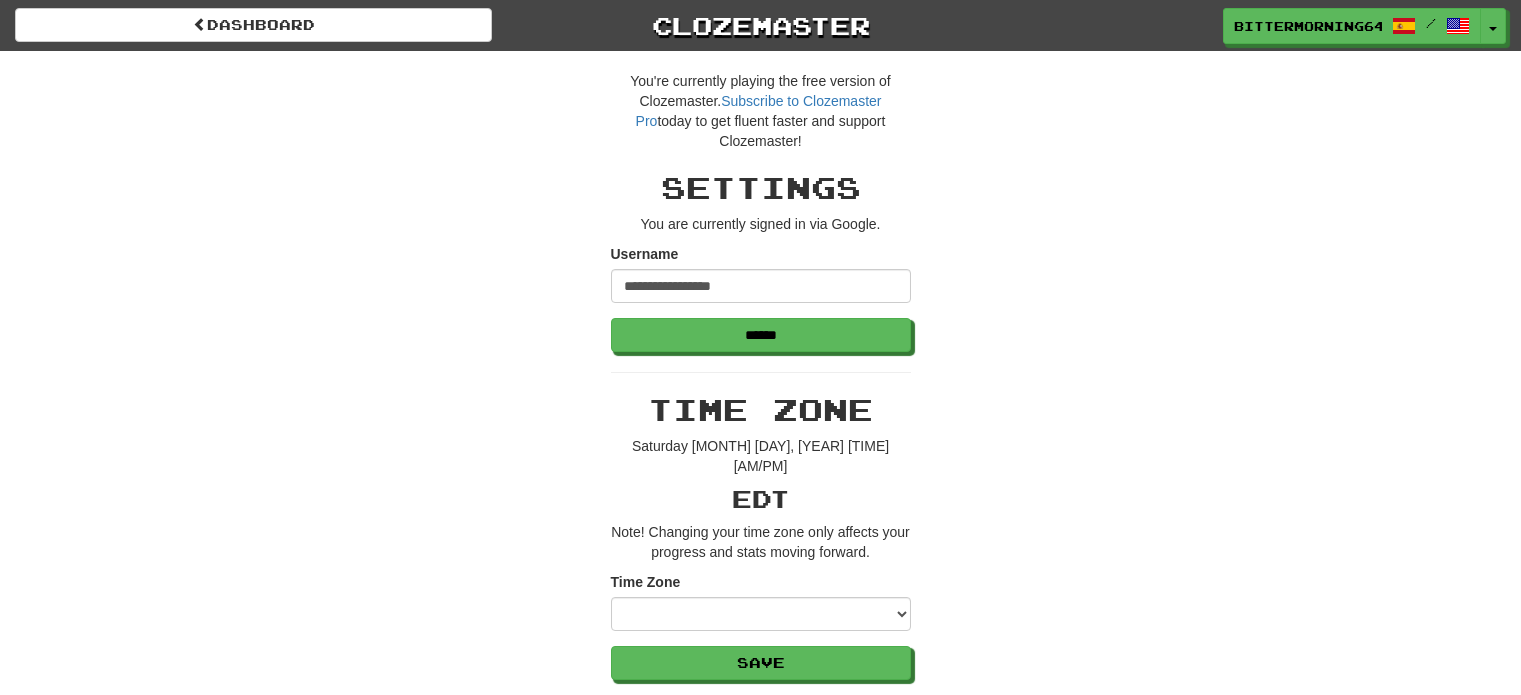 scroll, scrollTop: 0, scrollLeft: 0, axis: both 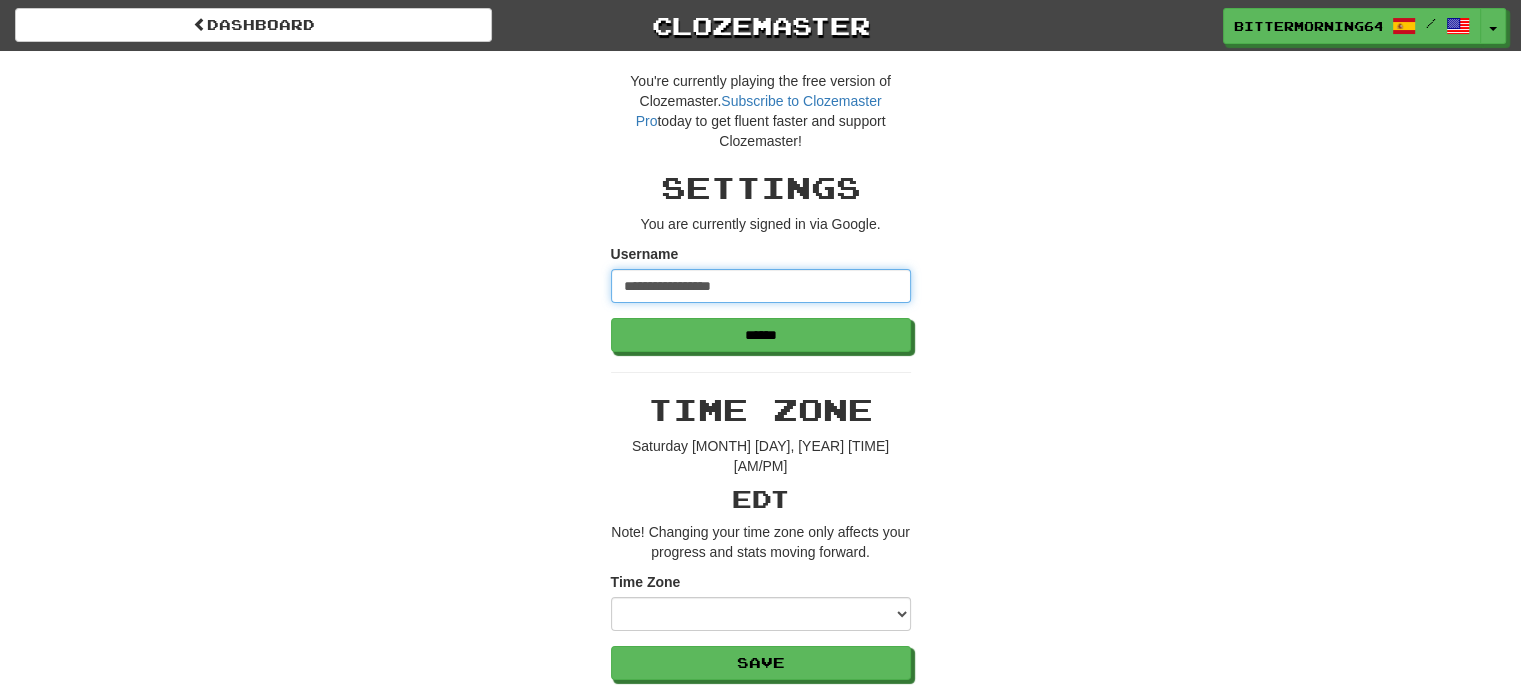 click on "**********" at bounding box center (761, 286) 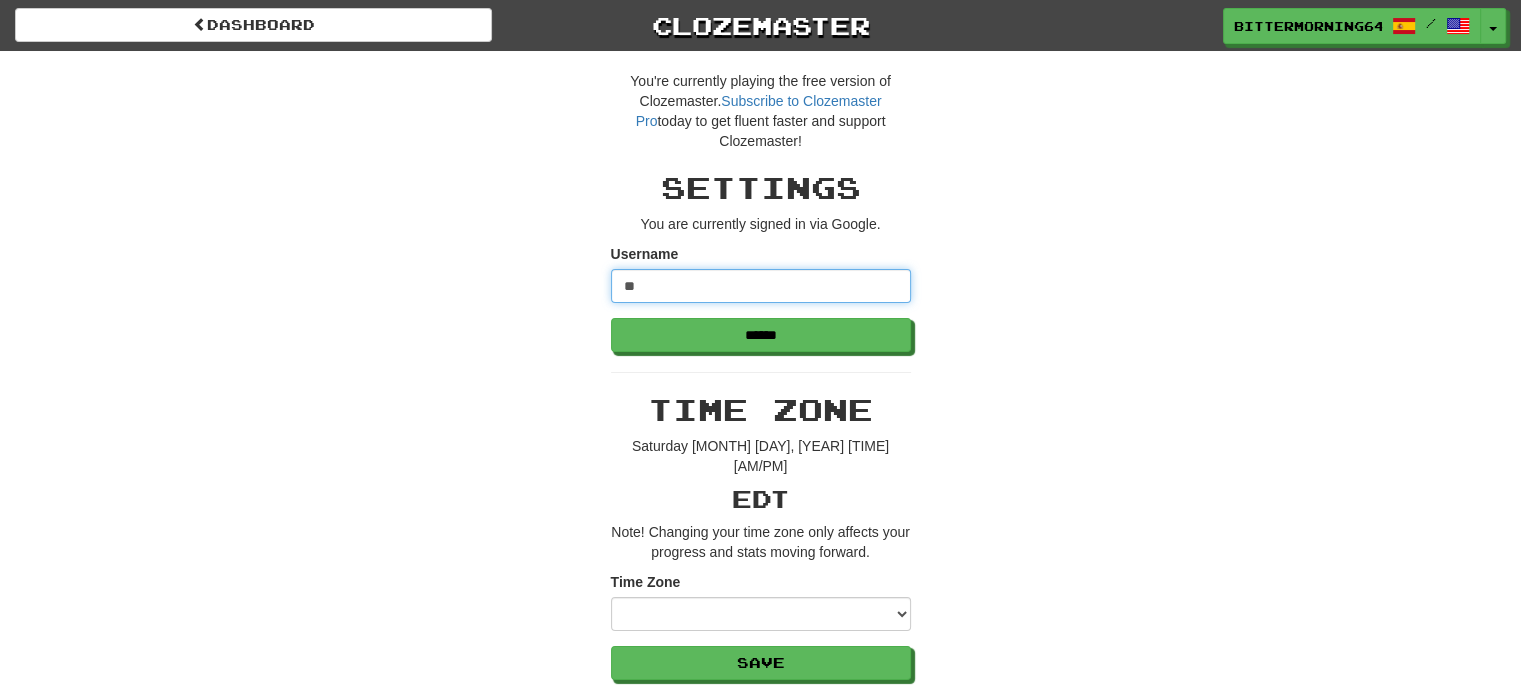 type on "*" 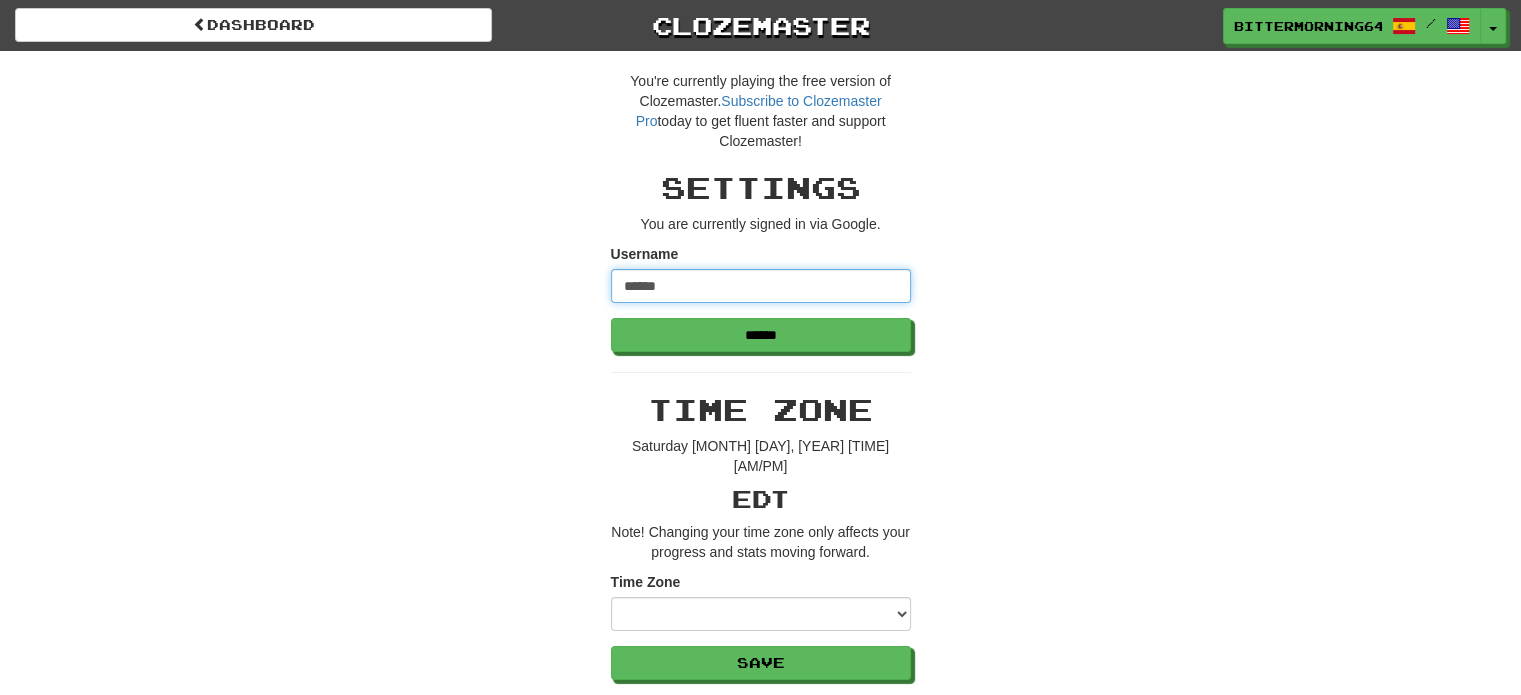 type on "******" 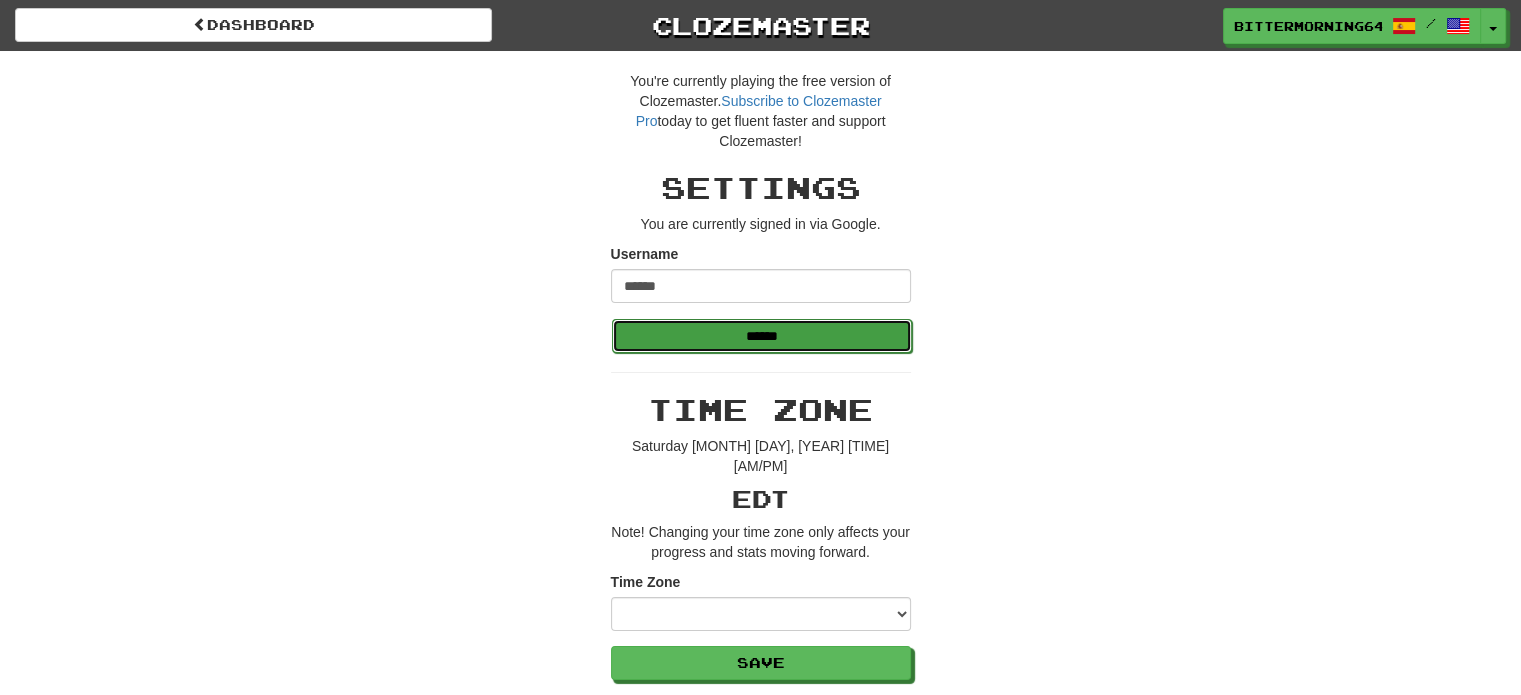 click on "******" at bounding box center (762, 336) 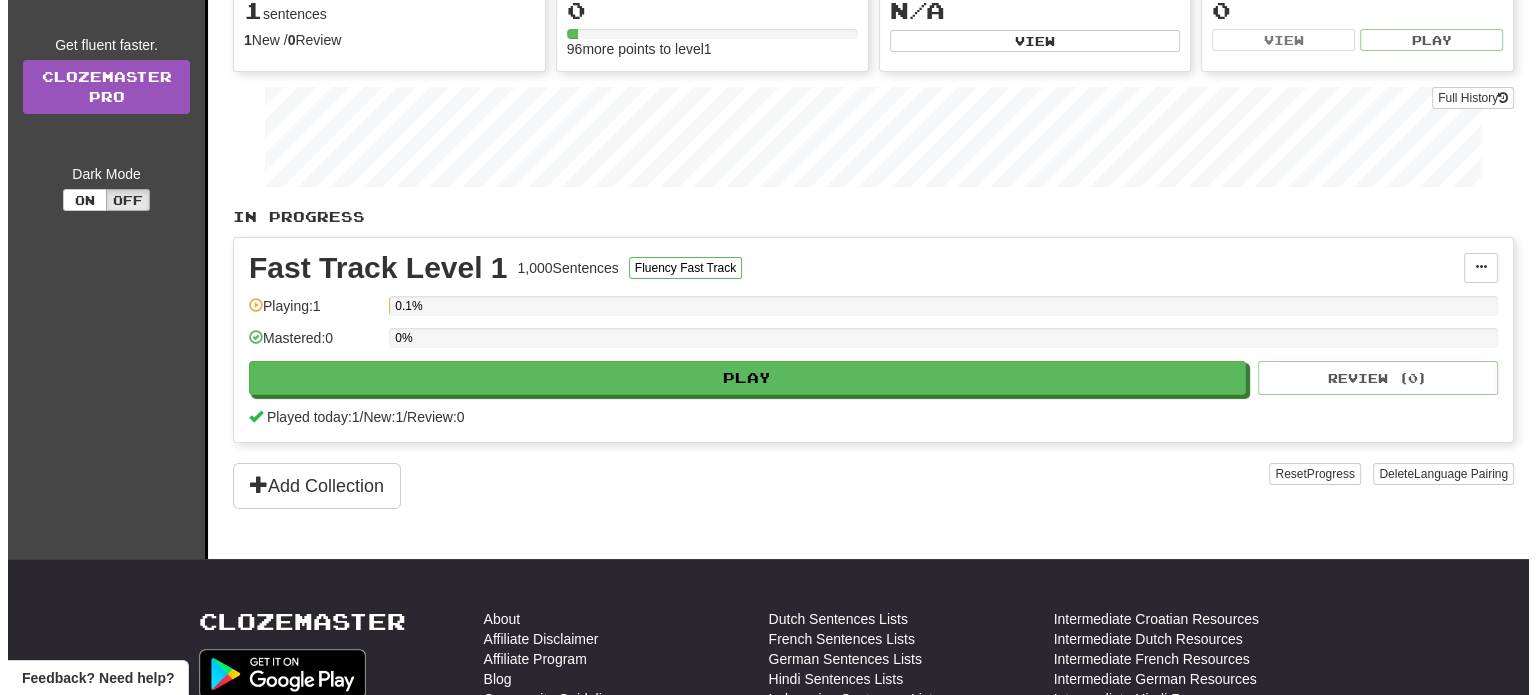 scroll, scrollTop: 270, scrollLeft: 0, axis: vertical 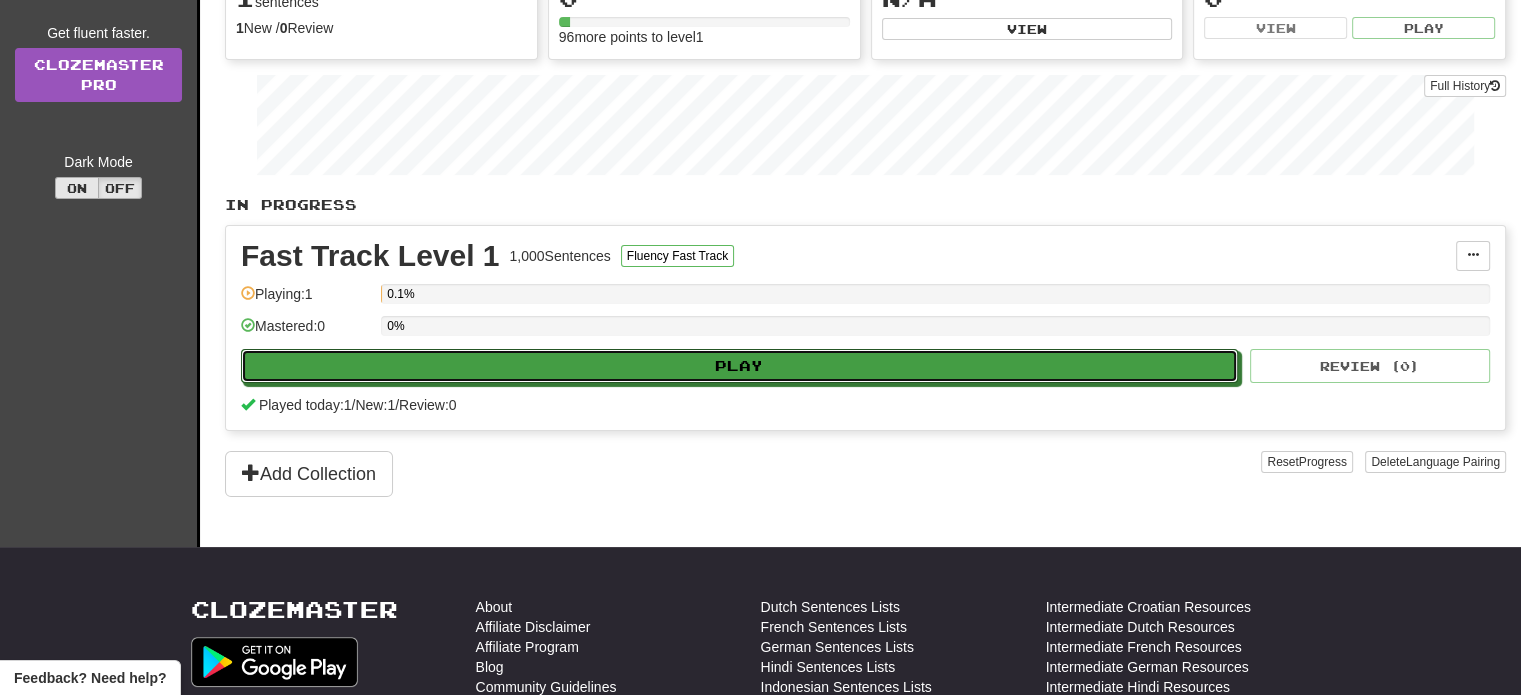 drag, startPoint x: 570, startPoint y: 355, endPoint x: 68, endPoint y: 191, distance: 528.10986 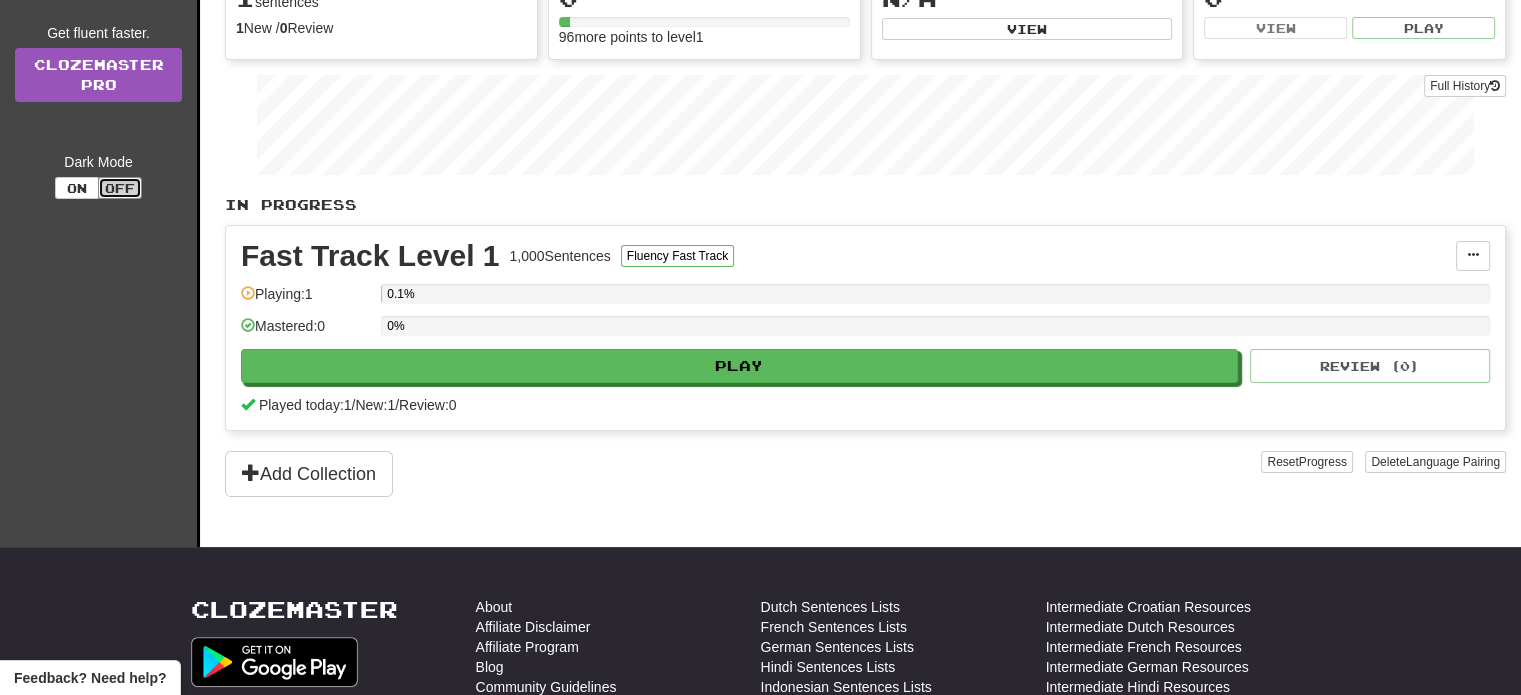 click on "Off" at bounding box center [120, 188] 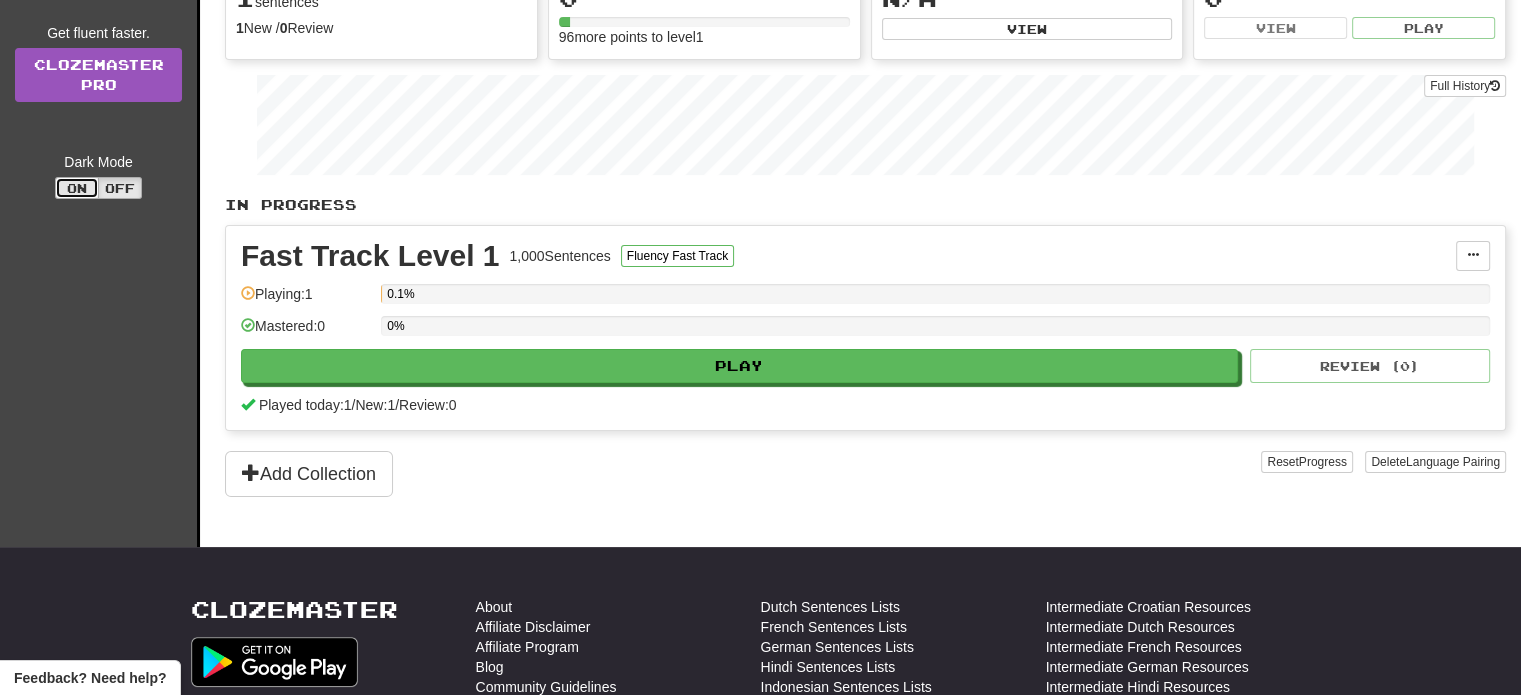 click on "On" at bounding box center [77, 188] 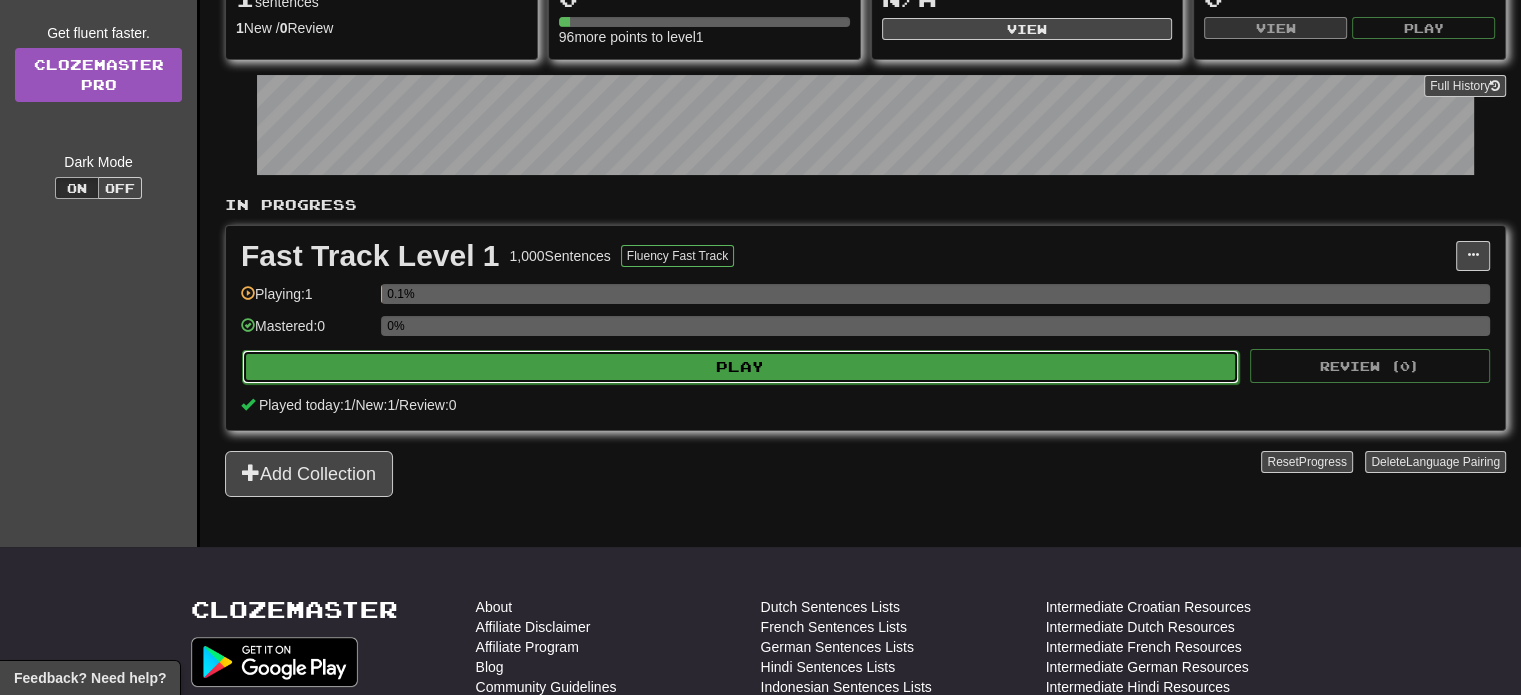 click on "Play" at bounding box center [740, 367] 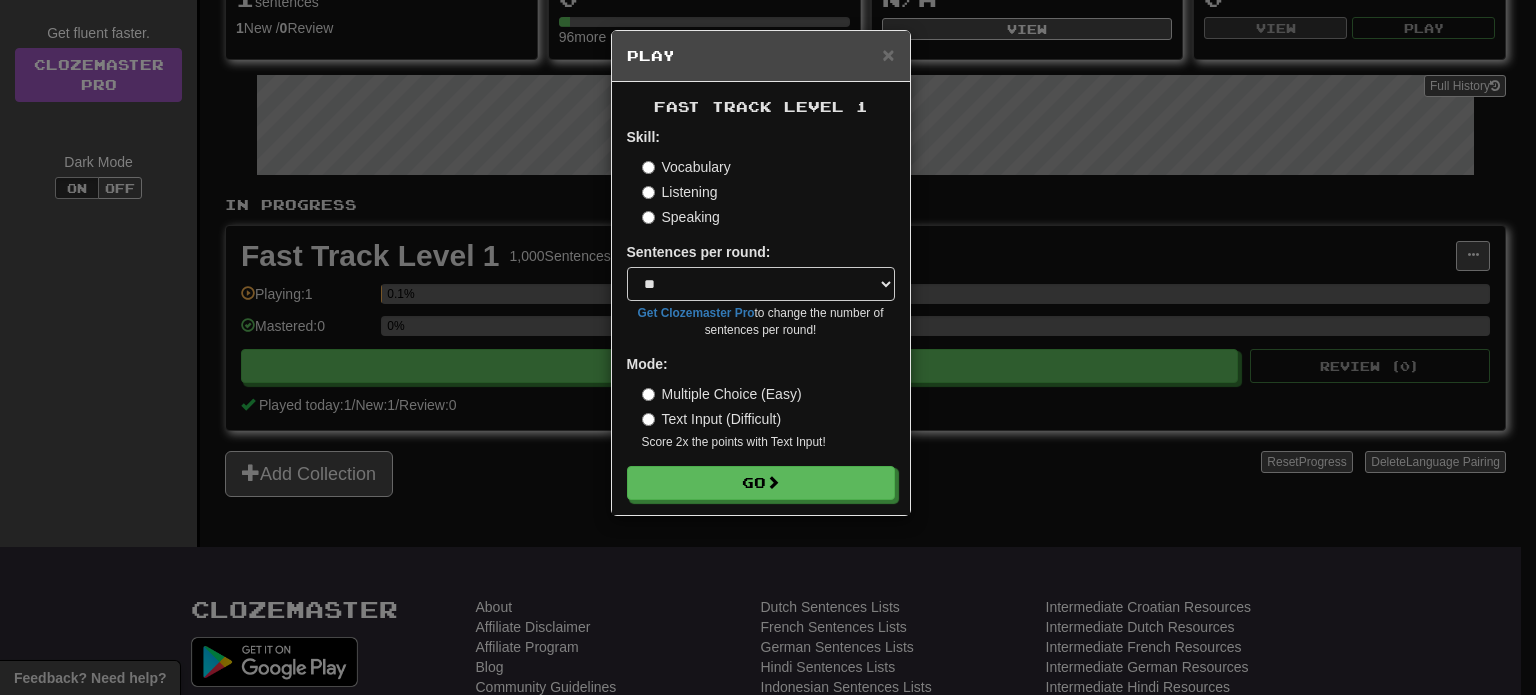 click on "Text Input (Difficult)" at bounding box center [712, 419] 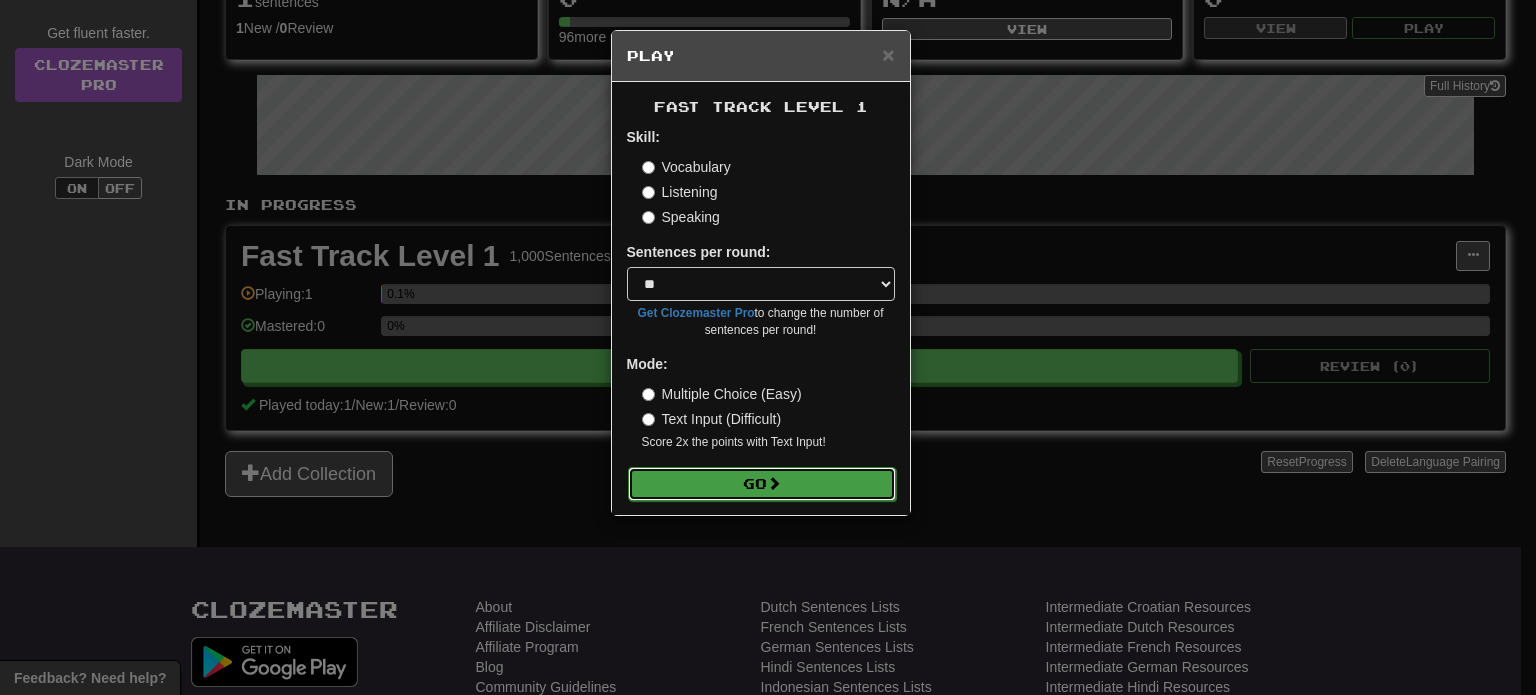 click on "Go" at bounding box center (762, 484) 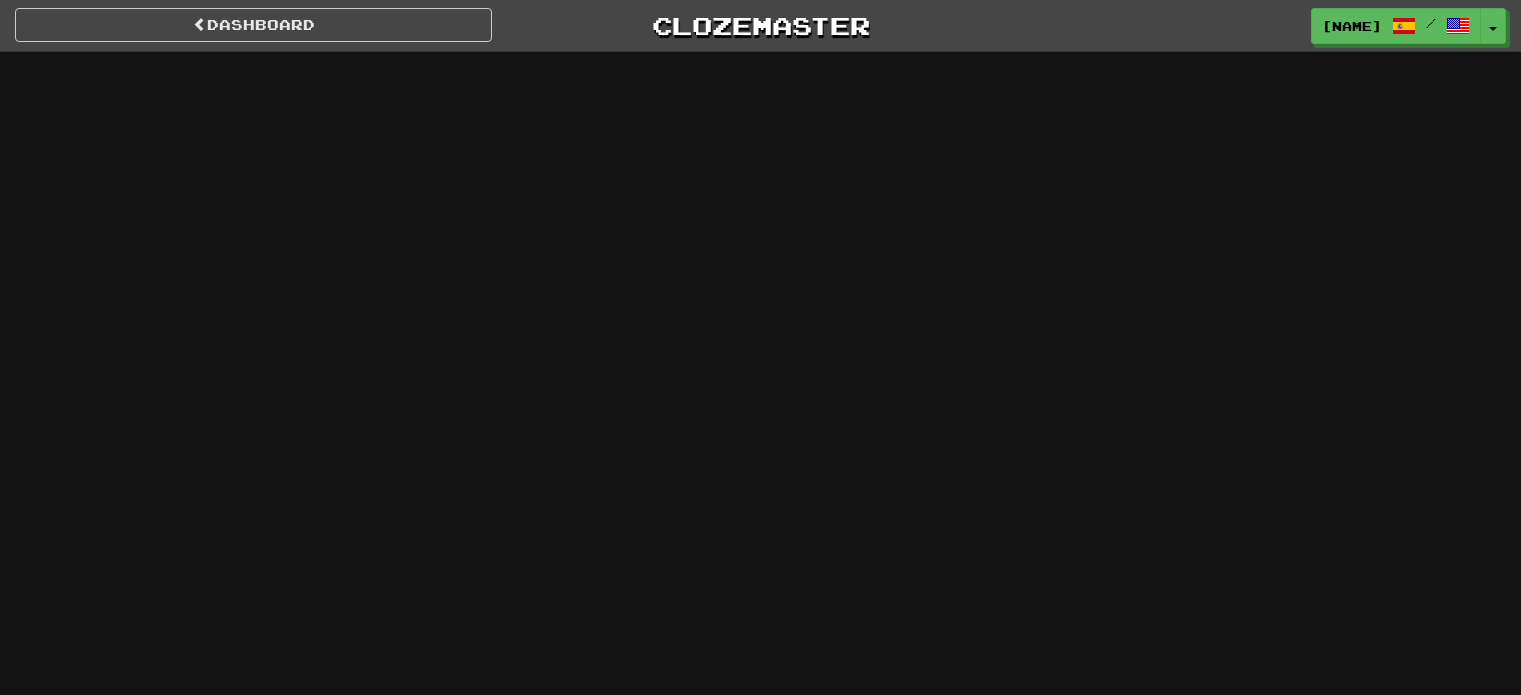 scroll, scrollTop: 0, scrollLeft: 0, axis: both 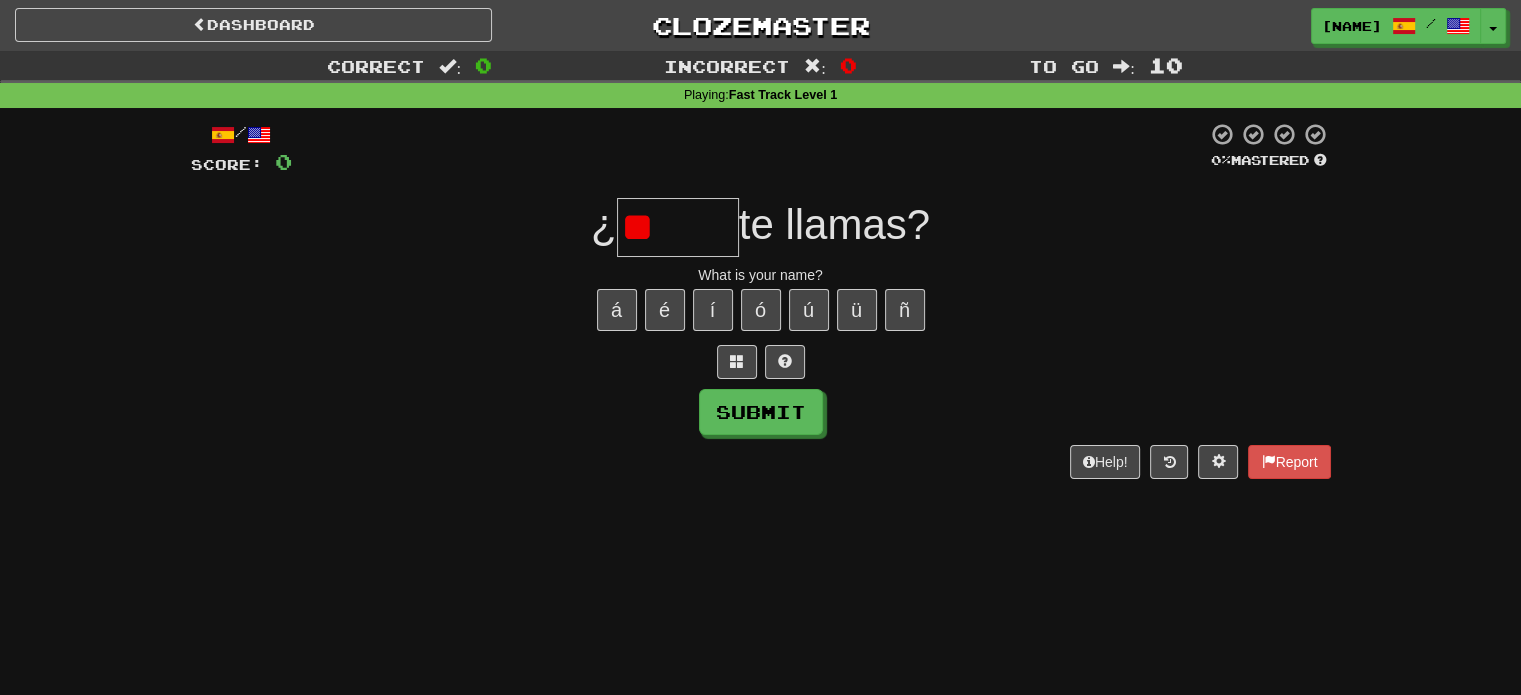 type on "*" 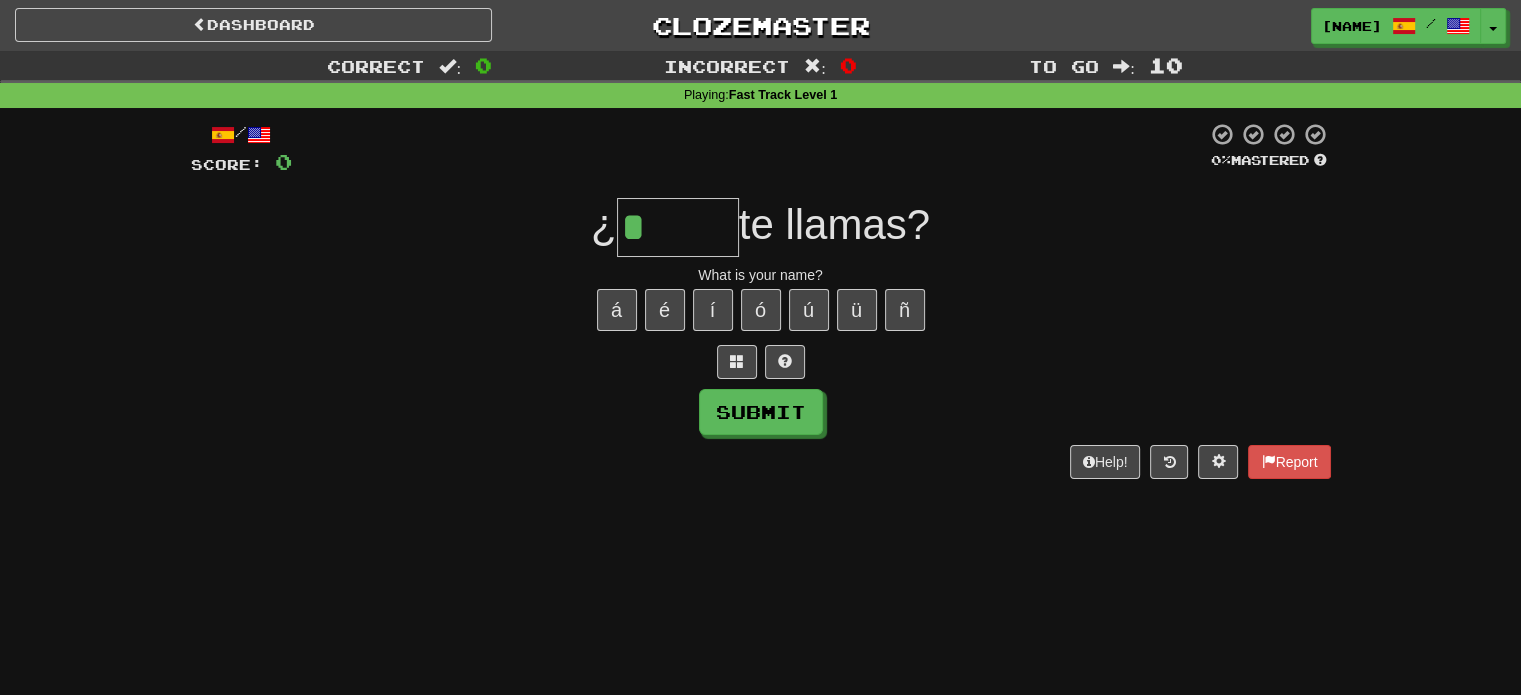 click on "á é í ó ú ü ñ" at bounding box center (761, 310) 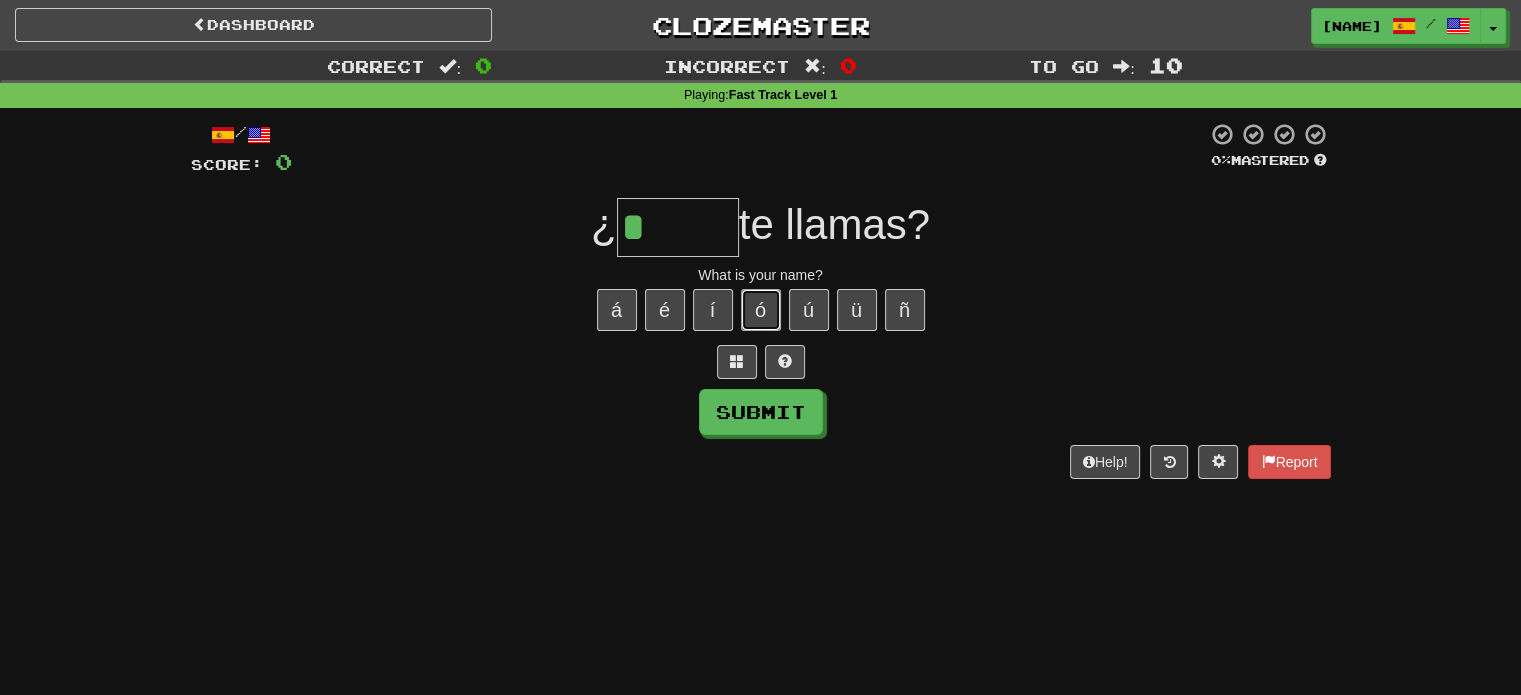 click on "ó" at bounding box center [761, 310] 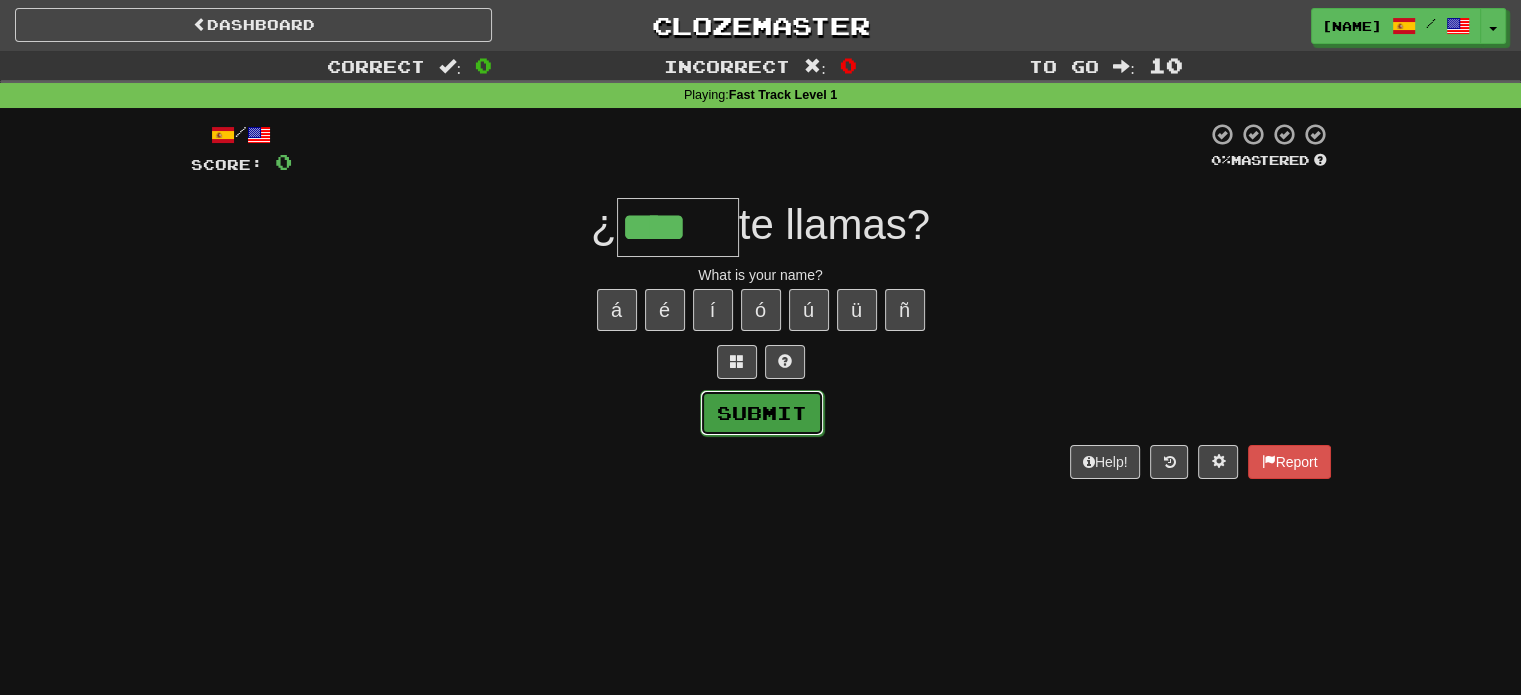 click on "Submit" at bounding box center [762, 413] 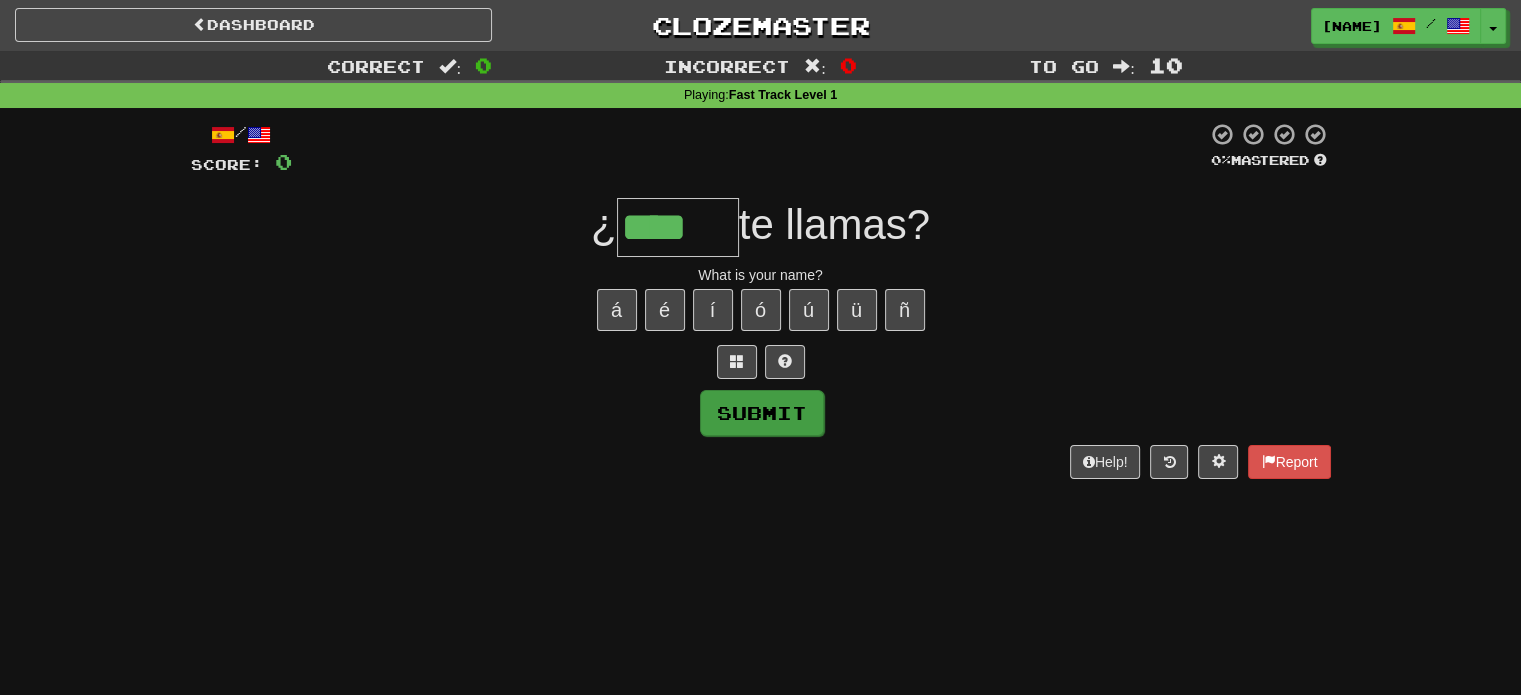 type on "****" 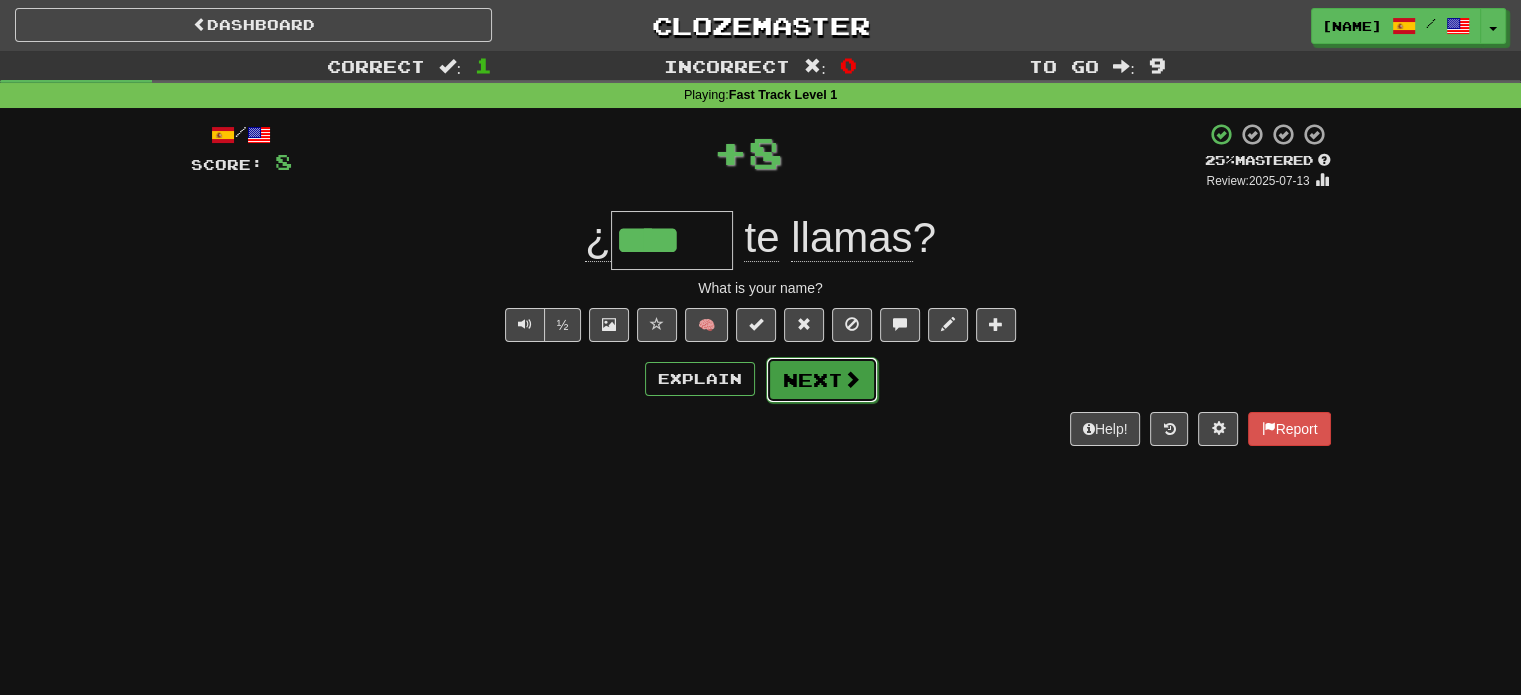 click on "Next" at bounding box center [822, 380] 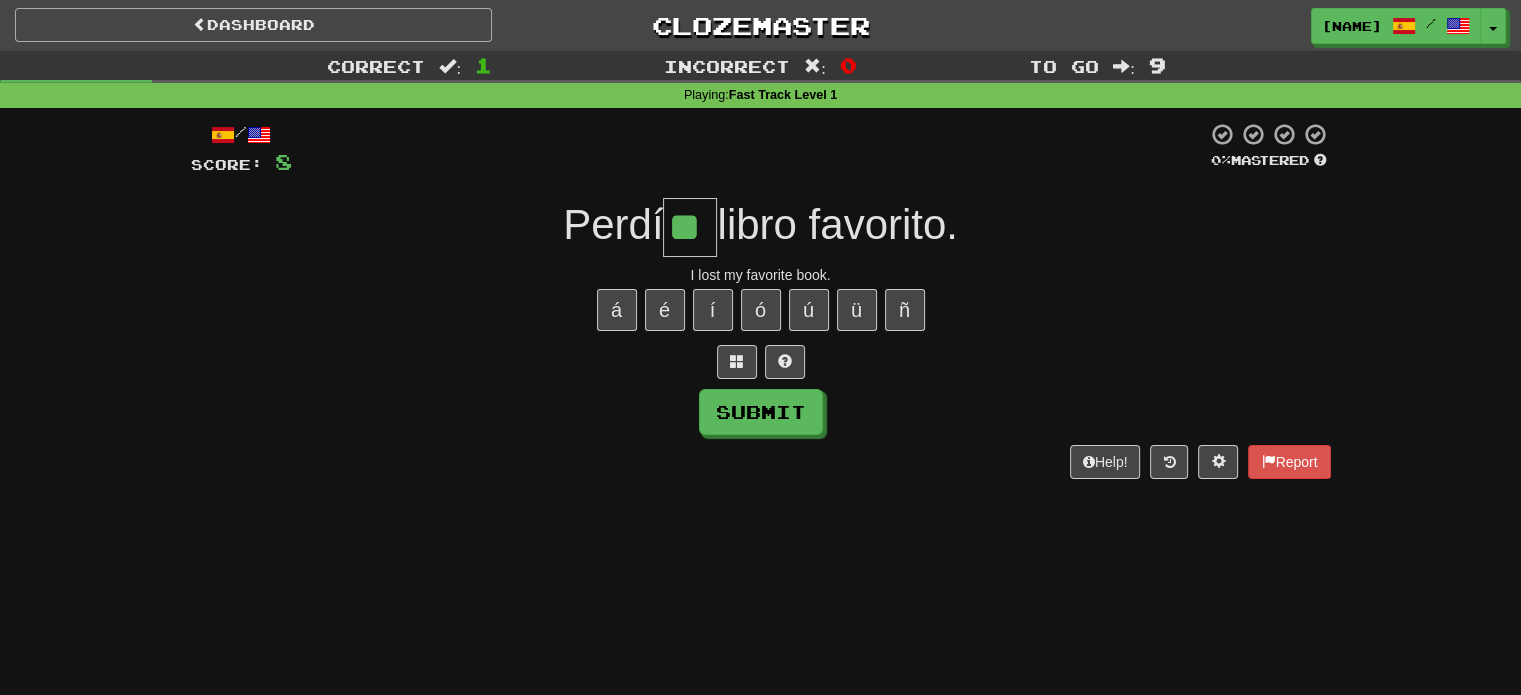 type on "**" 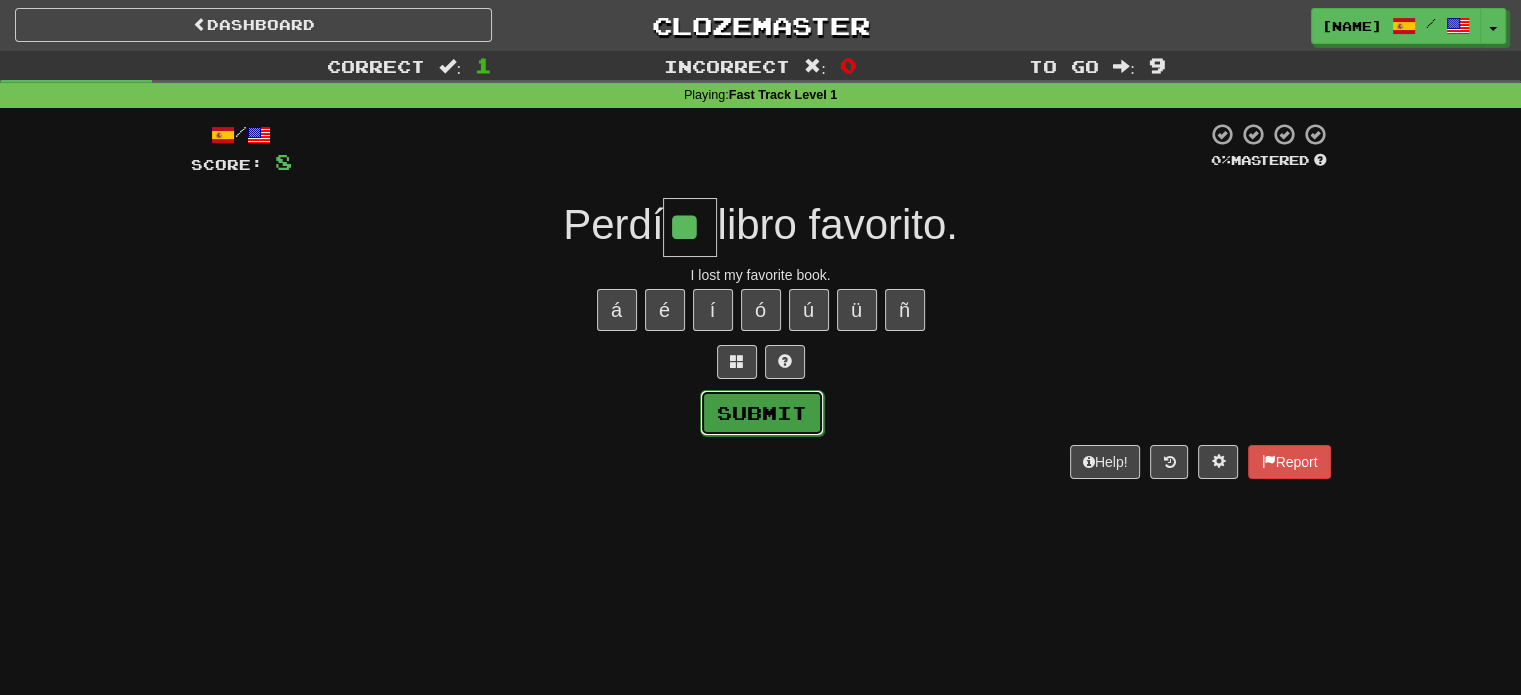 click on "Submit" at bounding box center (762, 413) 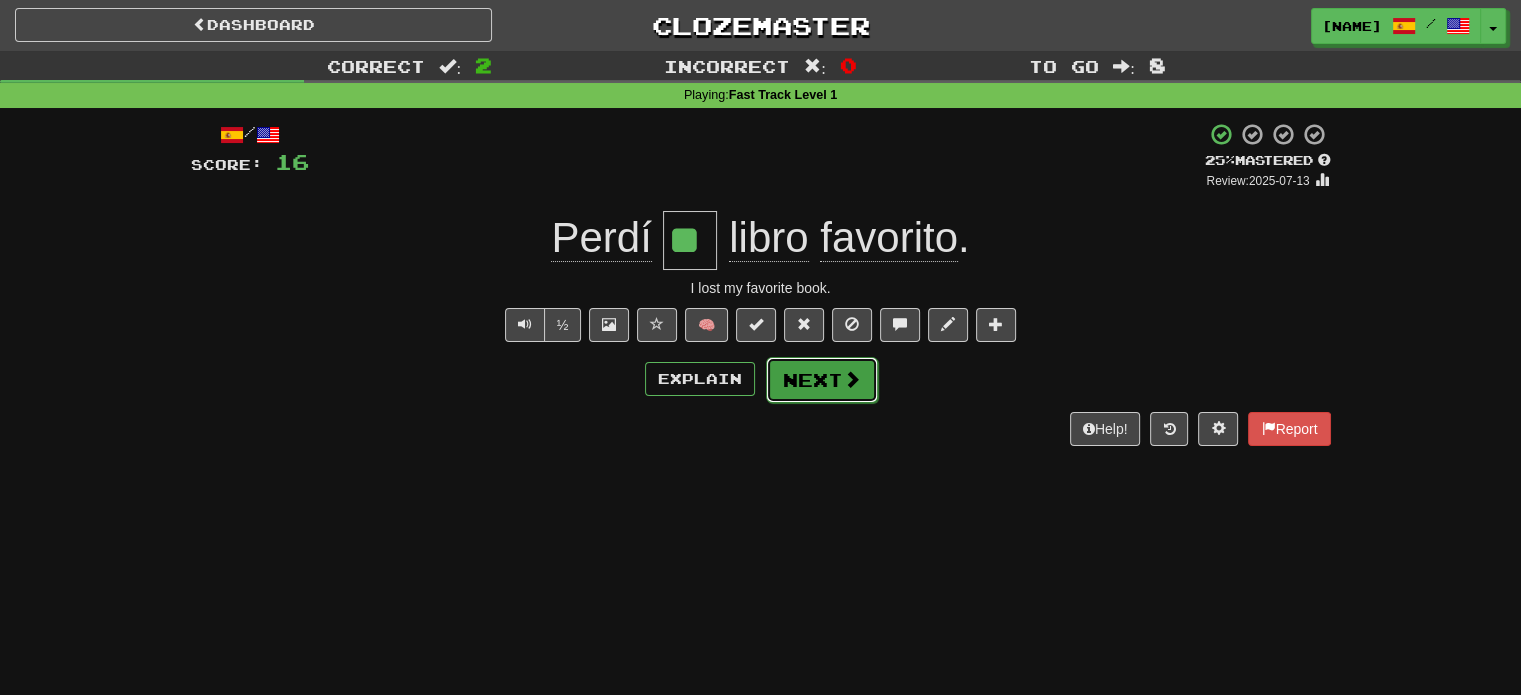 click on "Next" at bounding box center [822, 380] 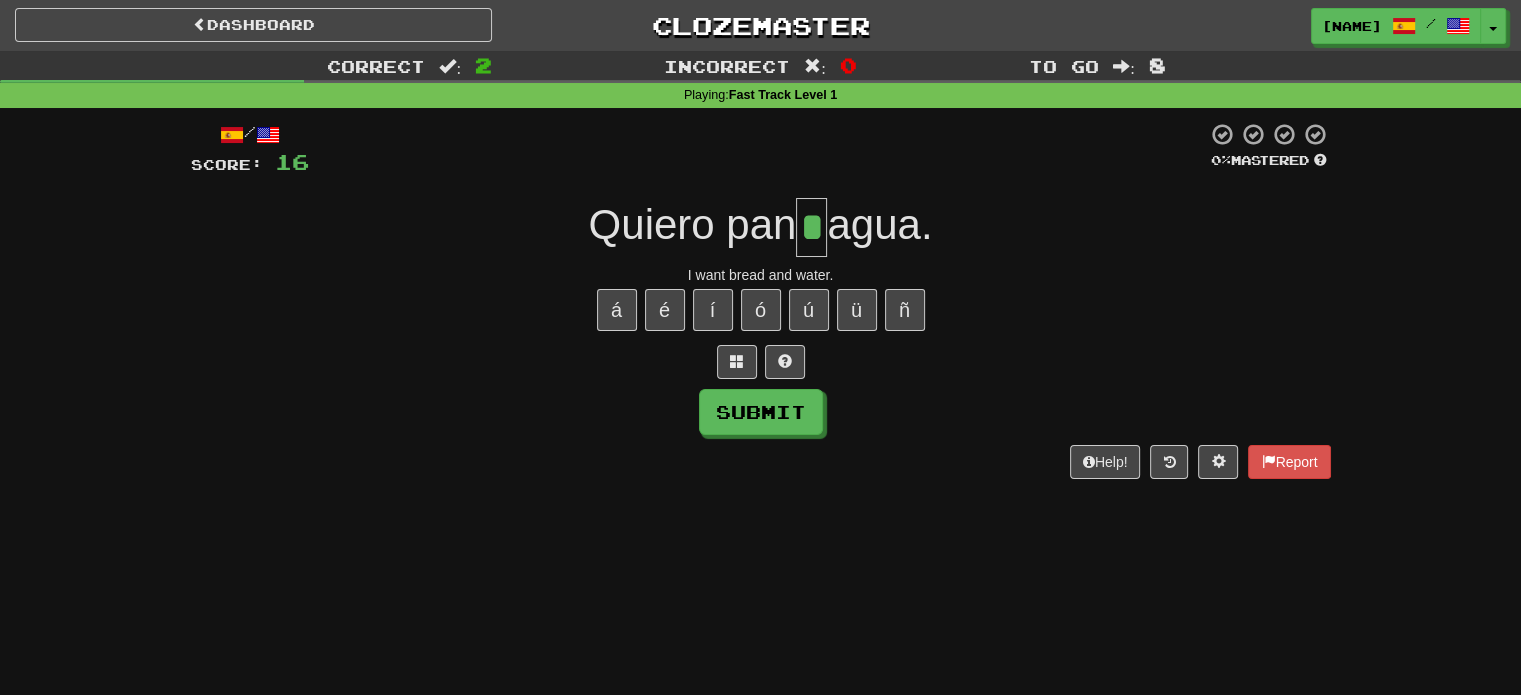 type on "*" 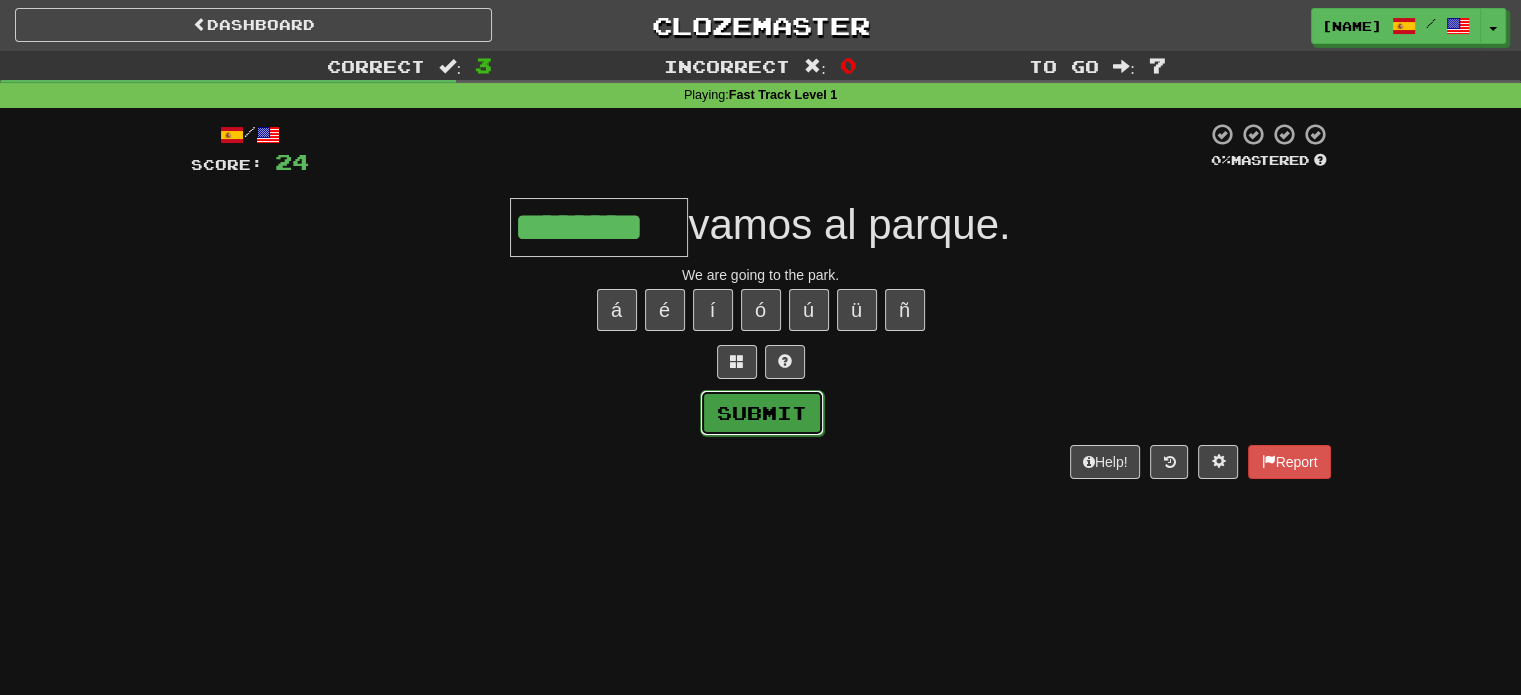 click on "Submit" at bounding box center [762, 413] 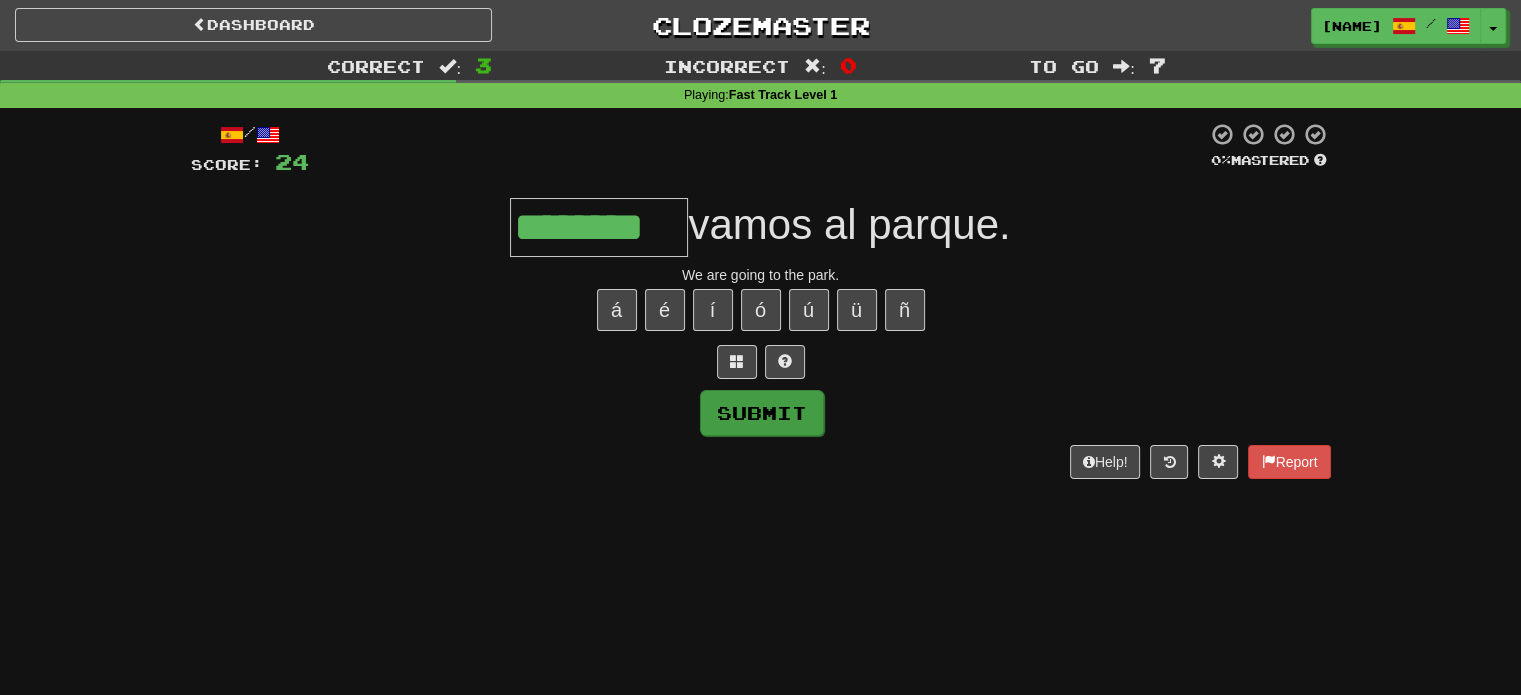 type on "********" 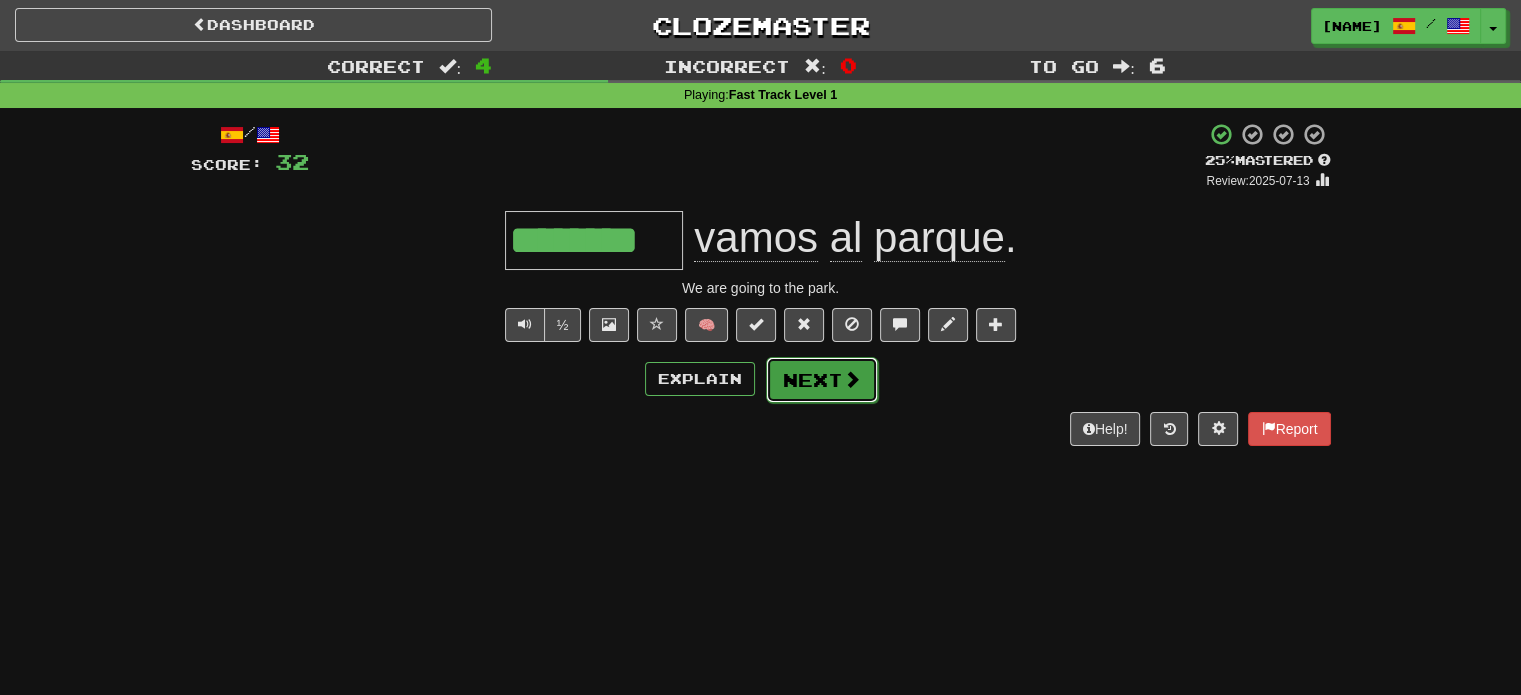 click on "Next" at bounding box center (822, 380) 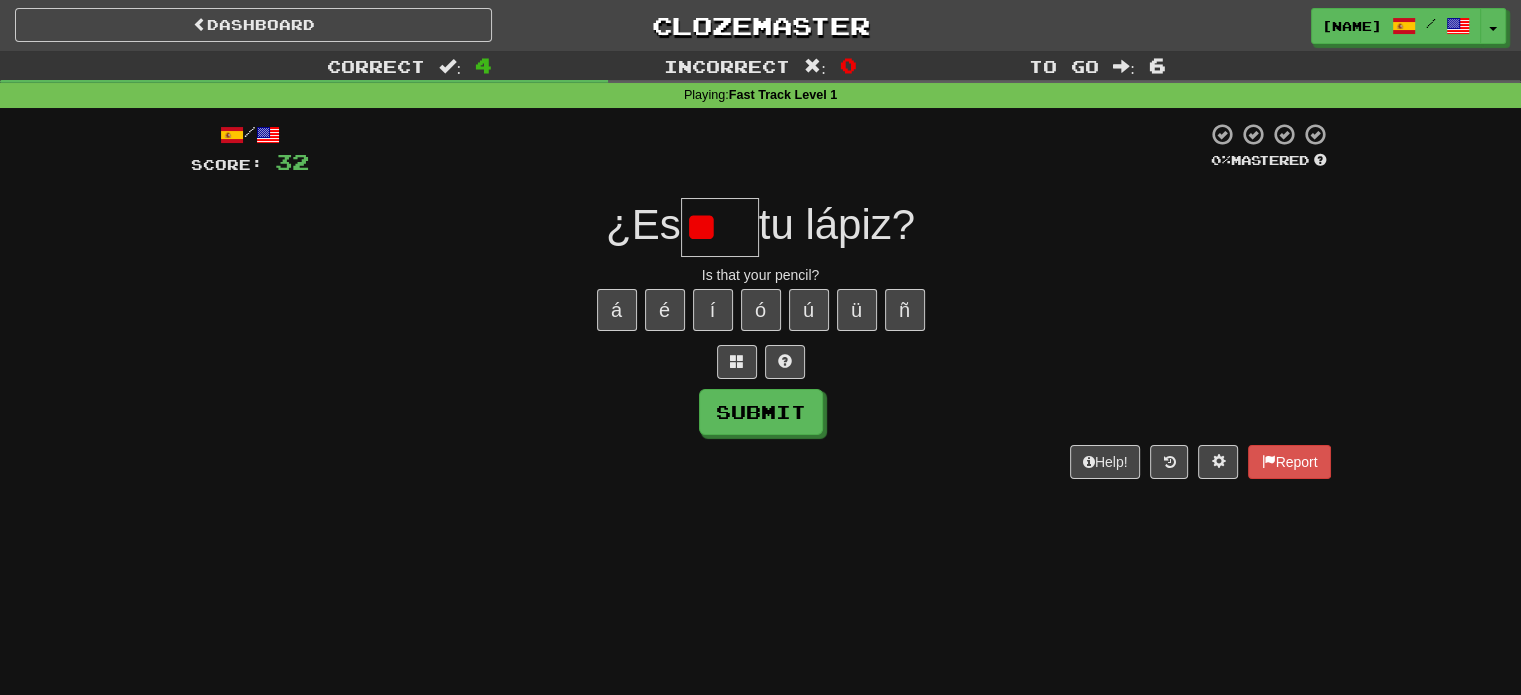type on "*" 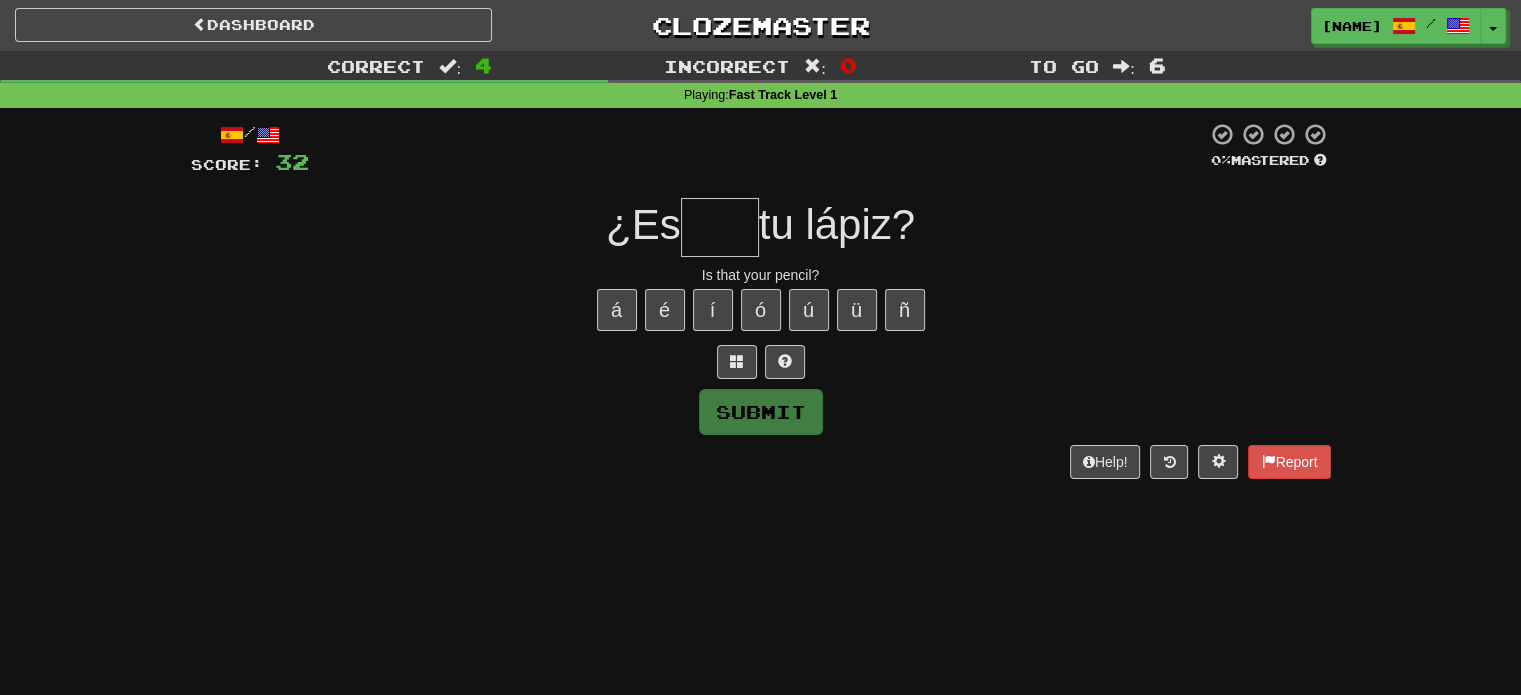 type on "*" 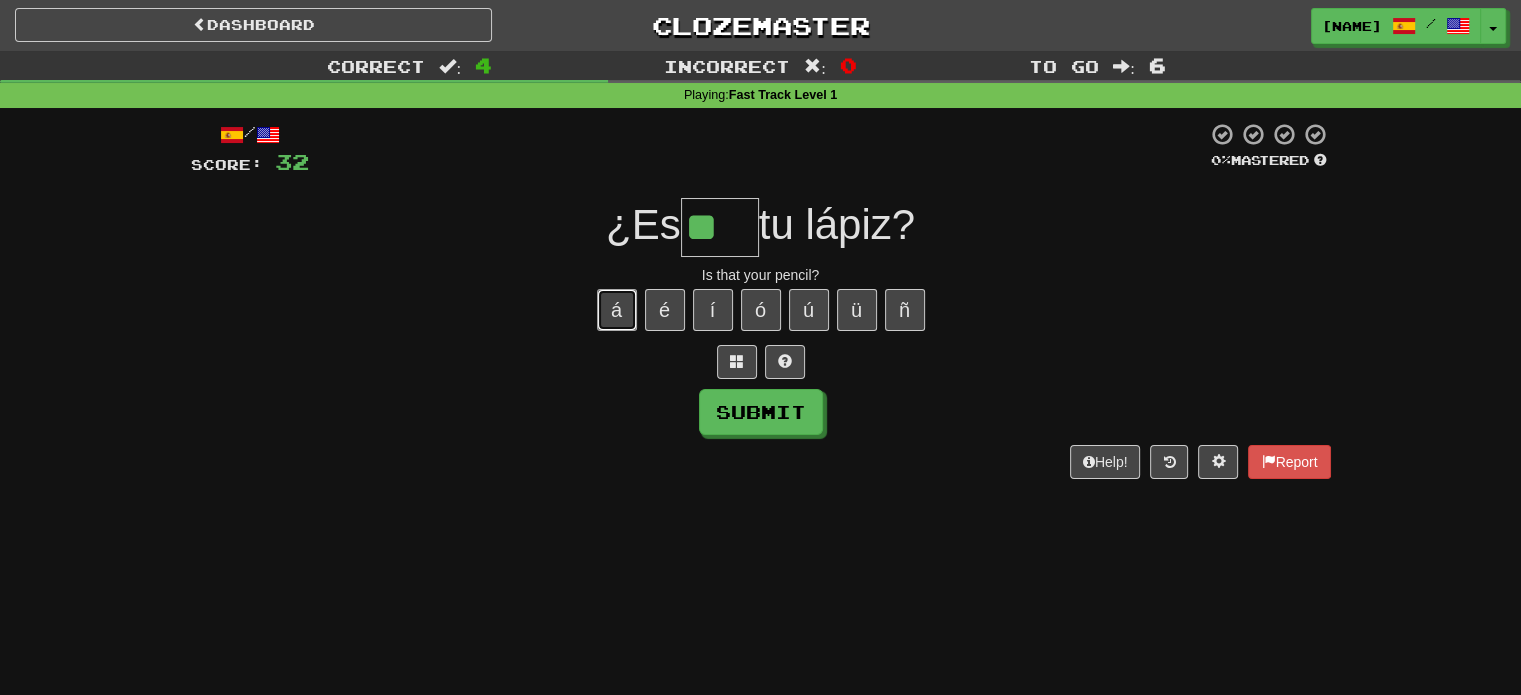 click on "á" at bounding box center [617, 310] 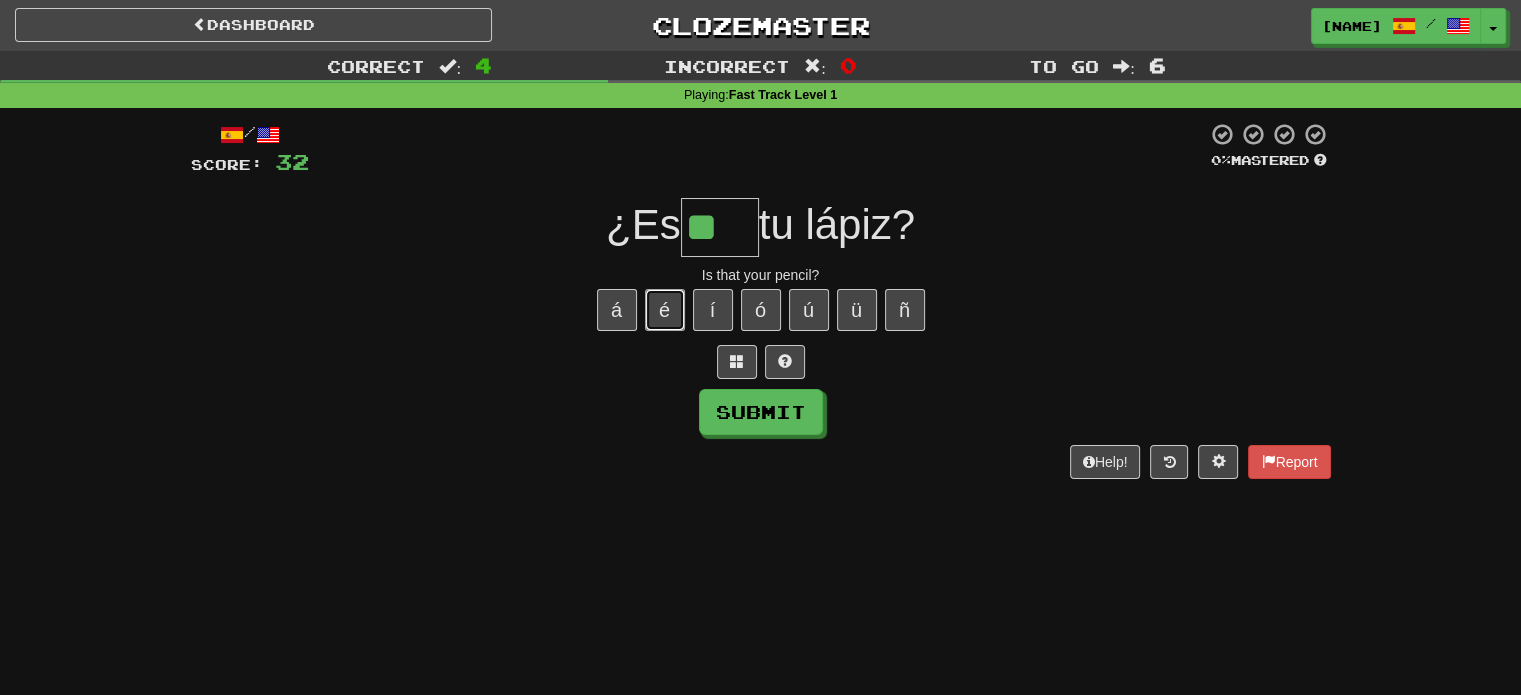 click on "é" at bounding box center [665, 310] 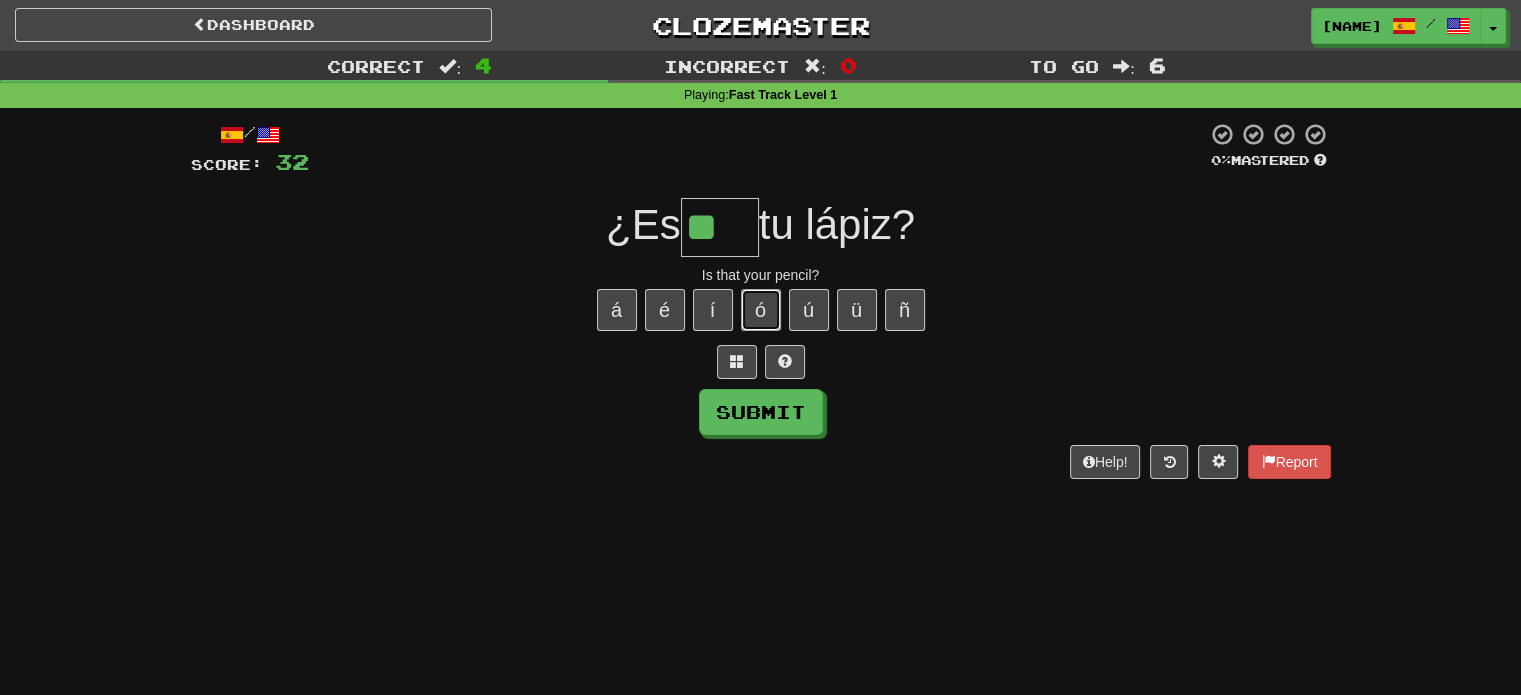 click on "ó" at bounding box center (761, 310) 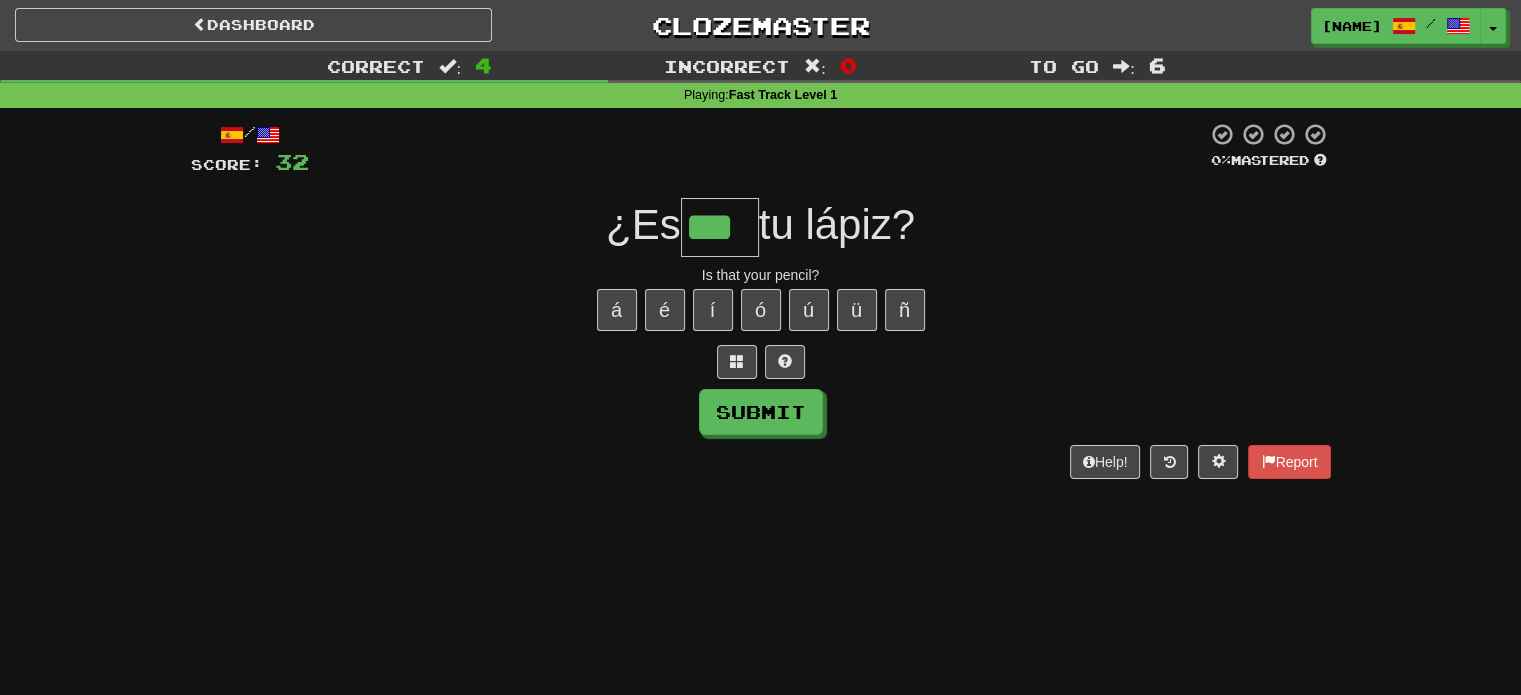 type on "***" 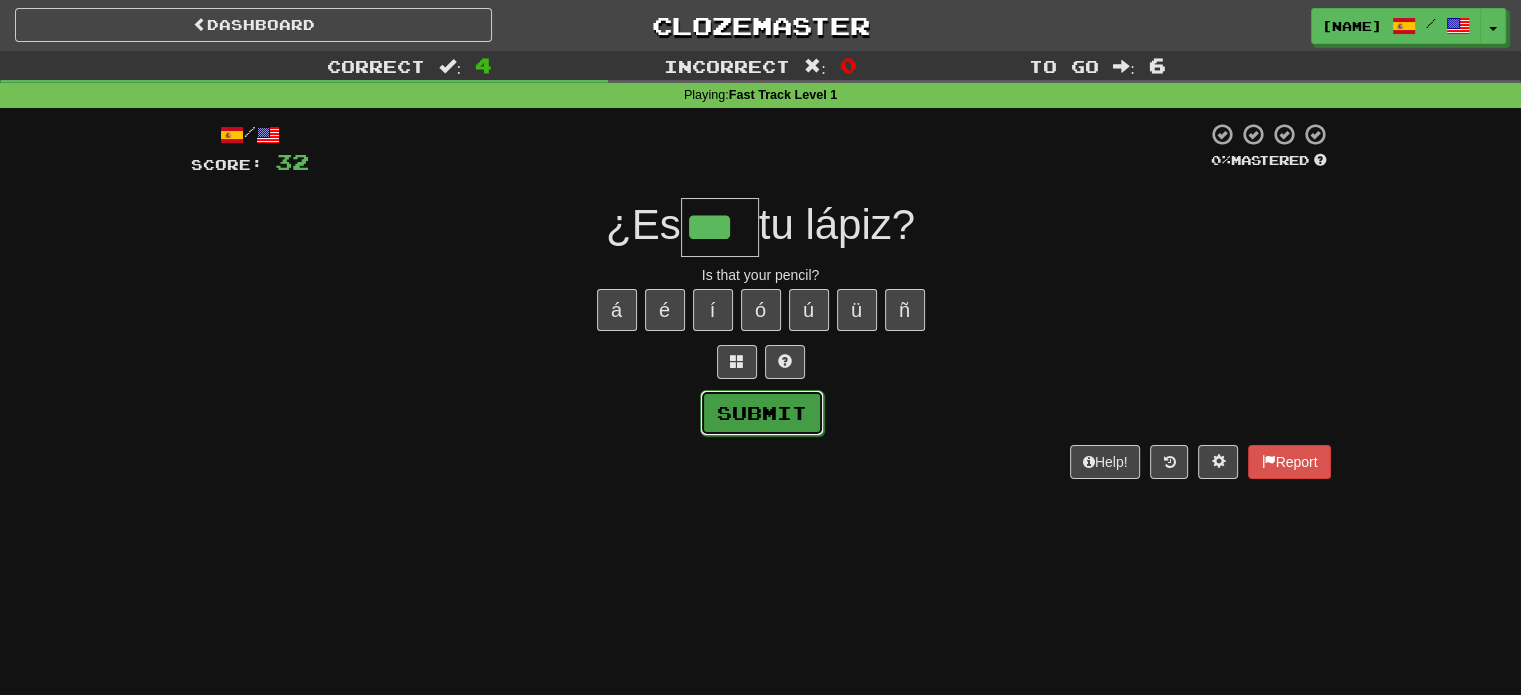 click on "Submit" at bounding box center [762, 413] 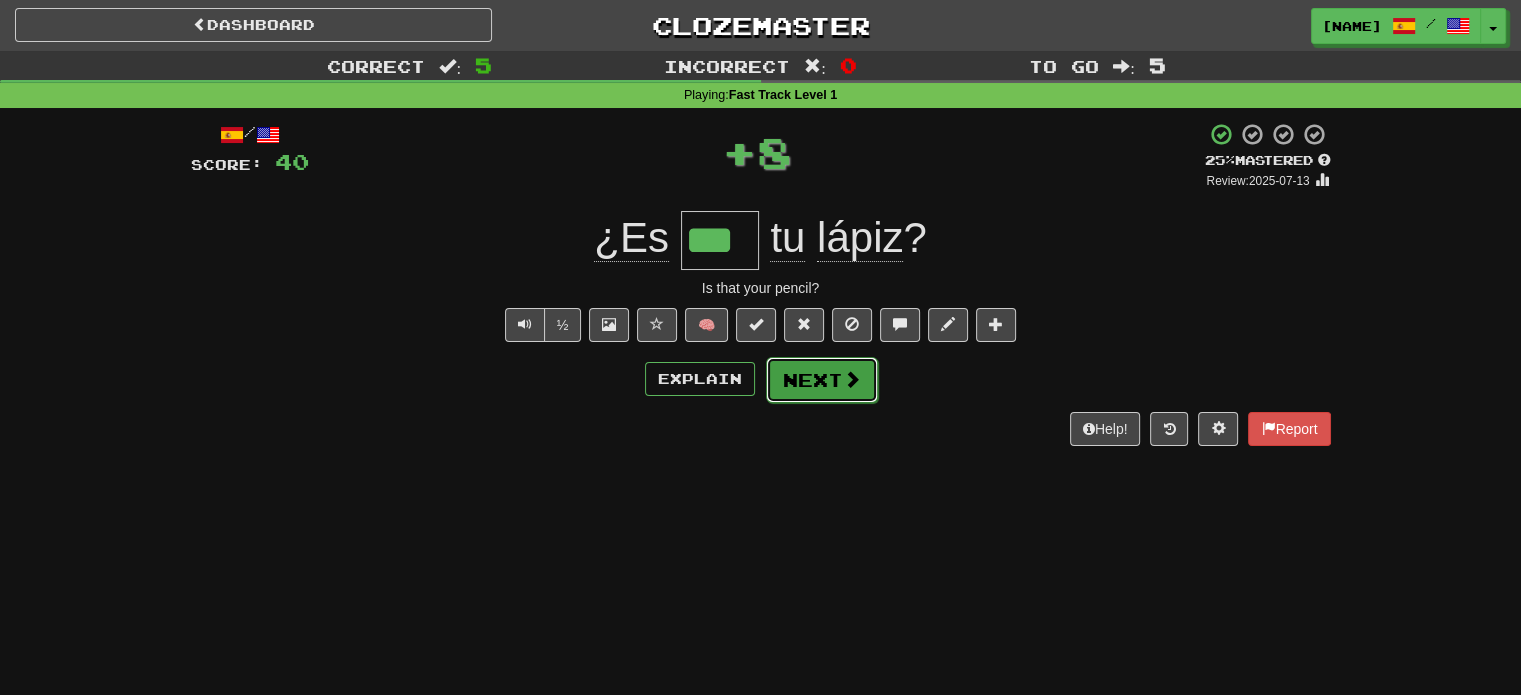 click on "Next" at bounding box center [822, 380] 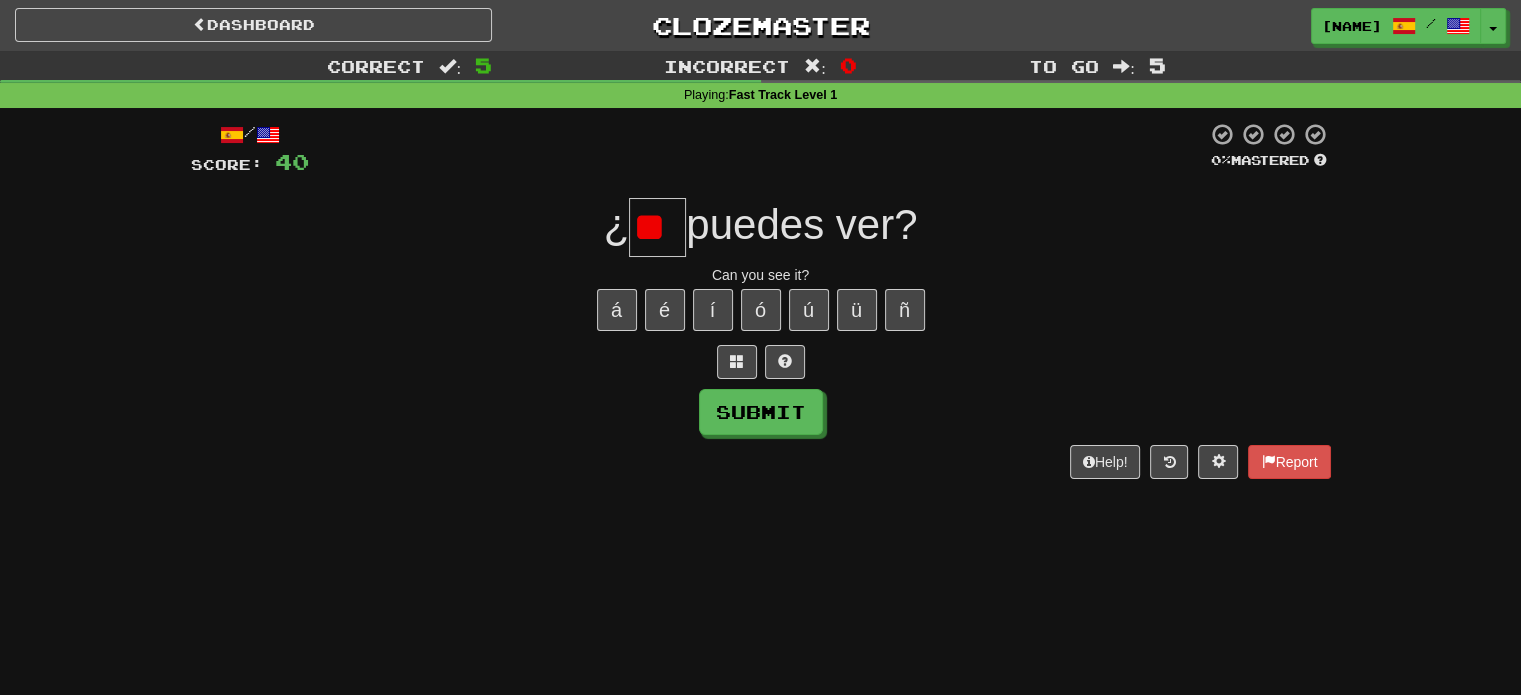 type on "*" 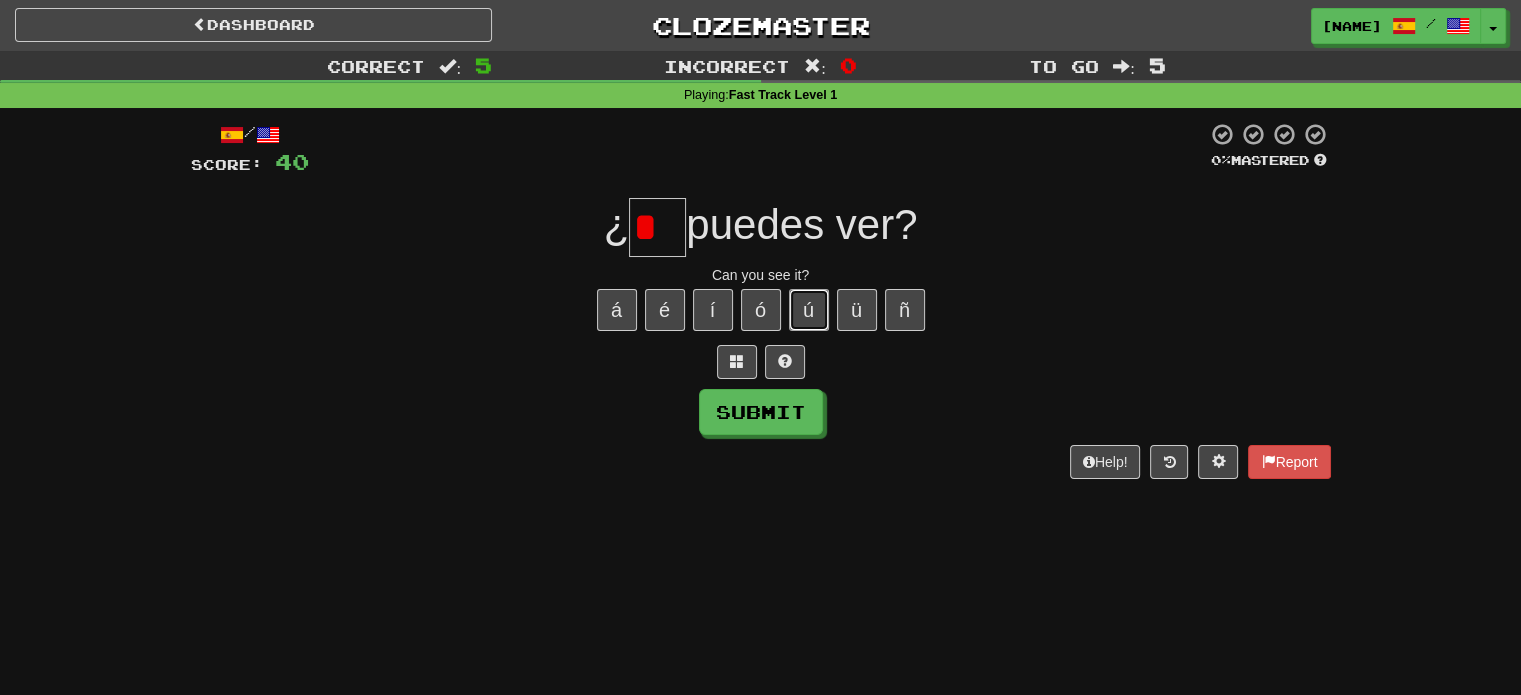 click on "ú" at bounding box center (809, 310) 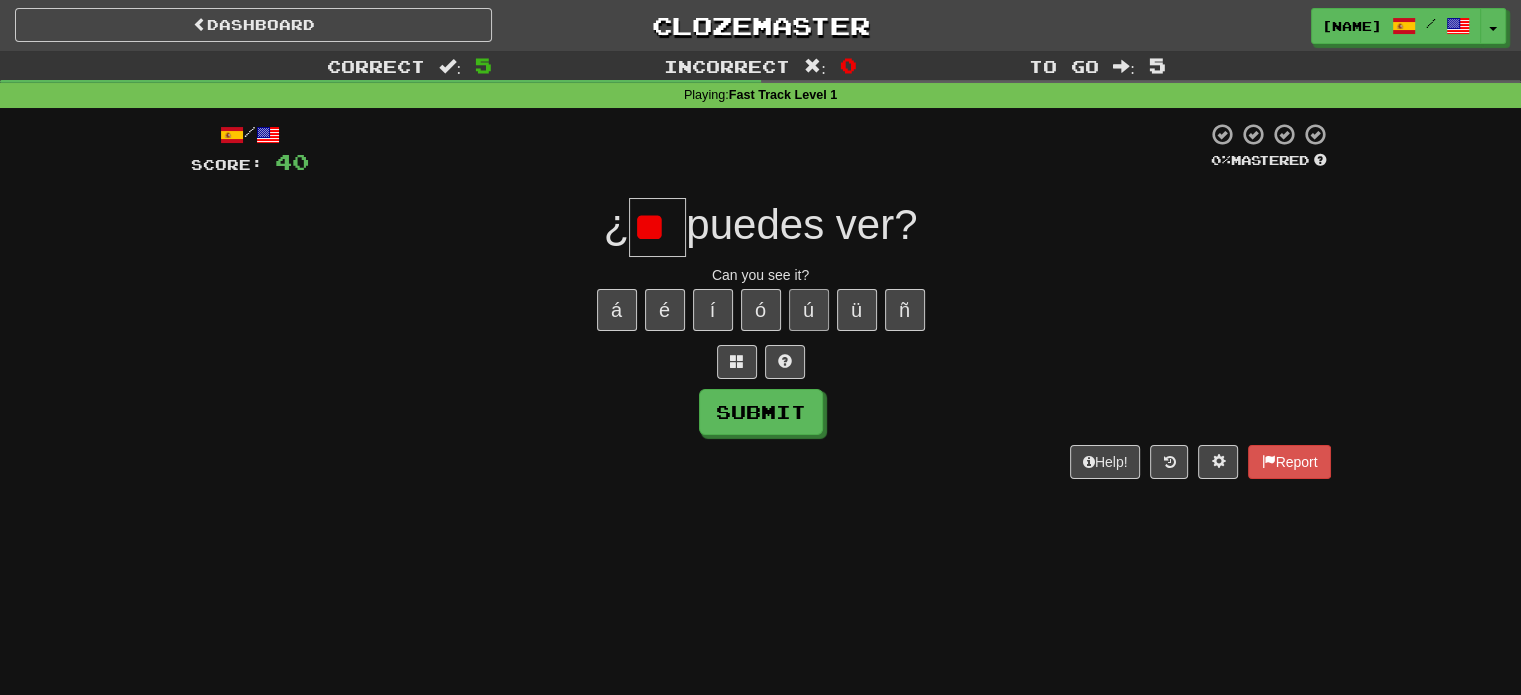 type on "*" 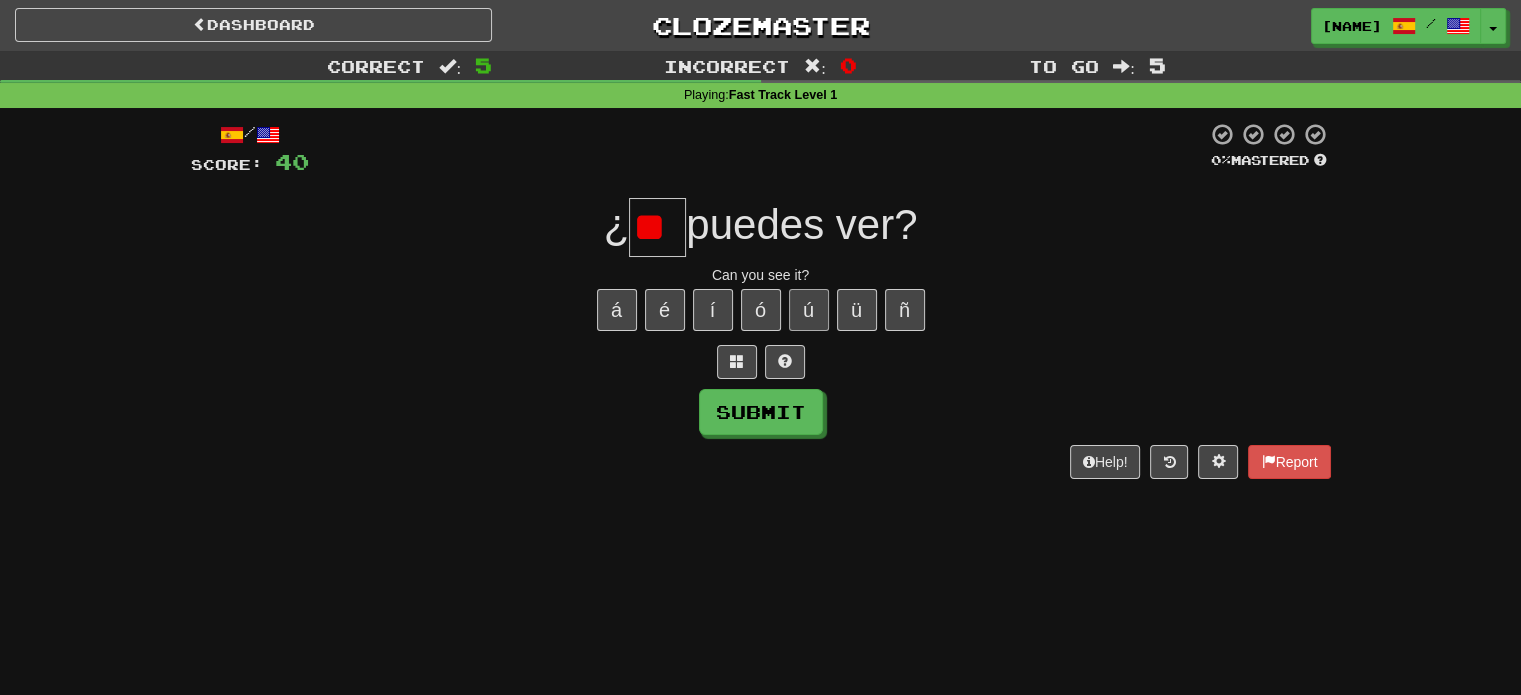 type on "*" 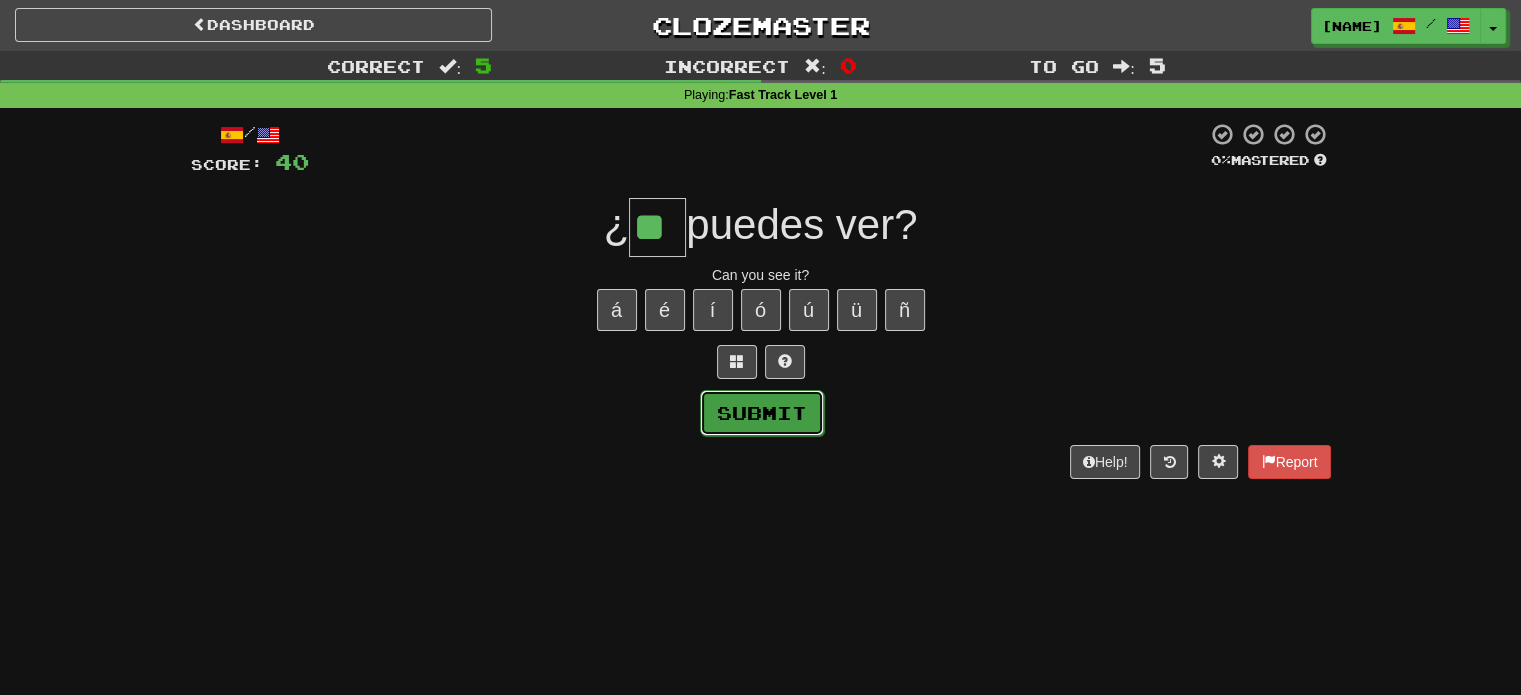 click on "Submit" at bounding box center [762, 413] 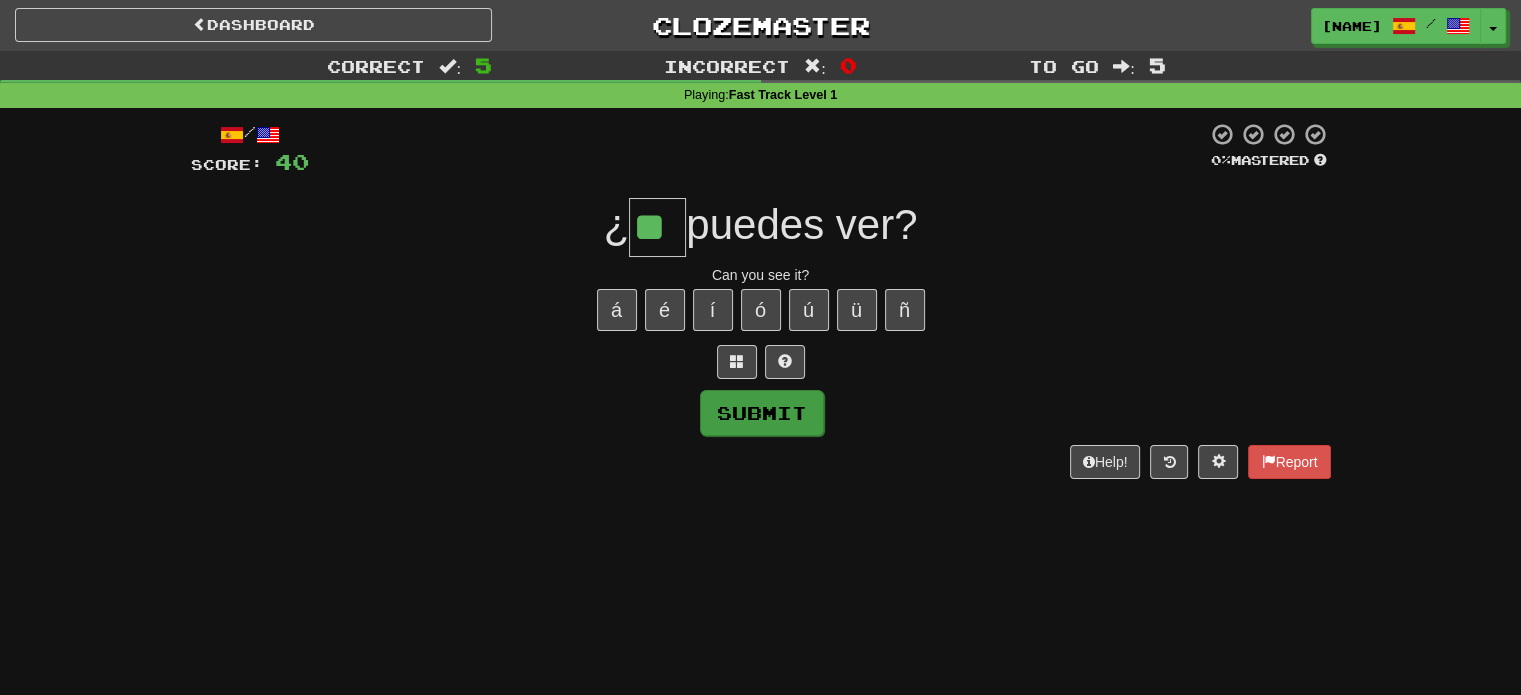 type on "**" 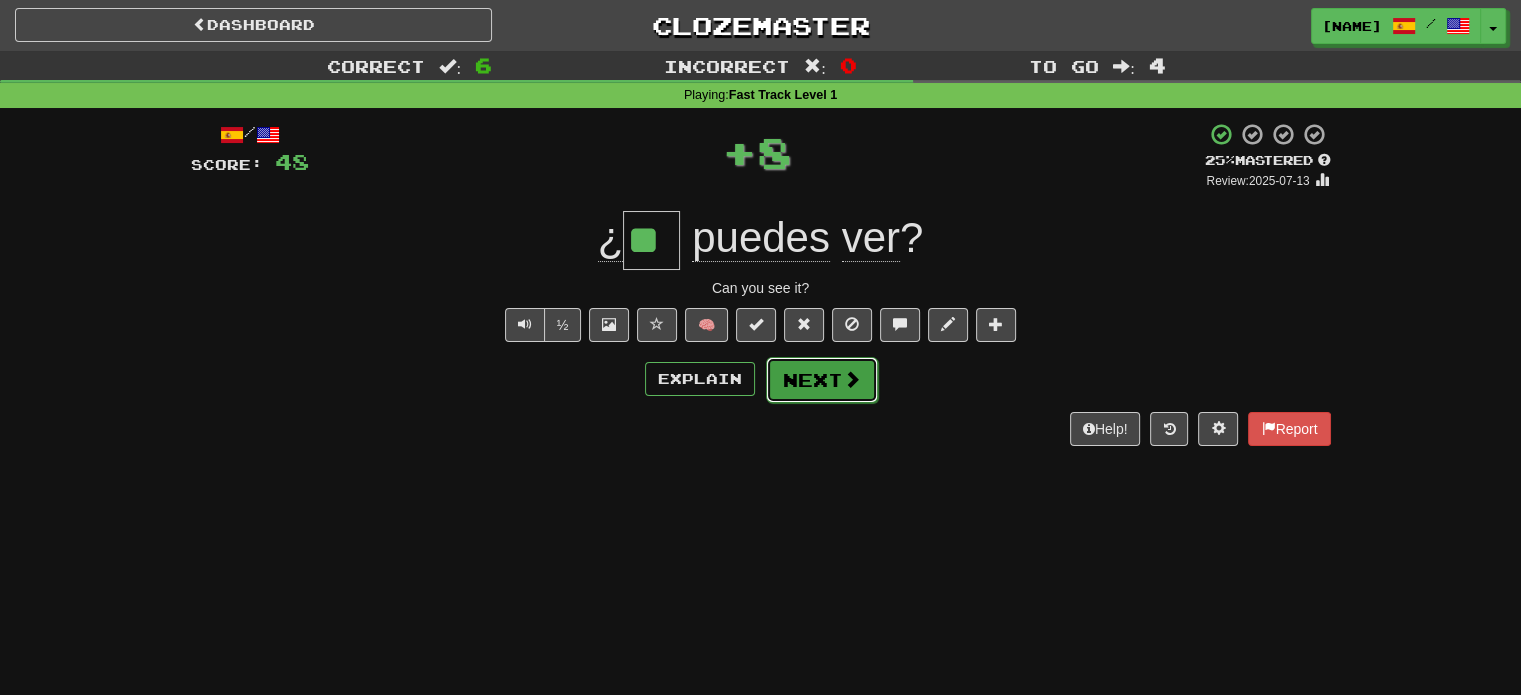 click on "Next" at bounding box center (822, 380) 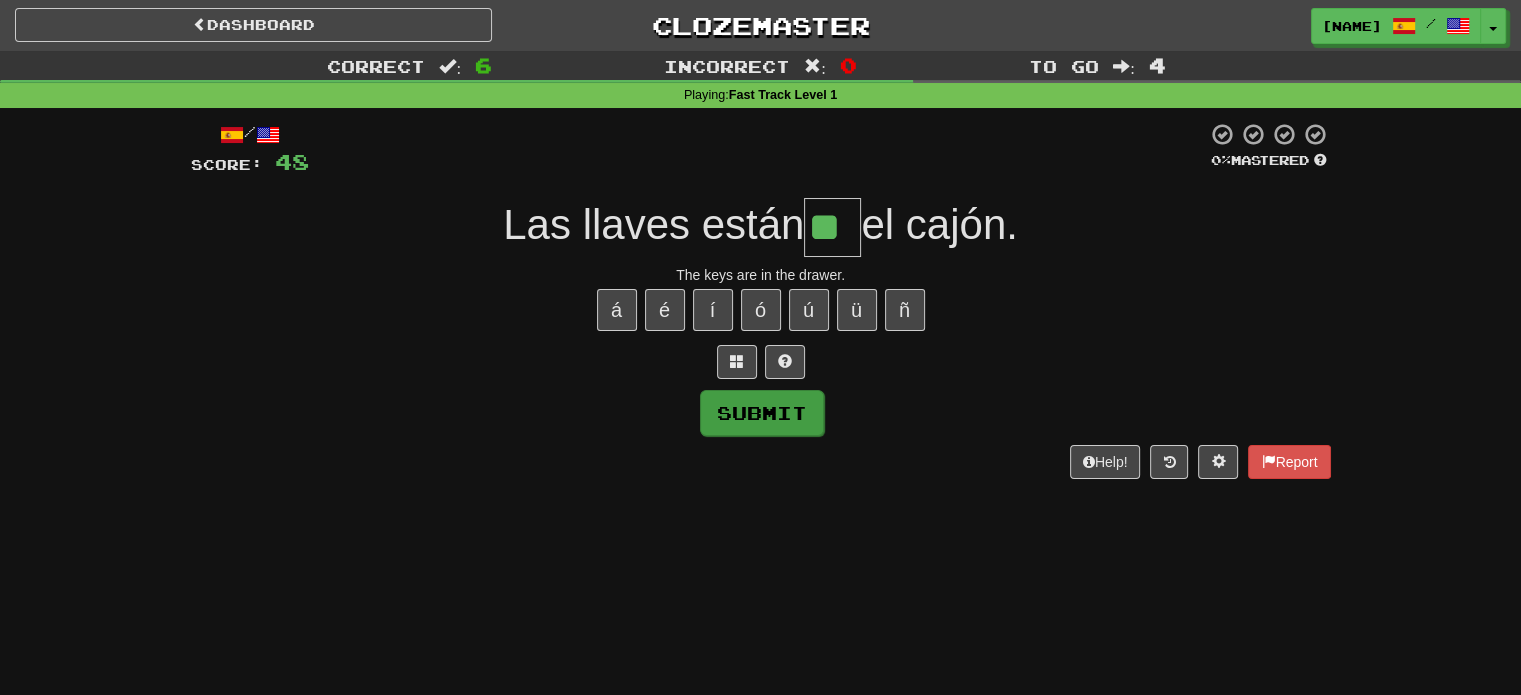 type on "**" 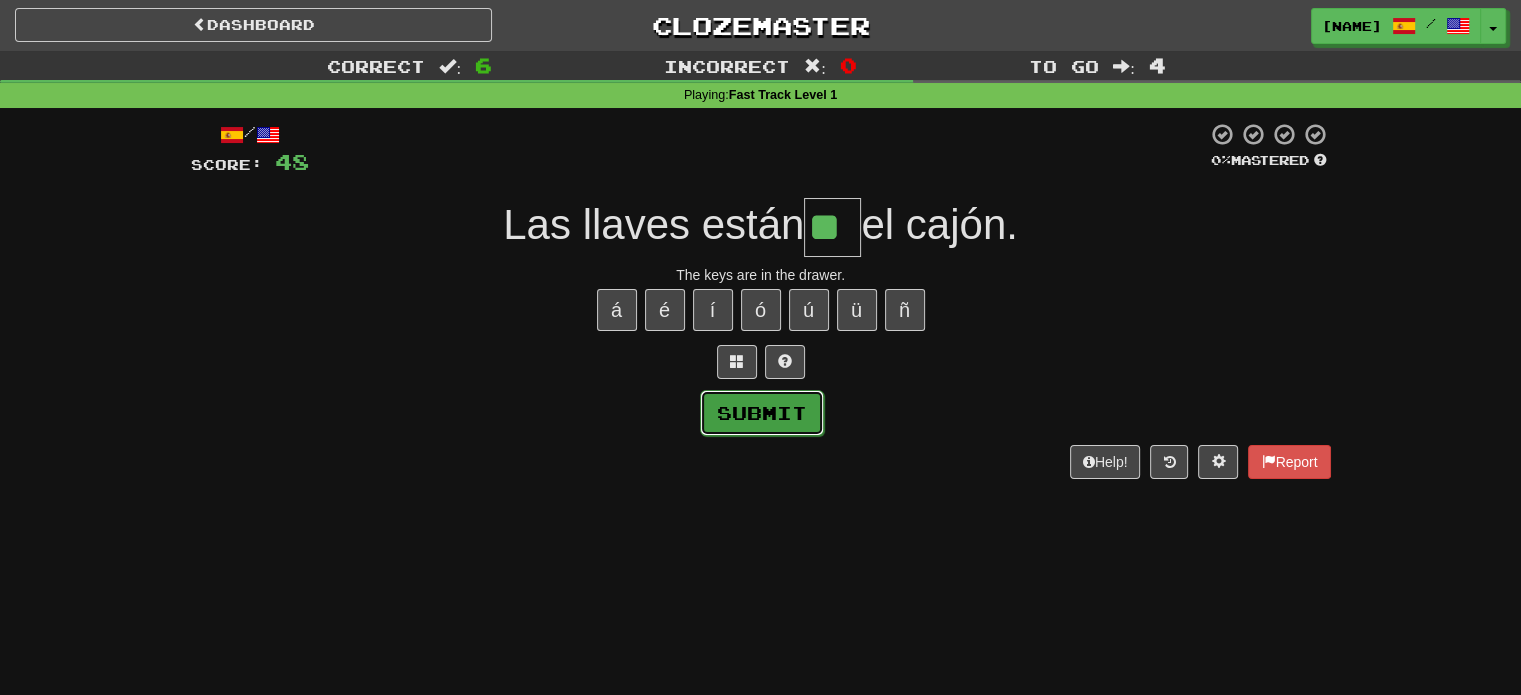 click on "Submit" at bounding box center (762, 413) 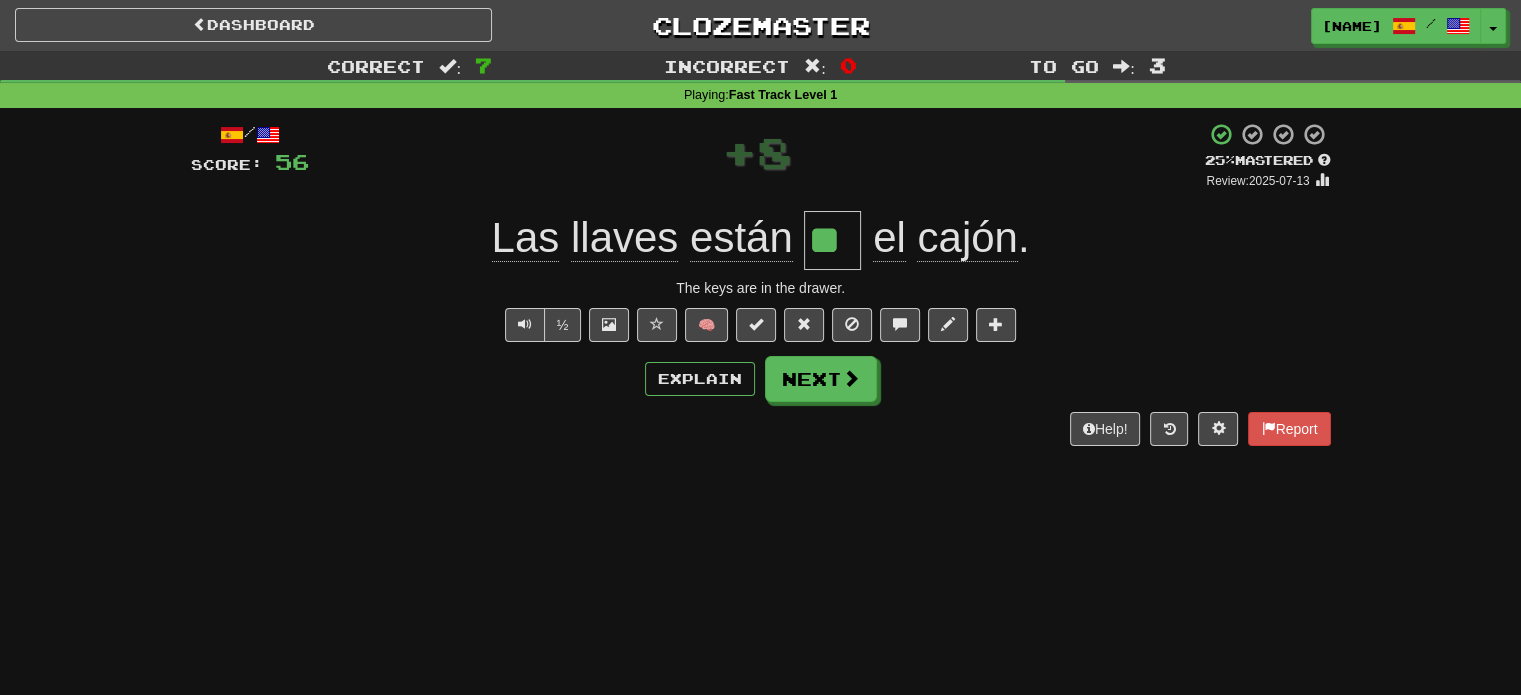 click on "llaves" 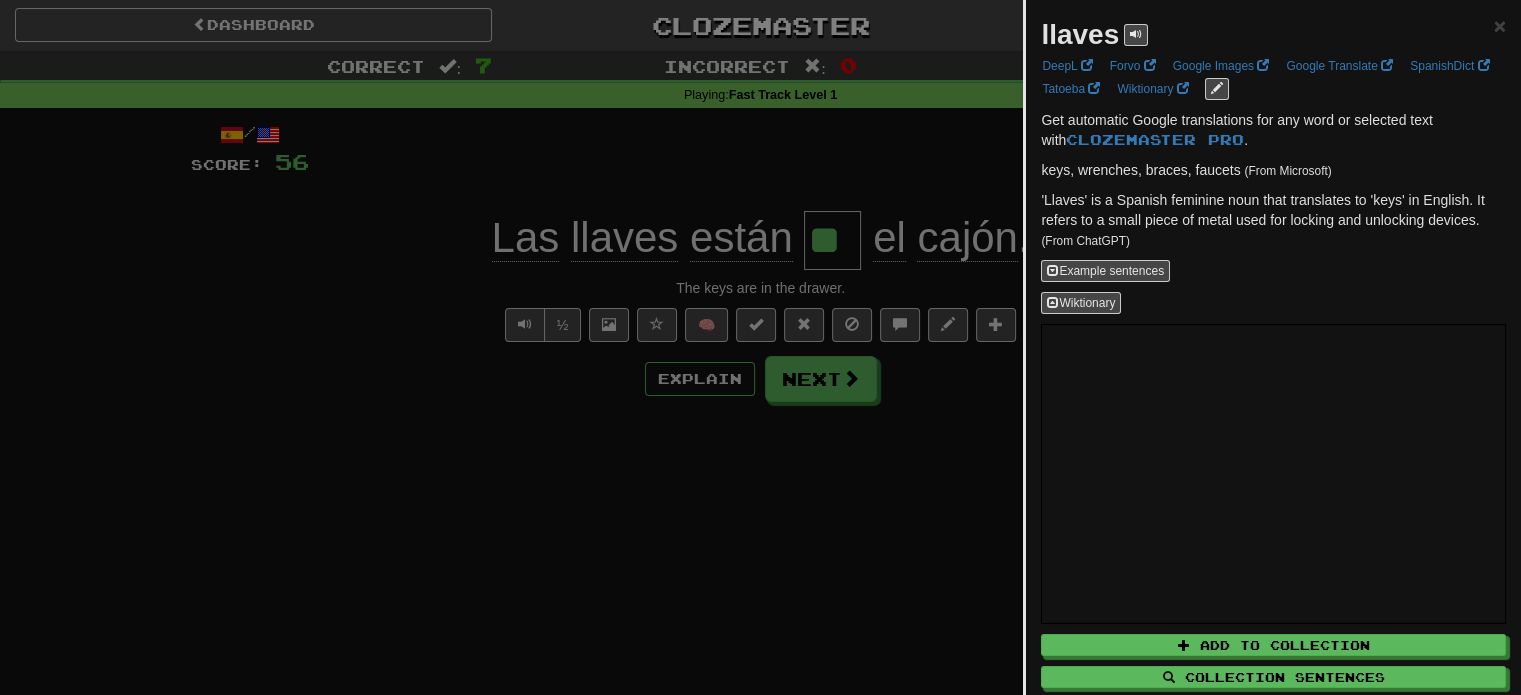 click at bounding box center [760, 347] 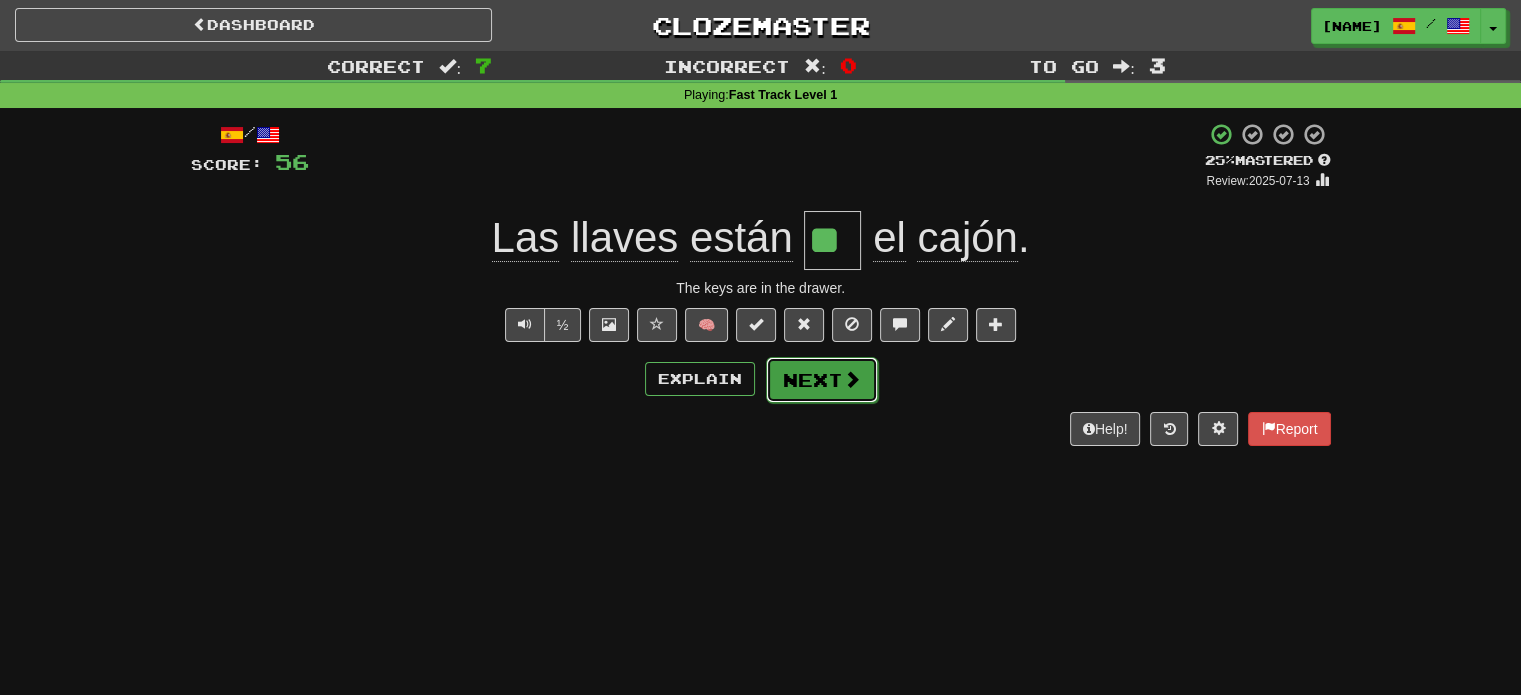 click on "Next" at bounding box center (822, 380) 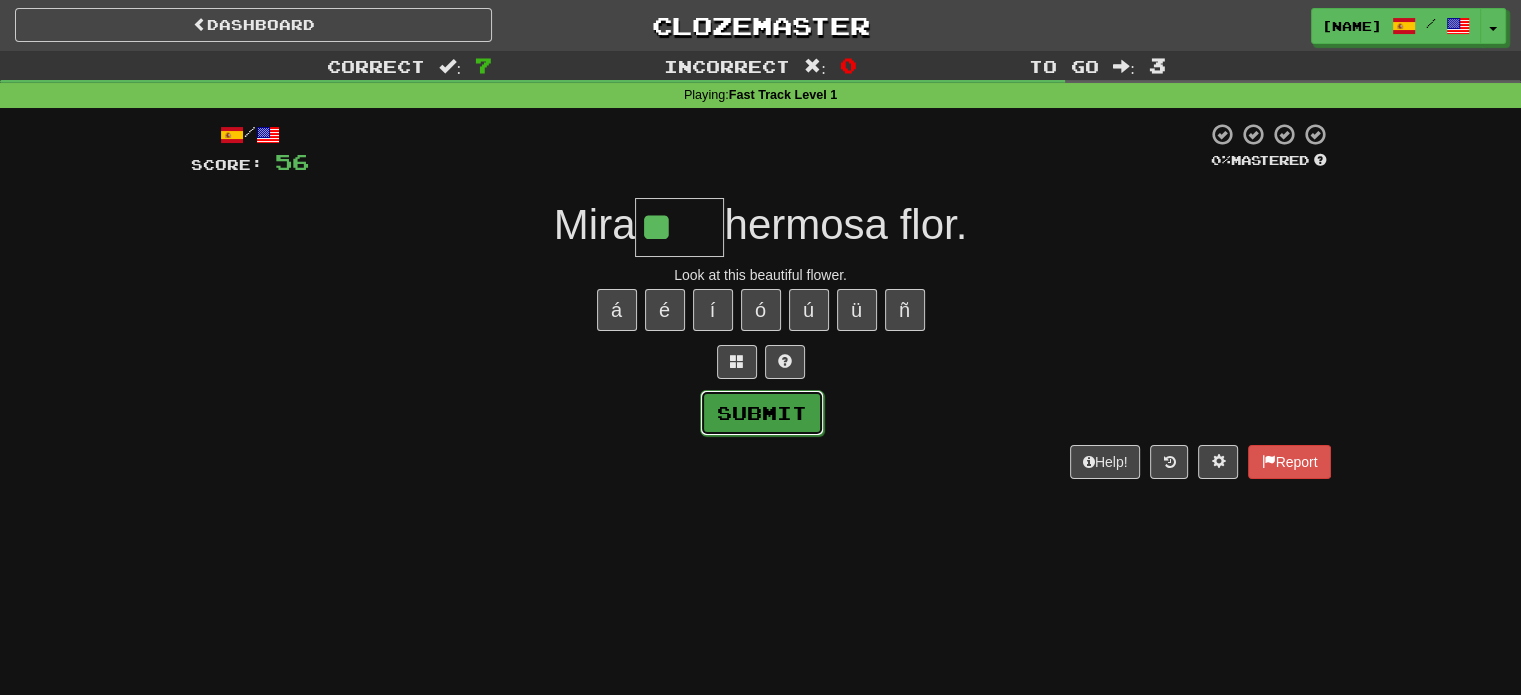 click on "Submit" at bounding box center [762, 413] 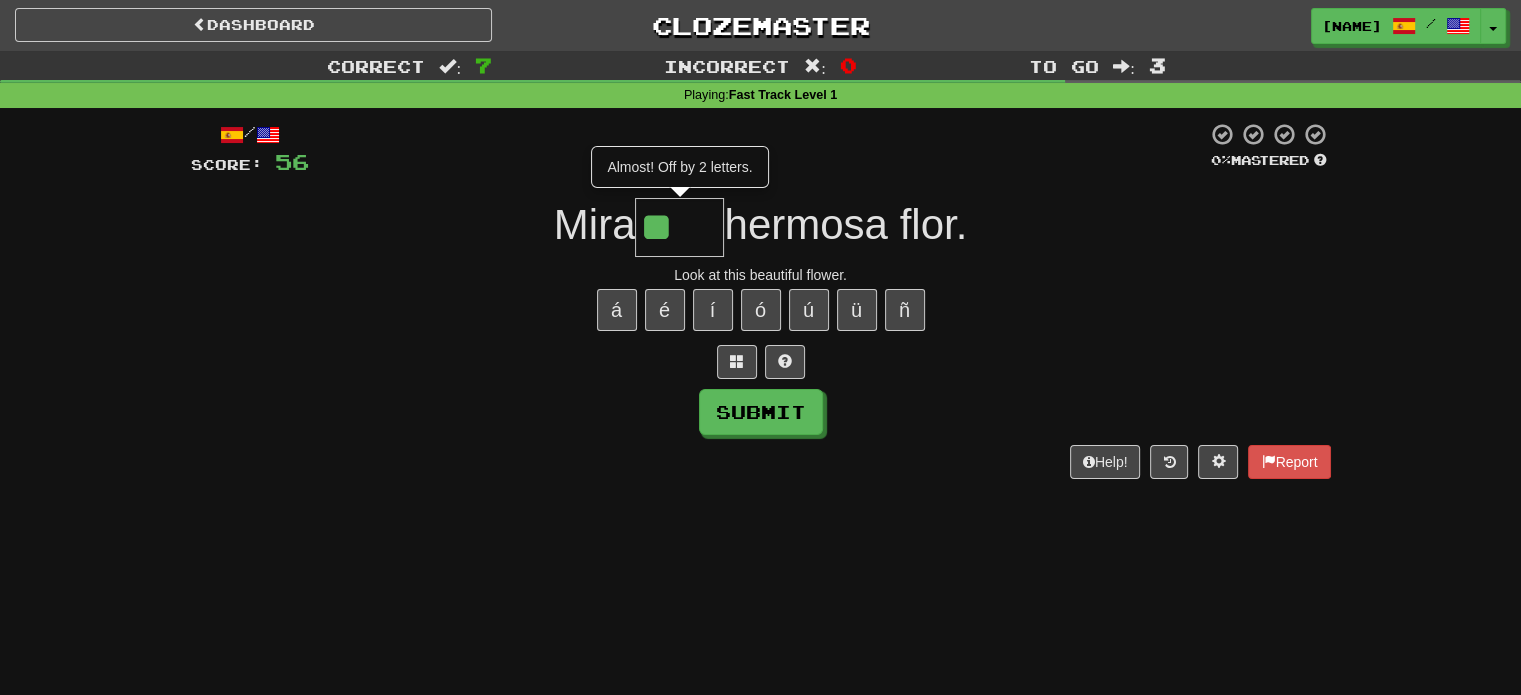 click on "**" at bounding box center [679, 227] 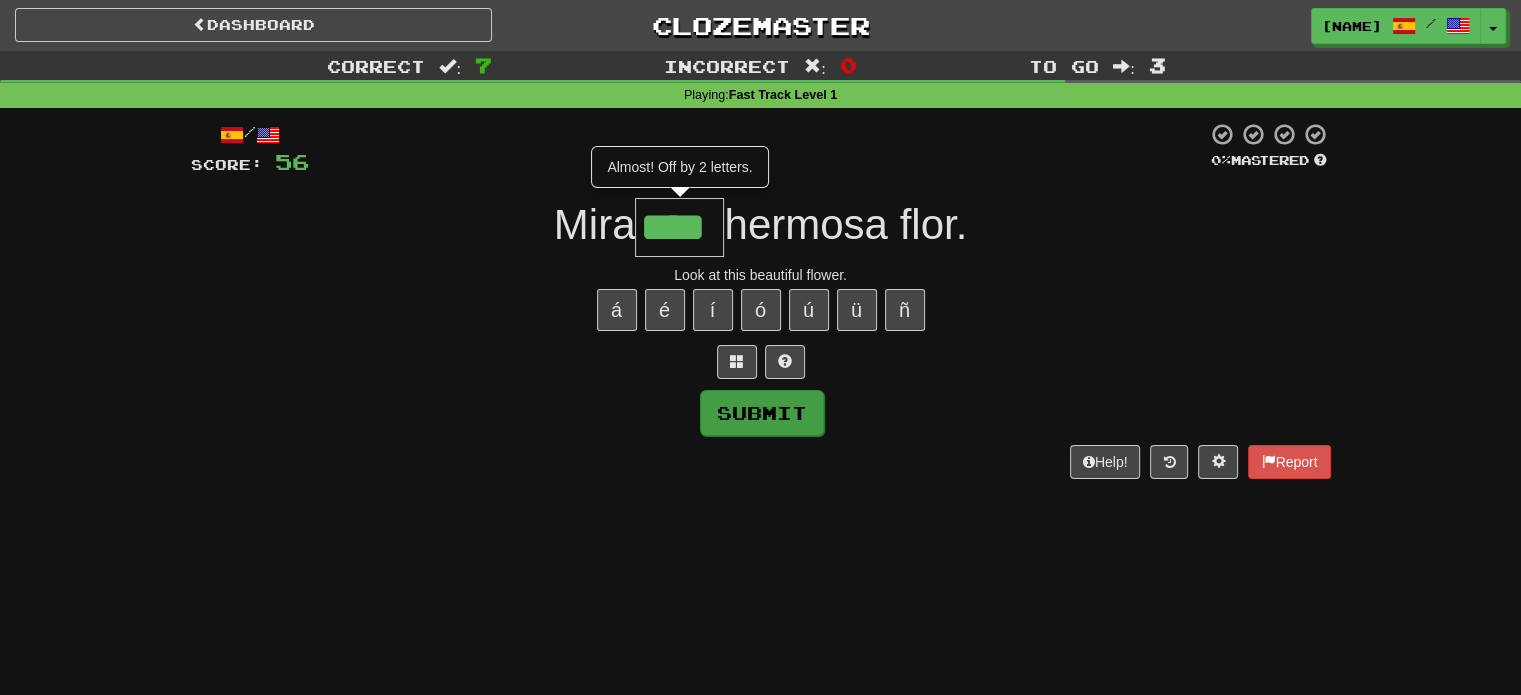 type on "****" 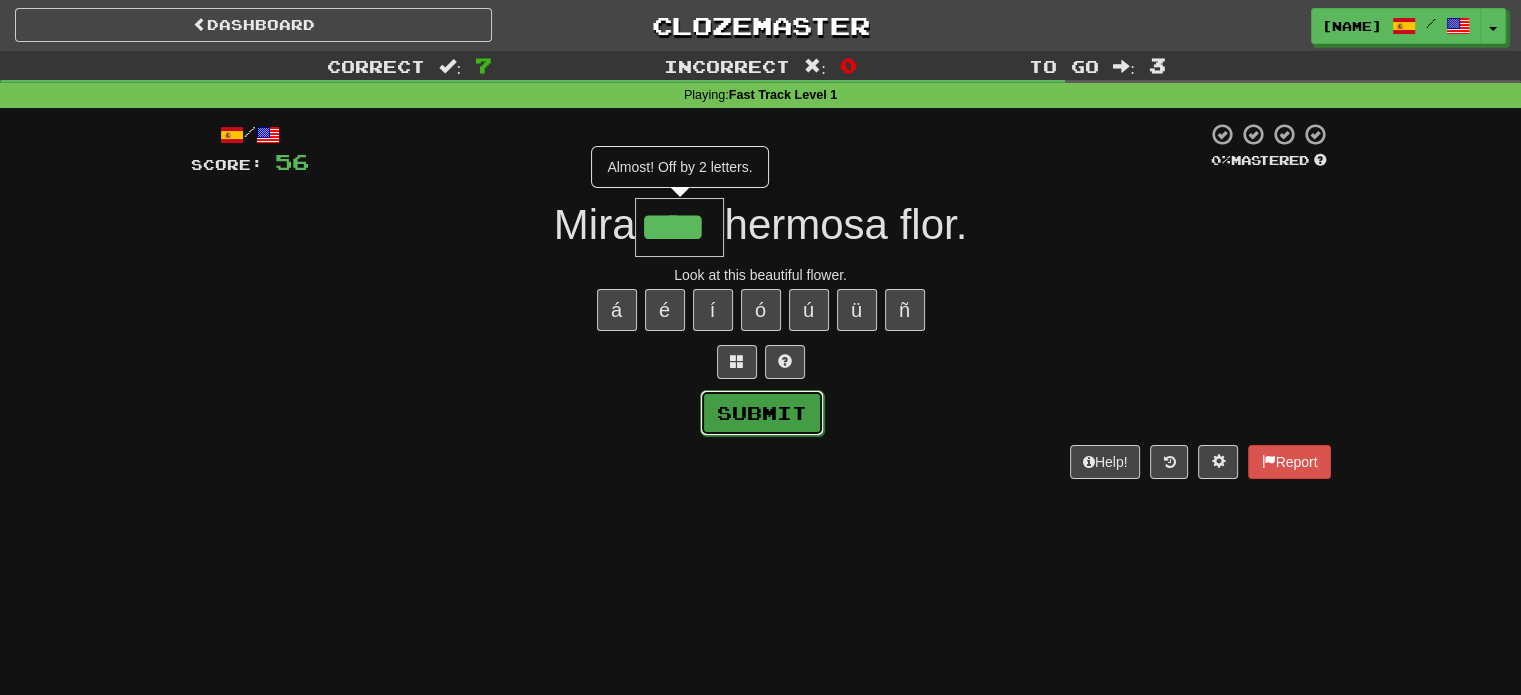 click on "Submit" at bounding box center (762, 413) 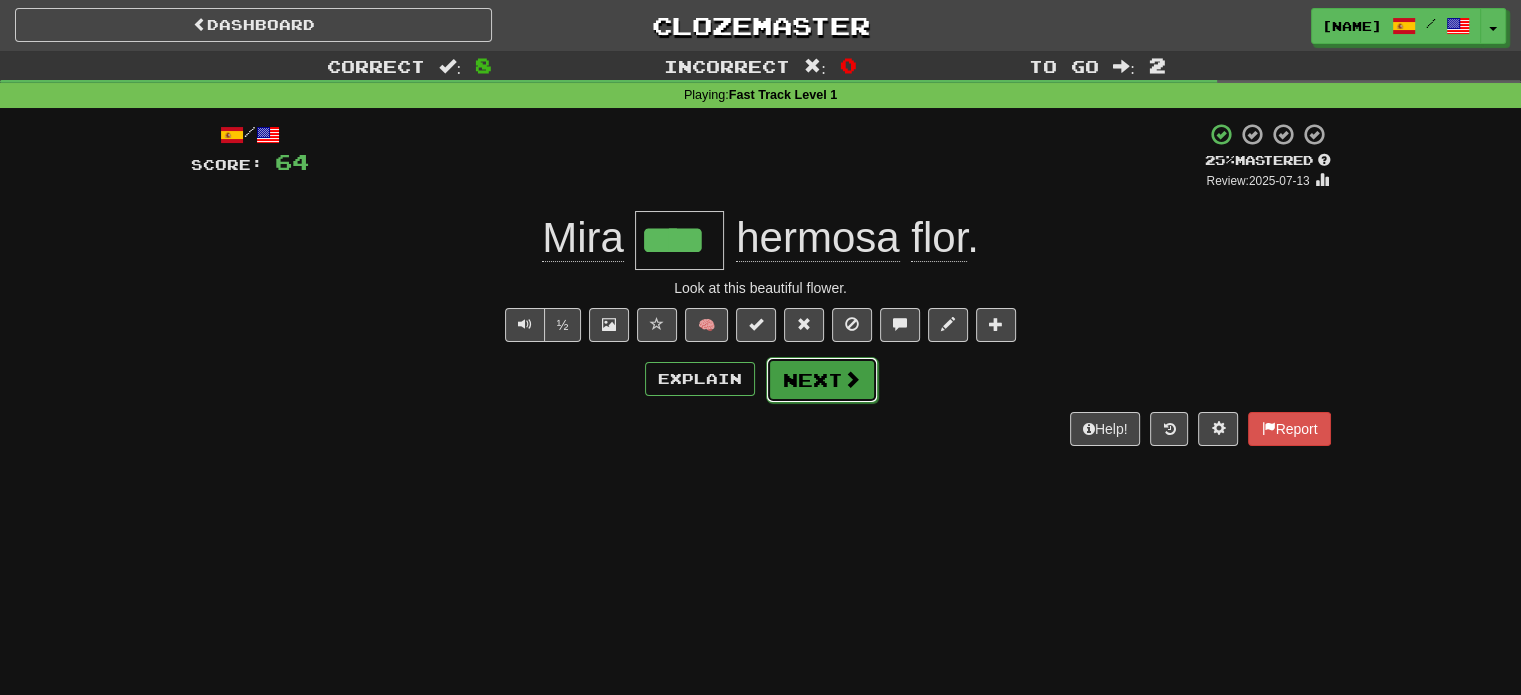 click on "Next" at bounding box center (822, 380) 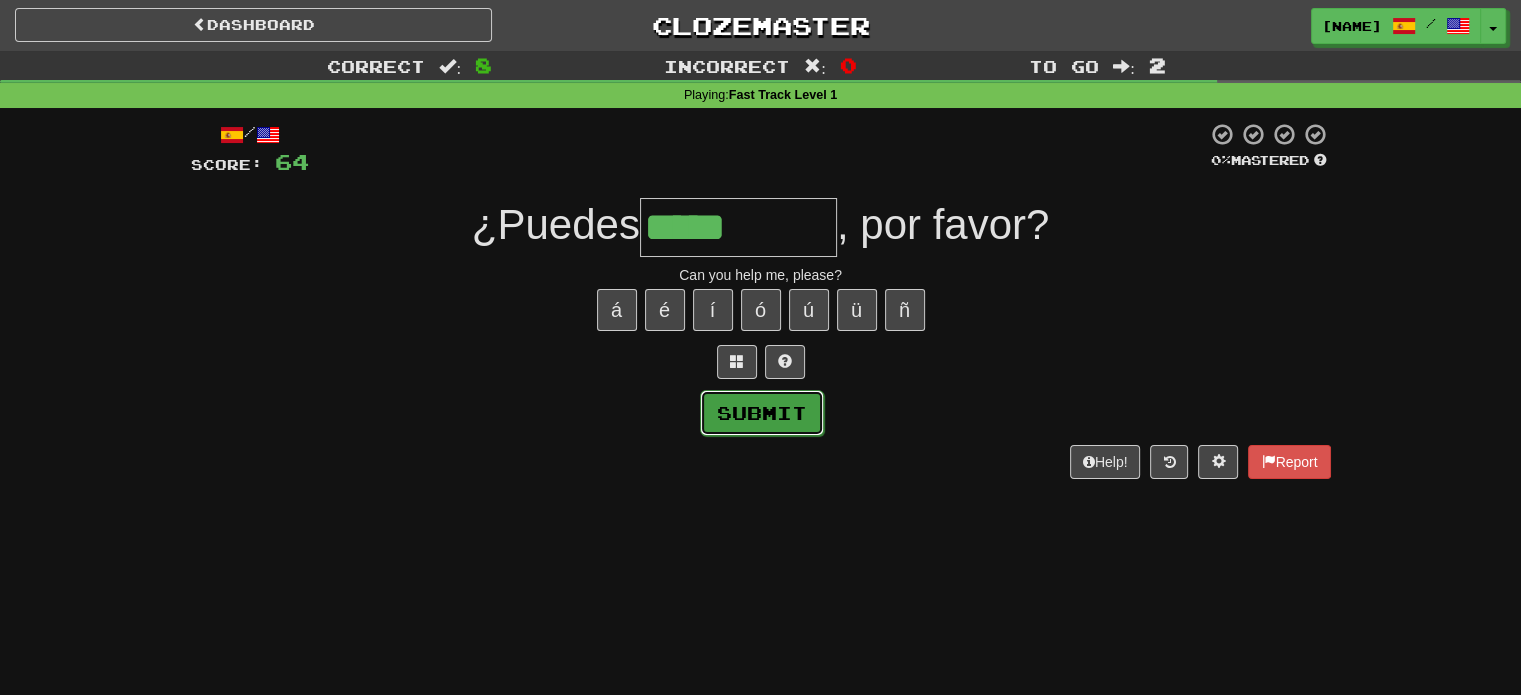 click on "Submit" at bounding box center [762, 413] 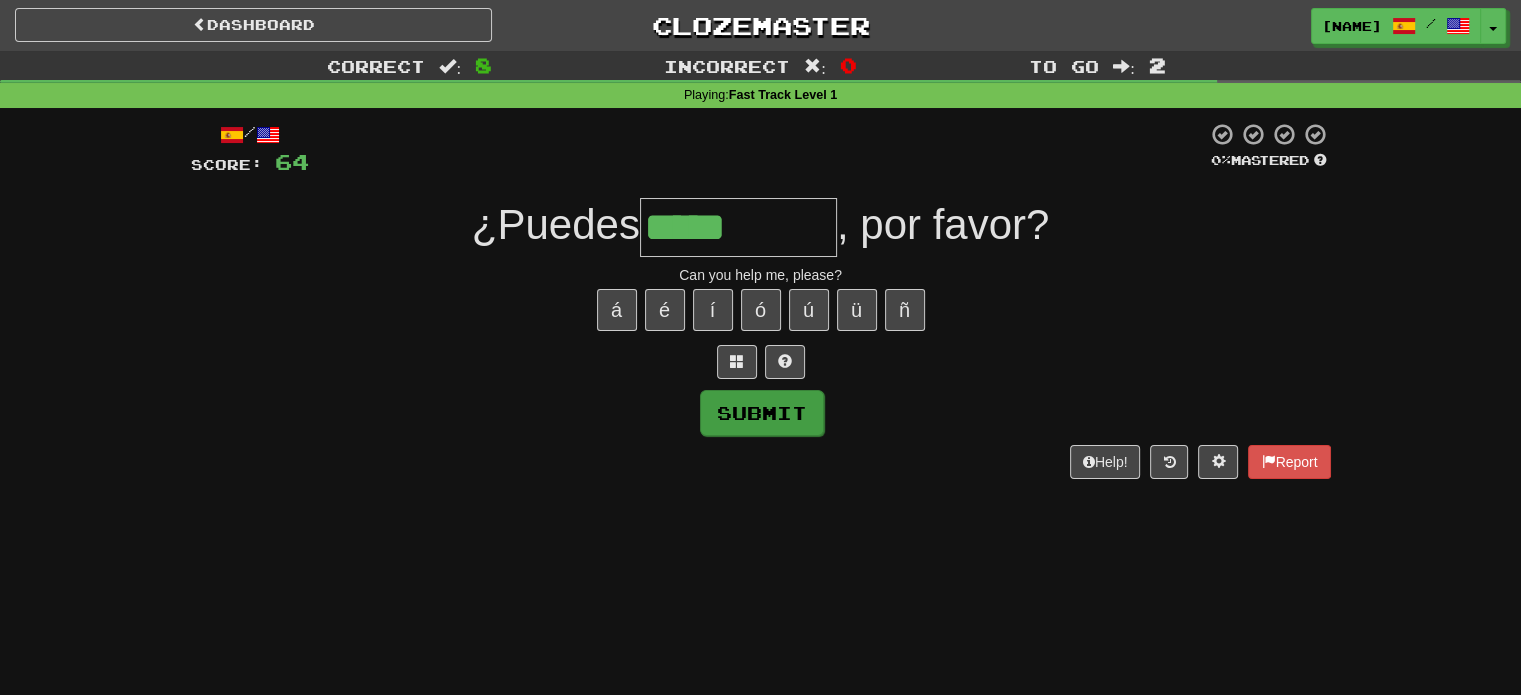 type on "********" 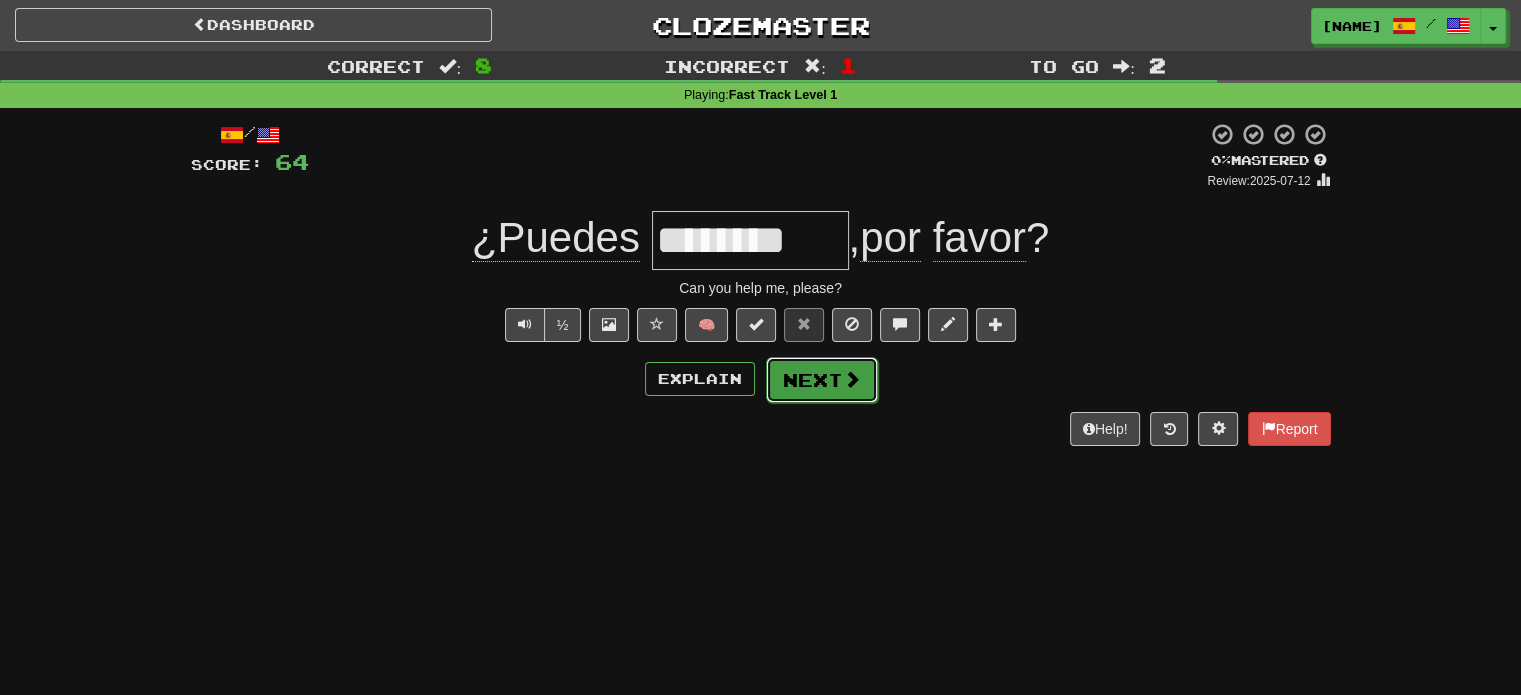 click on "Next" at bounding box center (822, 380) 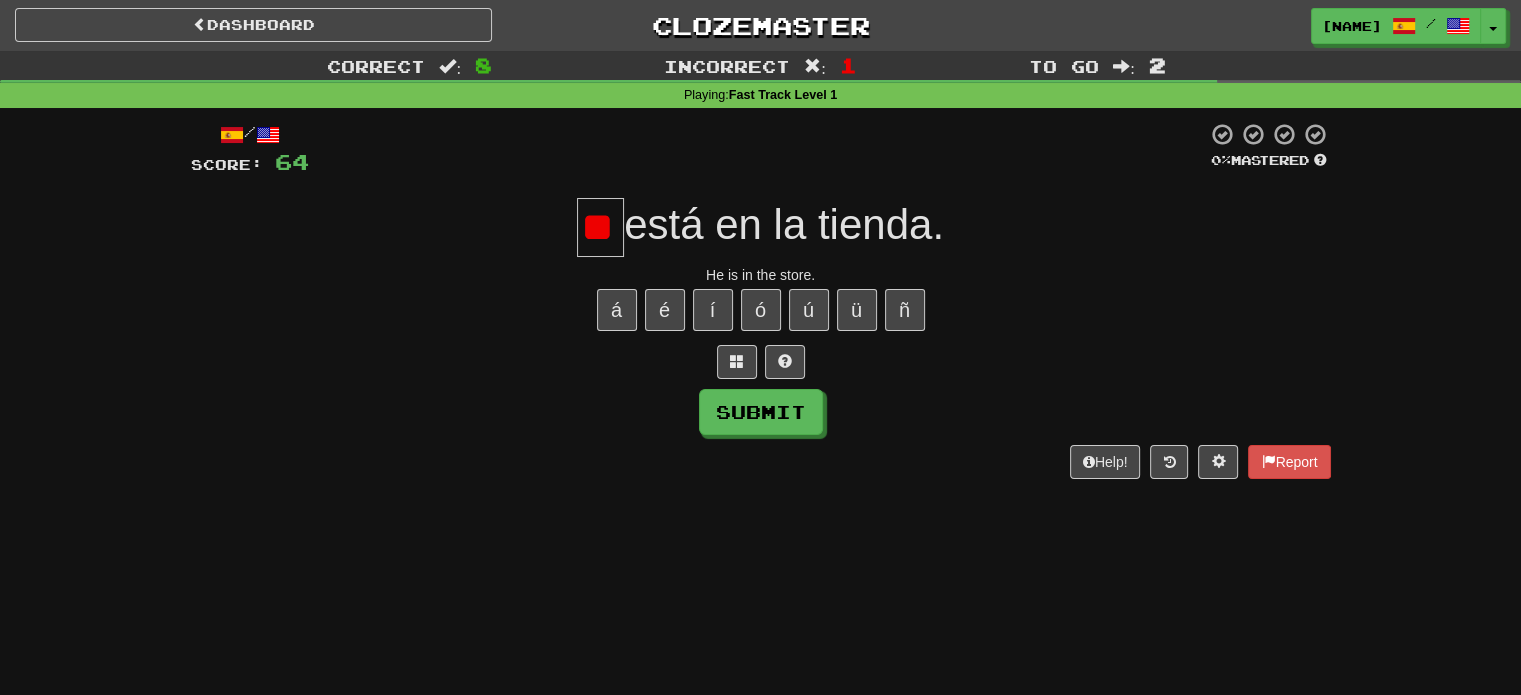 type on "*" 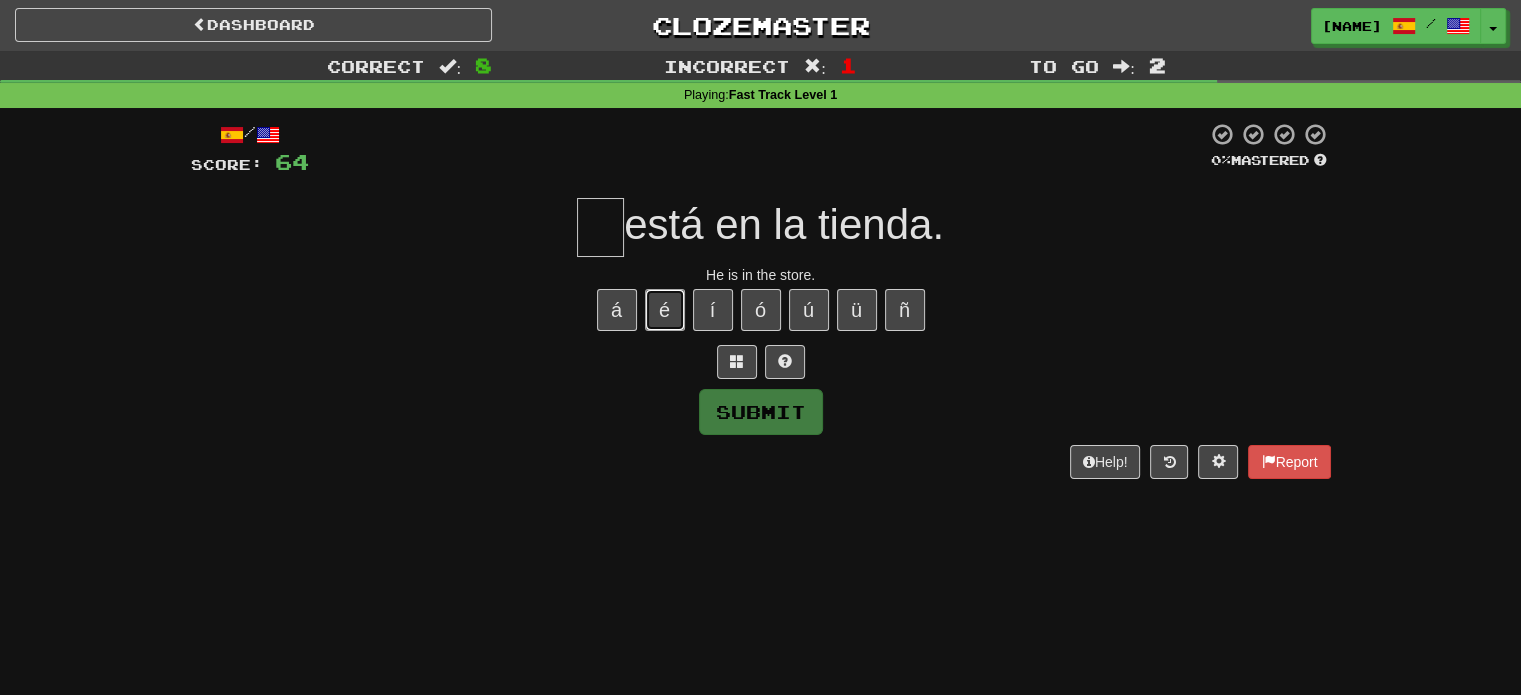 click on "é" at bounding box center (665, 310) 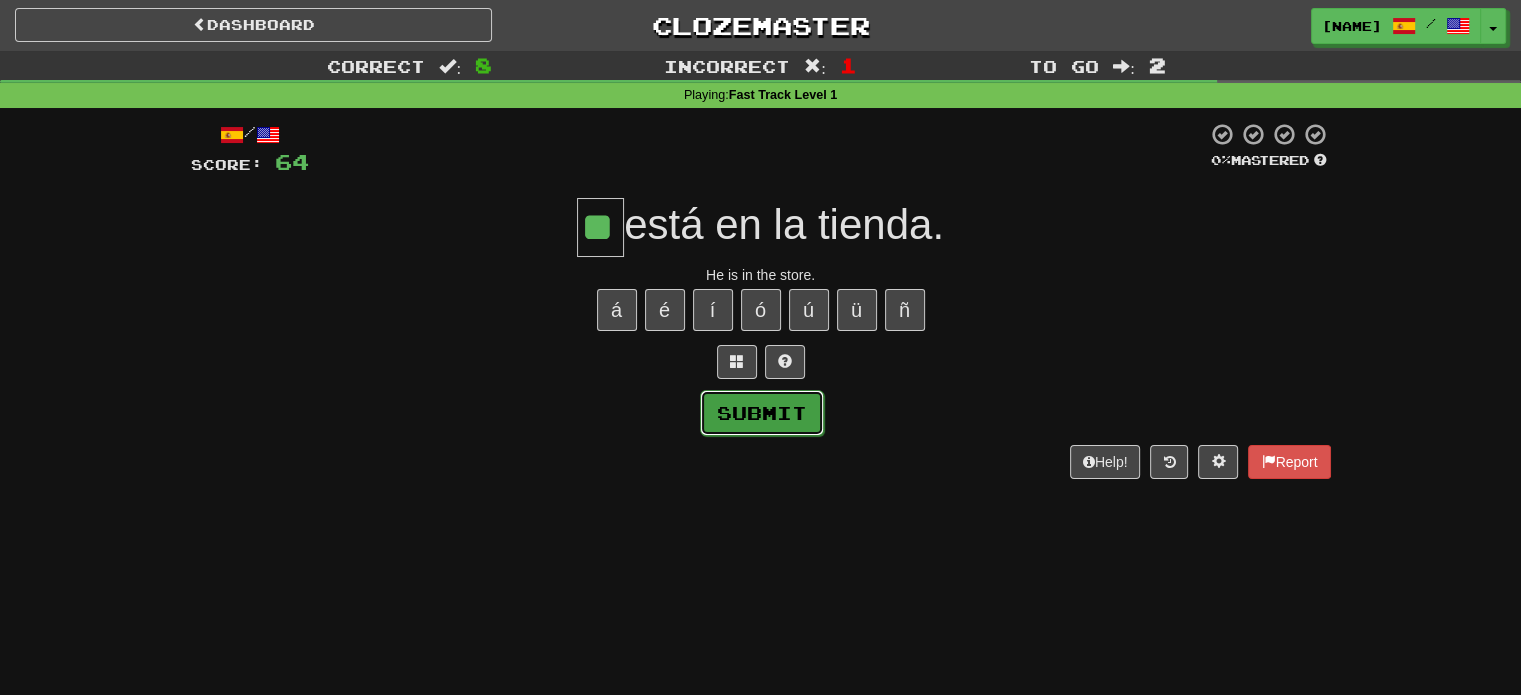 click on "Submit" at bounding box center [762, 413] 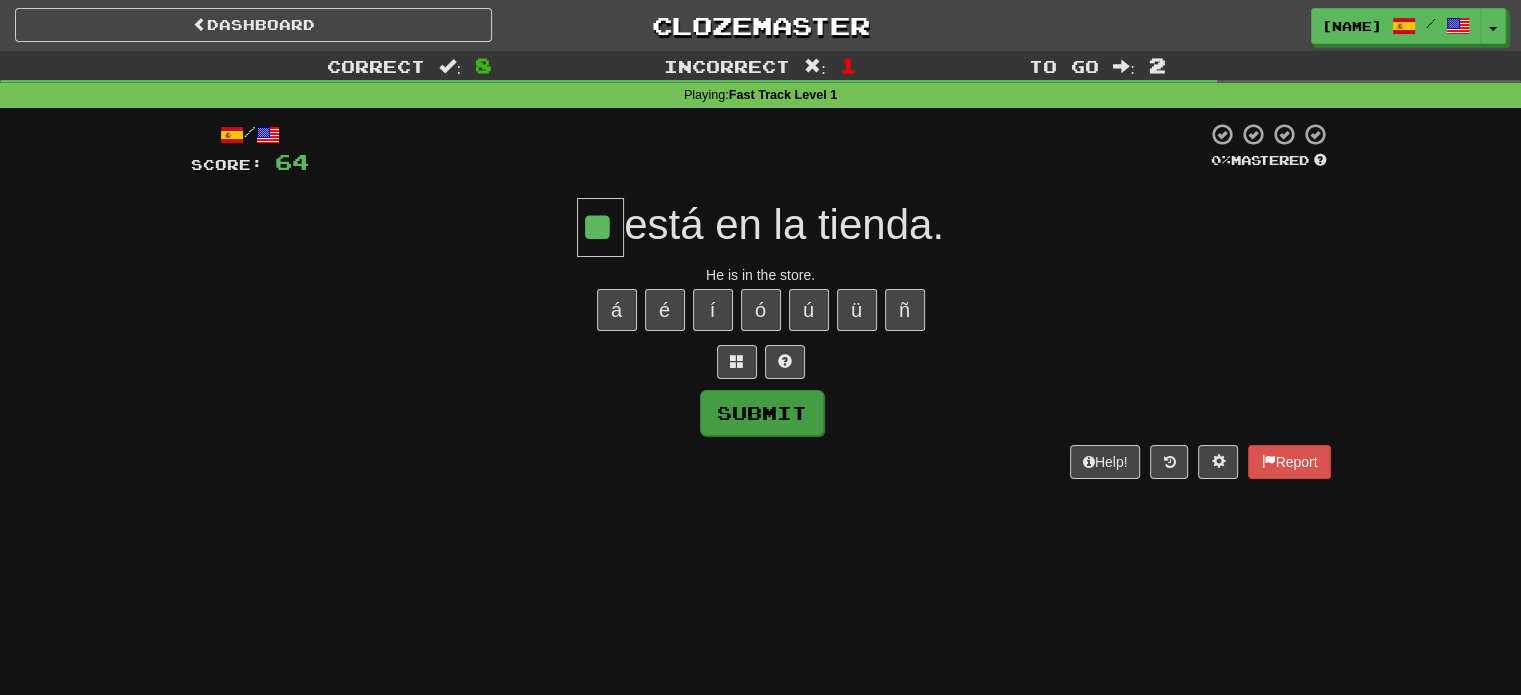 type on "**" 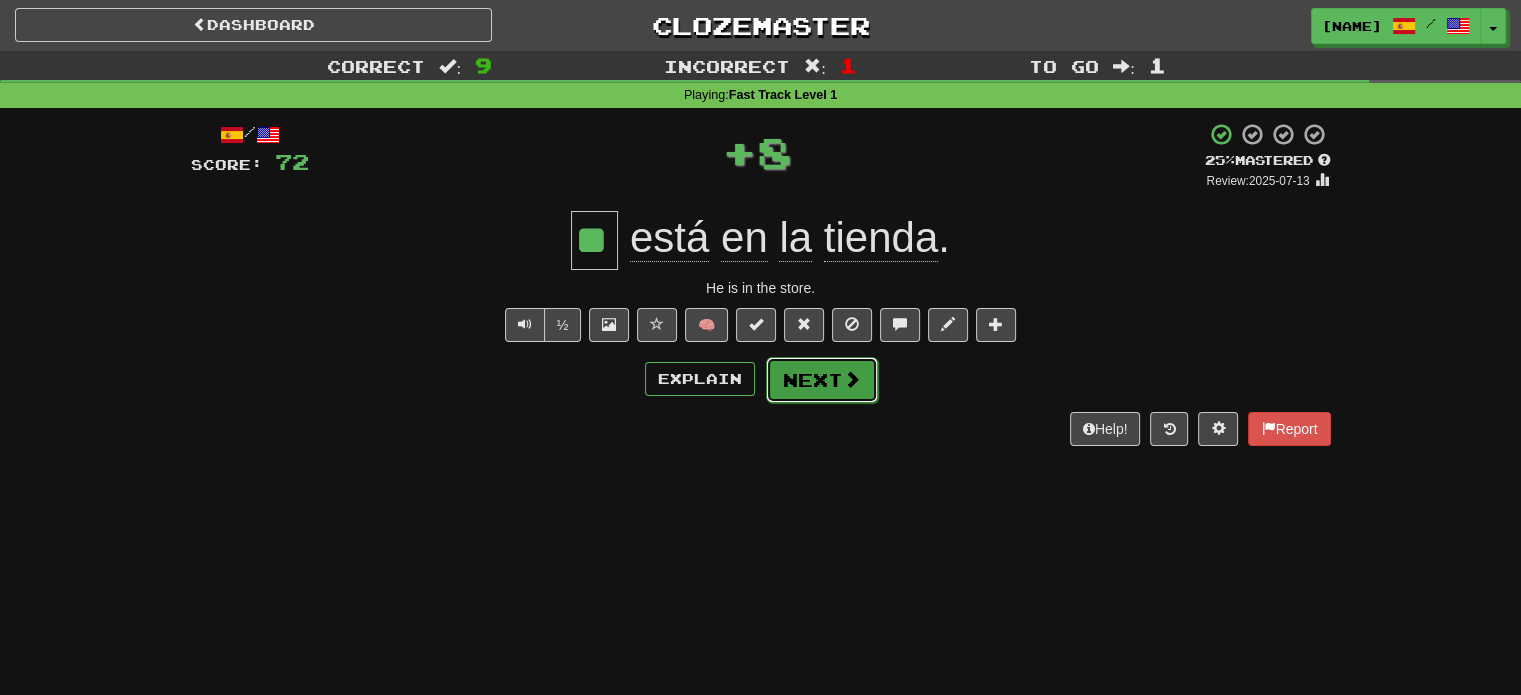 click on "Next" at bounding box center [822, 380] 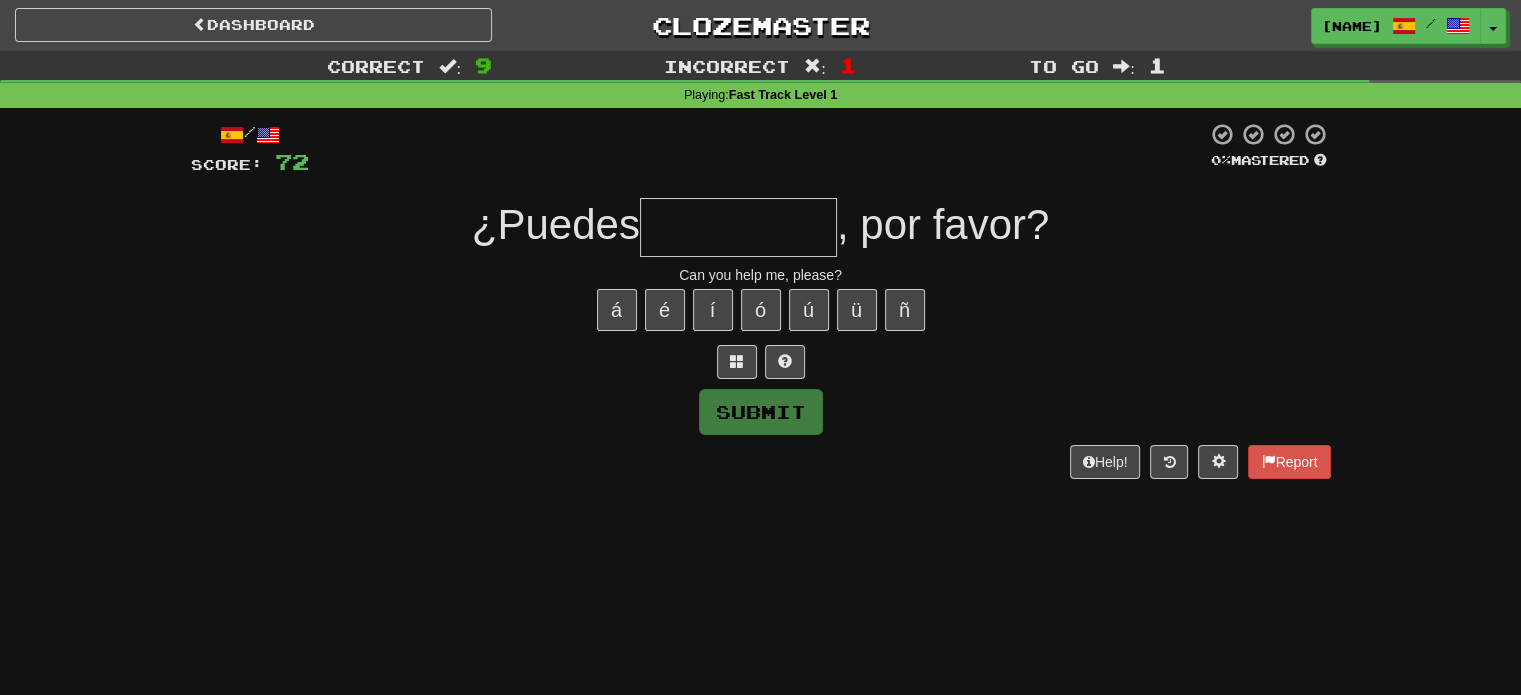click at bounding box center (738, 227) 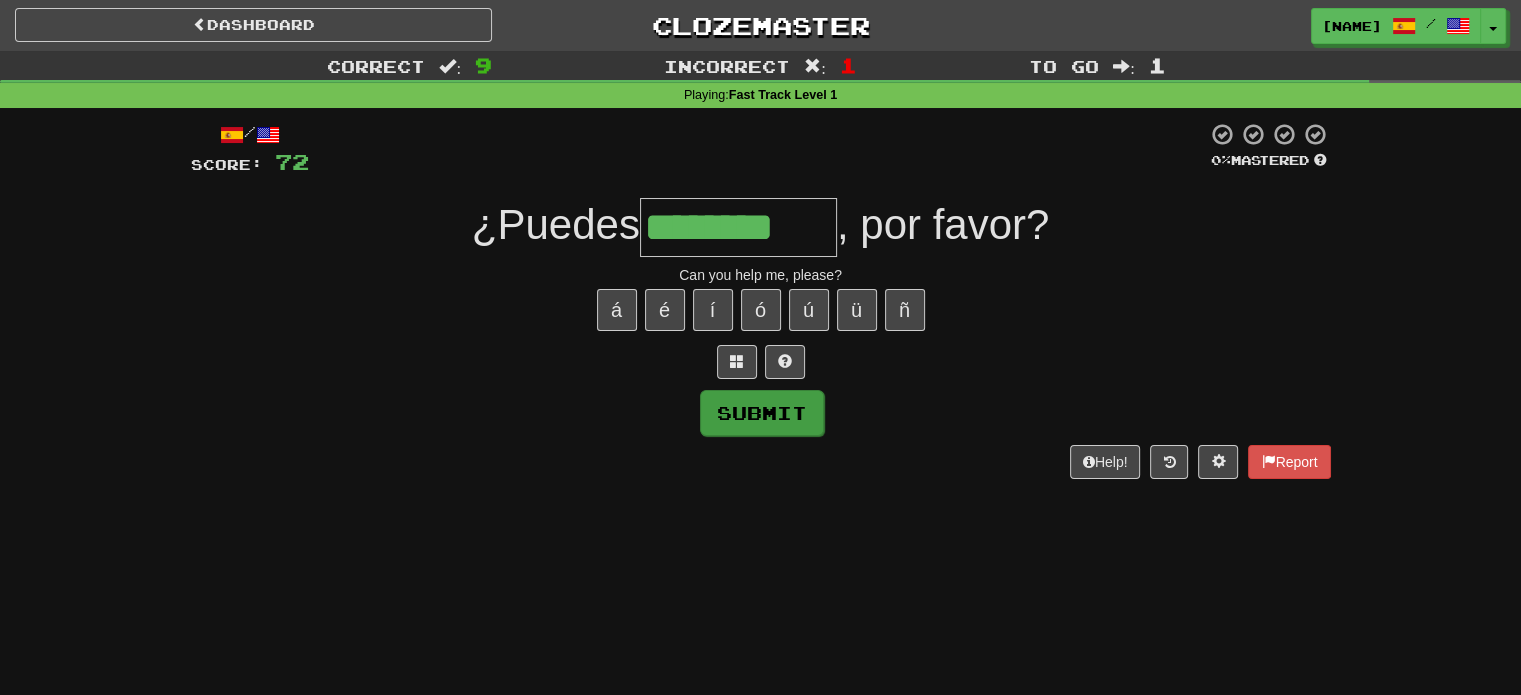 type on "********" 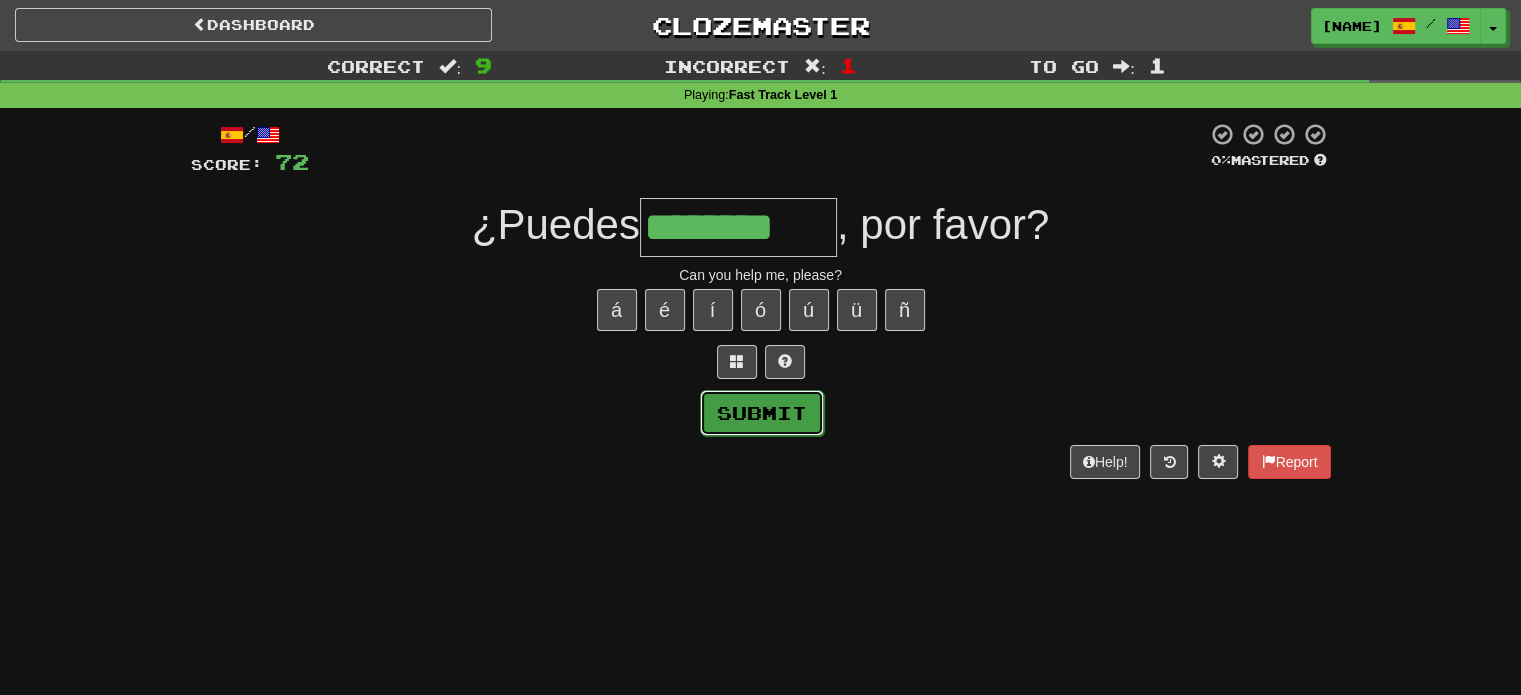 click on "Submit" at bounding box center [762, 413] 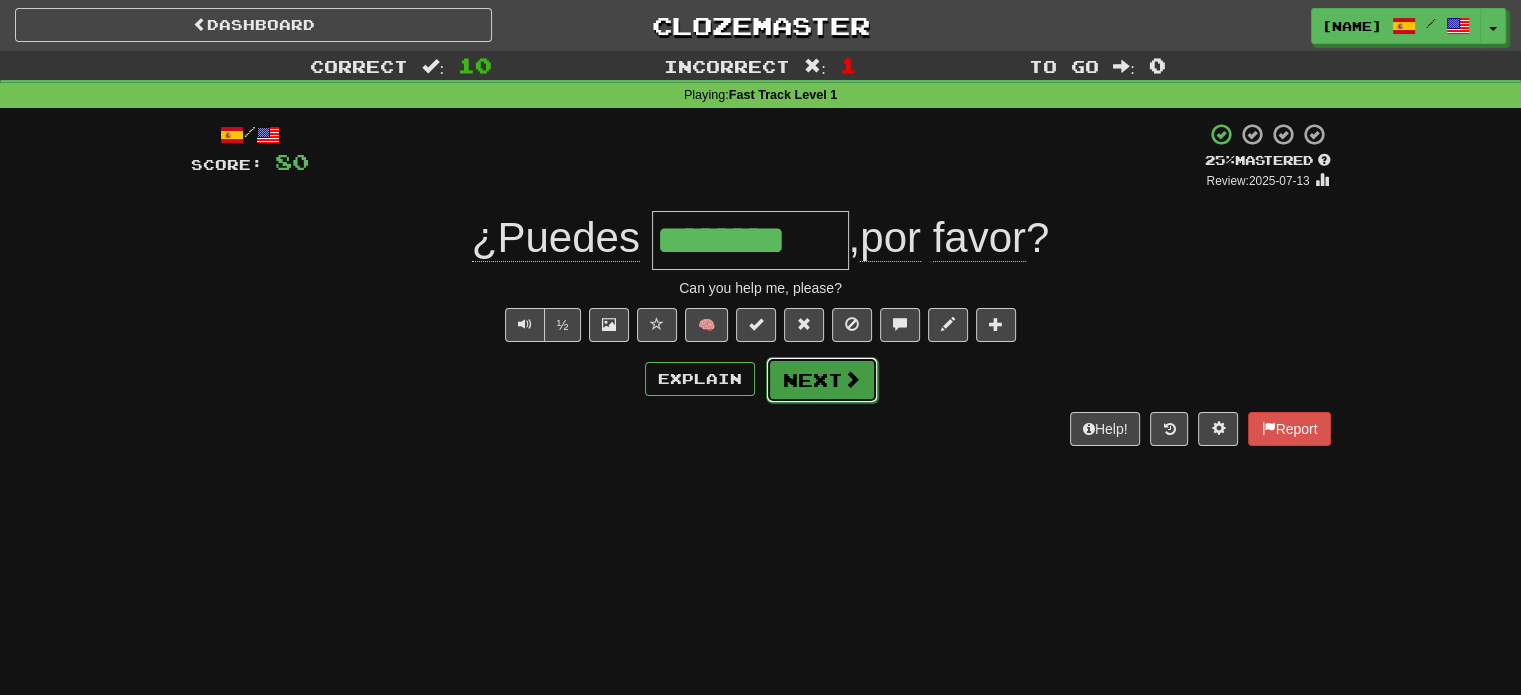 click at bounding box center [852, 379] 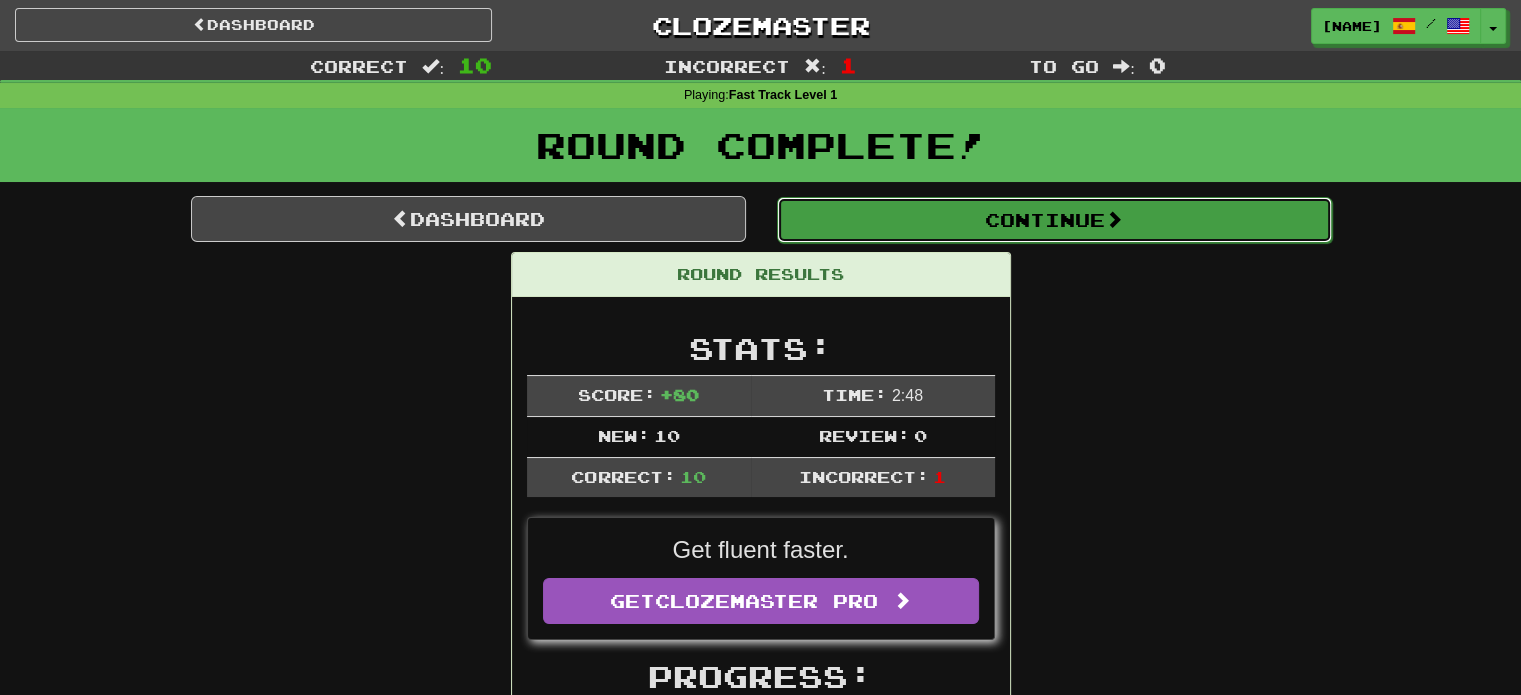 click on "Continue" at bounding box center (1054, 220) 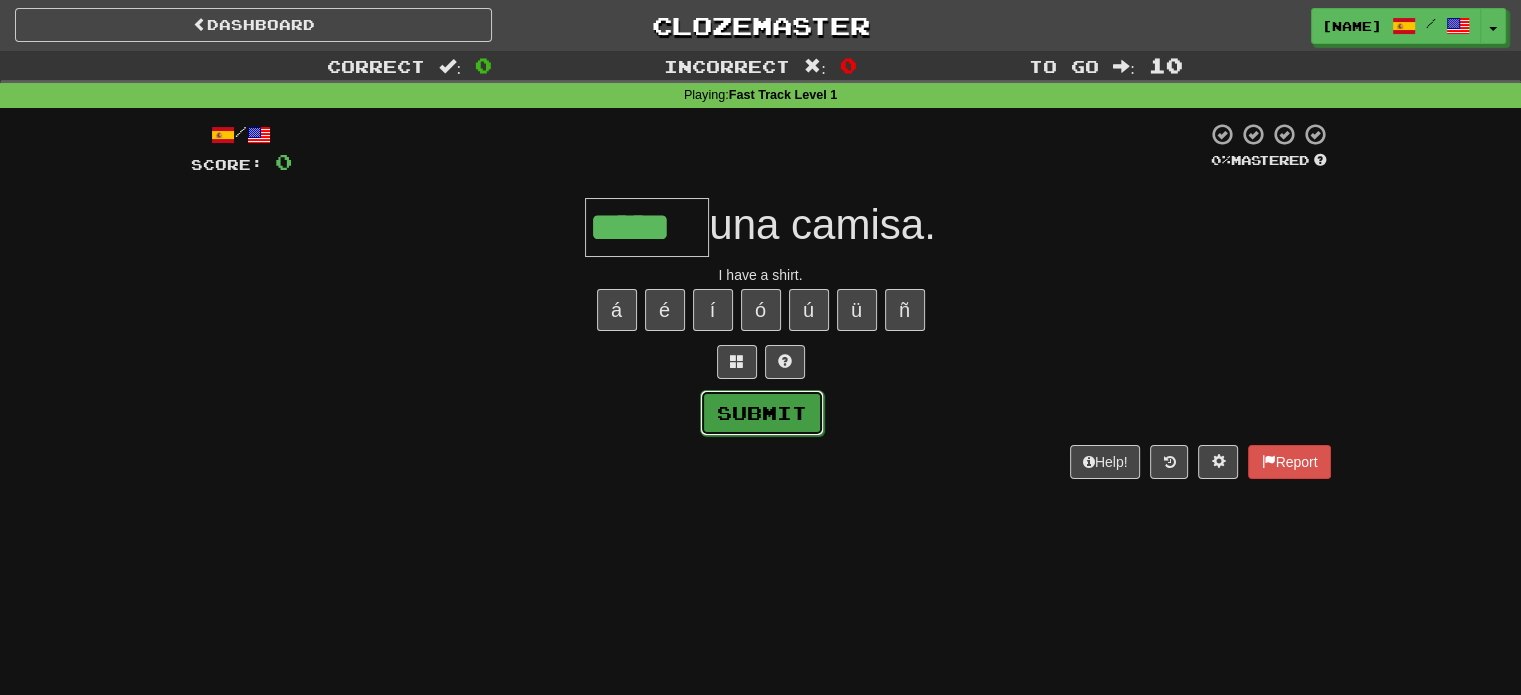 click on "Submit" at bounding box center [762, 413] 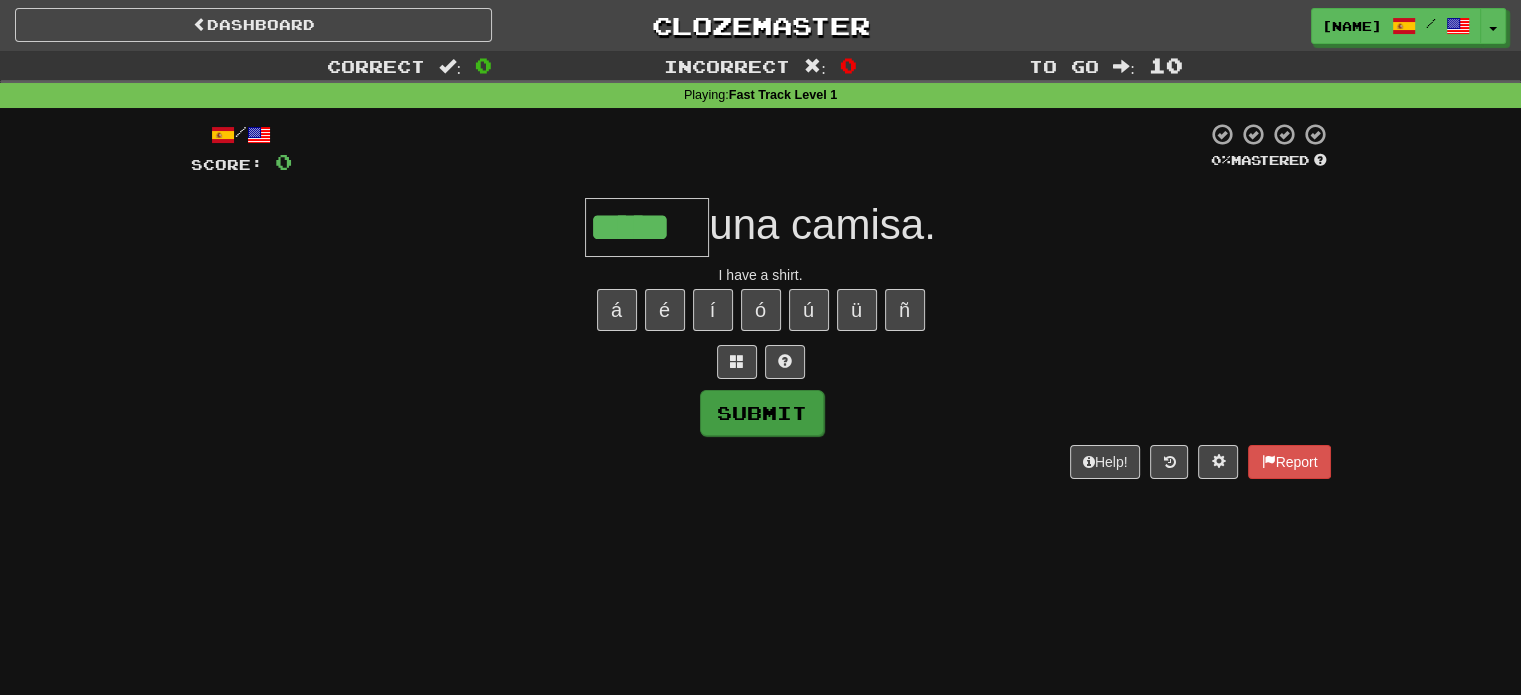 type on "*****" 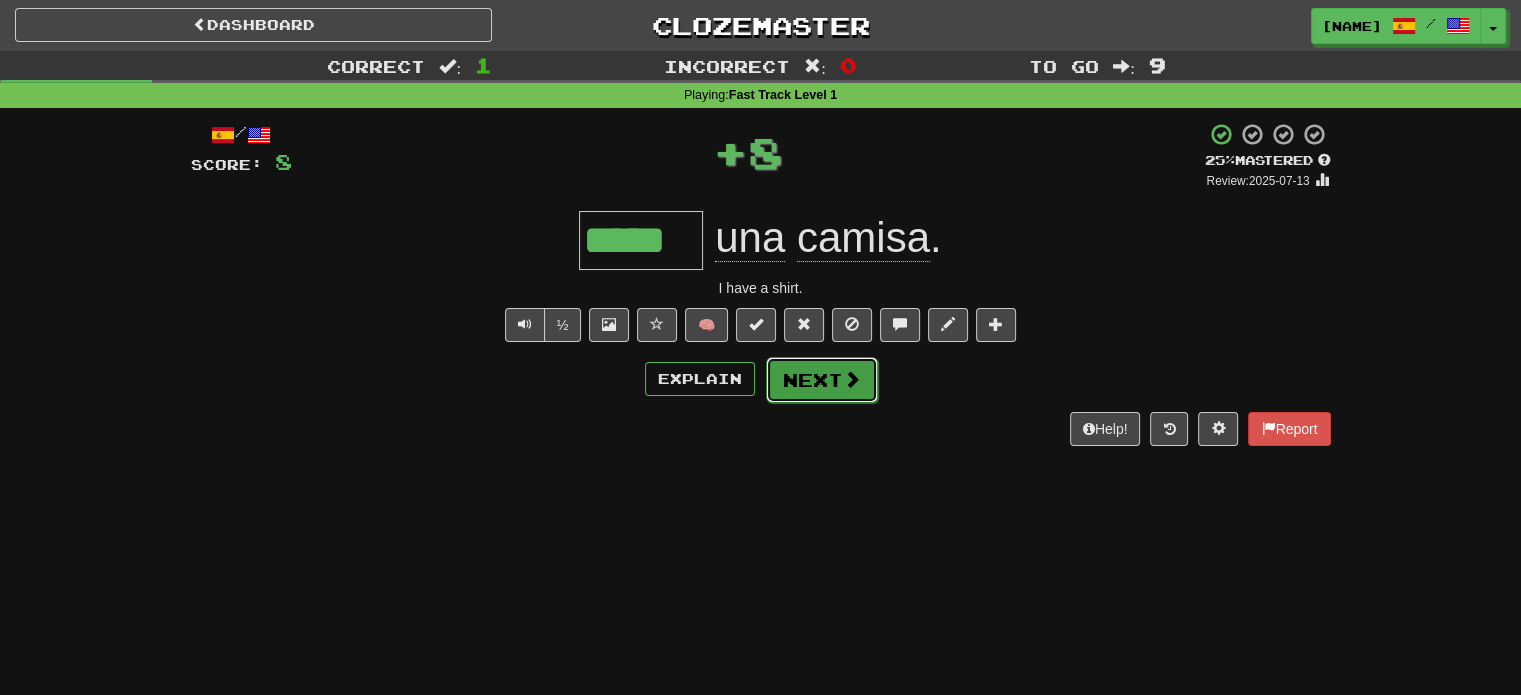 click on "Next" at bounding box center [822, 380] 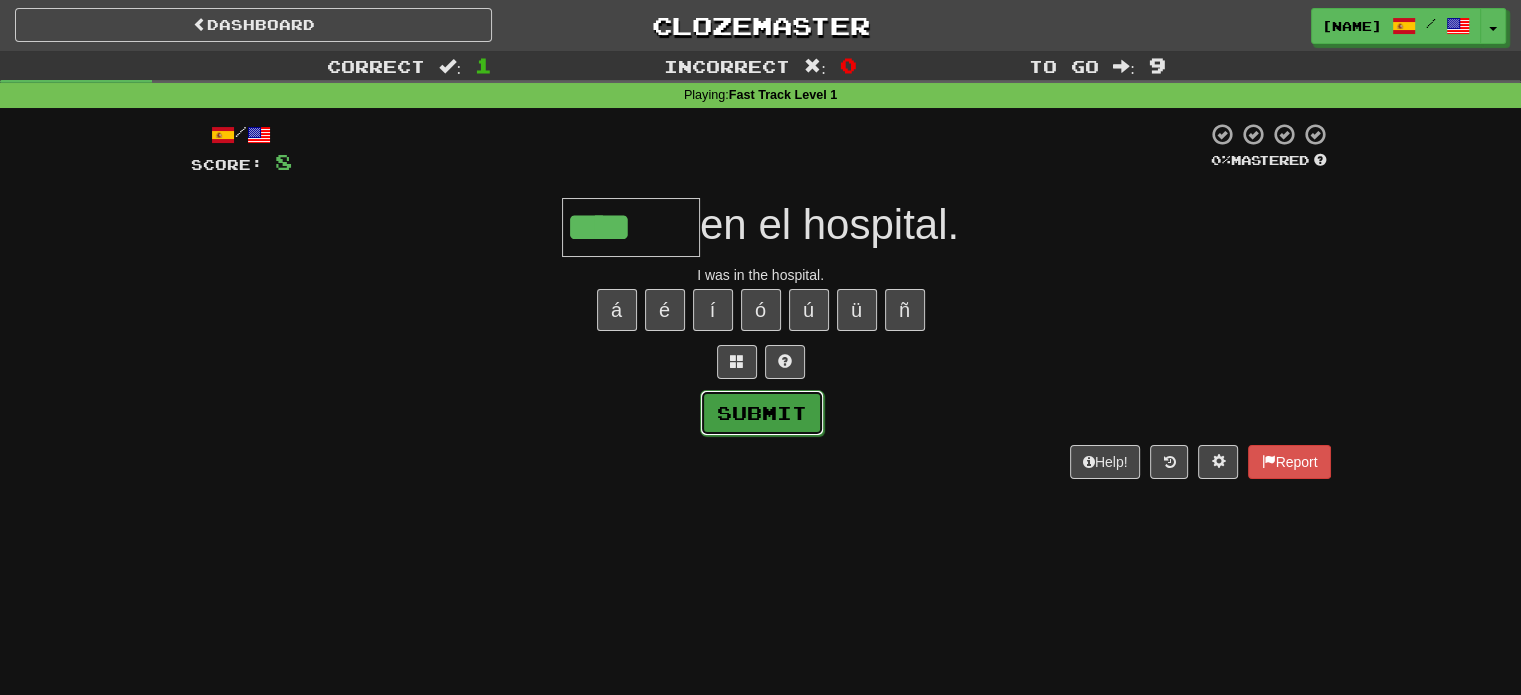 click on "Submit" at bounding box center [762, 413] 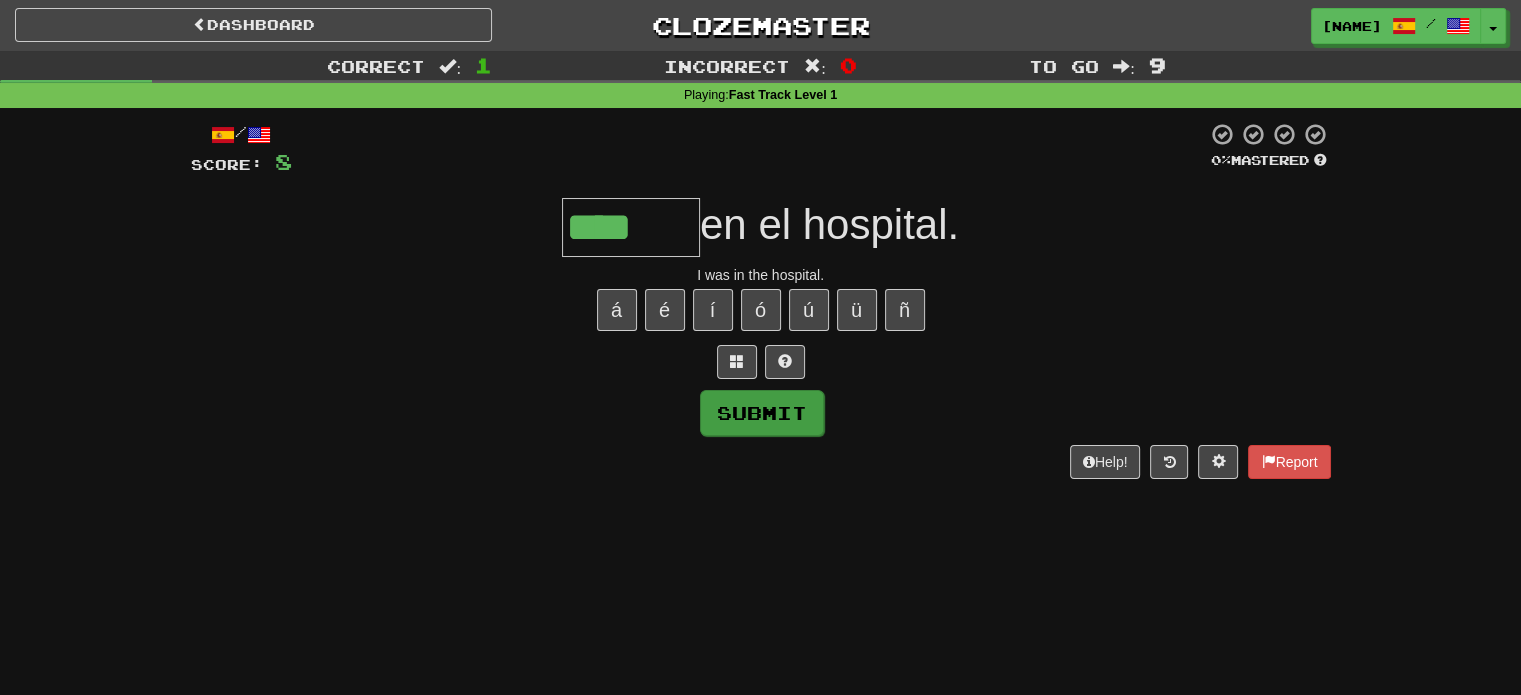 type on "******" 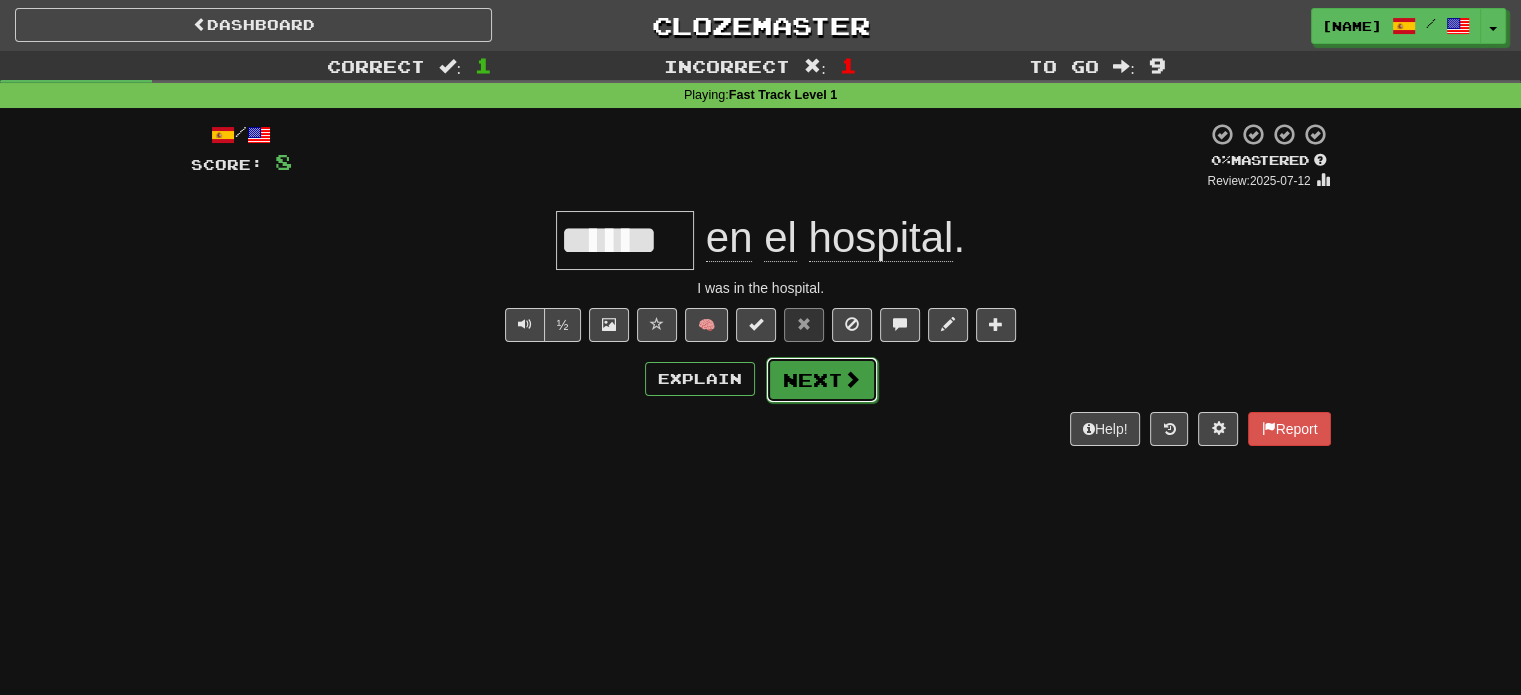 click on "Next" at bounding box center [822, 380] 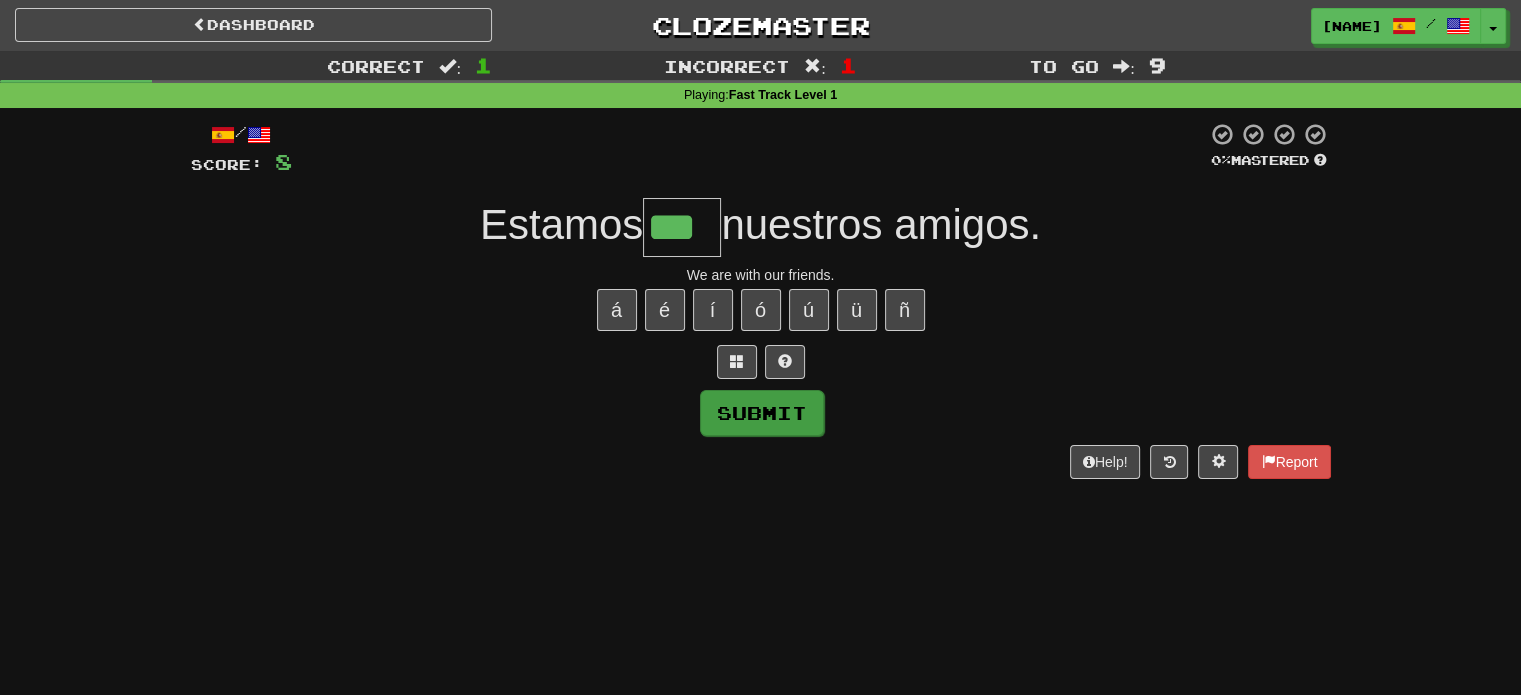 type on "***" 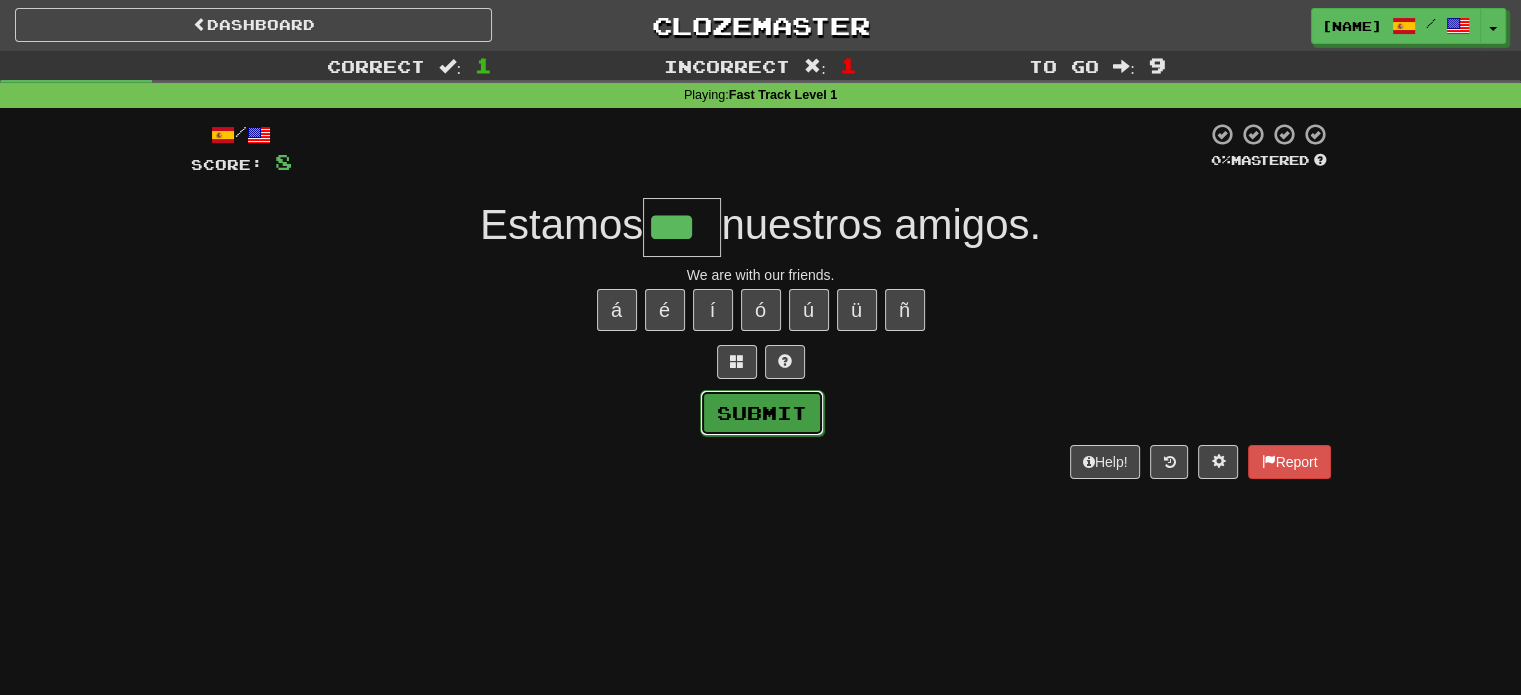 click on "Submit" at bounding box center [762, 413] 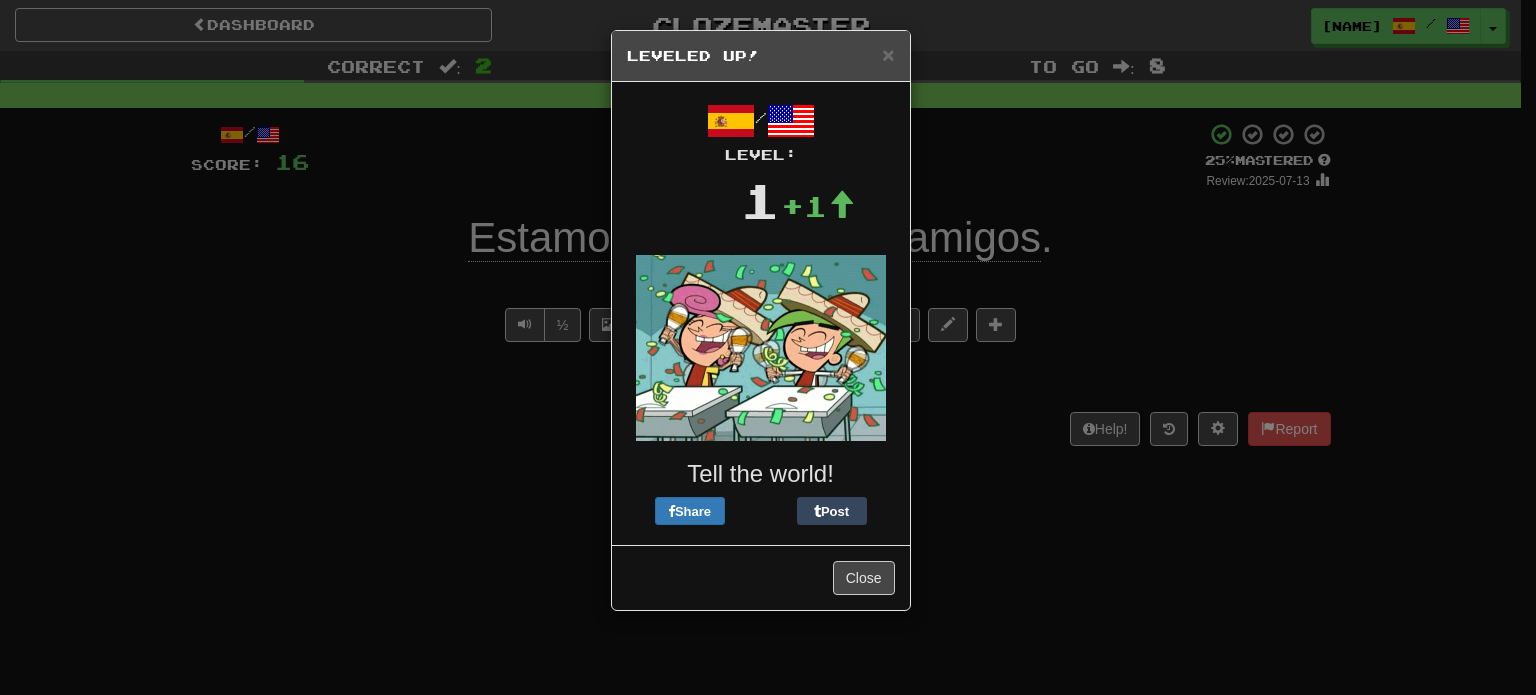 click on "× Leveled Up!" at bounding box center [761, 56] 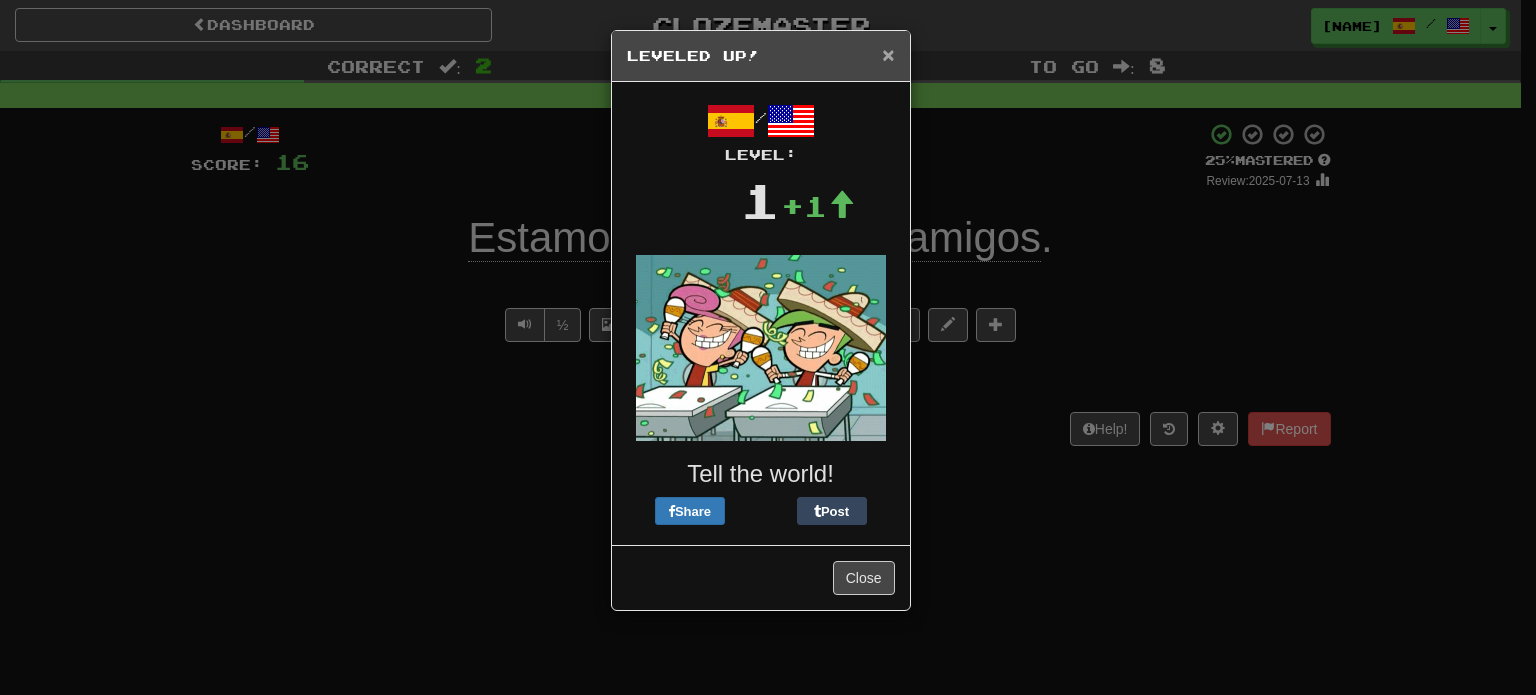 click on "×" at bounding box center [888, 54] 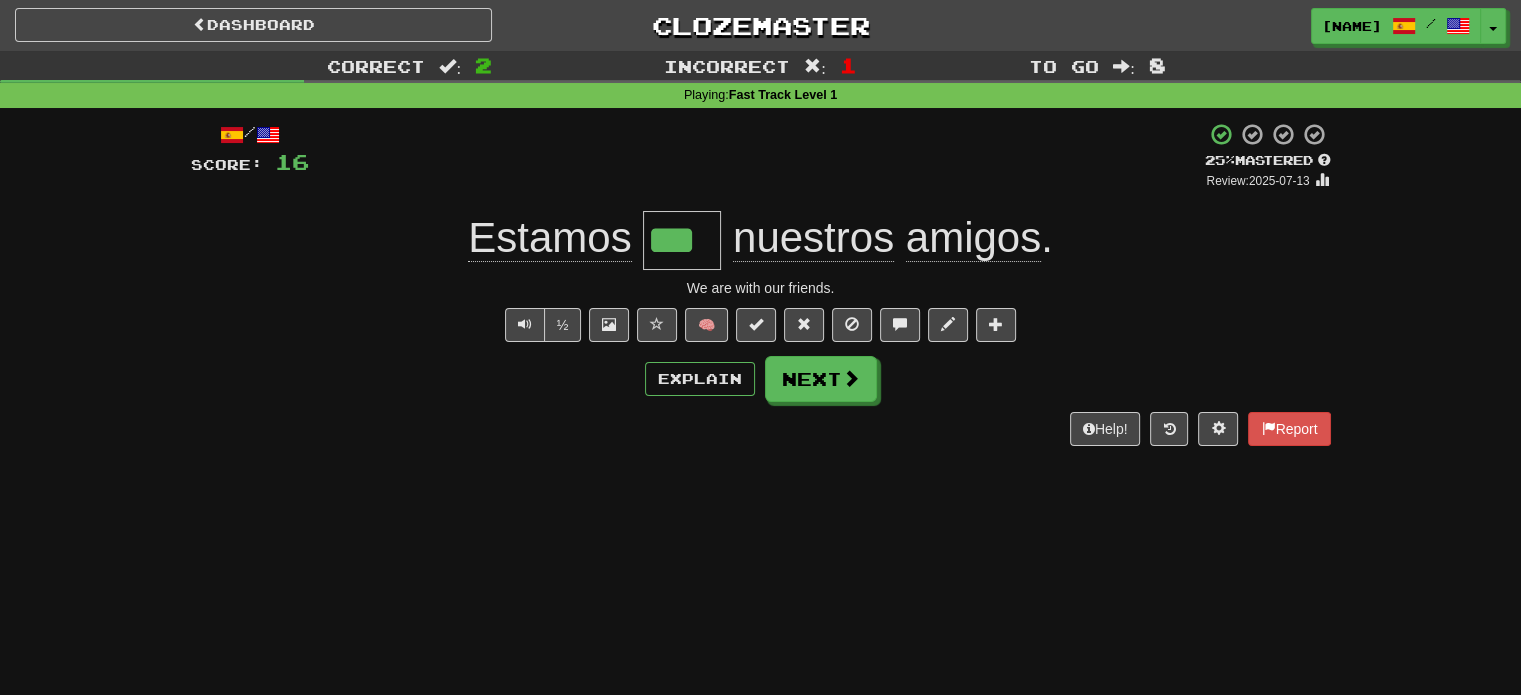 click on "/  Score:   16 + 8 25 %  Mastered Review:  2025-07-13 Estamos   ***   nuestros   amigos . We are with our friends. ½ 🧠 Explain Next  Help!  Report" at bounding box center [761, 284] 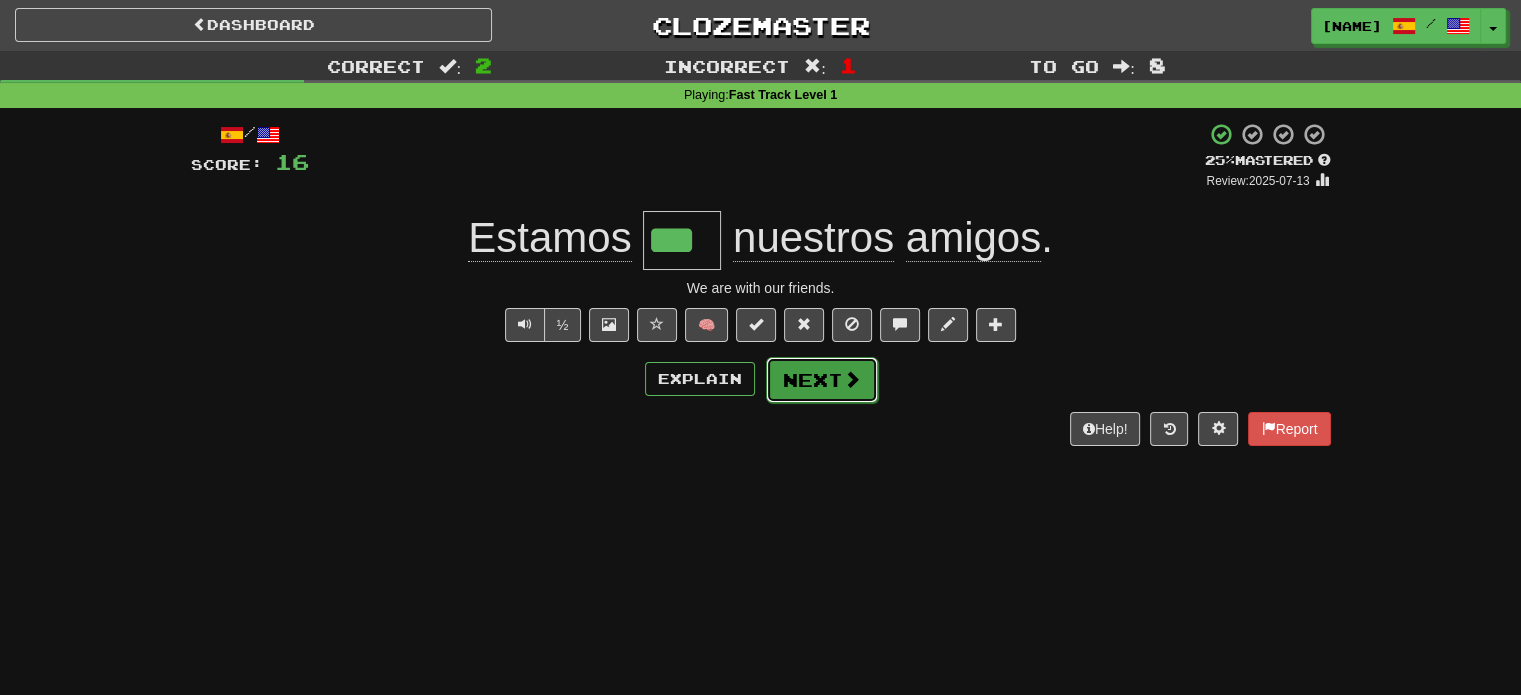 click on "Next" at bounding box center (822, 380) 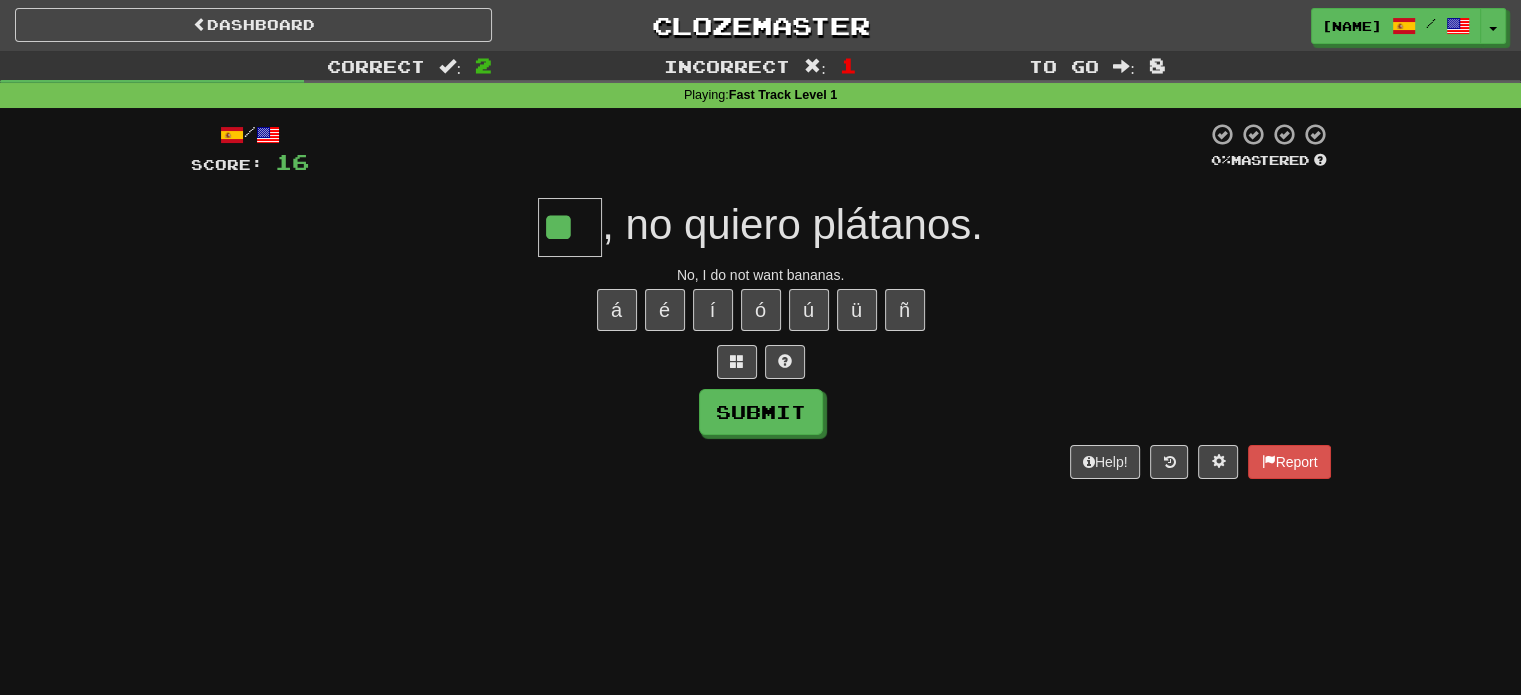 type on "*" 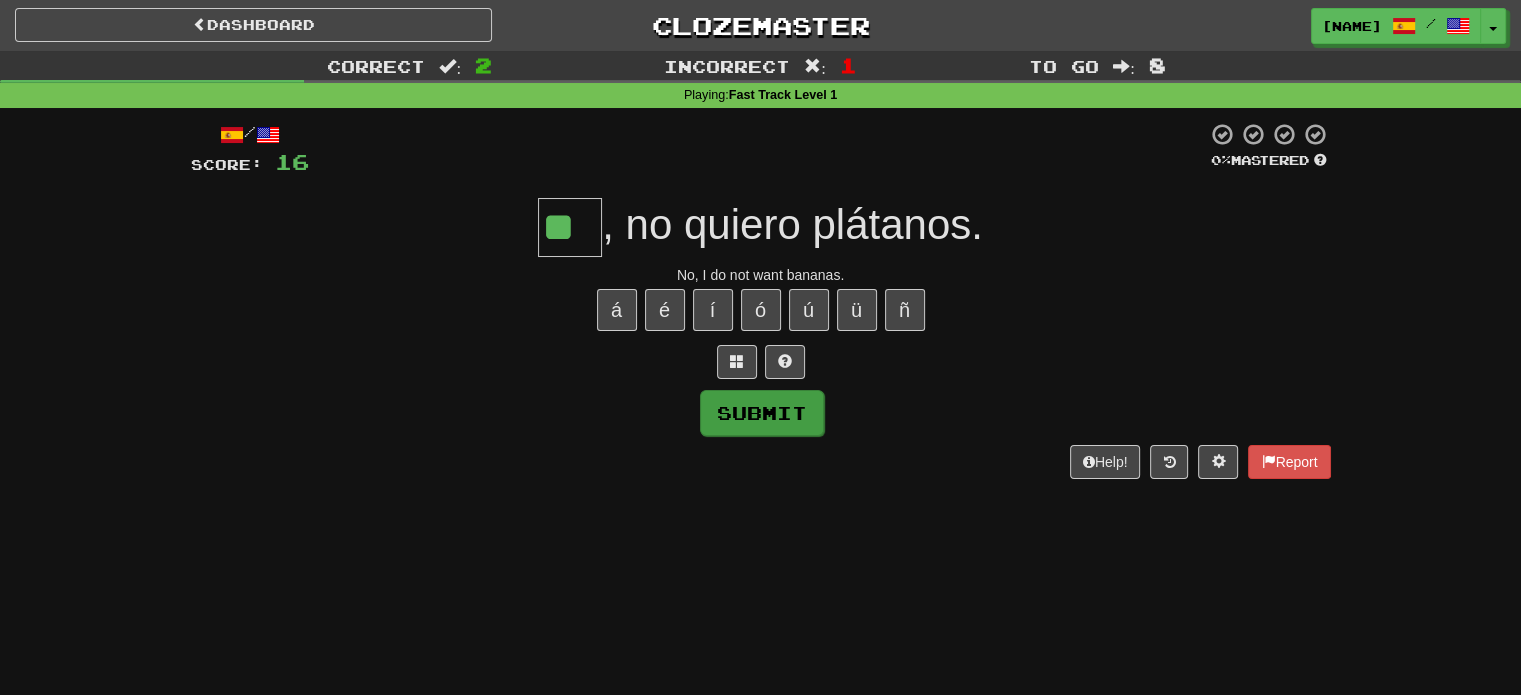 type on "**" 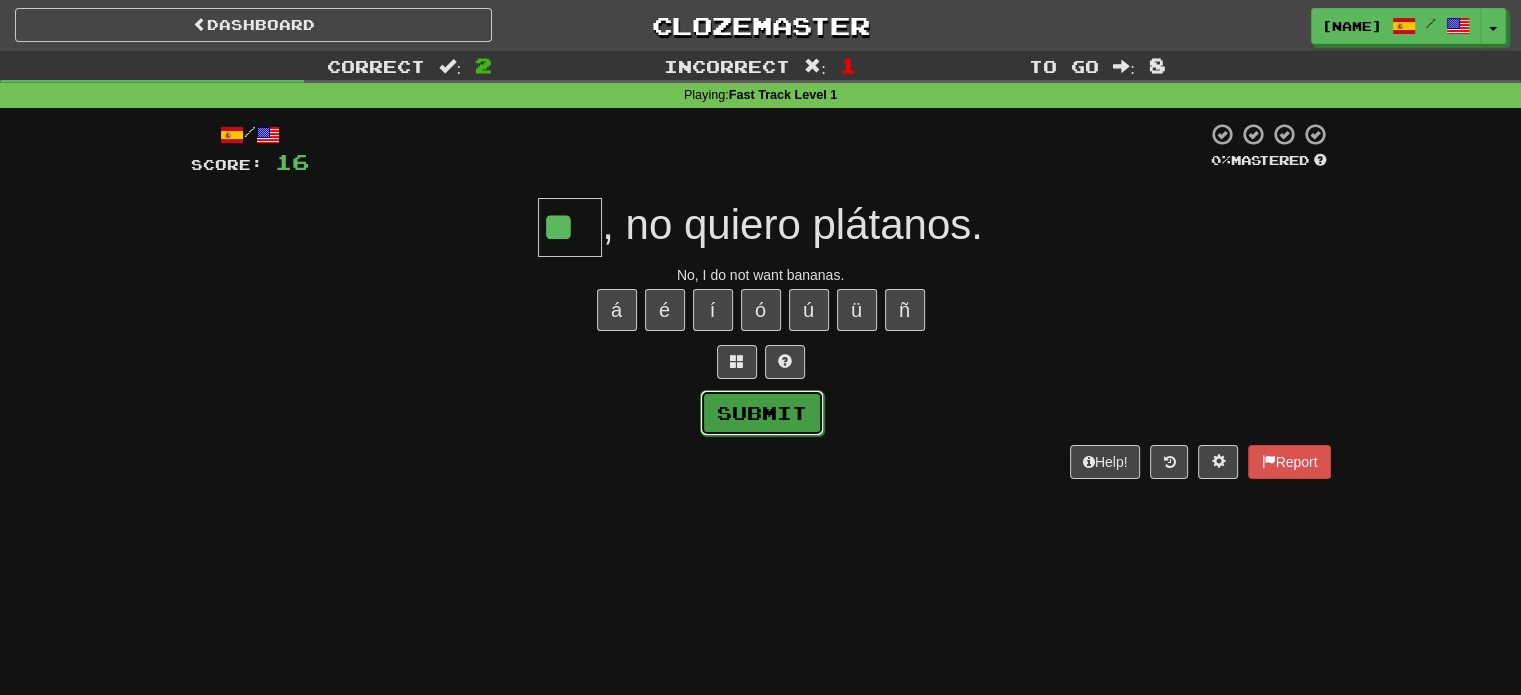 click on "Submit" at bounding box center [762, 413] 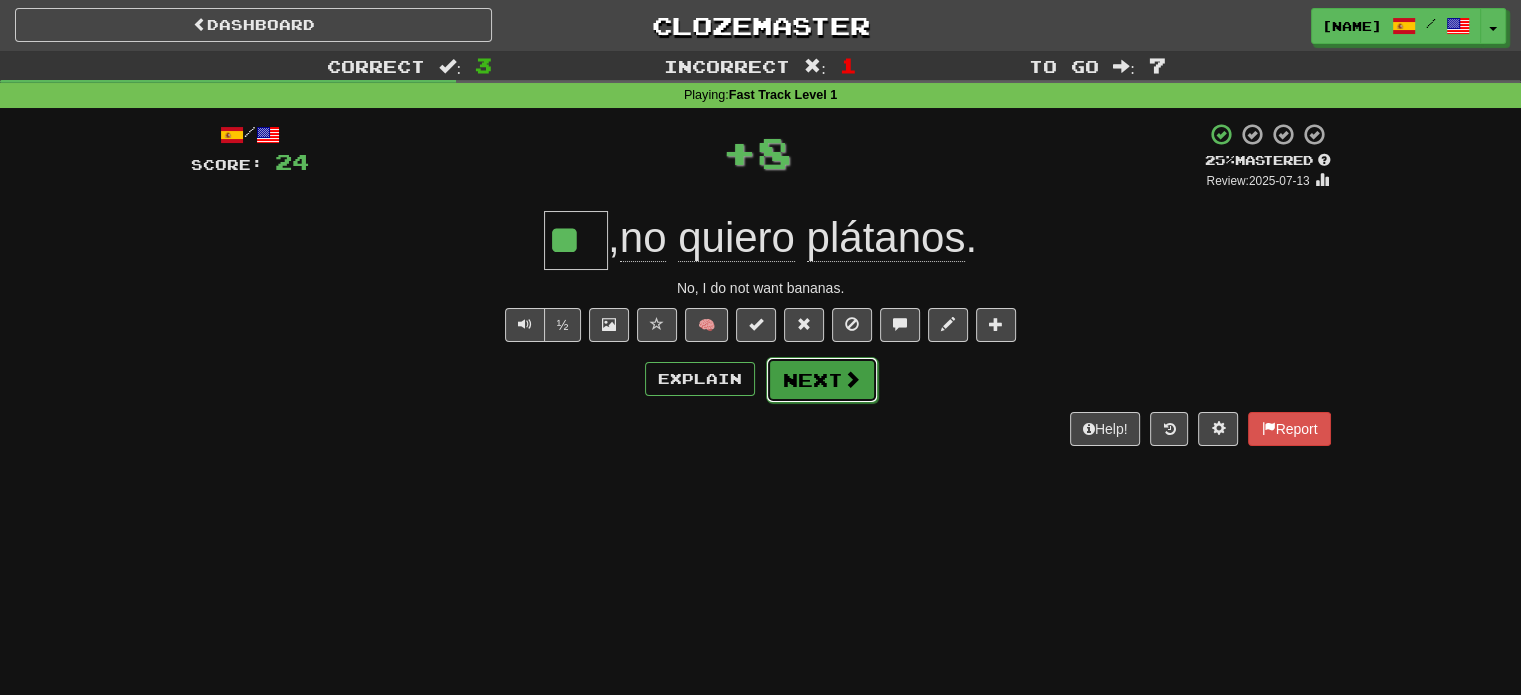 click on "Next" at bounding box center [822, 380] 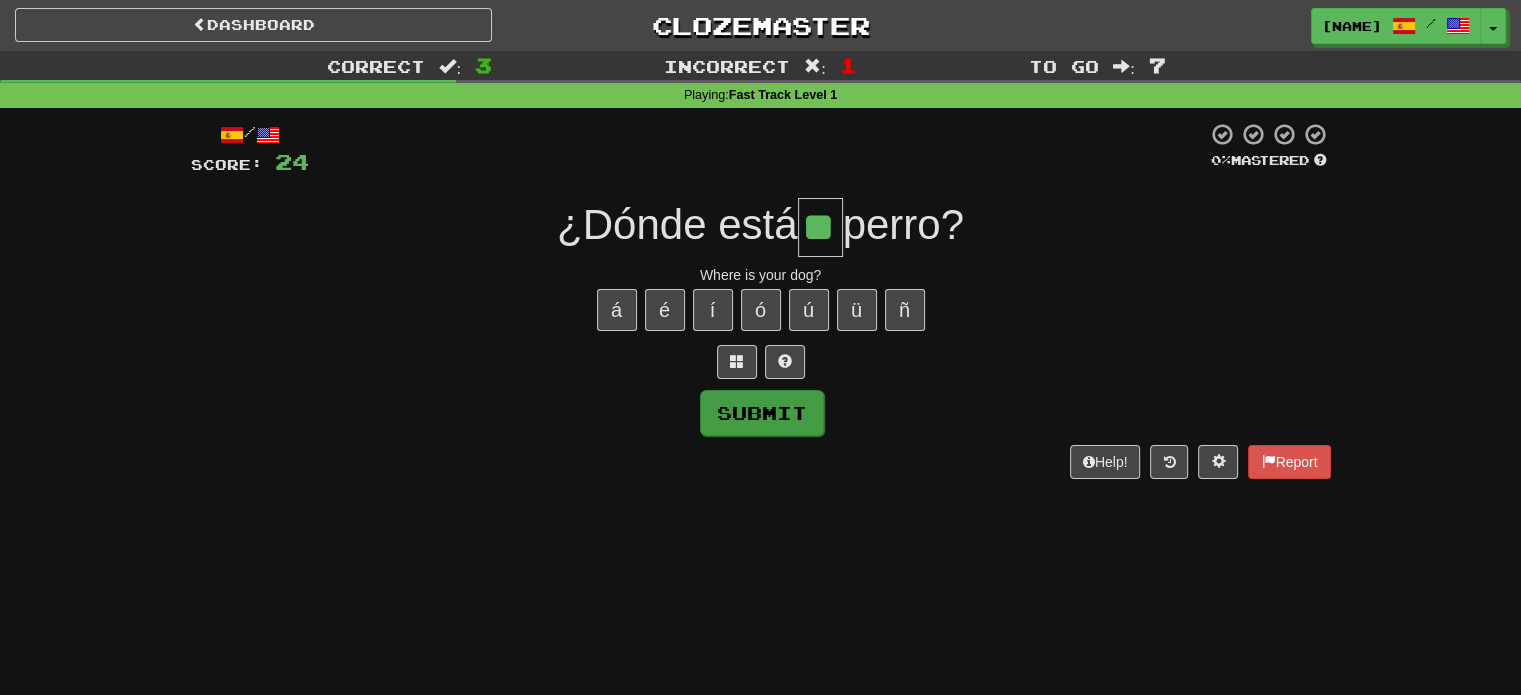 type on "**" 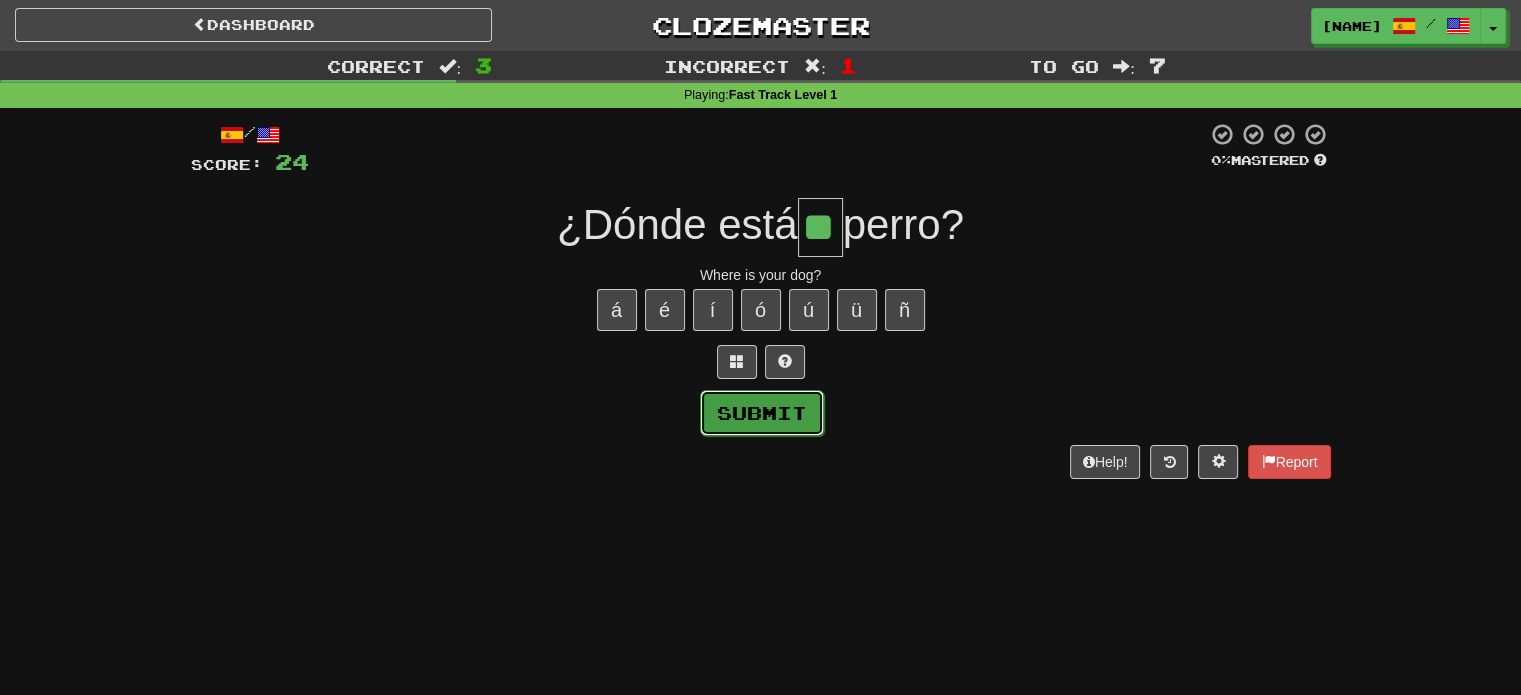 click on "Submit" at bounding box center [762, 413] 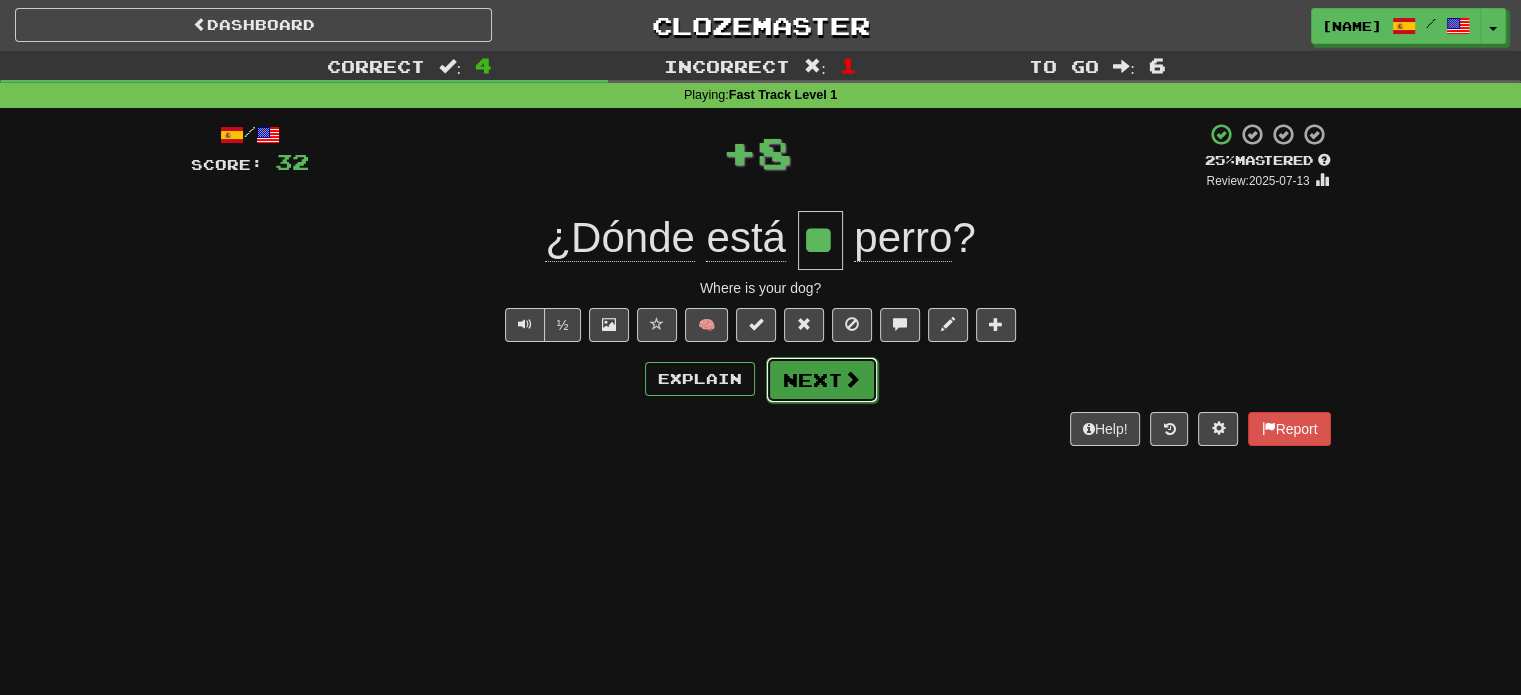 click on "Next" at bounding box center [822, 380] 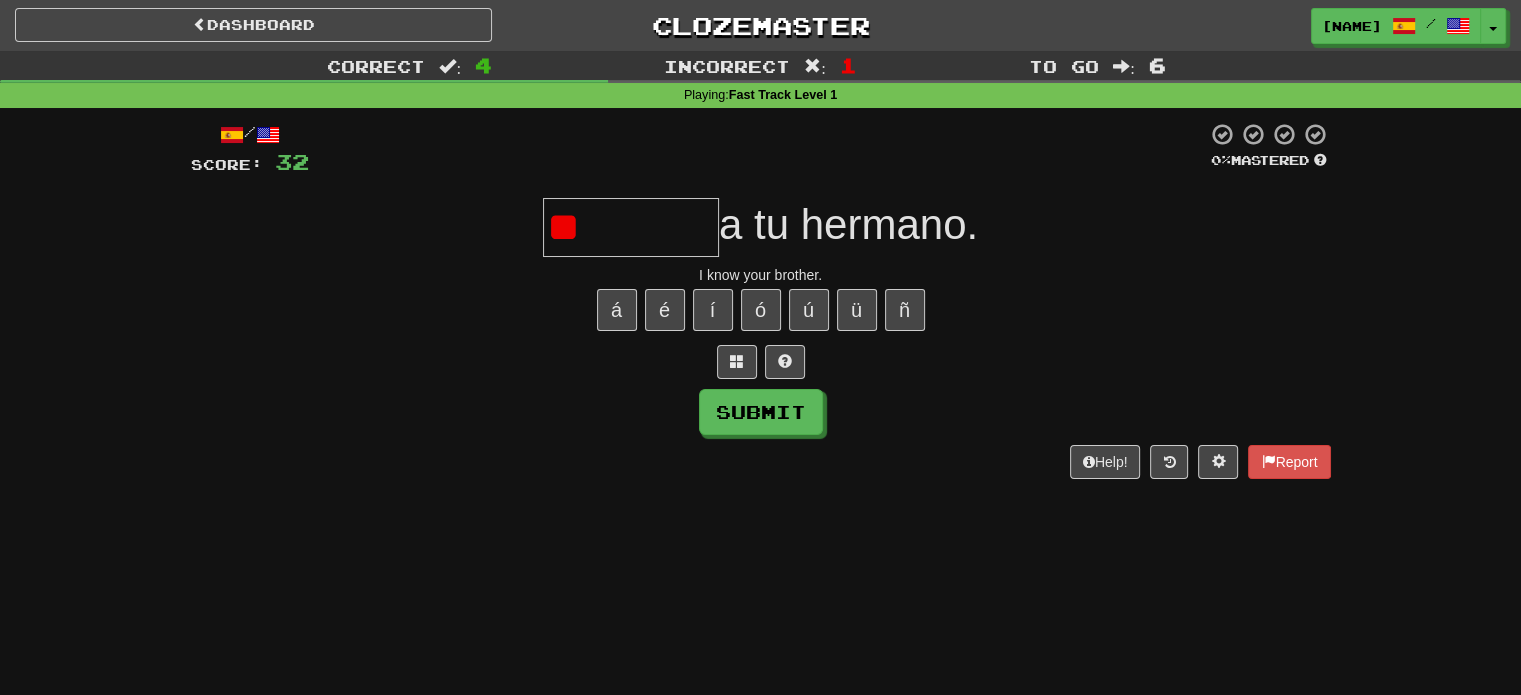 type on "*" 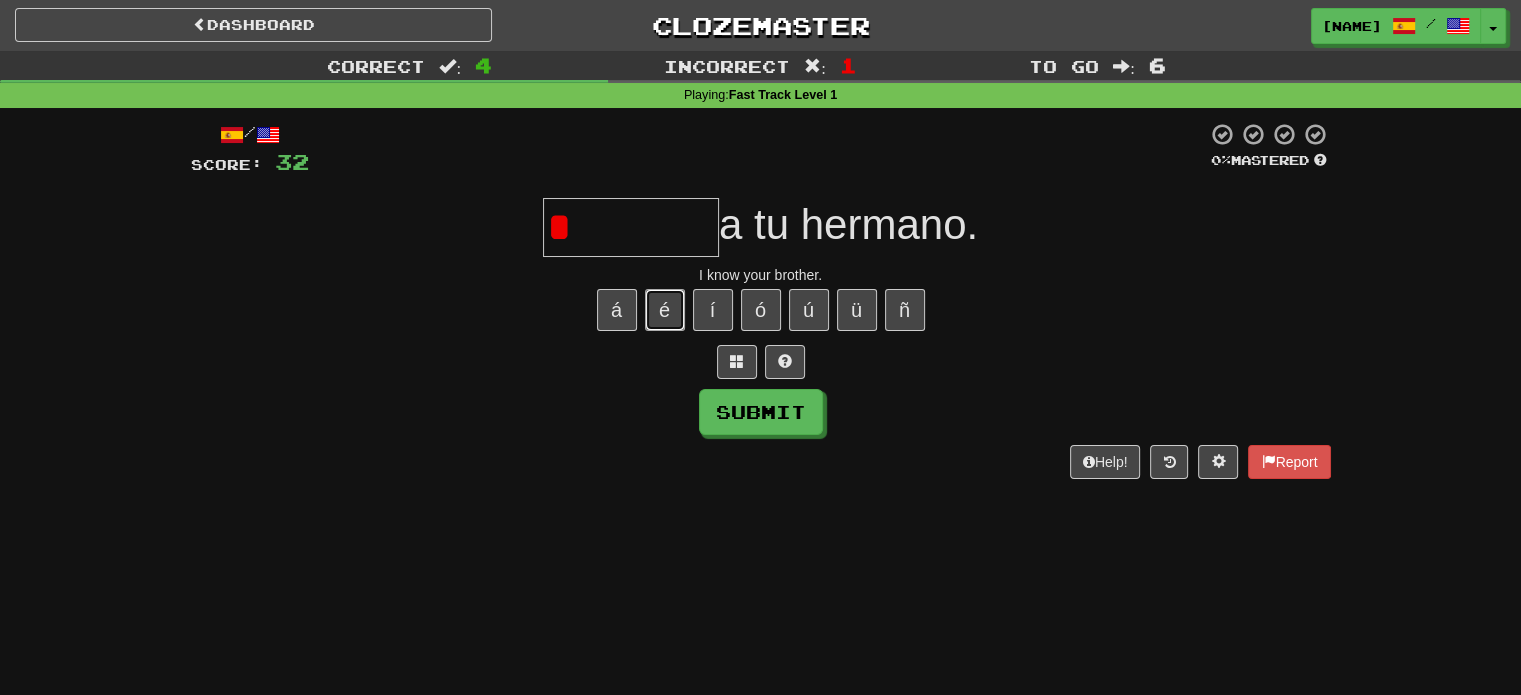 click on "é" at bounding box center (665, 310) 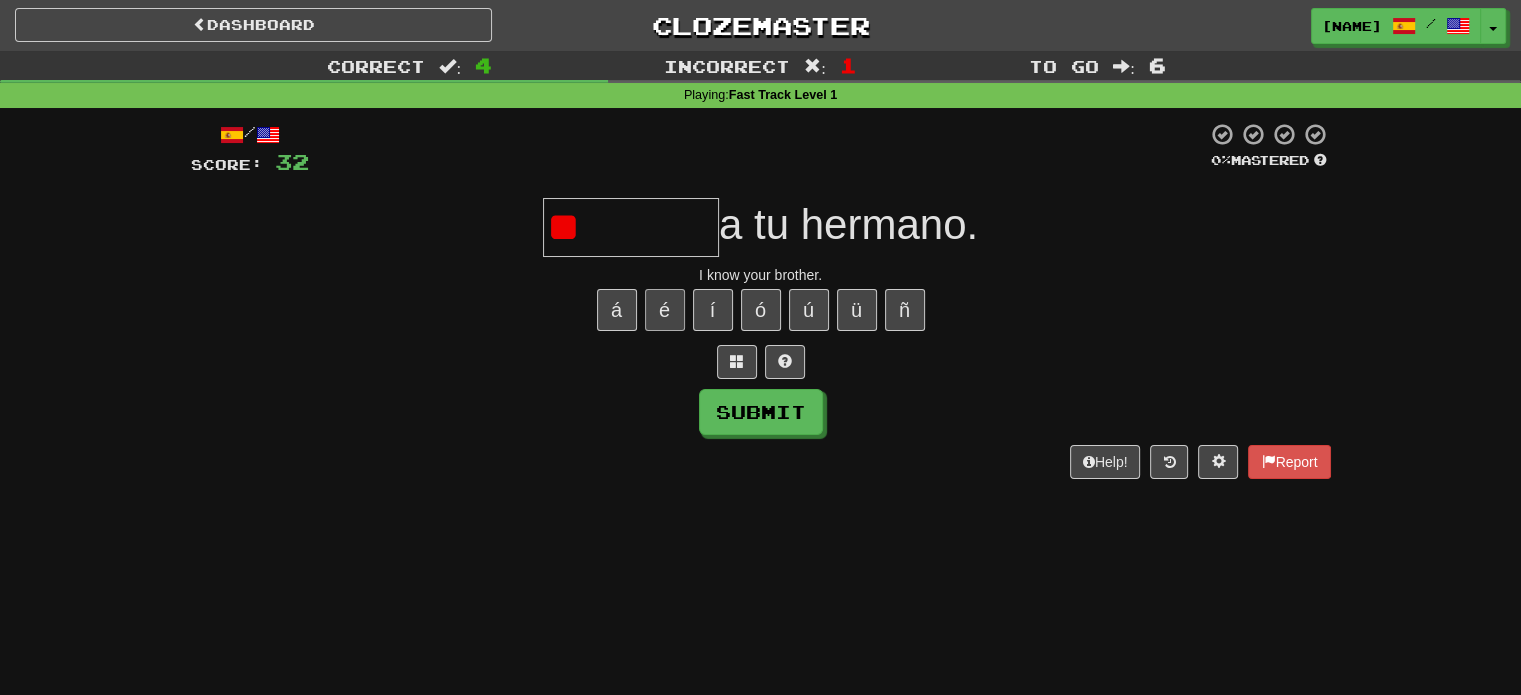 type on "*" 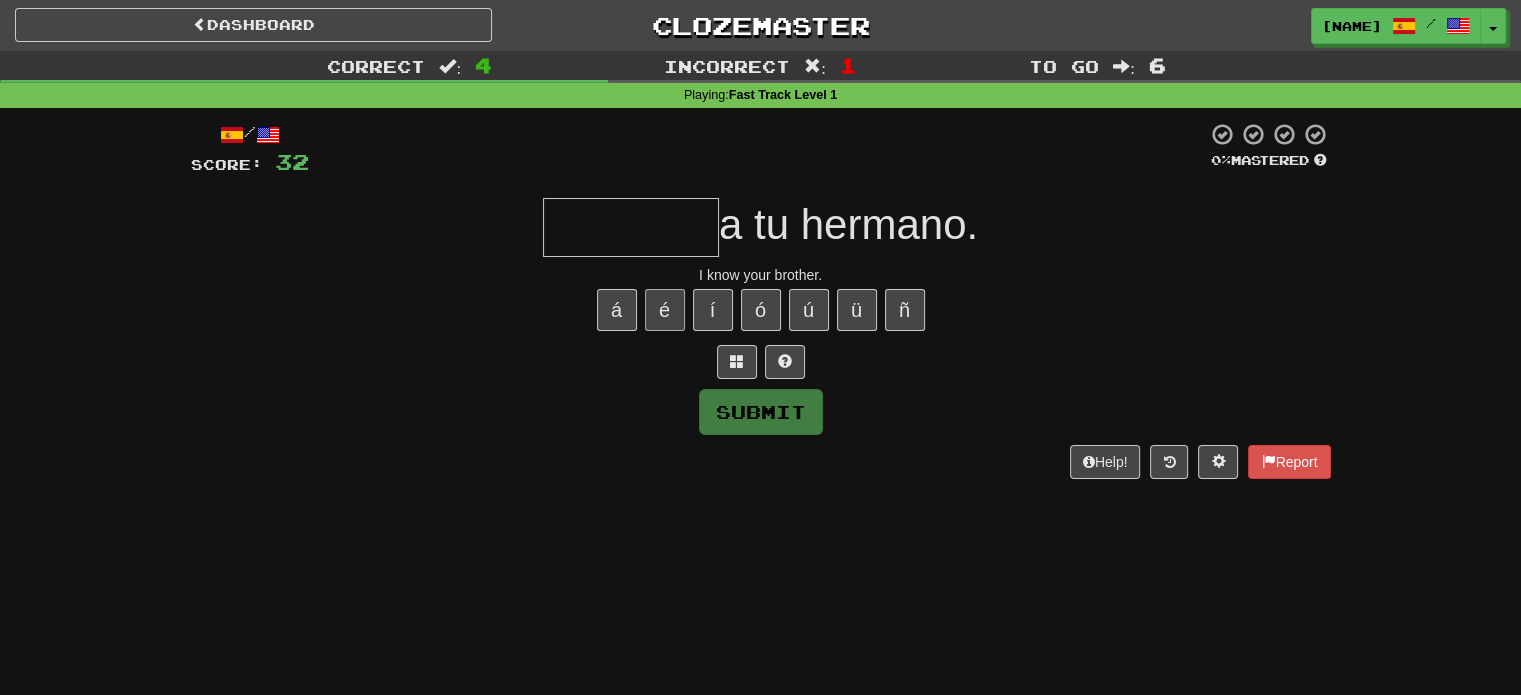 type on "*" 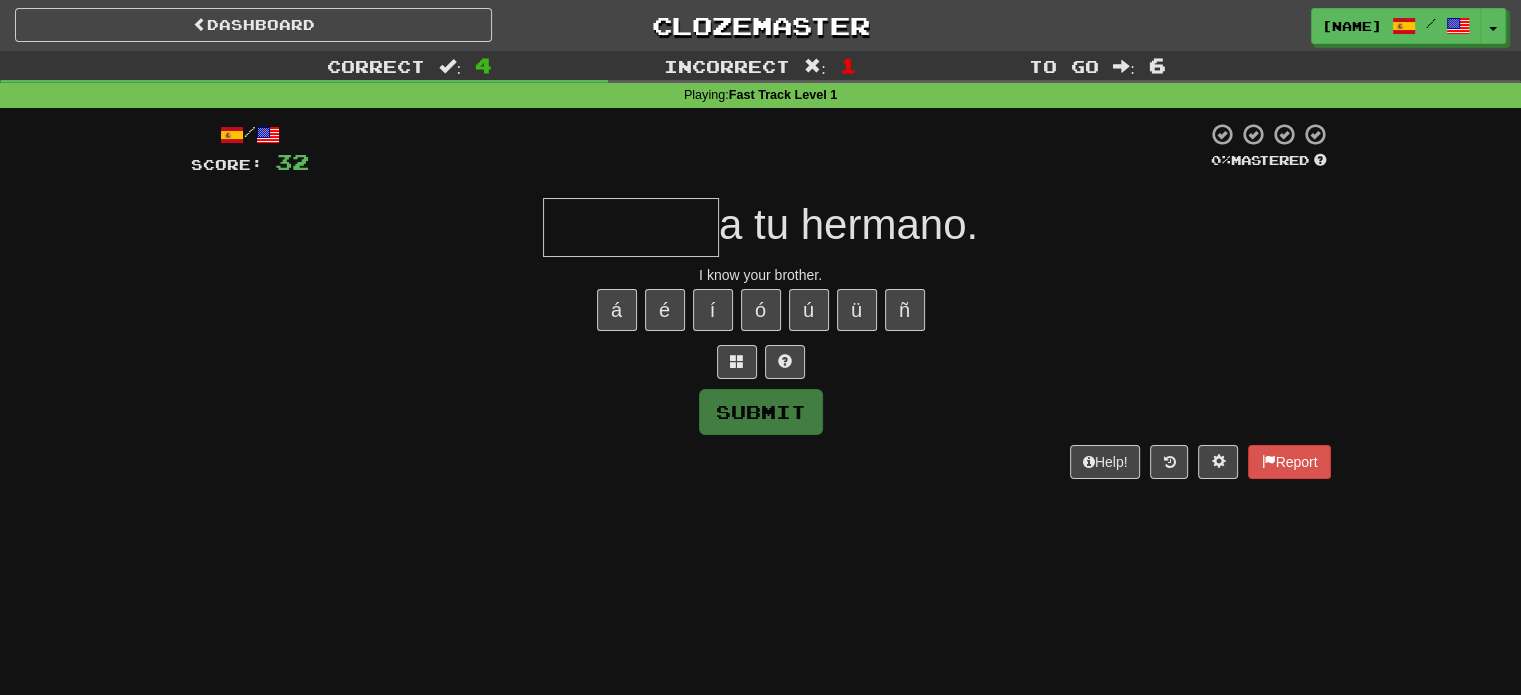 type on "*" 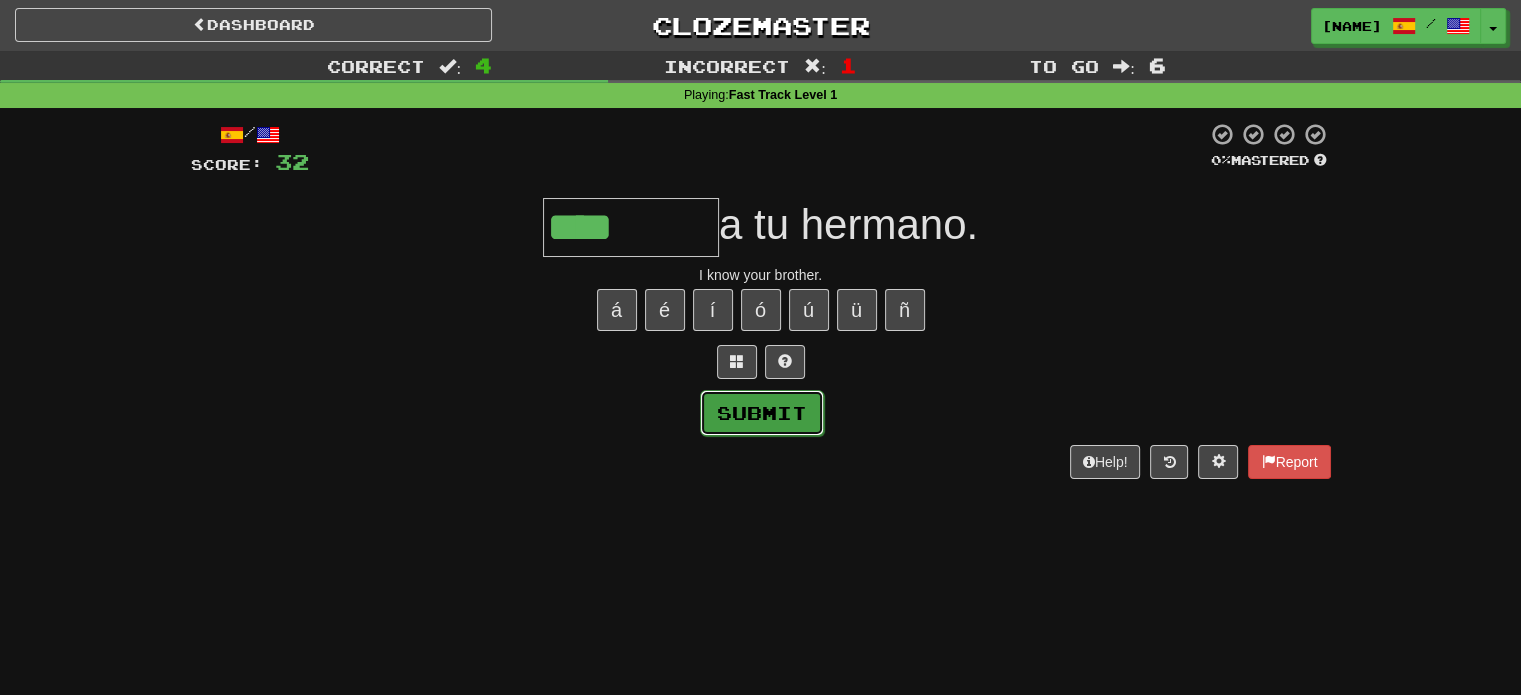click on "Submit" at bounding box center (762, 413) 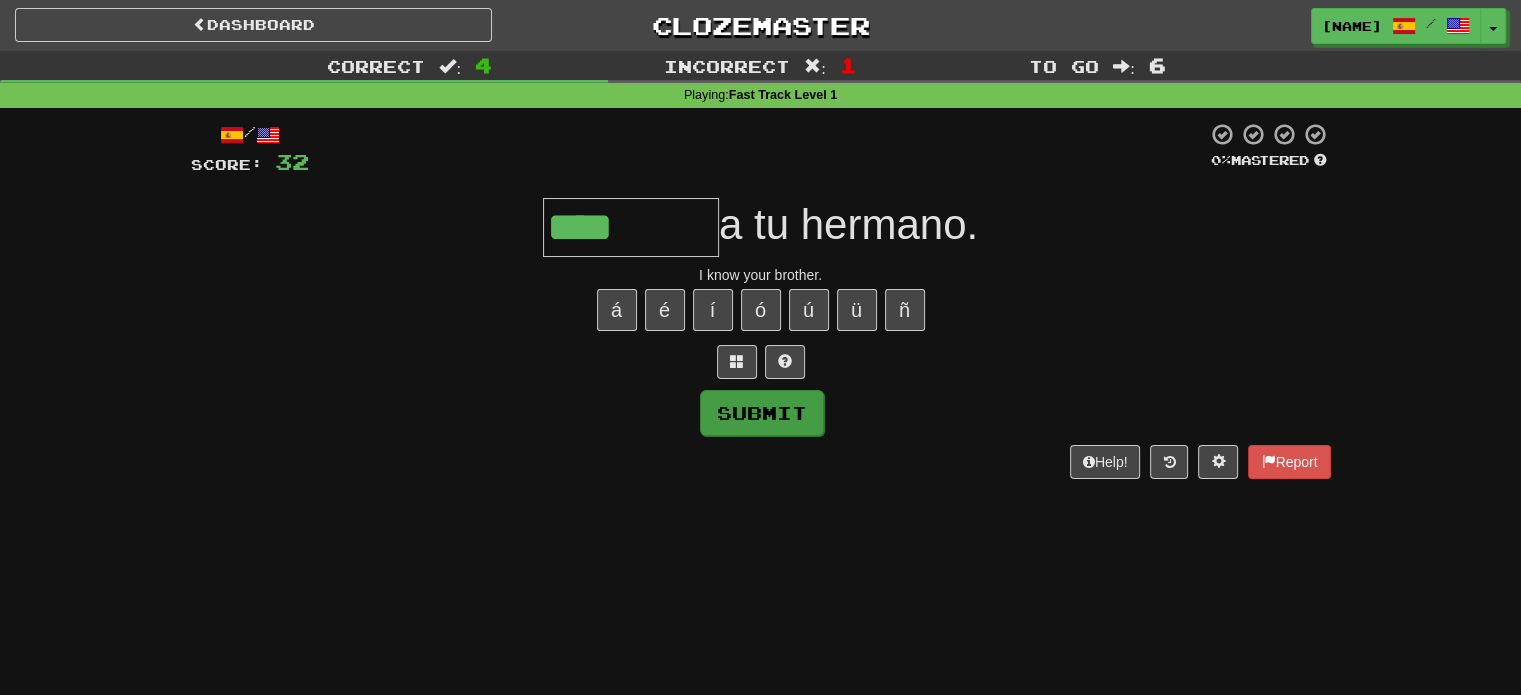 type on "*******" 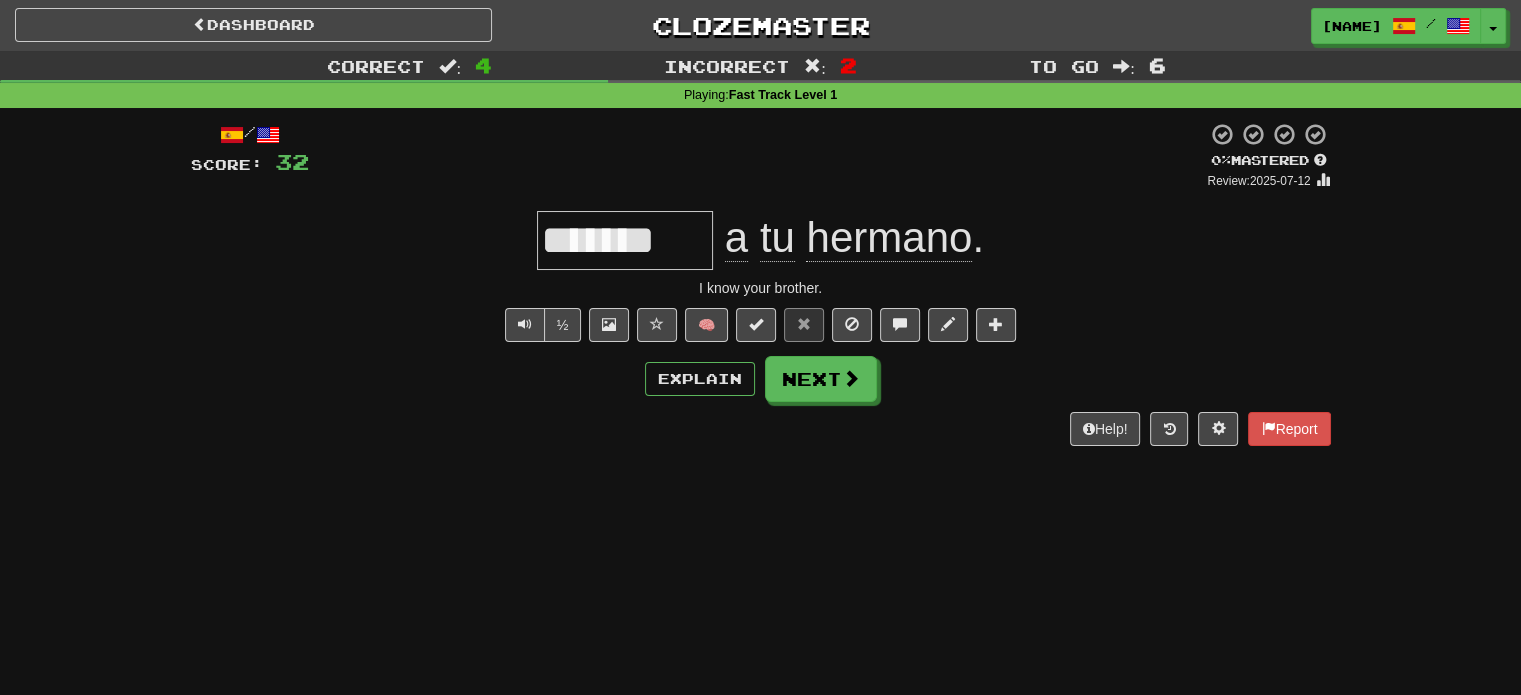 click on "/  Score:   32 0 %  Mastered Review:  2025-07-12 *******   a   tu   hermano . I know your brother. ½ 🧠 Explain Next  Help!  Report" at bounding box center (761, 284) 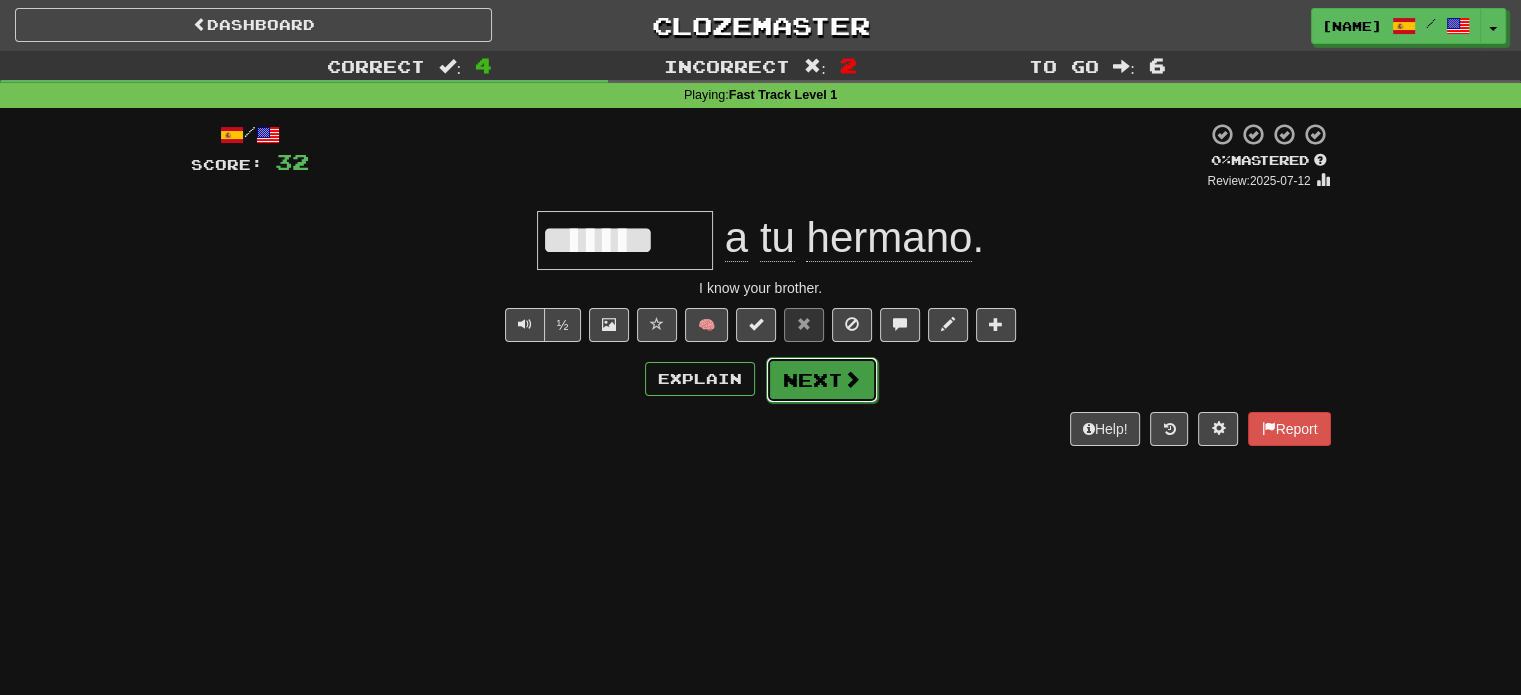 click on "Next" at bounding box center (822, 380) 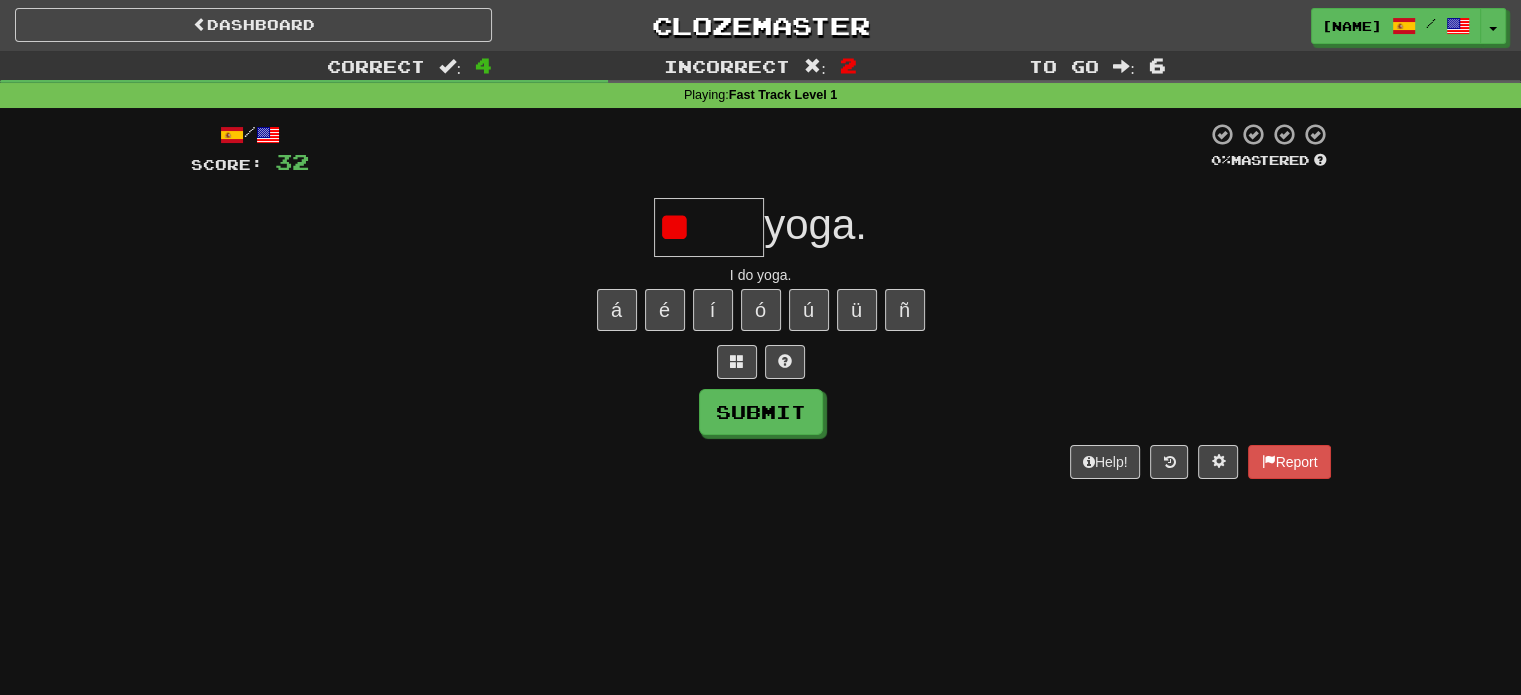 type on "*" 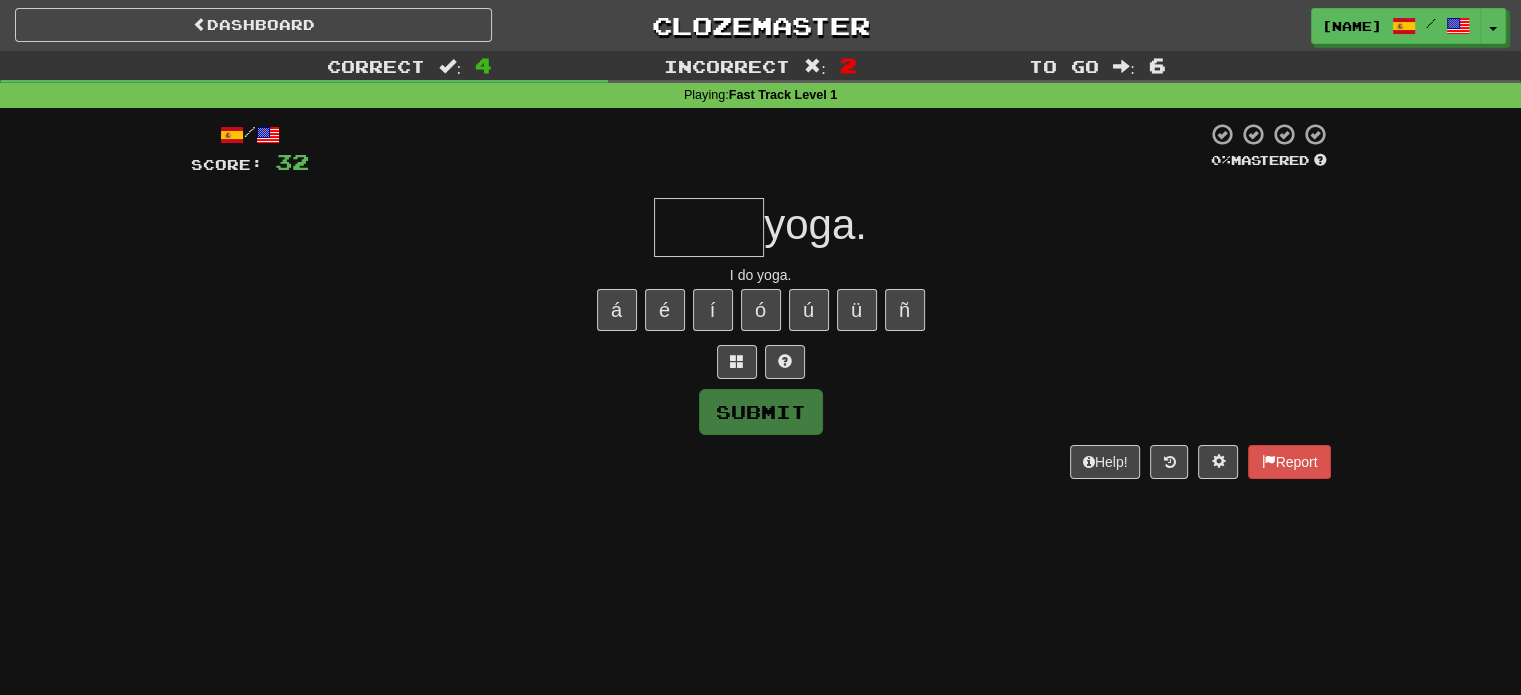 type on "*" 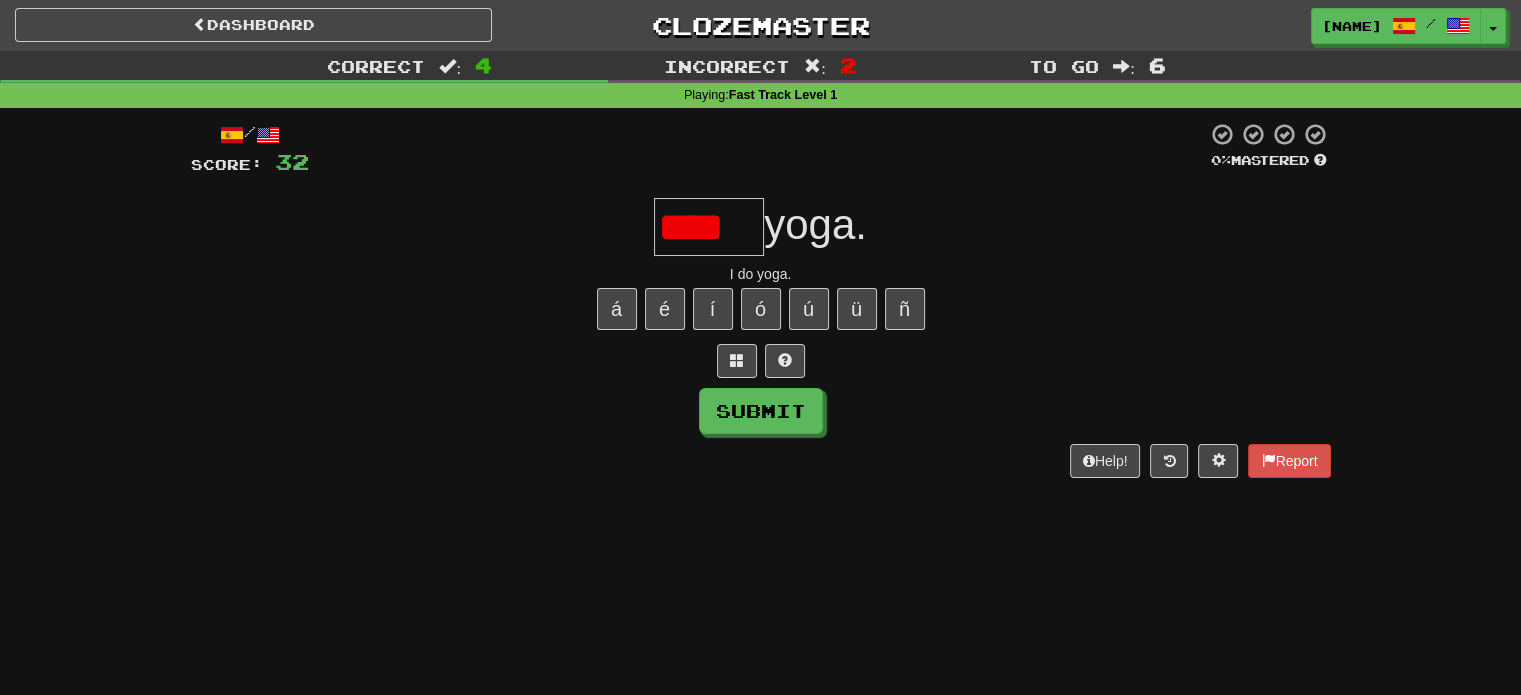 scroll, scrollTop: 0, scrollLeft: 0, axis: both 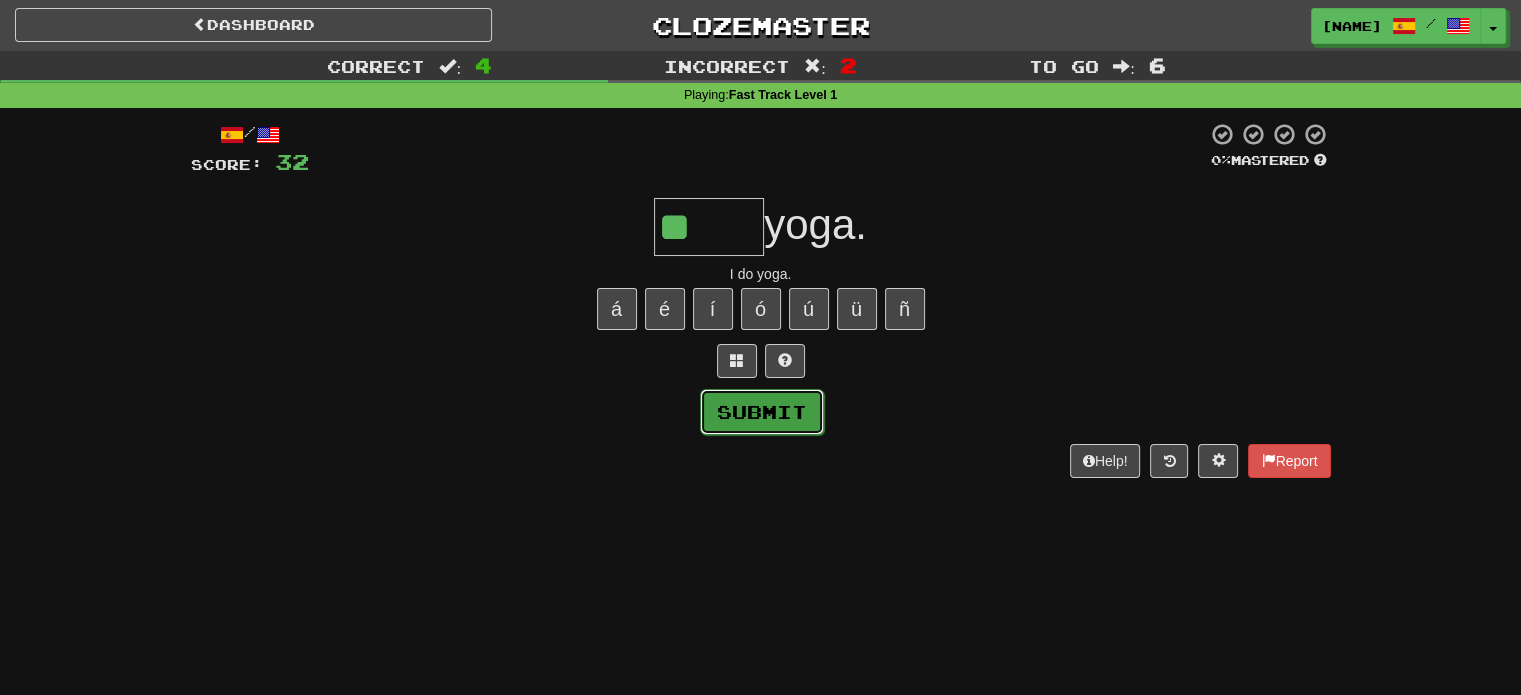 click on "Submit" at bounding box center (762, 412) 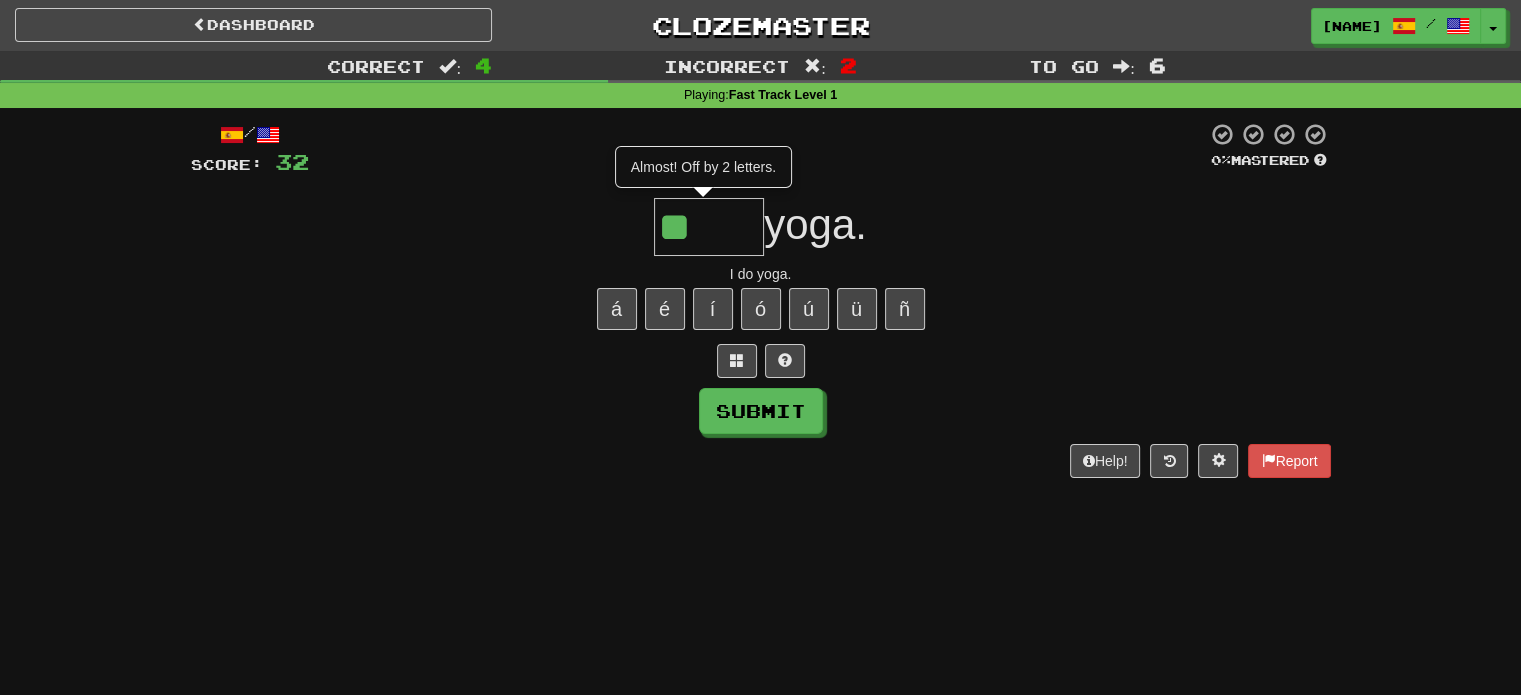 click on "**" at bounding box center (709, 227) 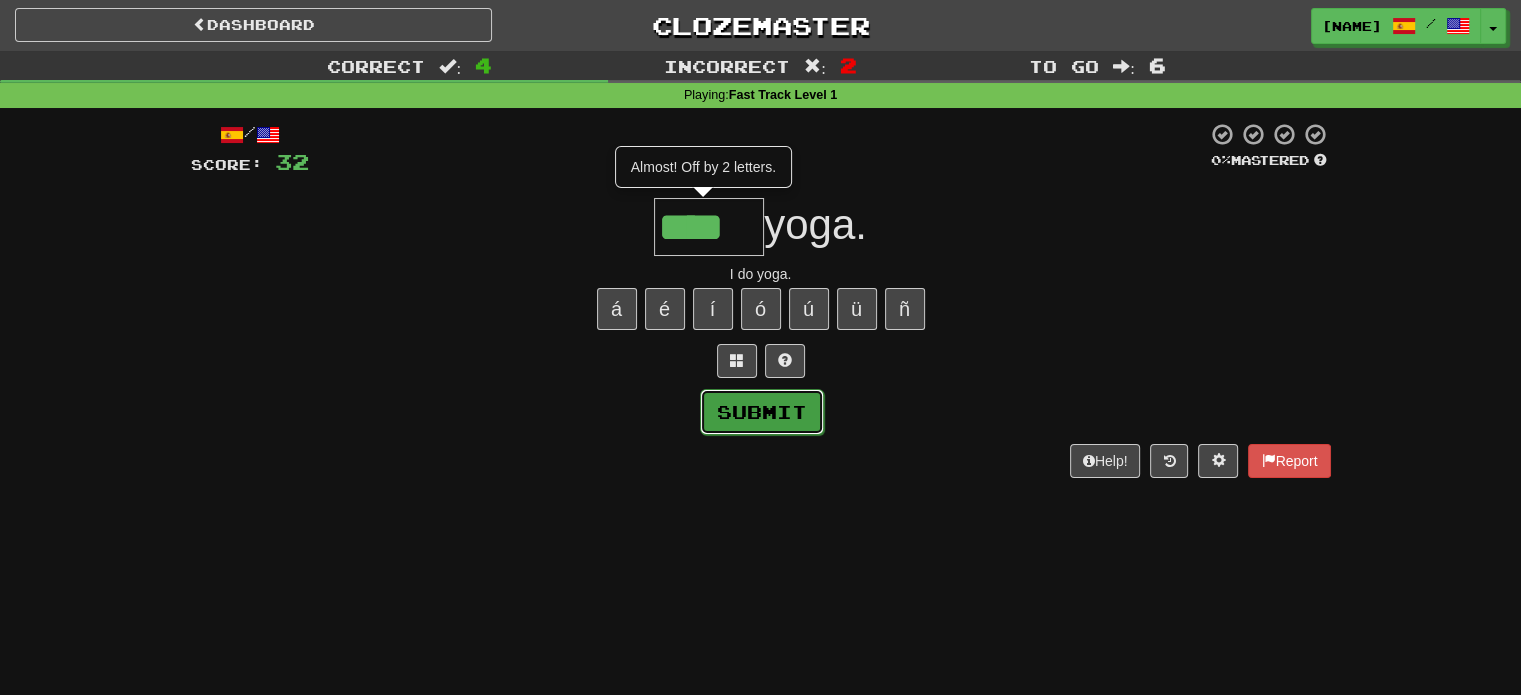 click on "Submit" at bounding box center [762, 412] 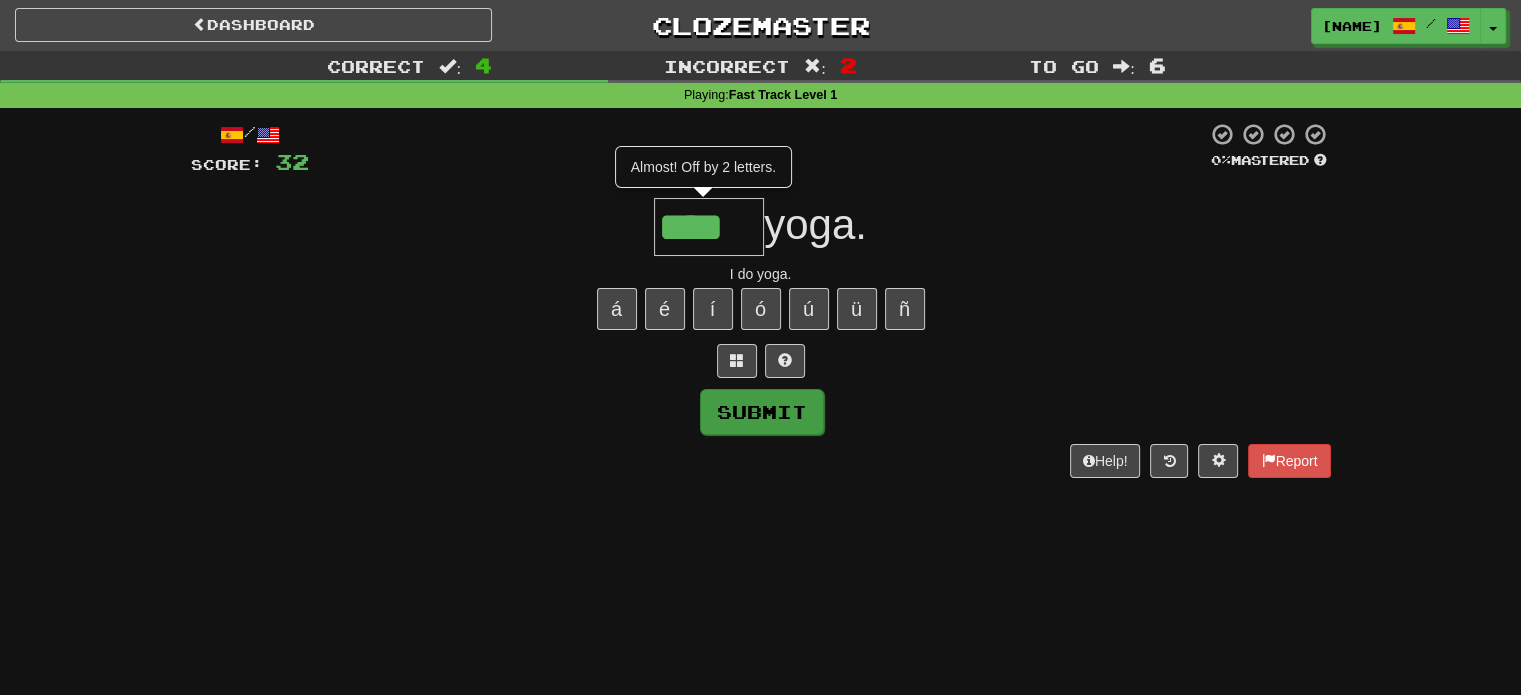 type on "****" 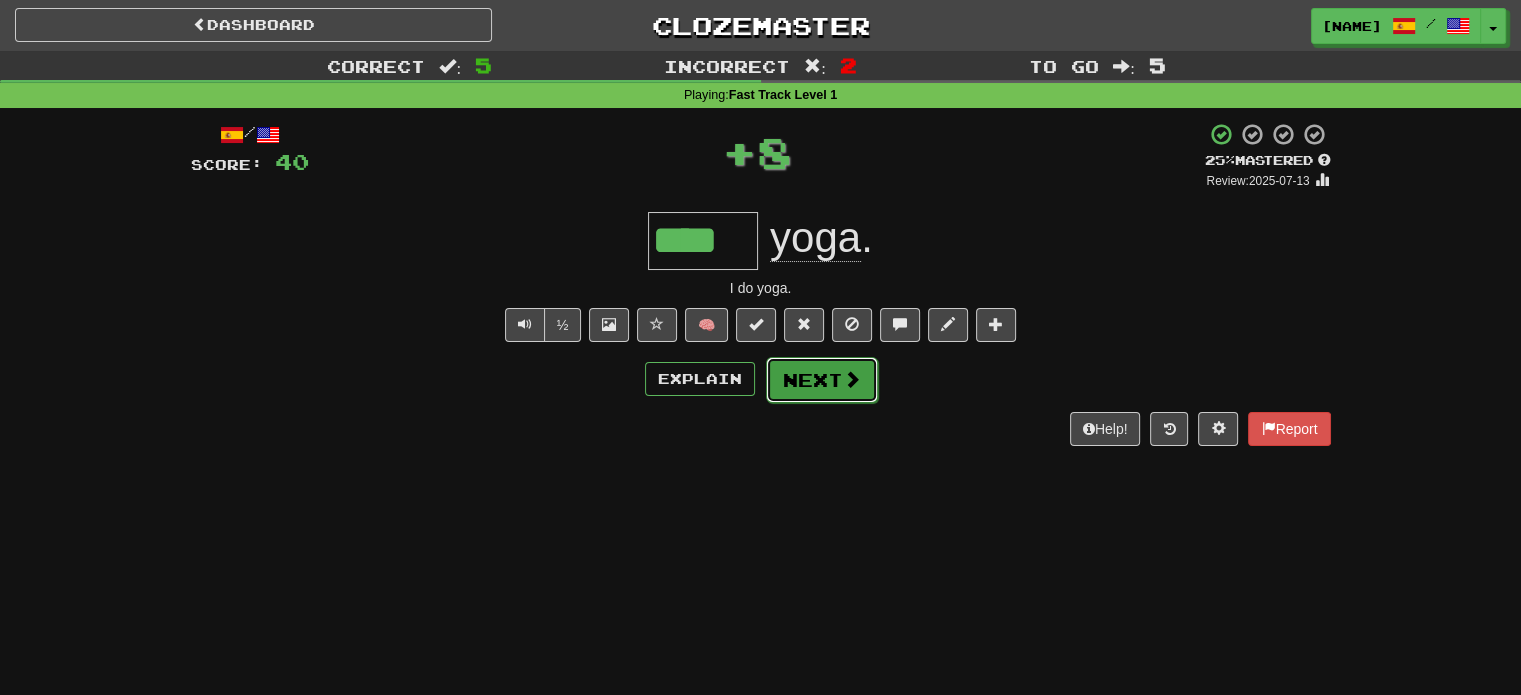 click on "Next" at bounding box center [822, 380] 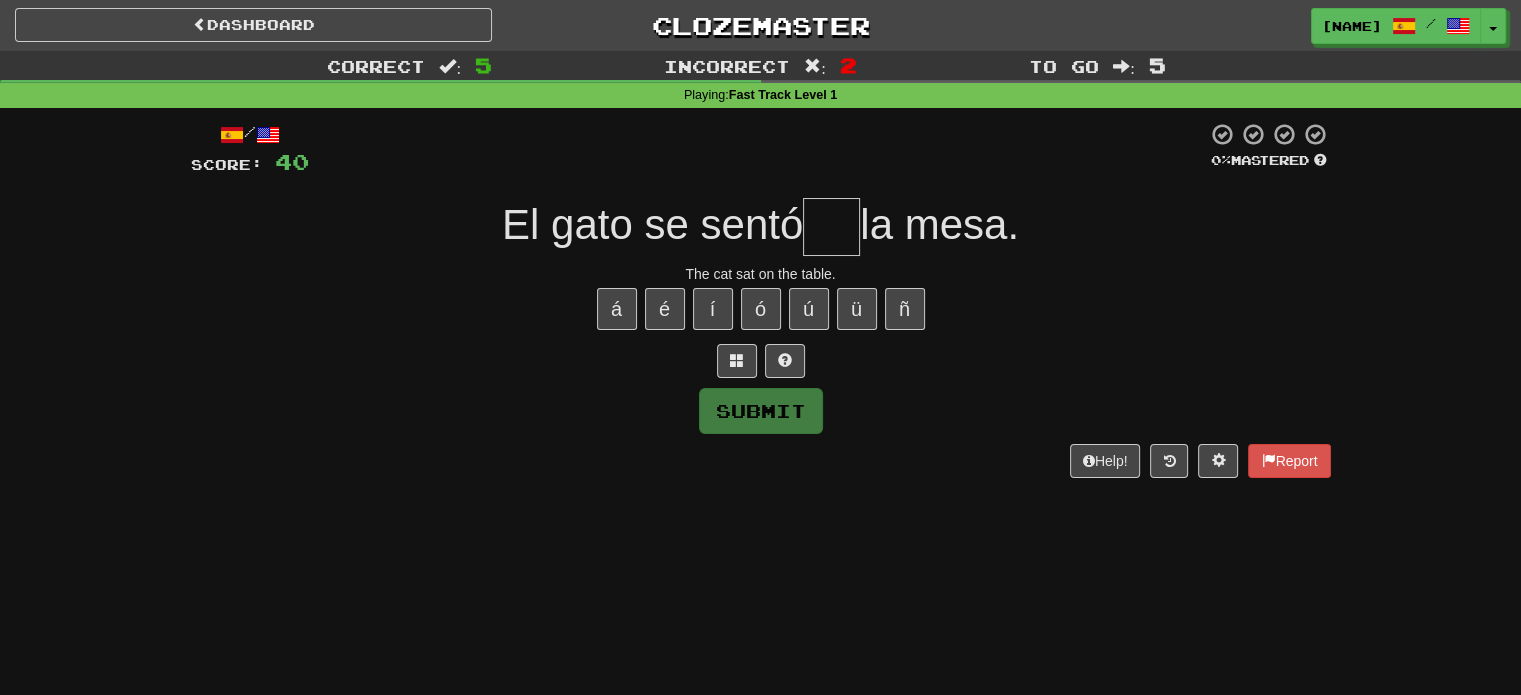 click at bounding box center [831, 227] 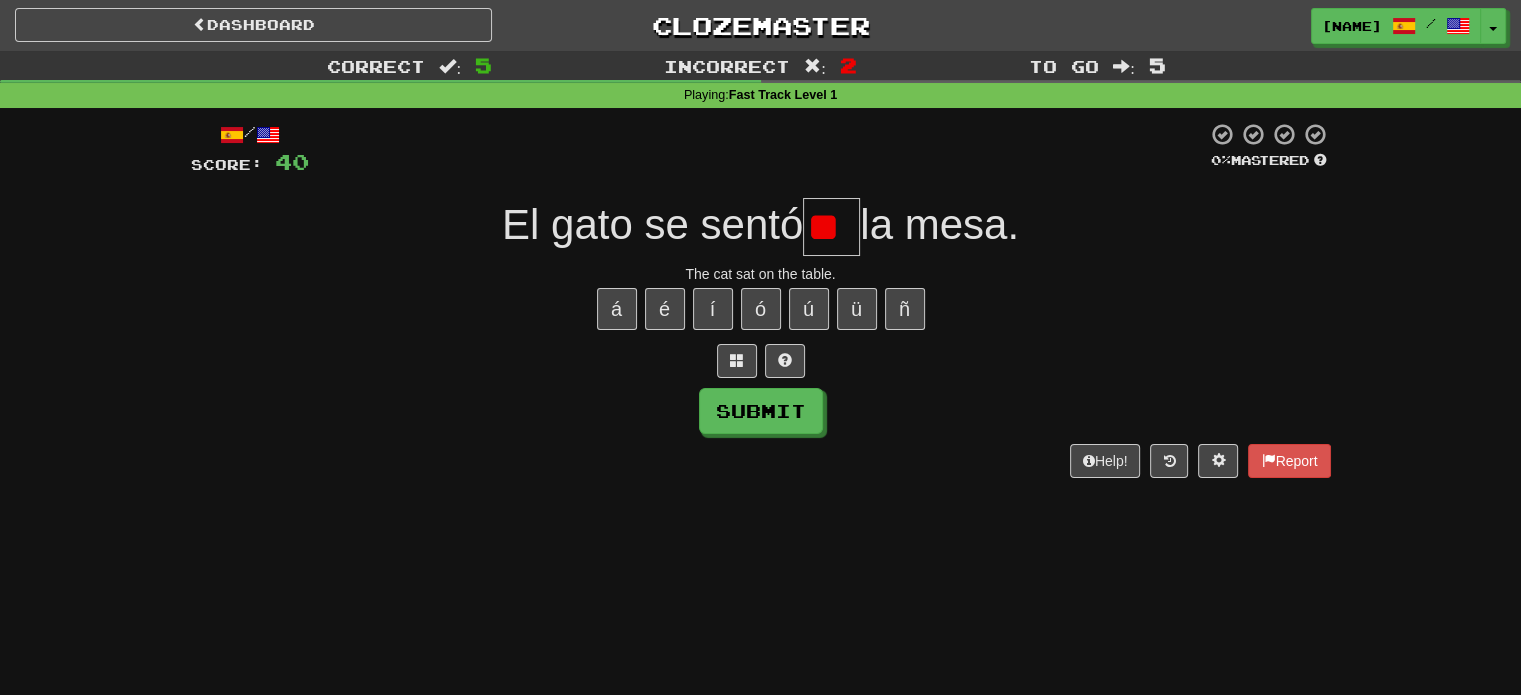 type on "*" 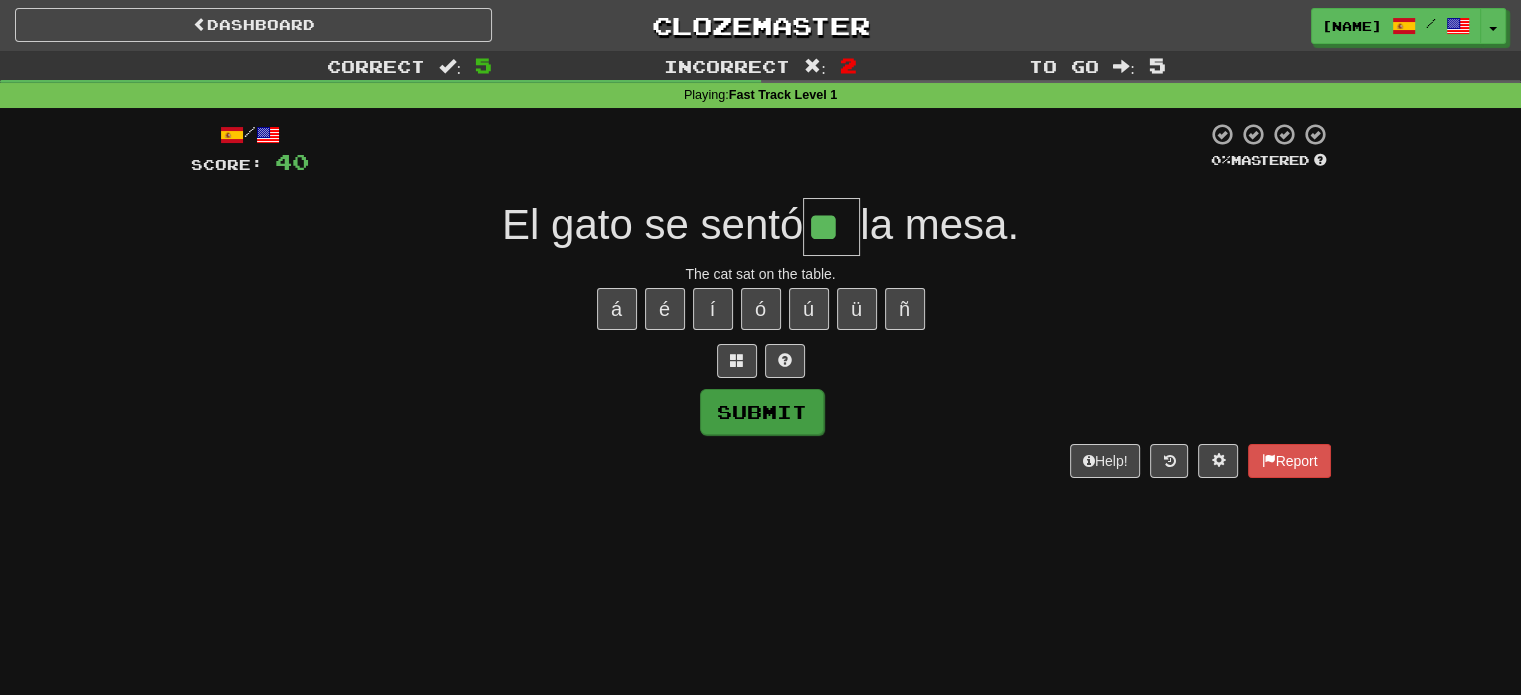 type on "**" 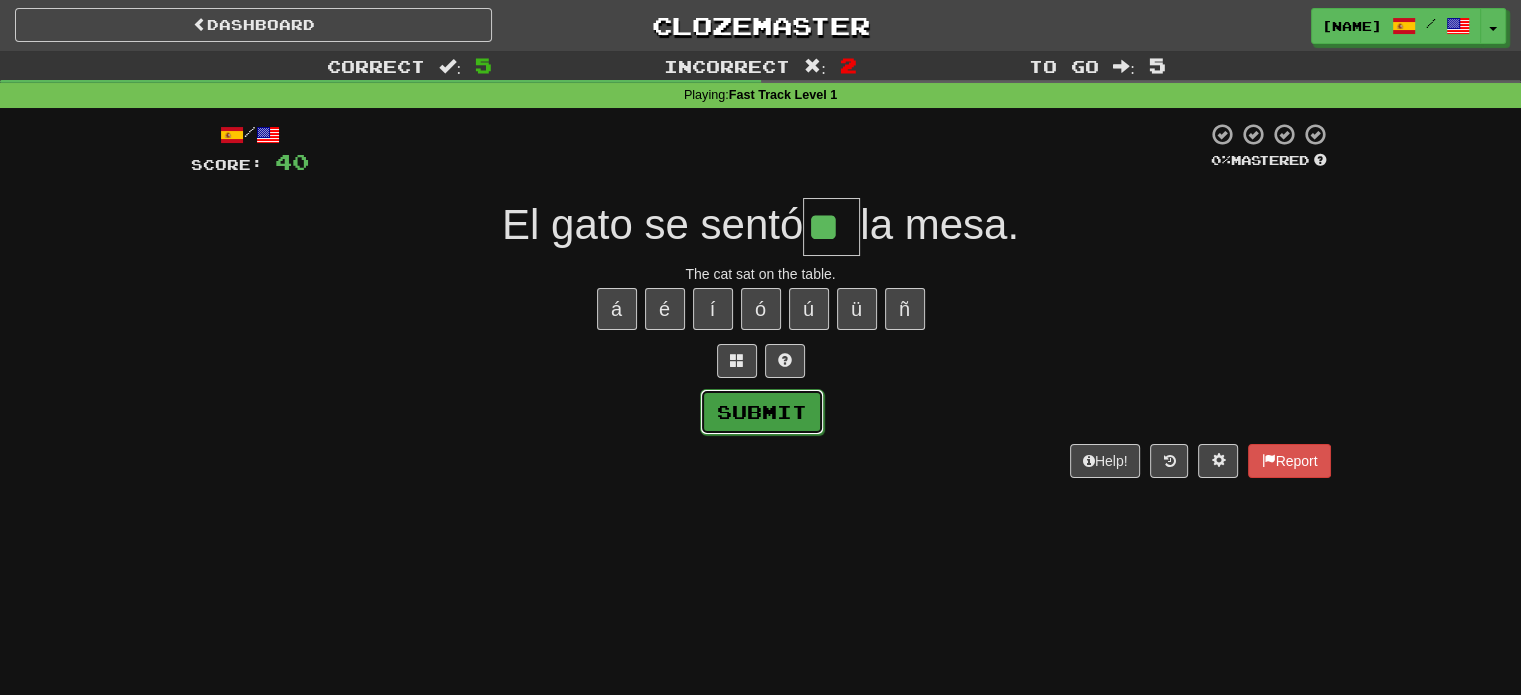 click on "Submit" at bounding box center [762, 412] 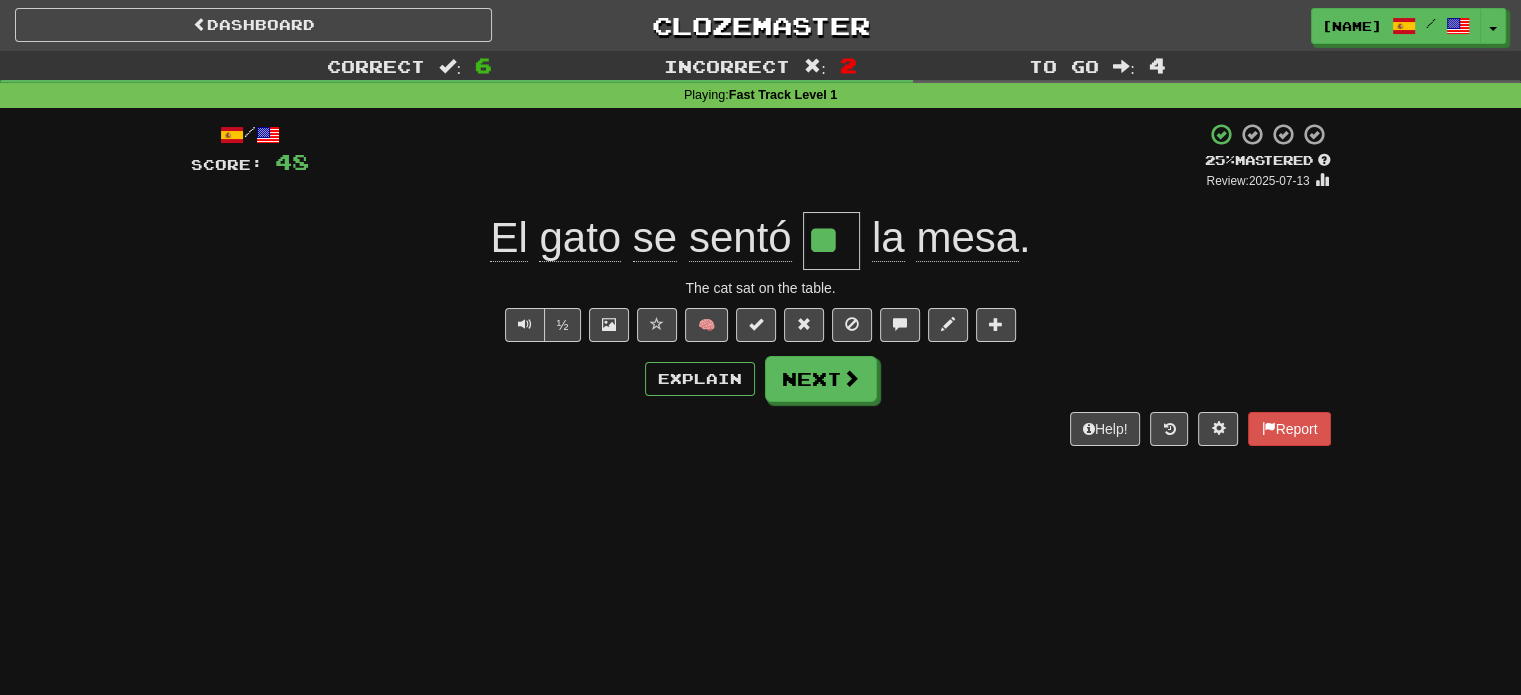 click on "se" 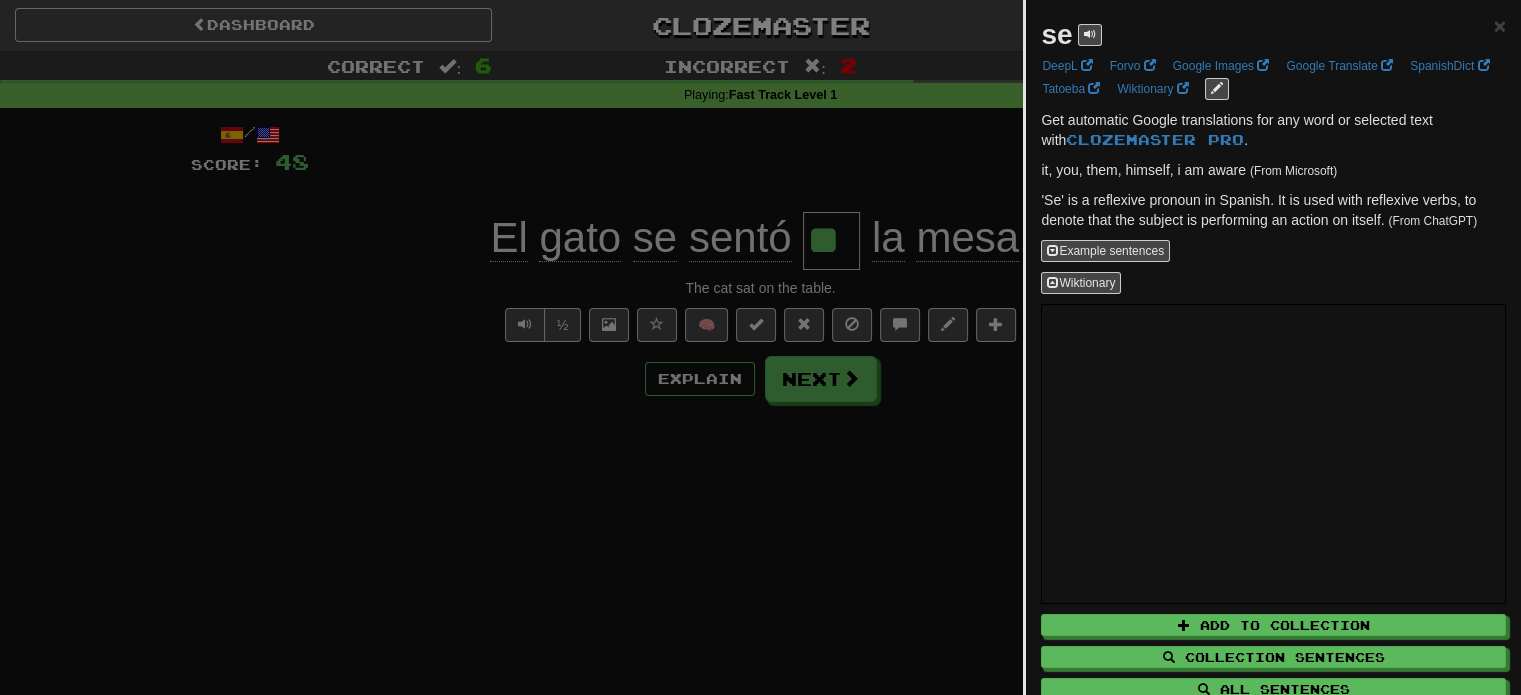 click at bounding box center (760, 347) 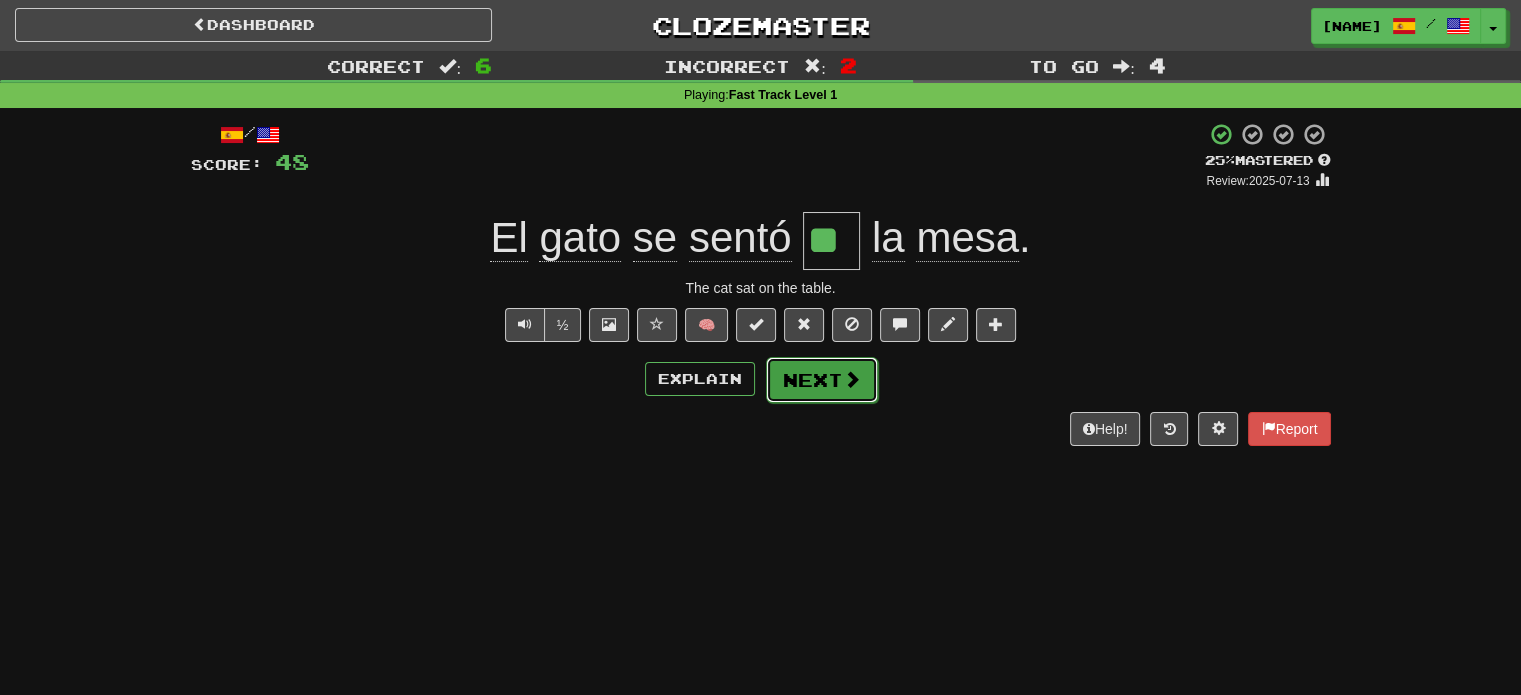 click at bounding box center [852, 379] 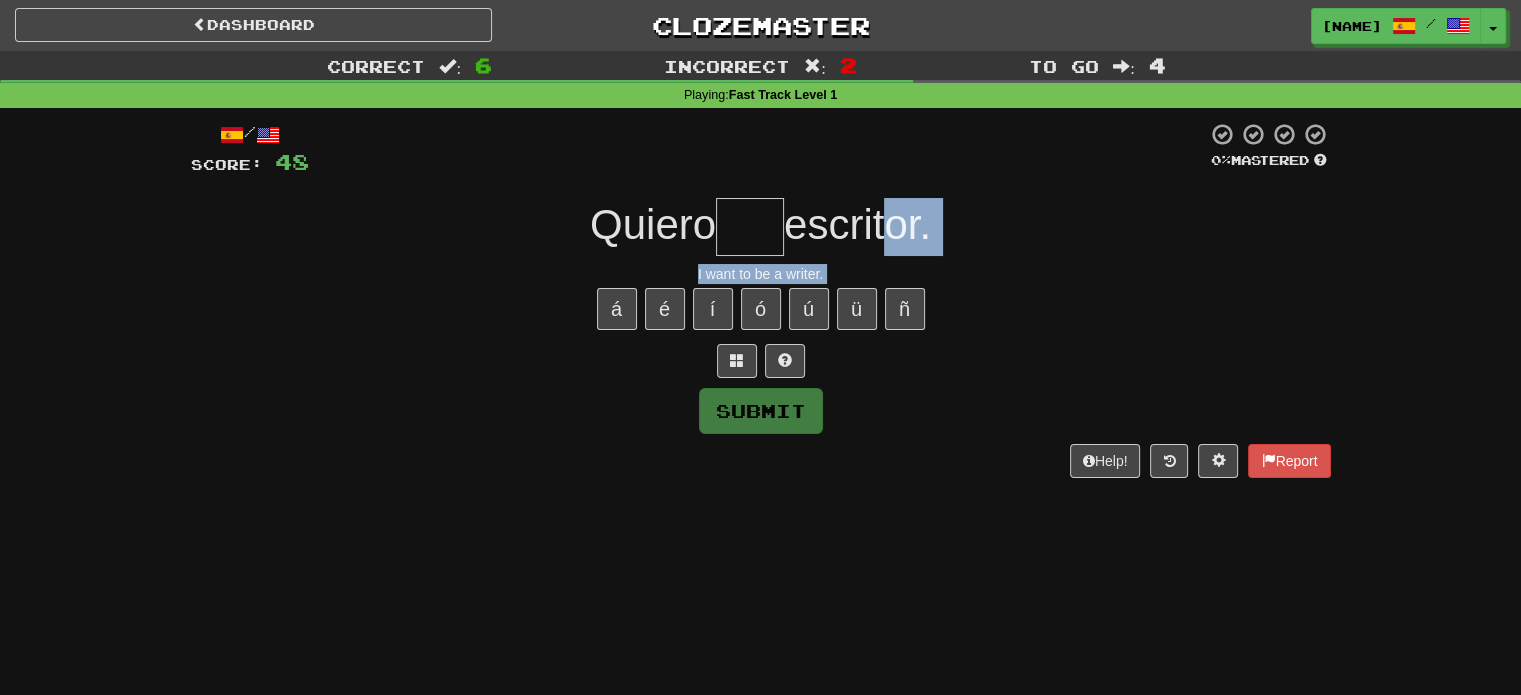 drag, startPoint x: 942, startPoint y: 290, endPoint x: 920, endPoint y: 205, distance: 87.80091 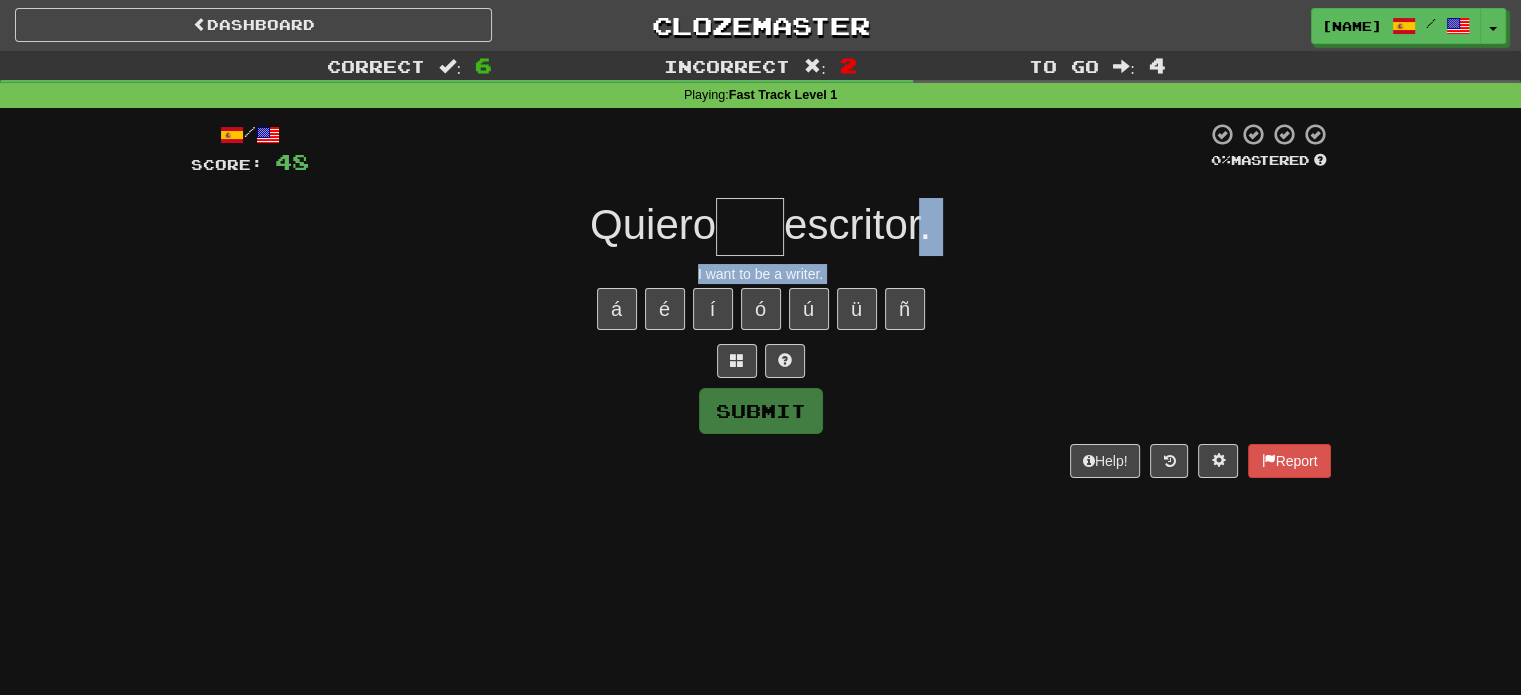 click on "escritor." at bounding box center (857, 224) 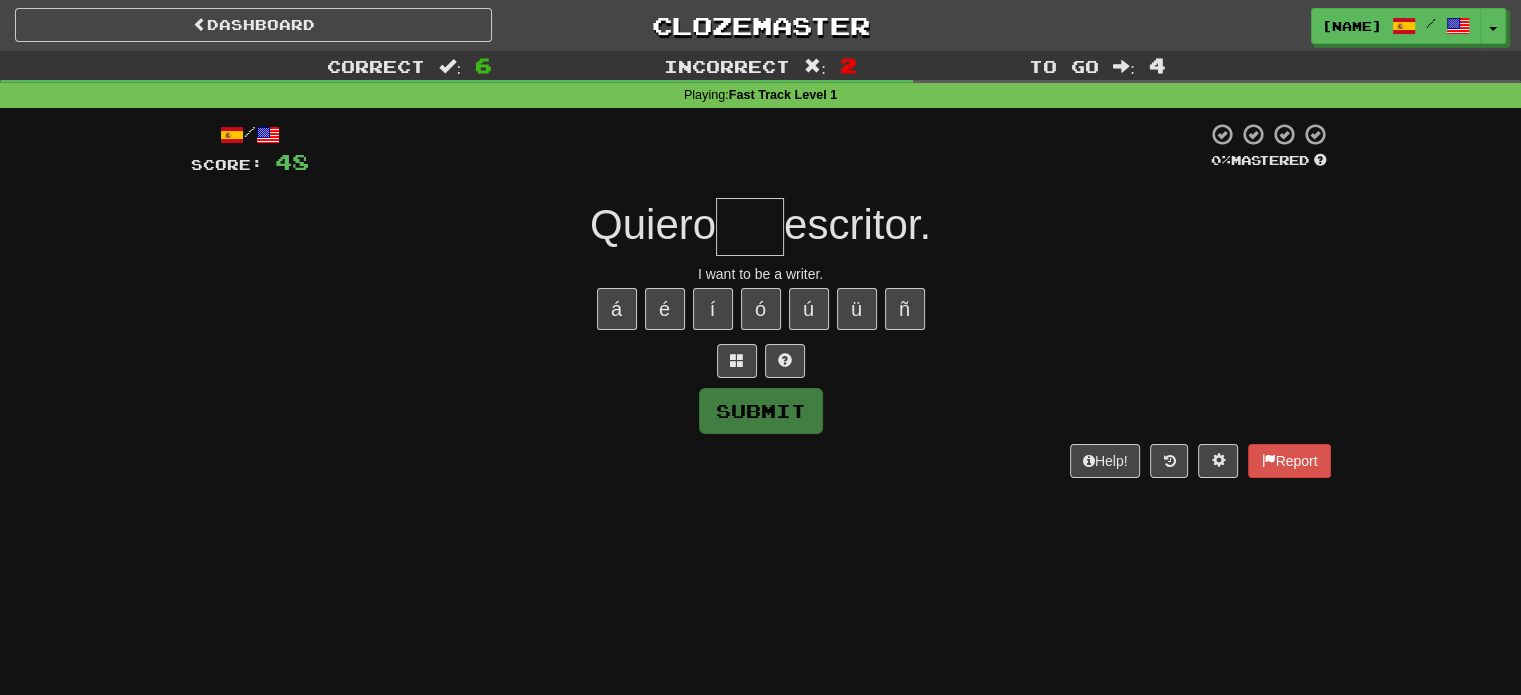 click at bounding box center [750, 227] 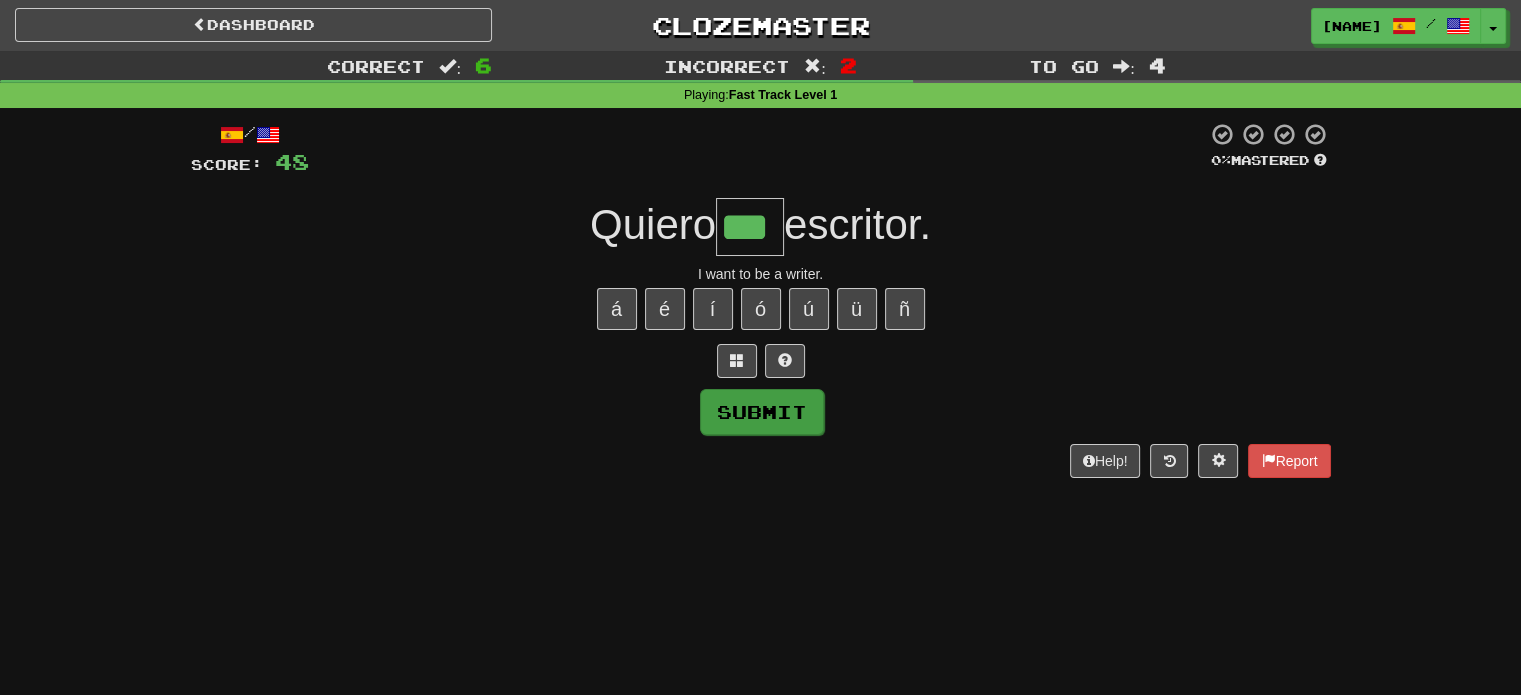 type on "***" 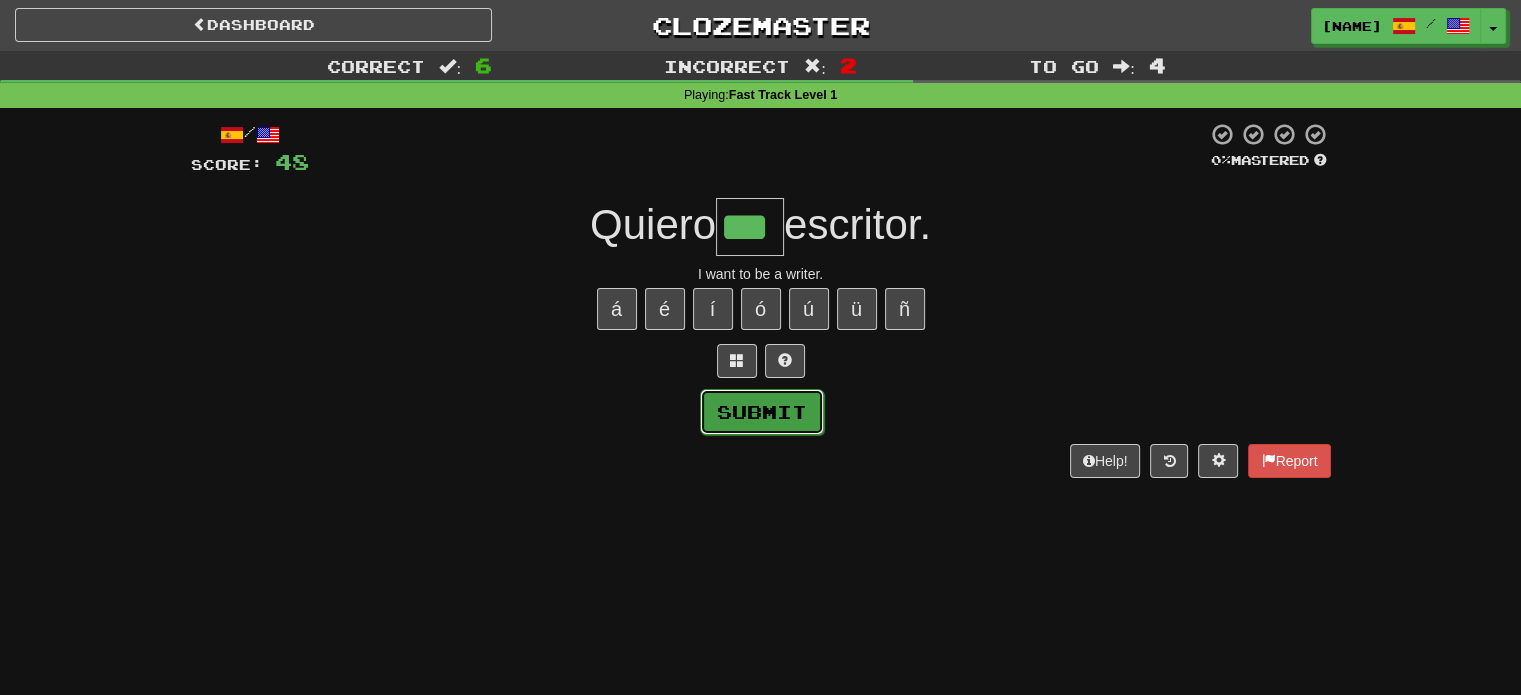 click on "Submit" at bounding box center [762, 412] 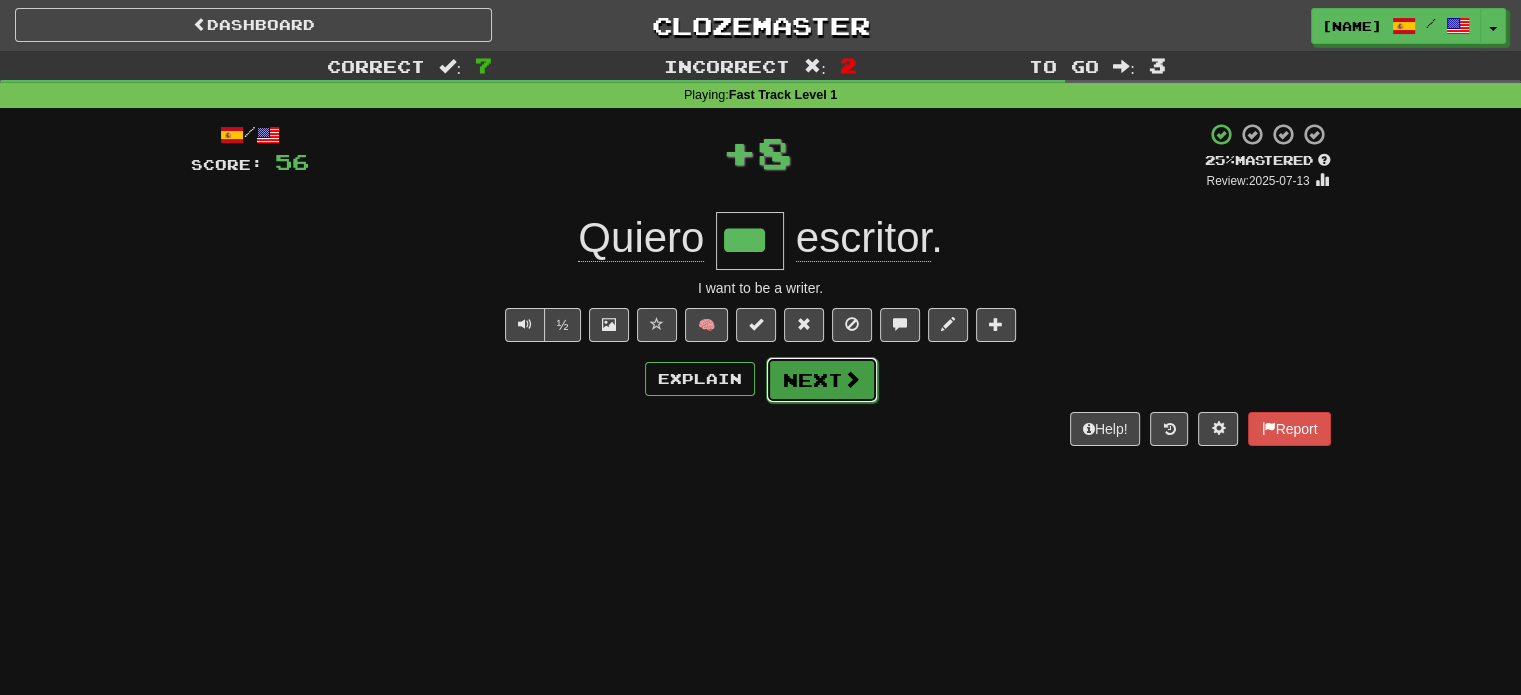 click at bounding box center (852, 379) 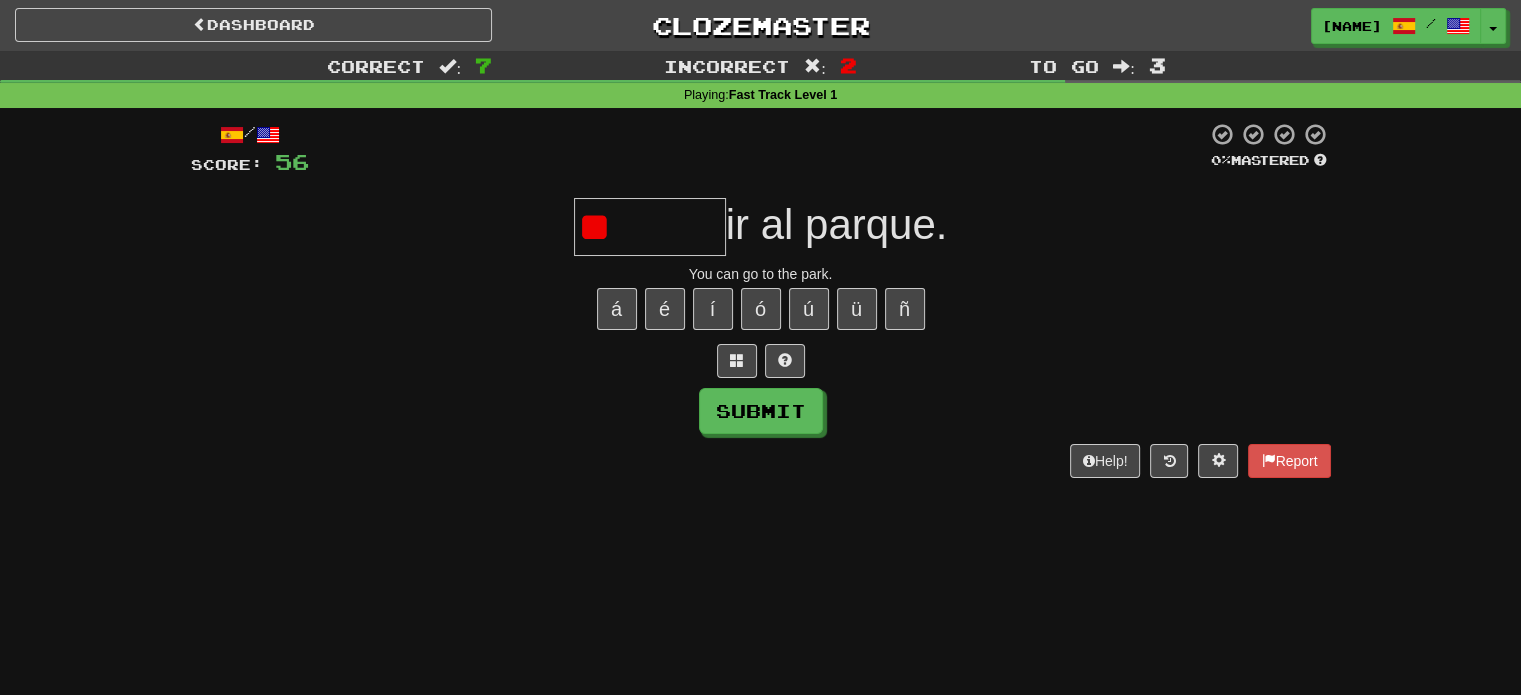 type on "*" 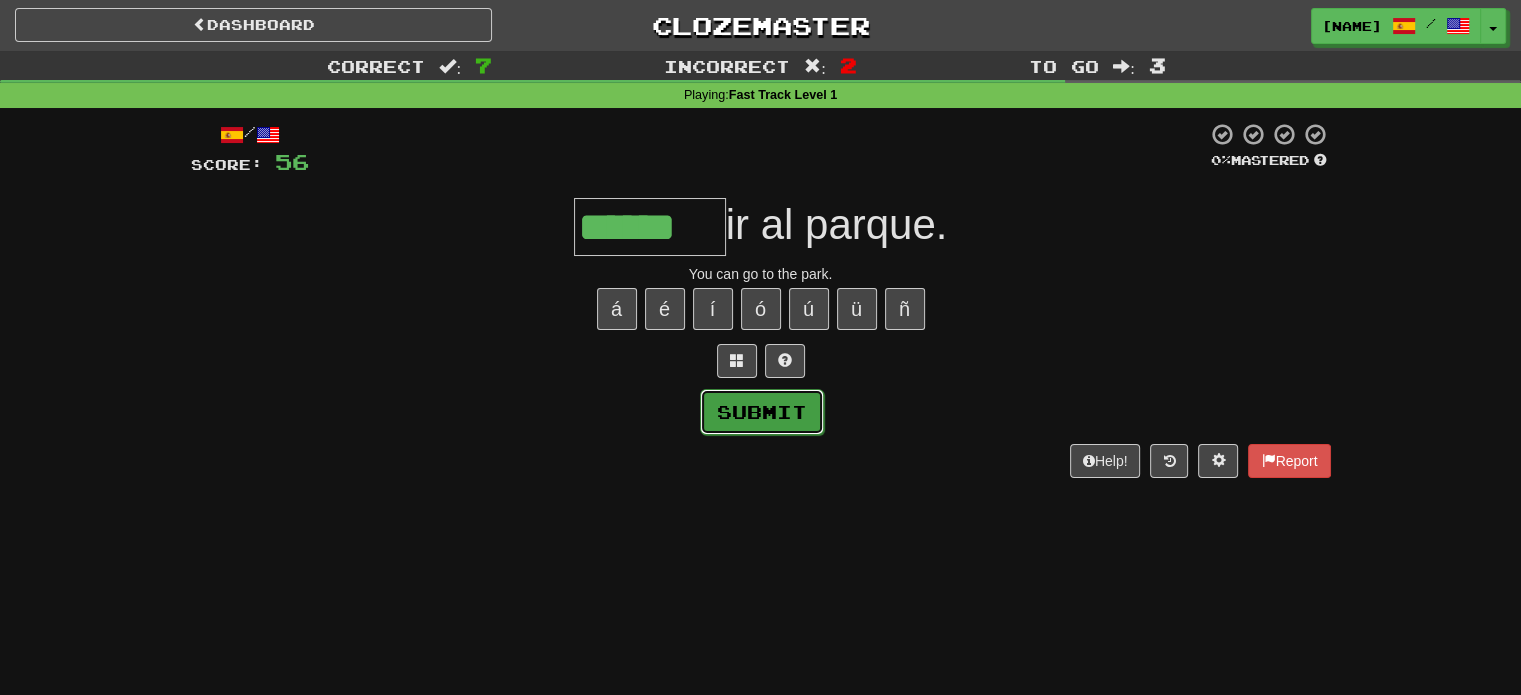 click on "Submit" at bounding box center (762, 412) 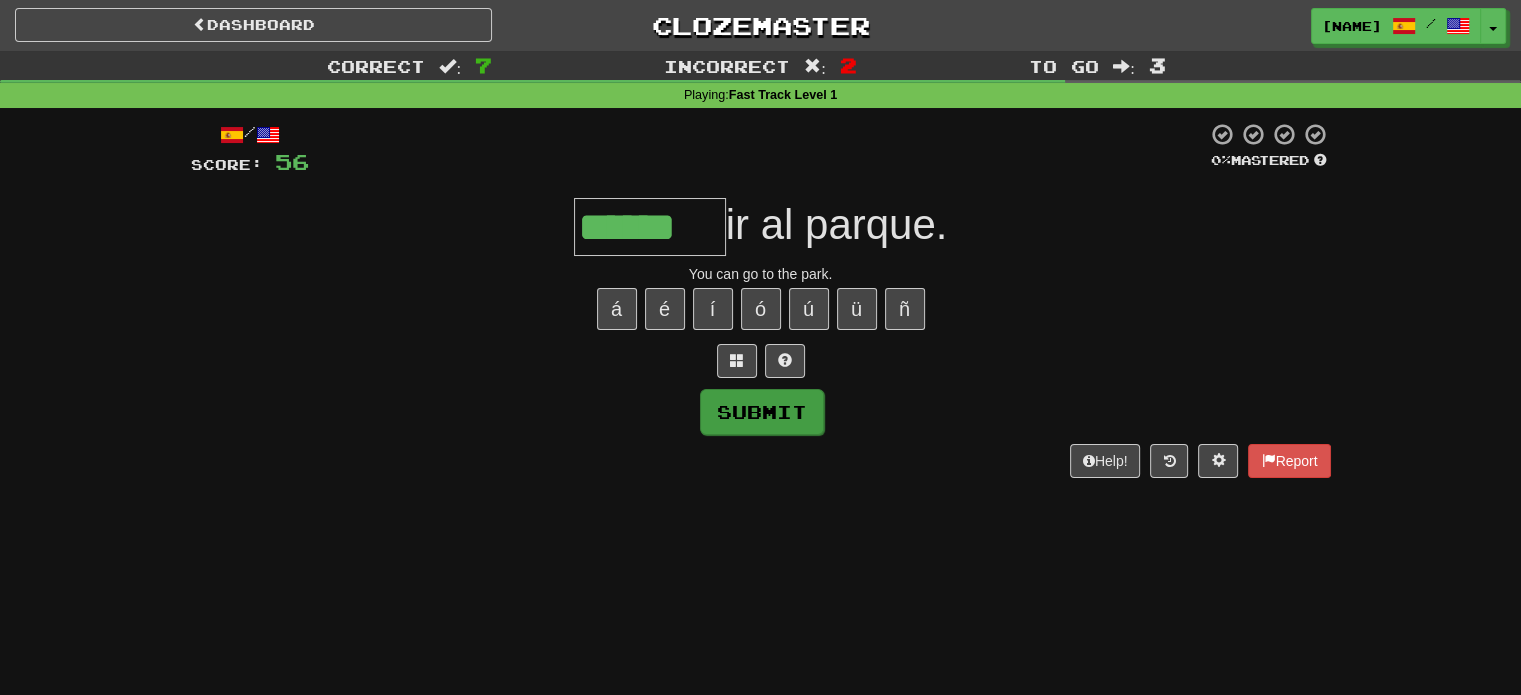 type on "******" 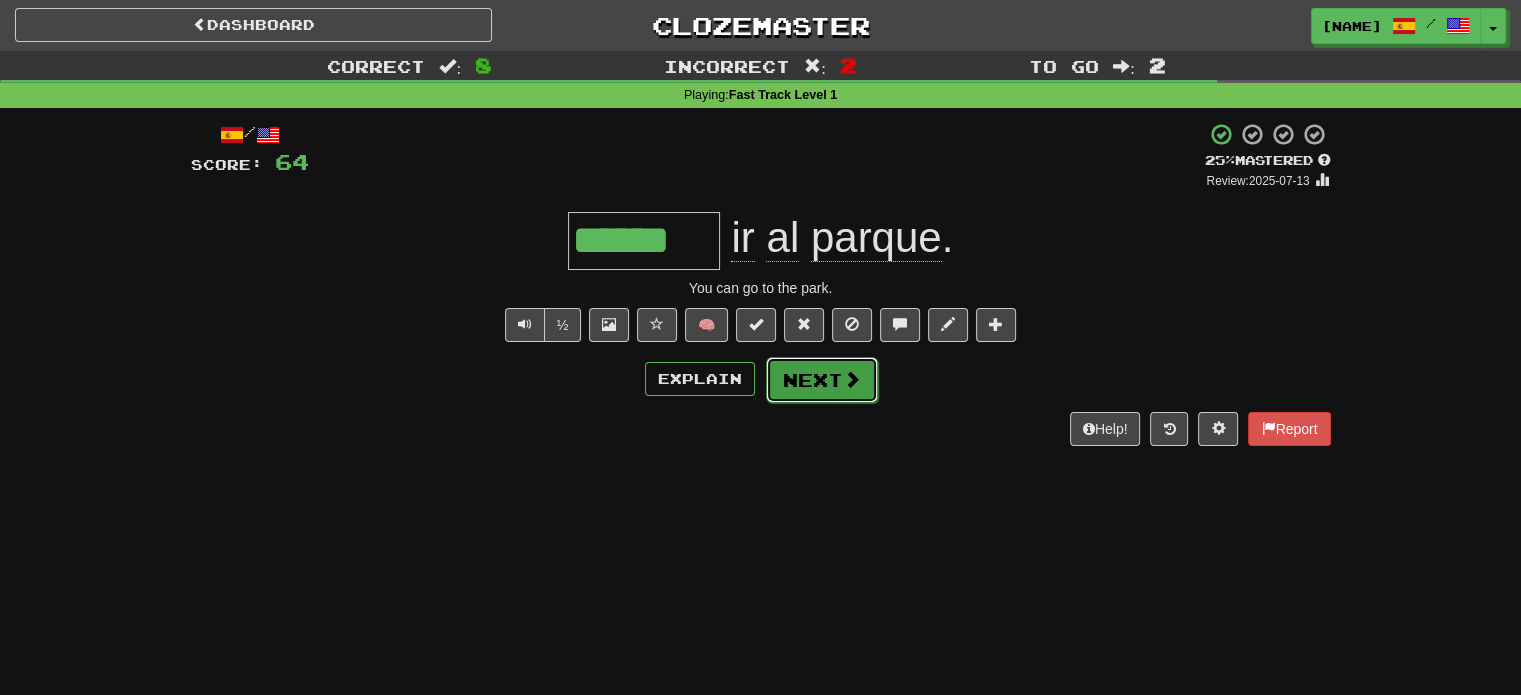 click on "Next" at bounding box center [822, 380] 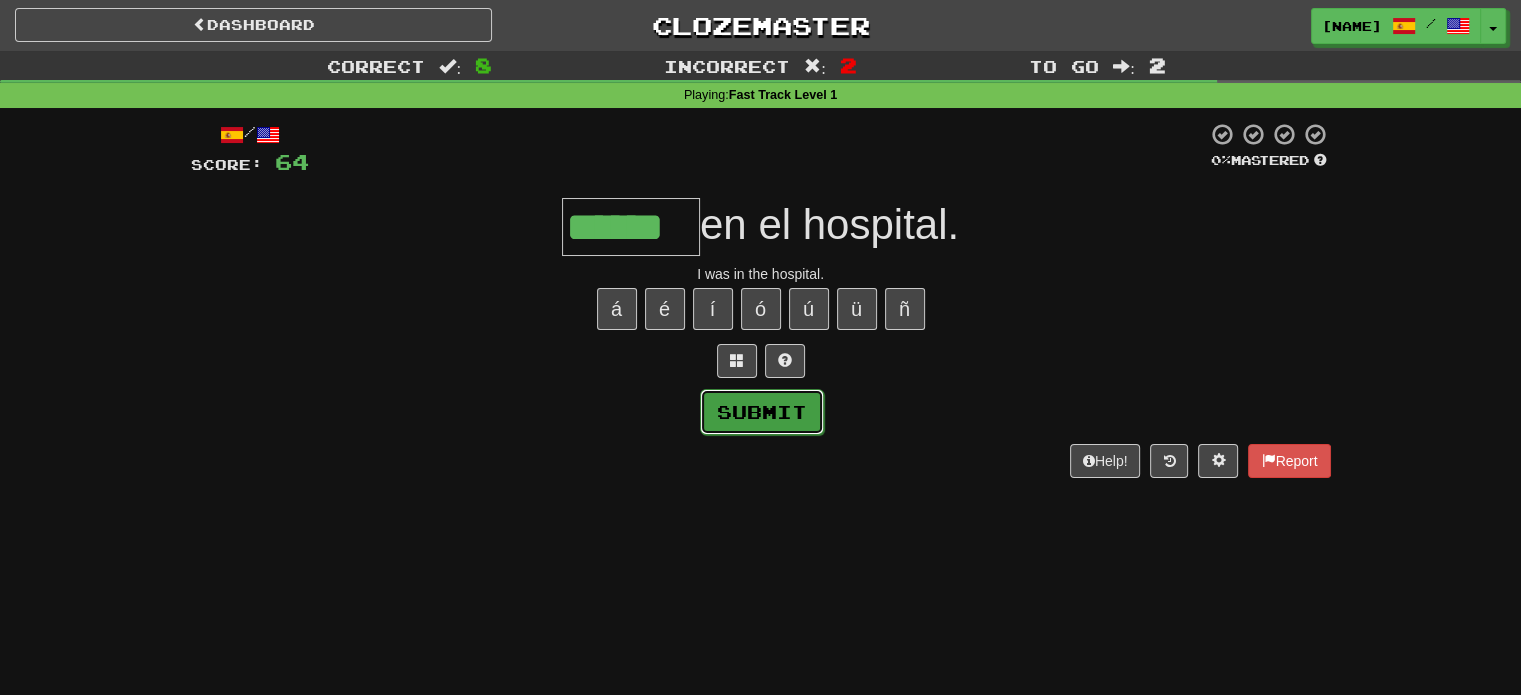 click on "Submit" at bounding box center [762, 412] 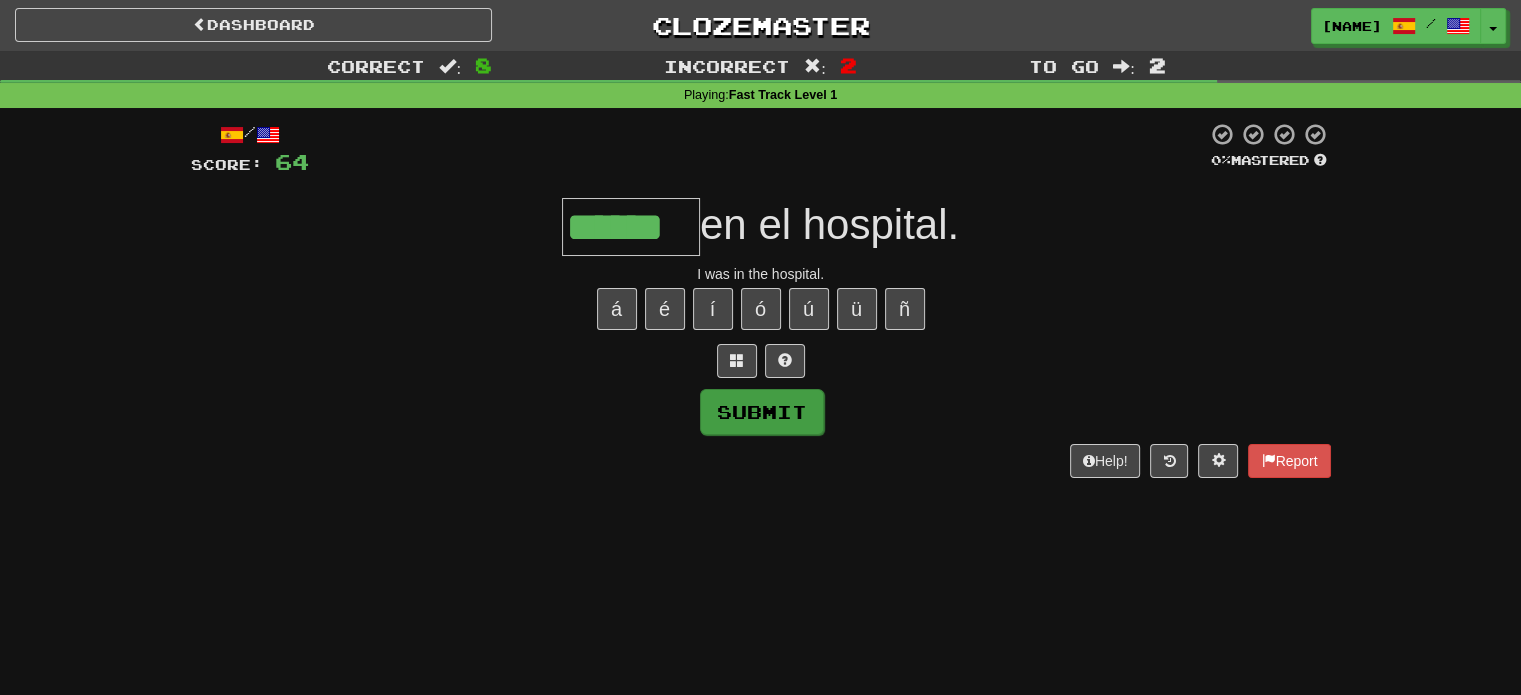type on "******" 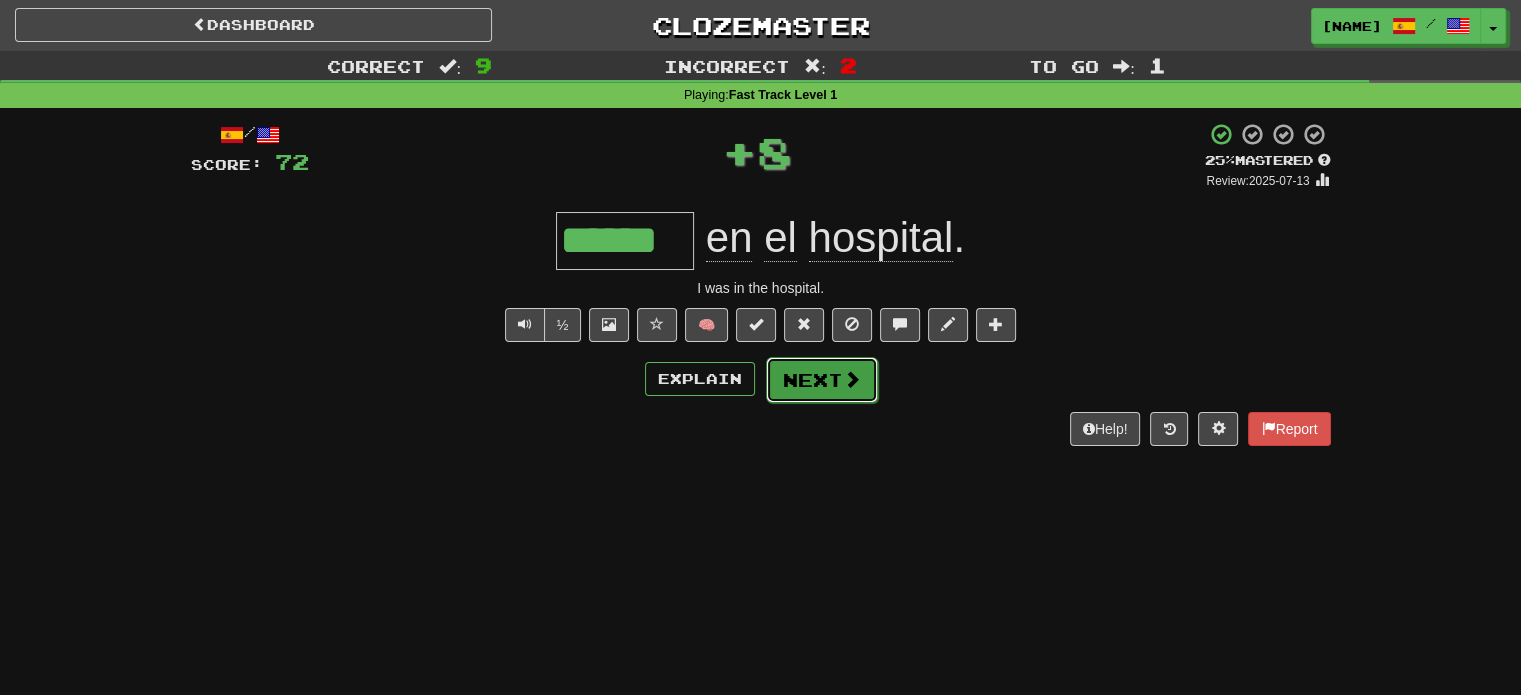 click at bounding box center (852, 379) 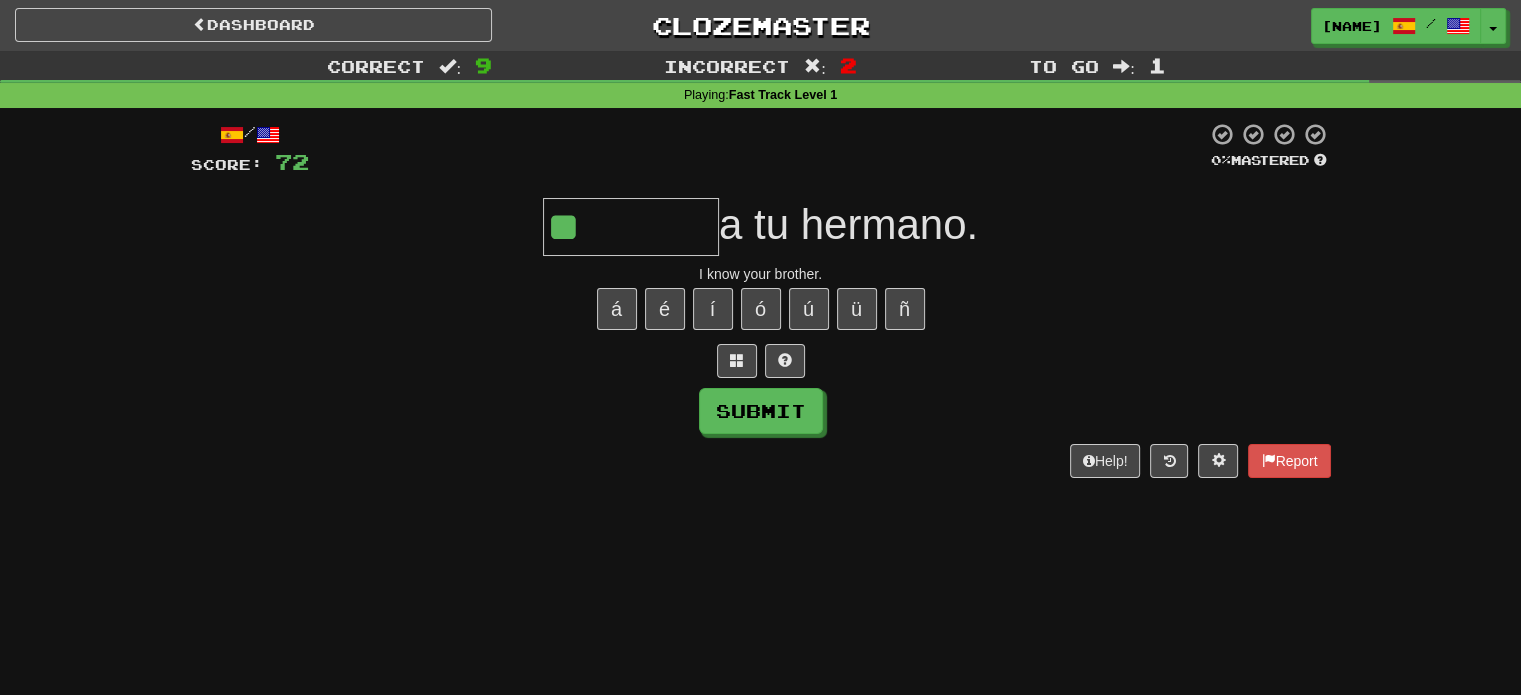 type on "*" 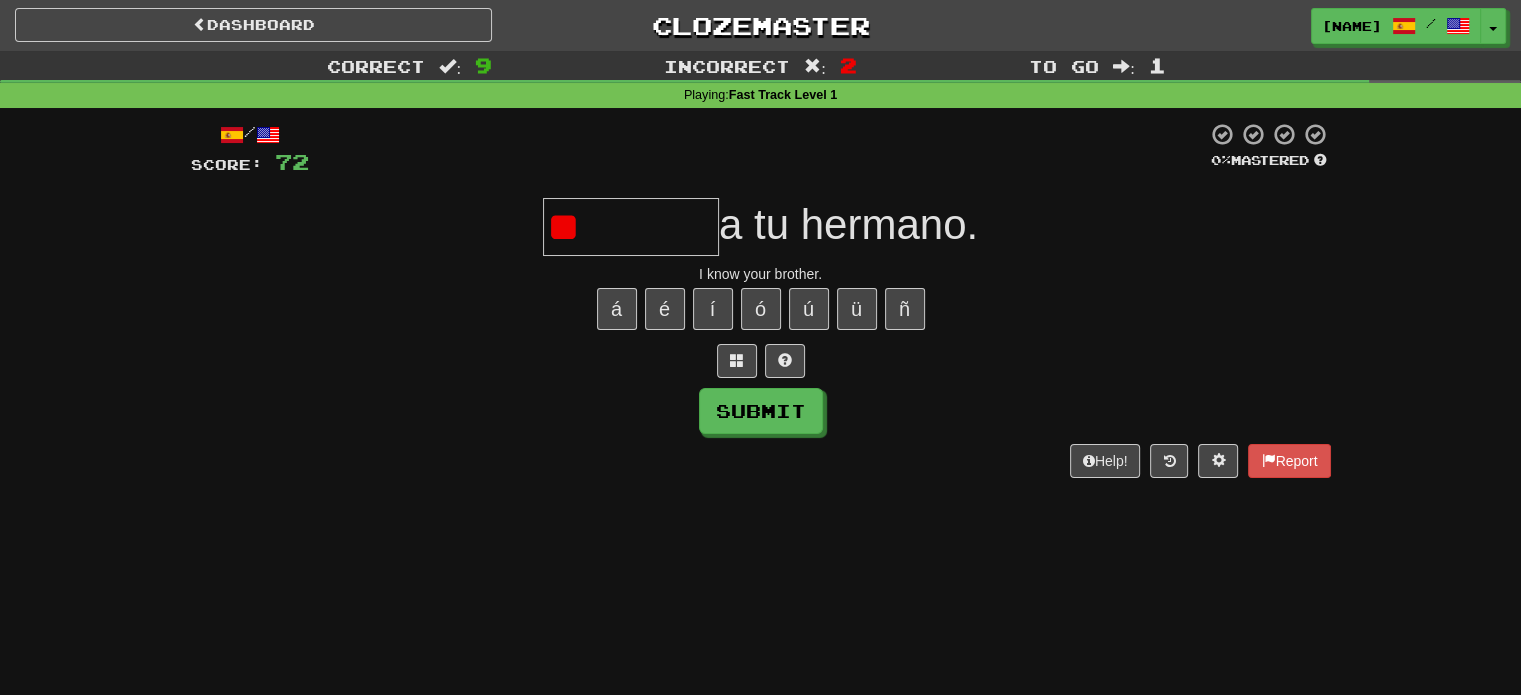 type on "*" 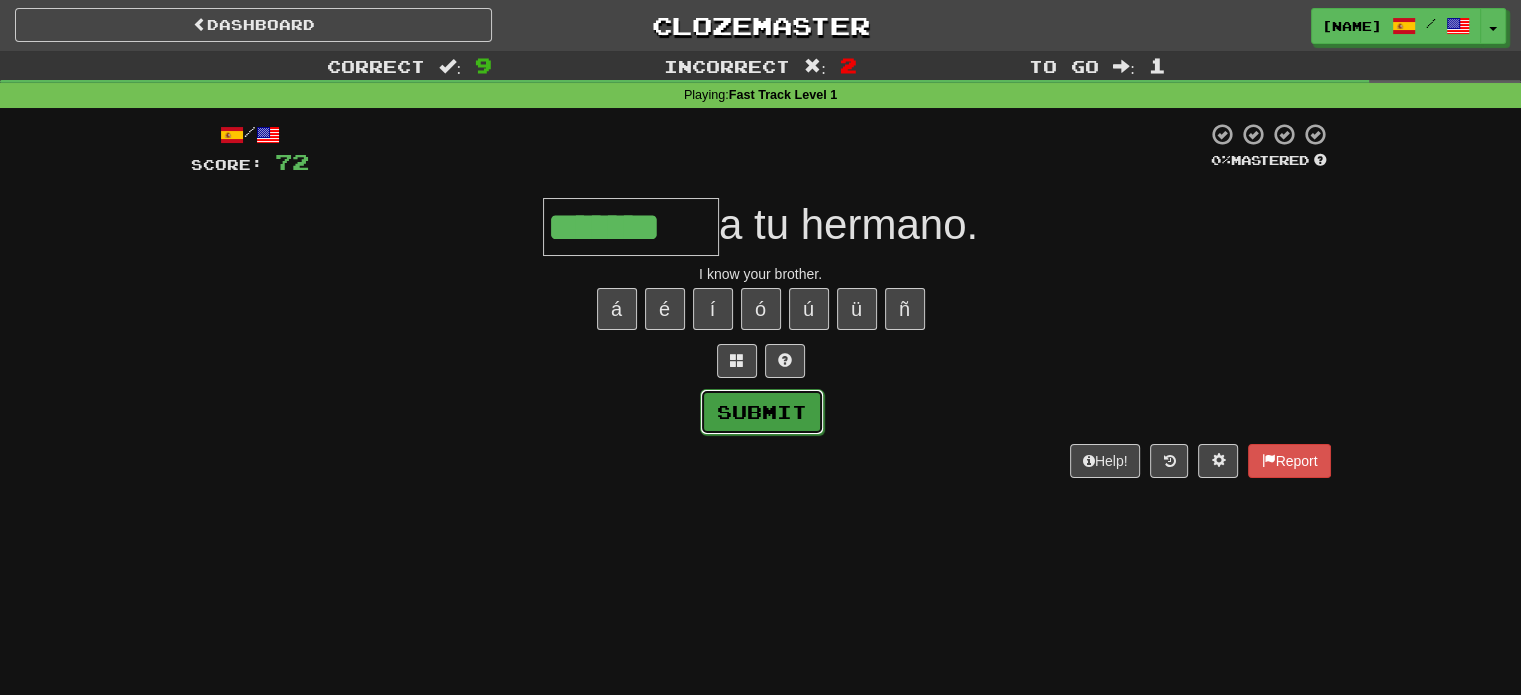 click on "Submit" at bounding box center (762, 412) 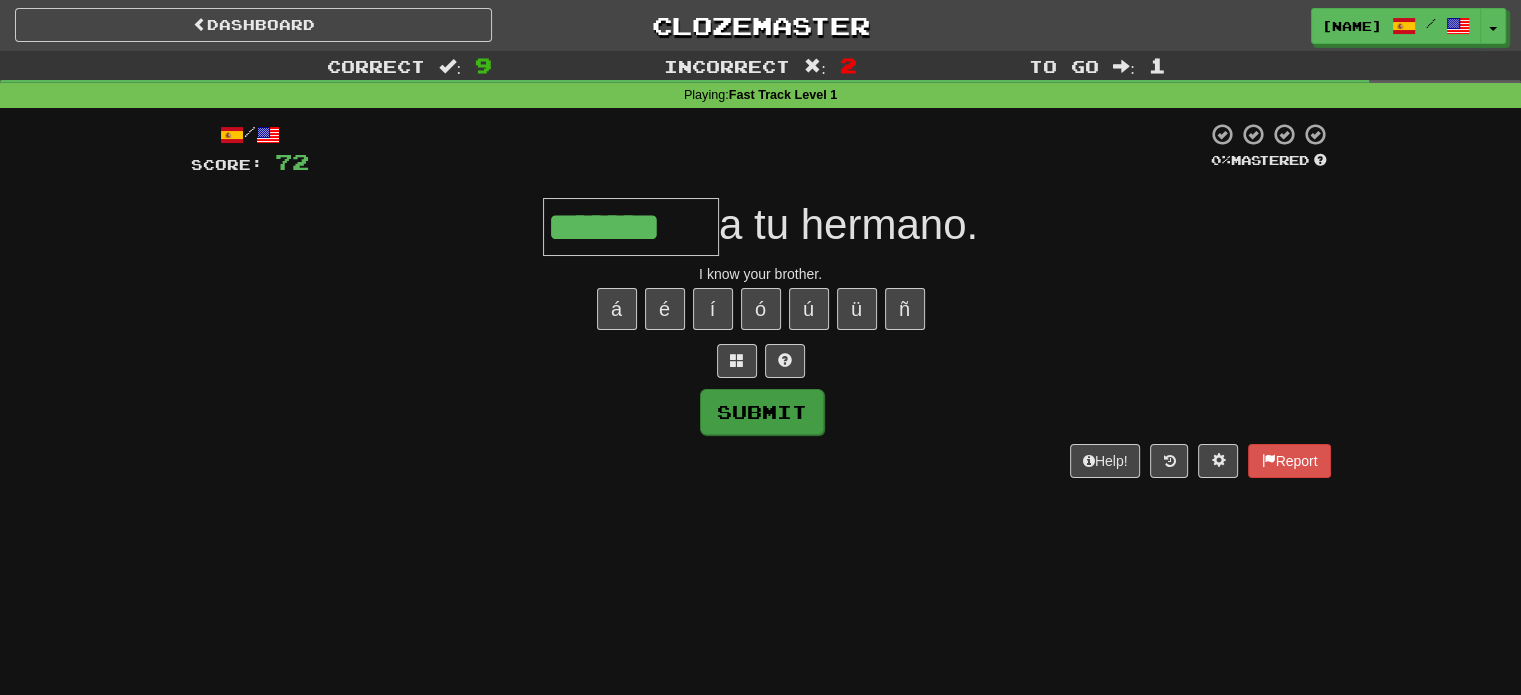 type on "*******" 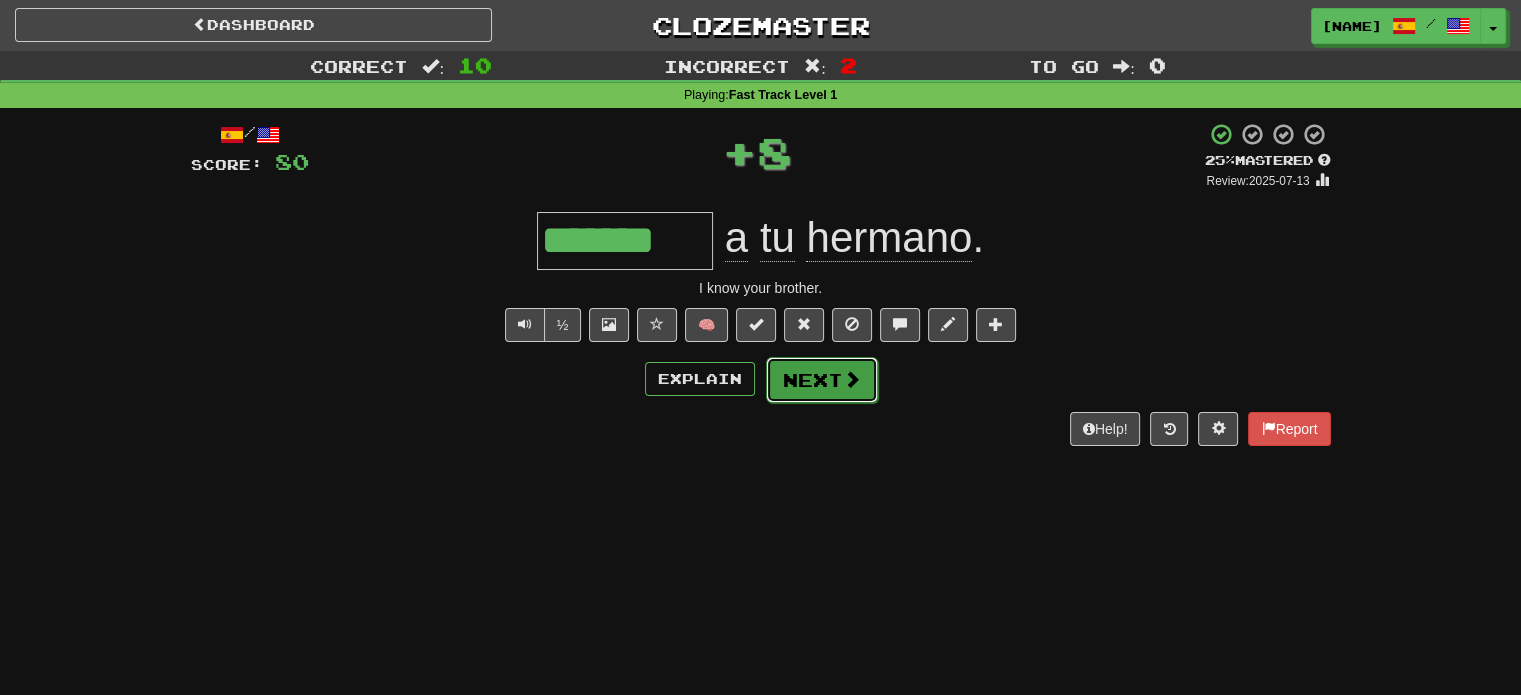 click on "Next" at bounding box center (822, 380) 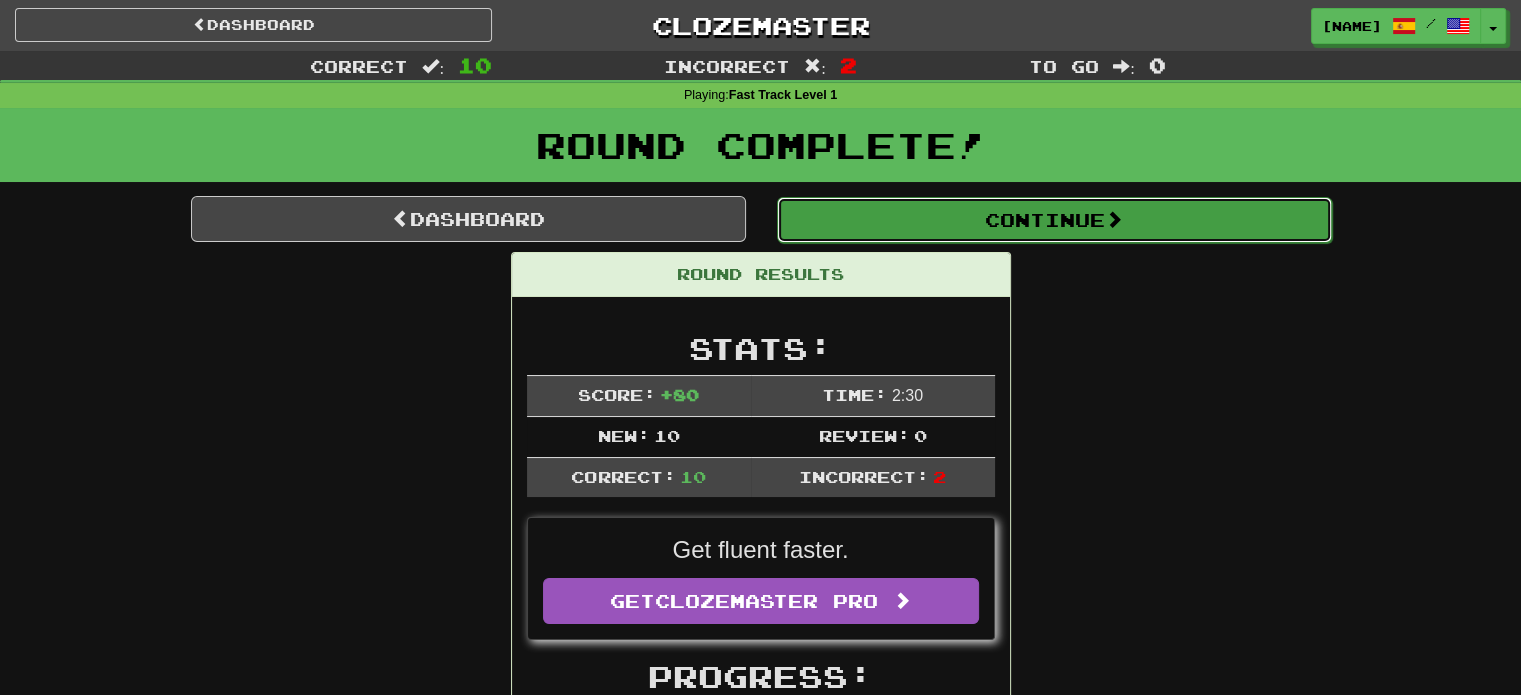 click on "Continue" at bounding box center [1054, 220] 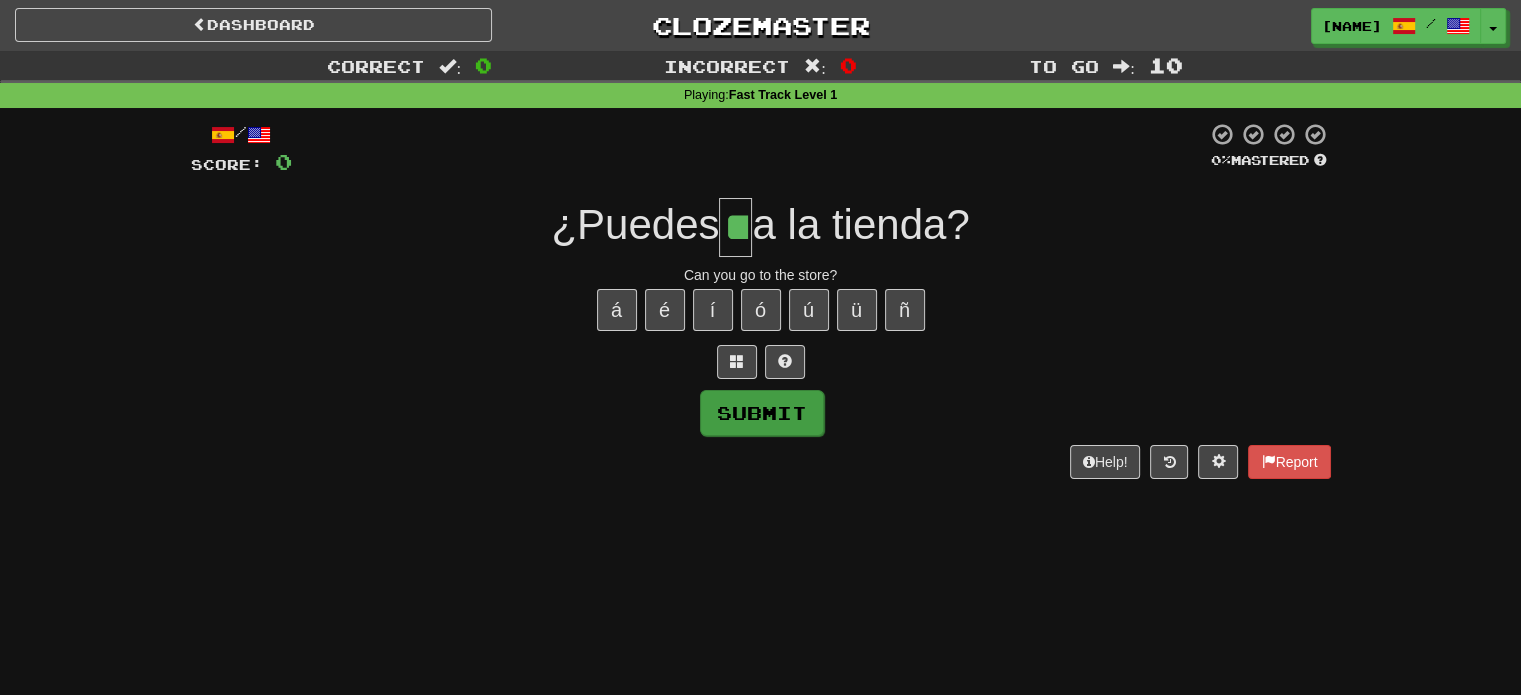 type on "**" 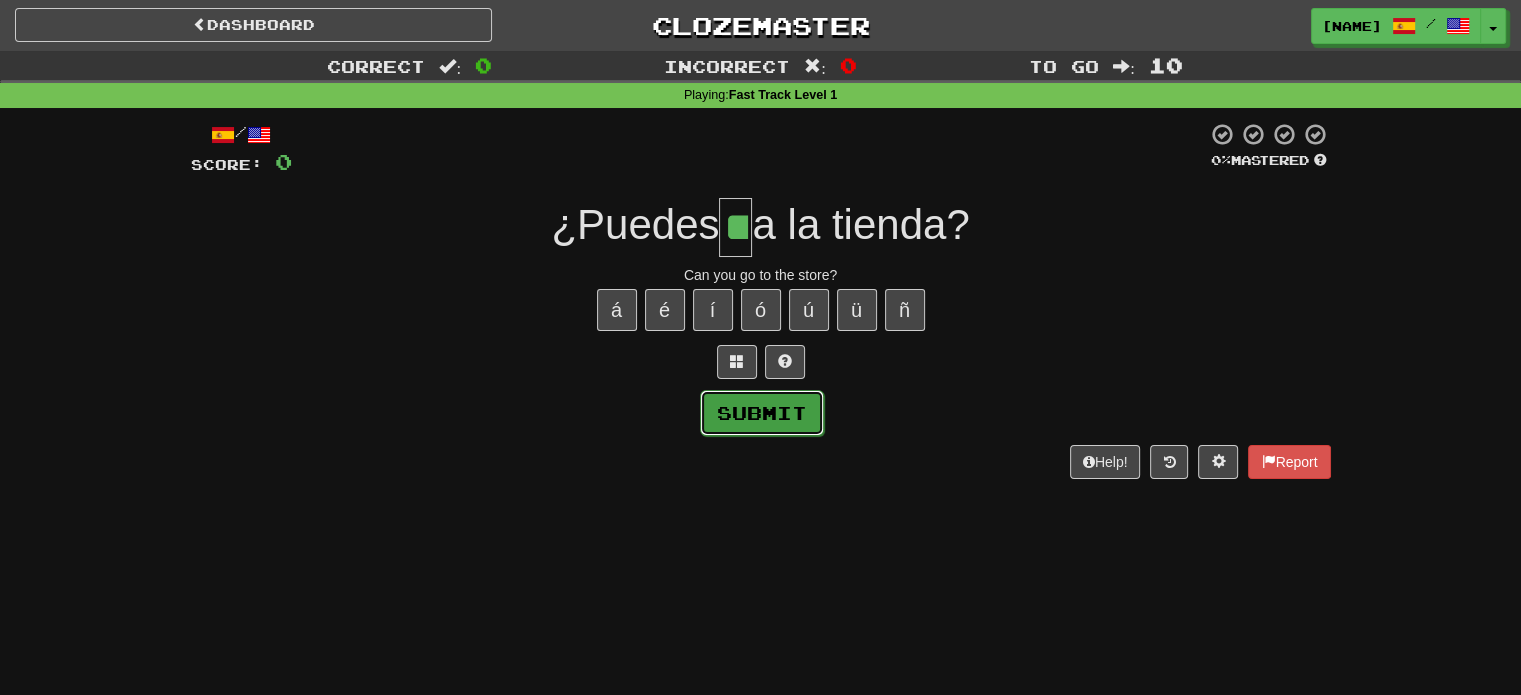 click on "Submit" at bounding box center [762, 413] 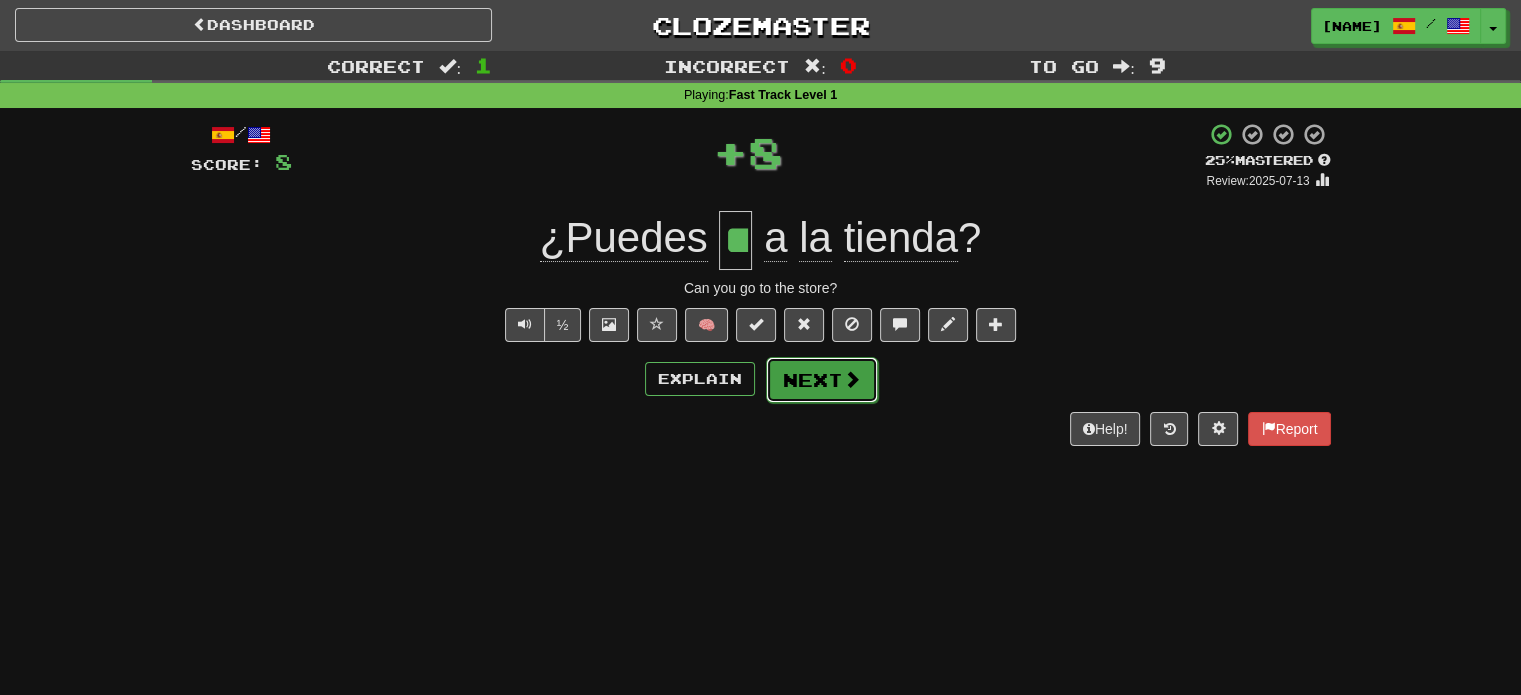 click on "Next" at bounding box center (822, 380) 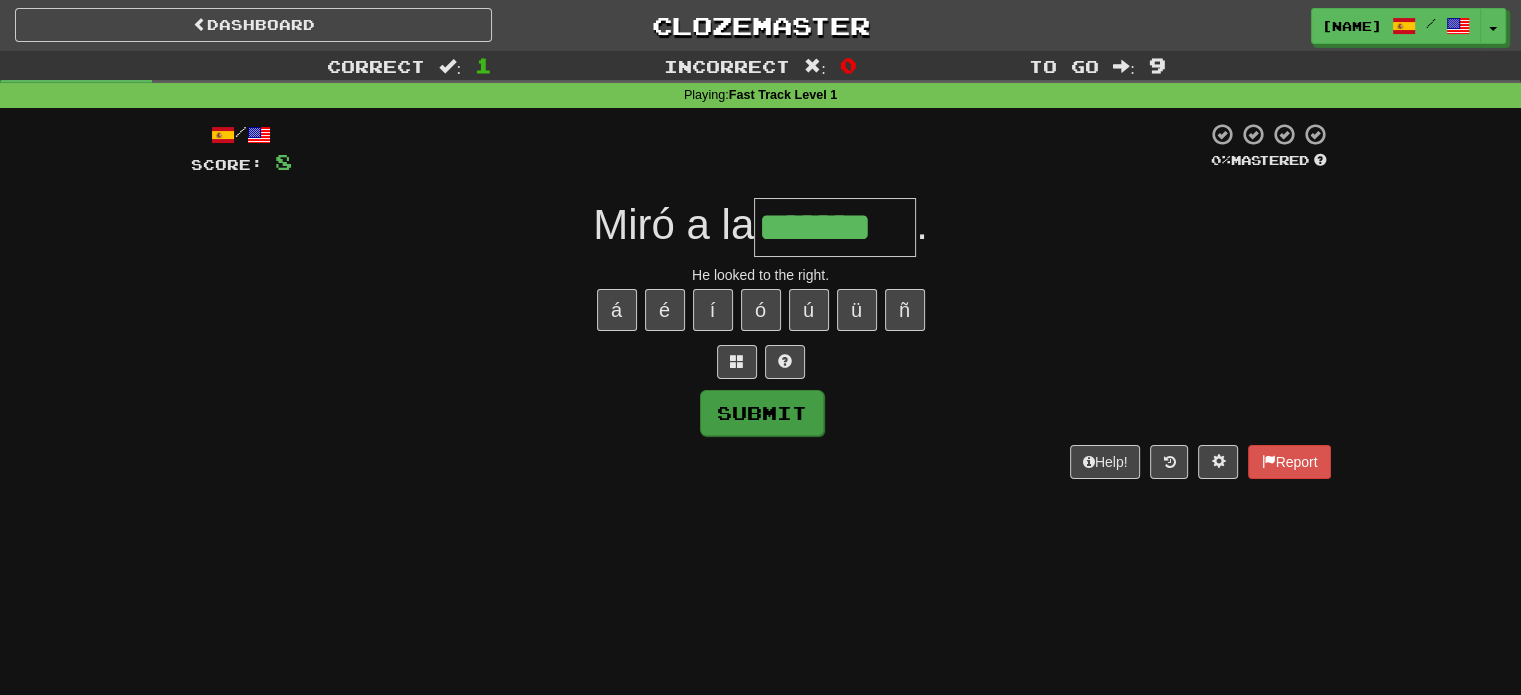 type on "*******" 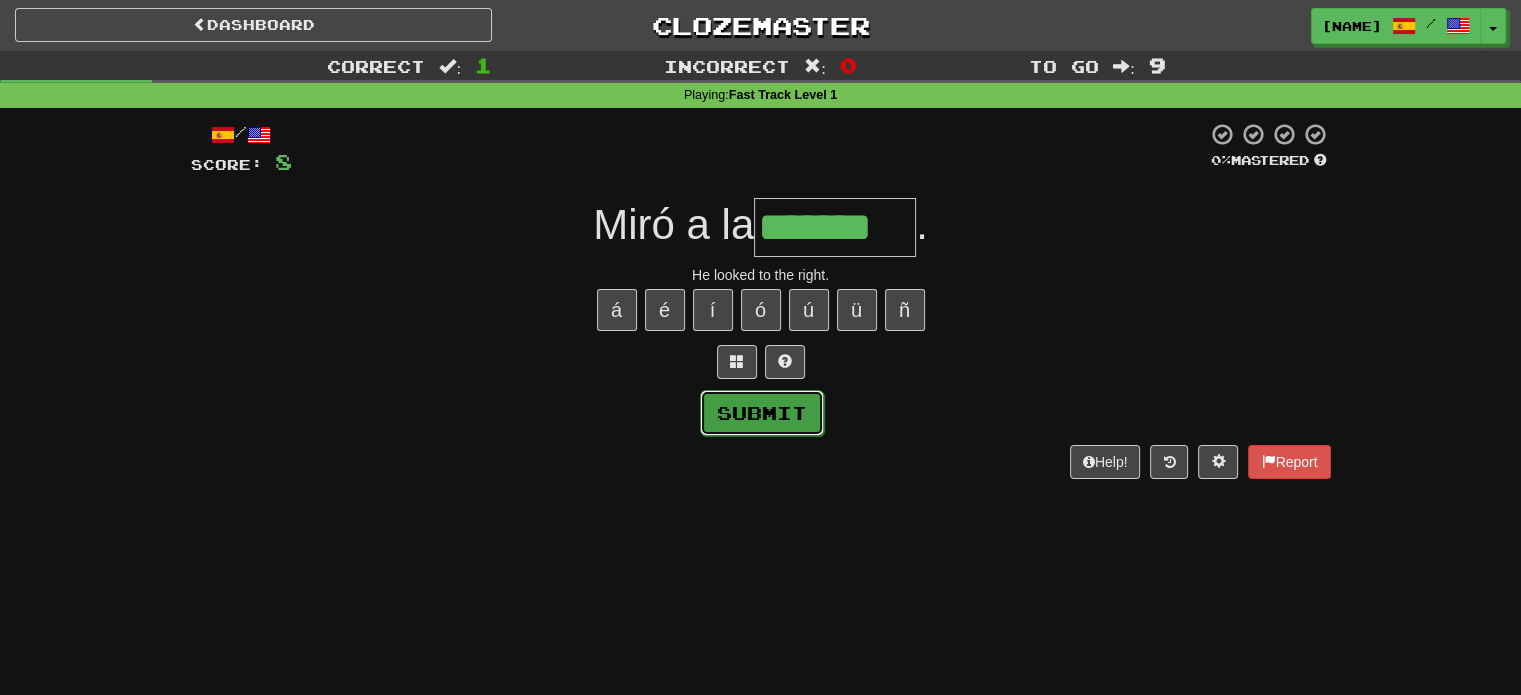 click on "Submit" at bounding box center [762, 413] 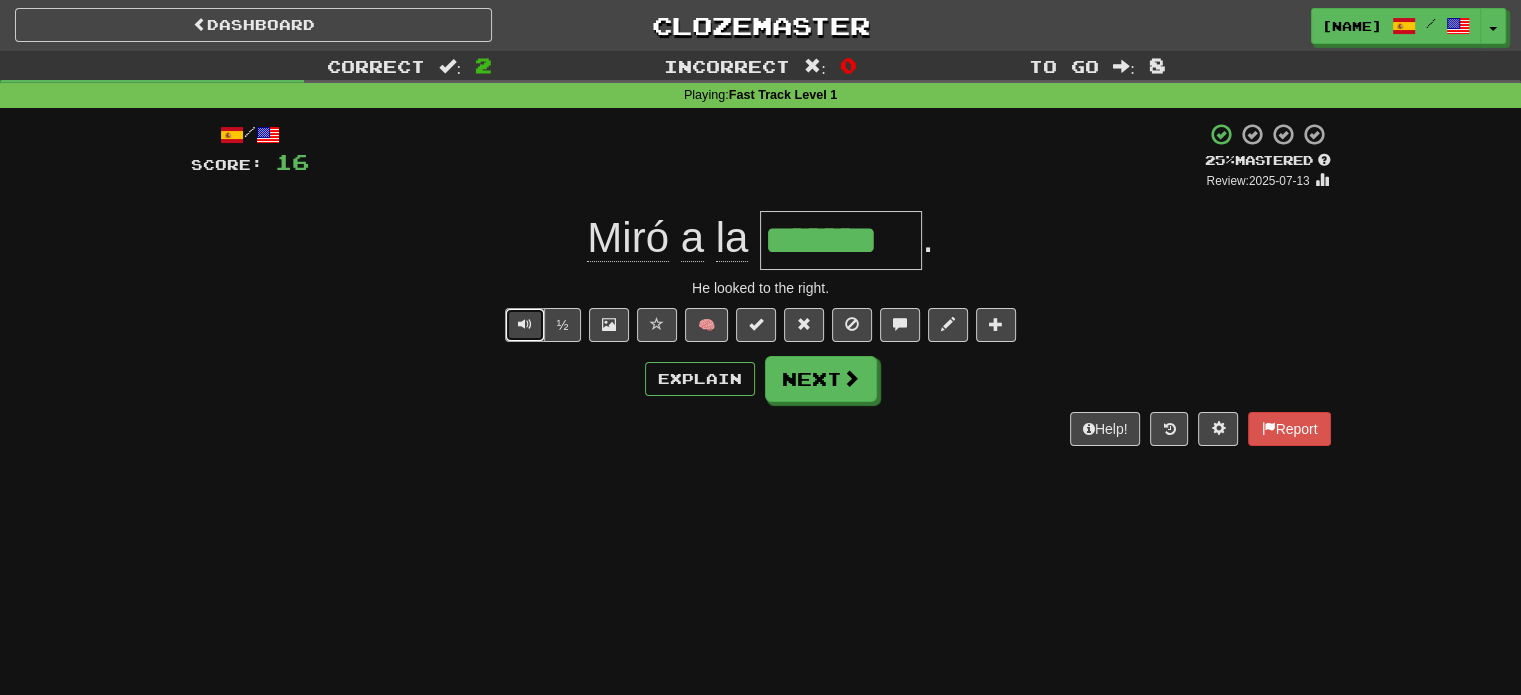 click at bounding box center [525, 325] 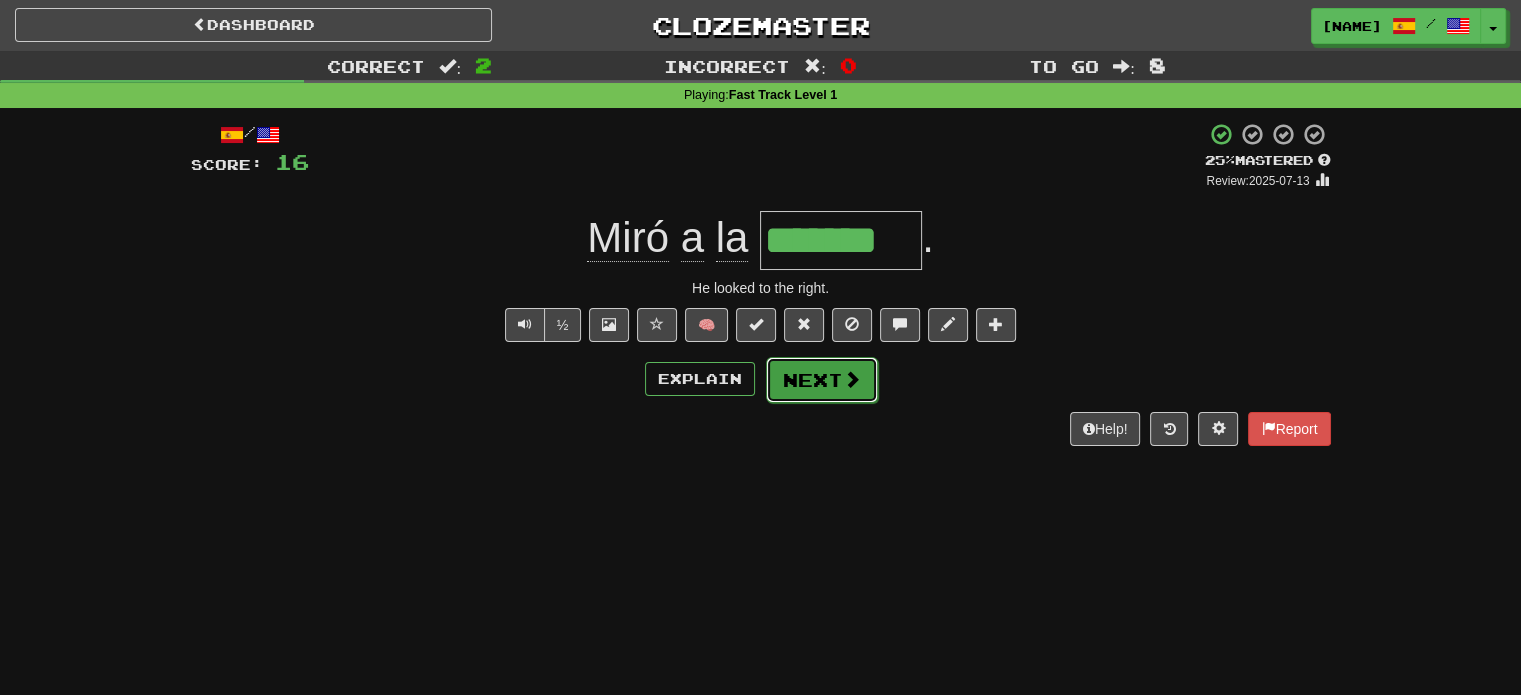 click on "Next" at bounding box center (822, 380) 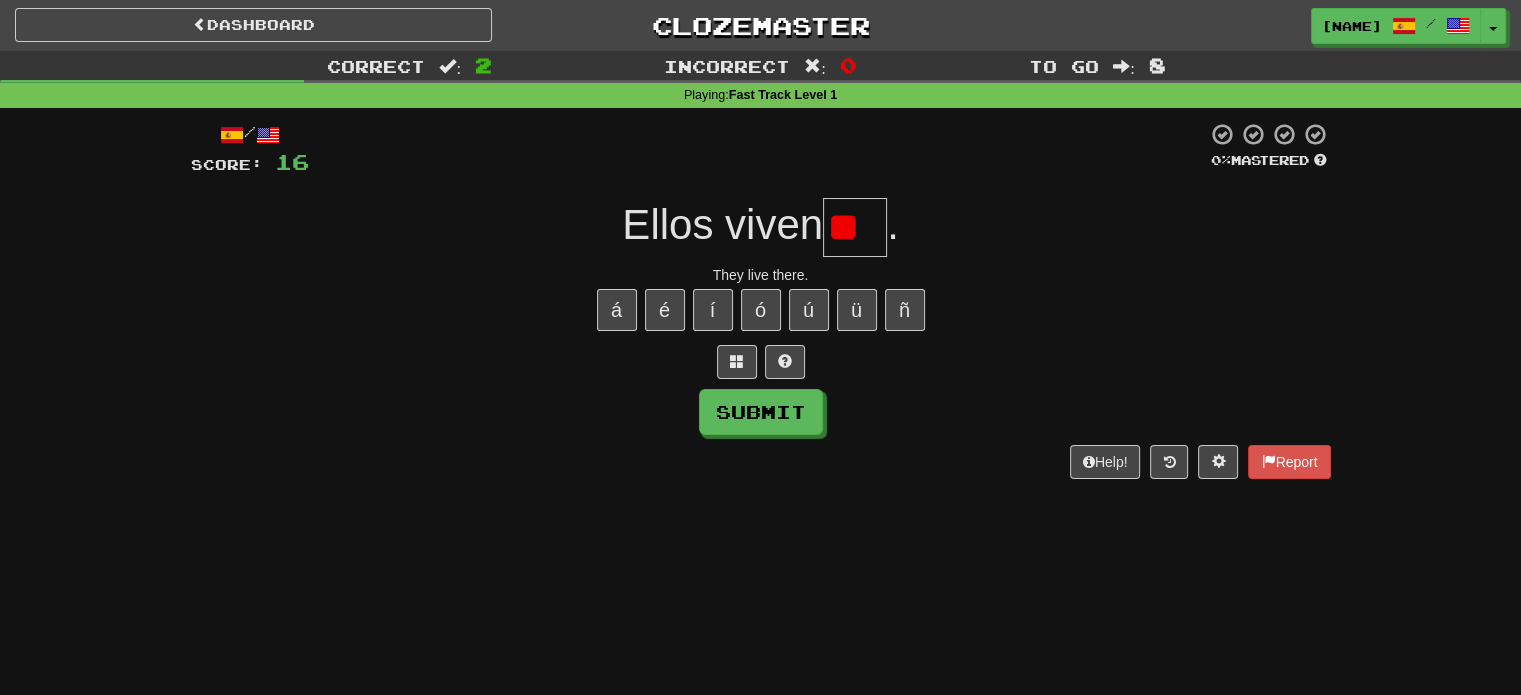 type on "*" 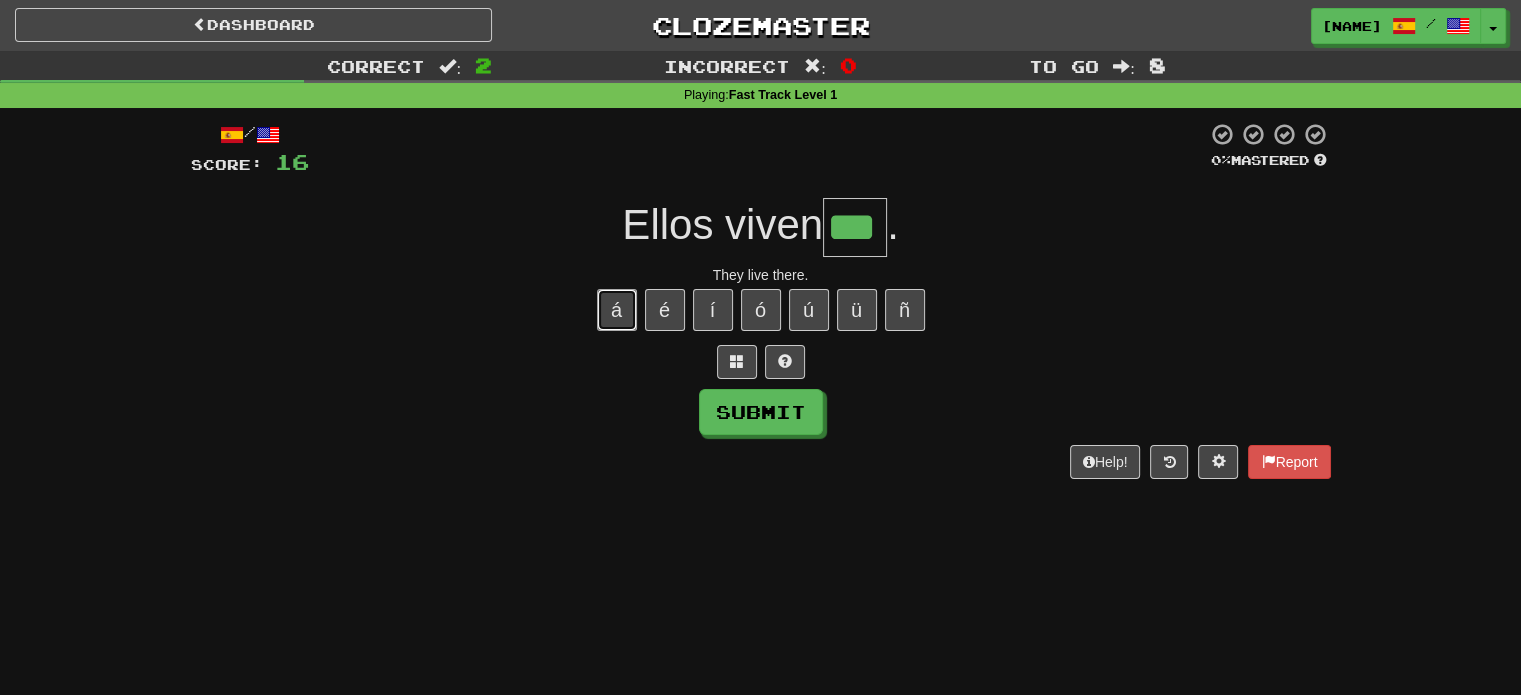 click on "á" at bounding box center (617, 310) 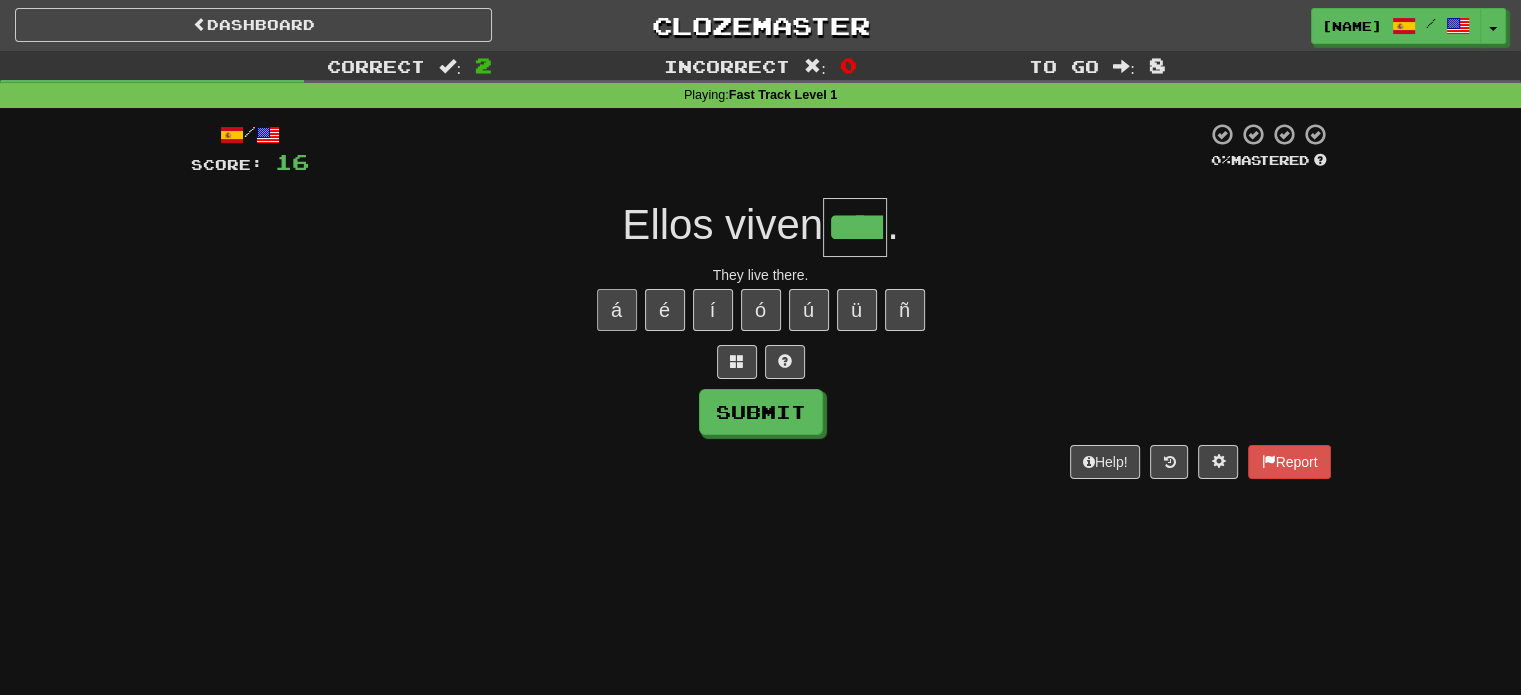 scroll, scrollTop: 0, scrollLeft: 8, axis: horizontal 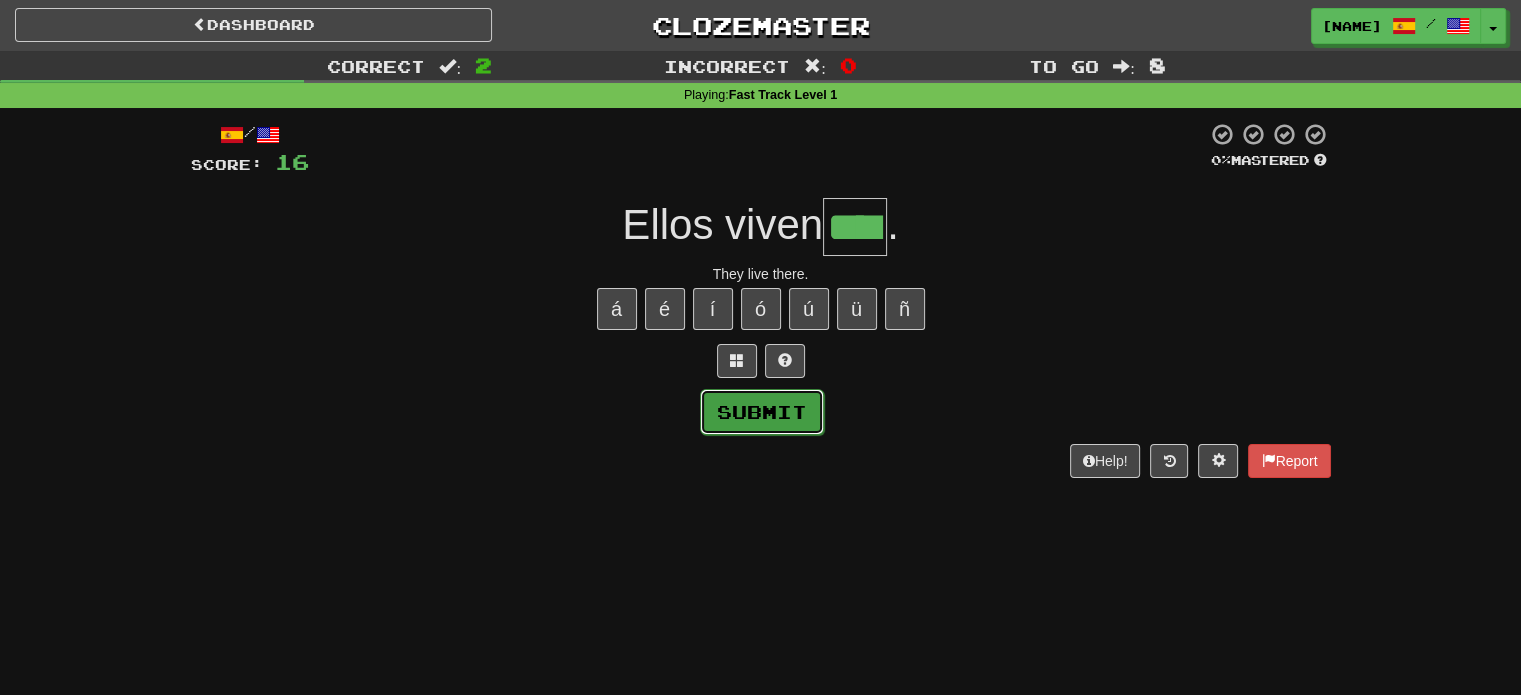 click on "Submit" at bounding box center (762, 412) 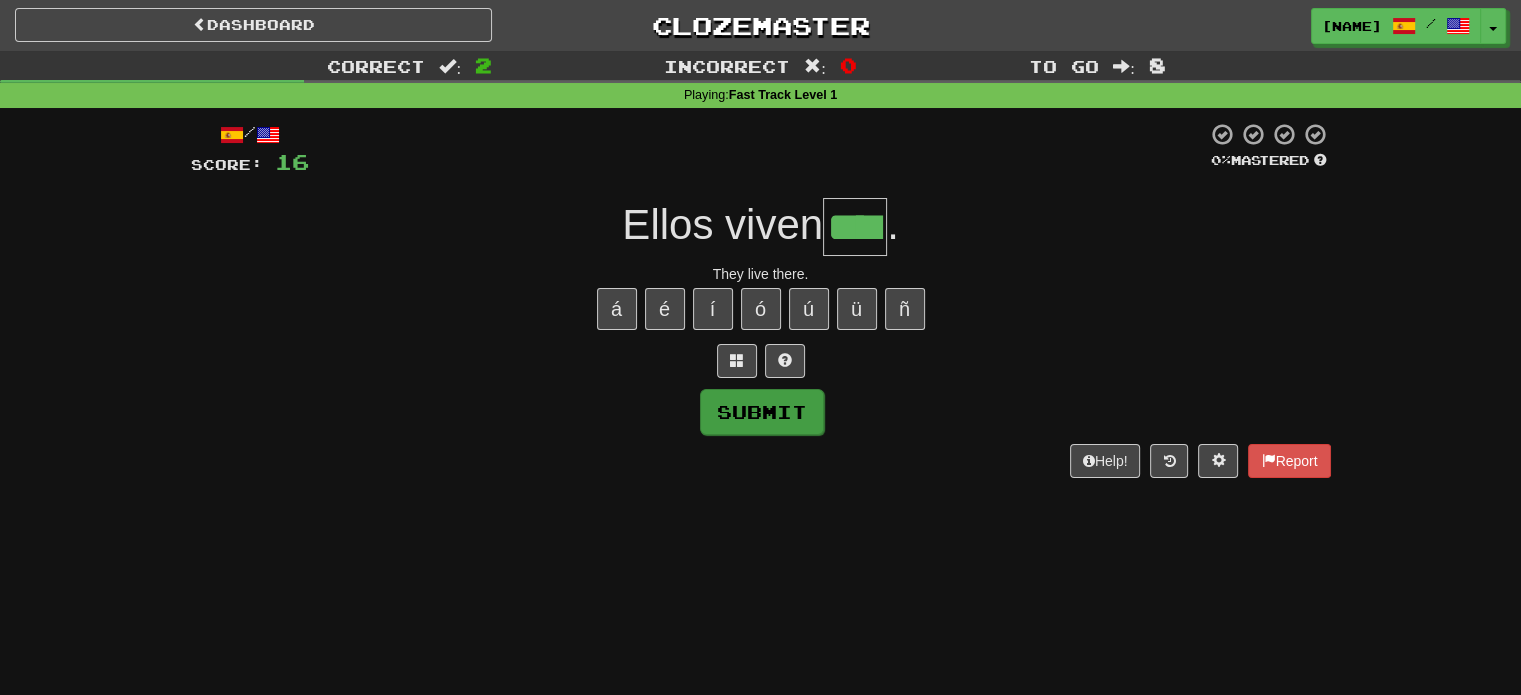 type on "****" 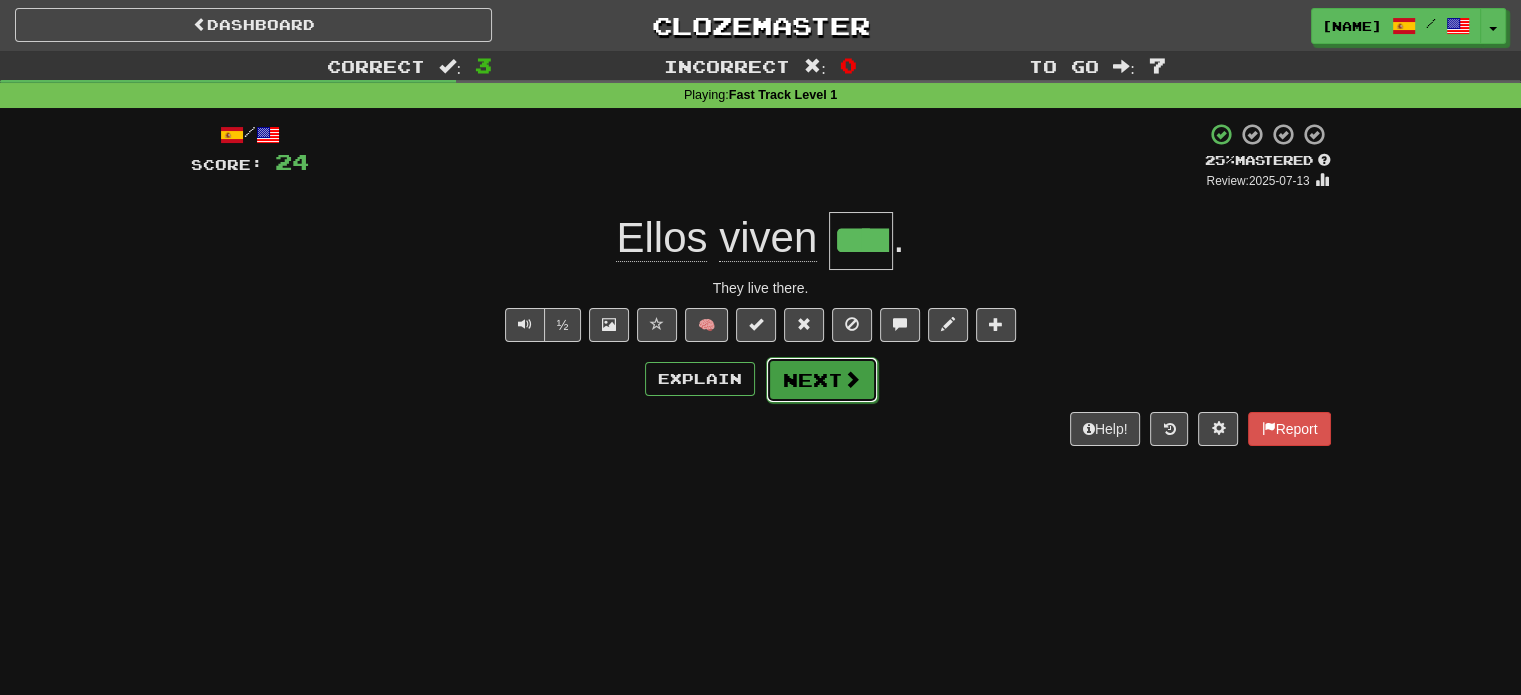 click at bounding box center (852, 379) 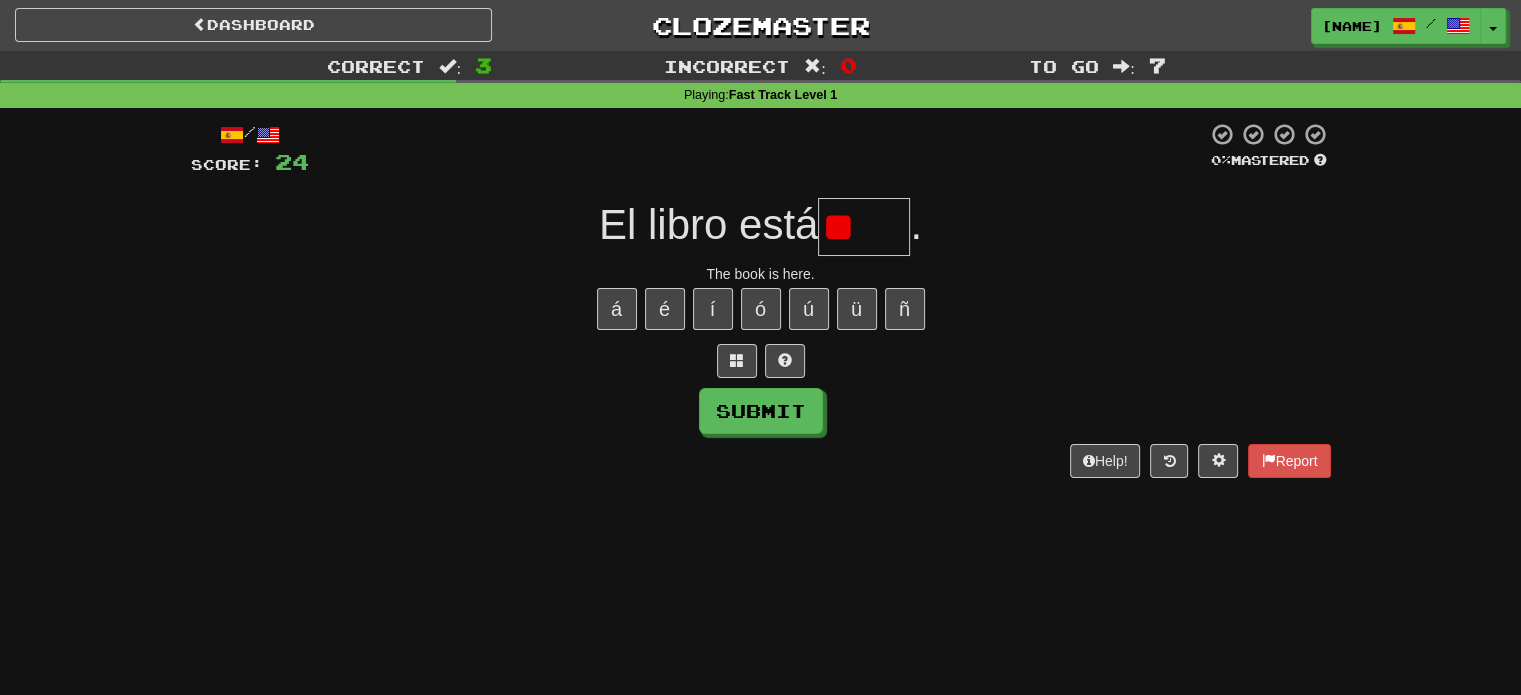 type on "*" 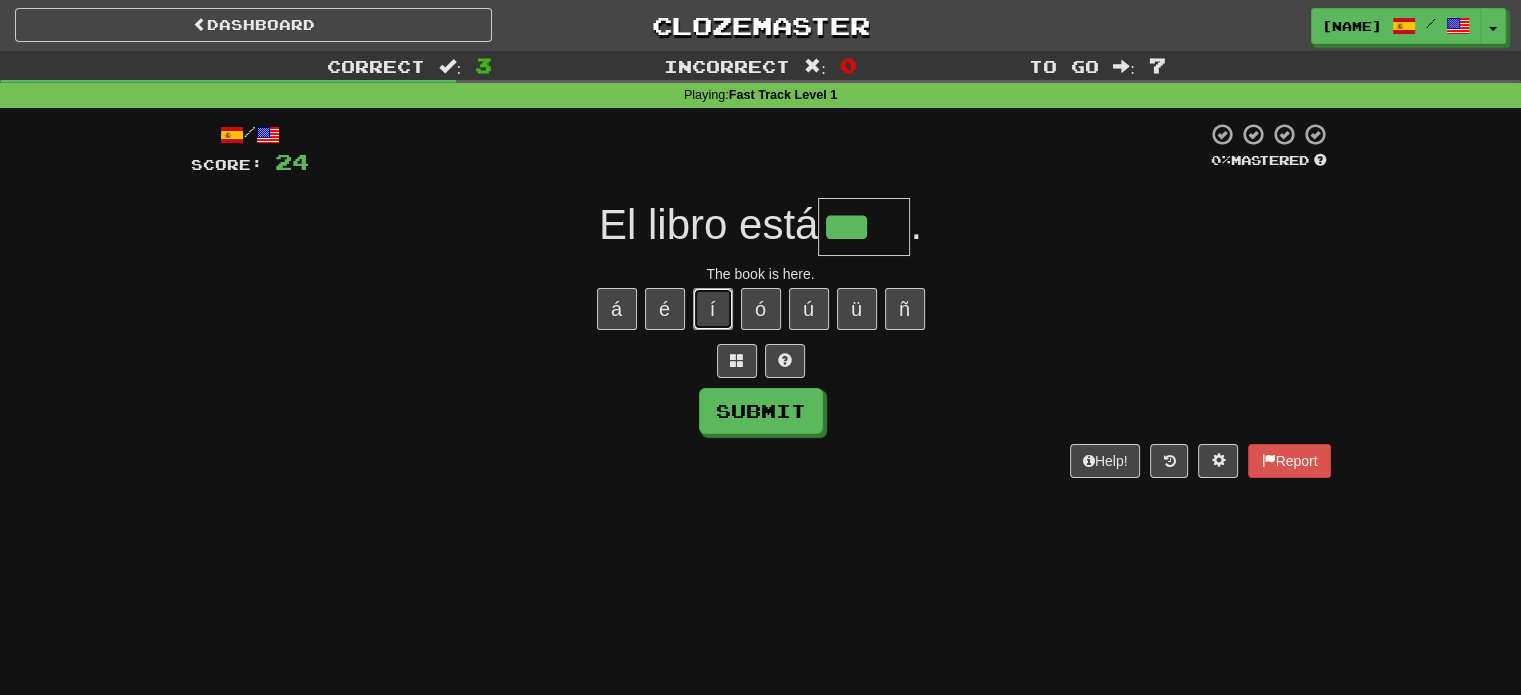 click on "í" at bounding box center [713, 309] 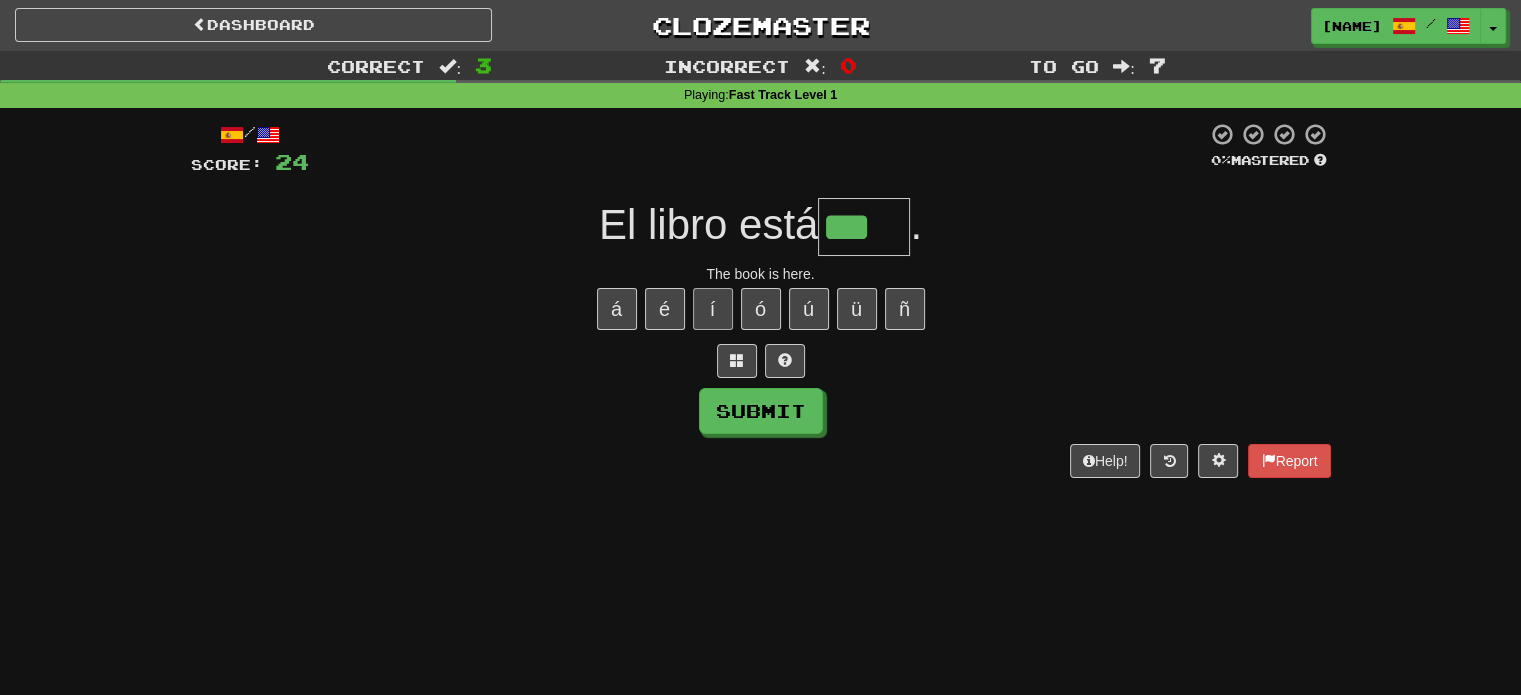type on "****" 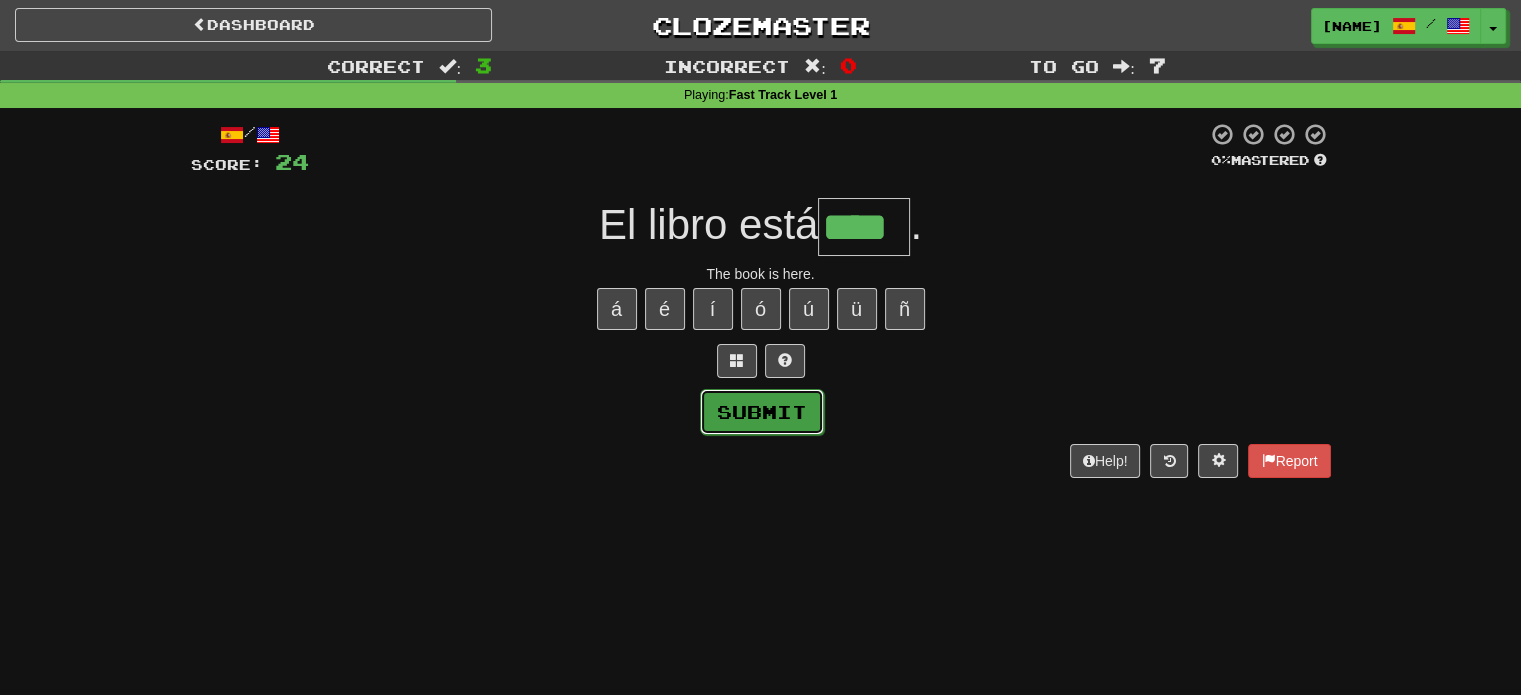 click on "Submit" at bounding box center (762, 412) 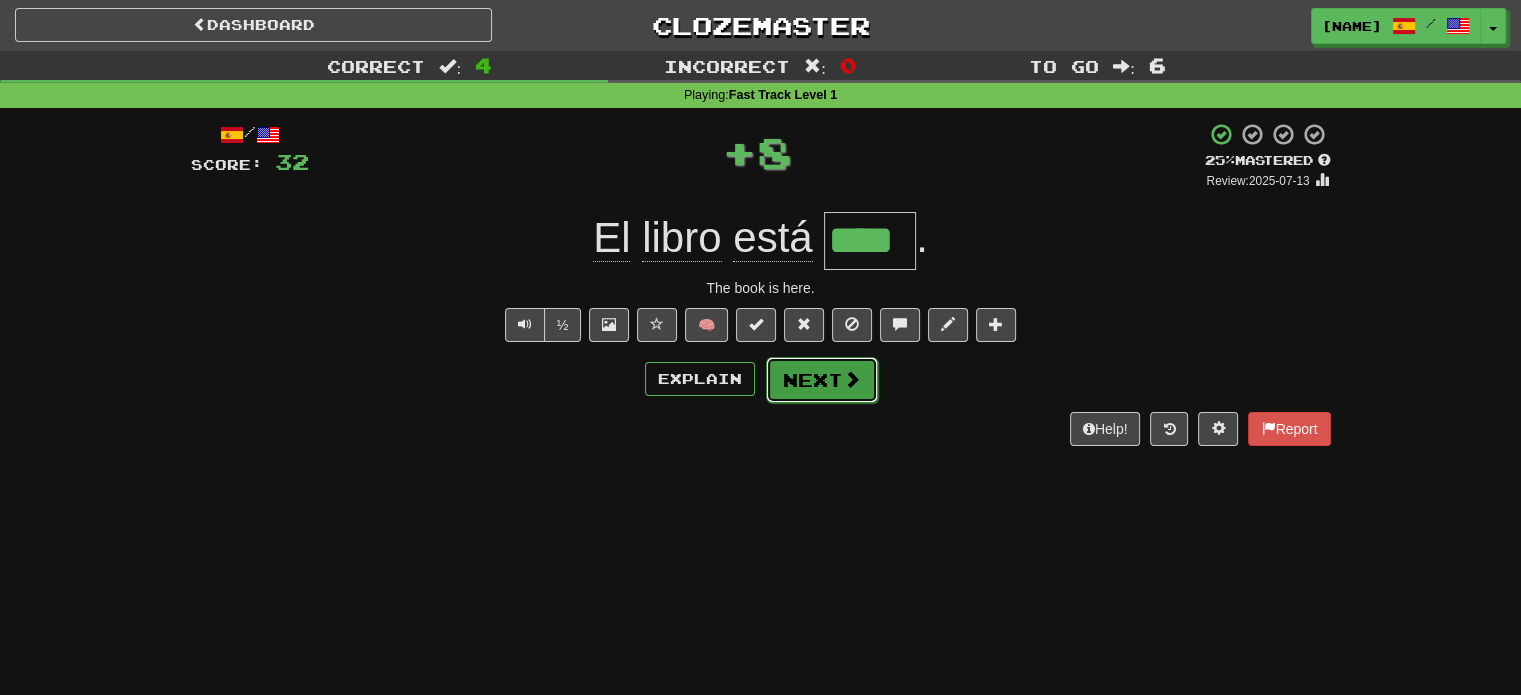 click on "Next" at bounding box center [822, 380] 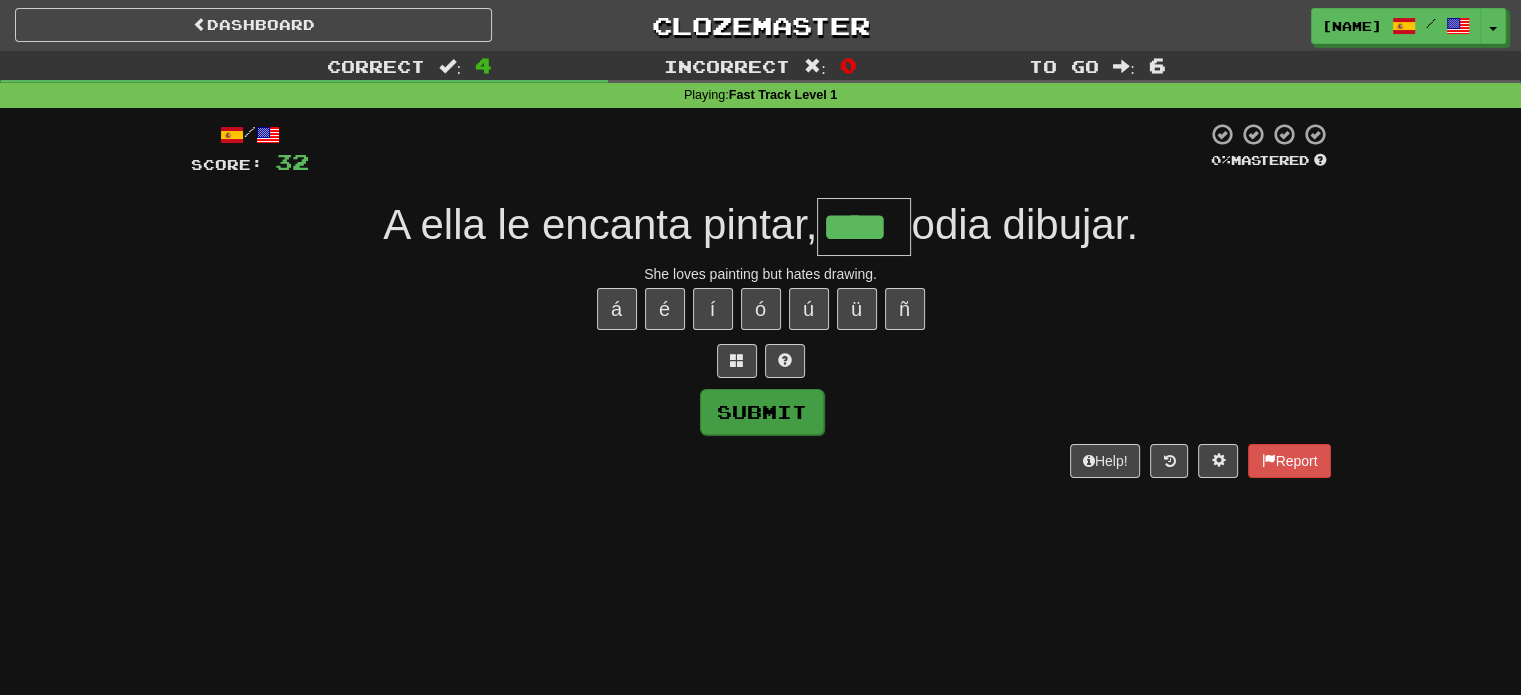 type on "****" 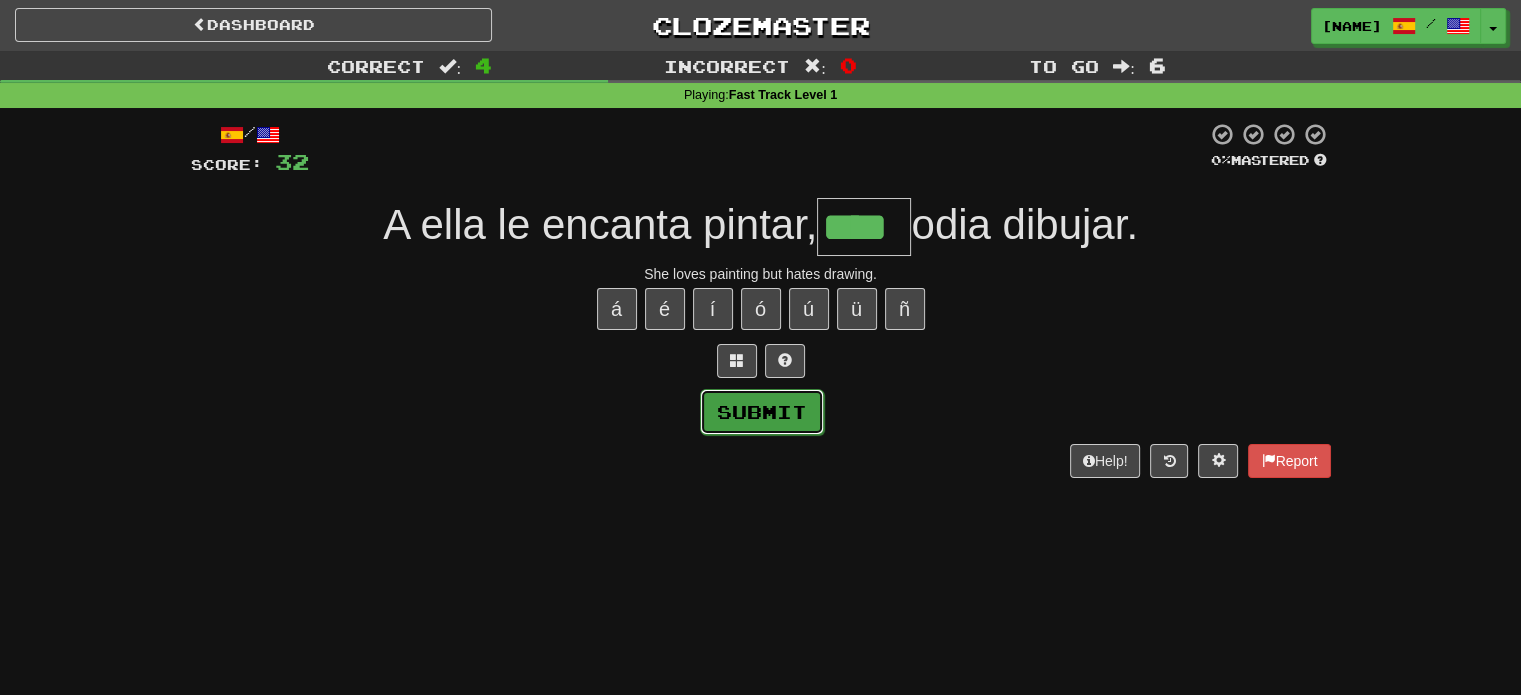 click on "Submit" at bounding box center [762, 412] 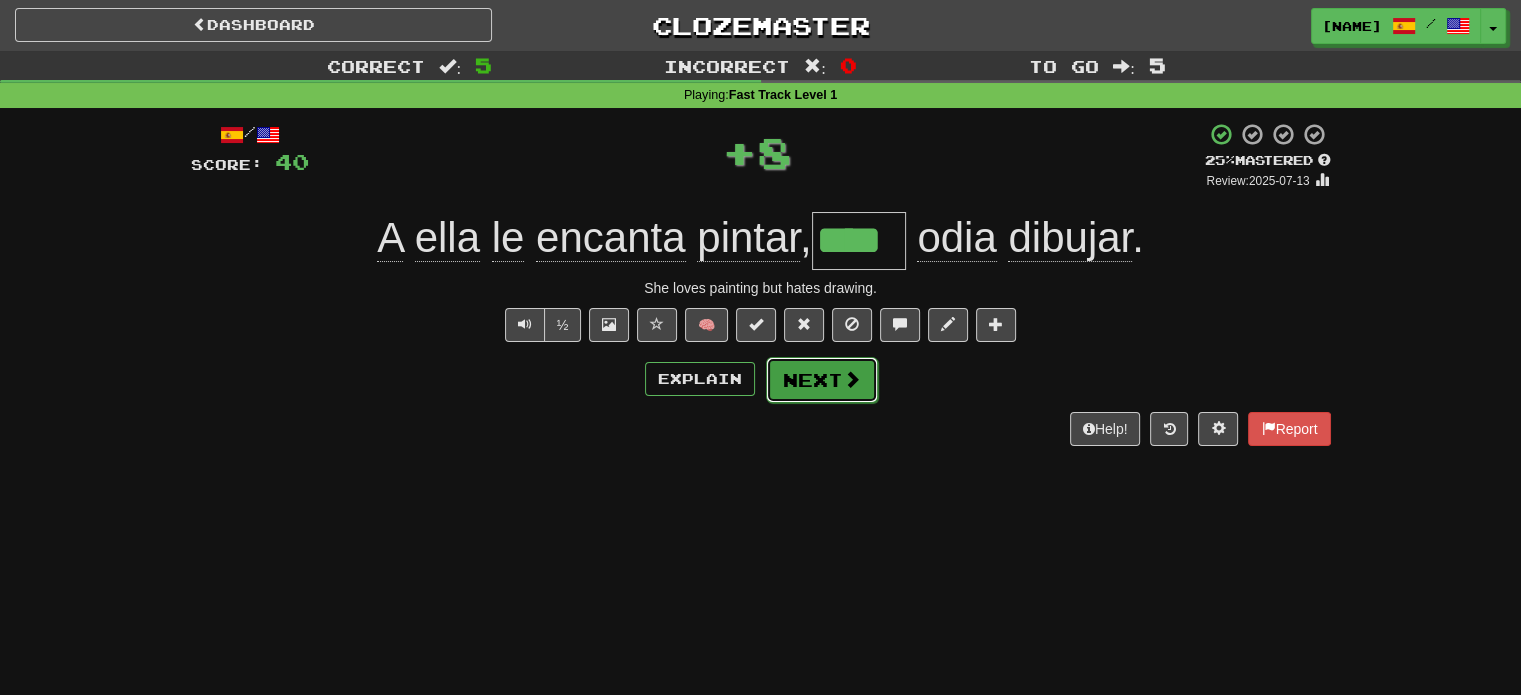 click on "Next" at bounding box center [822, 380] 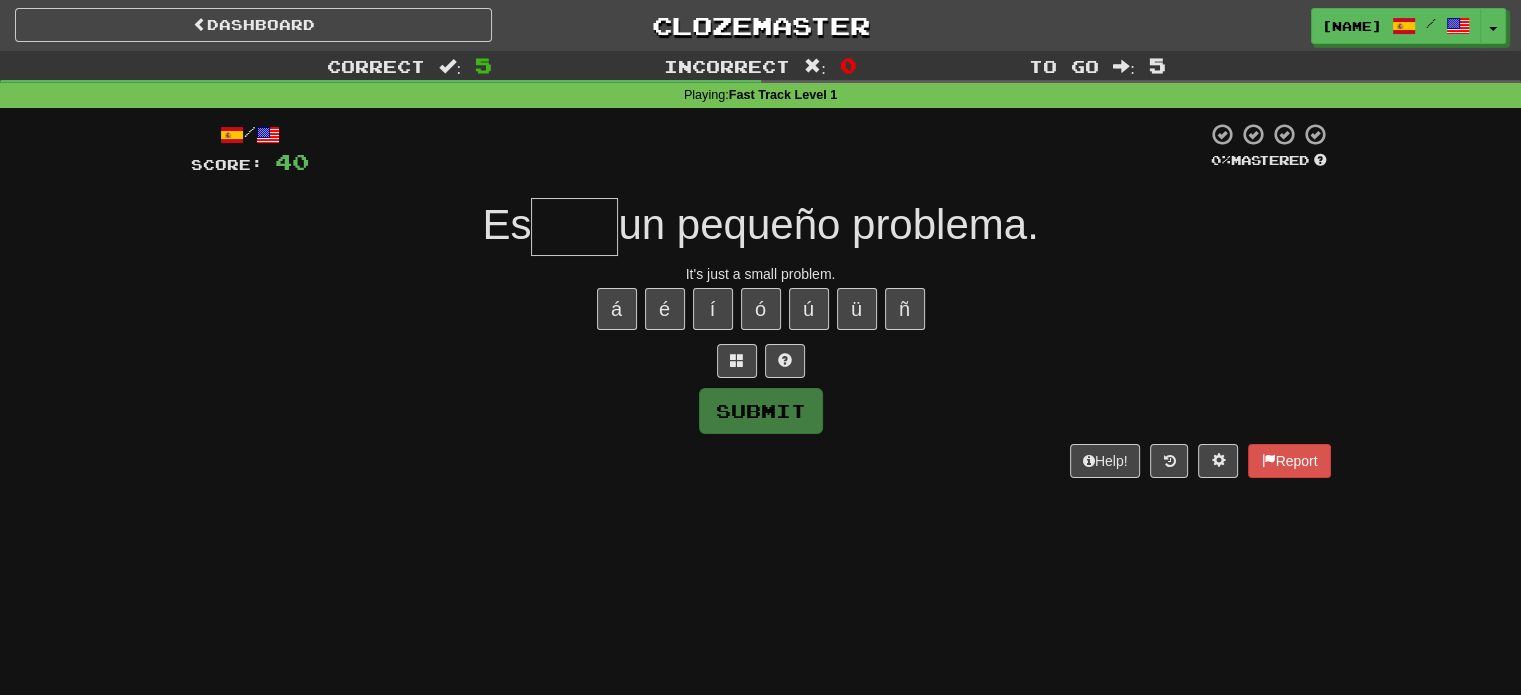 type on "*" 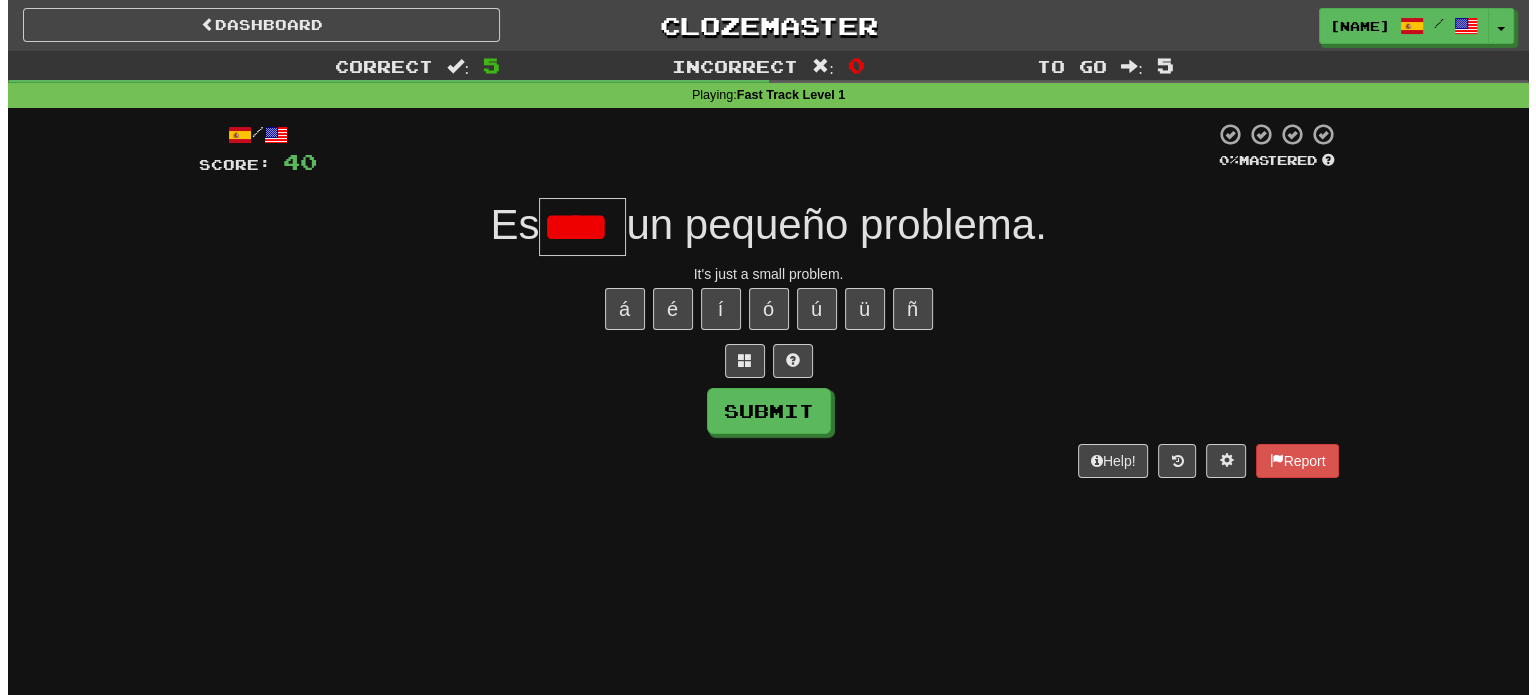 scroll, scrollTop: 0, scrollLeft: 0, axis: both 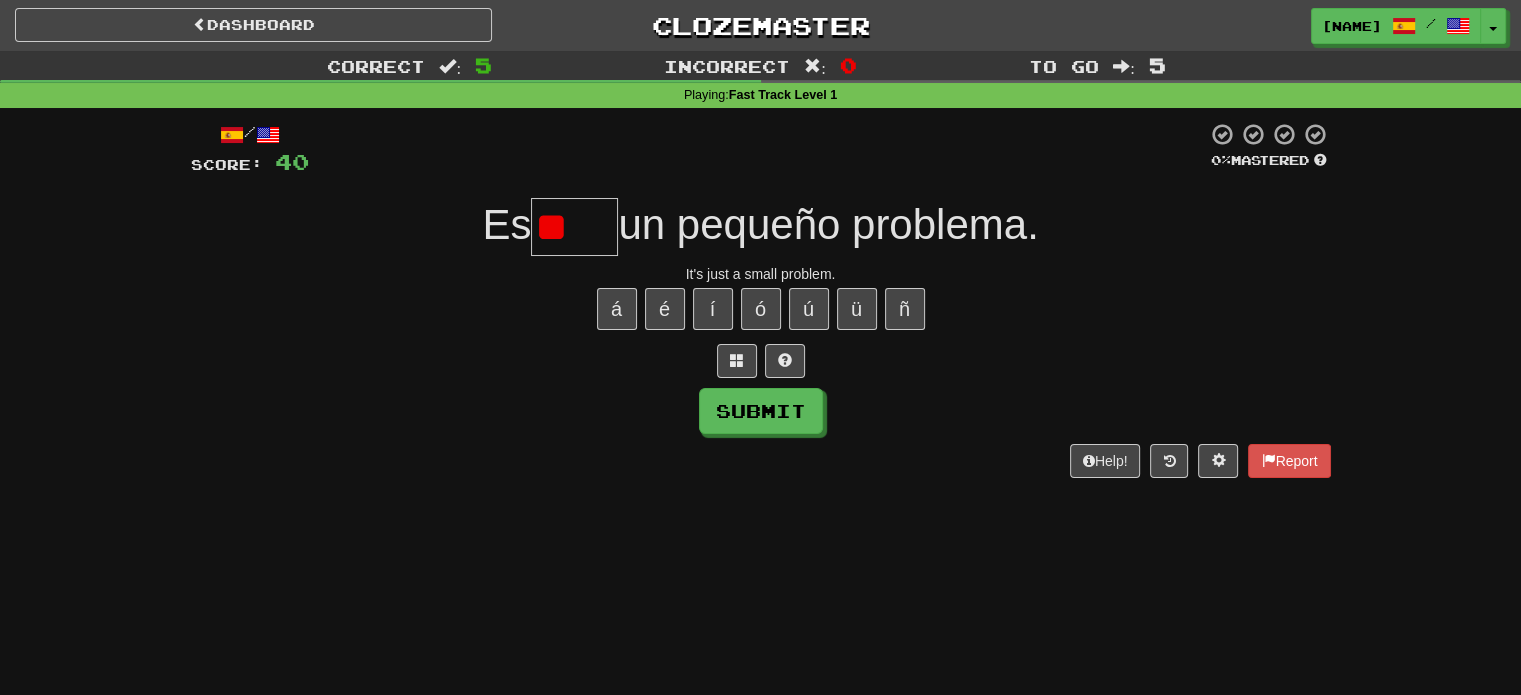 type on "*" 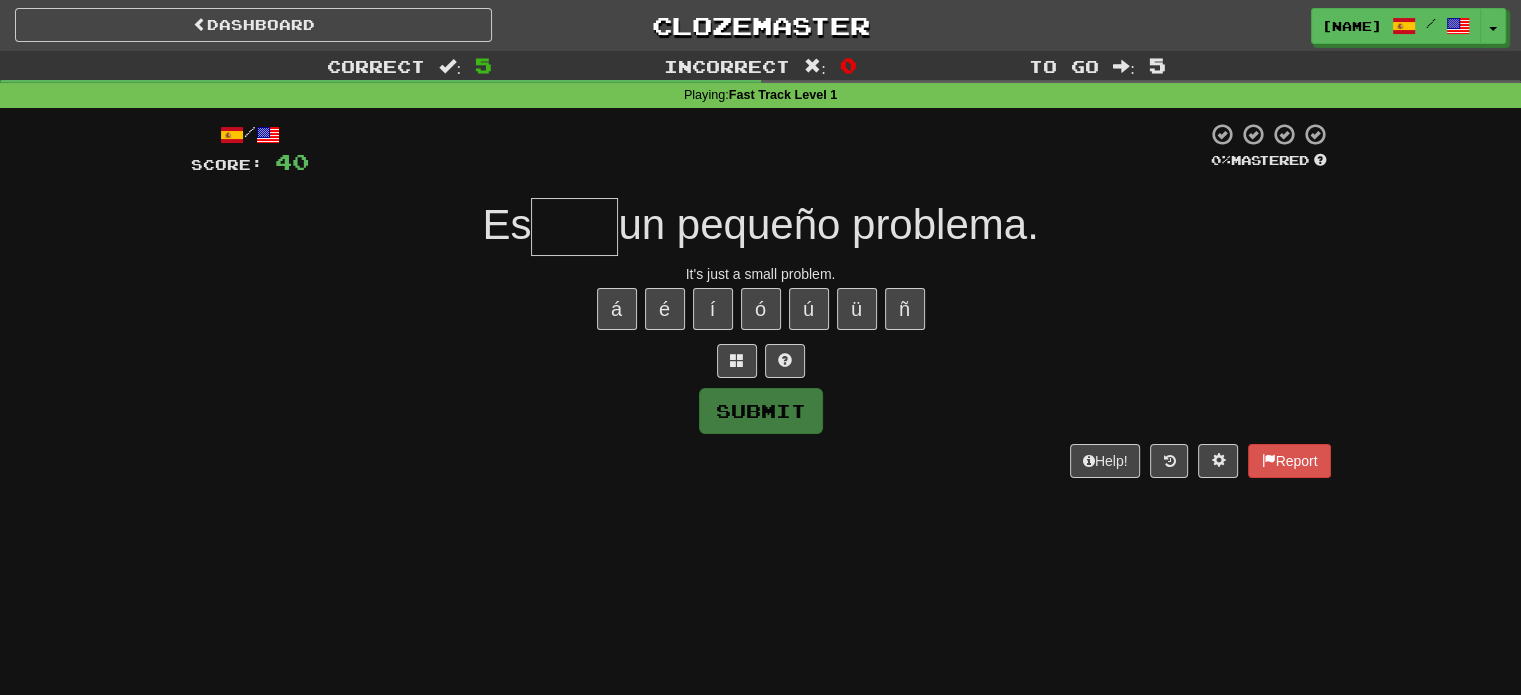 type on "*" 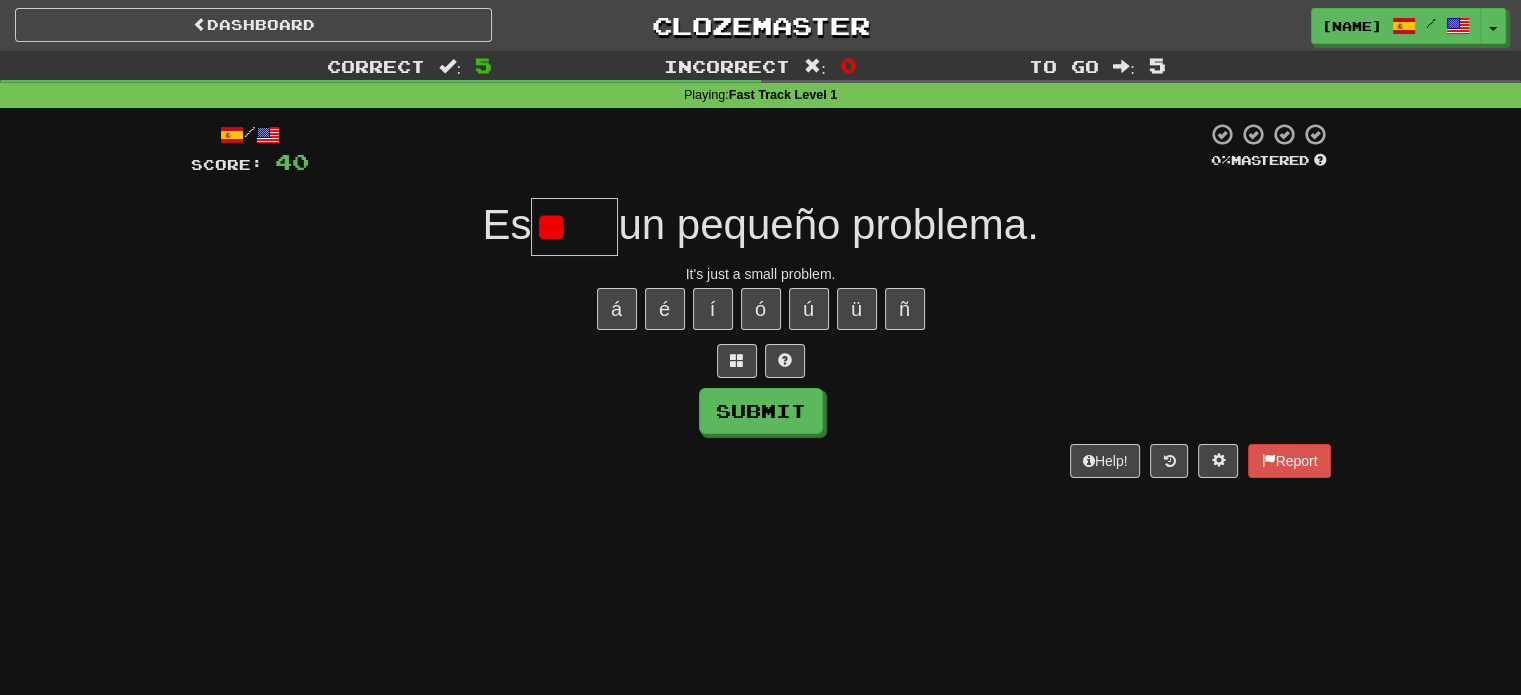 type on "*" 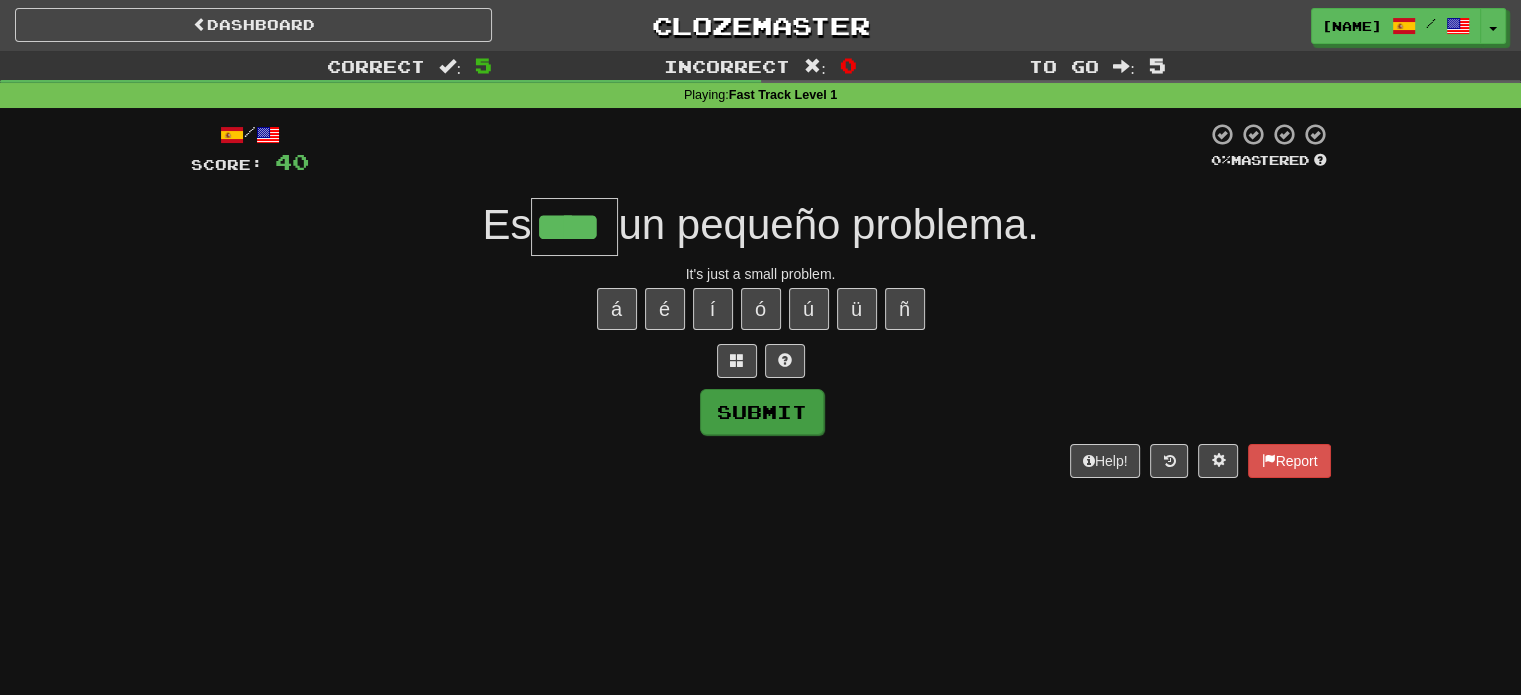 type on "****" 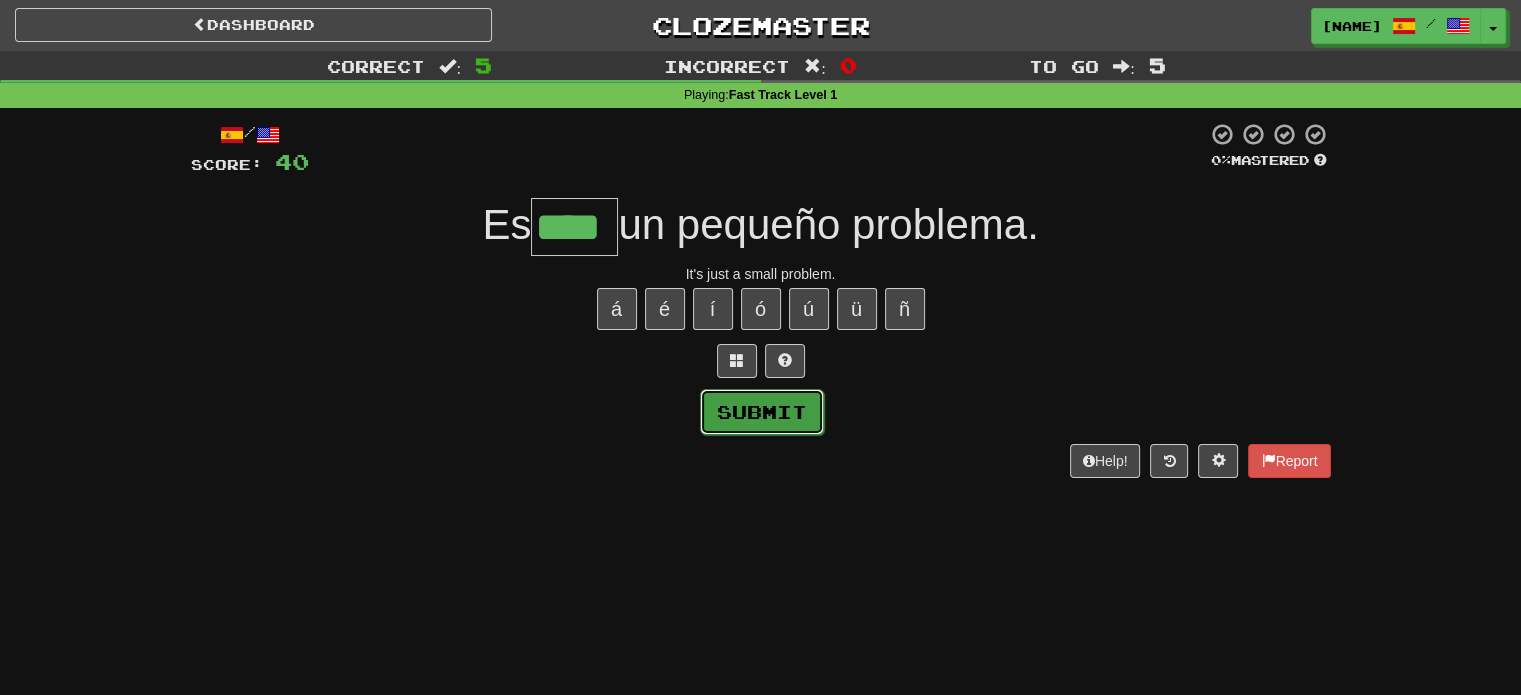 click on "Submit" at bounding box center [762, 412] 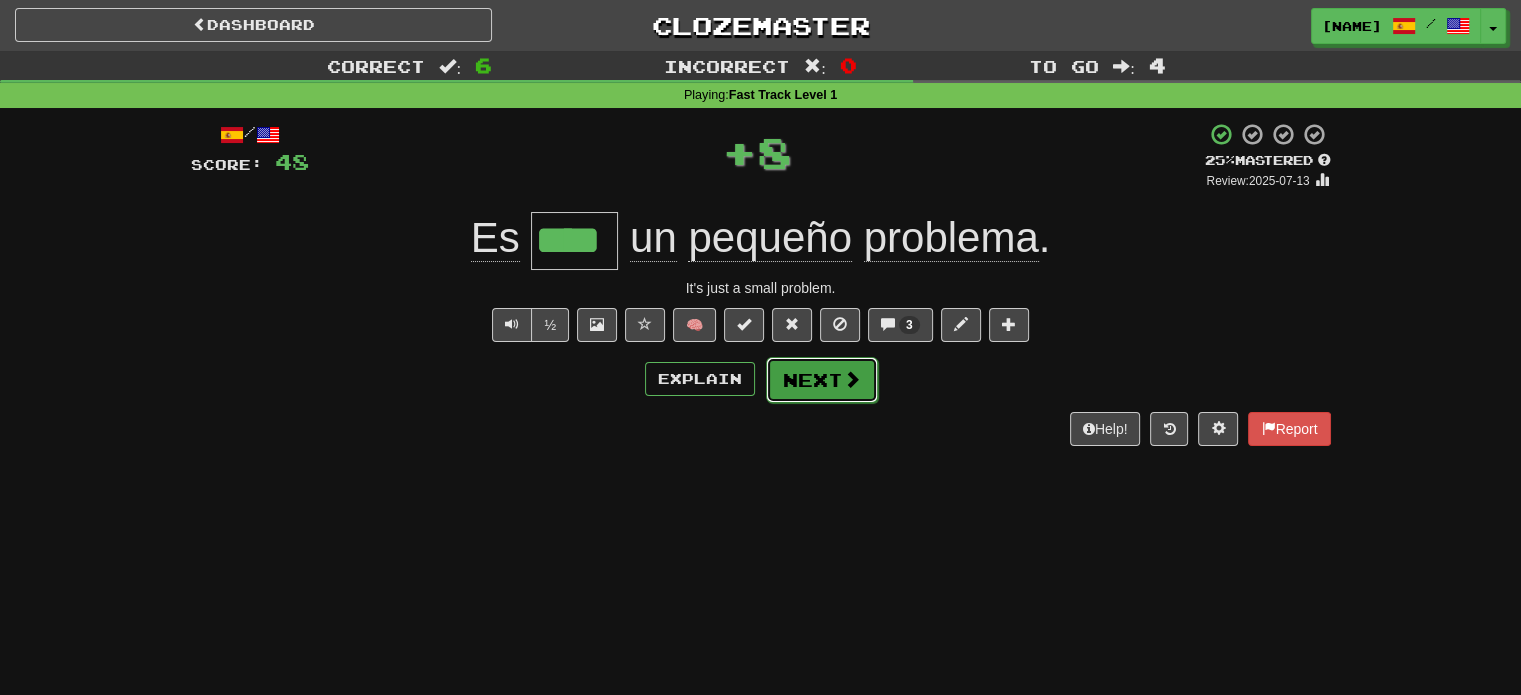click on "Next" at bounding box center [822, 380] 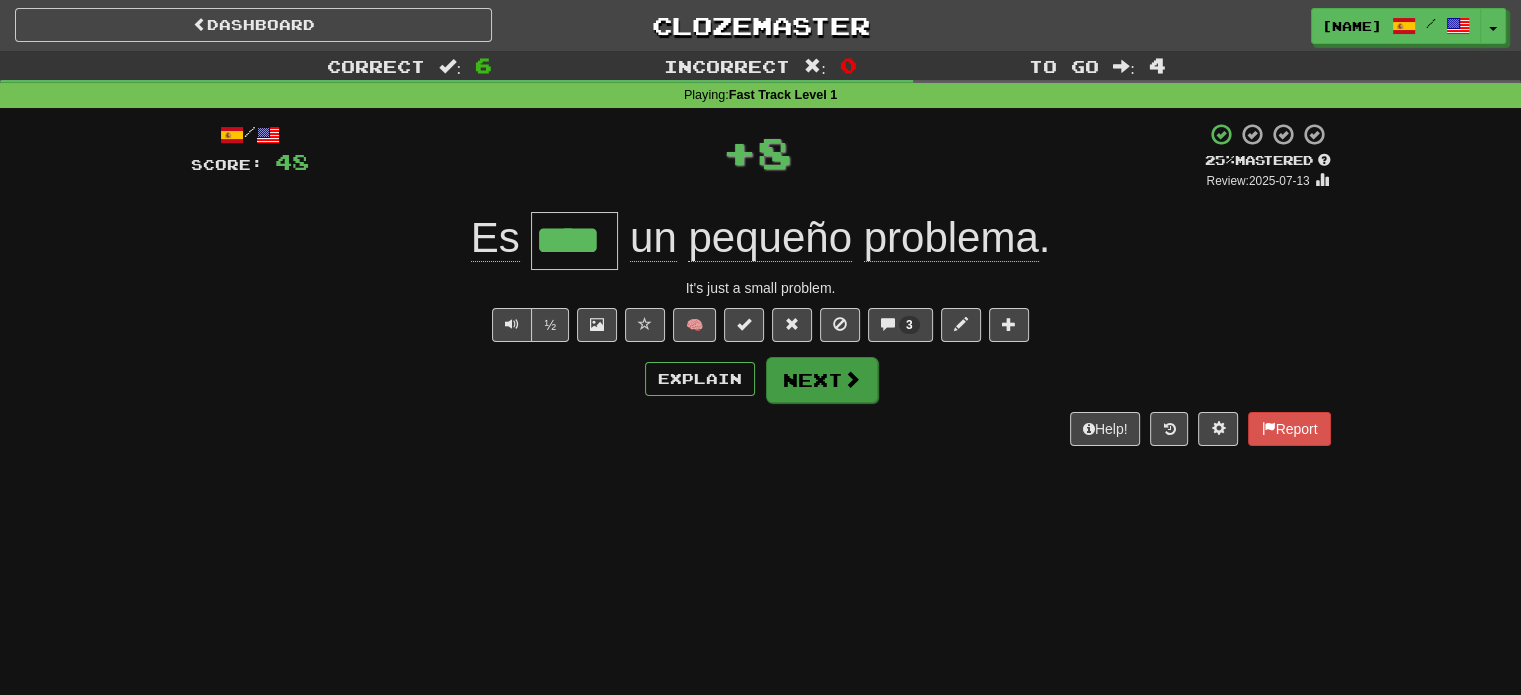 type 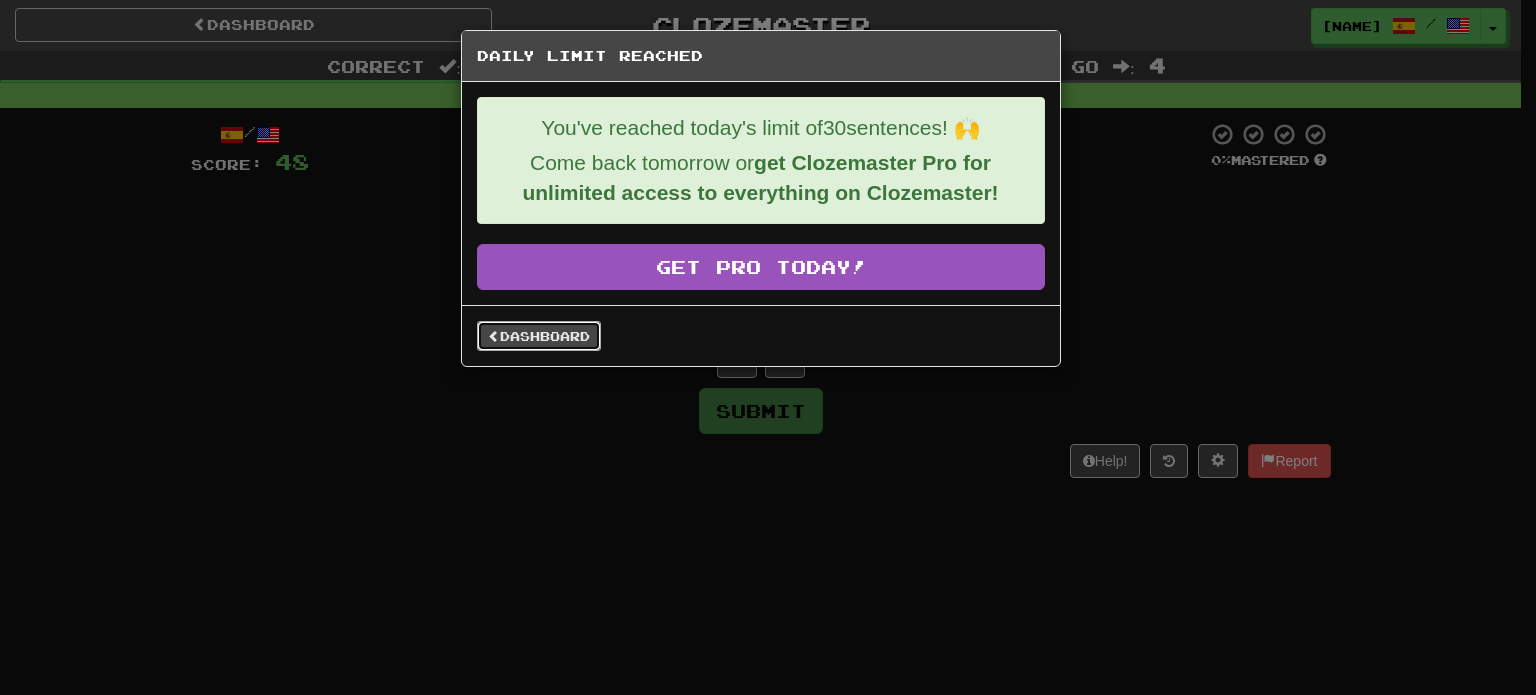 click on "Dashboard" at bounding box center (539, 336) 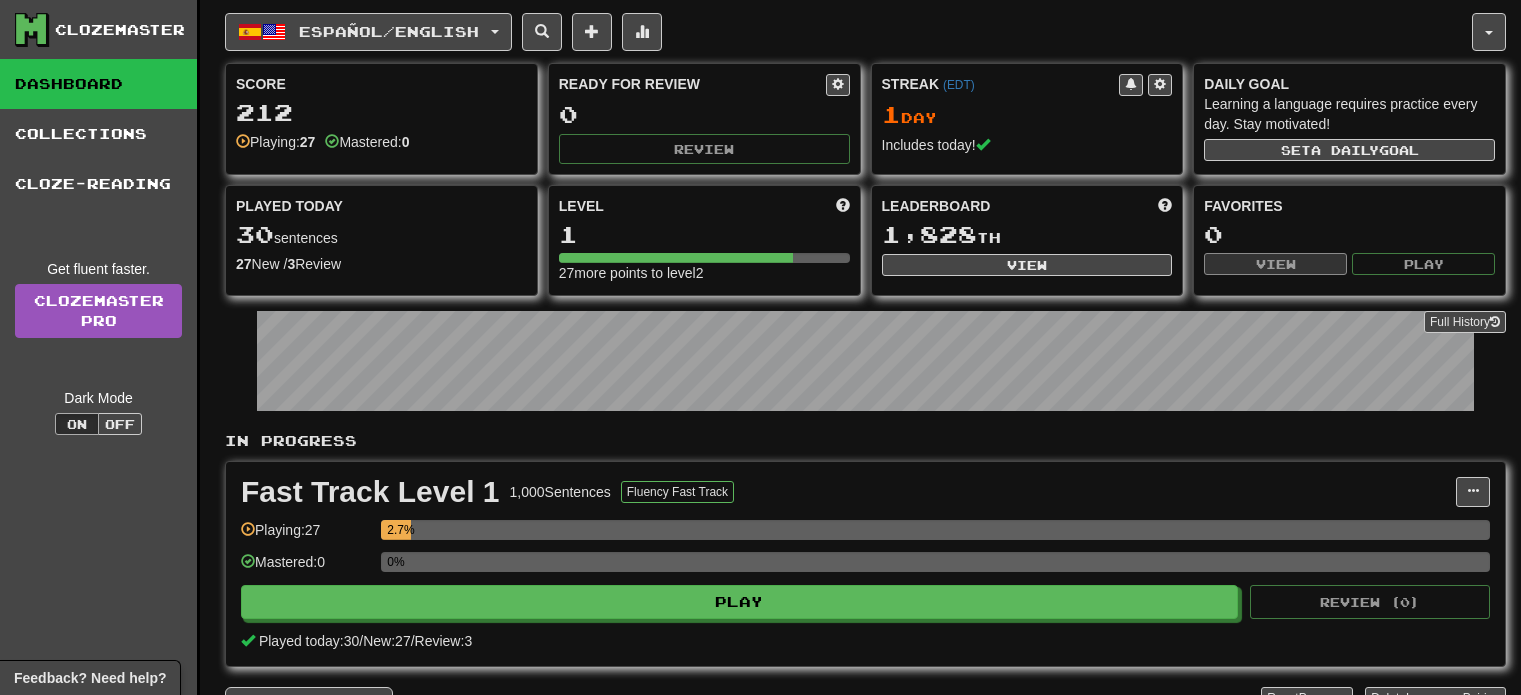 scroll, scrollTop: 0, scrollLeft: 0, axis: both 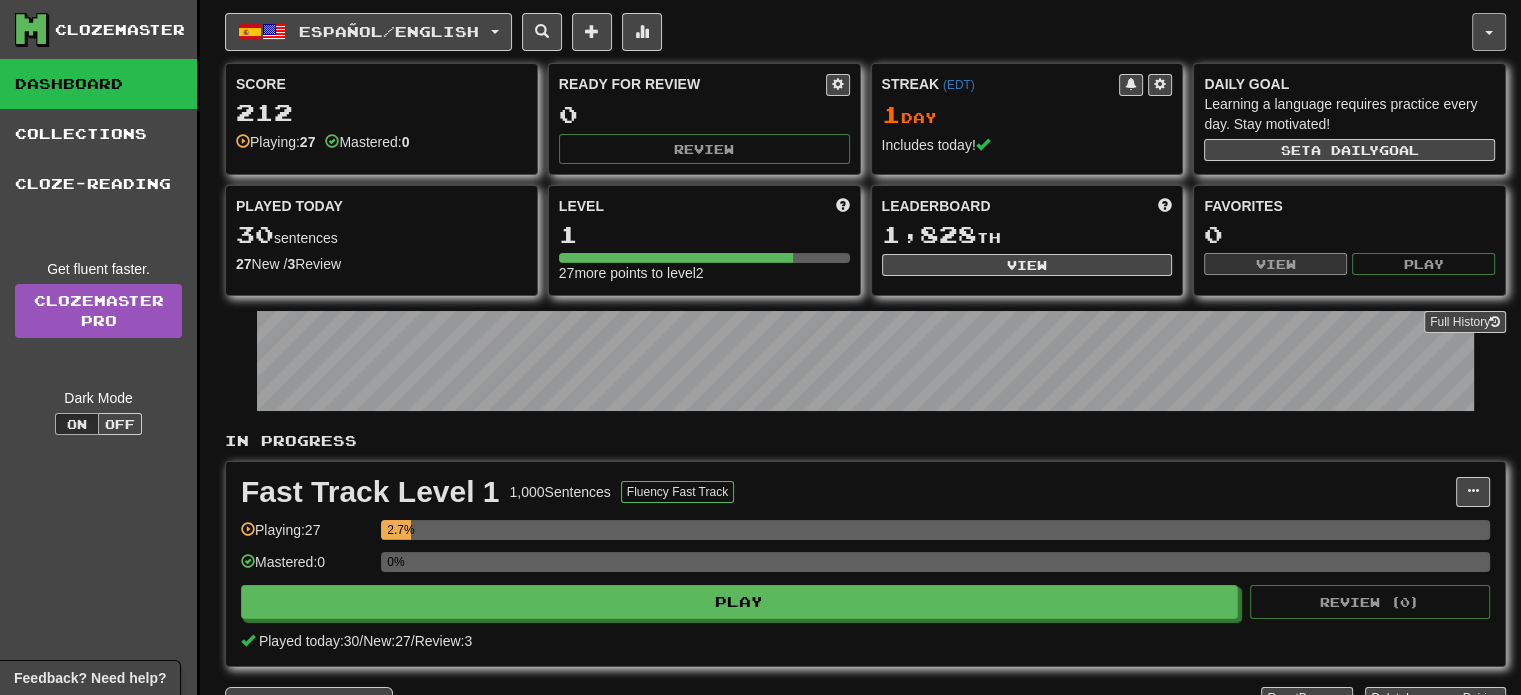 click at bounding box center [1489, 32] 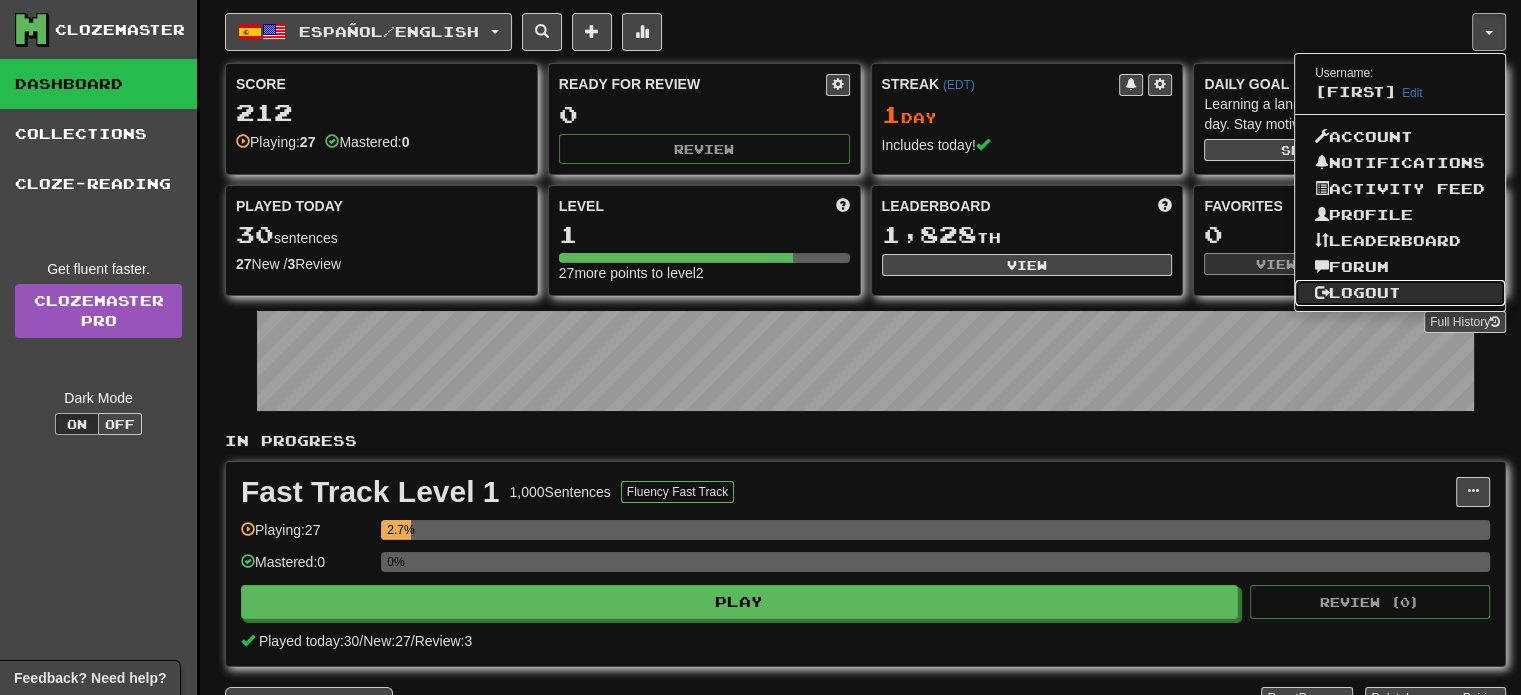 click on "Logout" at bounding box center (1400, 293) 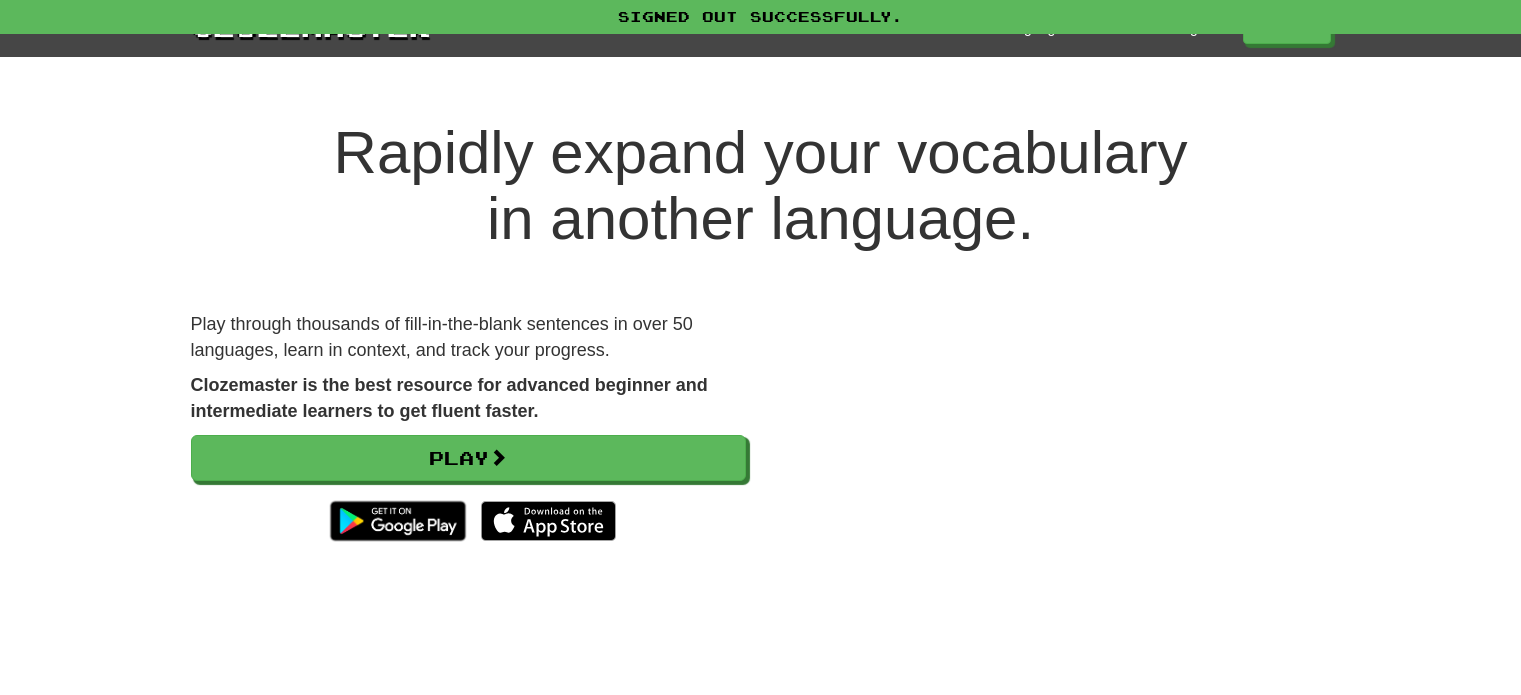 scroll, scrollTop: 0, scrollLeft: 0, axis: both 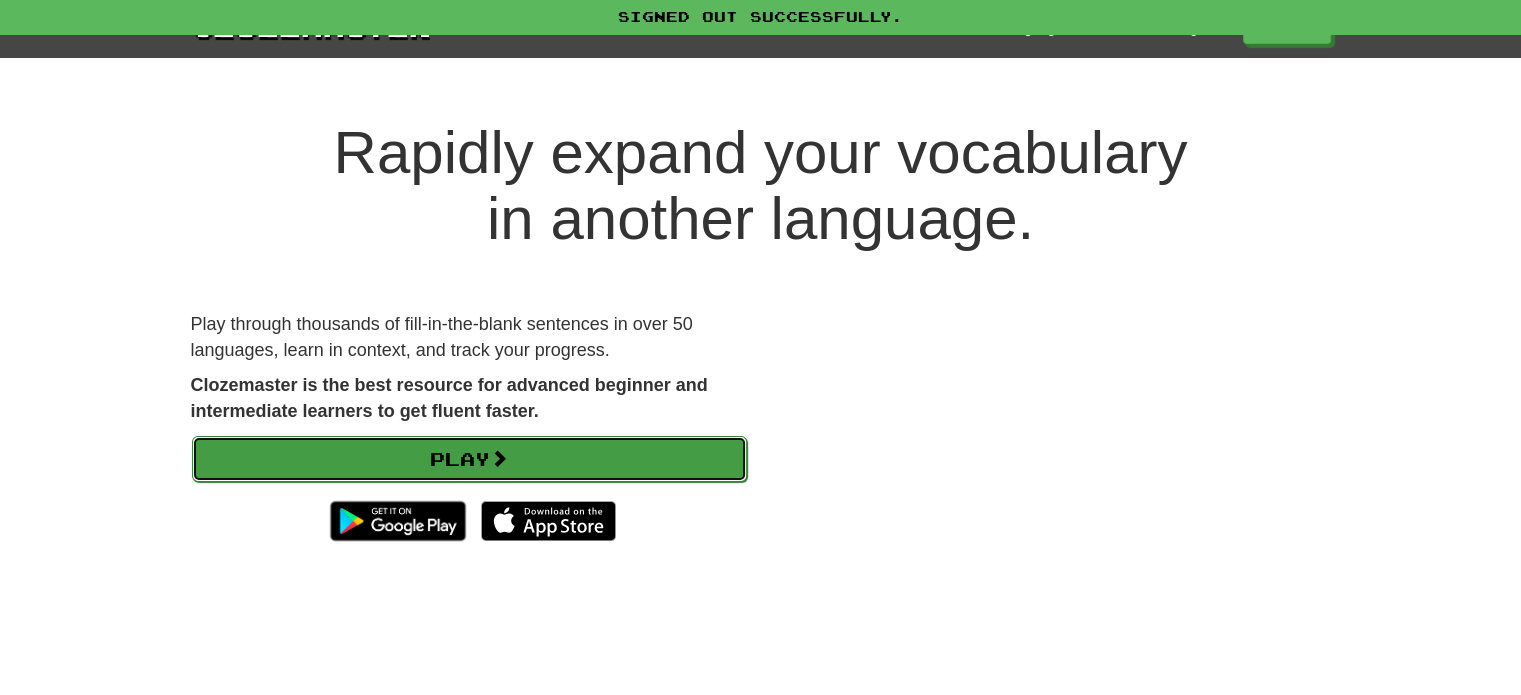 click on "Play" at bounding box center (469, 459) 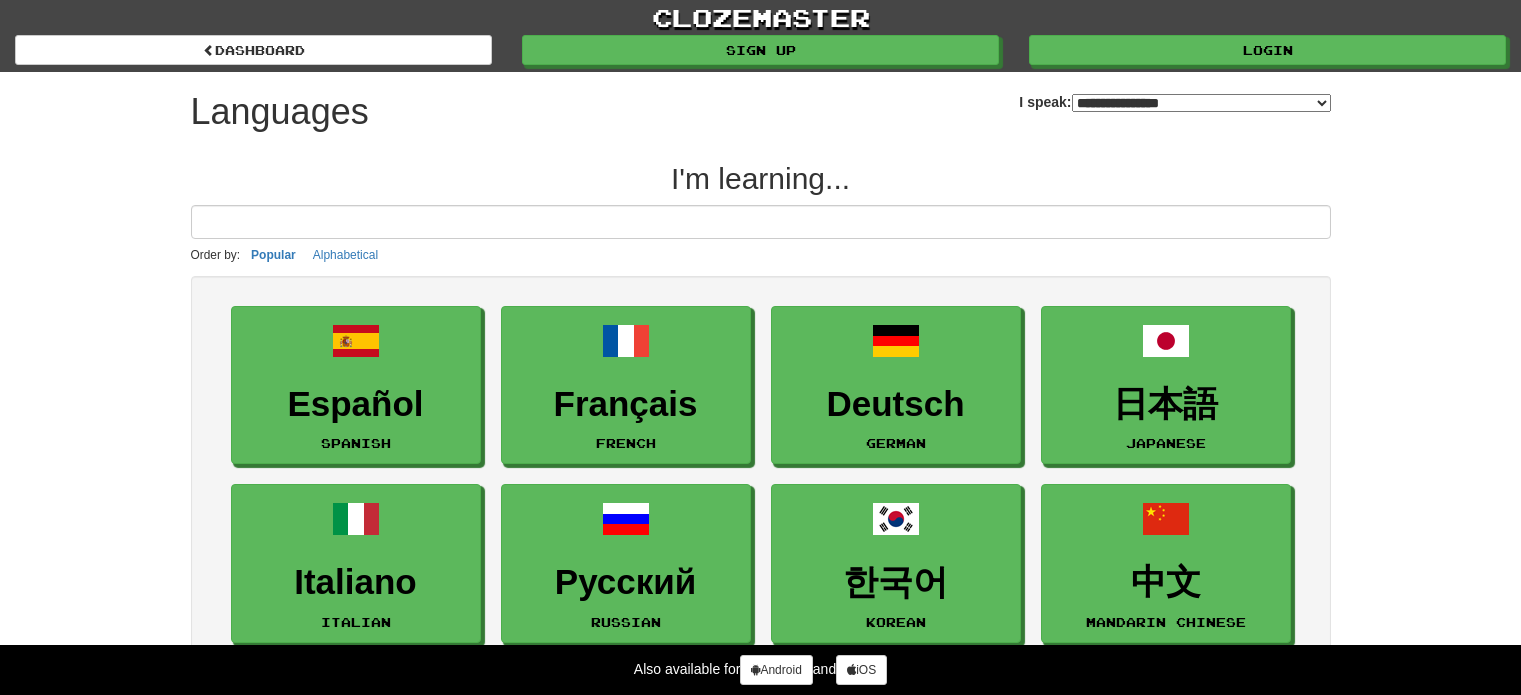 select on "*******" 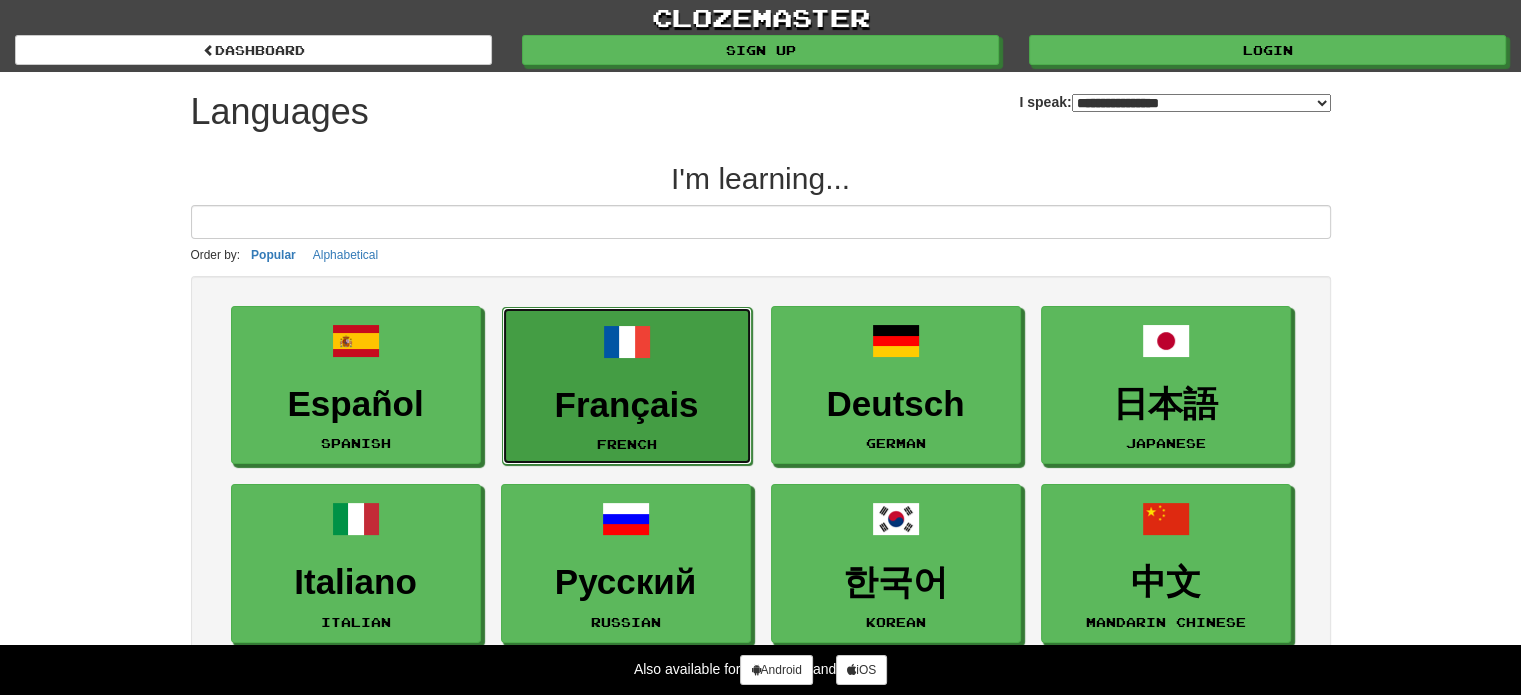 click on "Français" at bounding box center [627, 405] 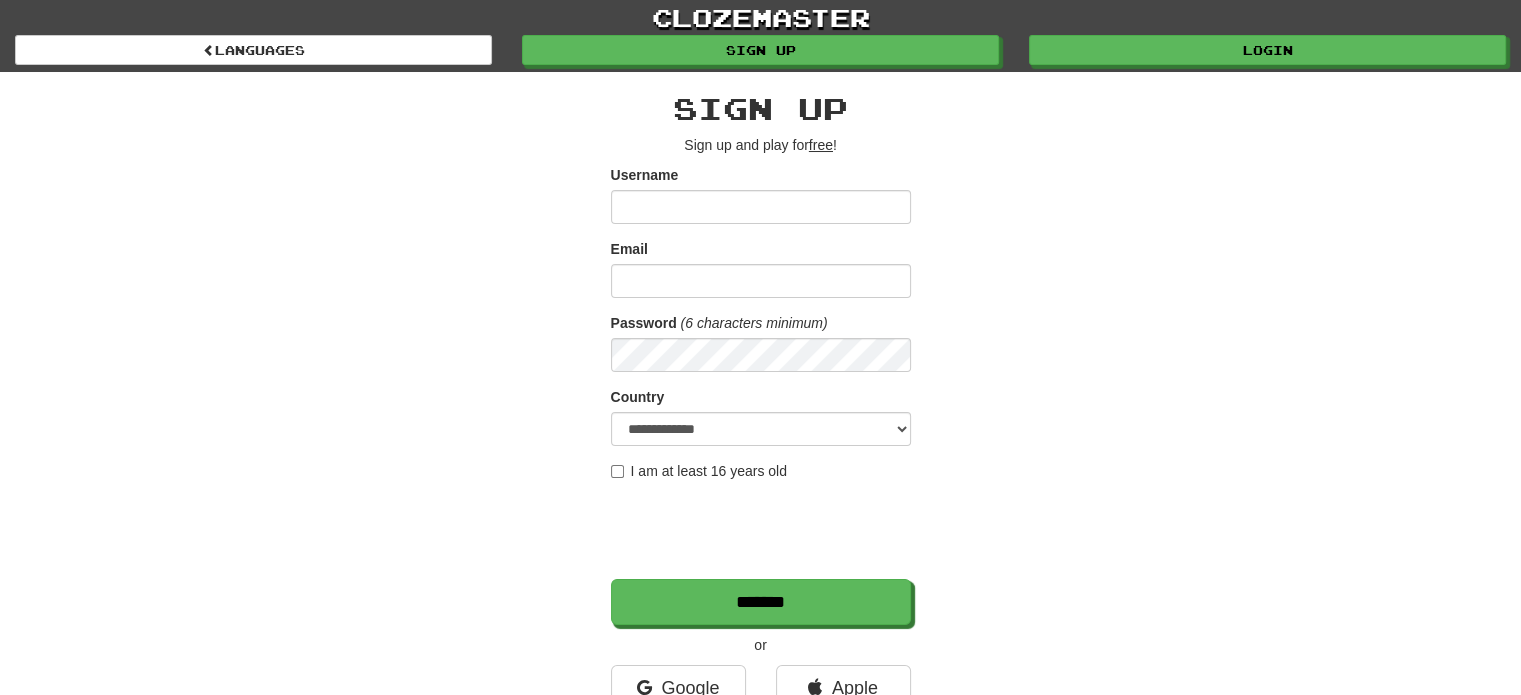 scroll, scrollTop: 79, scrollLeft: 0, axis: vertical 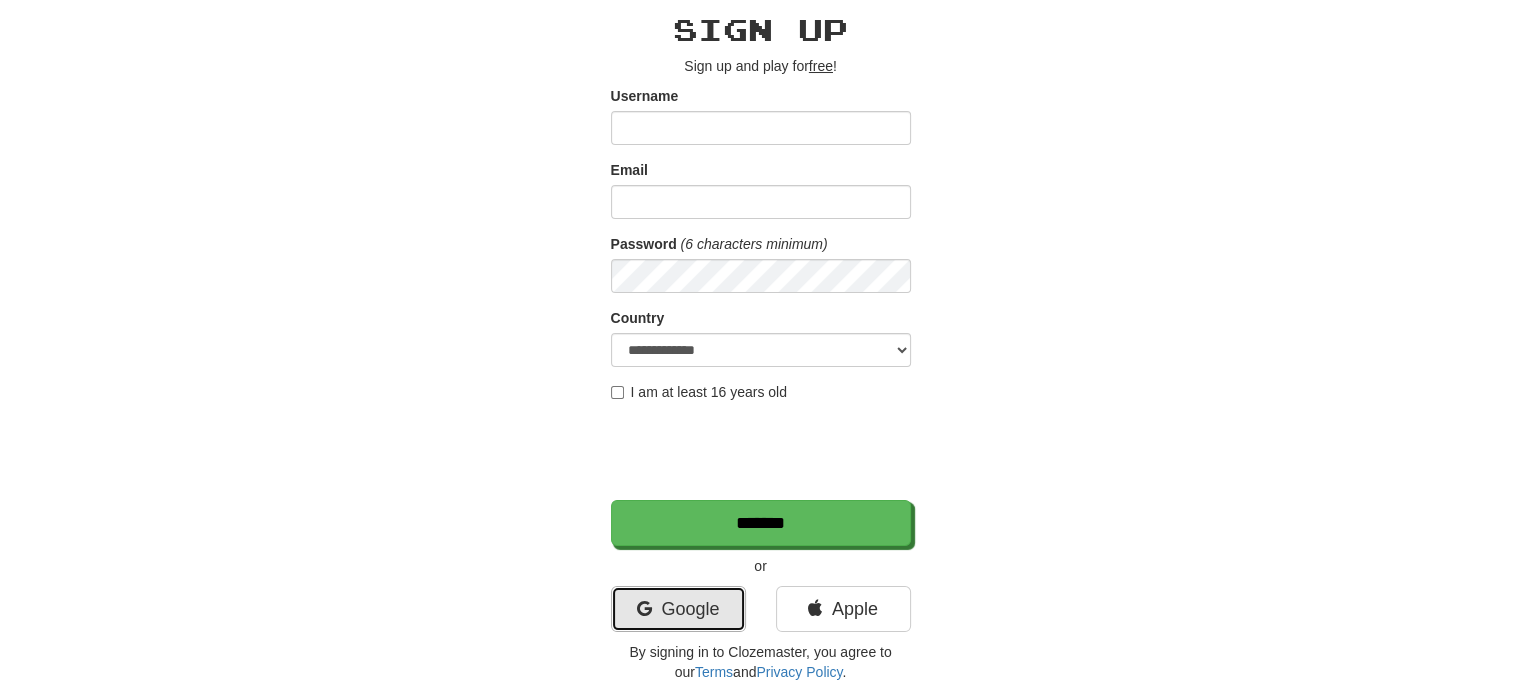 click on "Google" at bounding box center [678, 609] 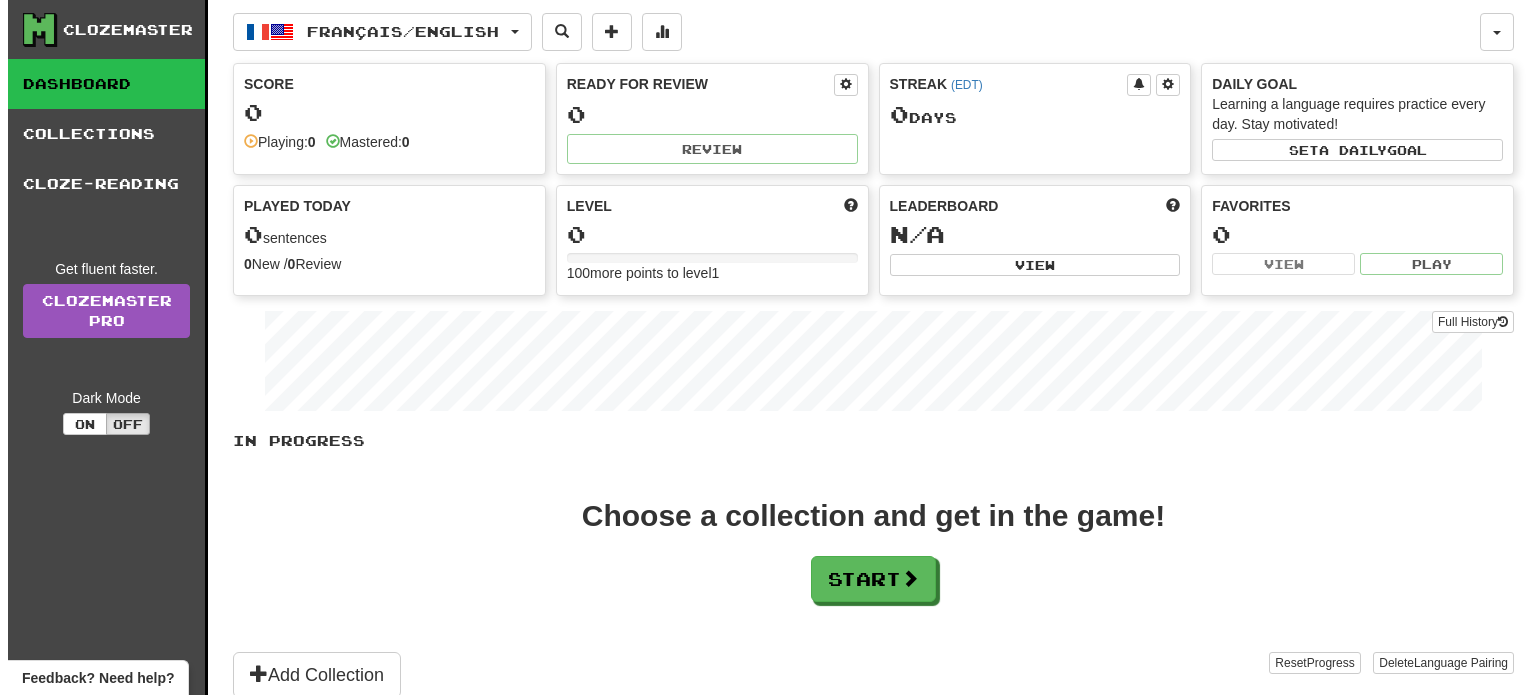 scroll, scrollTop: 0, scrollLeft: 0, axis: both 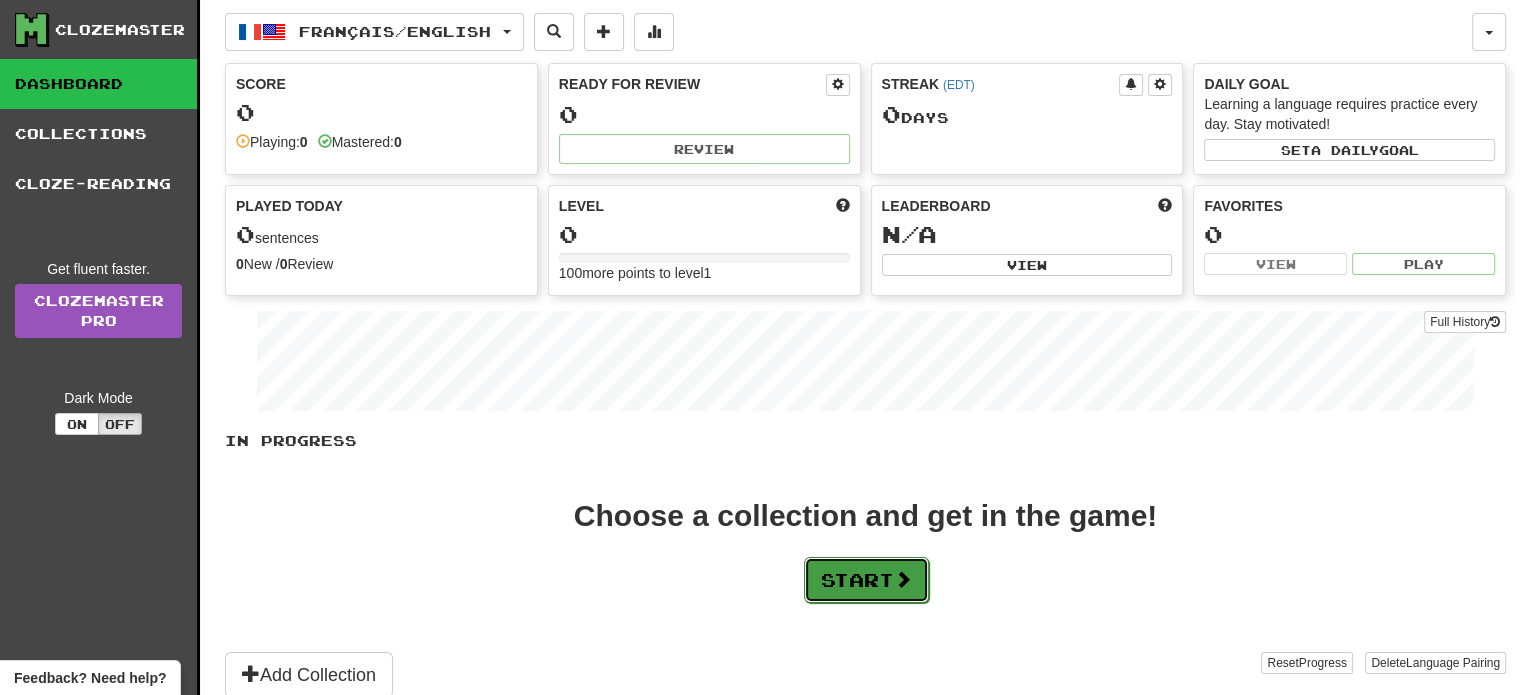 click on "Start" at bounding box center (866, 580) 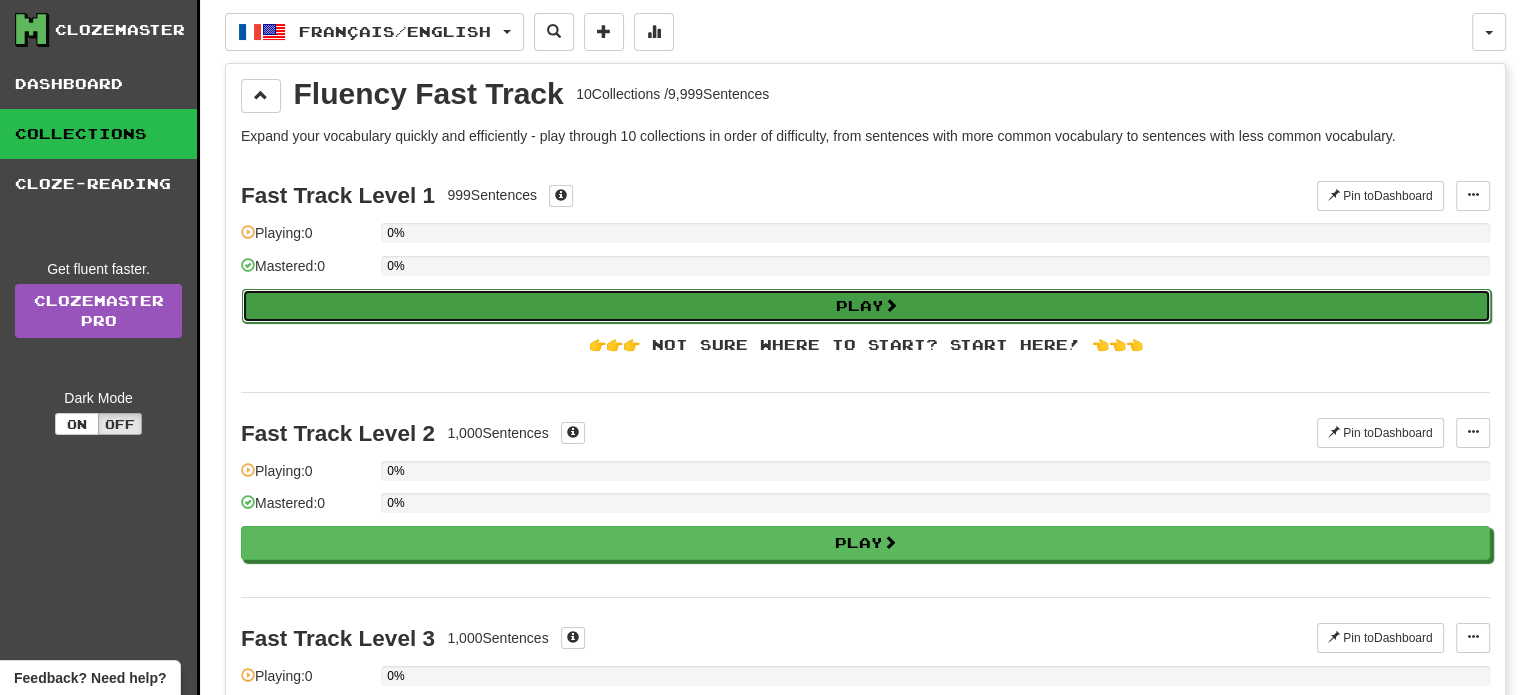 click on "Play" at bounding box center [866, 306] 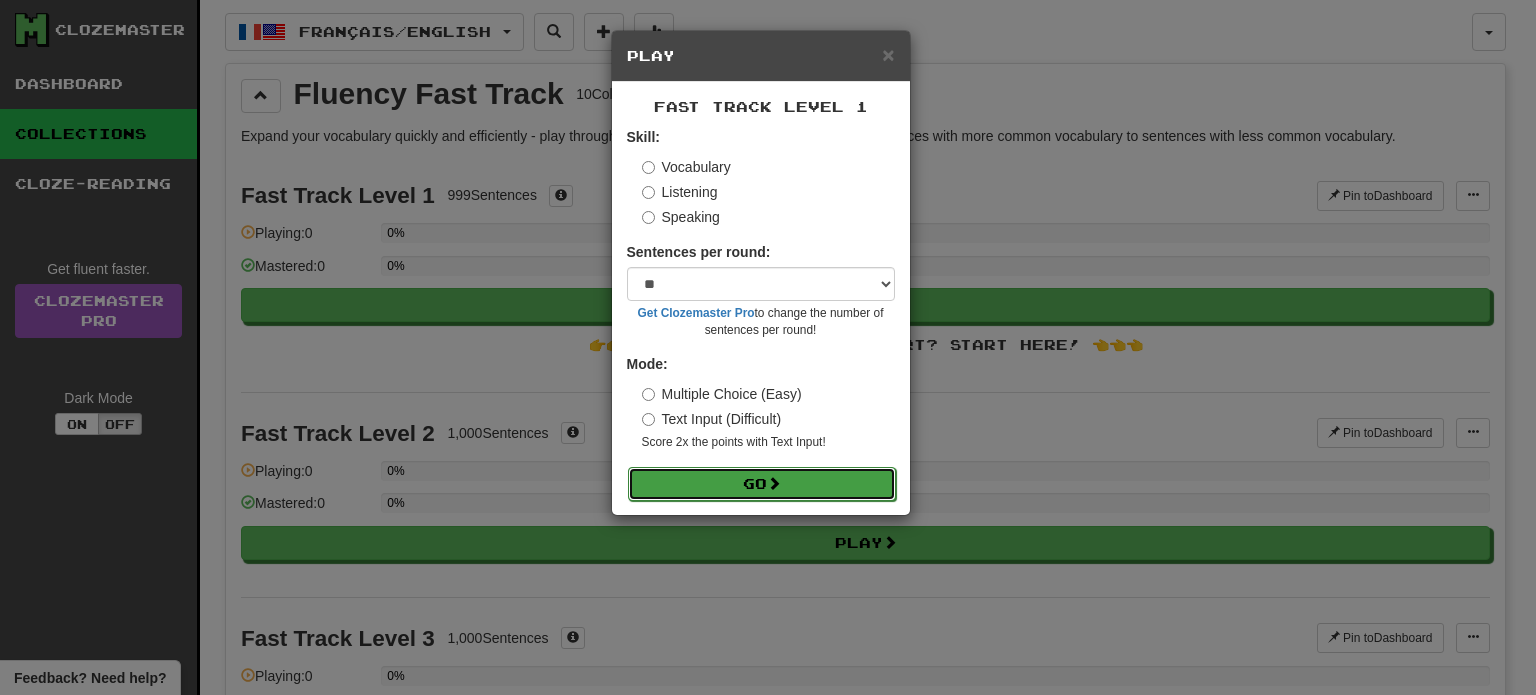 click on "Go" at bounding box center (762, 484) 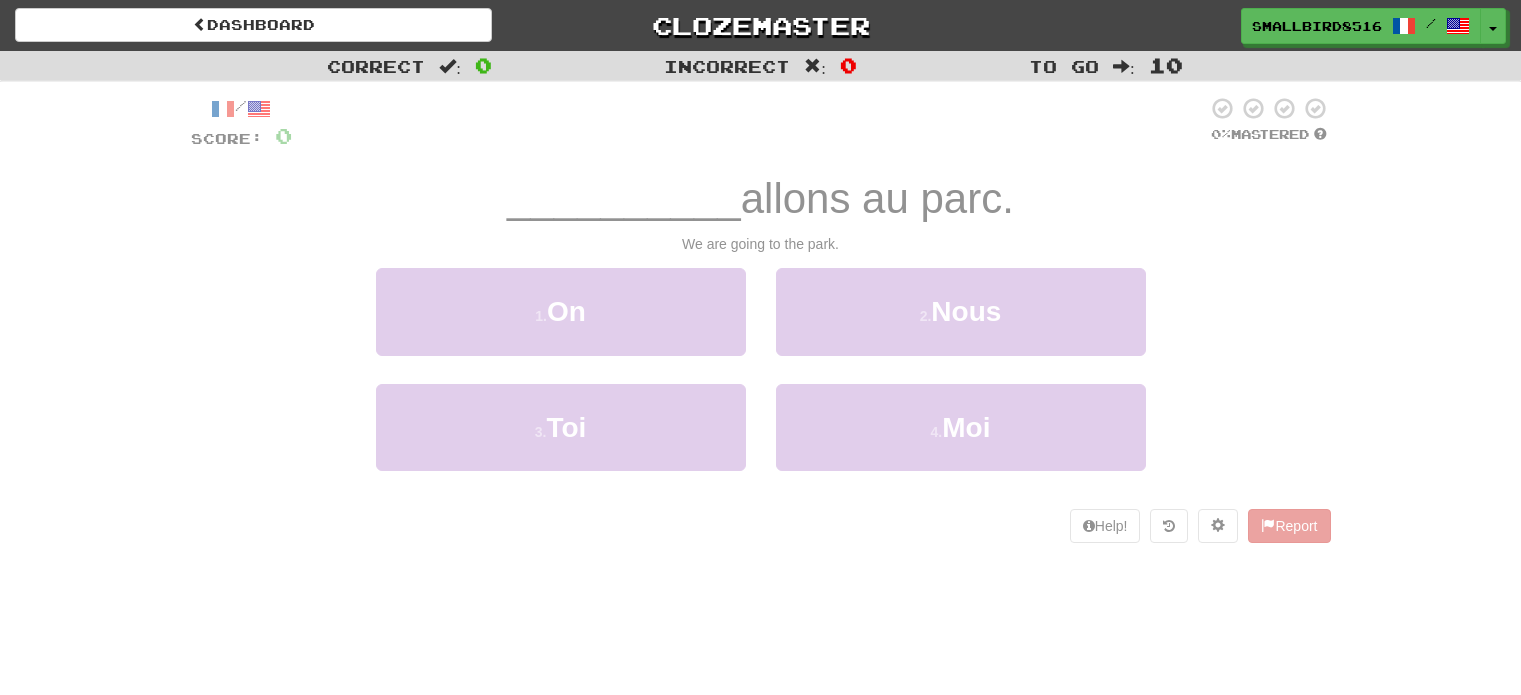 scroll, scrollTop: 0, scrollLeft: 0, axis: both 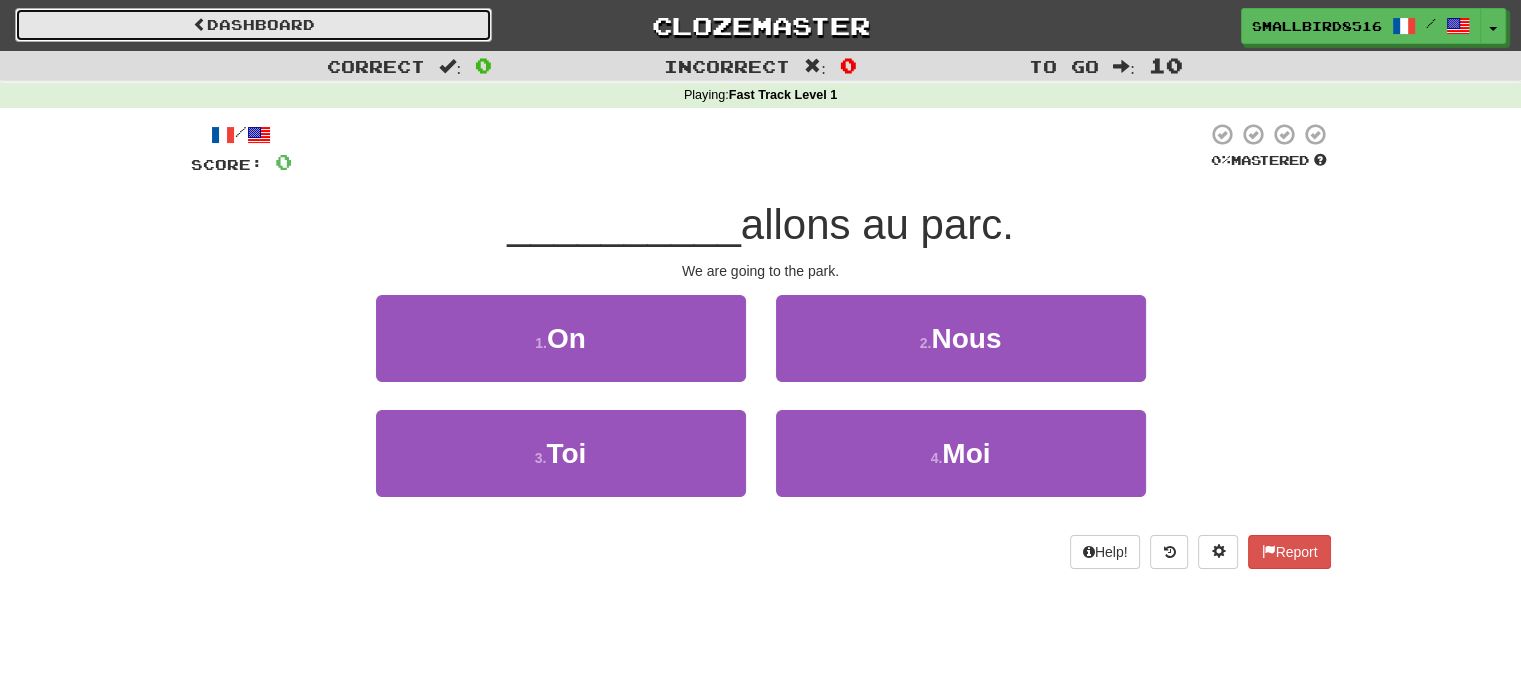 click on "Dashboard" at bounding box center [253, 25] 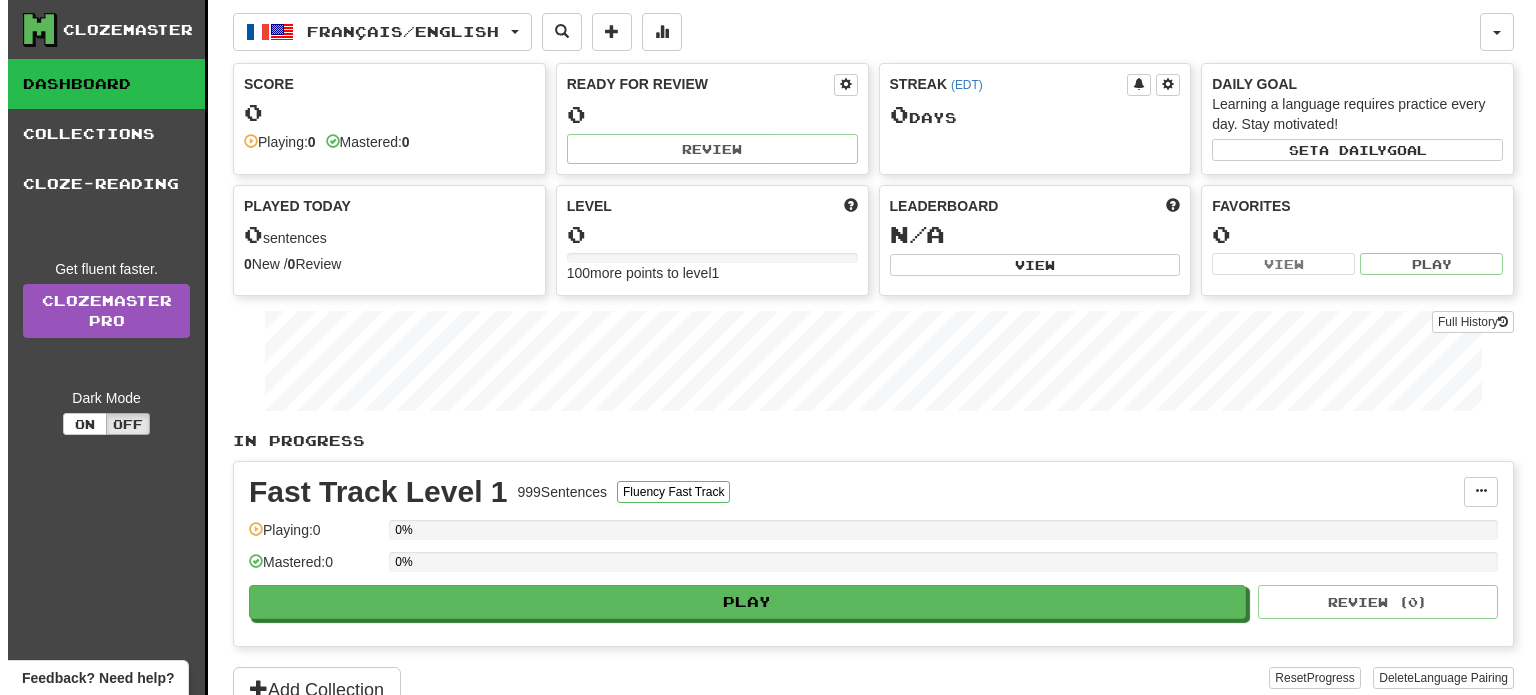 scroll, scrollTop: 0, scrollLeft: 0, axis: both 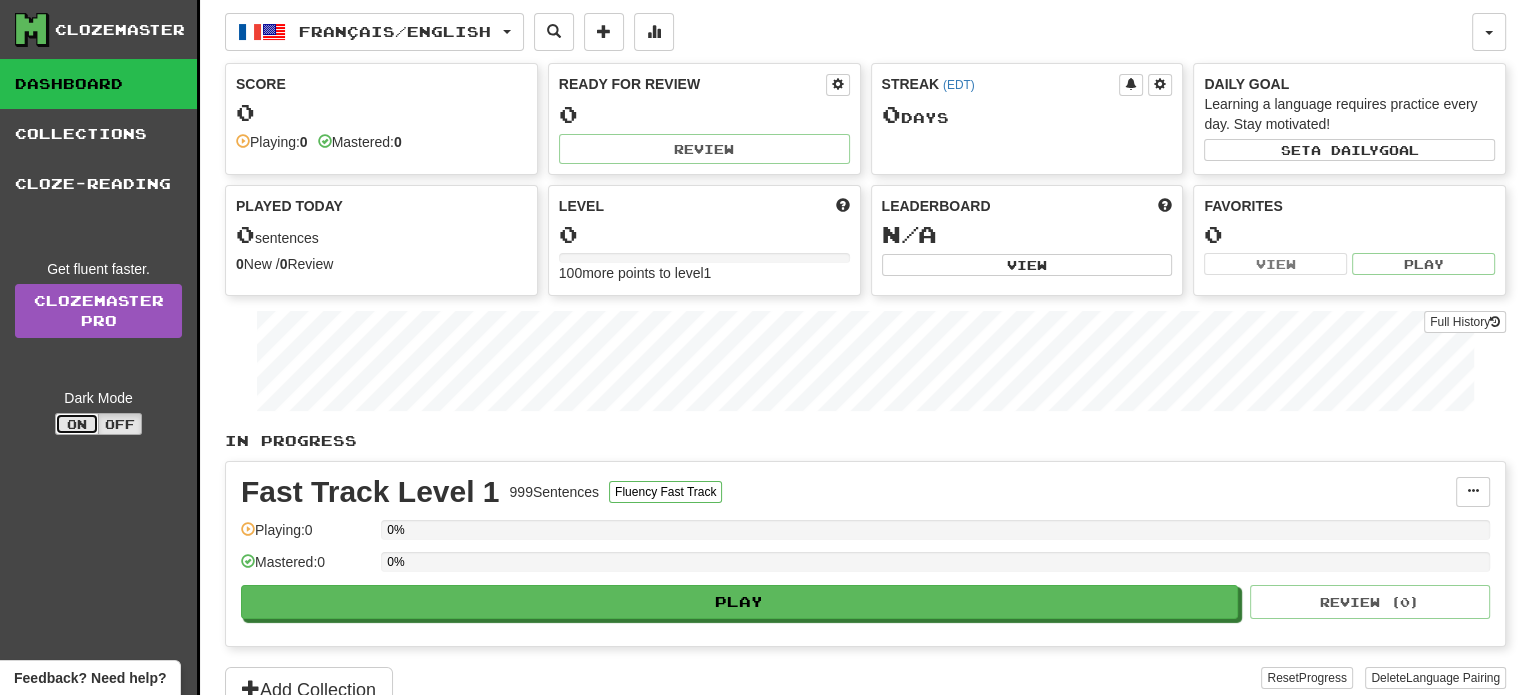 click on "On" at bounding box center [77, 424] 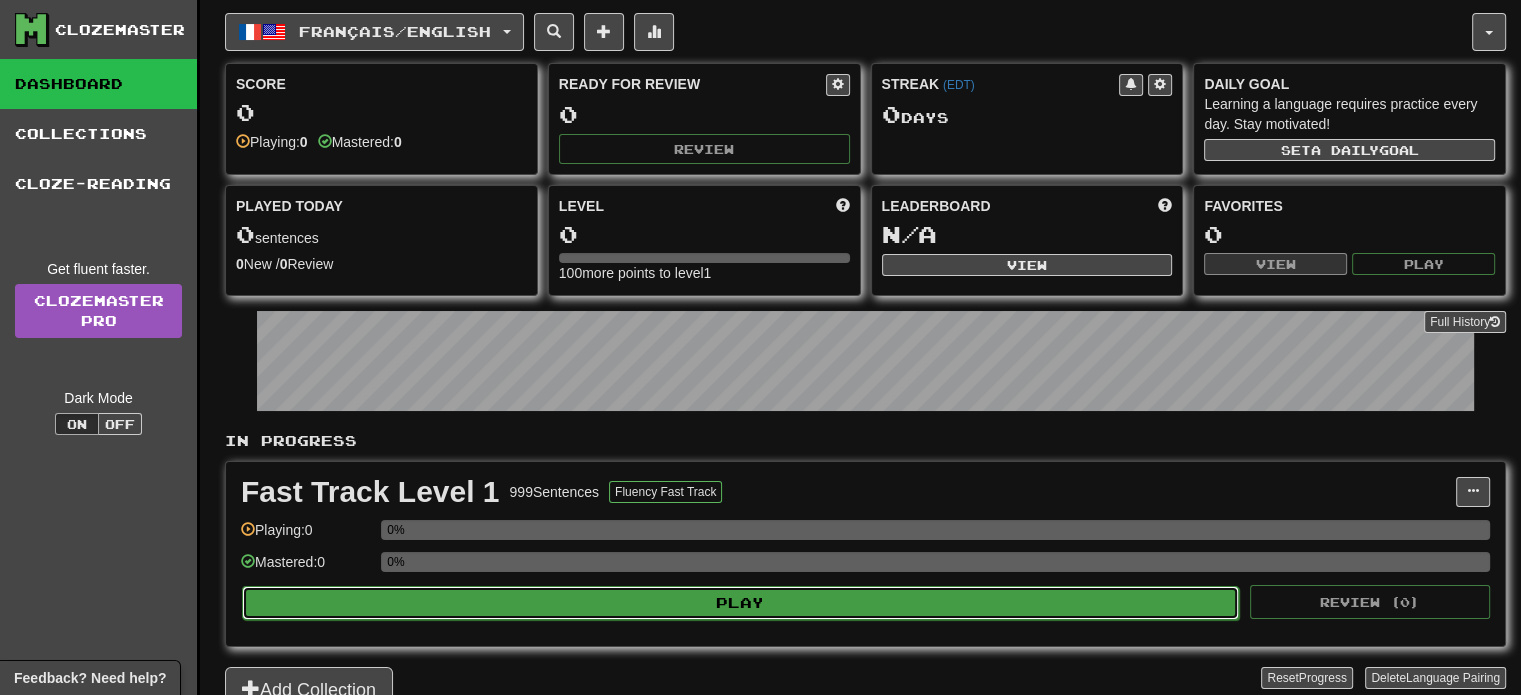 click on "Play" at bounding box center (740, 603) 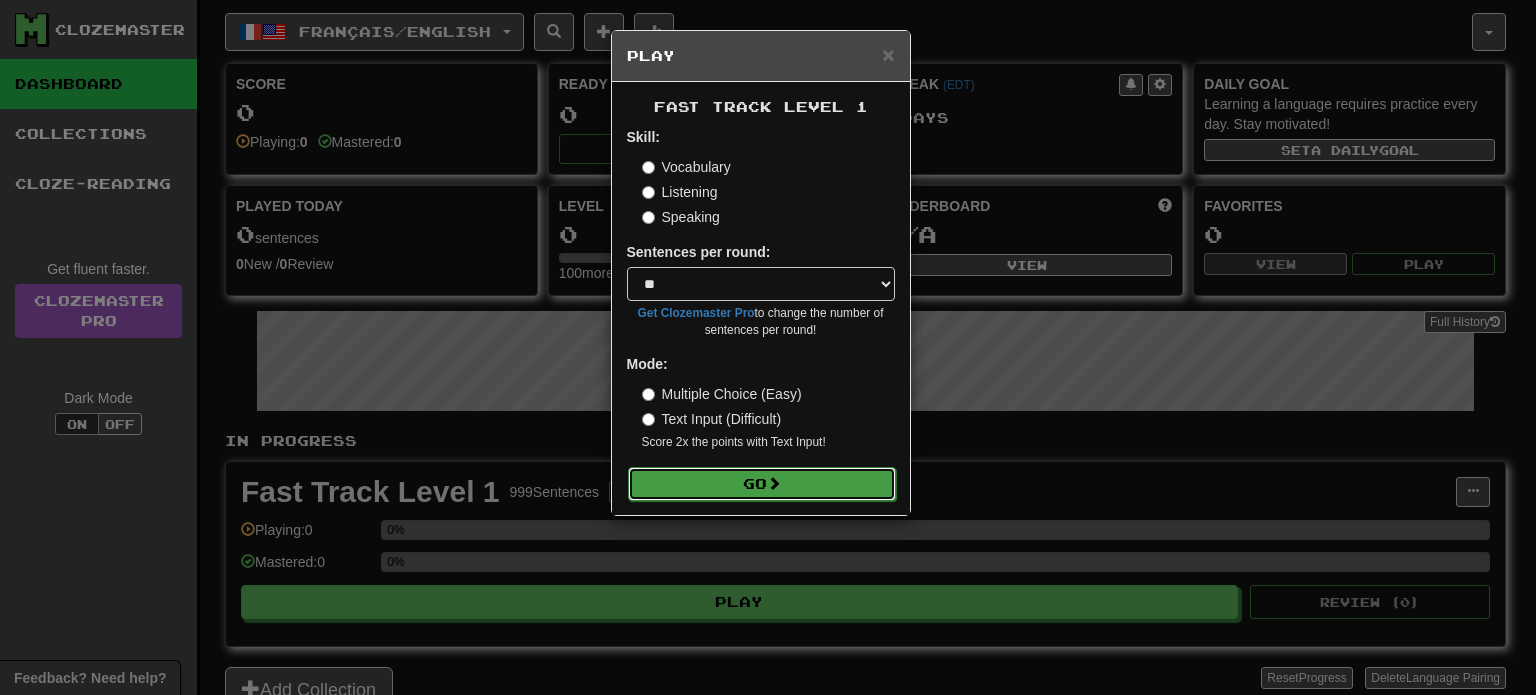 click on "Go" at bounding box center [762, 484] 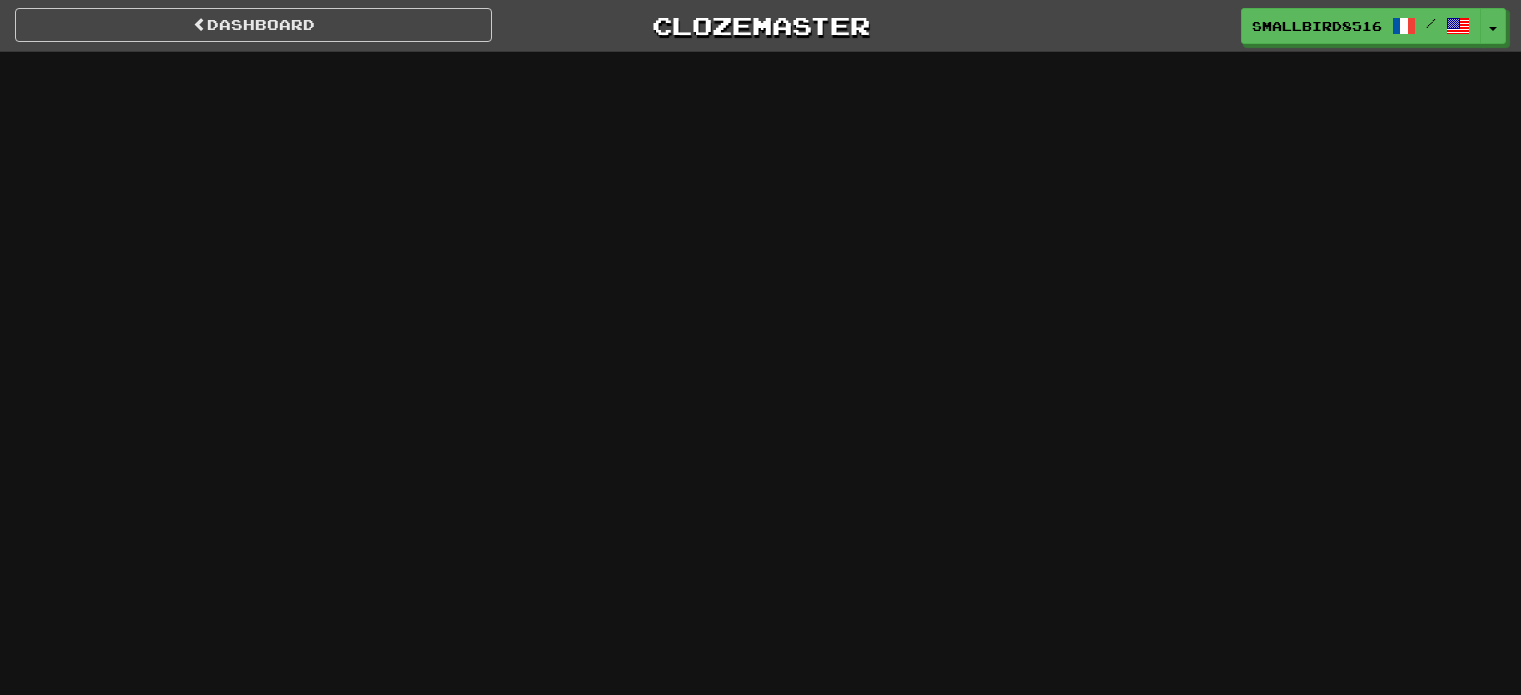 scroll, scrollTop: 0, scrollLeft: 0, axis: both 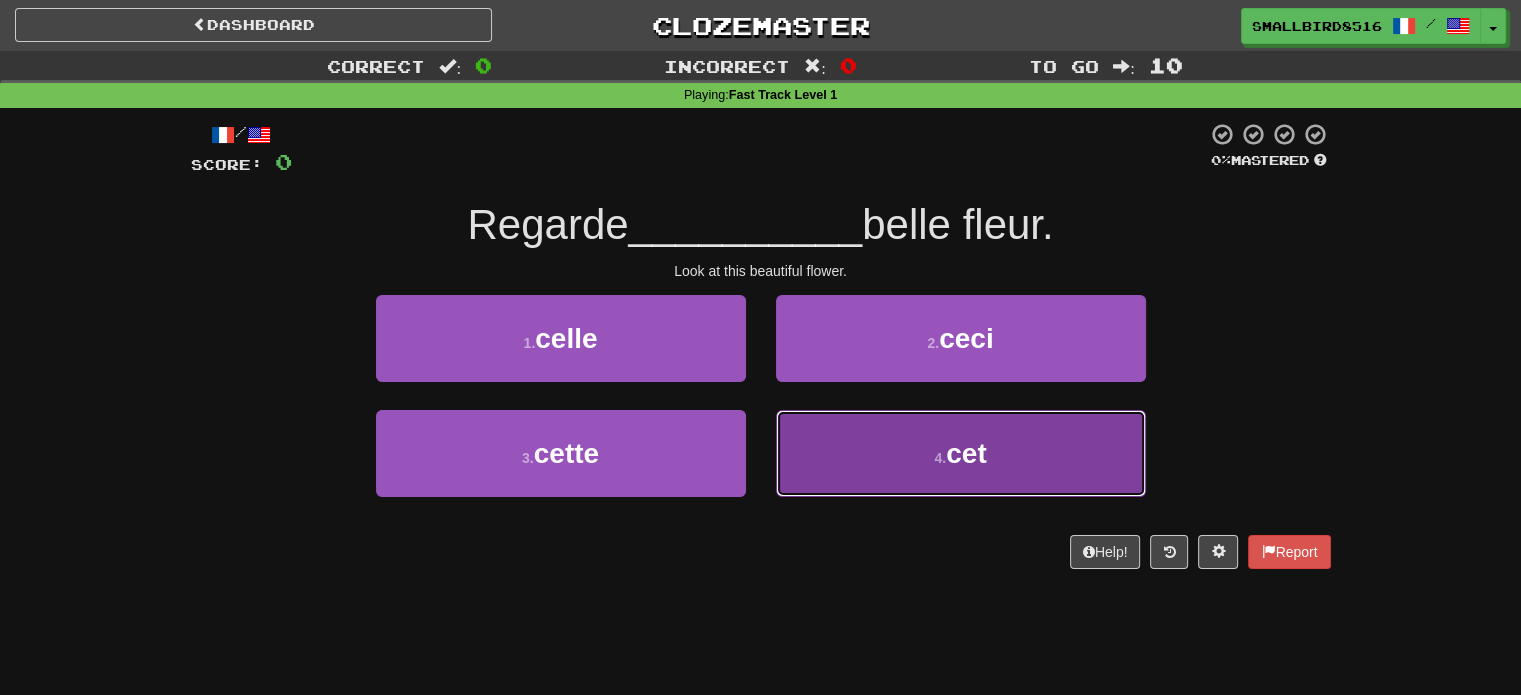 click on "4 .  cet" at bounding box center (961, 453) 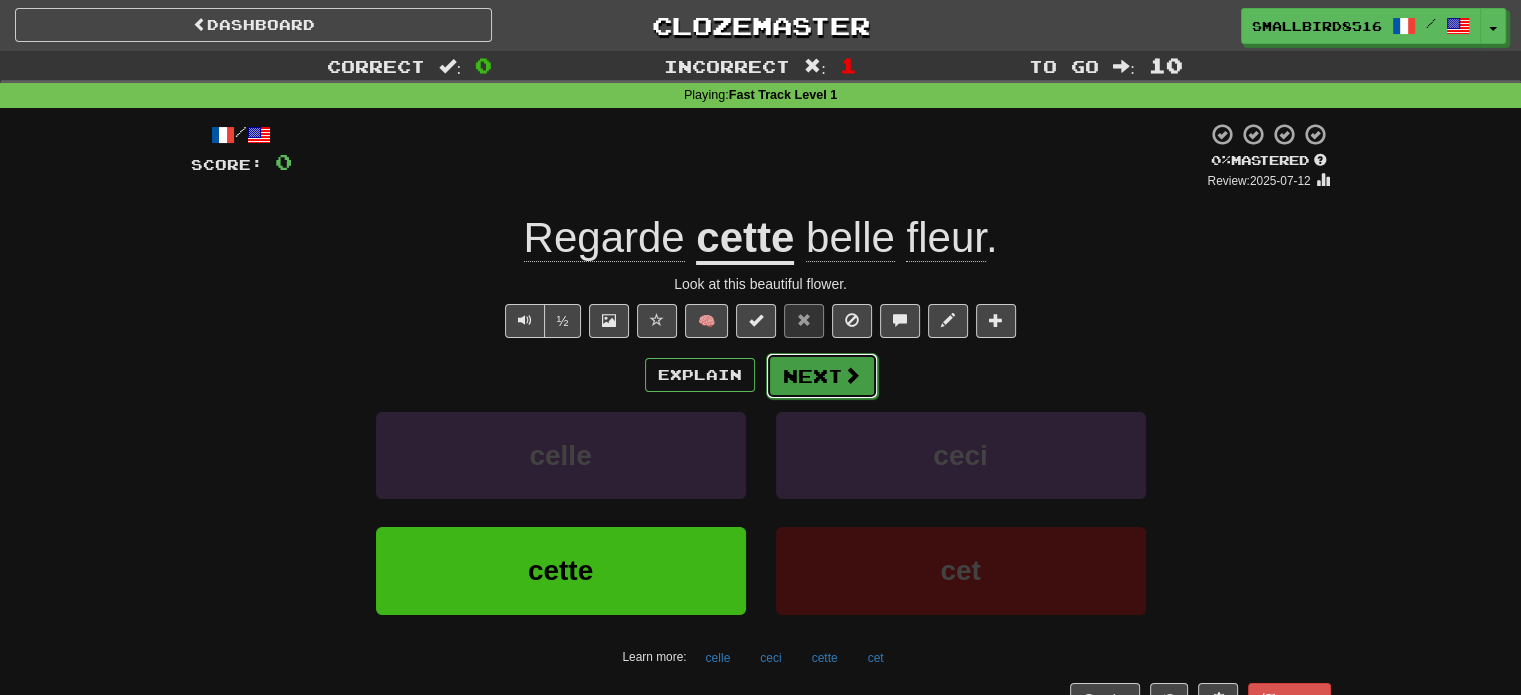 click on "Next" at bounding box center (822, 376) 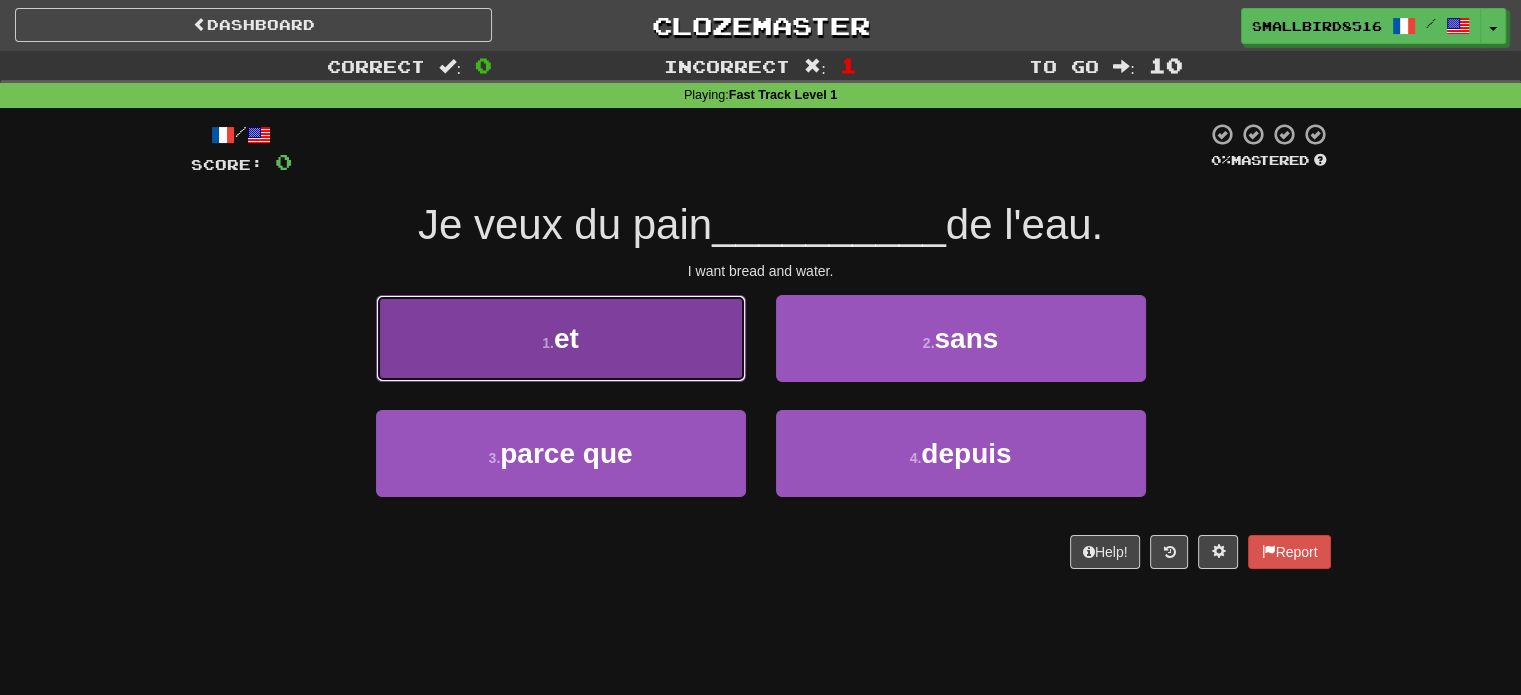 click on "1 .  et" at bounding box center [561, 338] 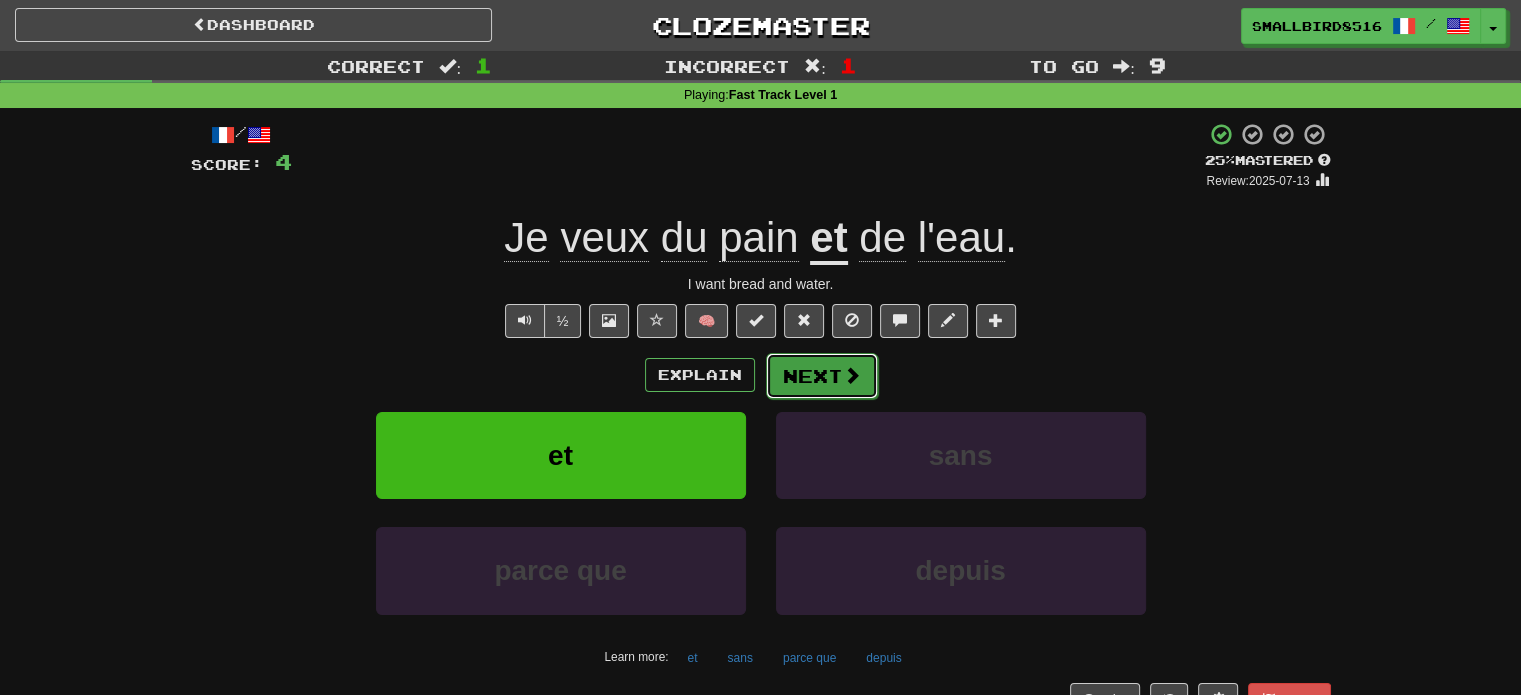 click on "Next" at bounding box center [822, 376] 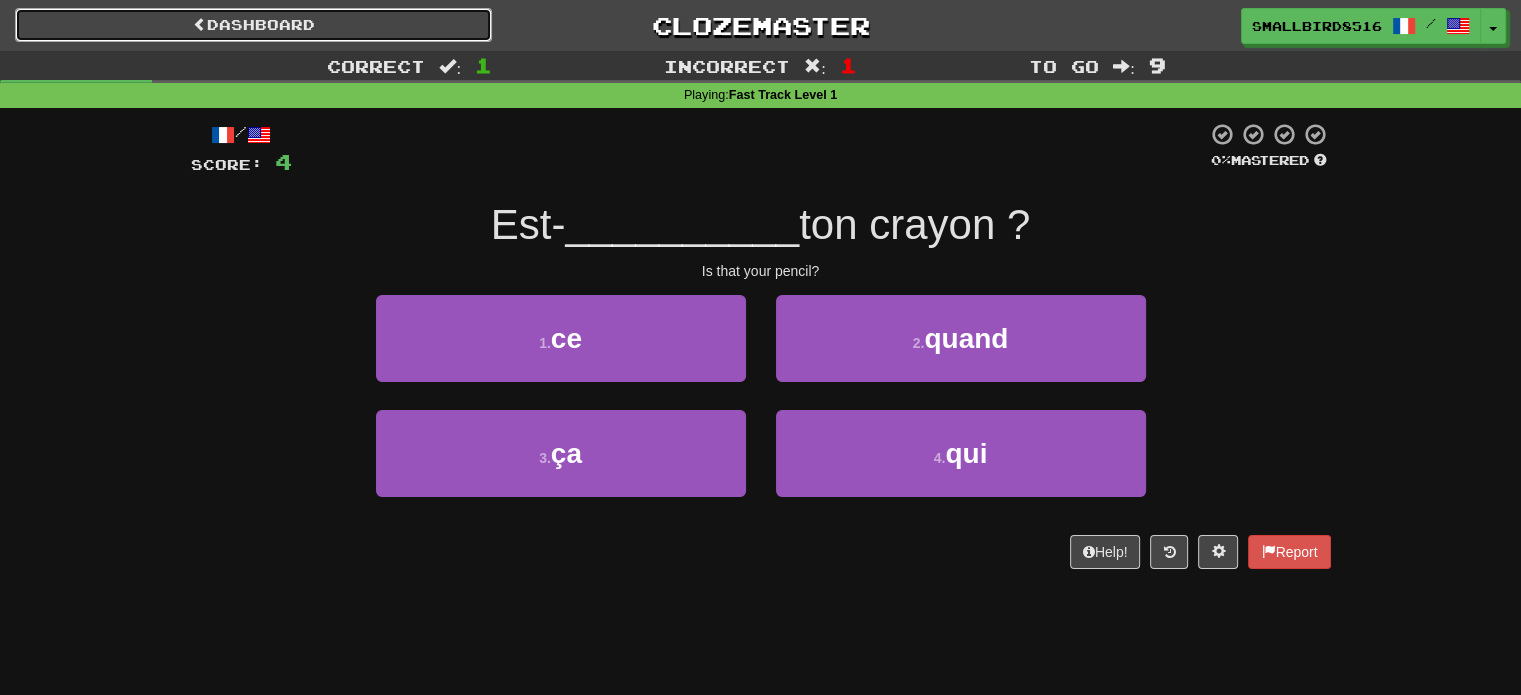 click on "Dashboard" at bounding box center [253, 25] 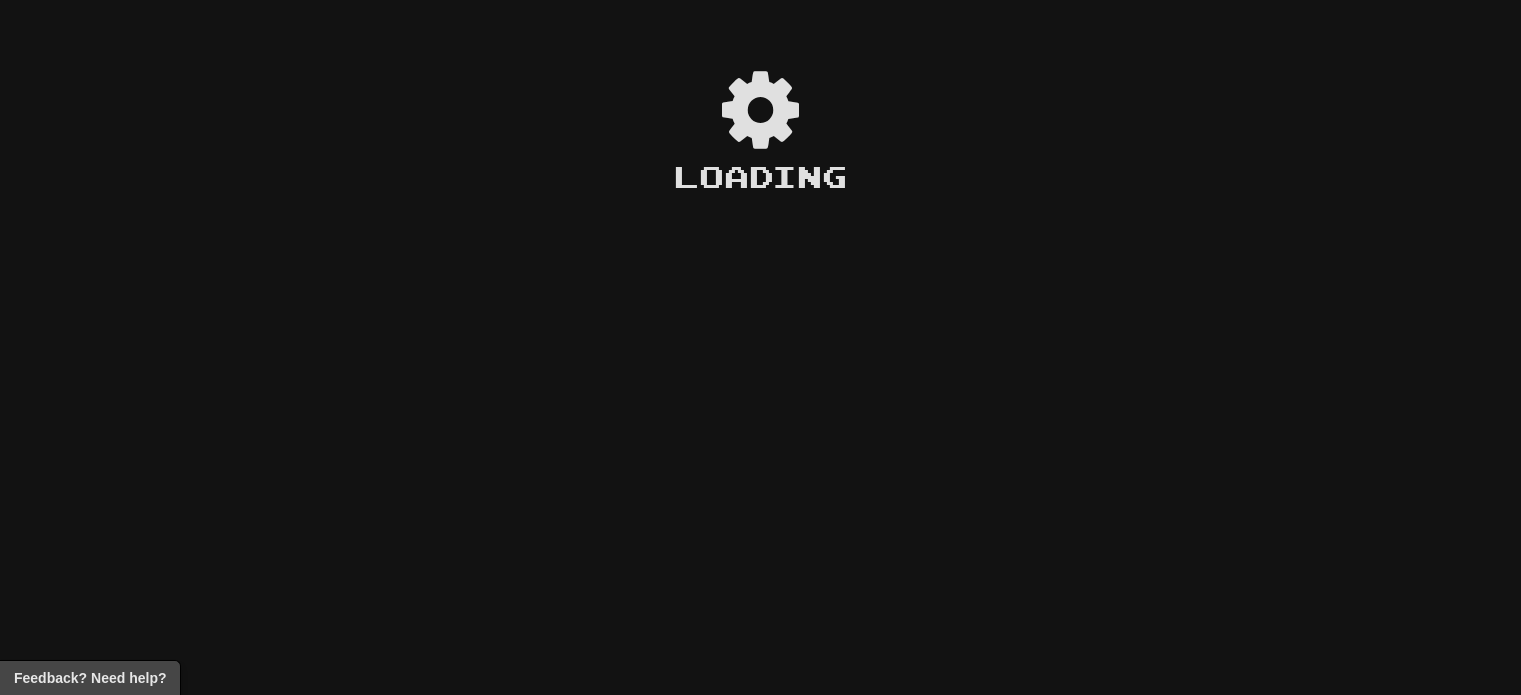 scroll, scrollTop: 0, scrollLeft: 0, axis: both 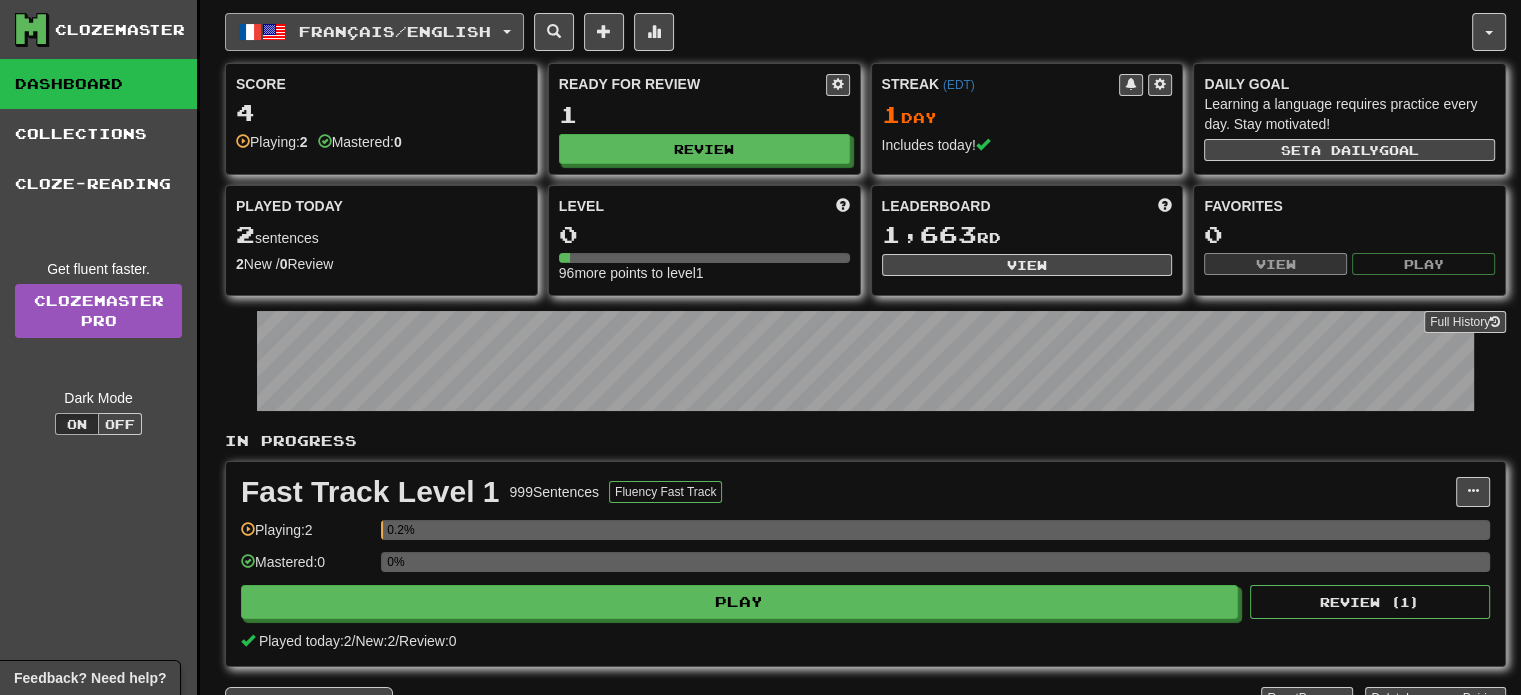 click on "Français  /  English" at bounding box center [395, 31] 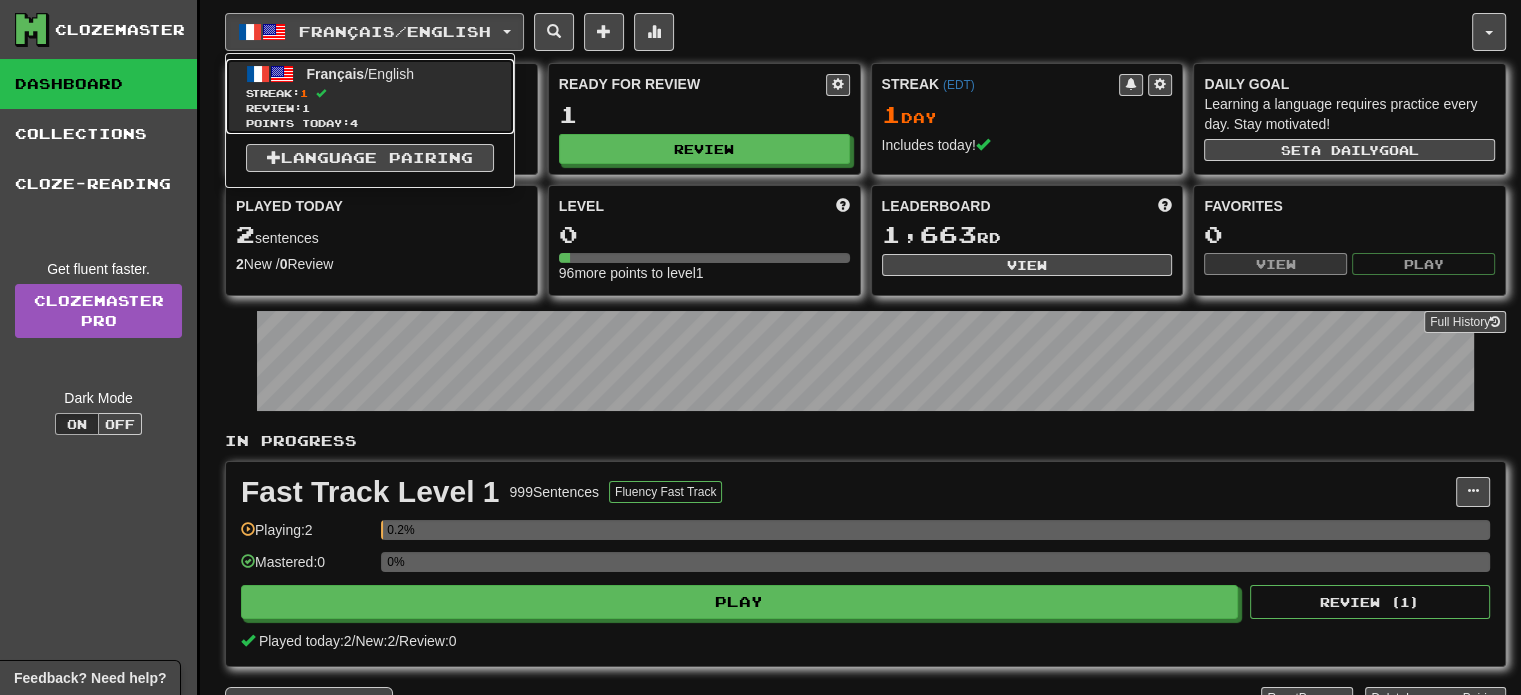 click on "Français  /  English Streak:  1   Review:  1 Points today:  4" at bounding box center [370, 96] 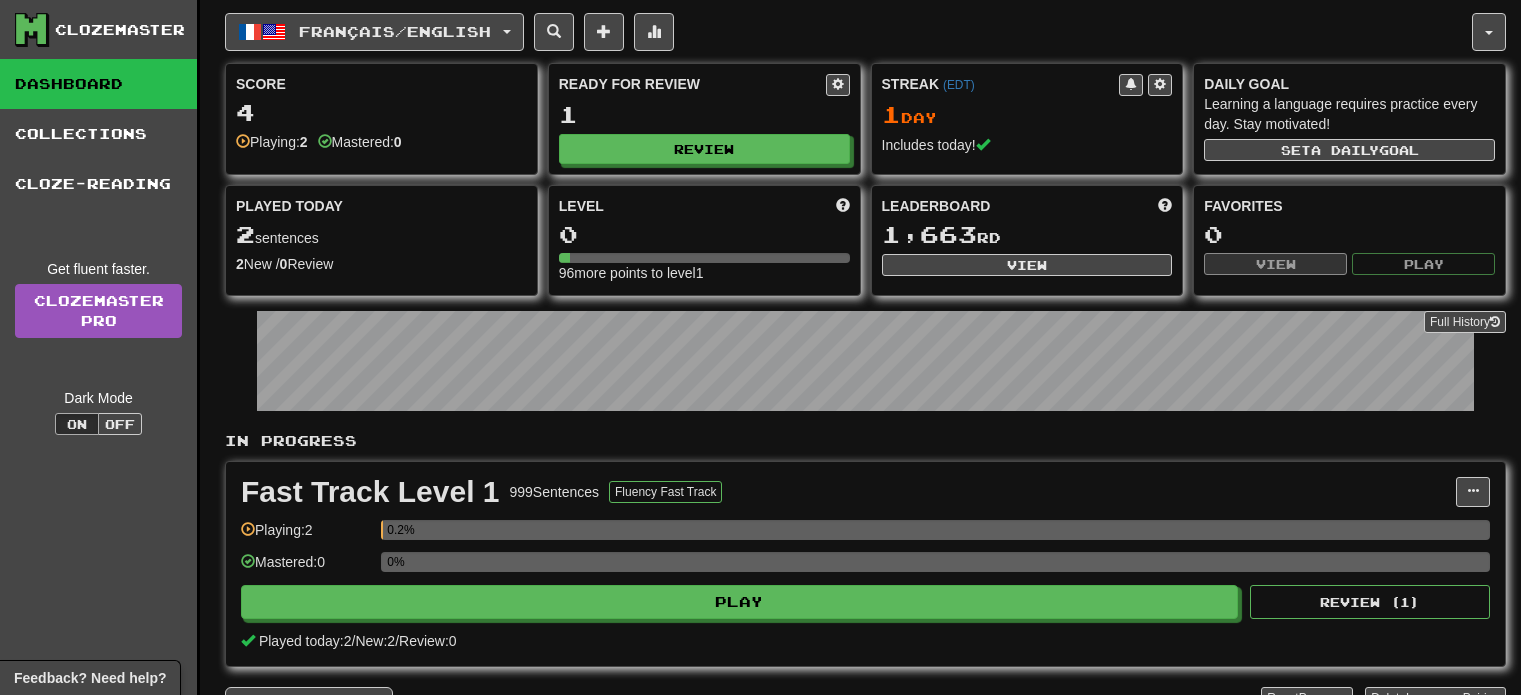 scroll, scrollTop: 0, scrollLeft: 0, axis: both 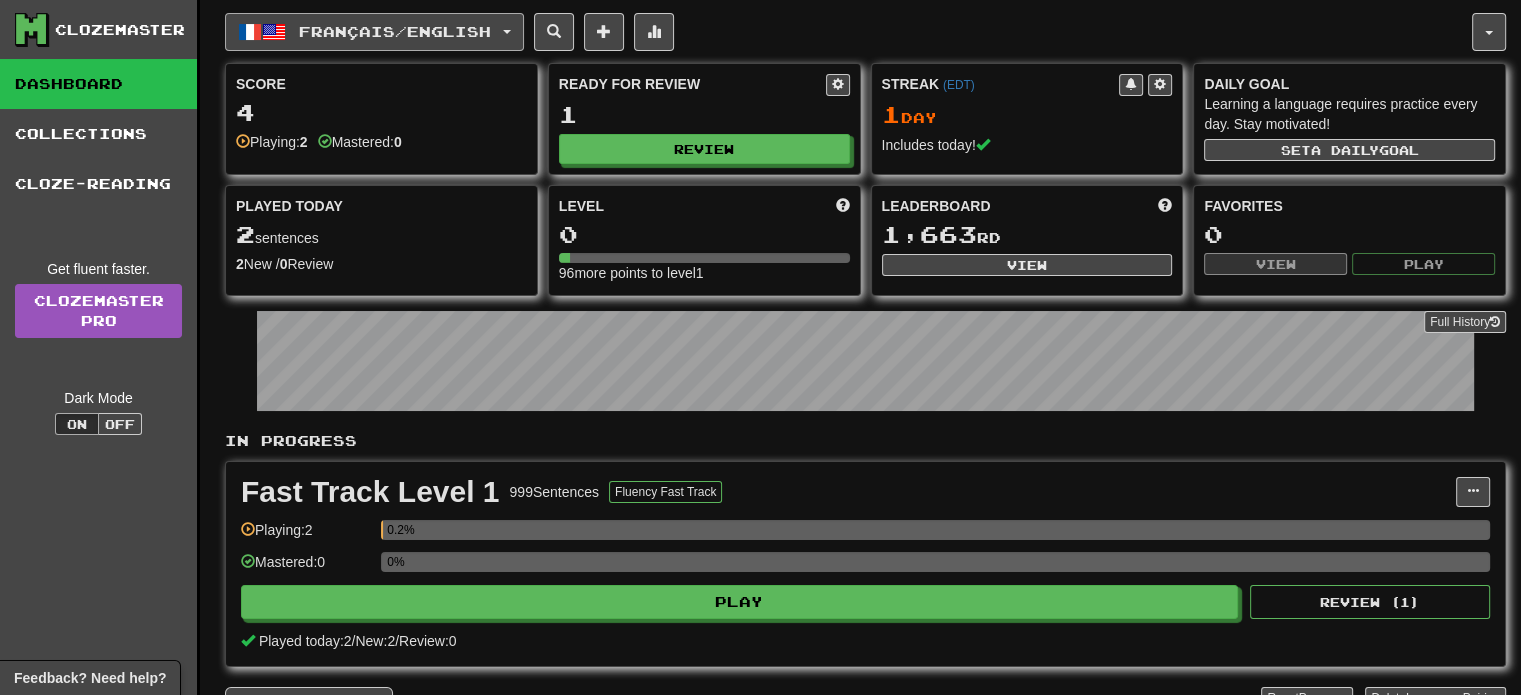 click on "Français  /  English" at bounding box center [395, 31] 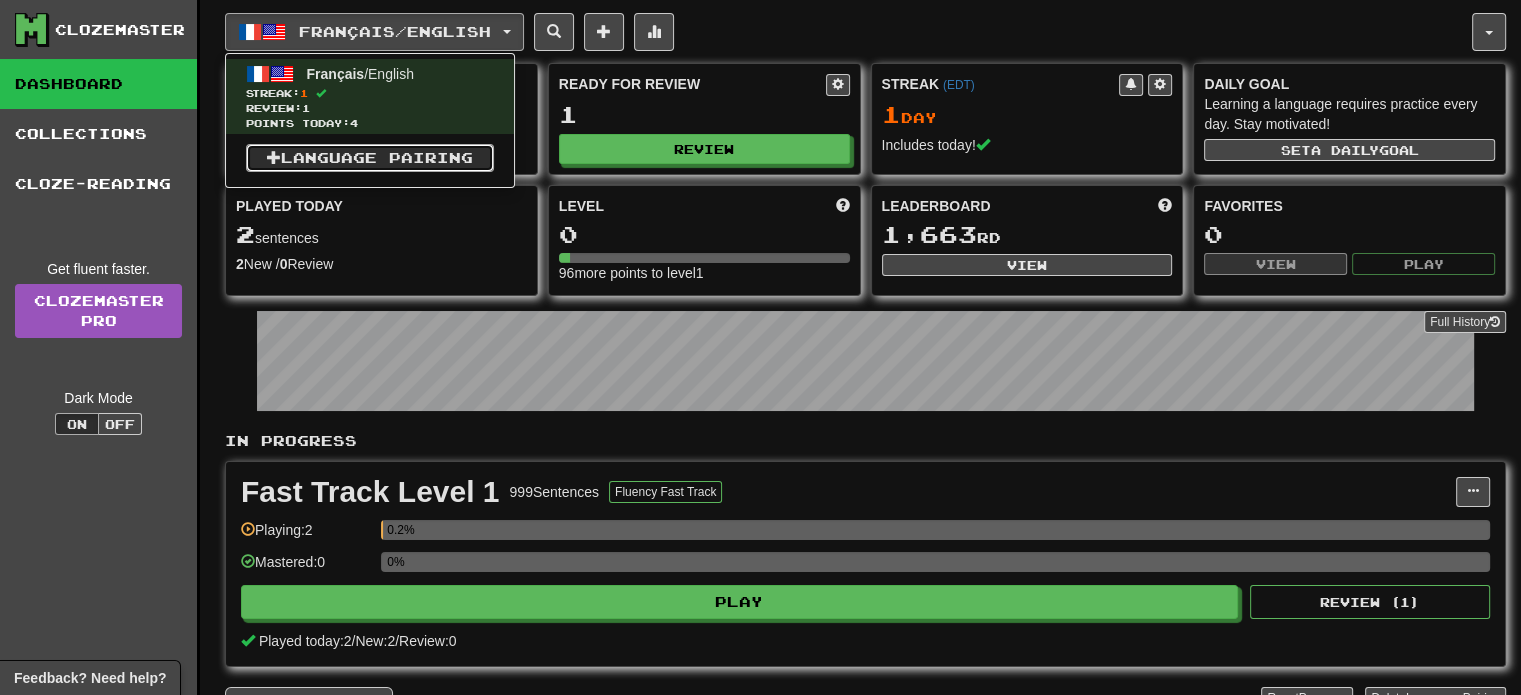 click on "Language Pairing" at bounding box center [370, 158] 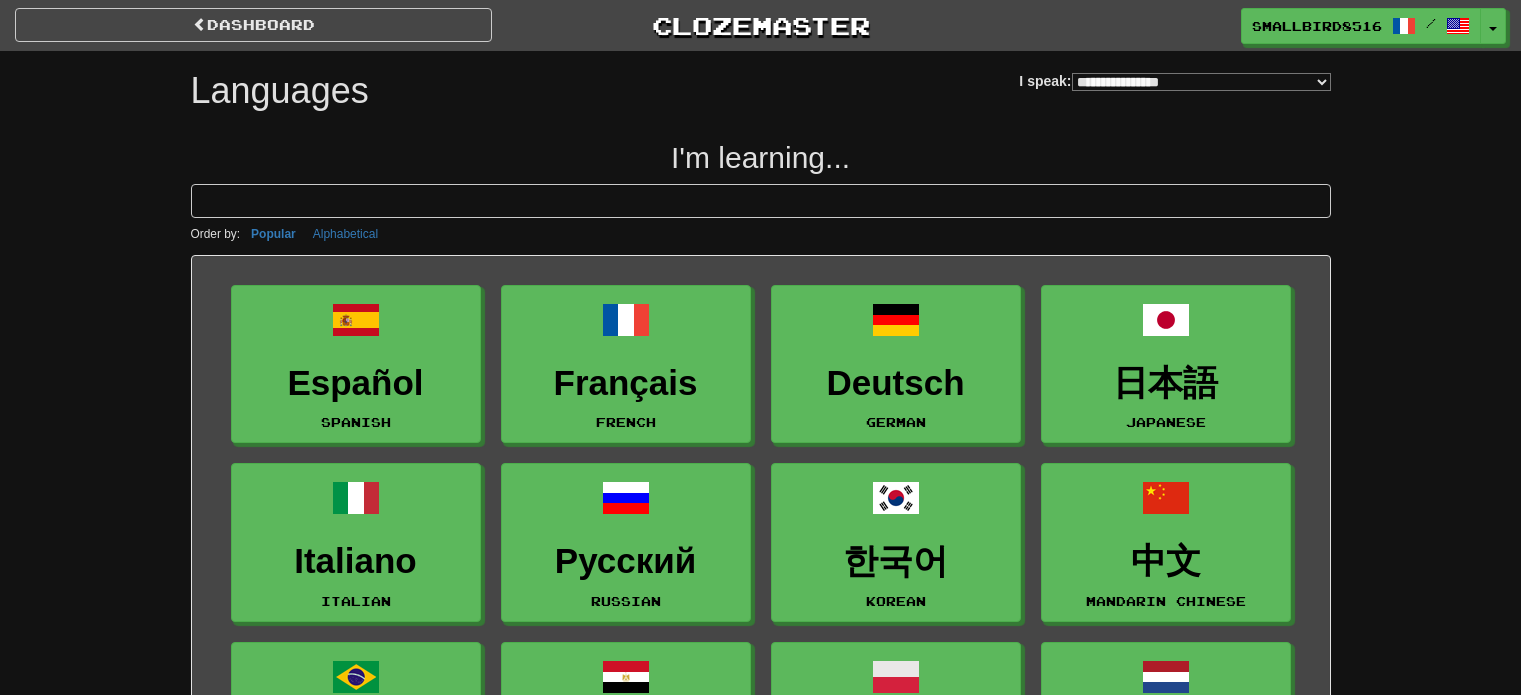 select on "*******" 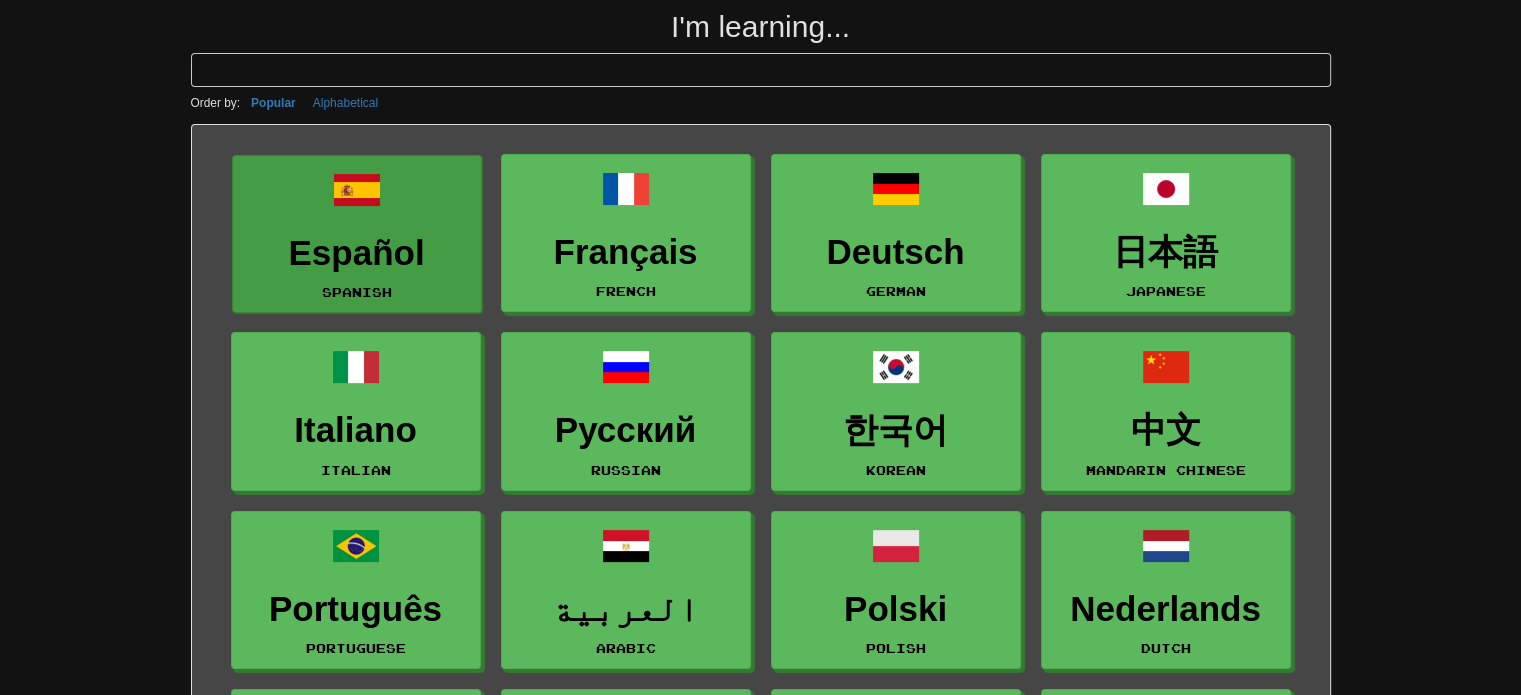 scroll, scrollTop: 143, scrollLeft: 0, axis: vertical 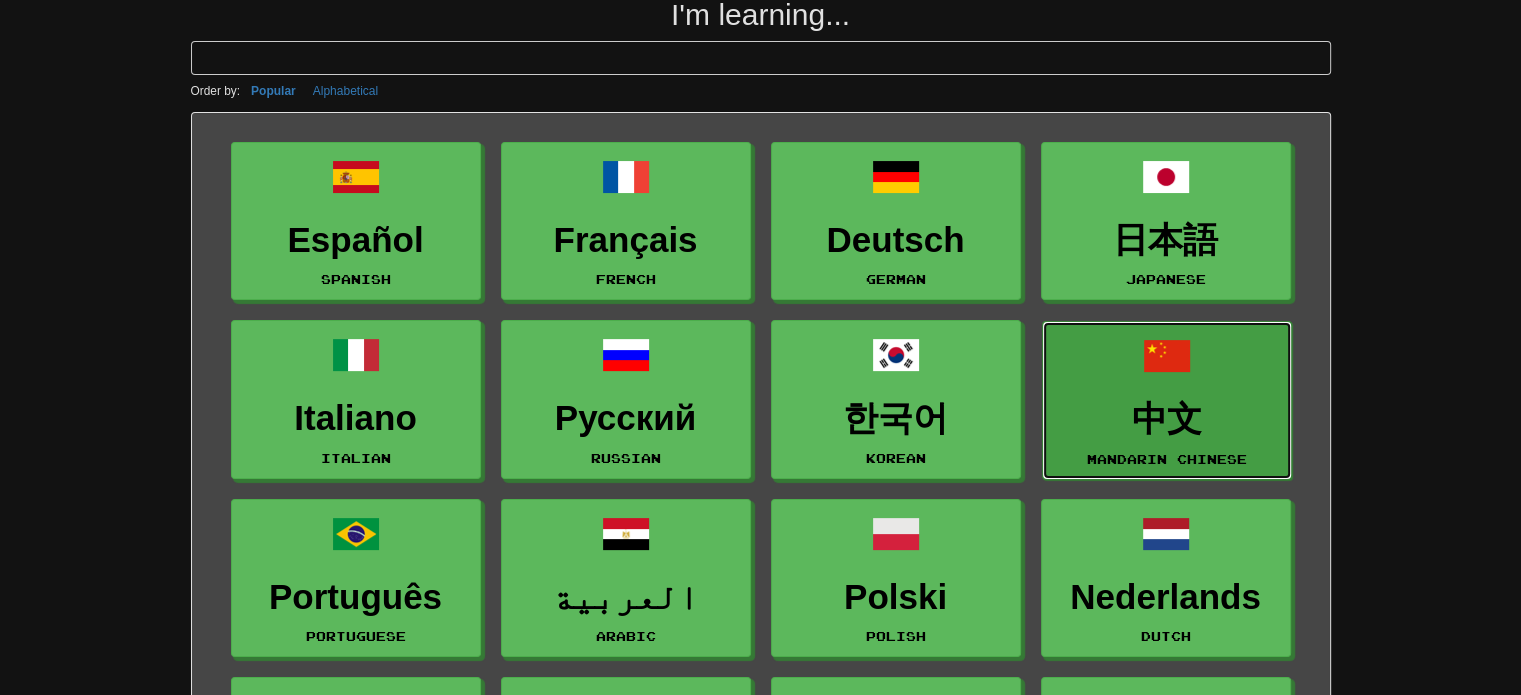 click on "中文 Mandarin Chinese" at bounding box center (1167, 400) 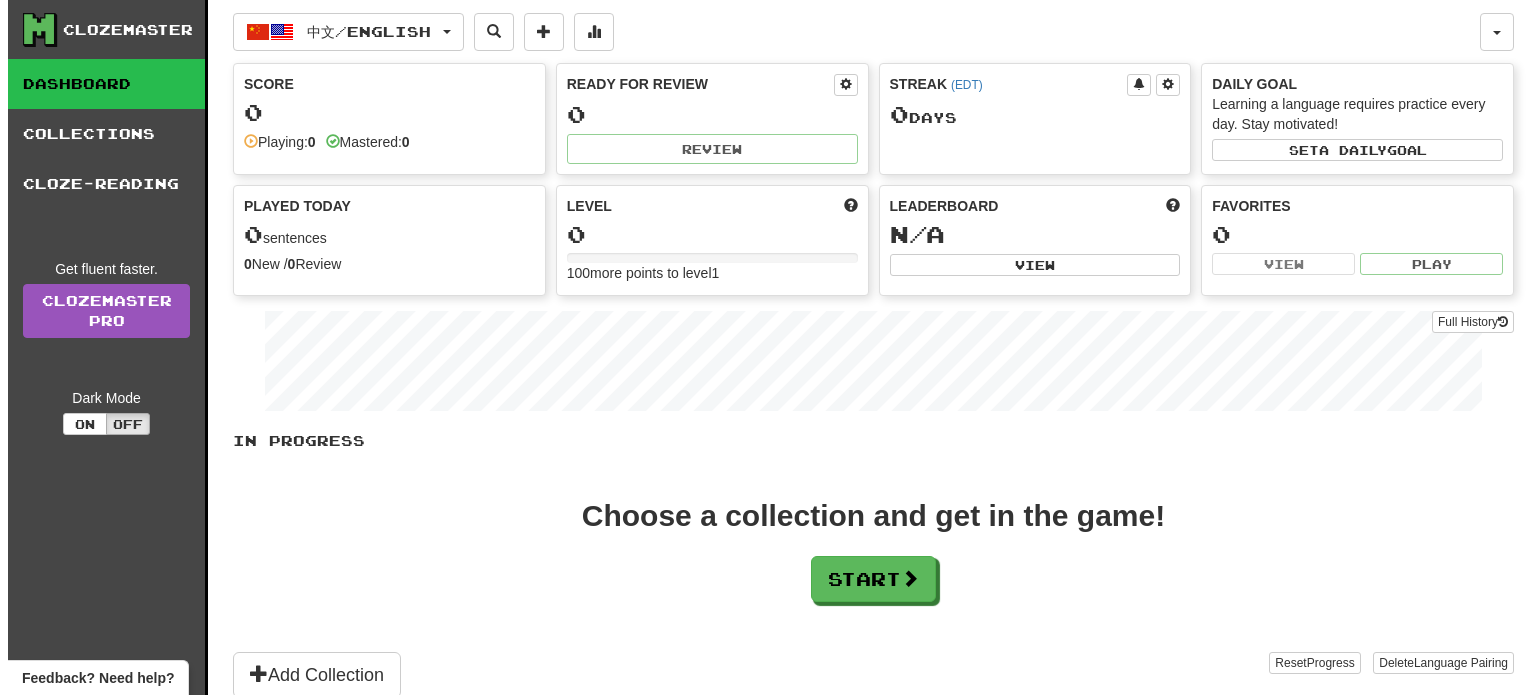 scroll, scrollTop: 0, scrollLeft: 0, axis: both 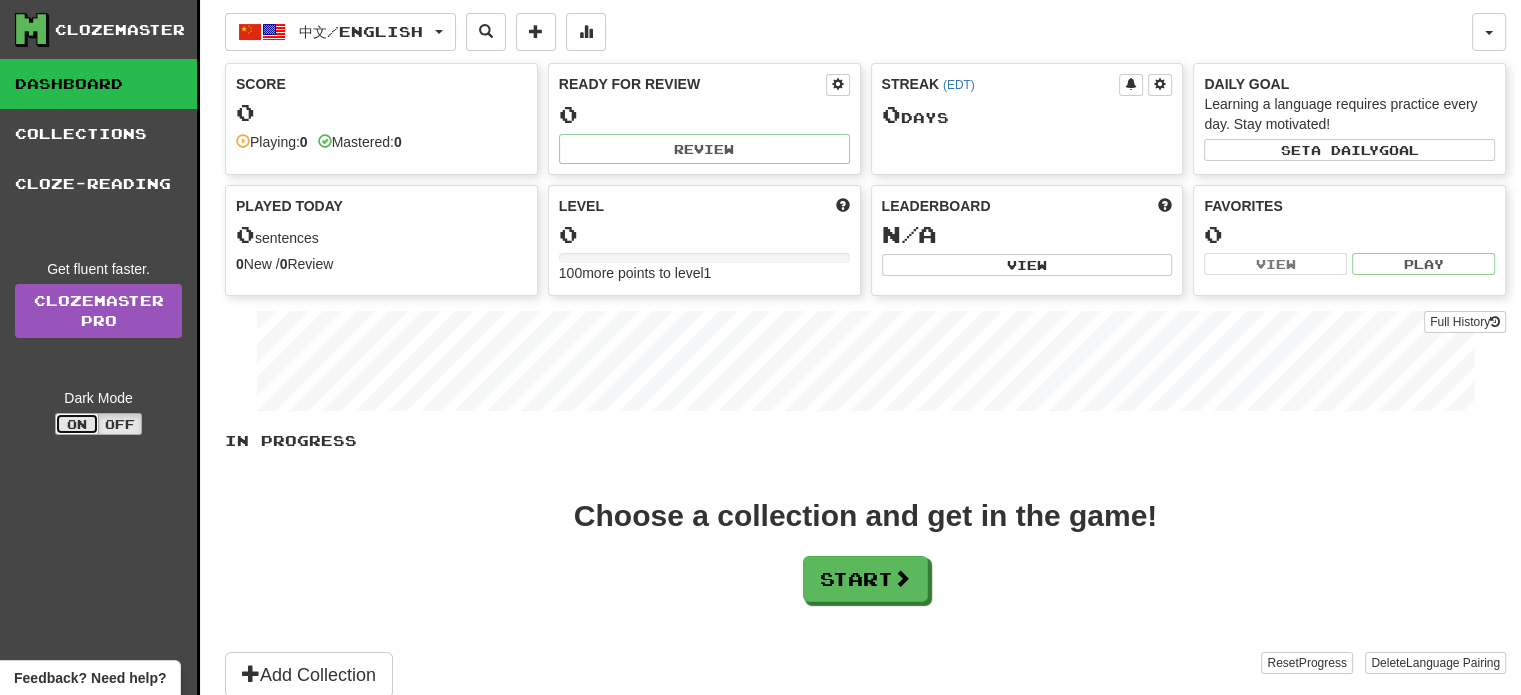 click on "On" at bounding box center [77, 424] 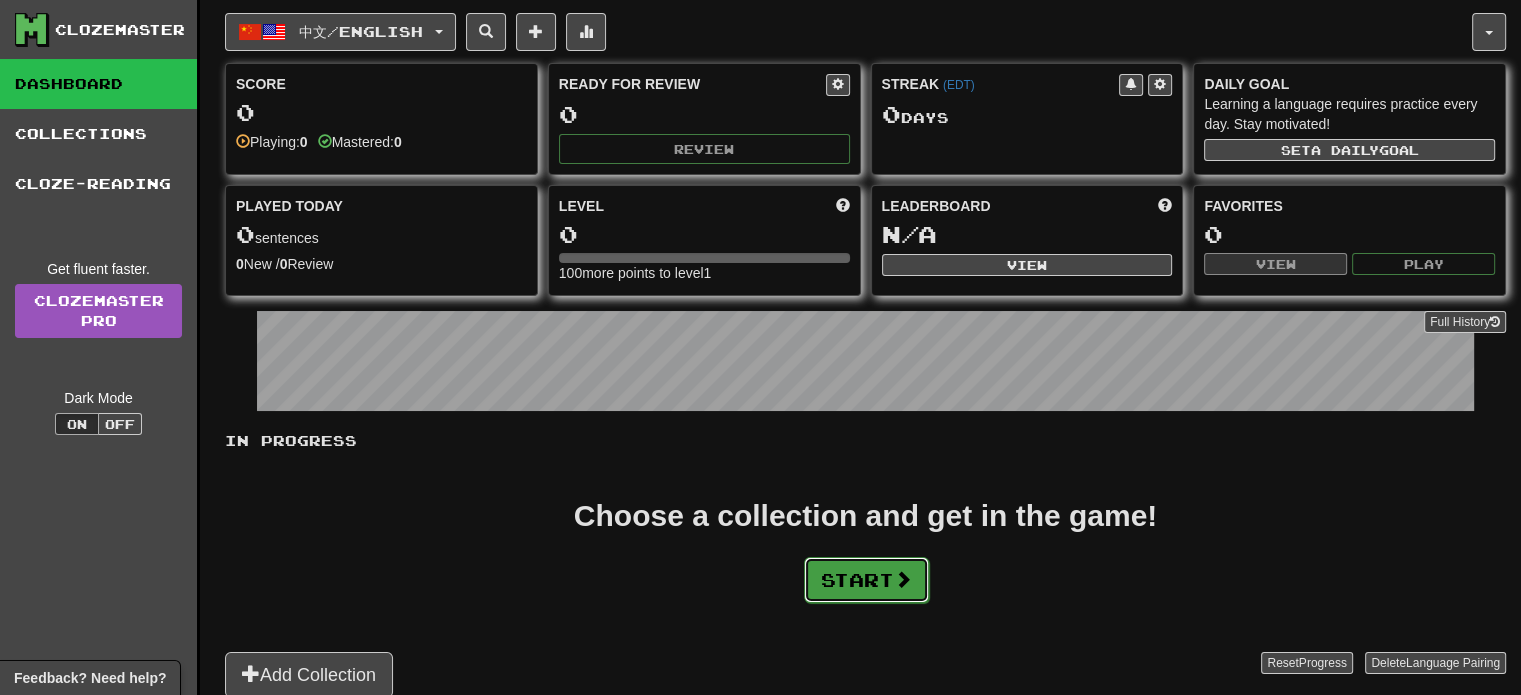 click on "Start" at bounding box center [866, 580] 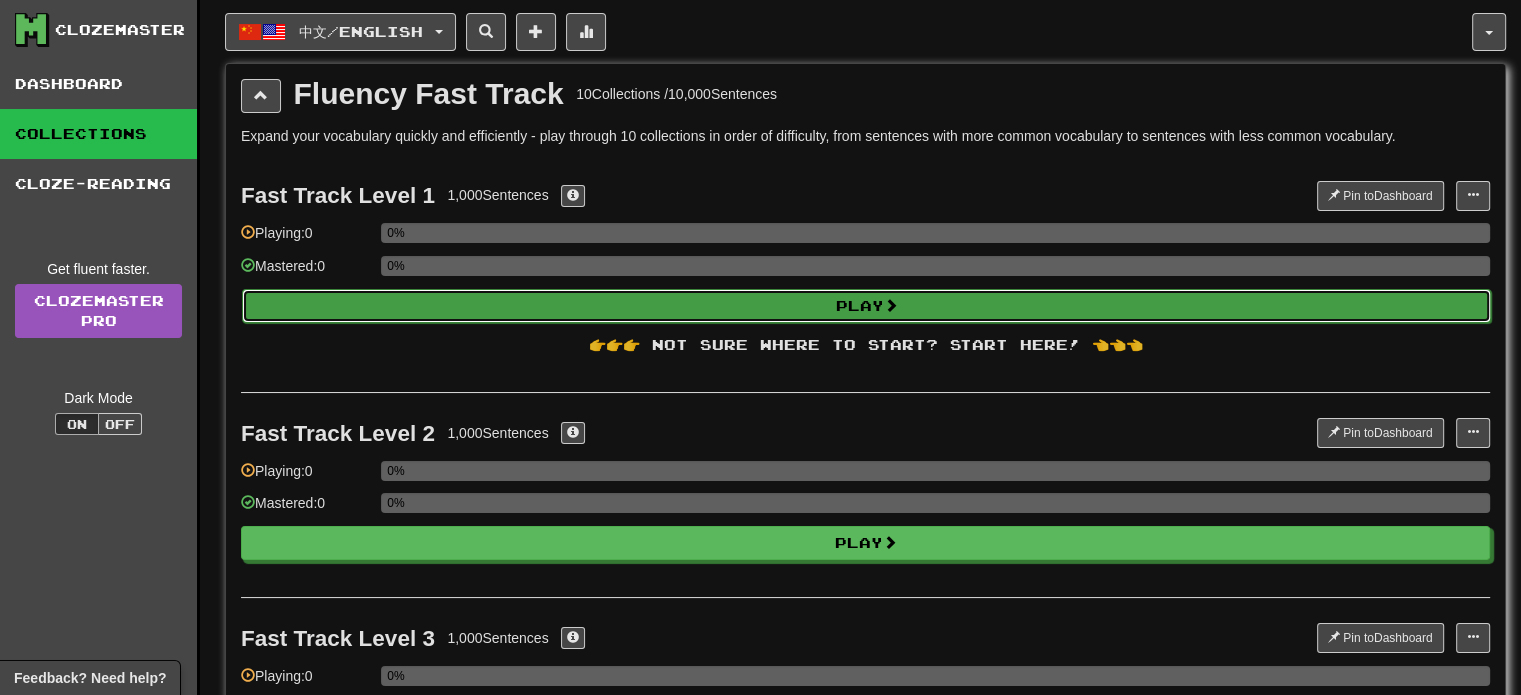 click on "Play" at bounding box center [866, 306] 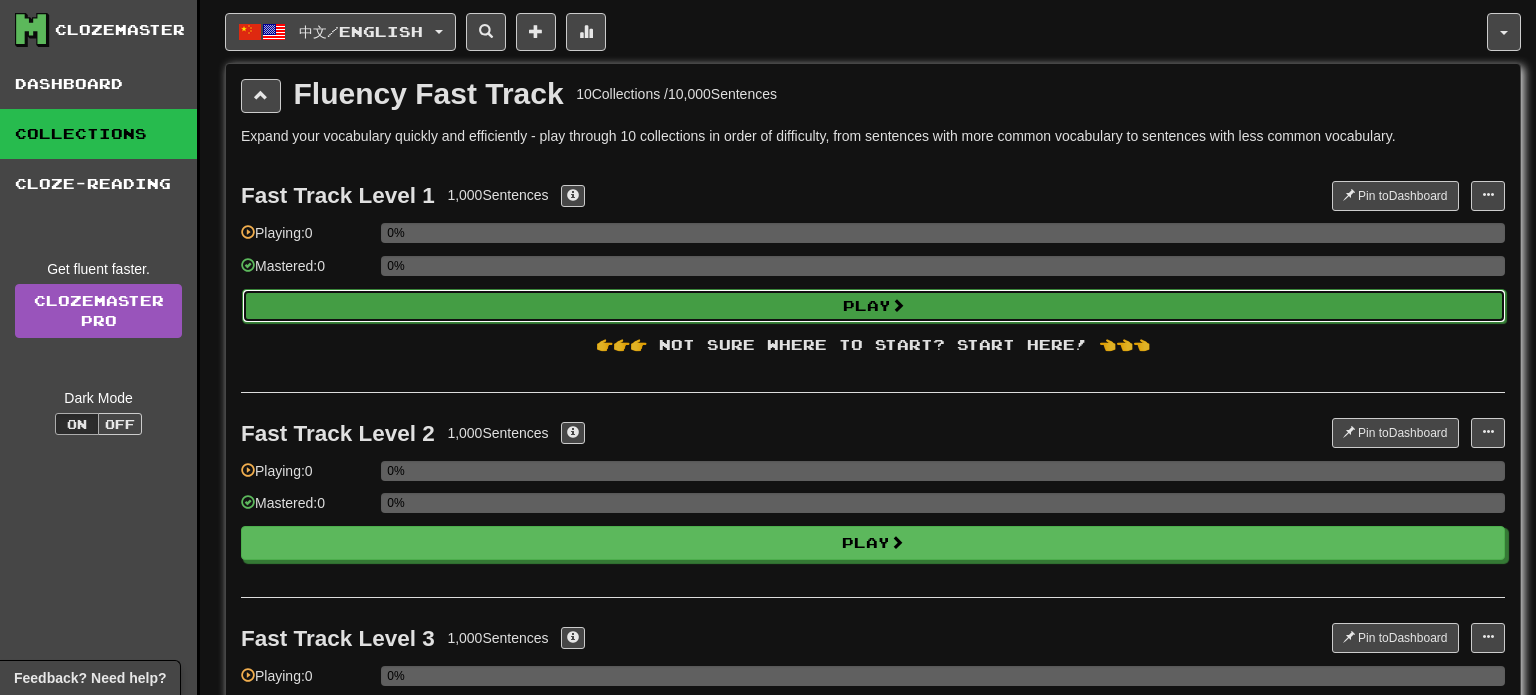 select on "**" 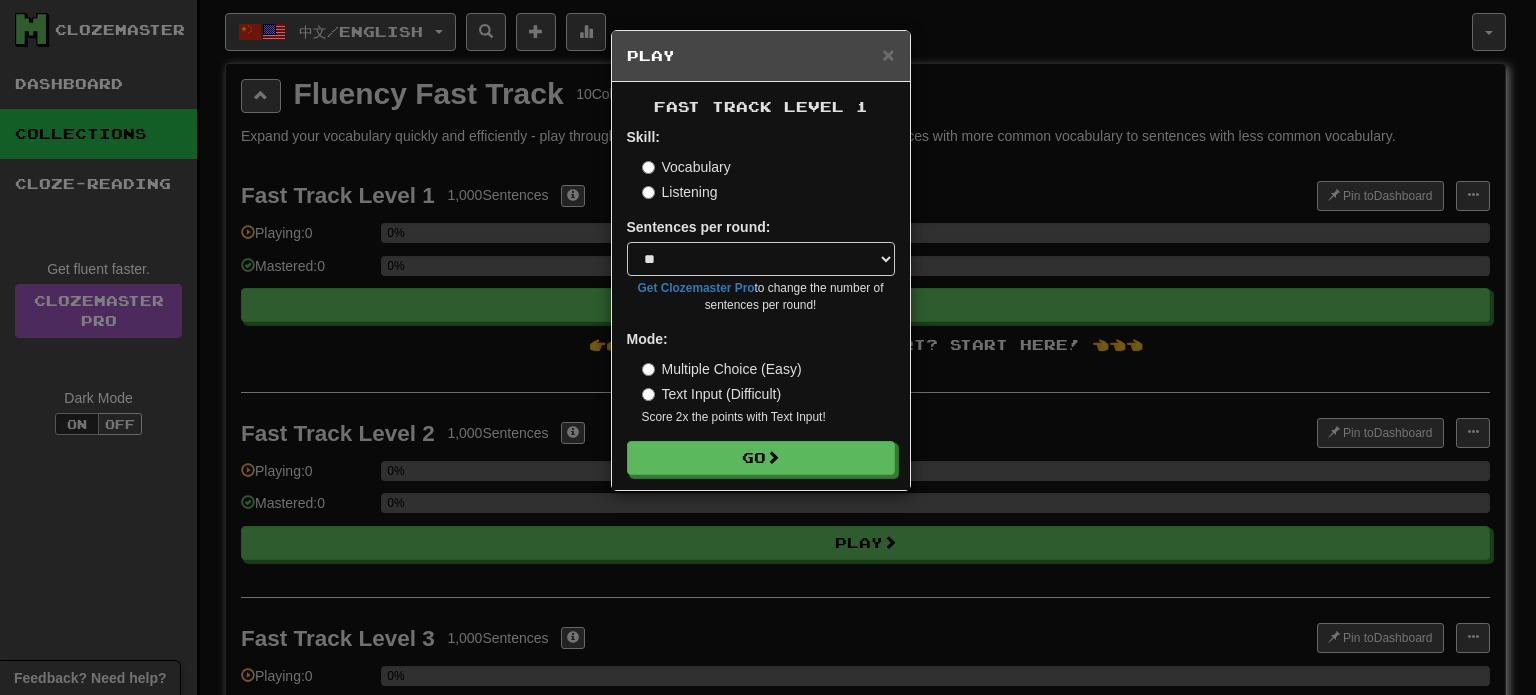 click on "Multiple Choice (Easy) Text Input (Difficult) Score 2x the points with Text Input !" at bounding box center (768, 392) 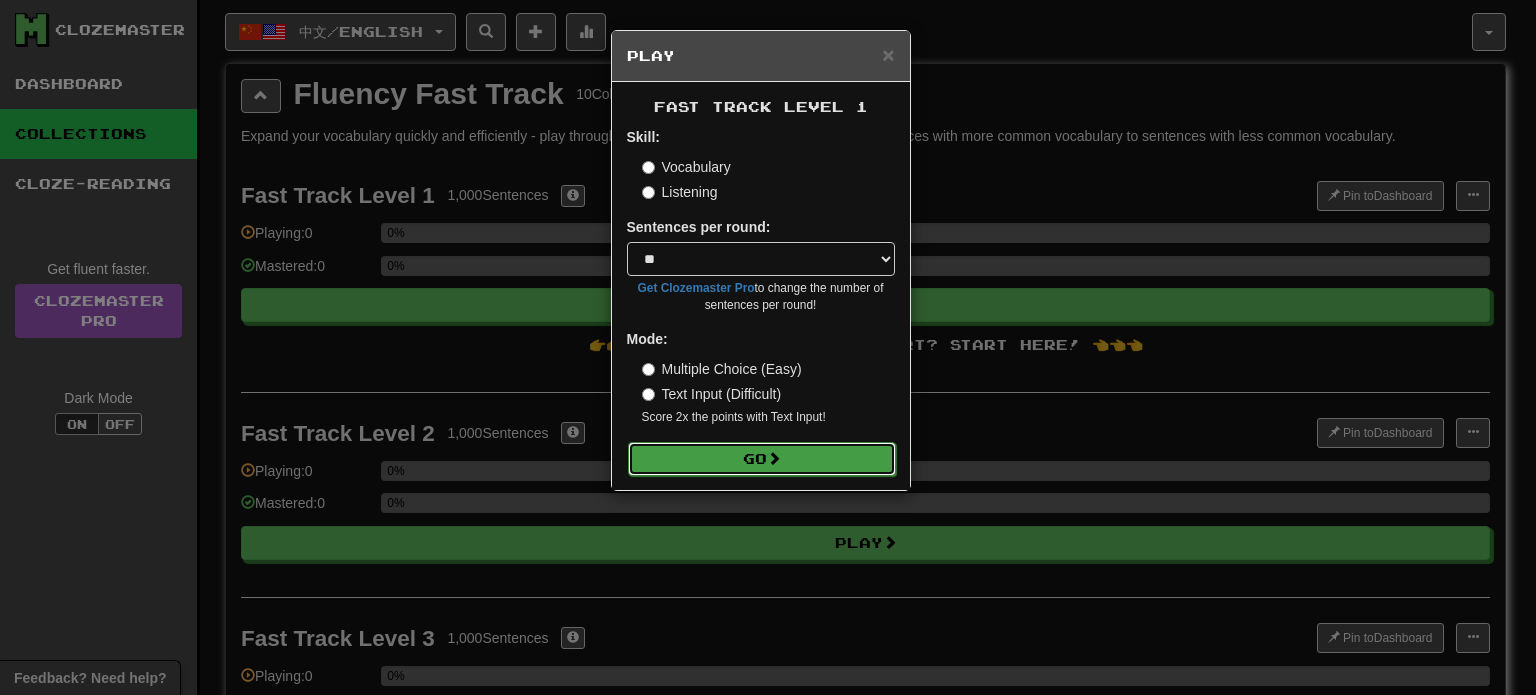 click on "Go" at bounding box center [762, 459] 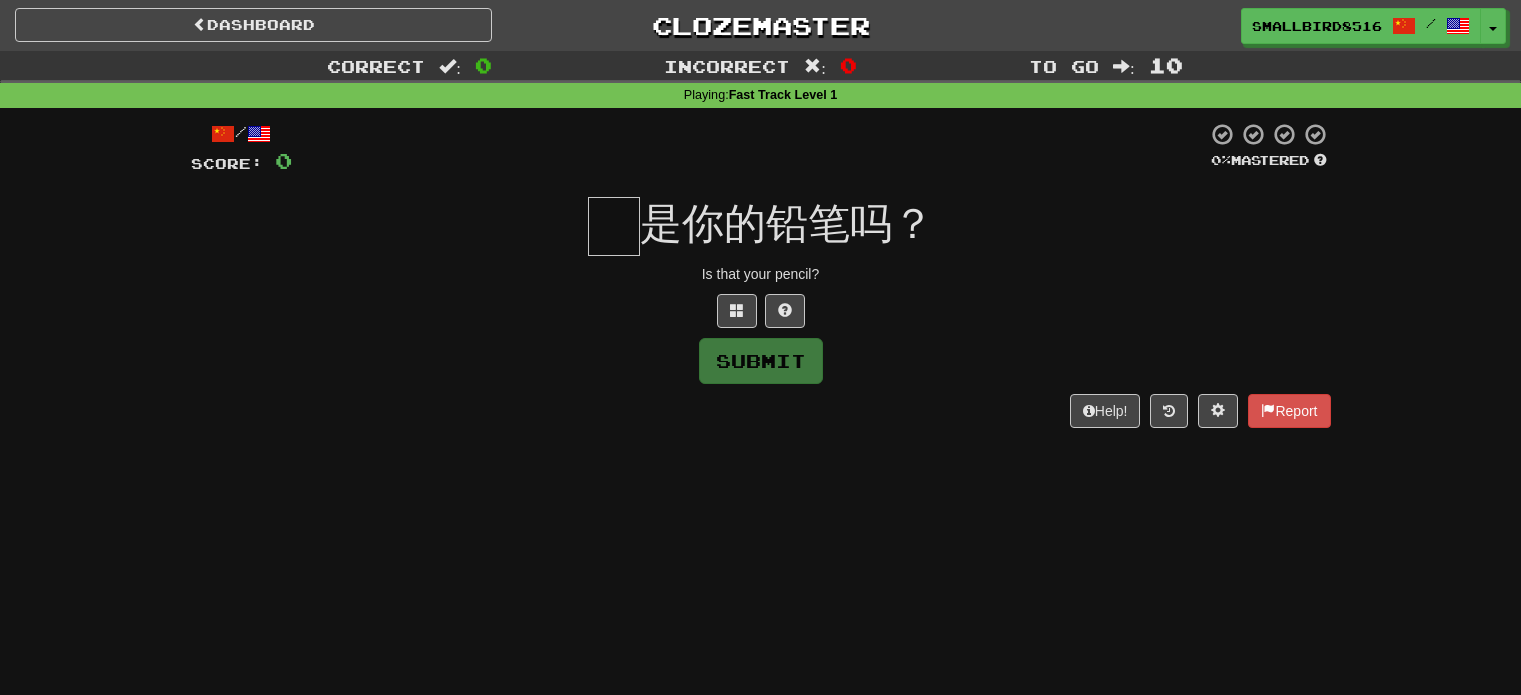 scroll, scrollTop: 0, scrollLeft: 0, axis: both 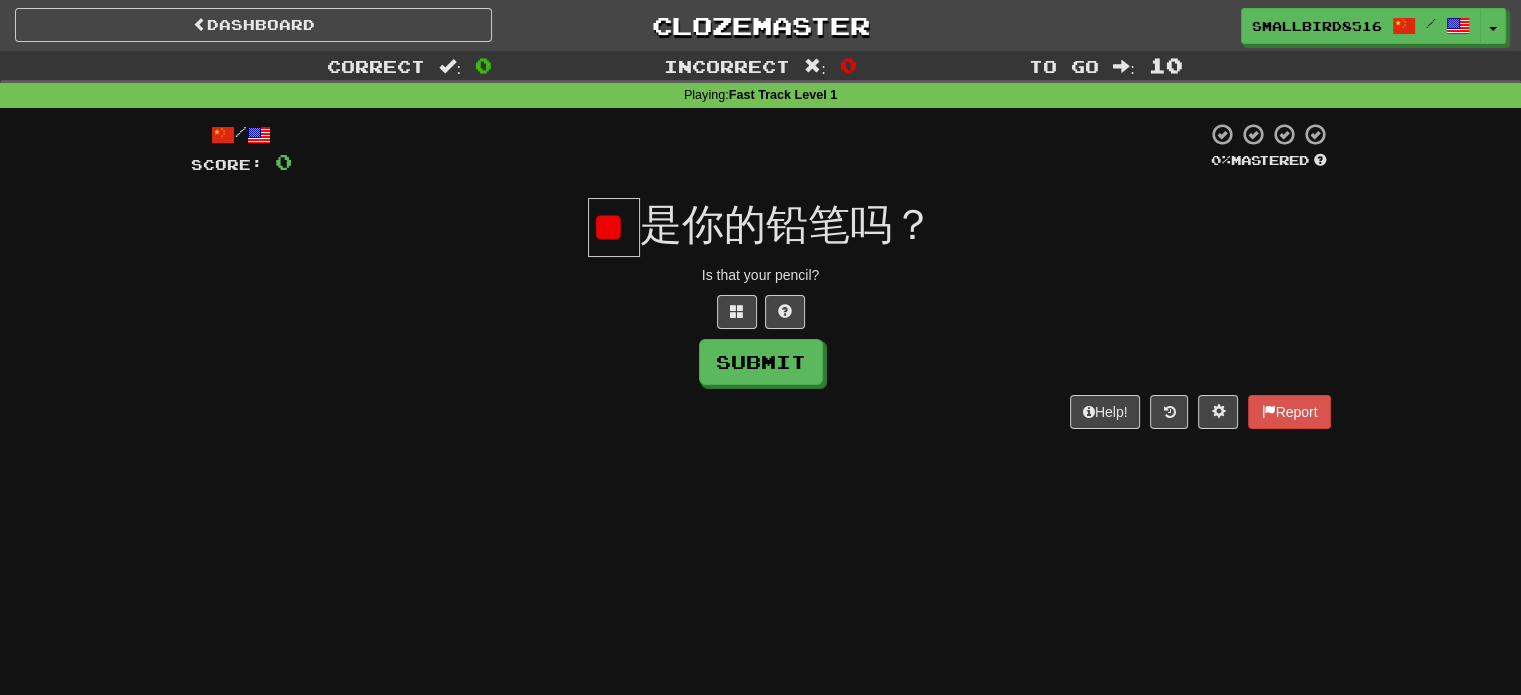 type on "*" 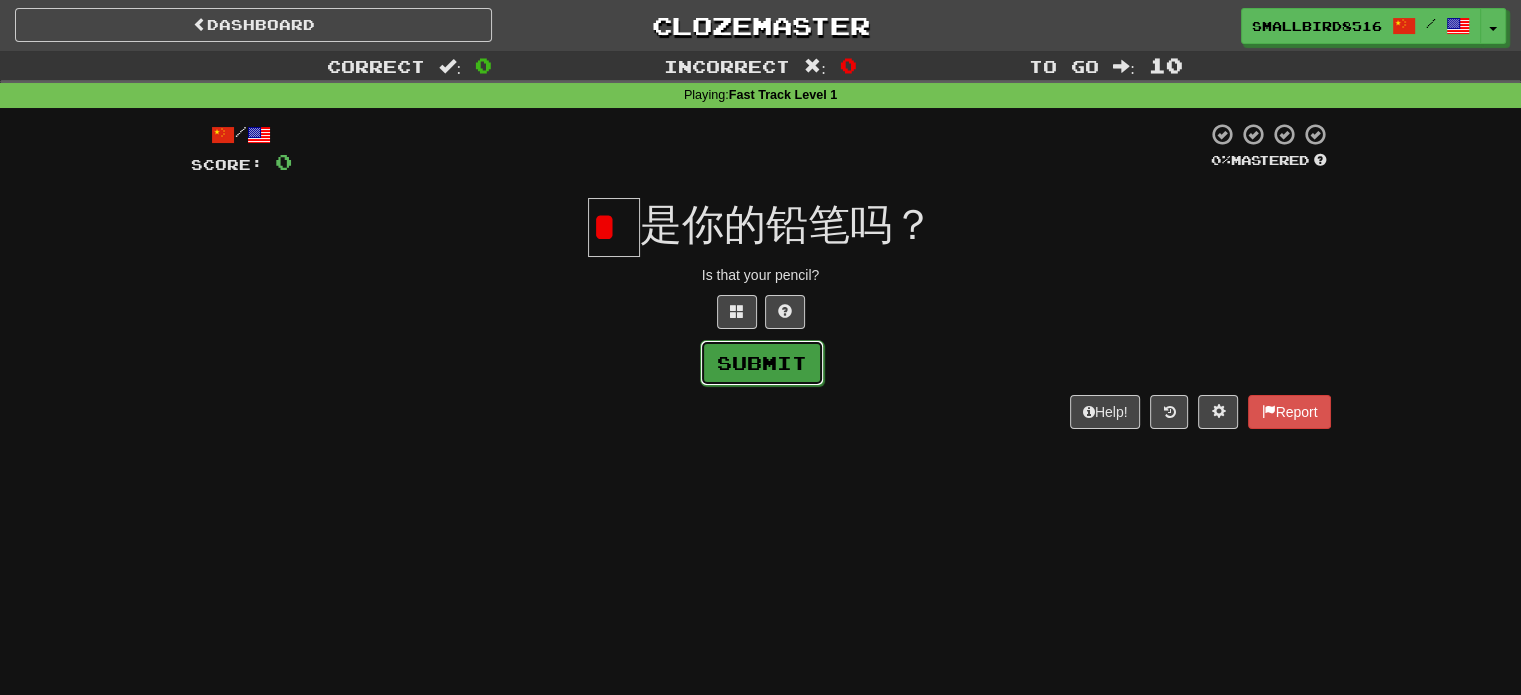 click on "Submit" at bounding box center [762, 363] 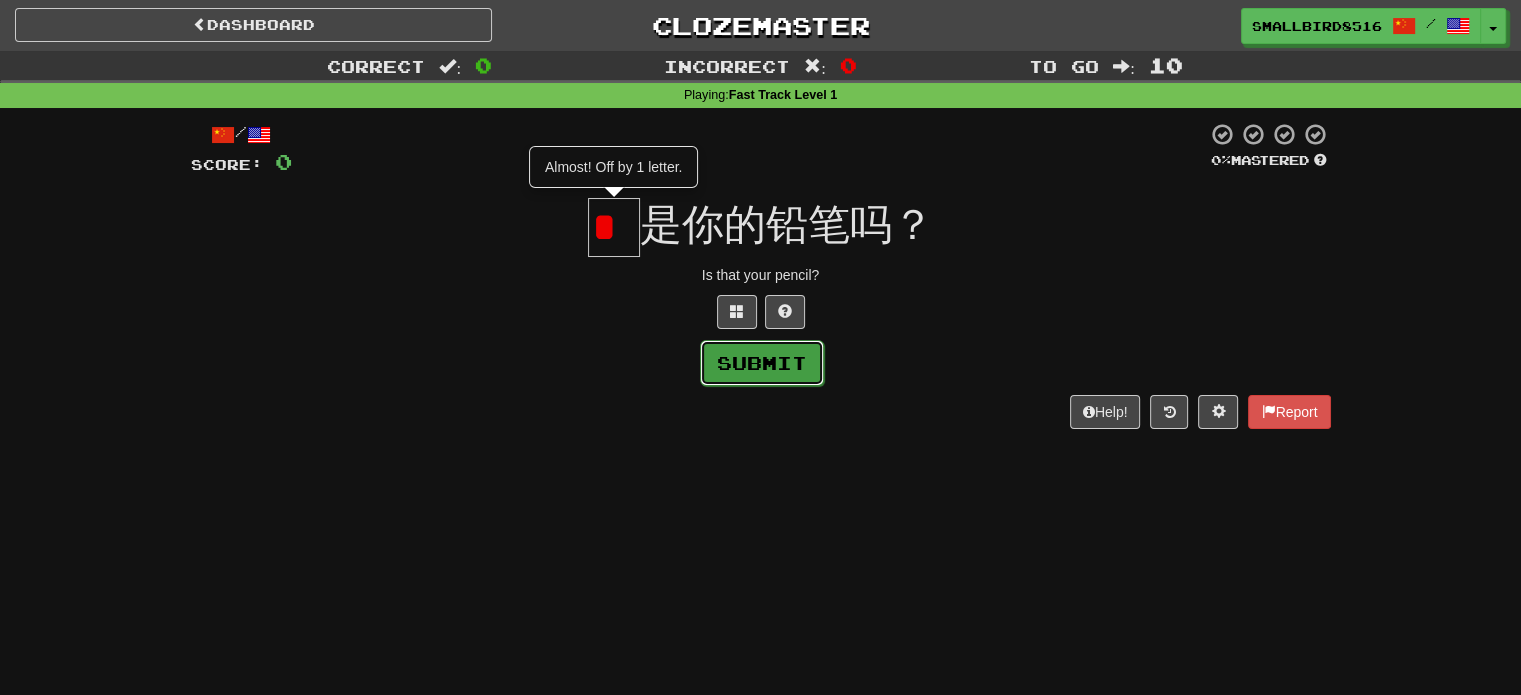 click on "Submit" at bounding box center [762, 363] 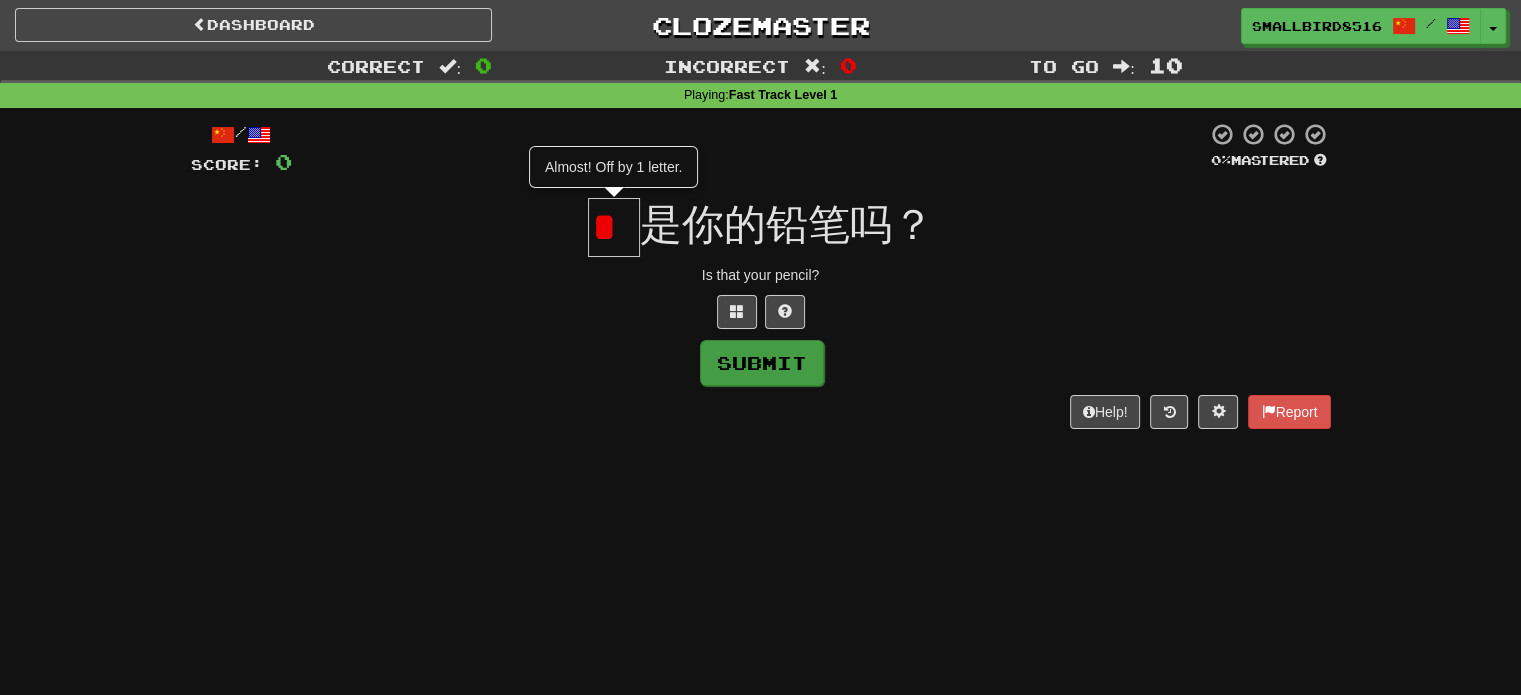 type on "*" 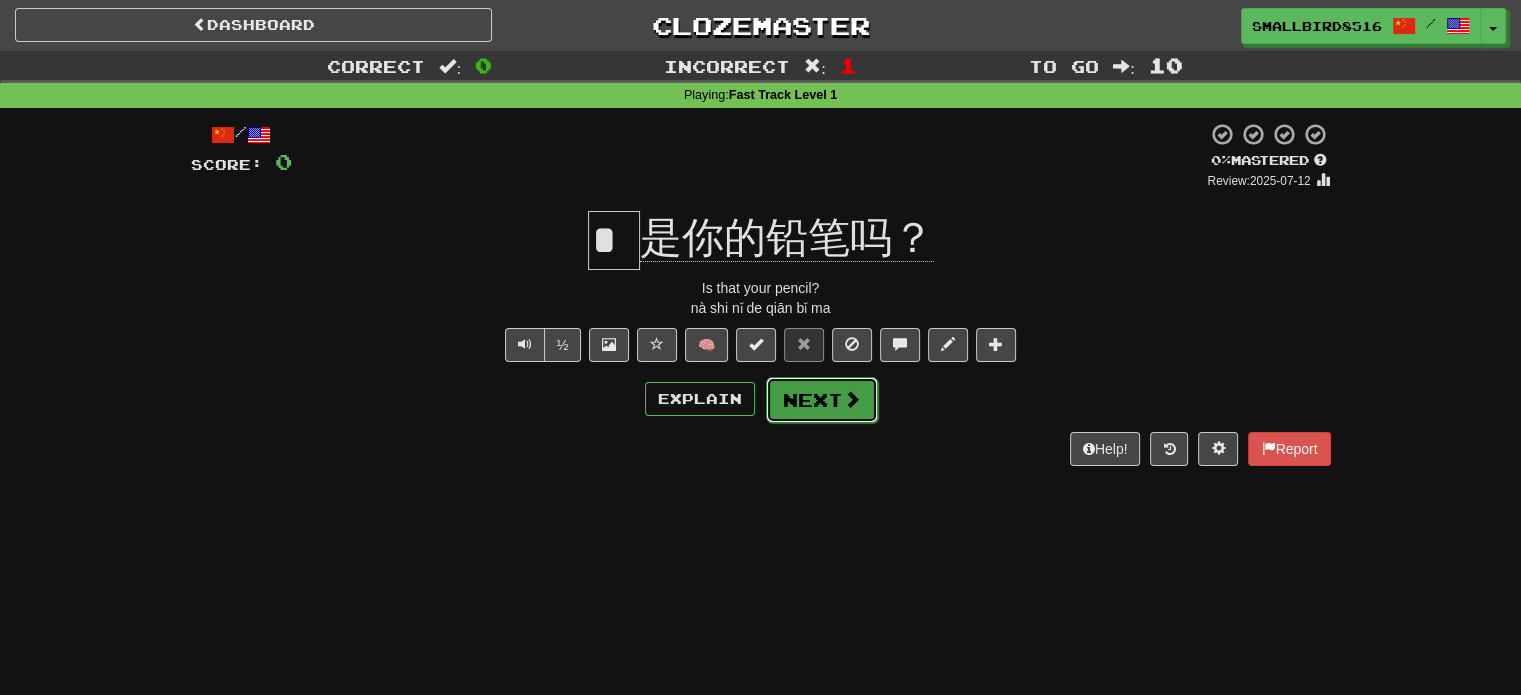 click on "Next" at bounding box center (822, 400) 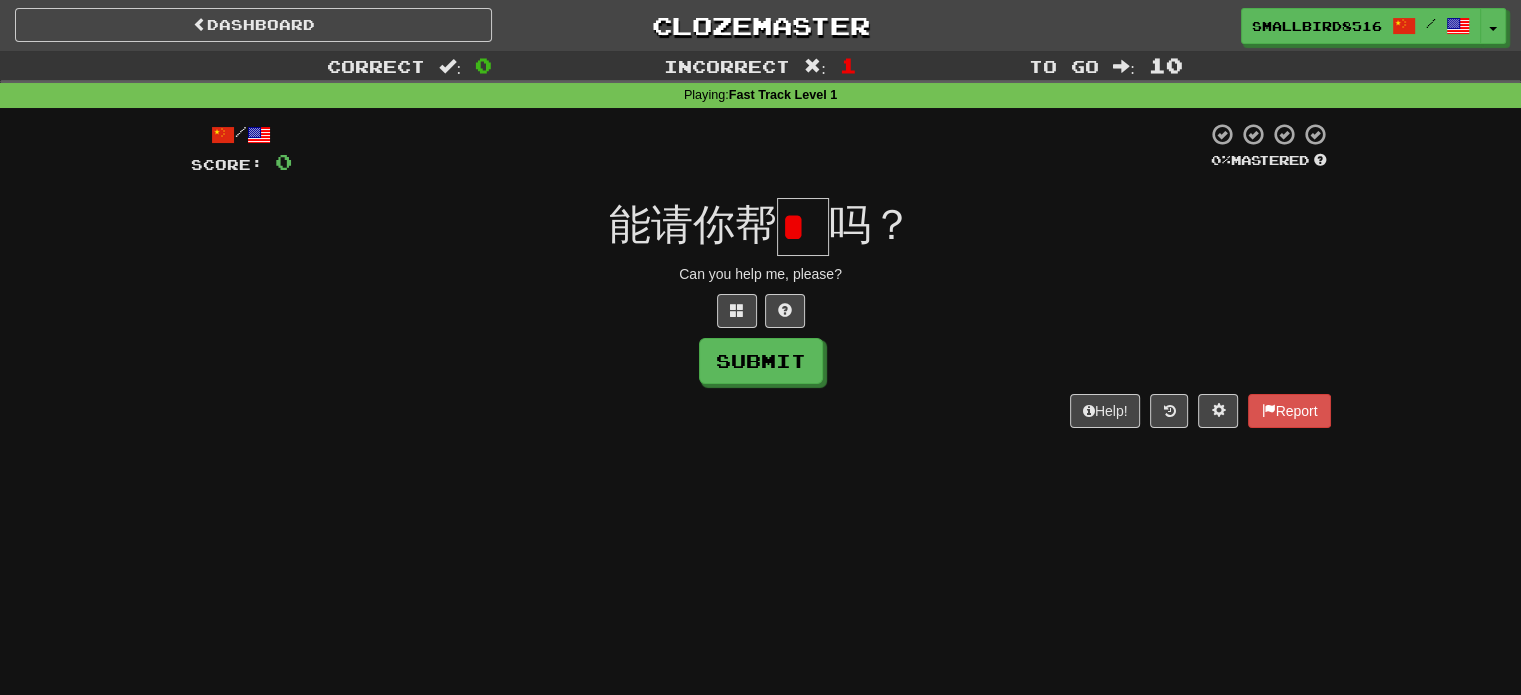 scroll, scrollTop: 0, scrollLeft: 0, axis: both 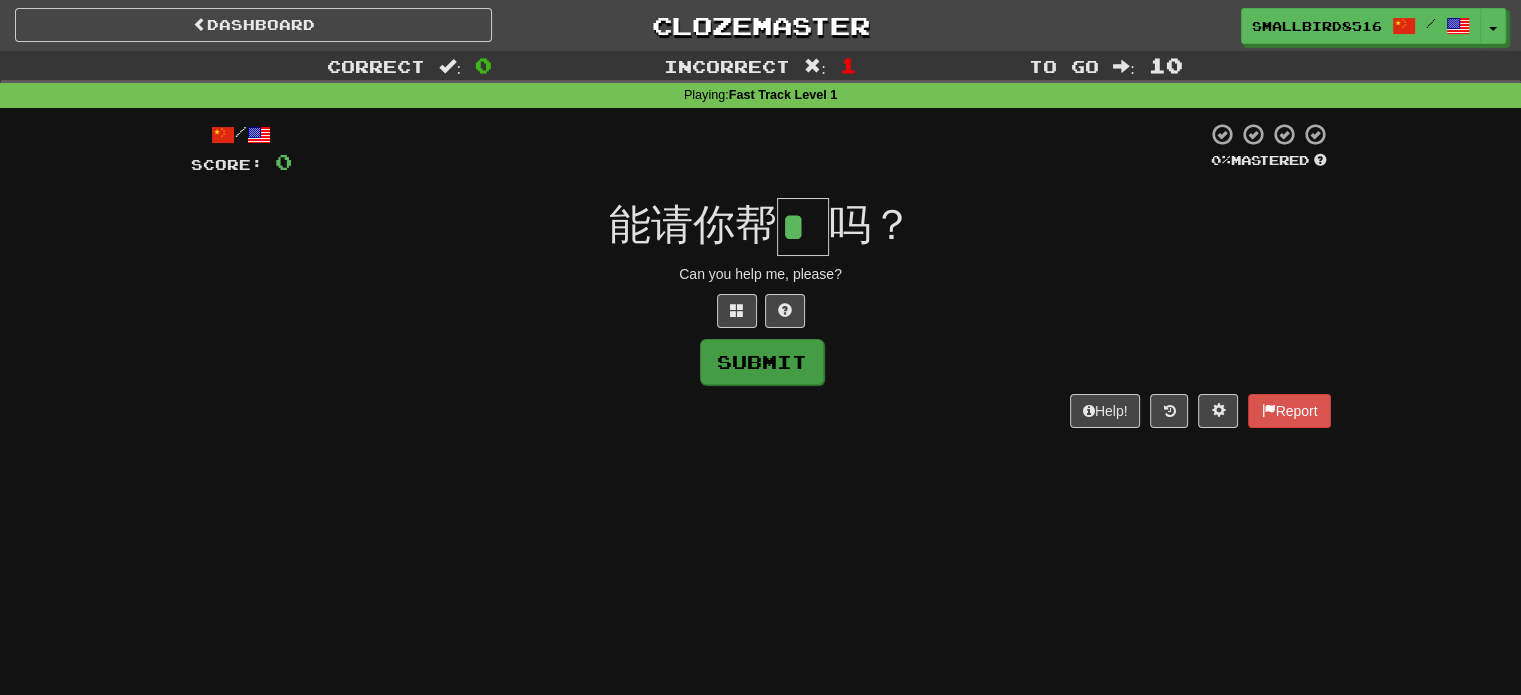 type on "*" 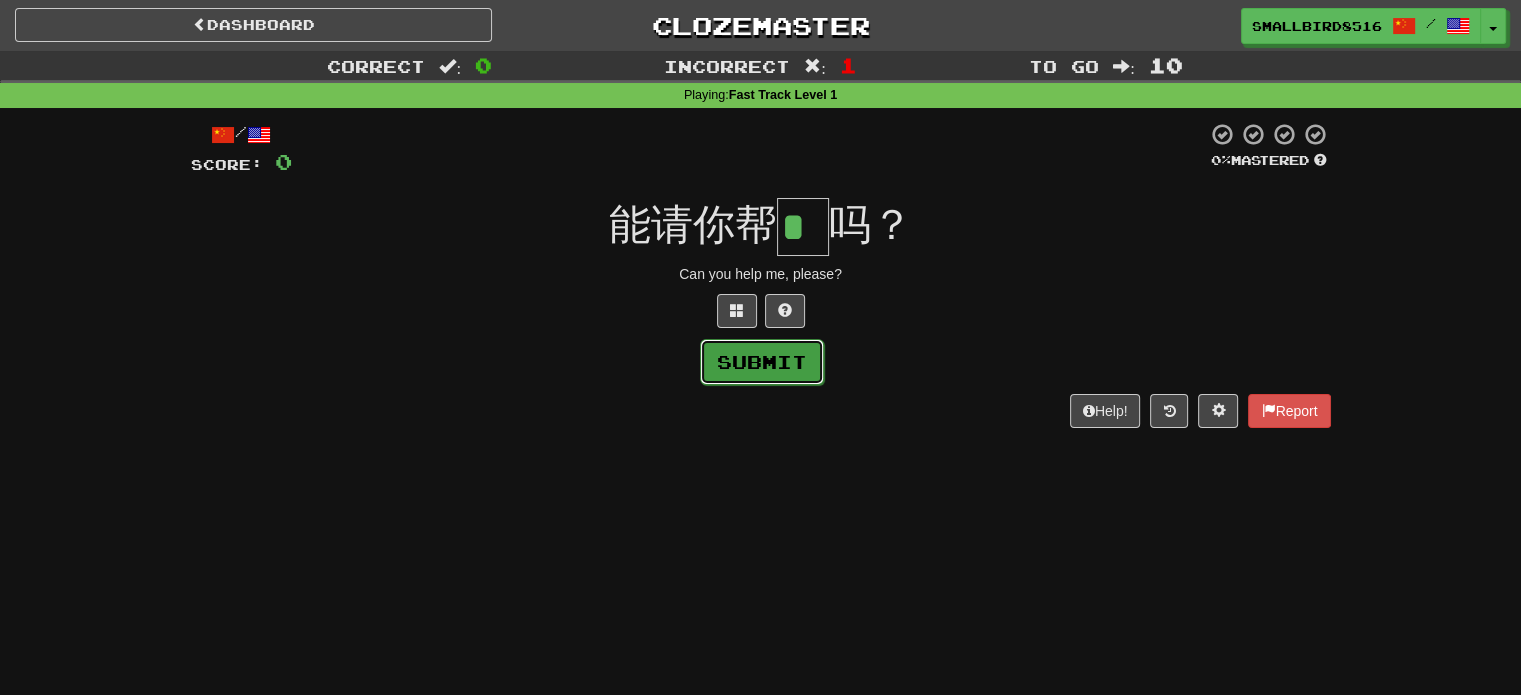 click on "Submit" at bounding box center (762, 362) 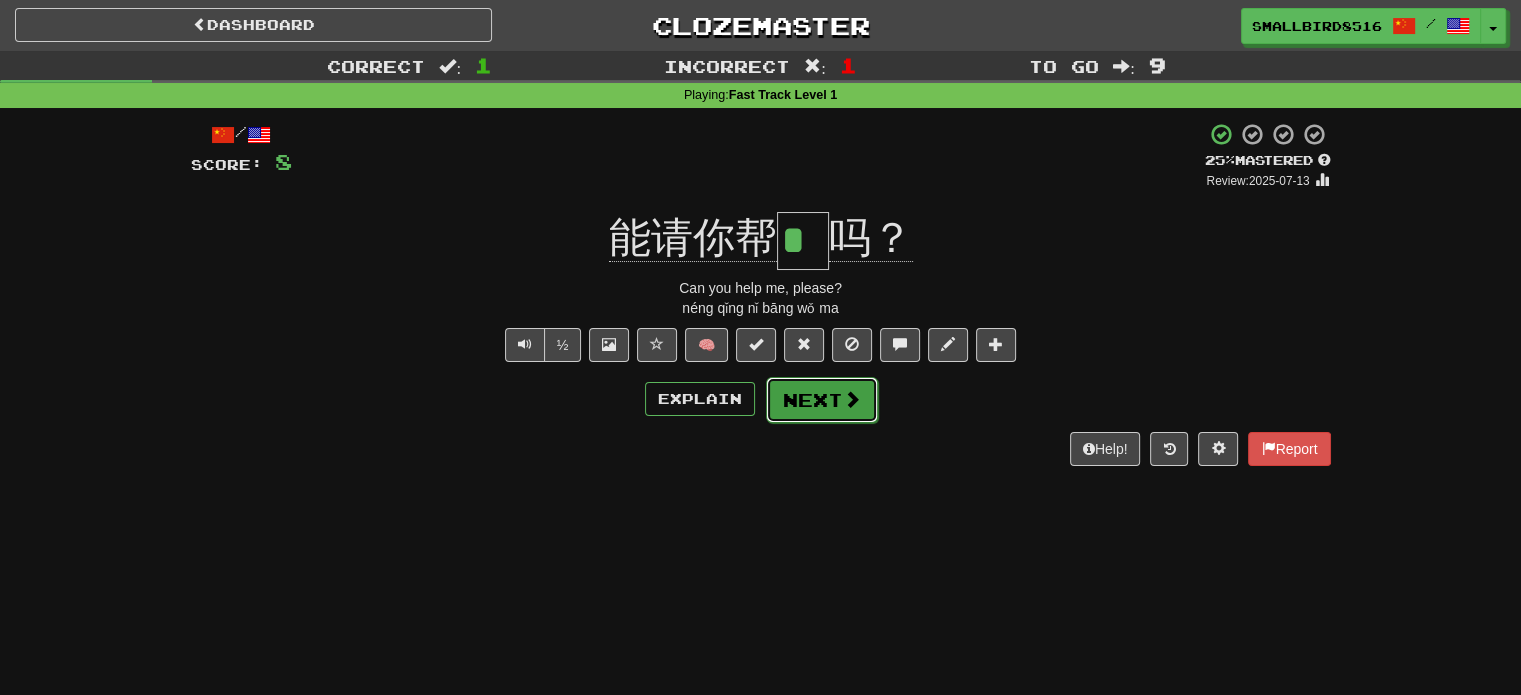 click on "Next" at bounding box center [822, 400] 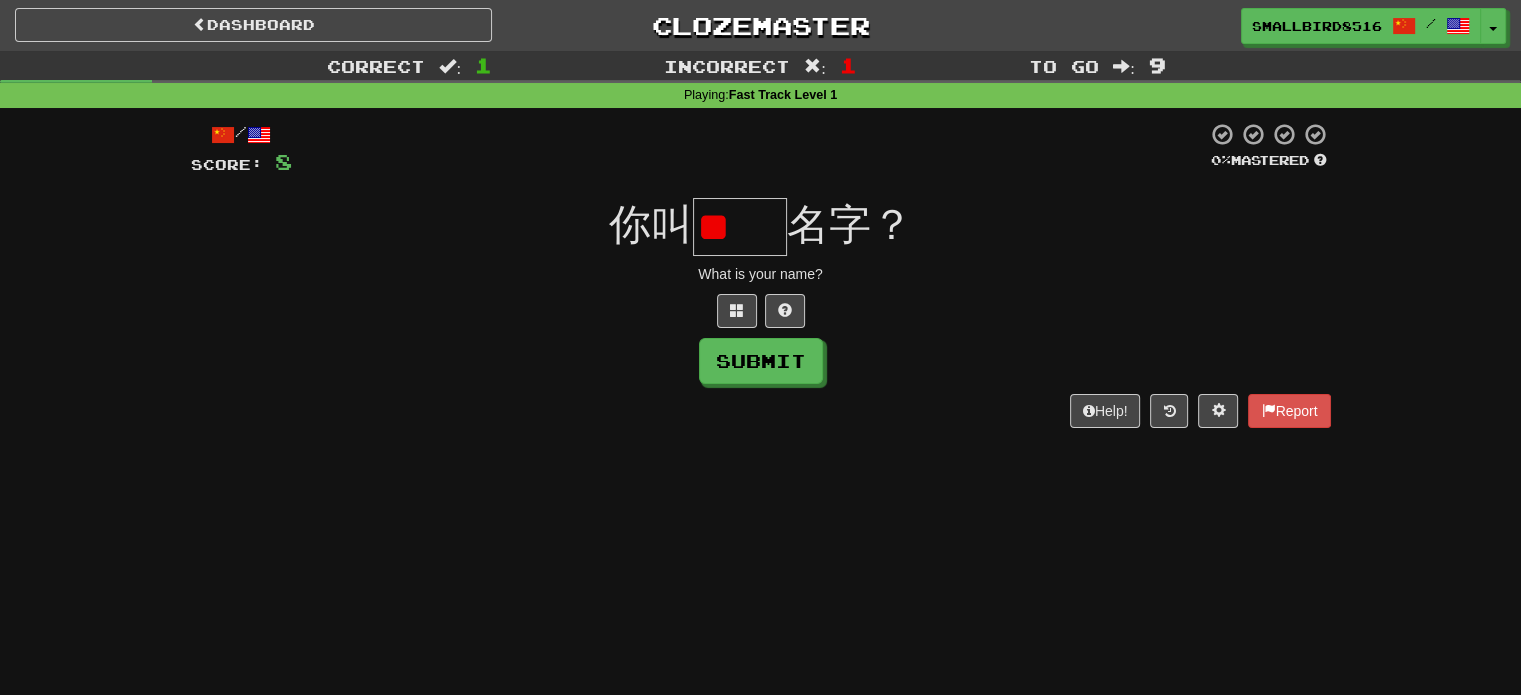 scroll, scrollTop: 0, scrollLeft: 0, axis: both 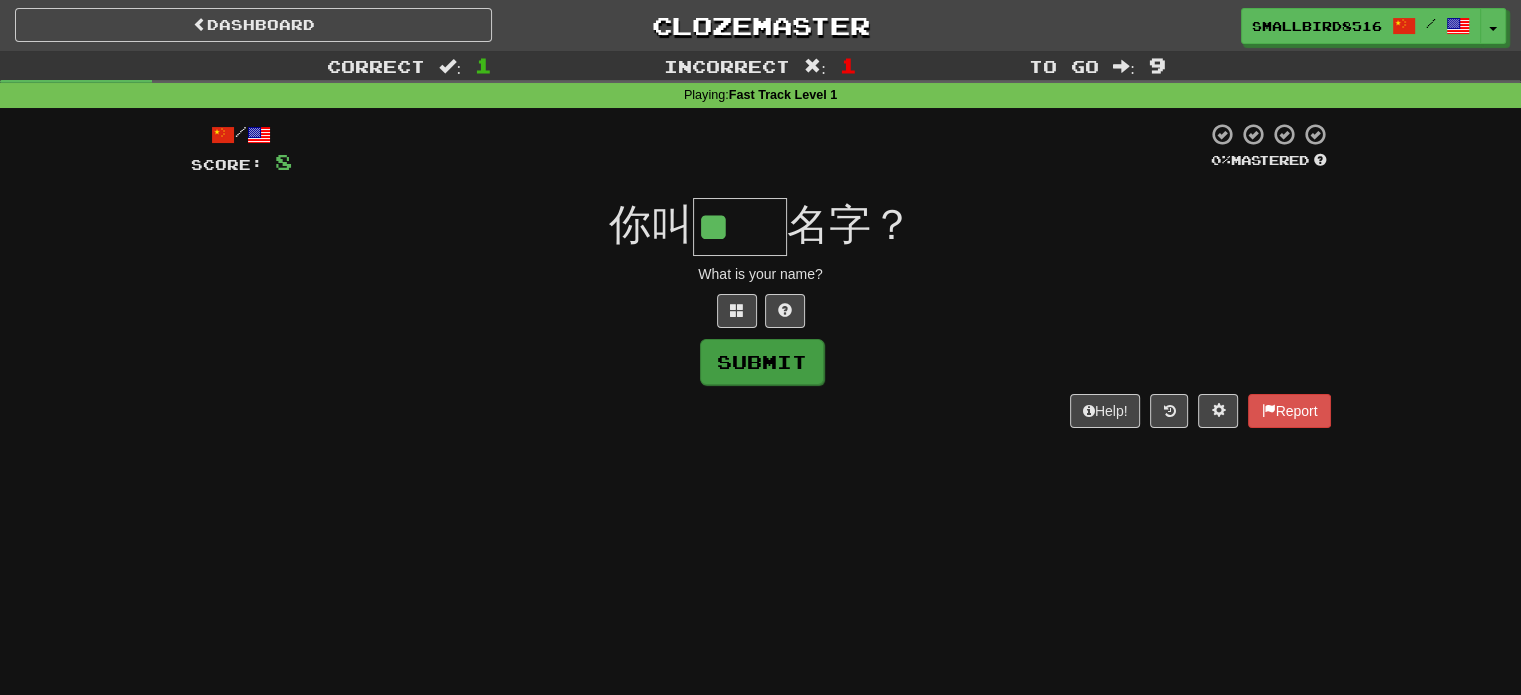 type on "**" 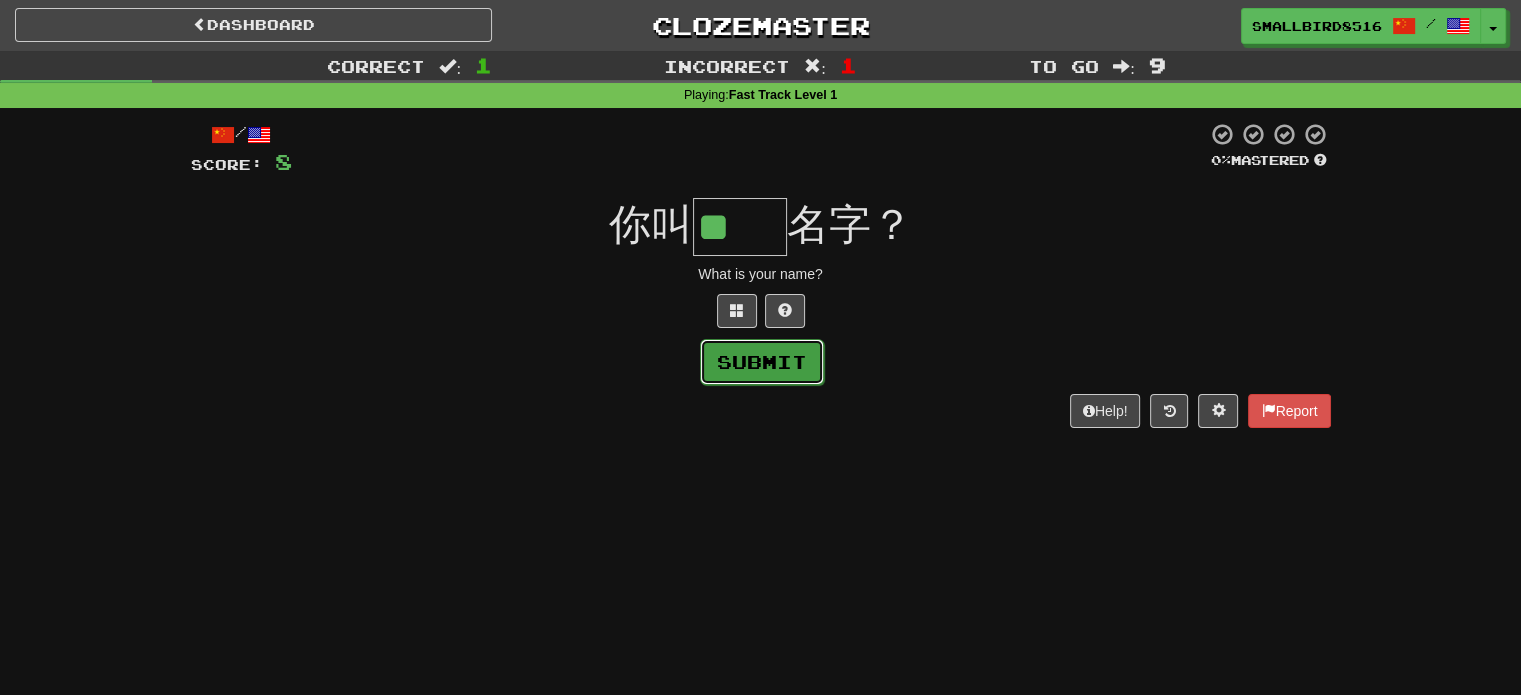 click on "Submit" at bounding box center (762, 362) 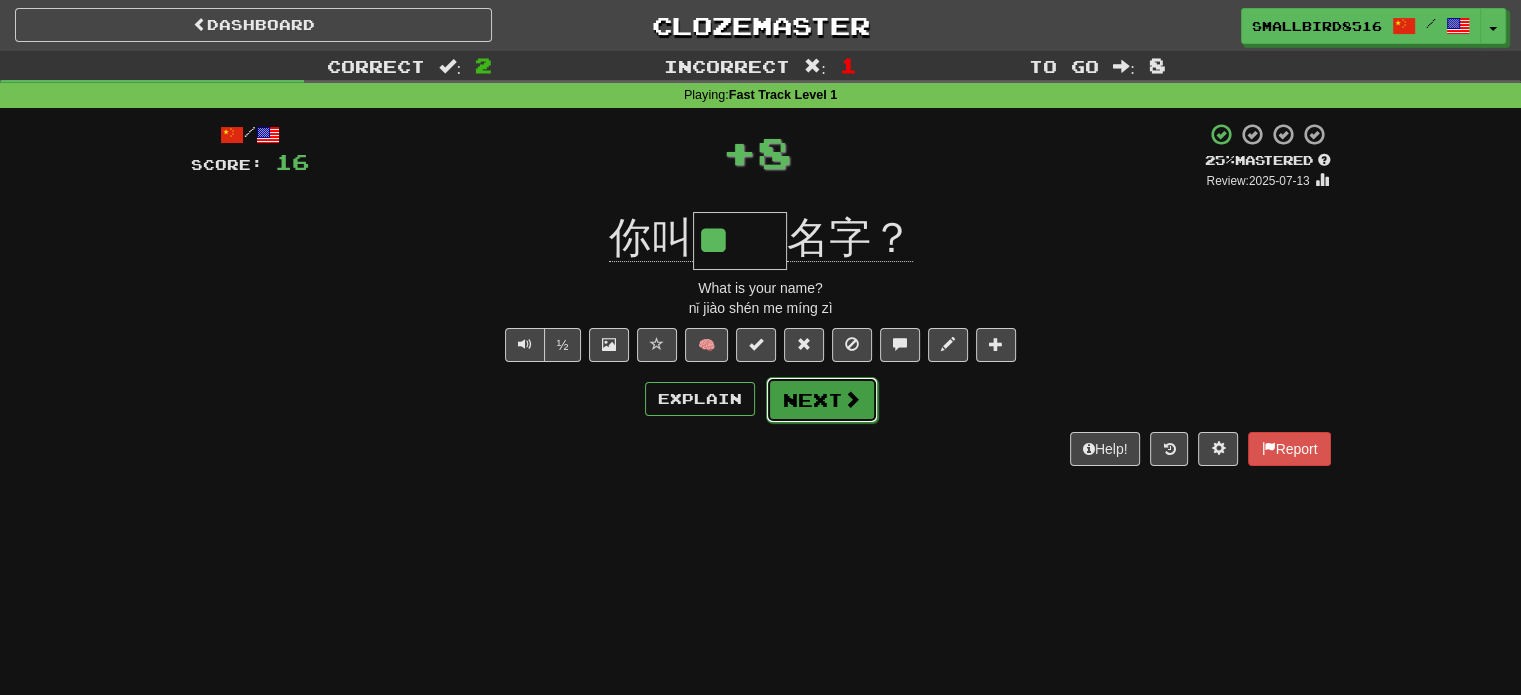click on "Next" at bounding box center (822, 400) 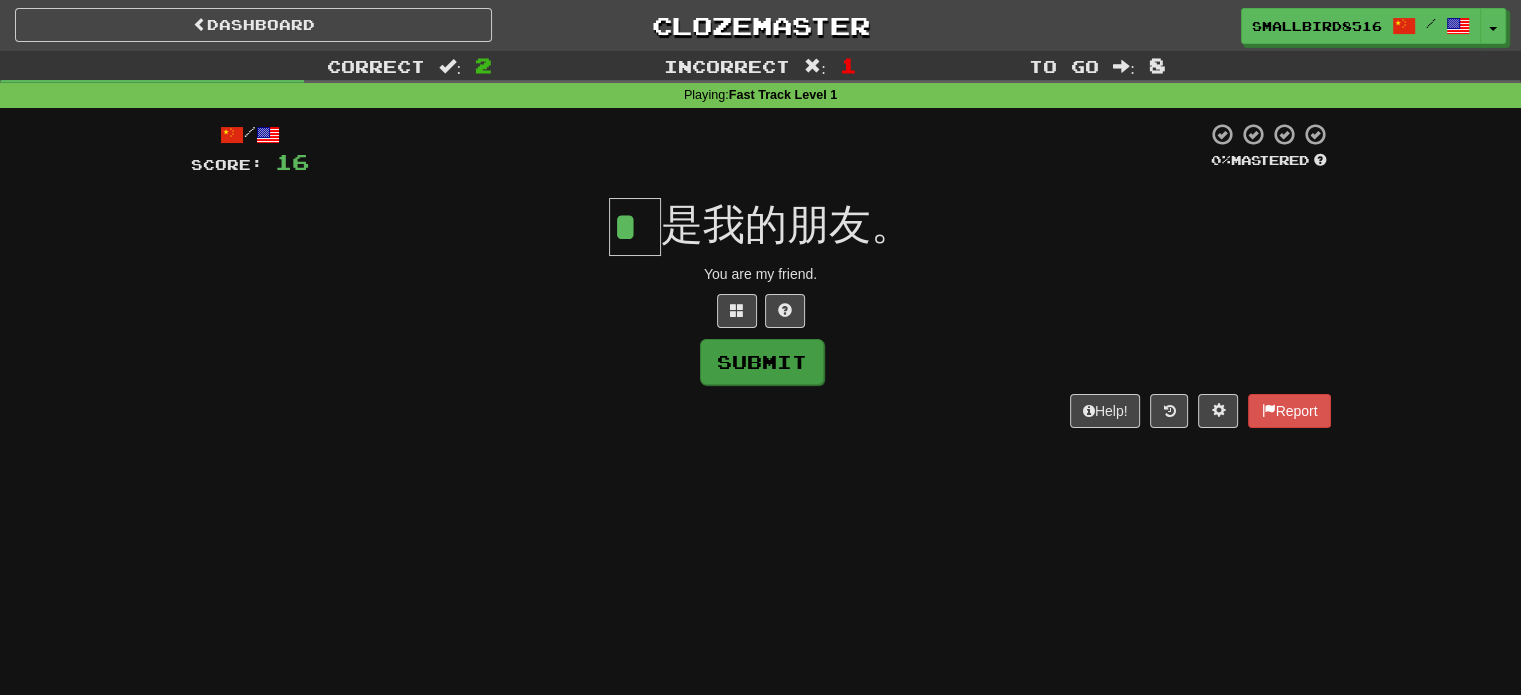 type on "*" 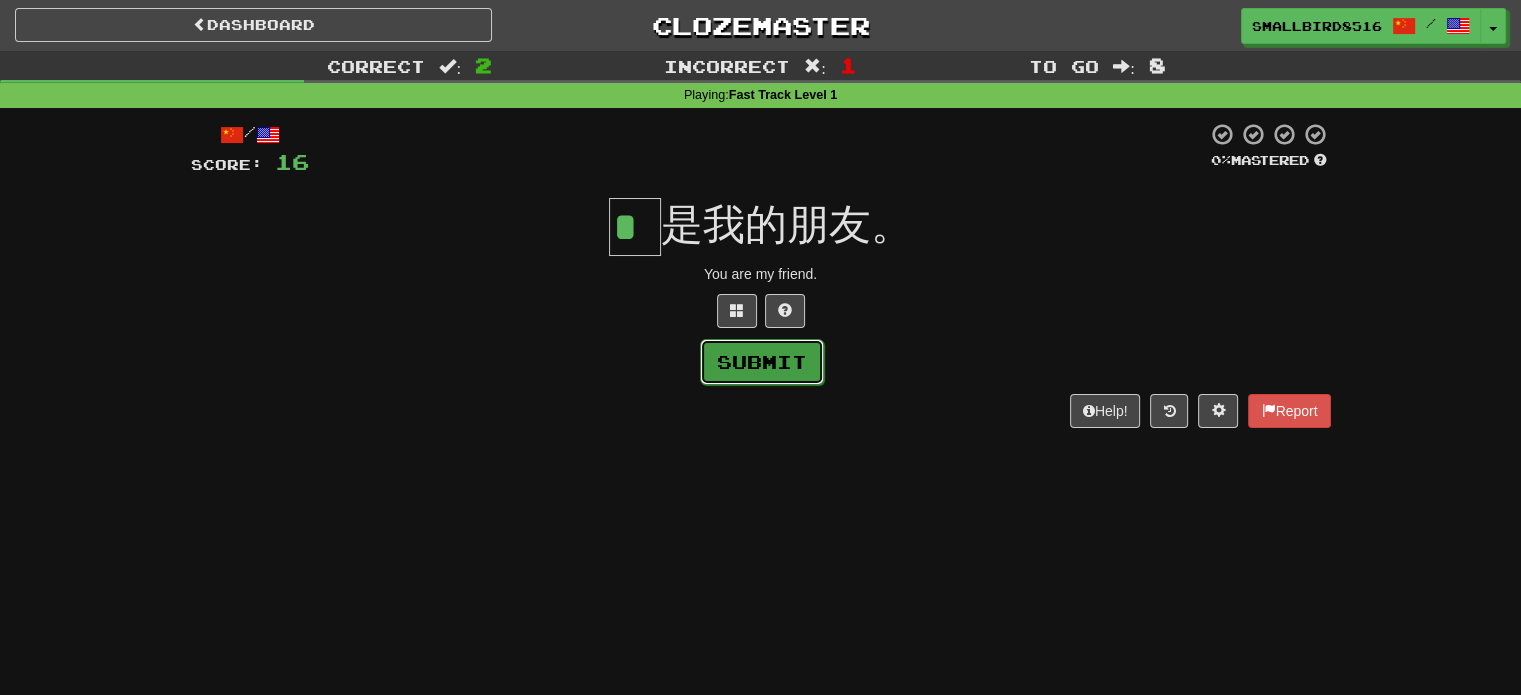 click on "Submit" at bounding box center (762, 362) 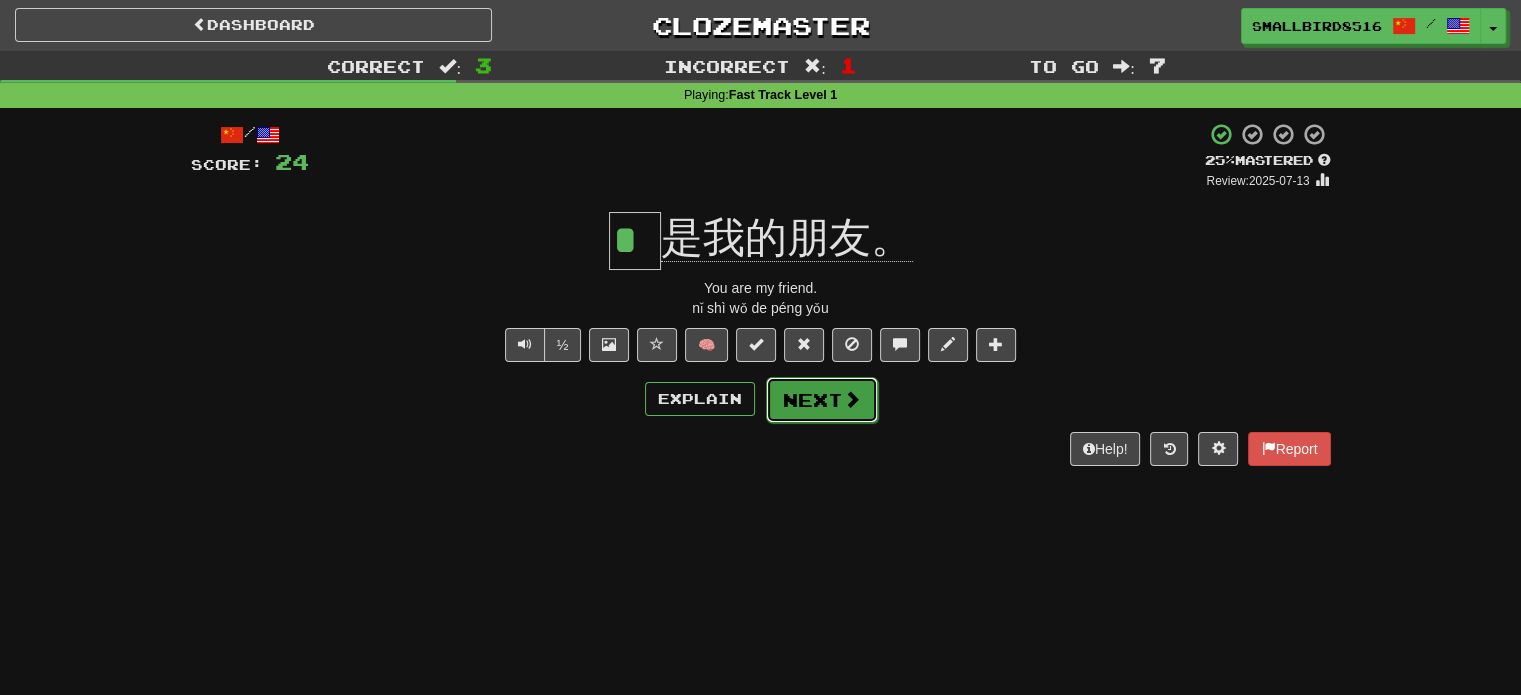 click on "Next" at bounding box center [822, 400] 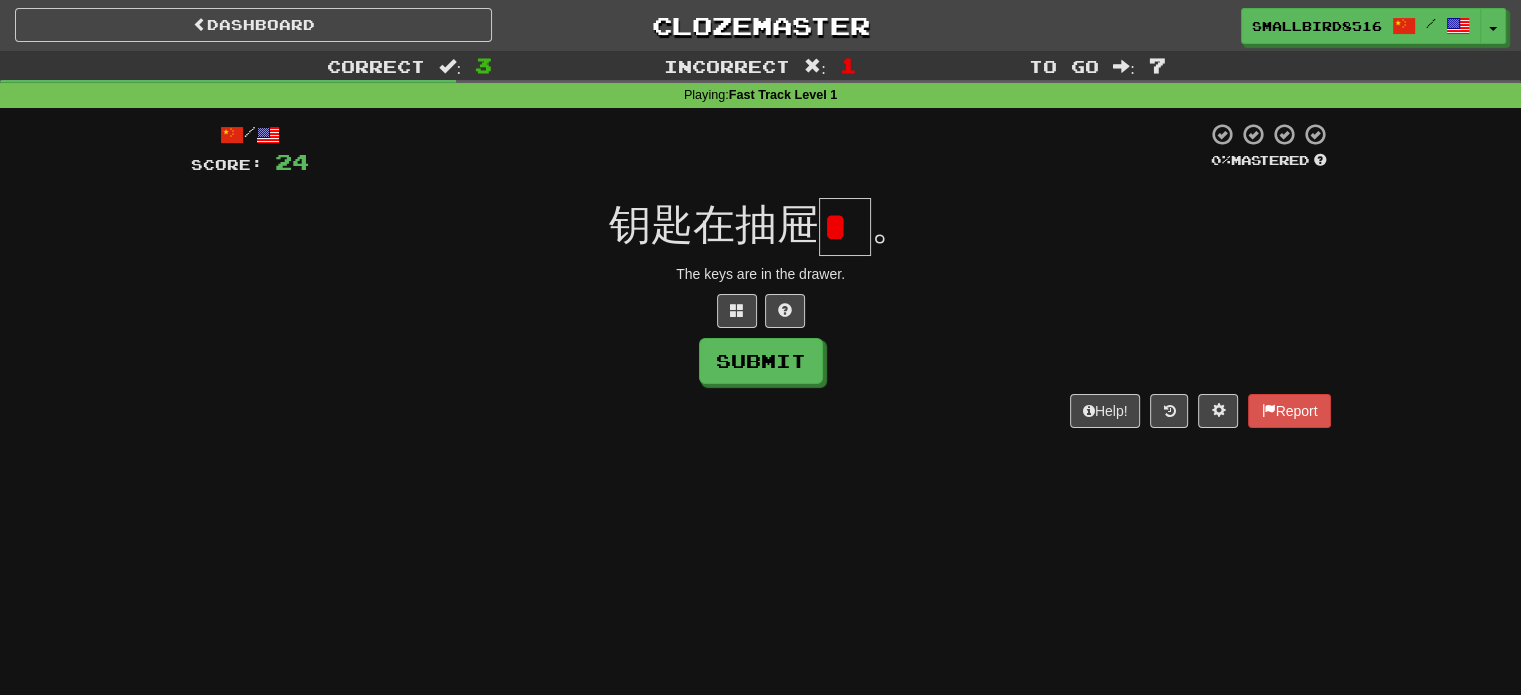 scroll, scrollTop: 0, scrollLeft: 0, axis: both 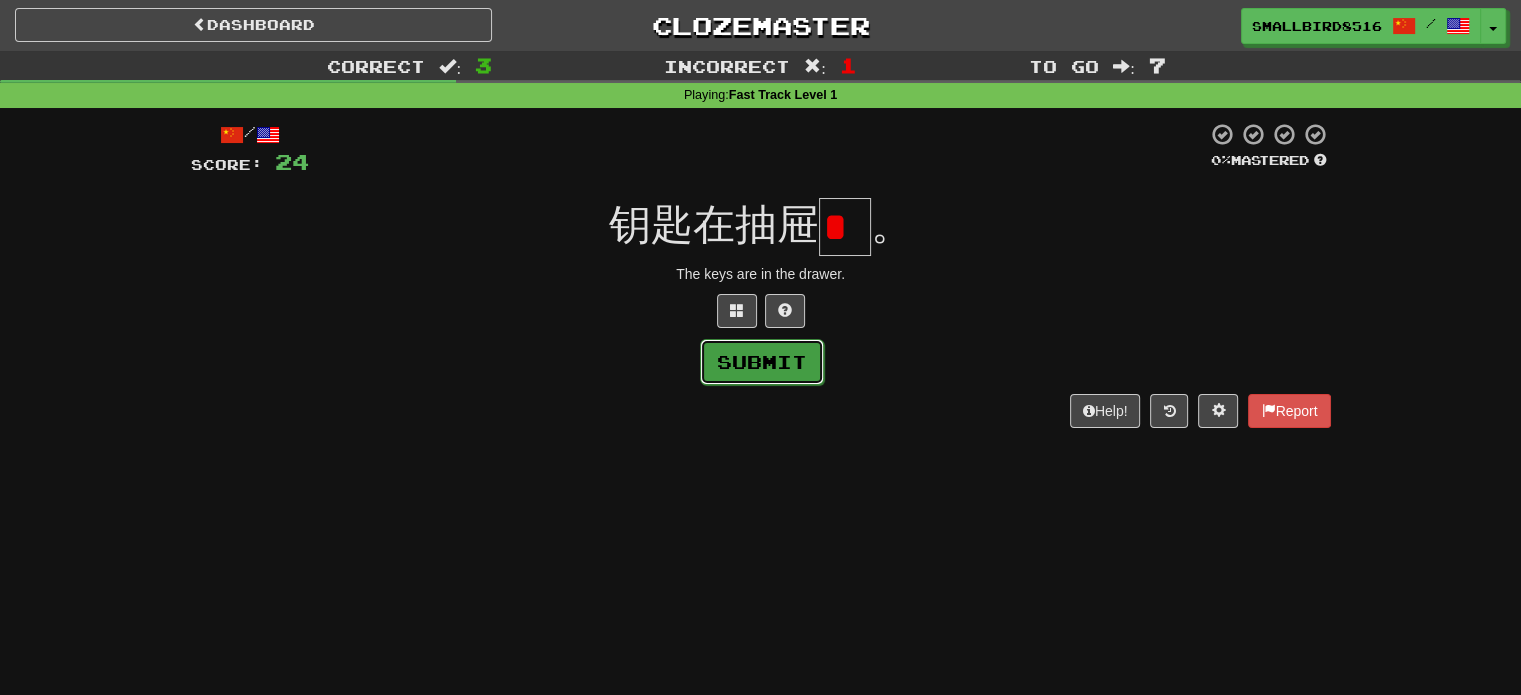 click on "Submit" at bounding box center (762, 362) 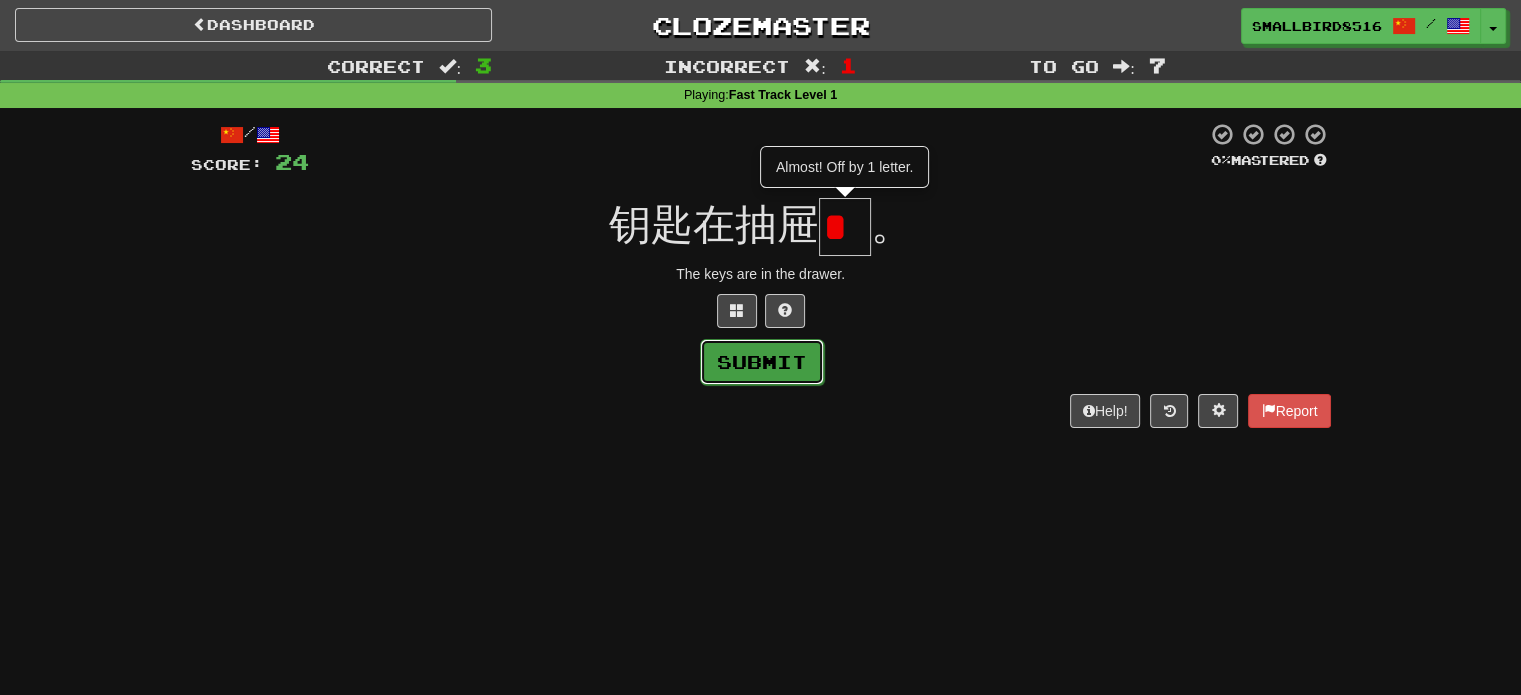 click on "Submit" at bounding box center (762, 362) 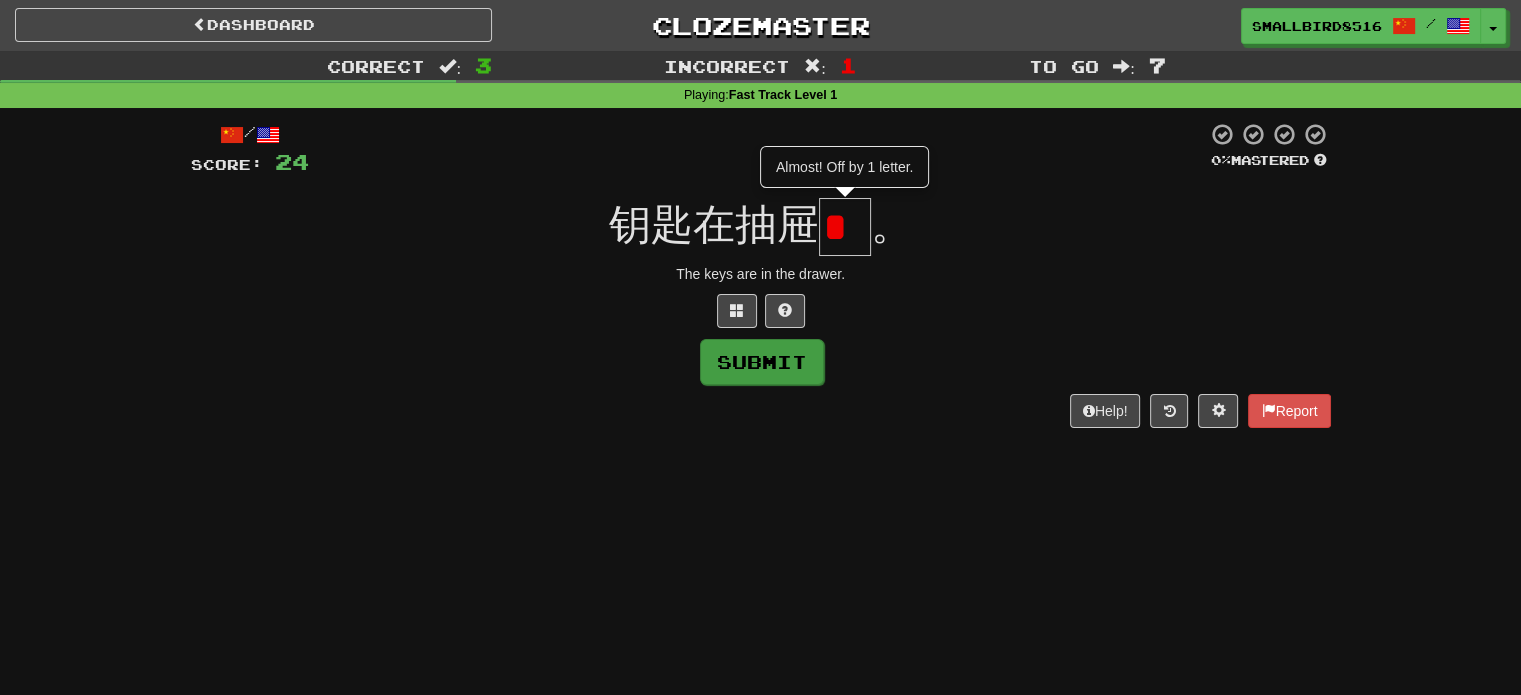 type on "*" 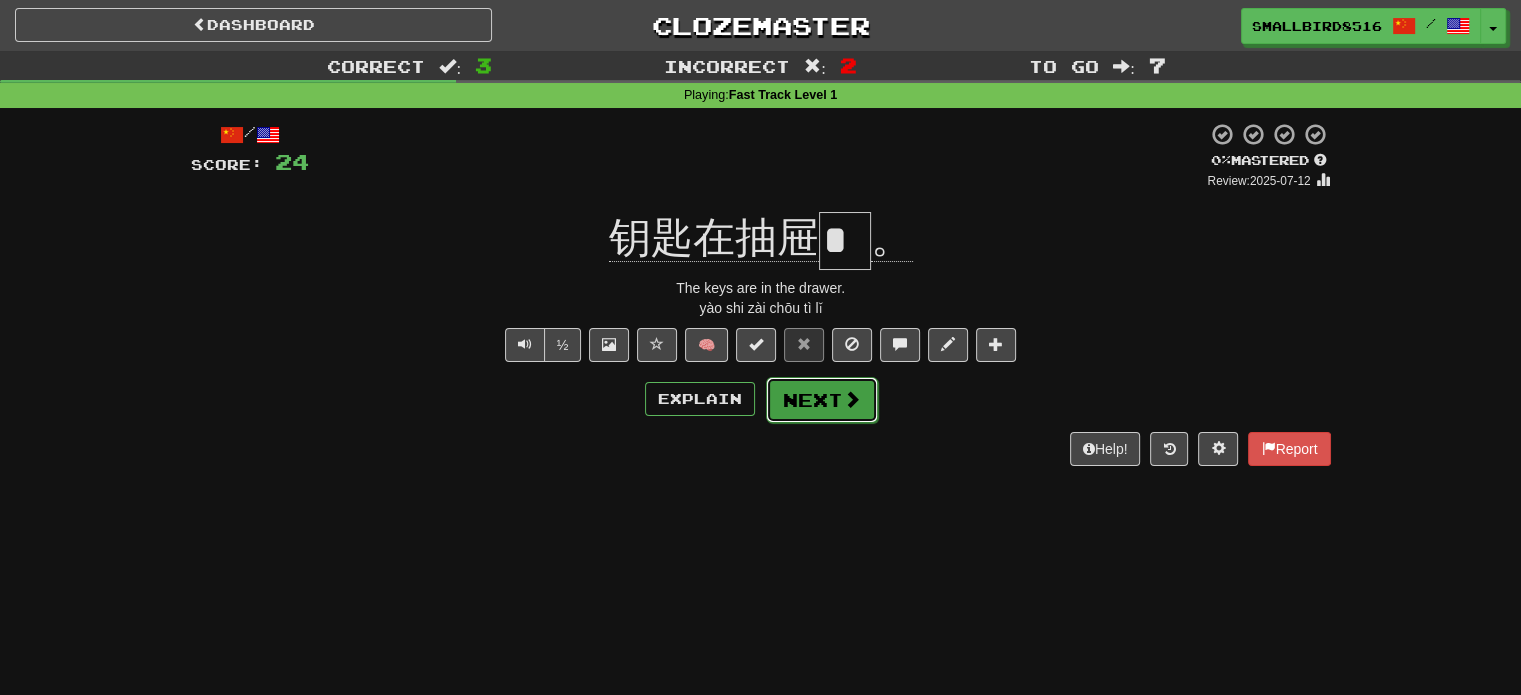 click on "Next" at bounding box center (822, 400) 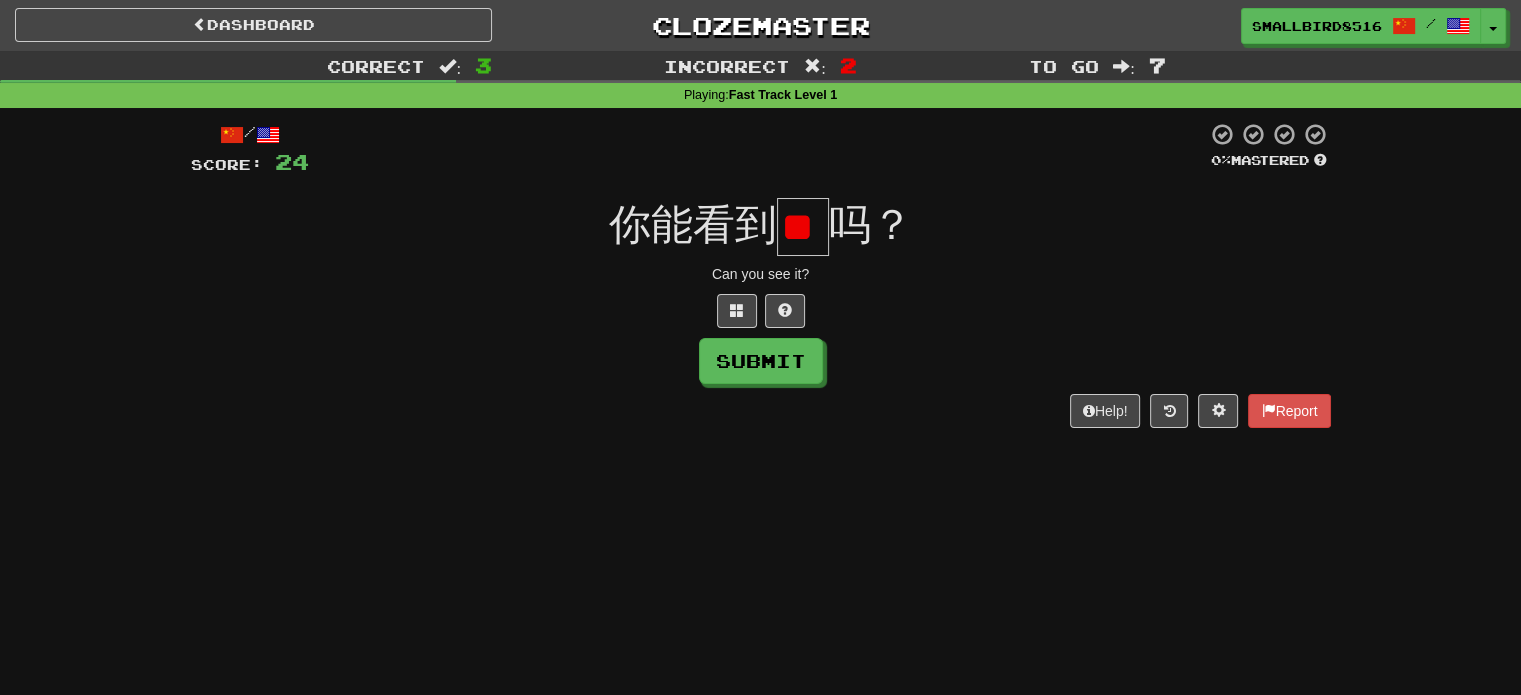 scroll, scrollTop: 0, scrollLeft: 1, axis: horizontal 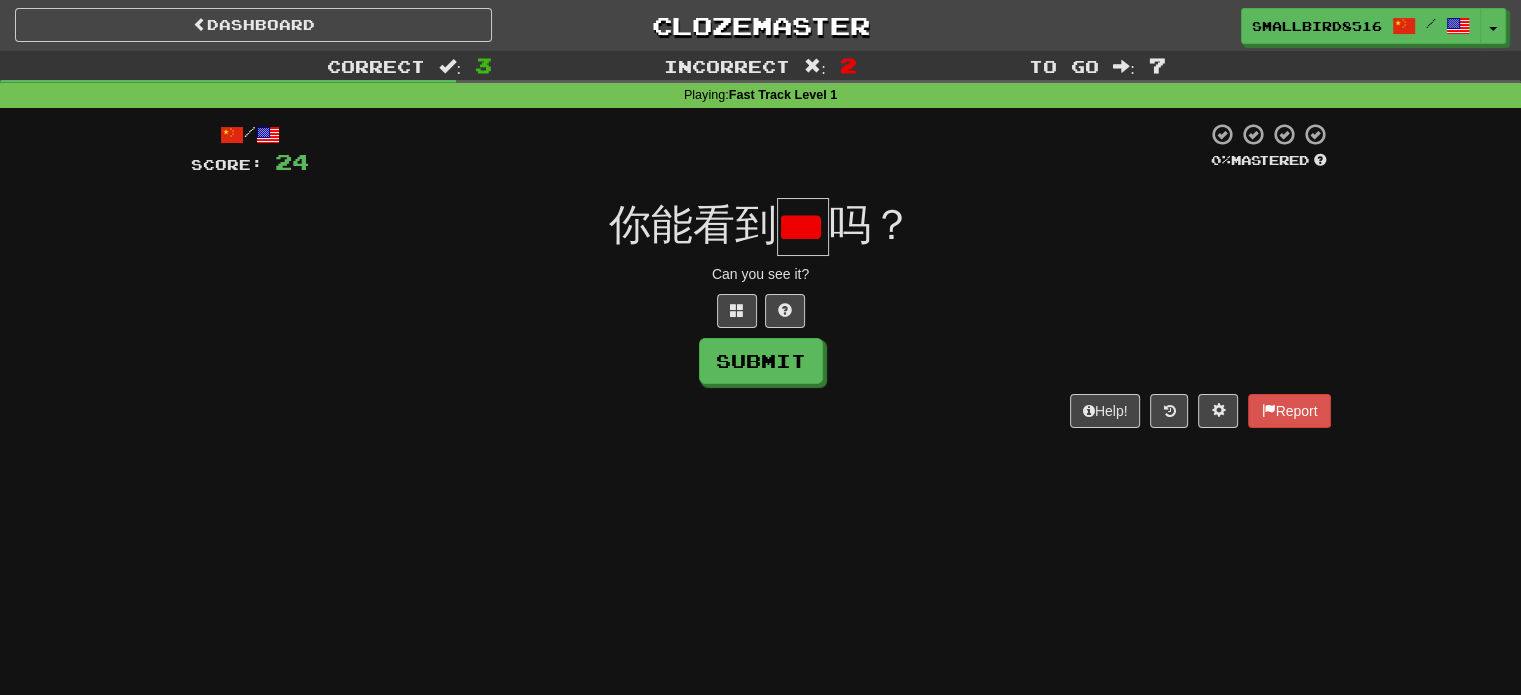 type on "*" 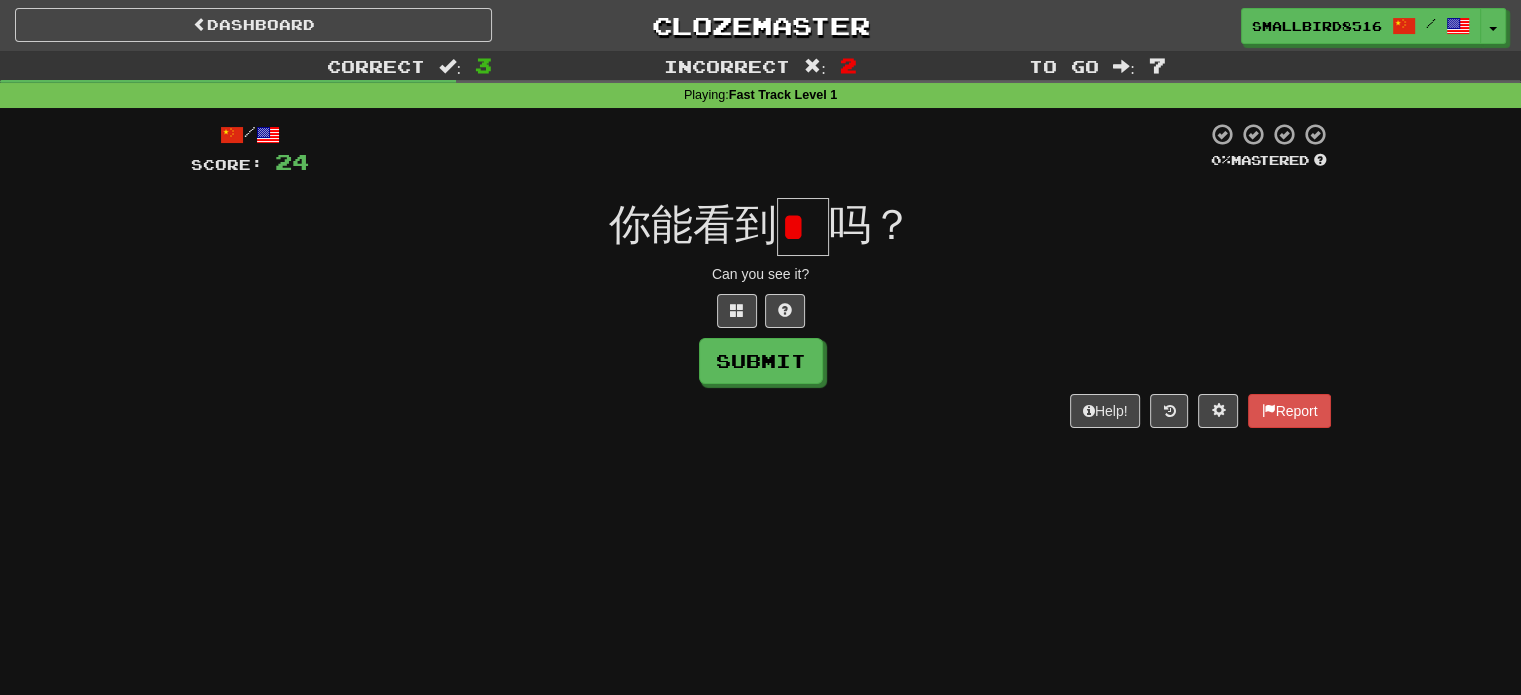 scroll, scrollTop: 0, scrollLeft: 0, axis: both 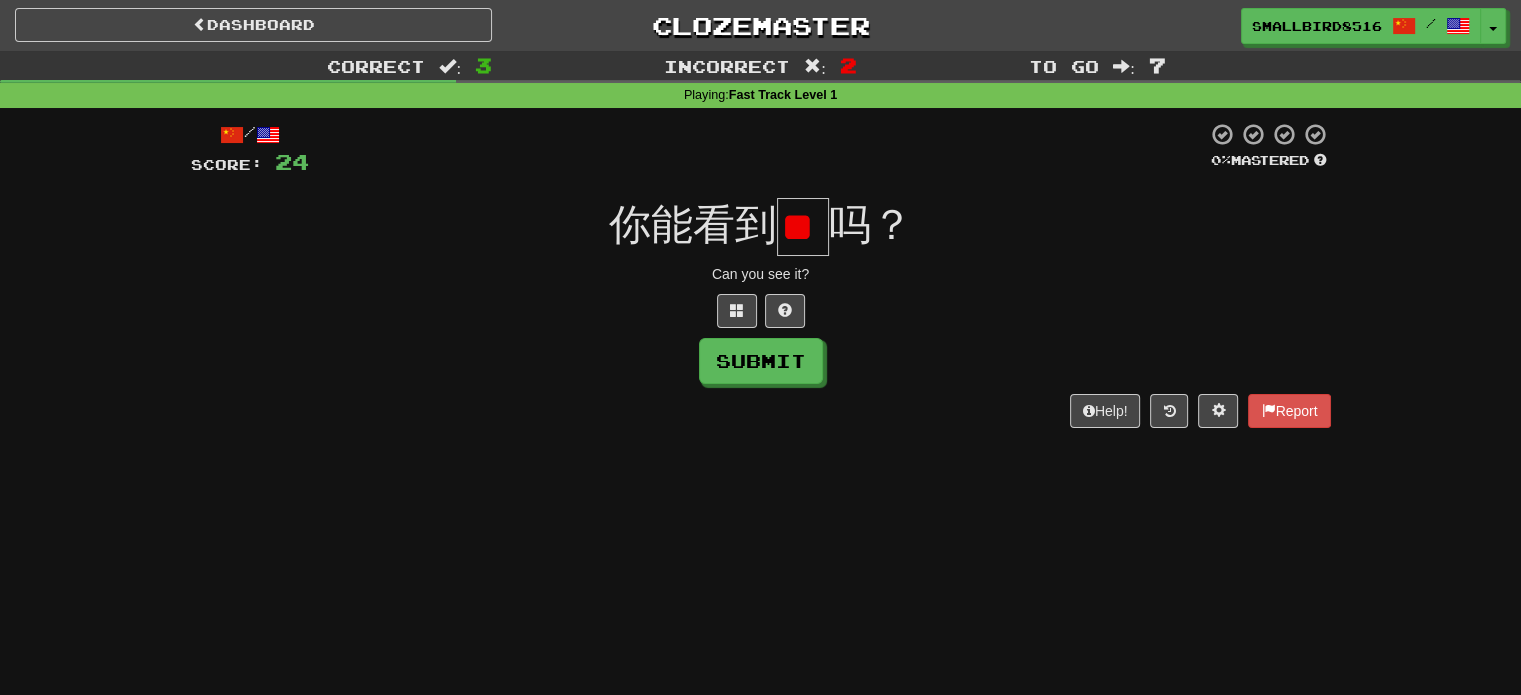 click on "/  Score:   24 0 %  Mastered 你能看到 ** 吗？ Can you see it? Submit  Help!  Report" at bounding box center (761, 275) 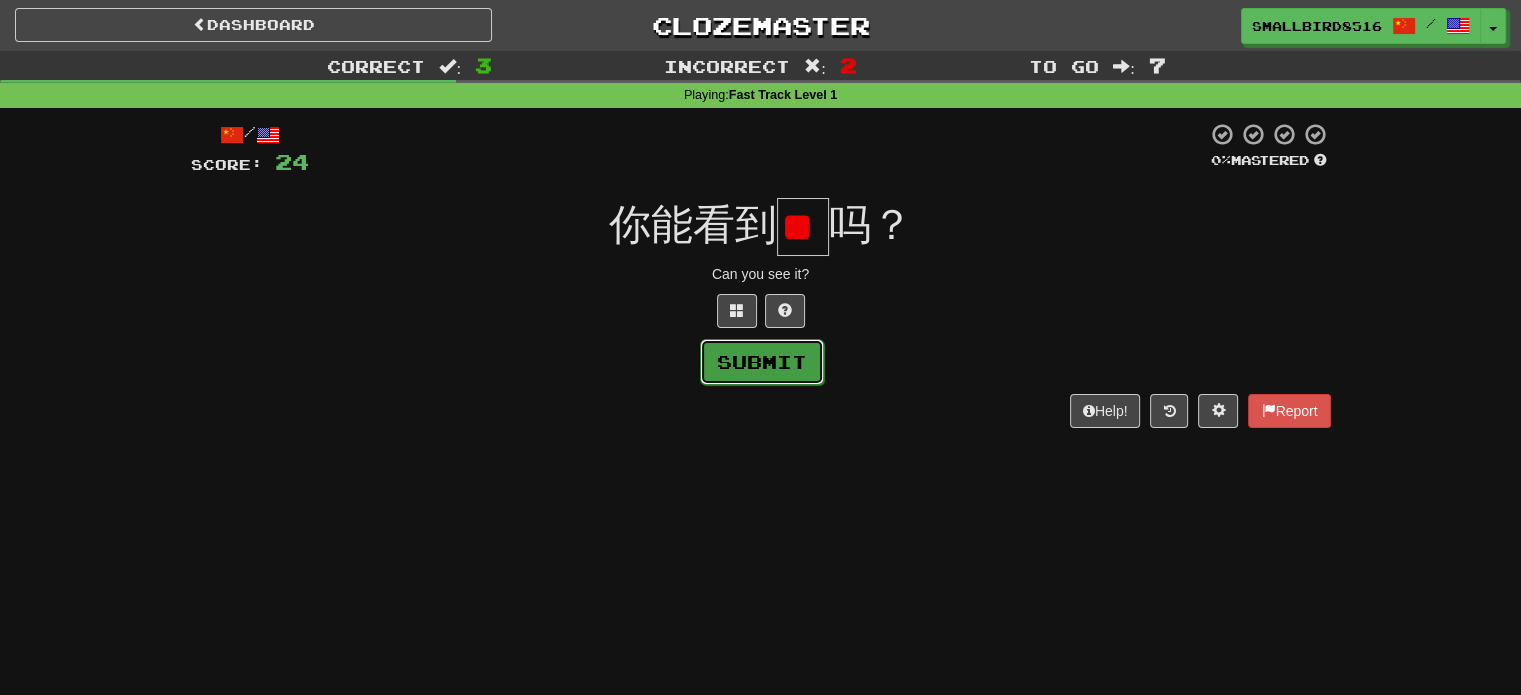 click on "Submit" at bounding box center (762, 362) 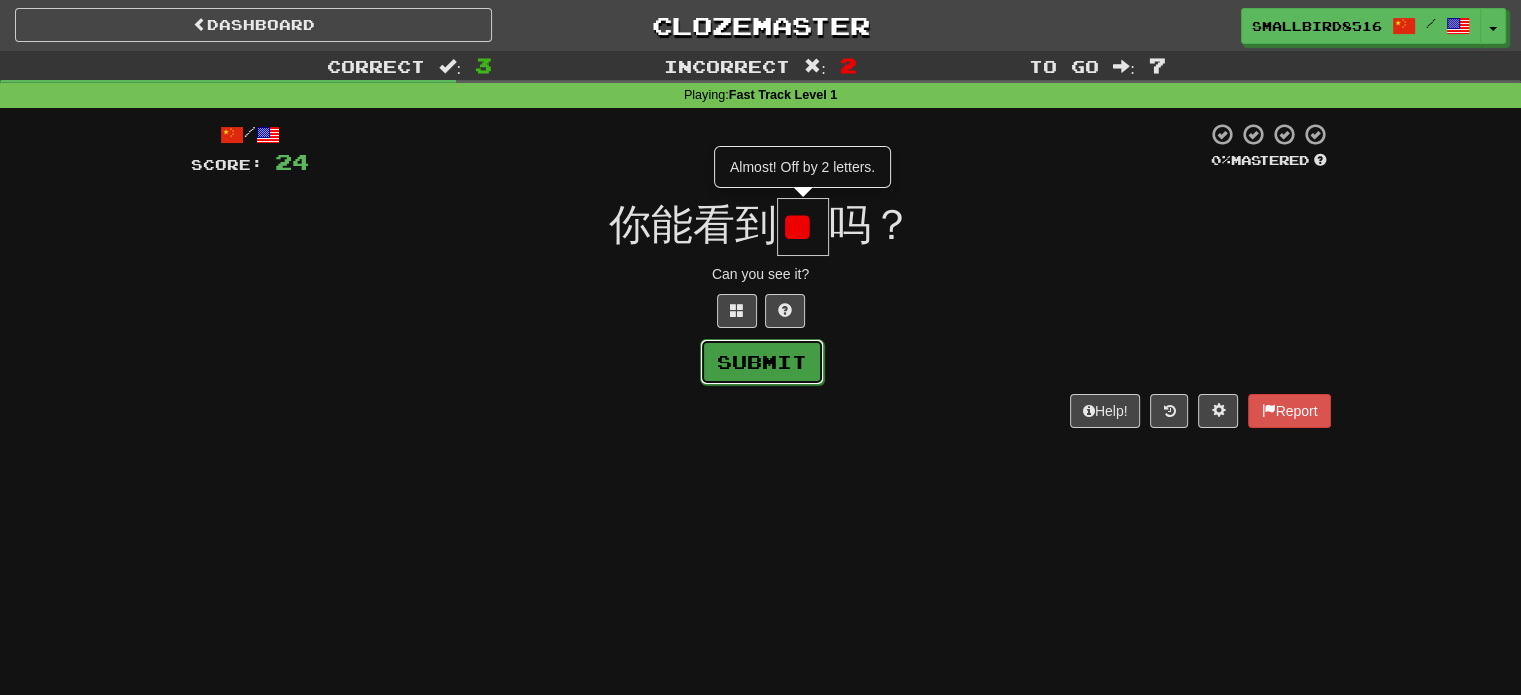 click on "Submit" at bounding box center [762, 362] 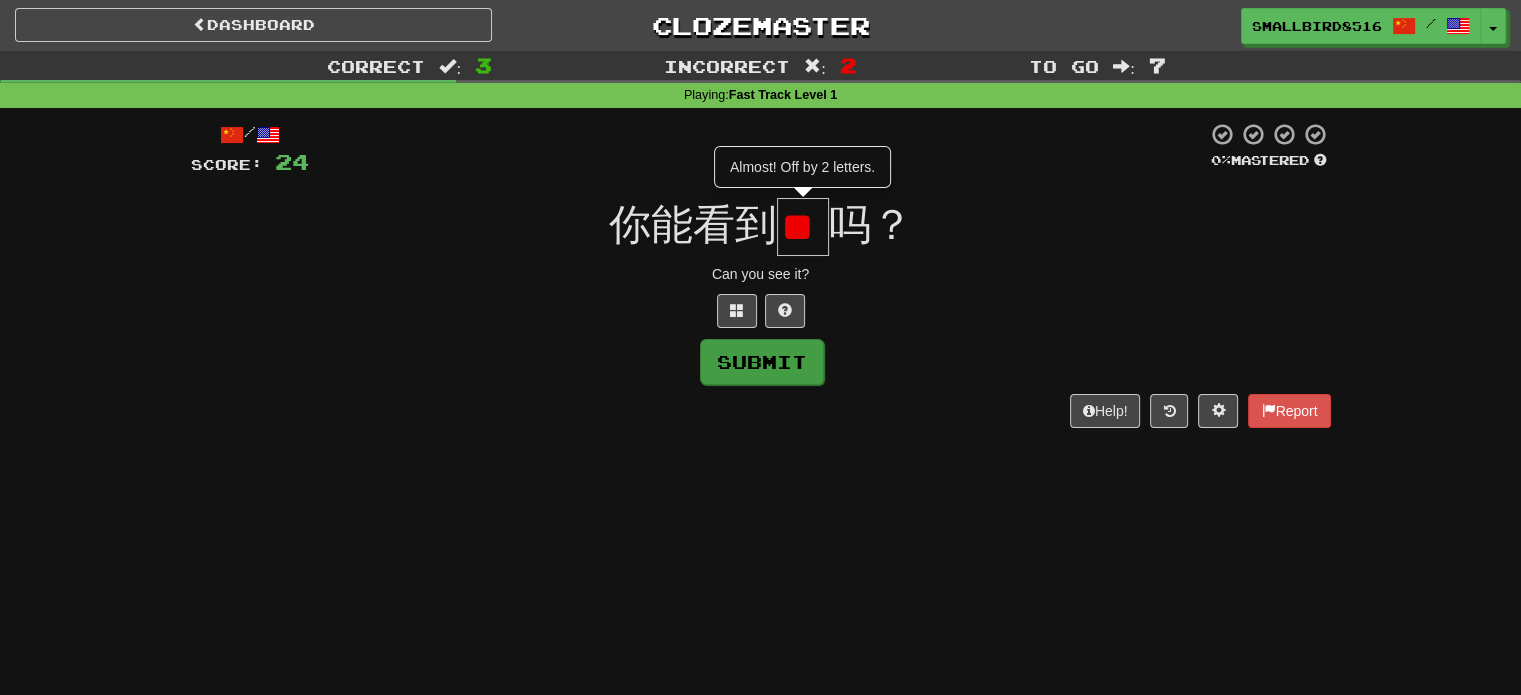 type on "*" 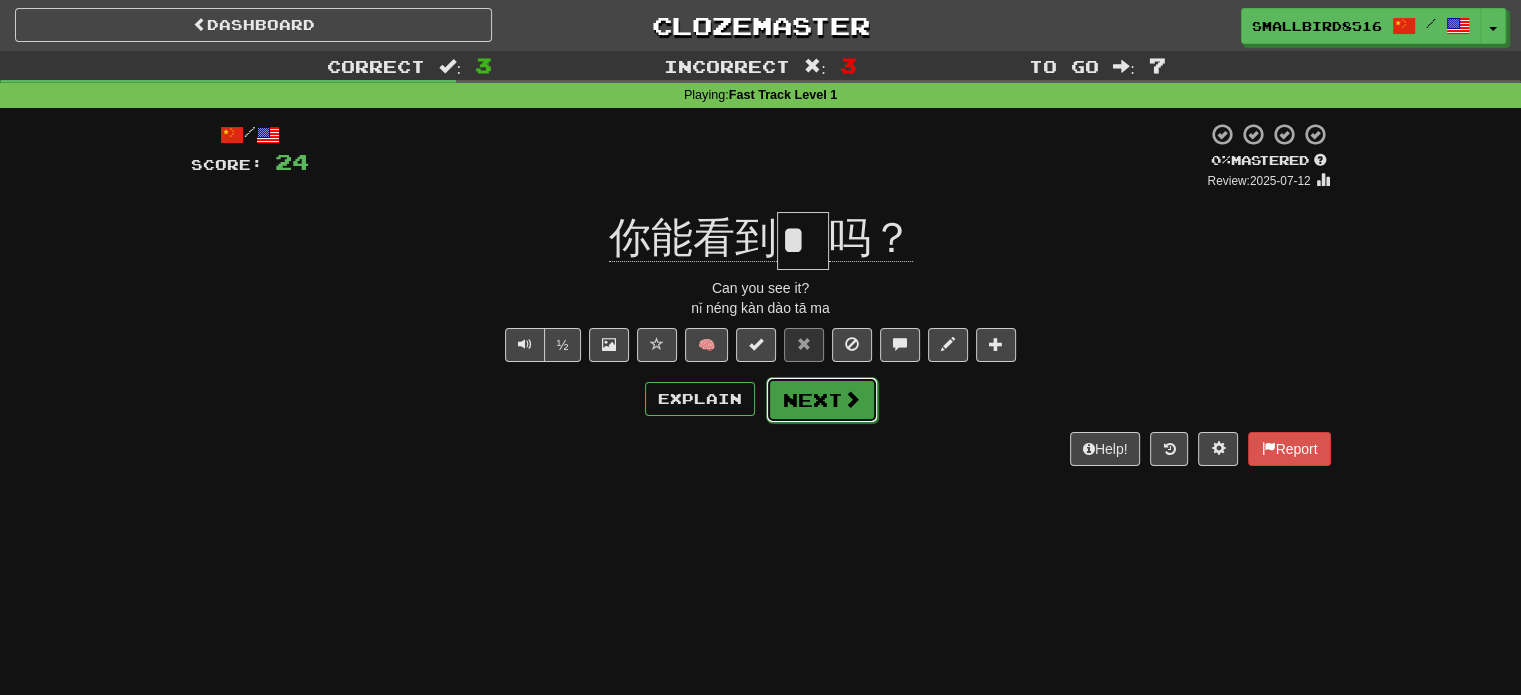 click on "Next" at bounding box center (822, 400) 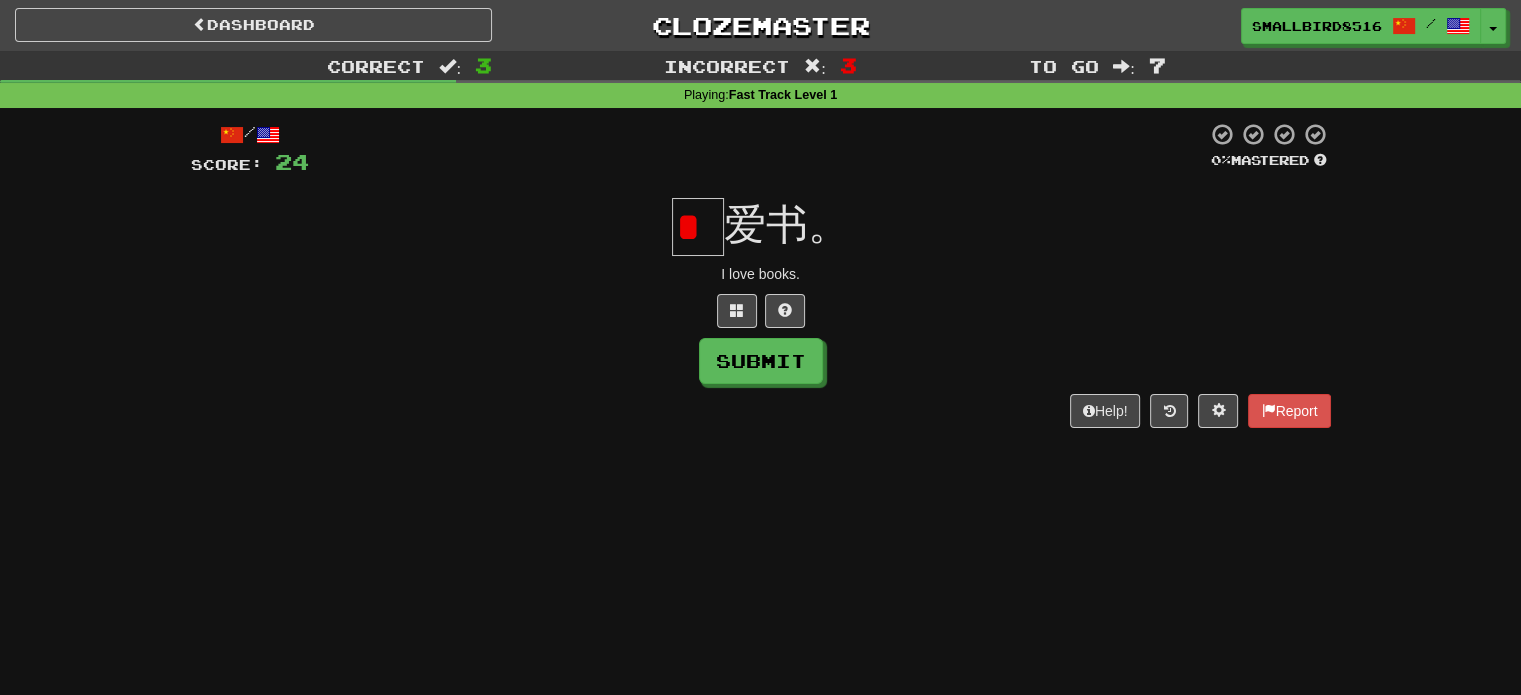 scroll, scrollTop: 0, scrollLeft: 0, axis: both 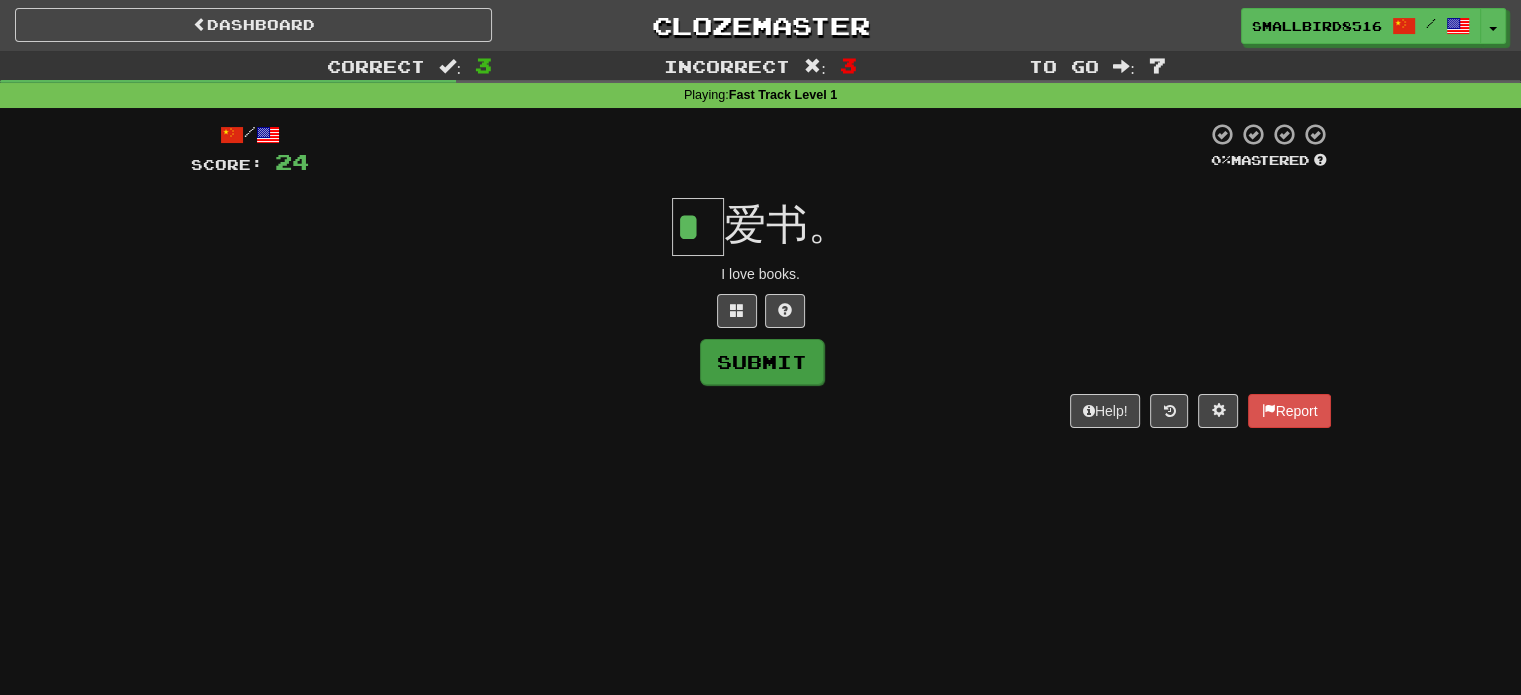 type on "*" 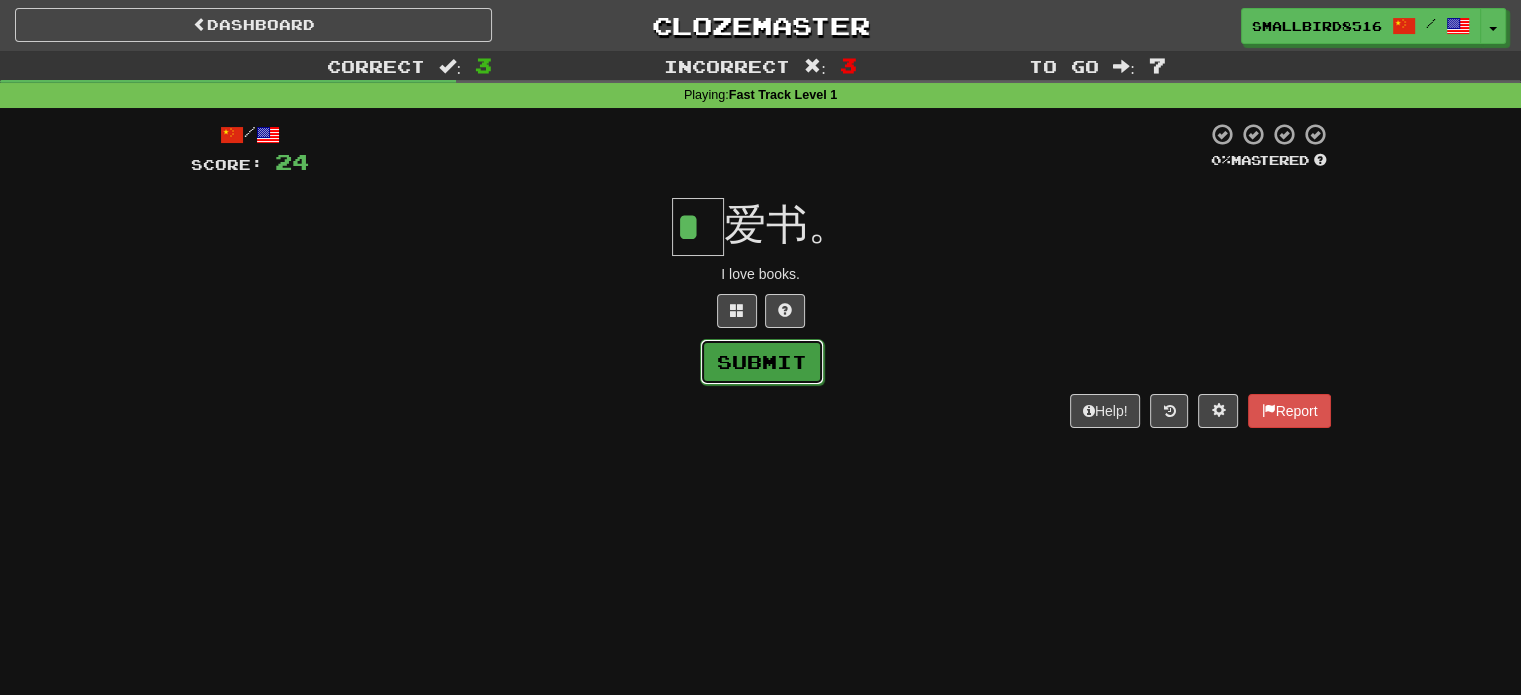 click on "Submit" at bounding box center [762, 362] 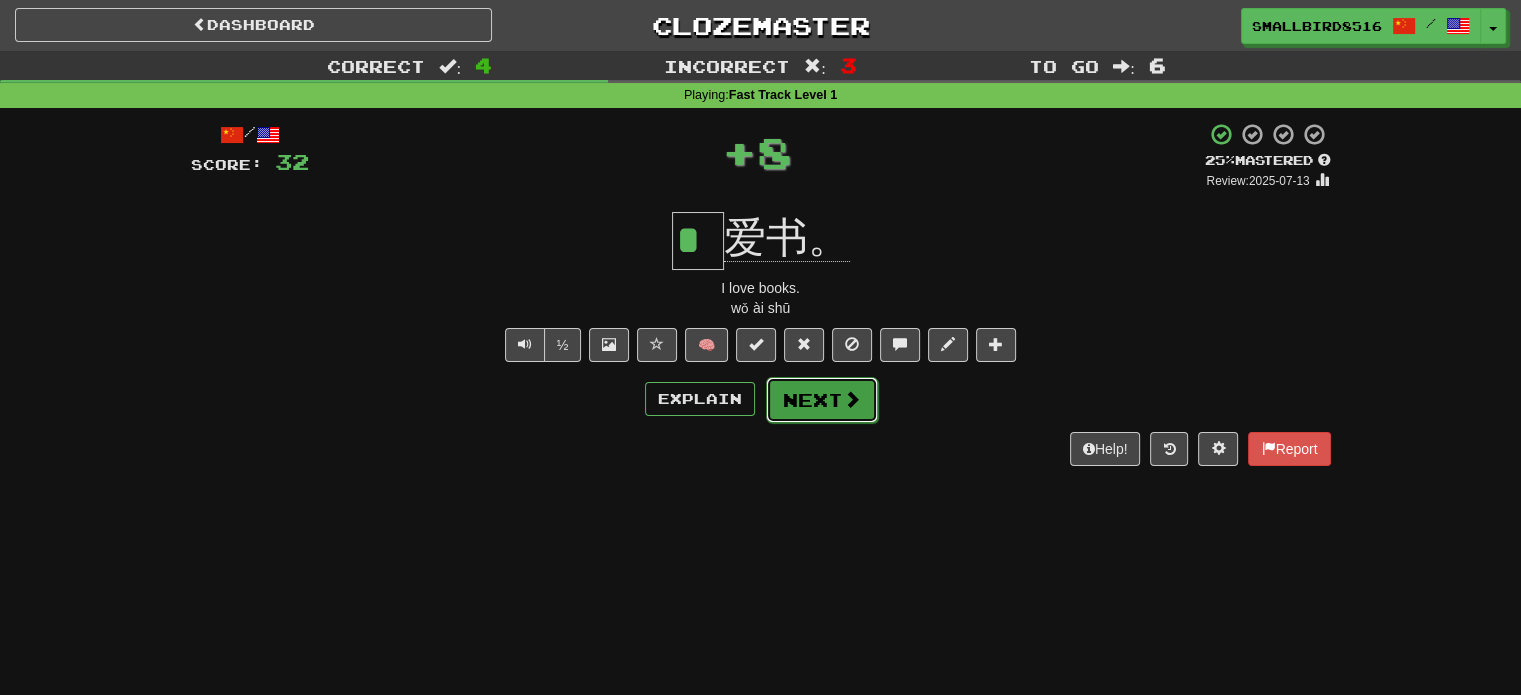 click on "Next" at bounding box center [822, 400] 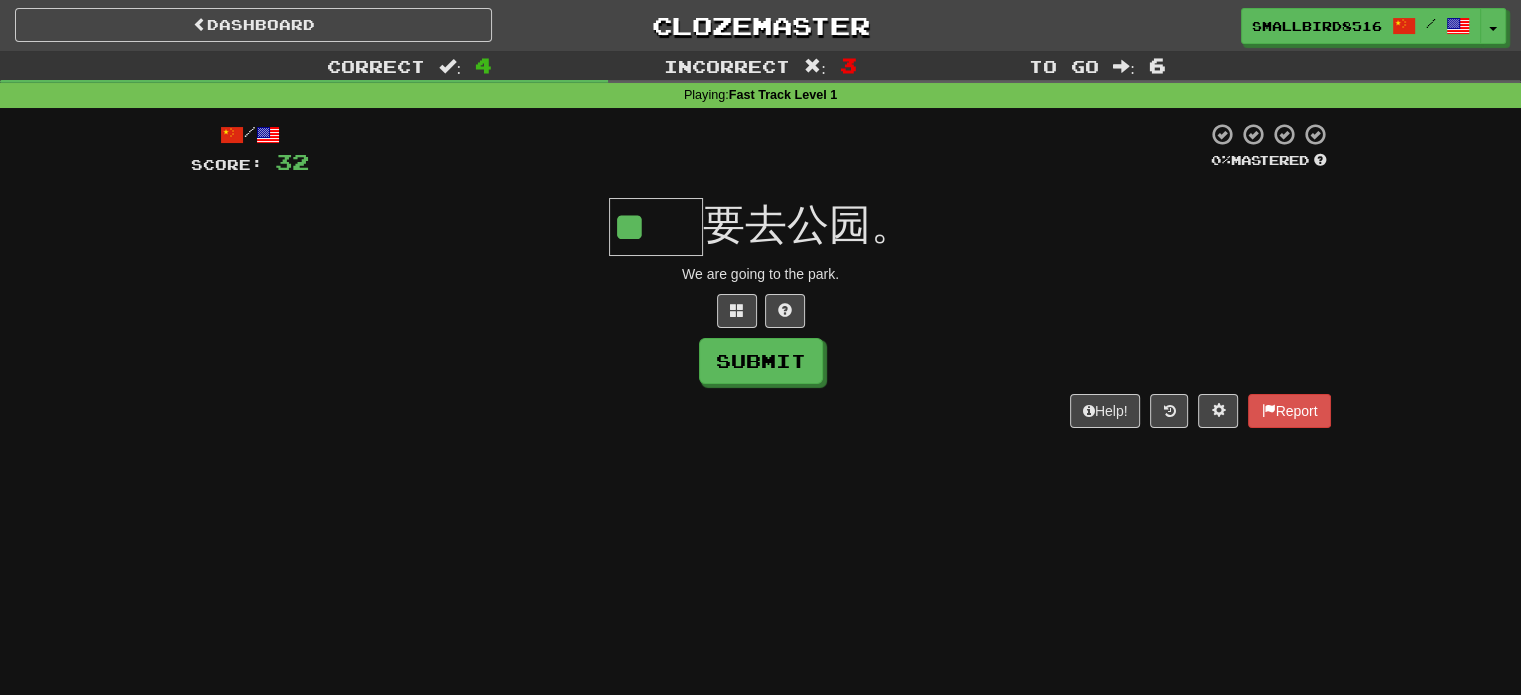 scroll, scrollTop: 0, scrollLeft: 0, axis: both 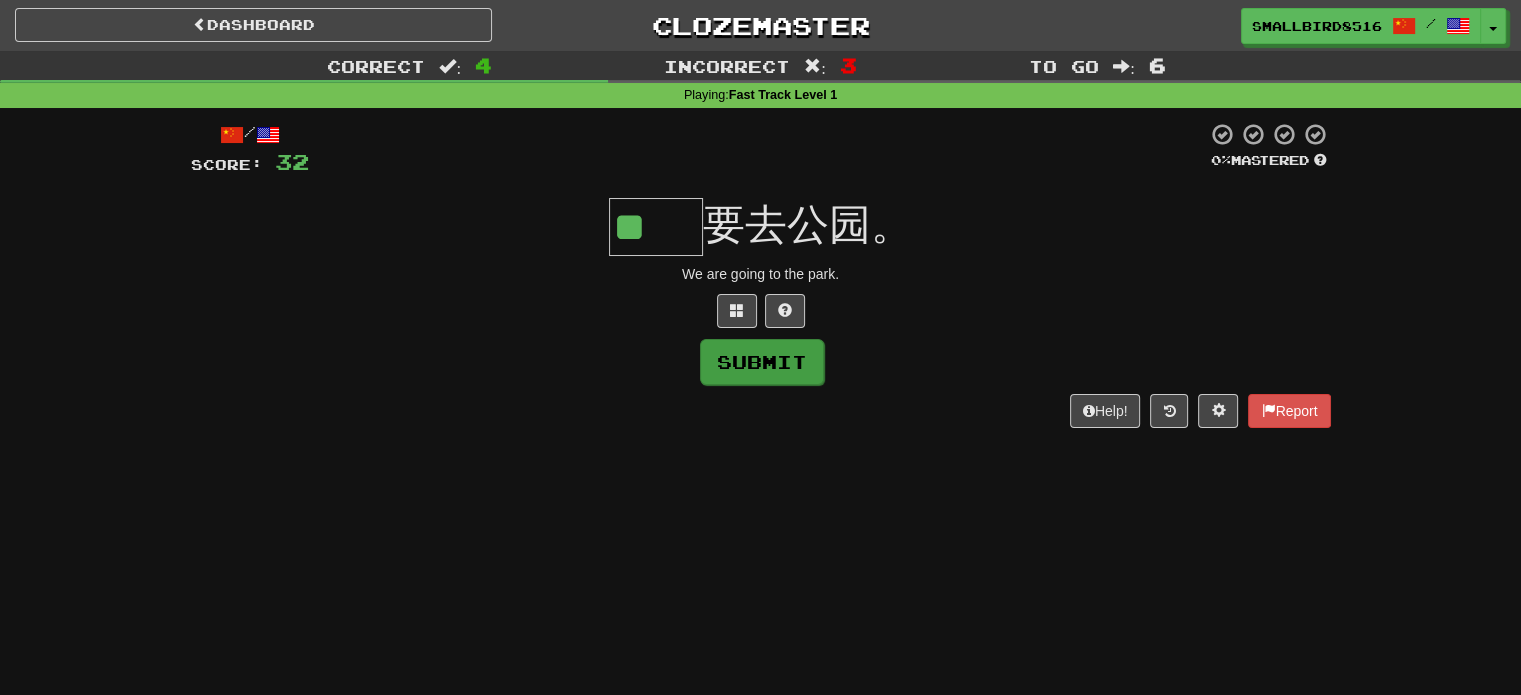 type on "**" 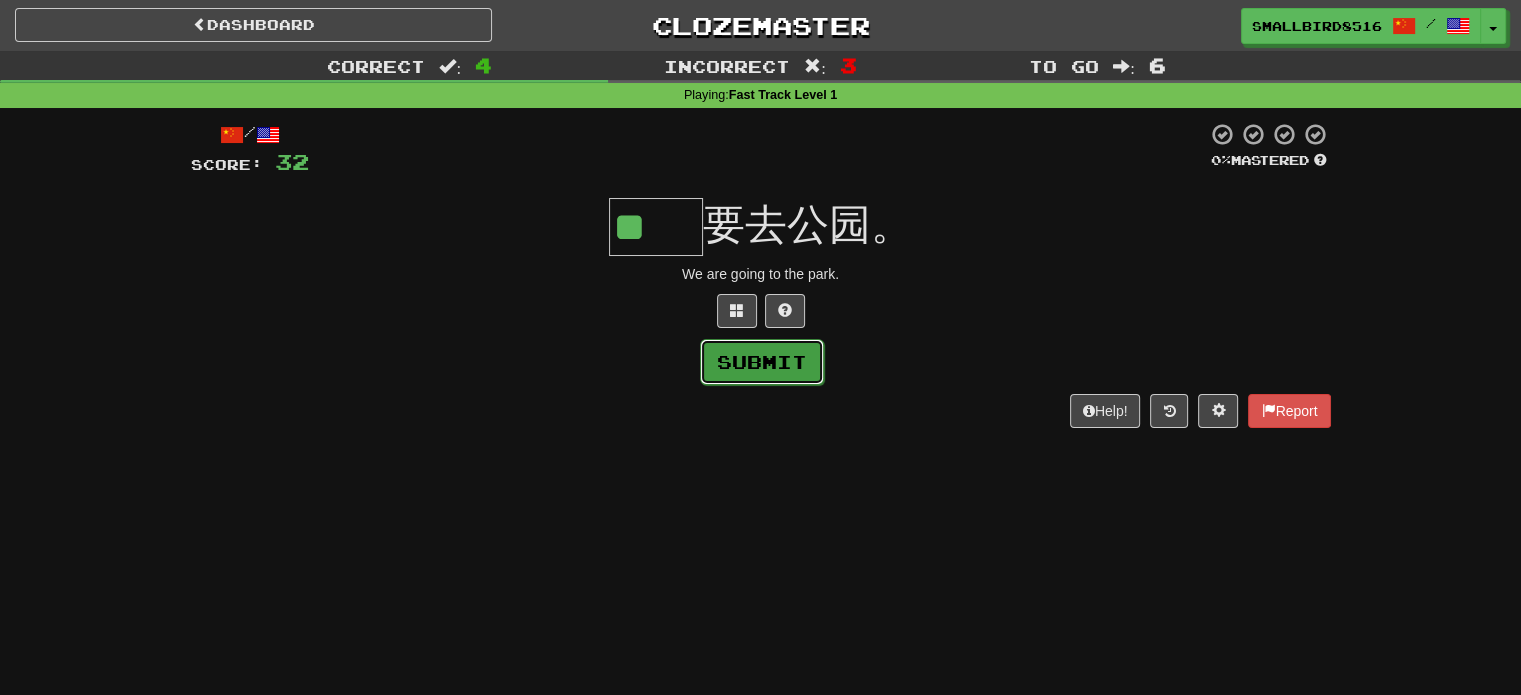 click on "Submit" at bounding box center [762, 362] 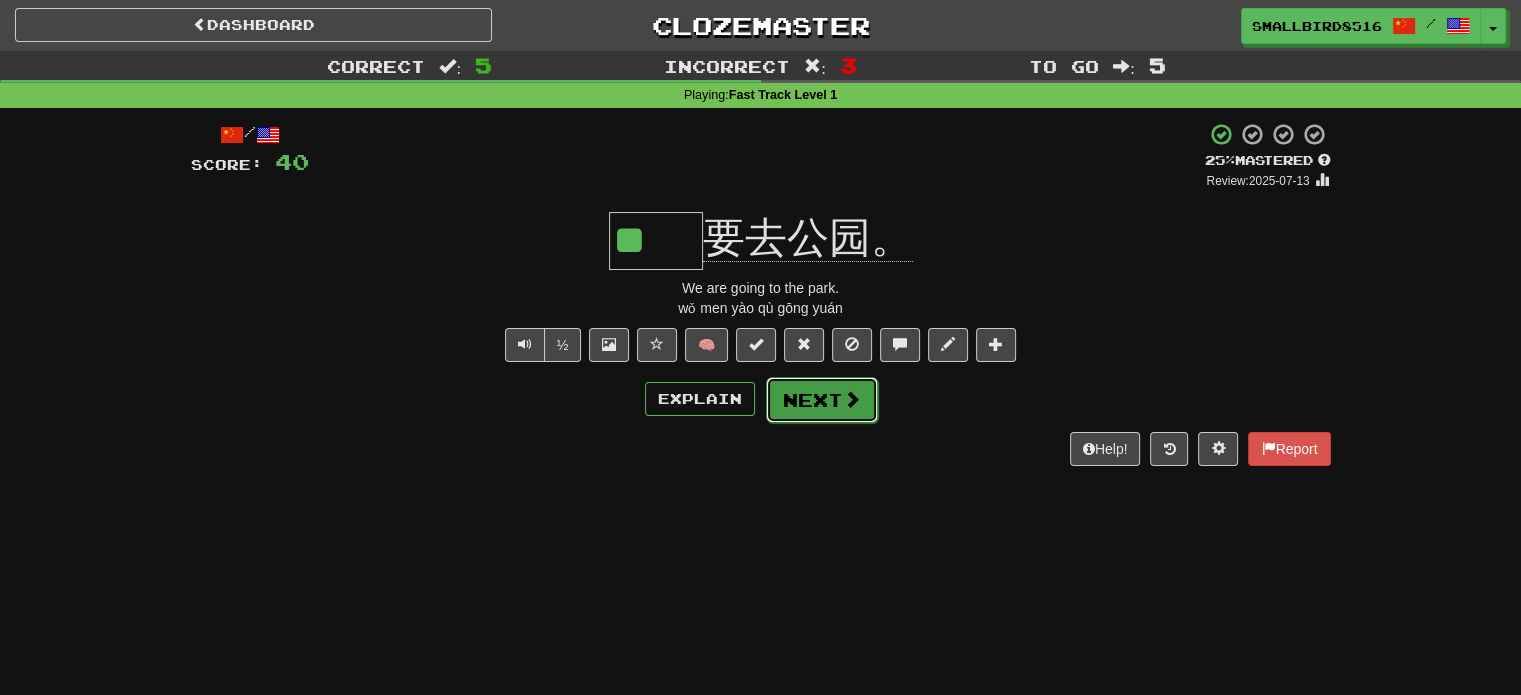 click on "Next" at bounding box center [822, 400] 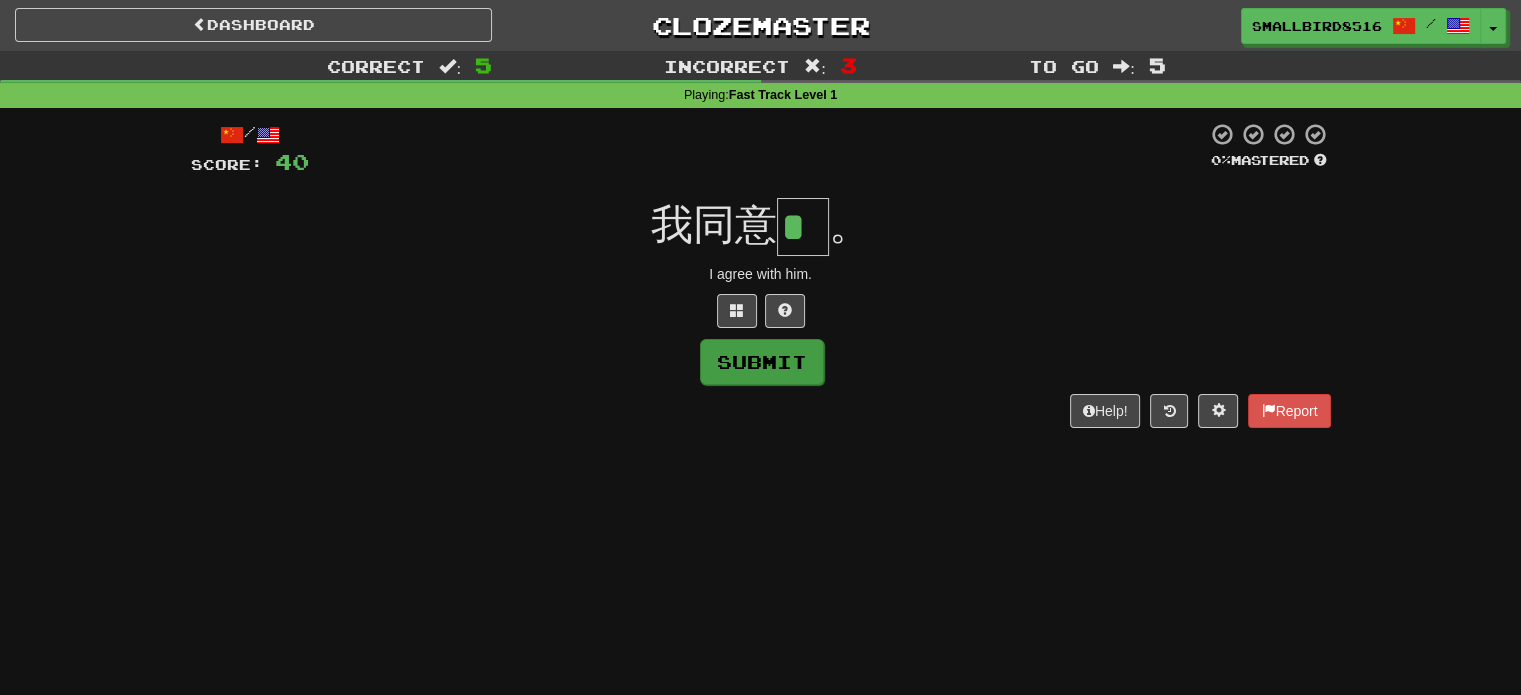 type on "*" 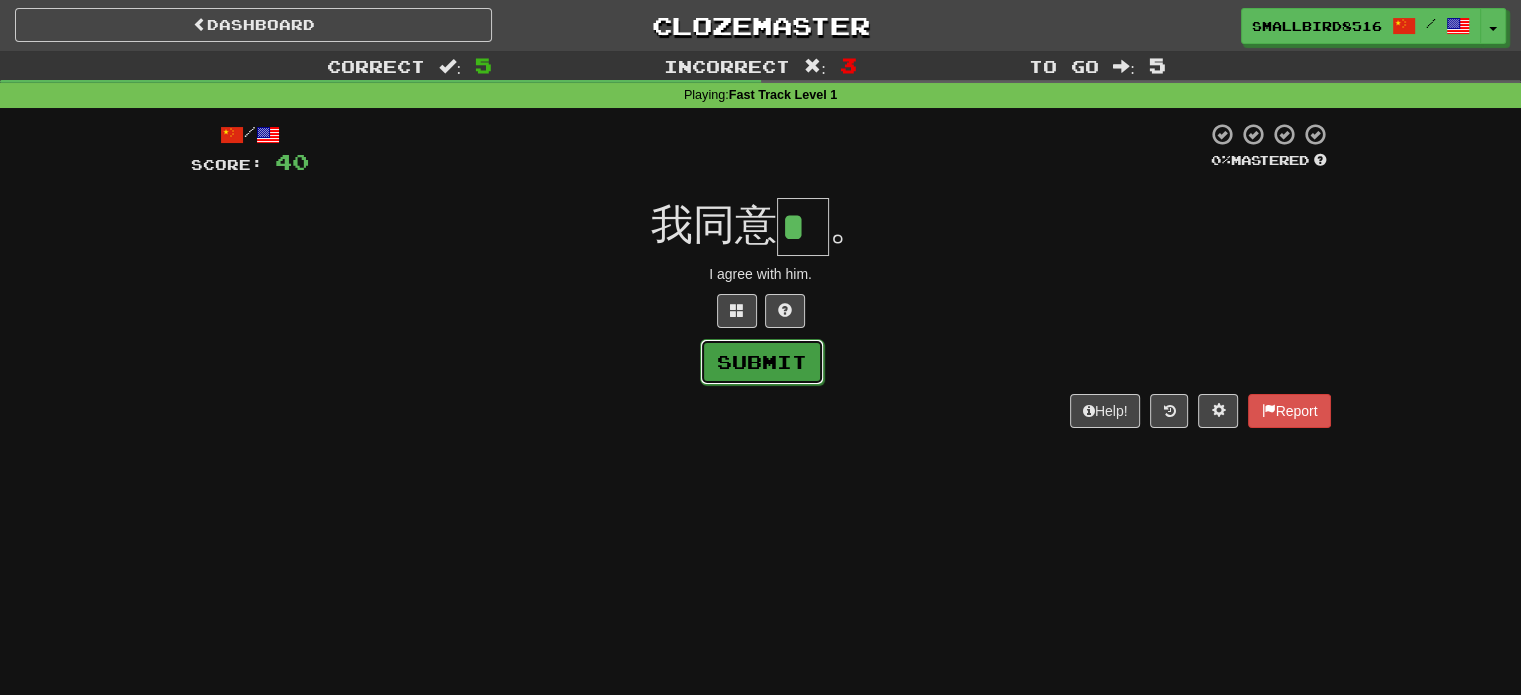 click on "Submit" at bounding box center [762, 362] 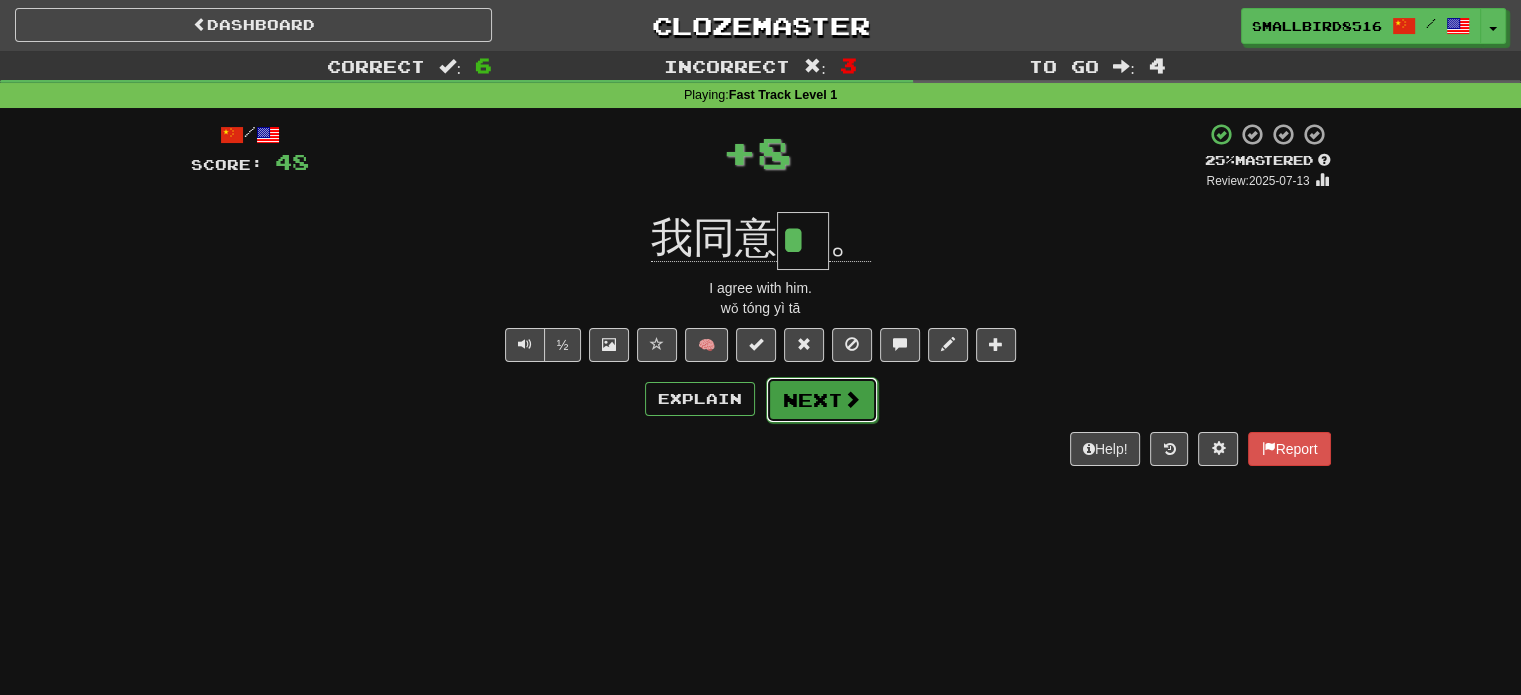 click at bounding box center (852, 399) 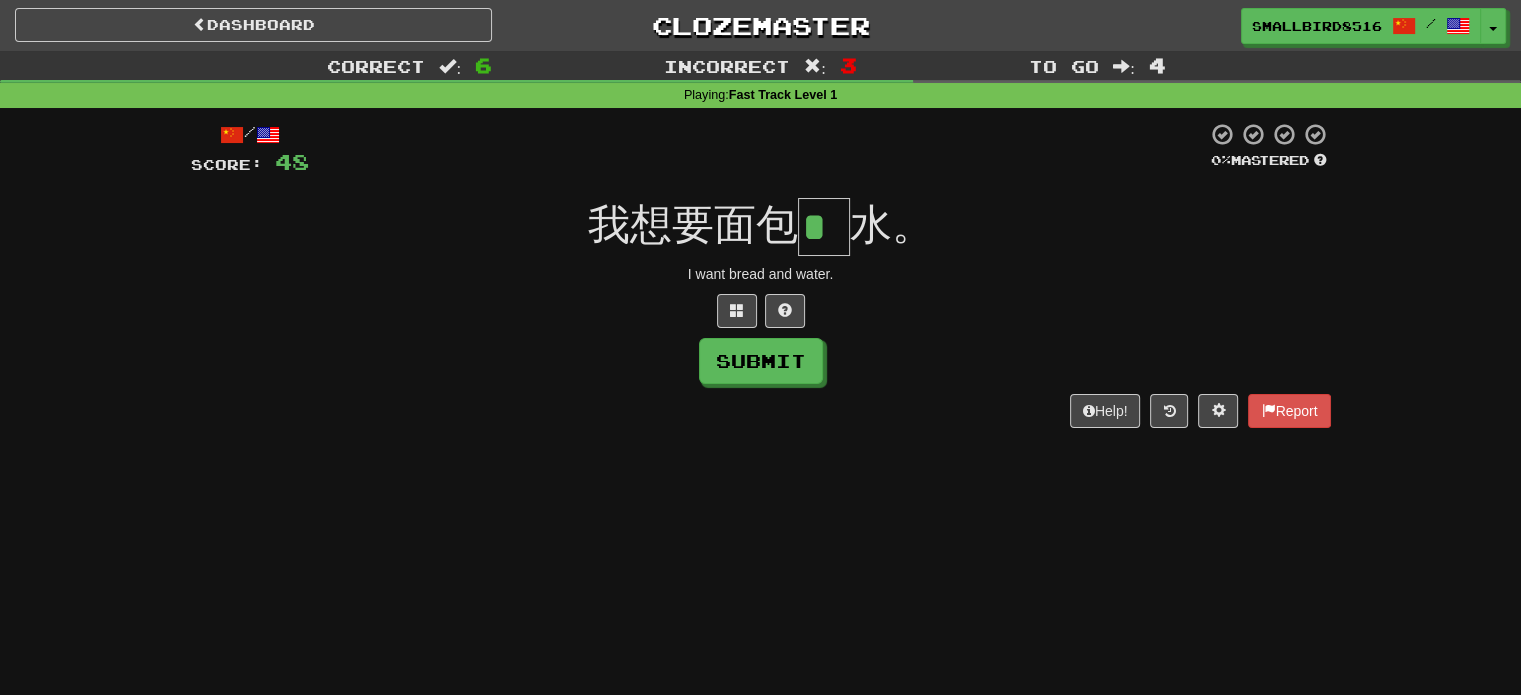 scroll, scrollTop: 0, scrollLeft: 0, axis: both 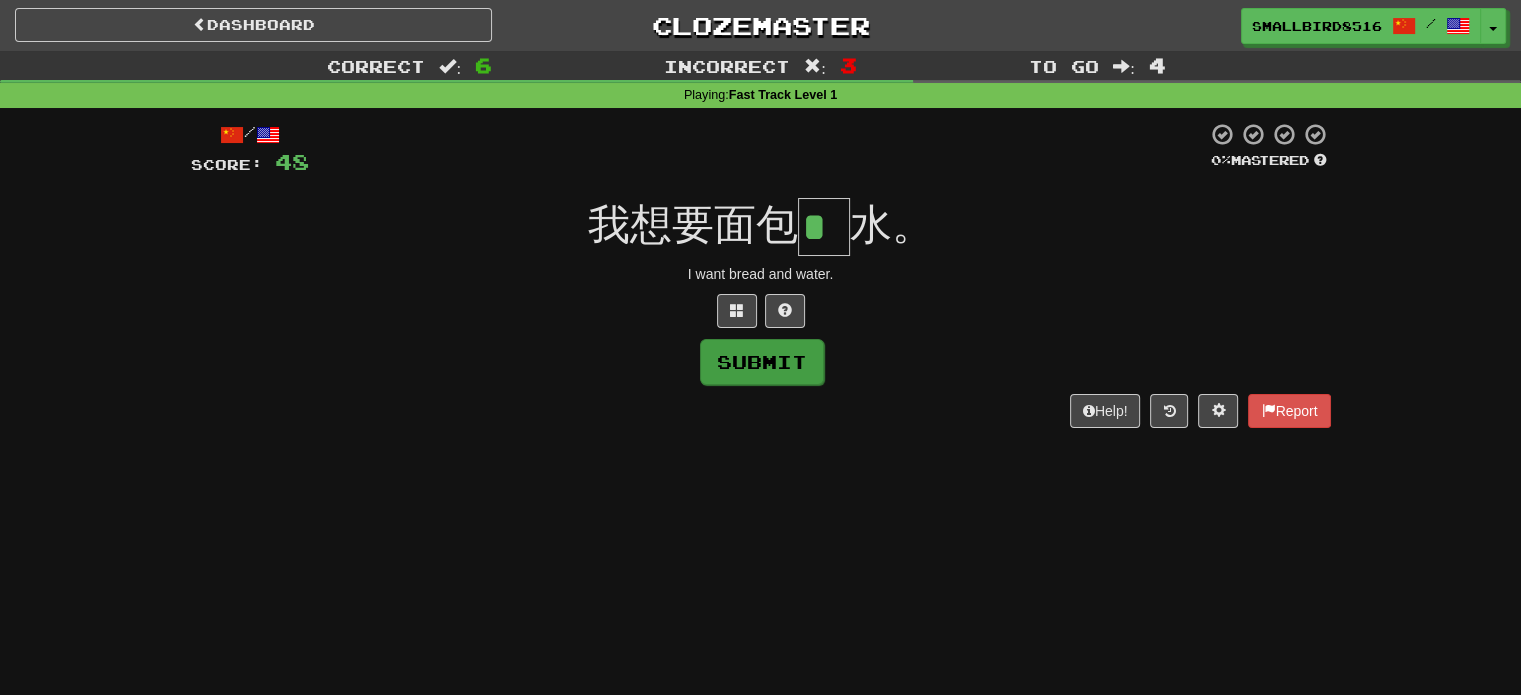 type on "*" 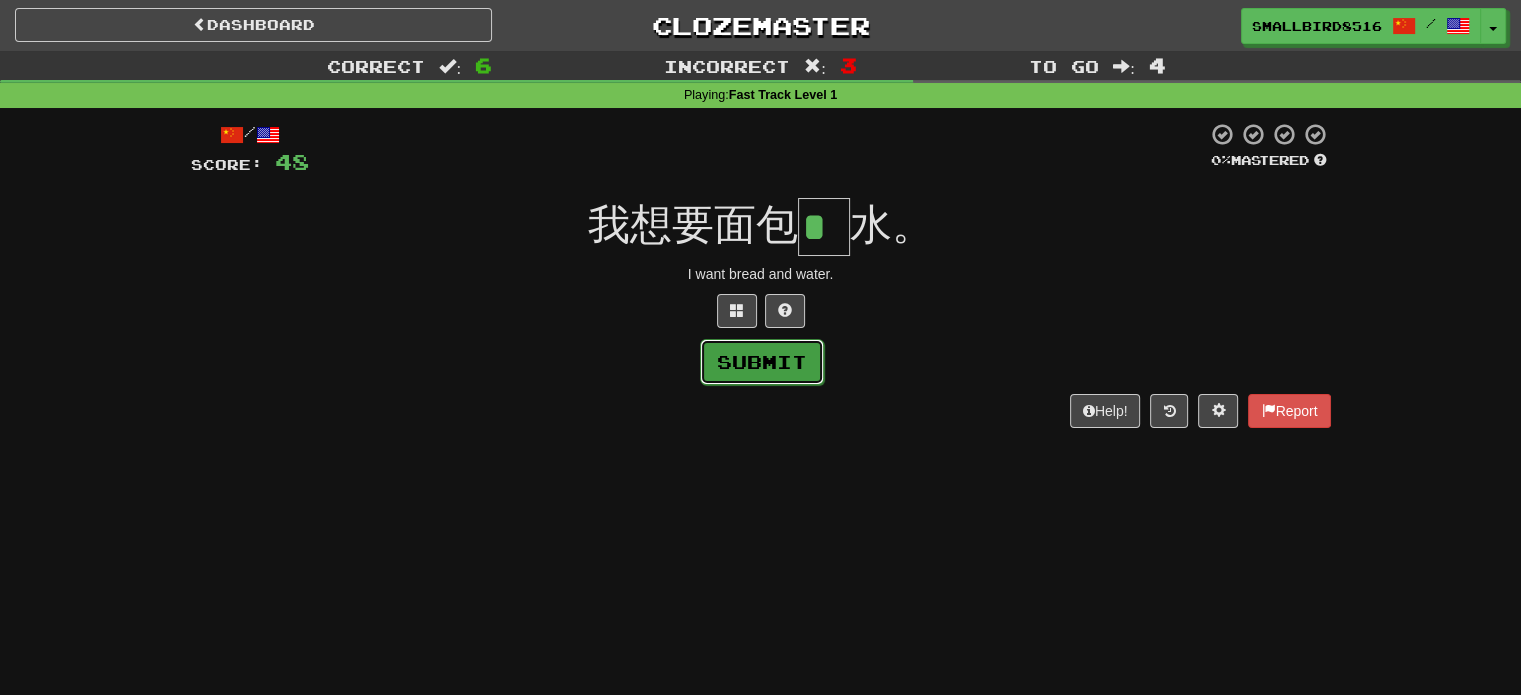click on "Submit" at bounding box center (762, 362) 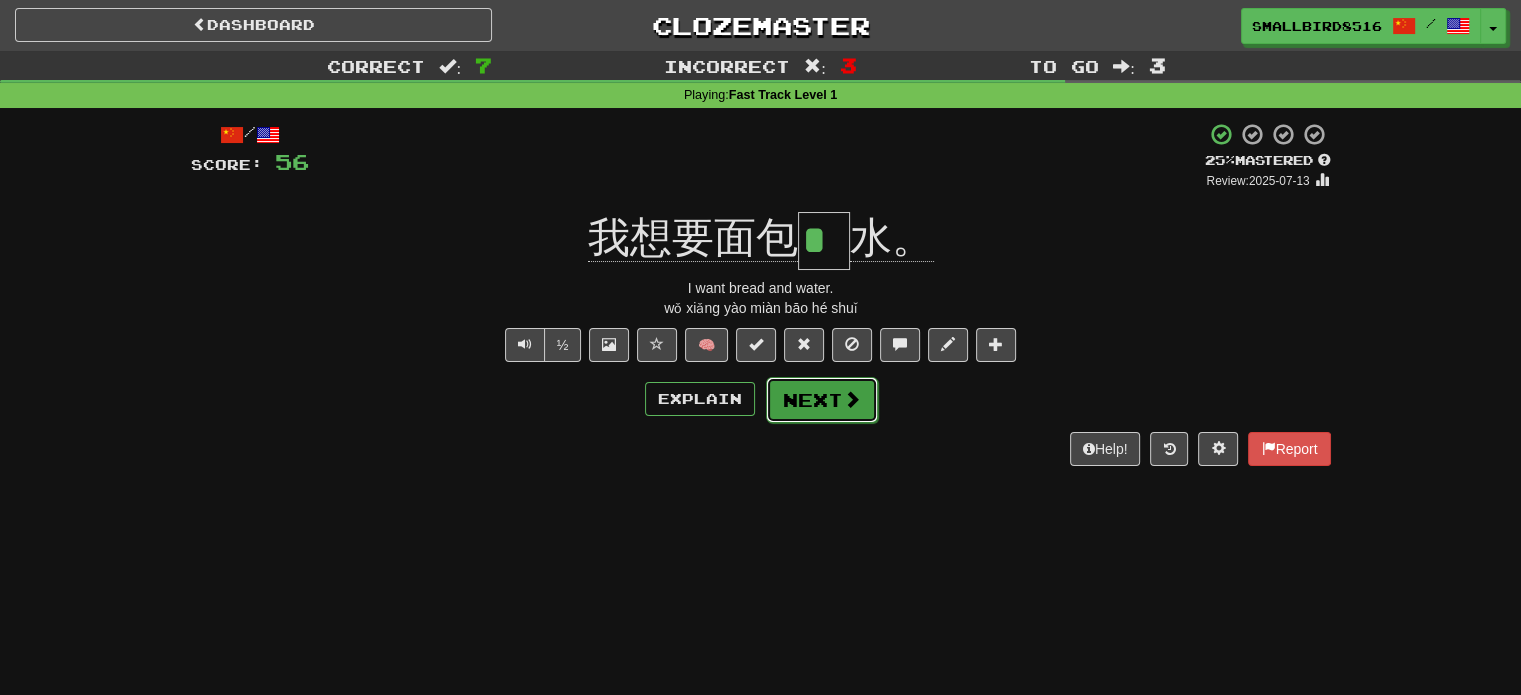 click on "Next" at bounding box center [822, 400] 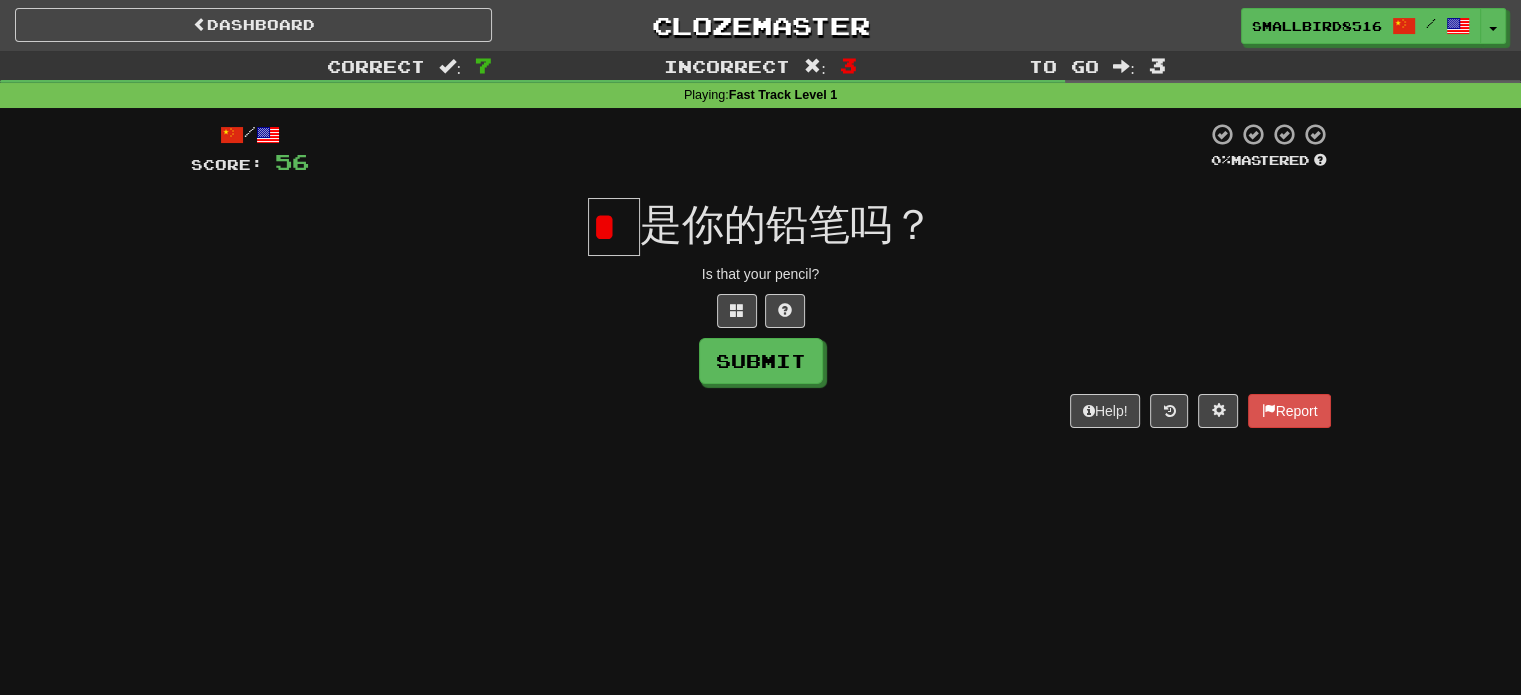 scroll, scrollTop: 0, scrollLeft: 0, axis: both 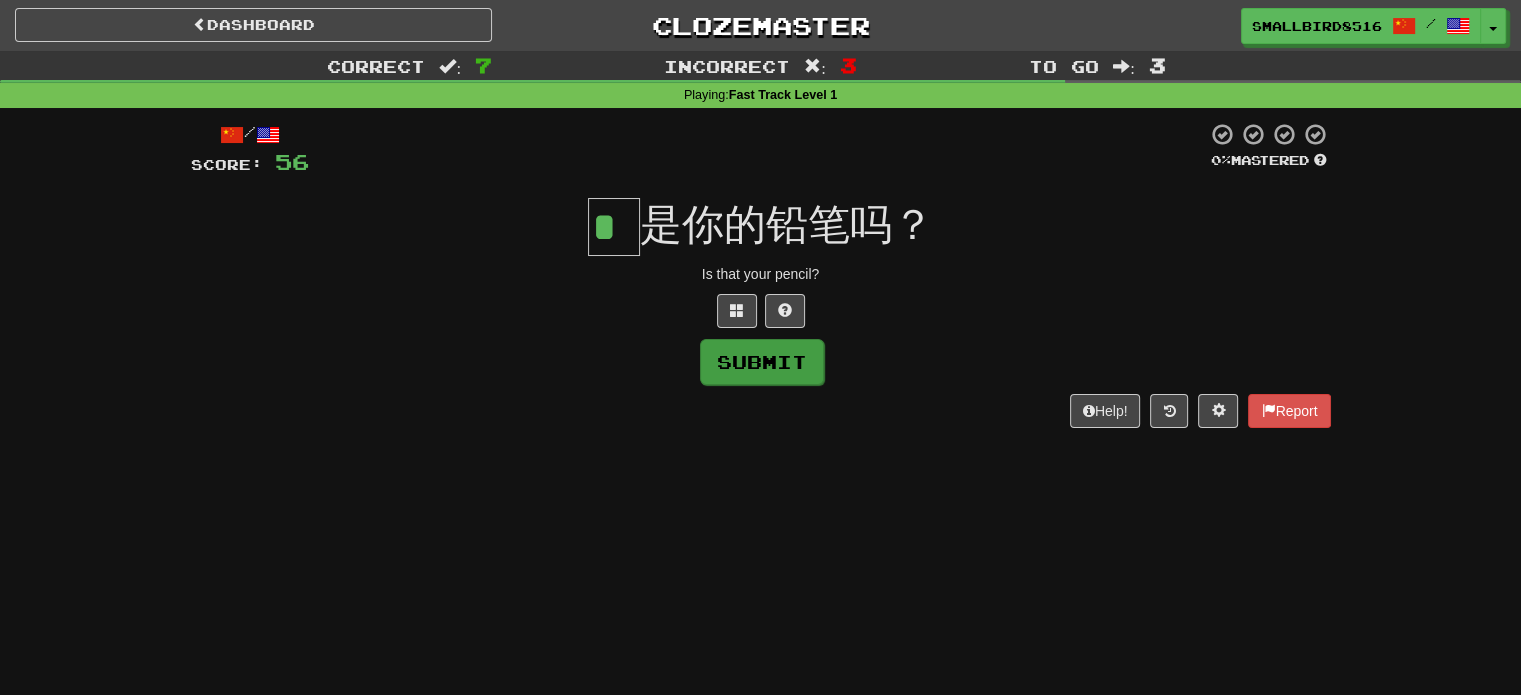 type on "*" 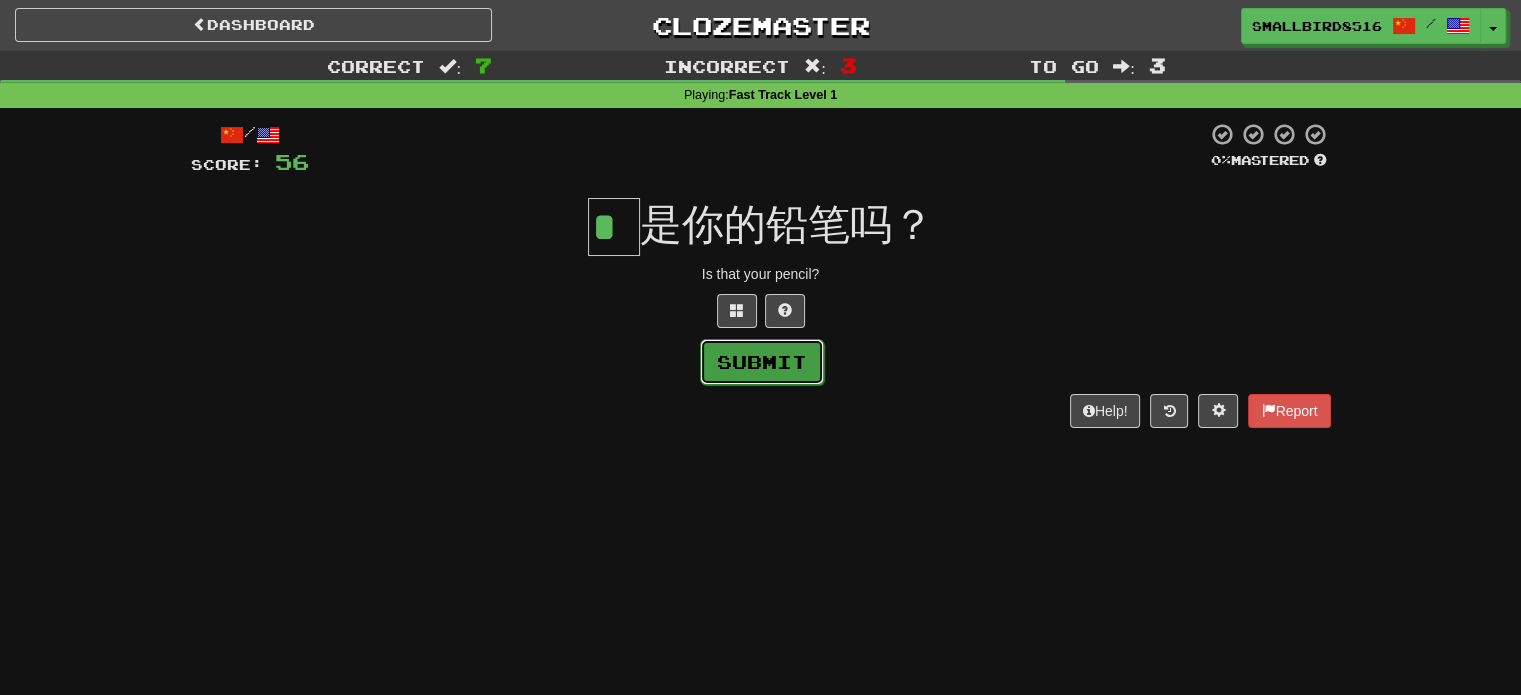 click on "Submit" at bounding box center (762, 362) 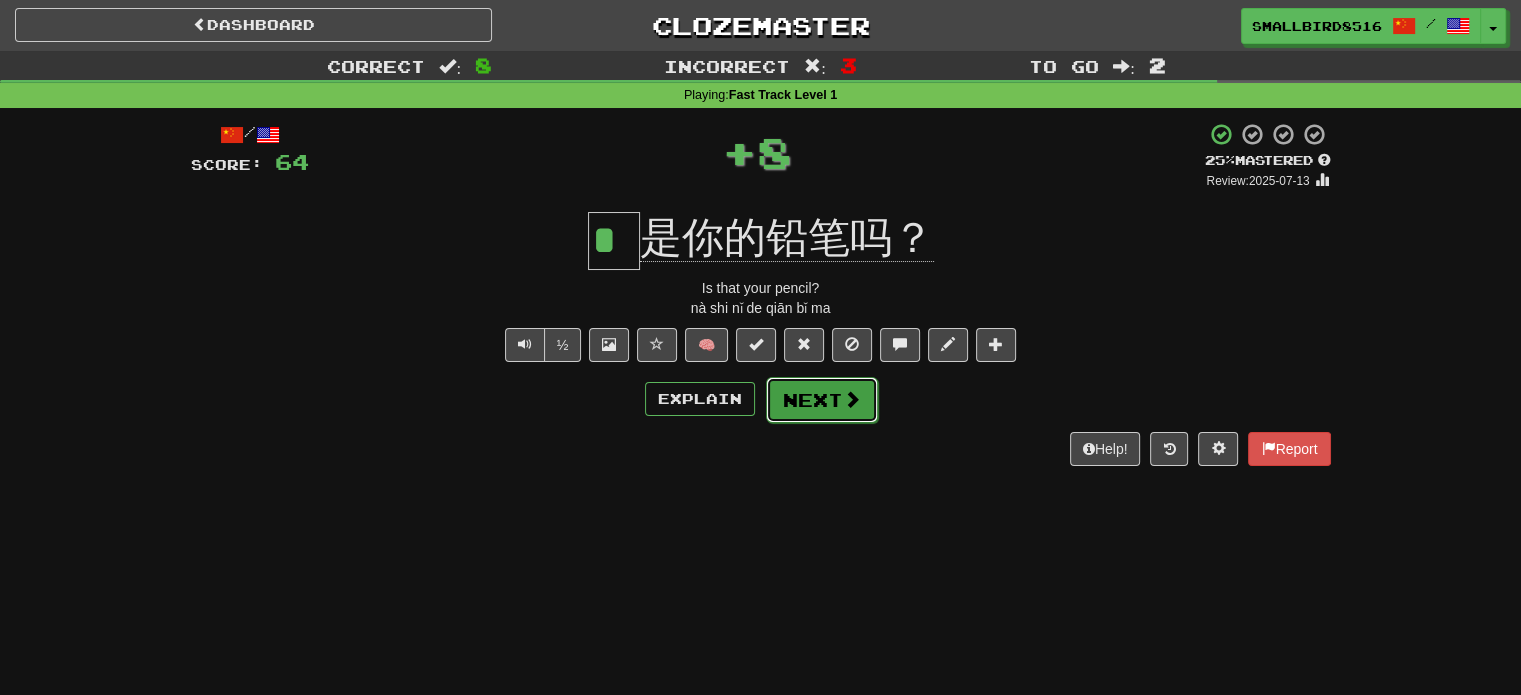 click on "Next" at bounding box center [822, 400] 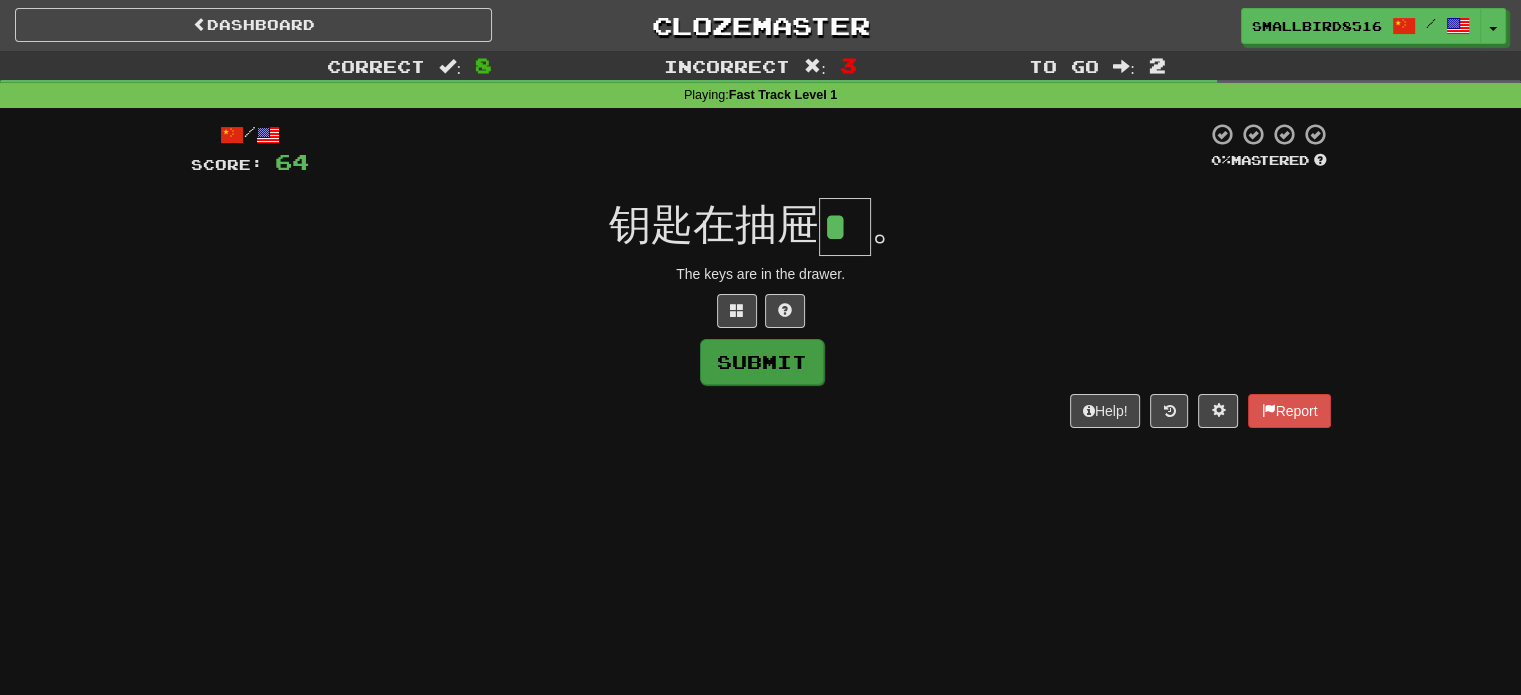 type on "*" 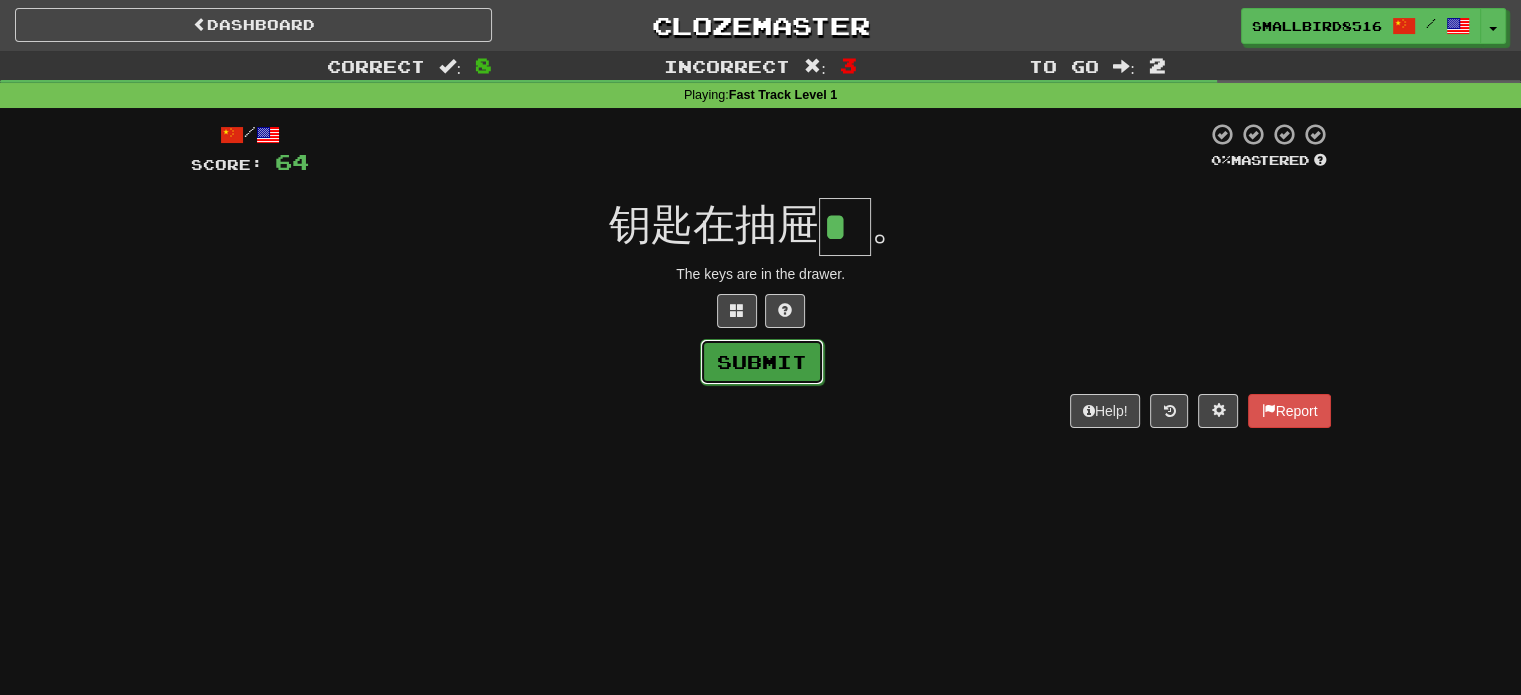 click on "Submit" at bounding box center (762, 362) 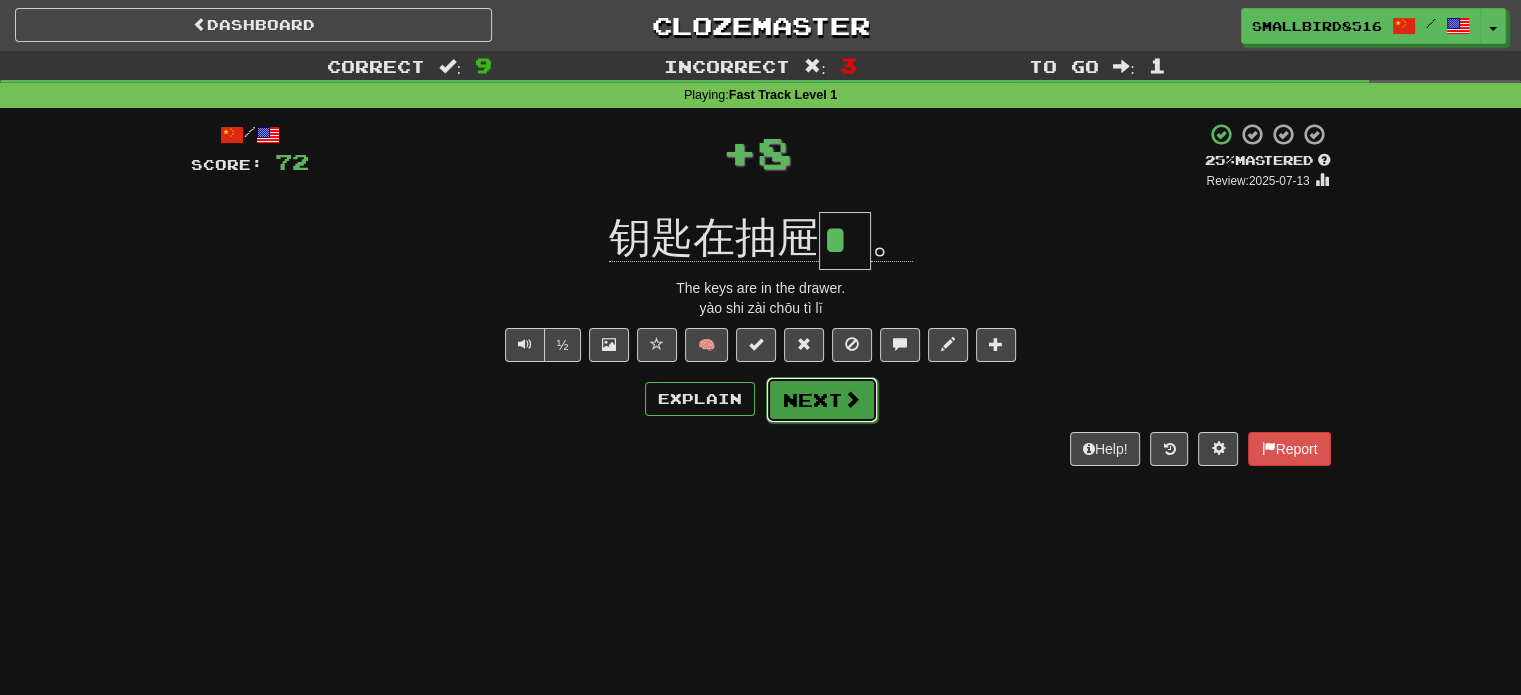 click on "Next" at bounding box center (822, 400) 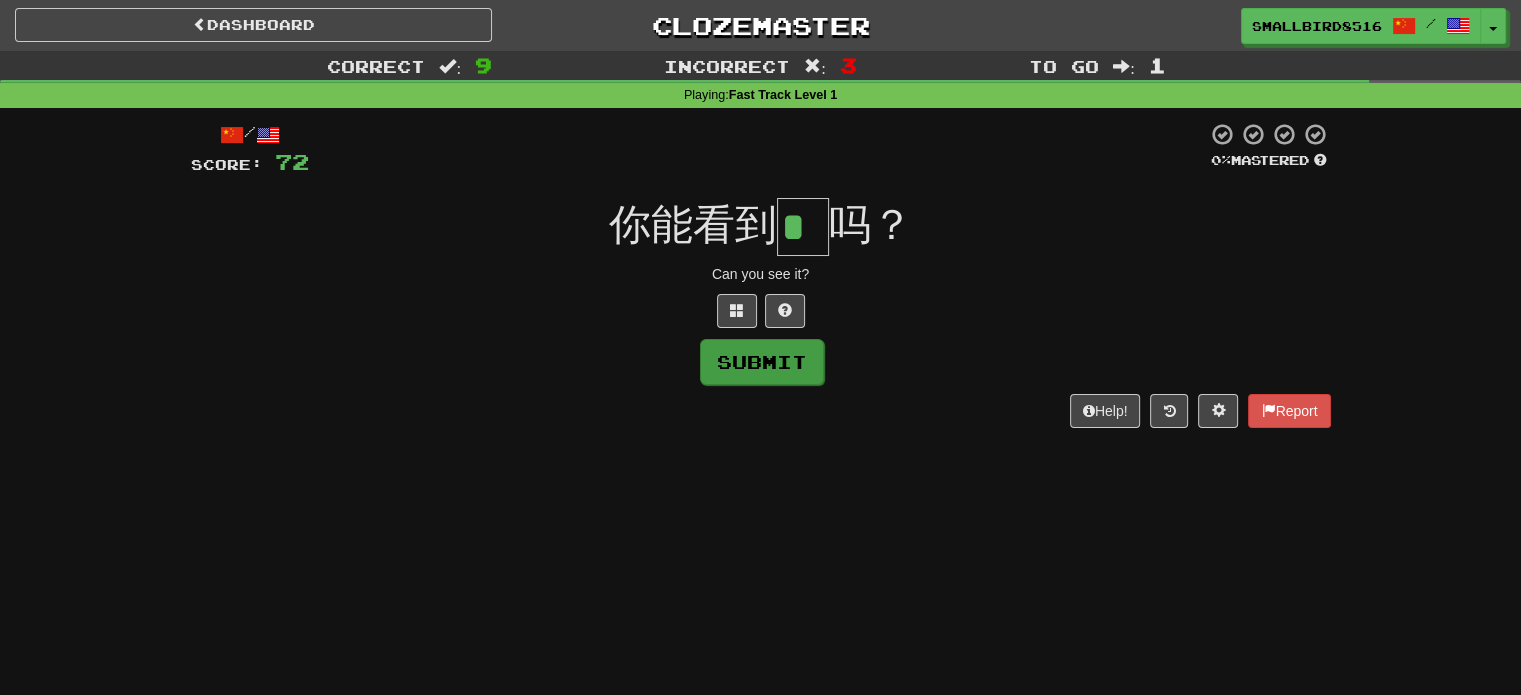 type on "*" 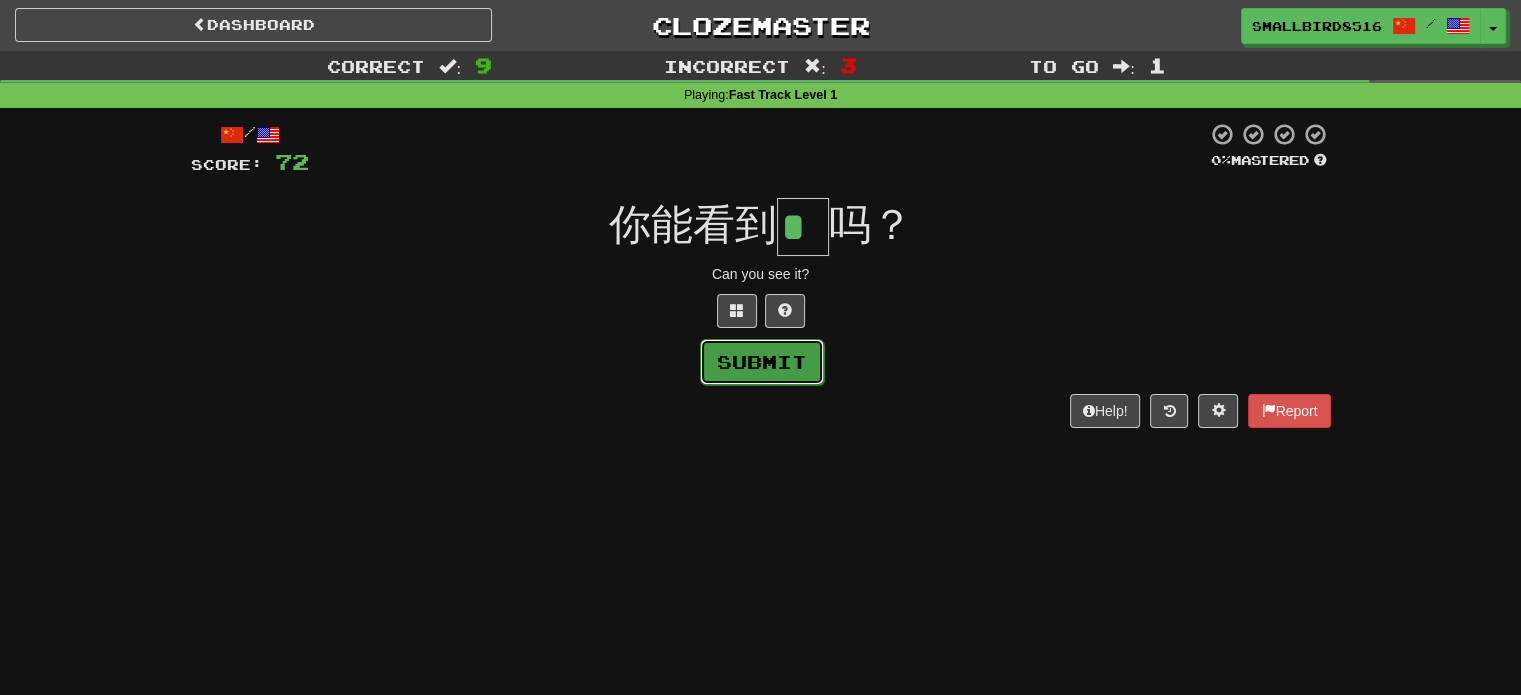 click on "Submit" at bounding box center [762, 362] 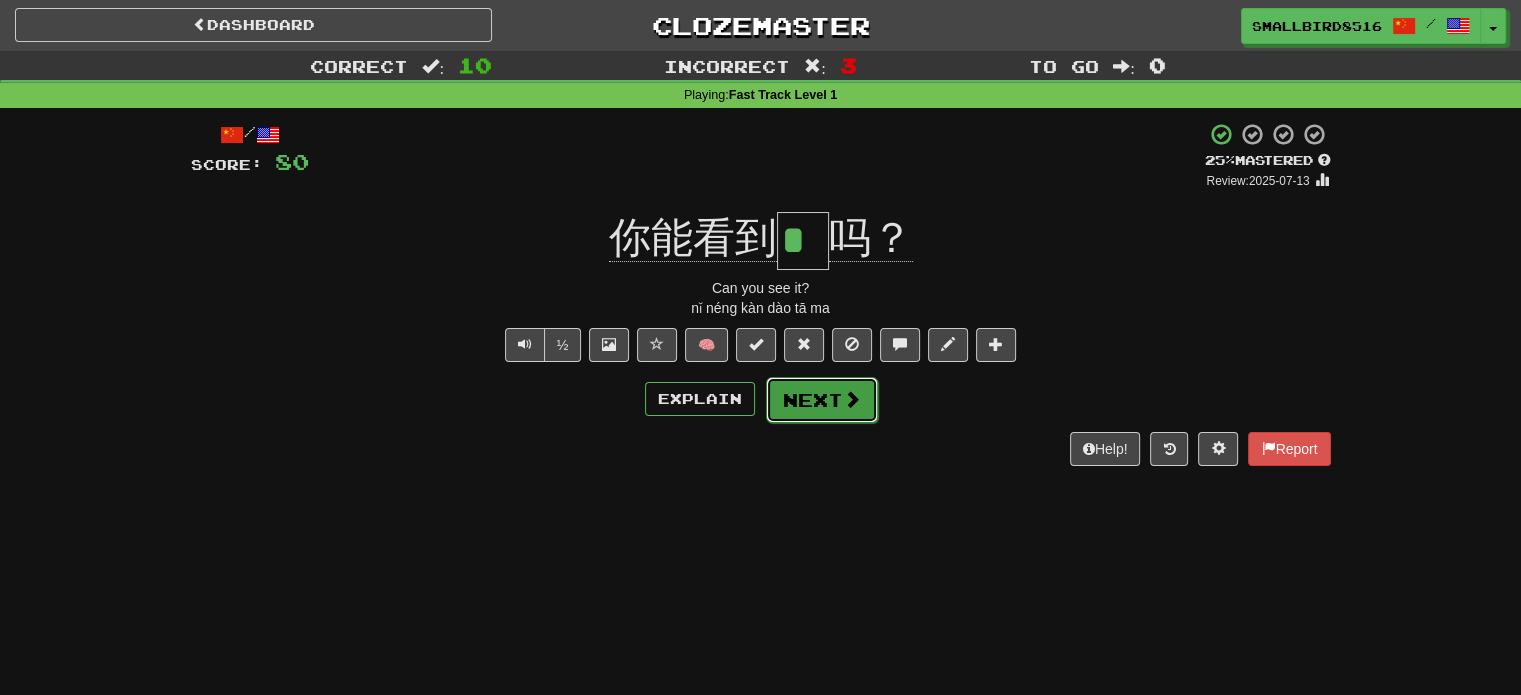 click on "Next" at bounding box center [822, 400] 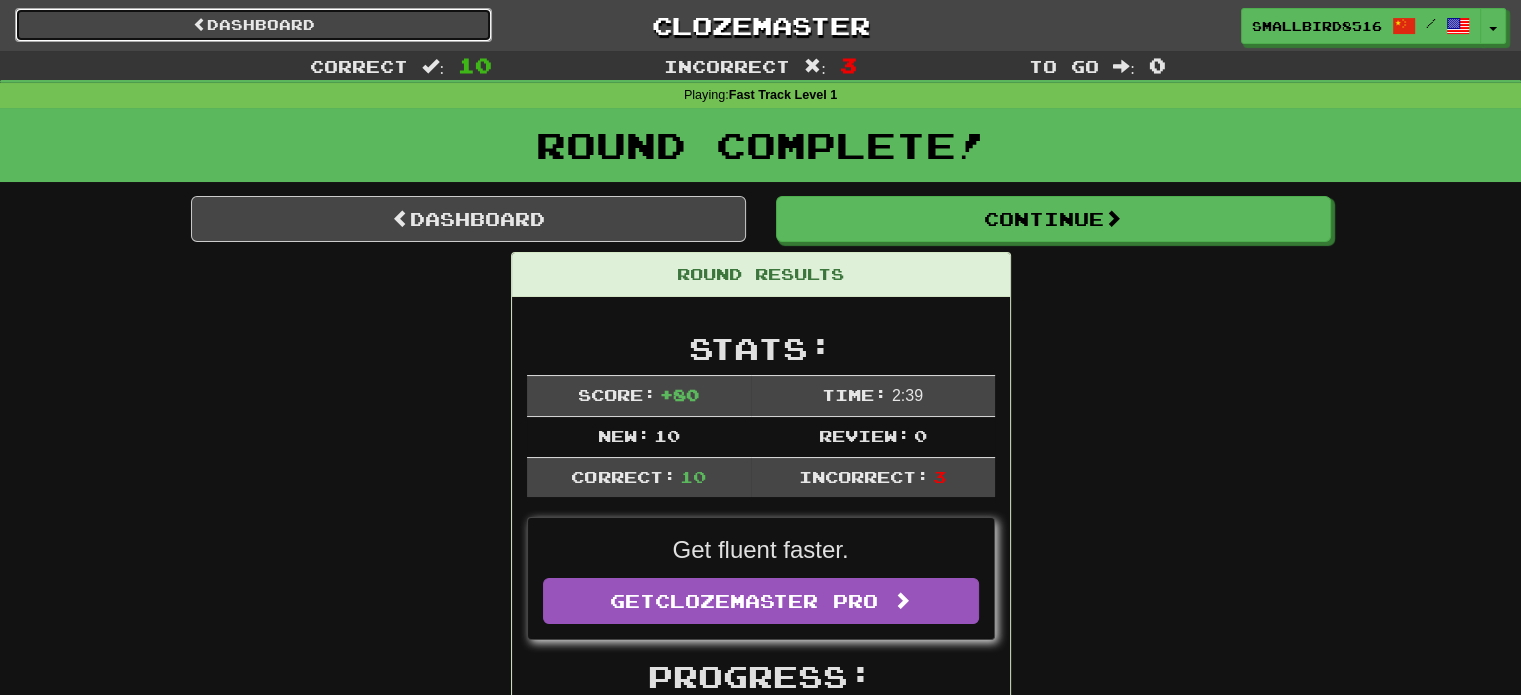 click on "Dashboard" at bounding box center [253, 25] 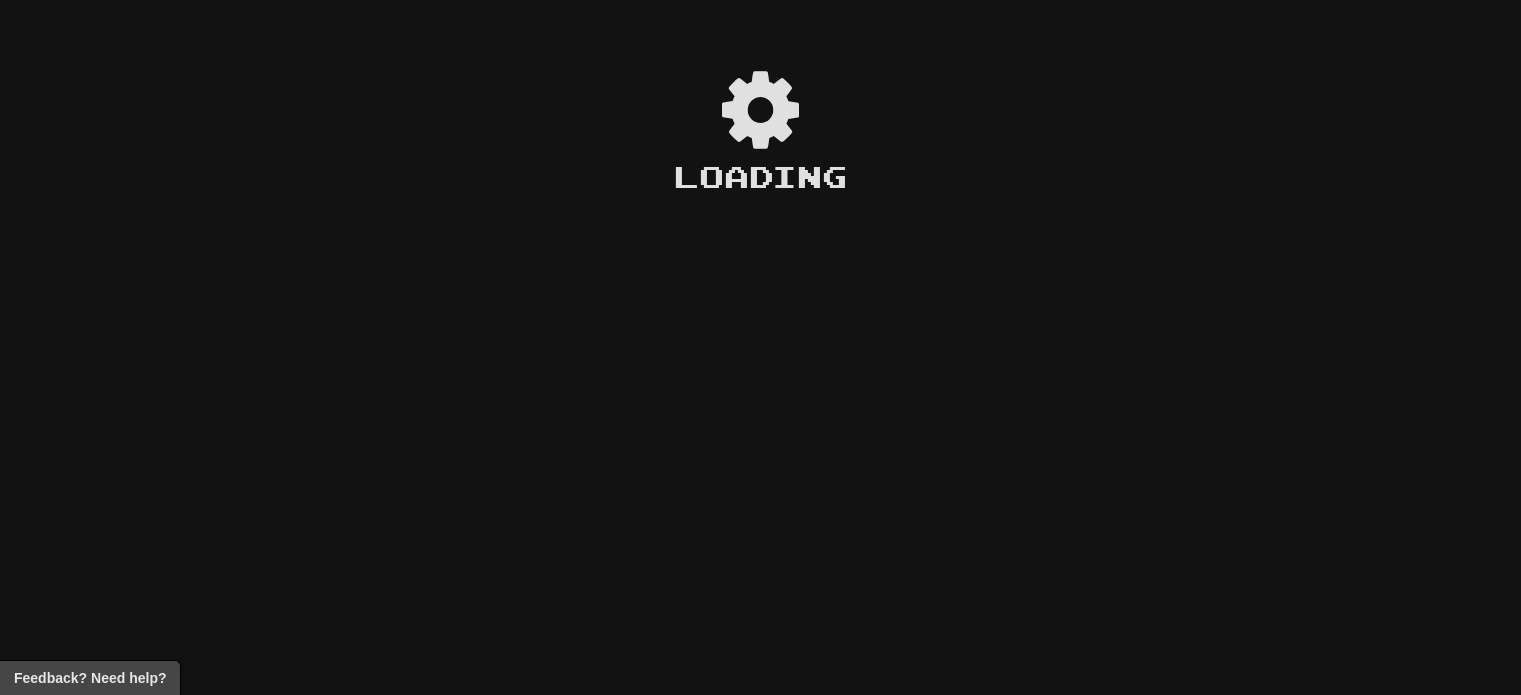scroll, scrollTop: 0, scrollLeft: 0, axis: both 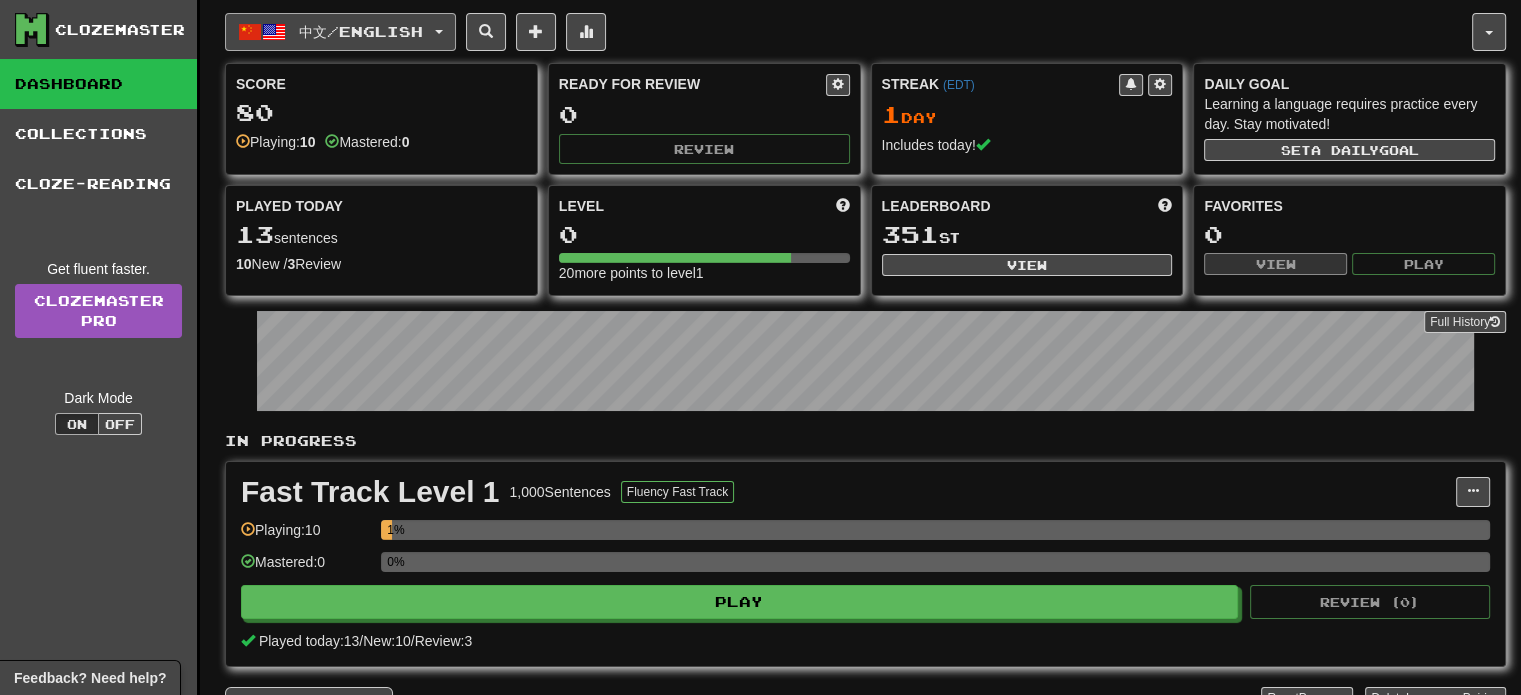 click on "中文  /  English" at bounding box center (361, 31) 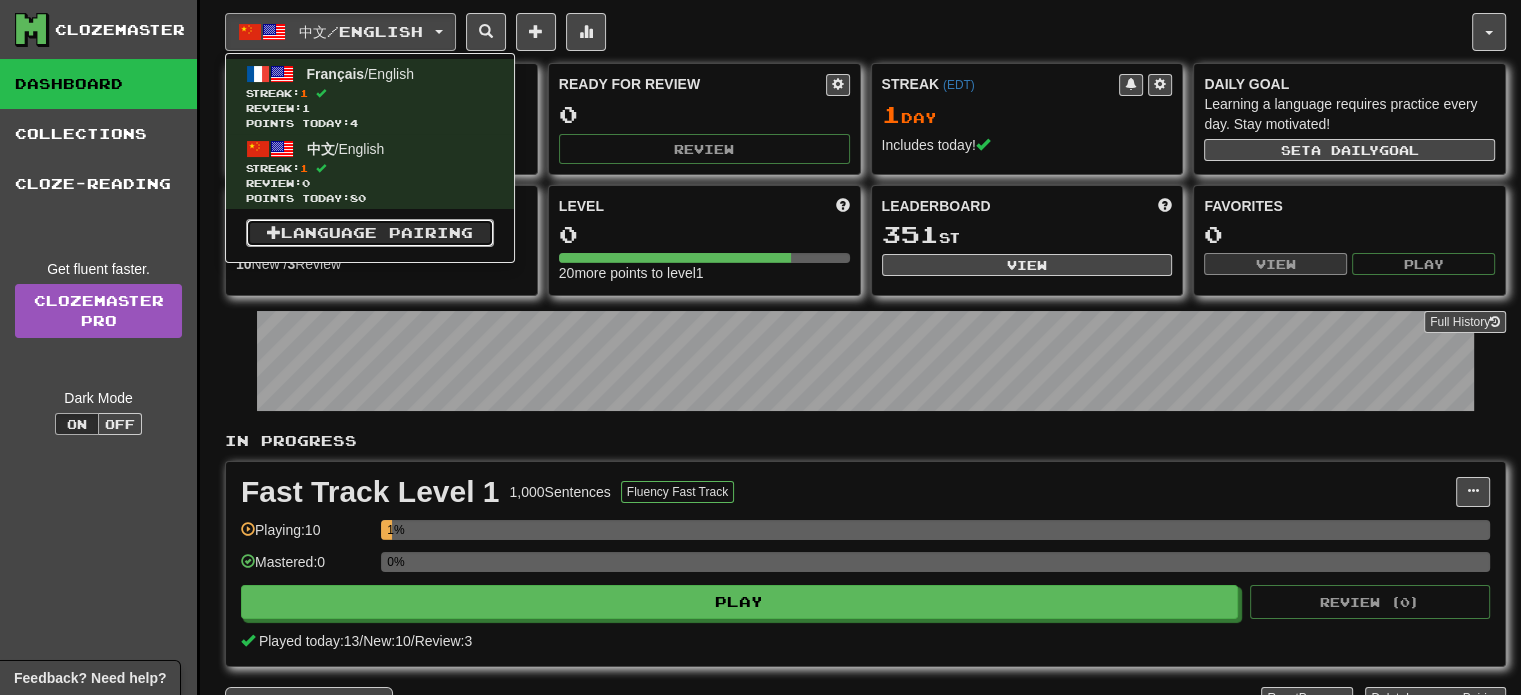 click on "Language Pairing" at bounding box center (370, 233) 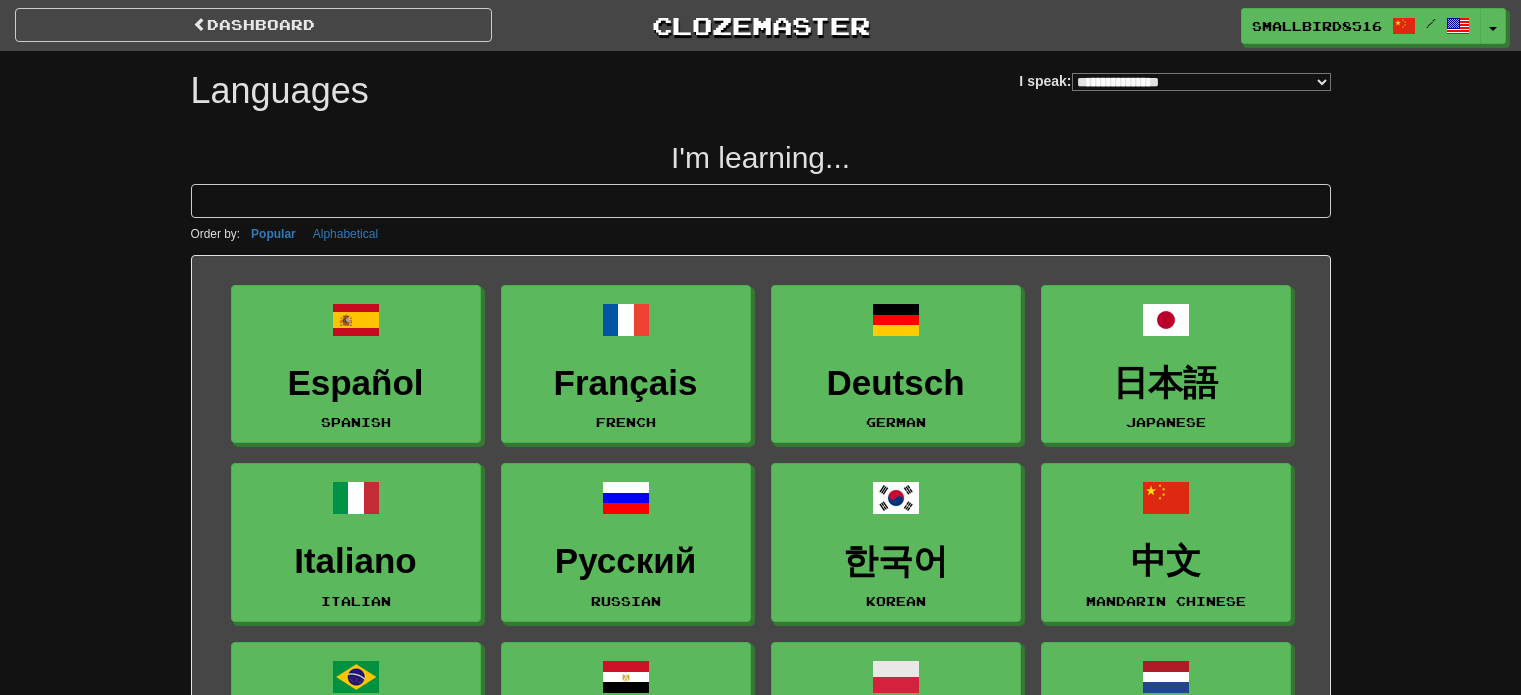 select on "*******" 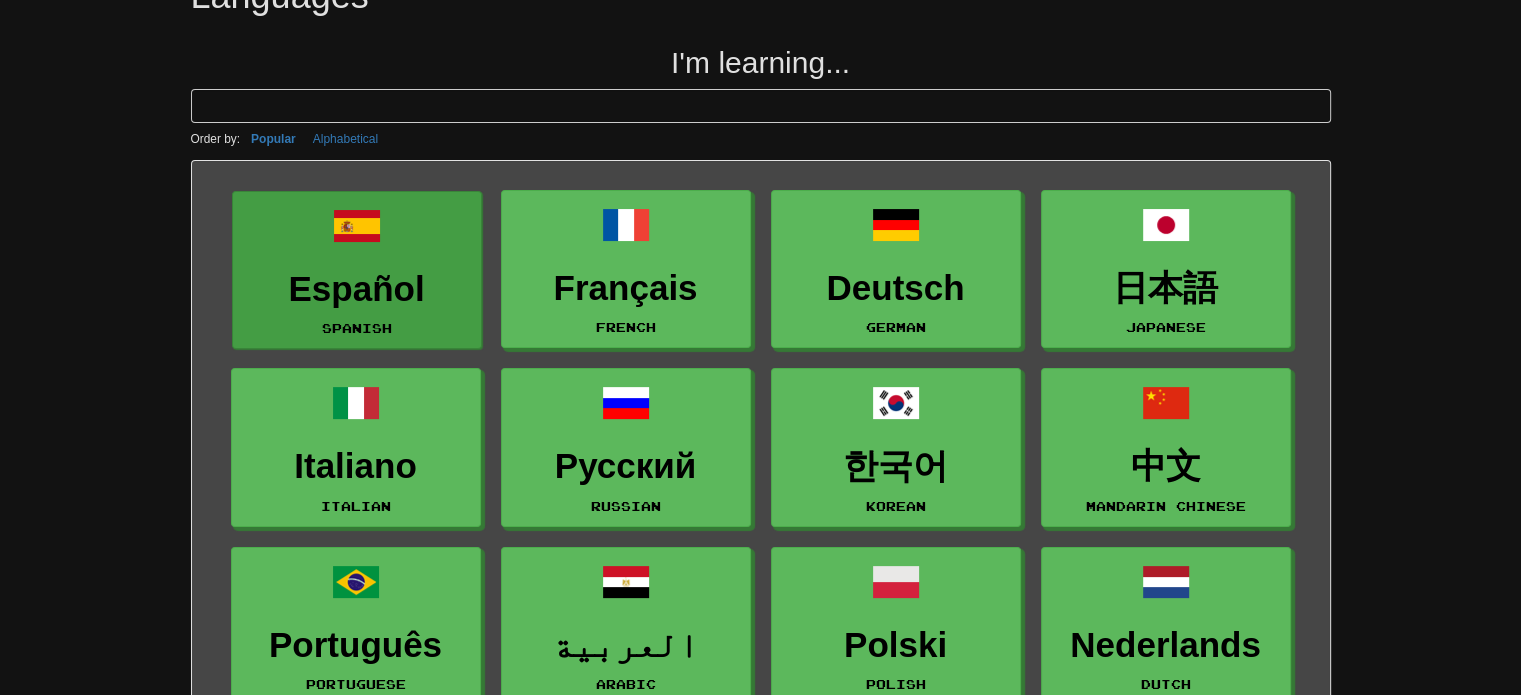 scroll, scrollTop: 79, scrollLeft: 0, axis: vertical 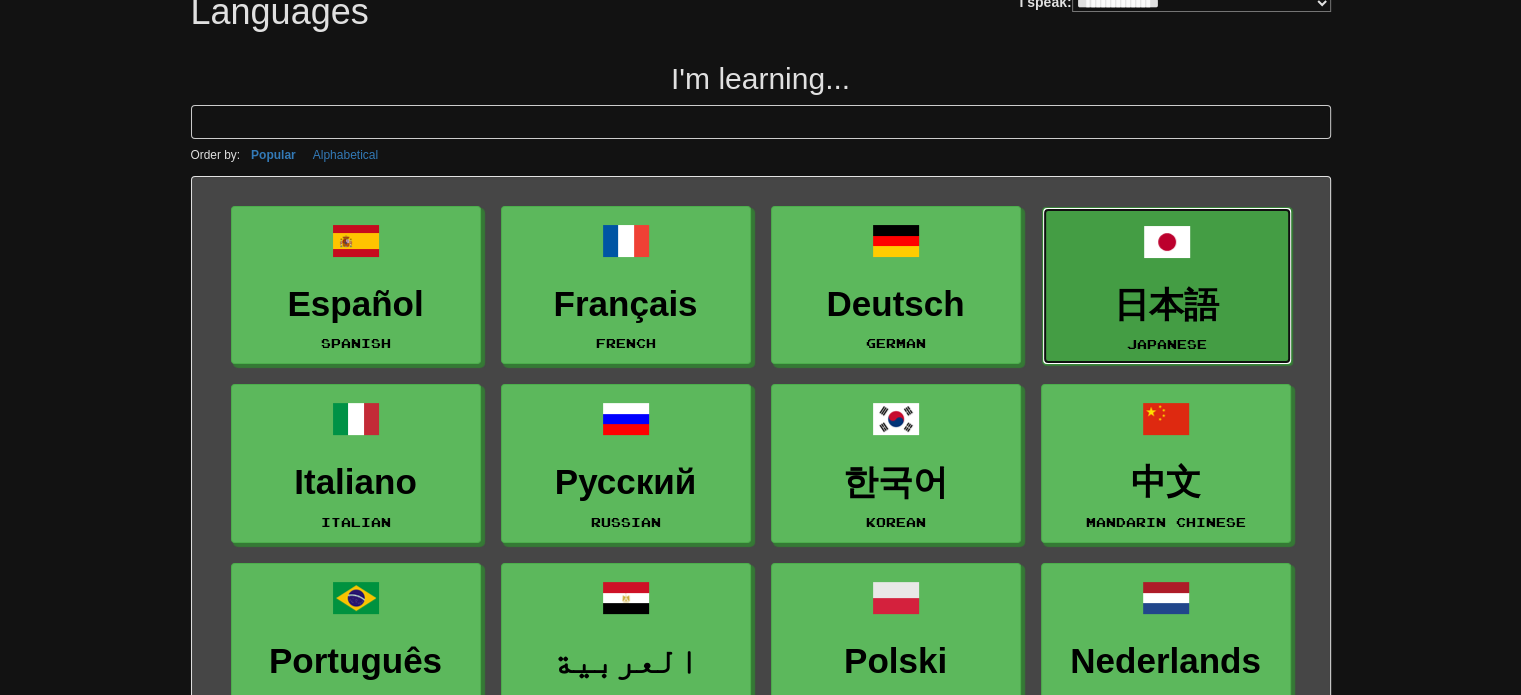 click on "日本語 Japanese" at bounding box center [1167, 286] 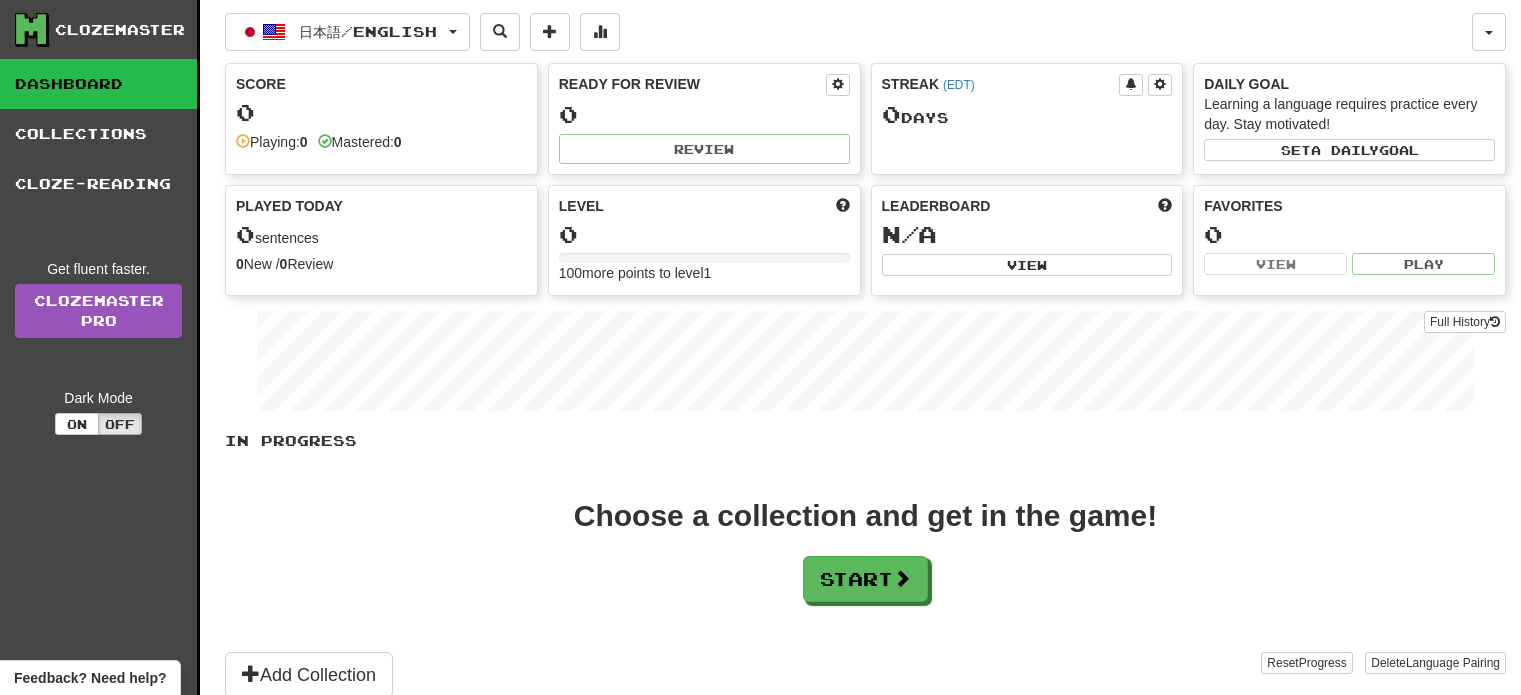 scroll, scrollTop: 0, scrollLeft: 0, axis: both 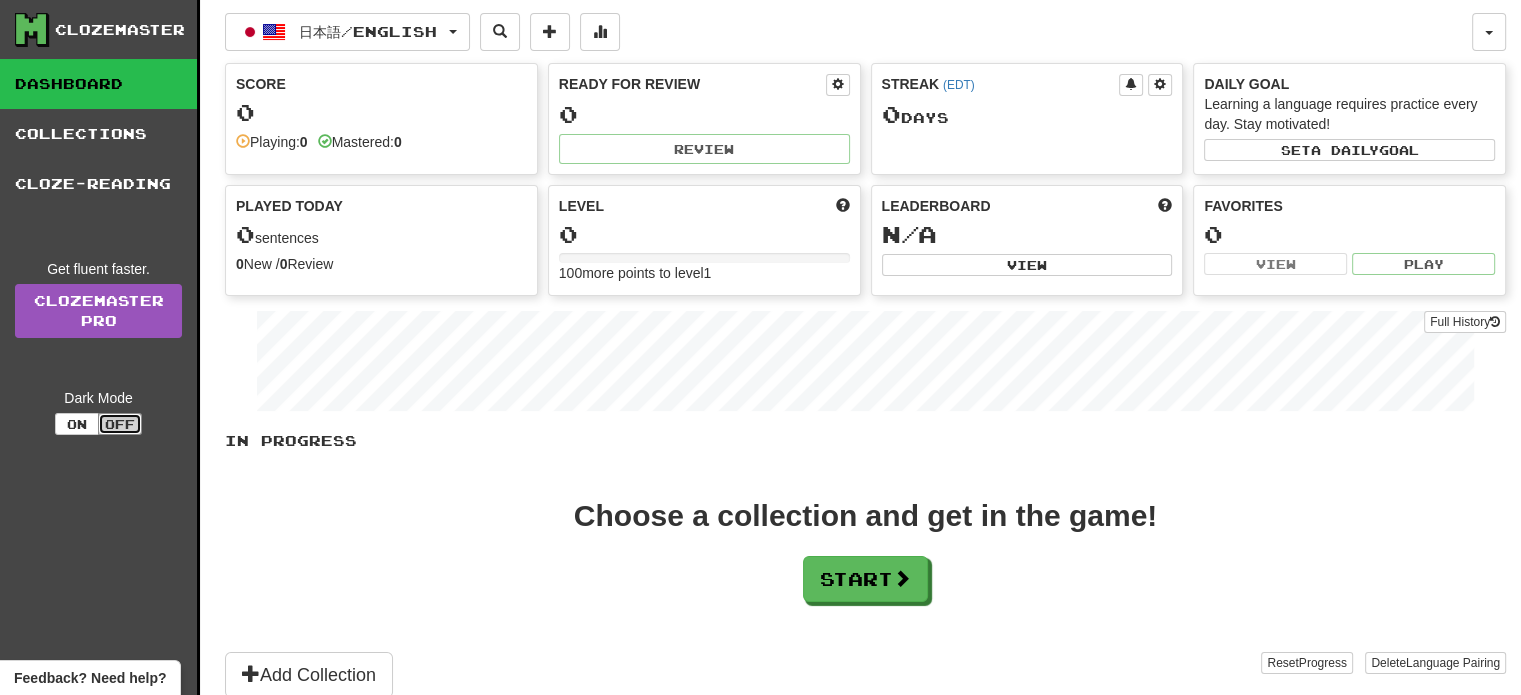 click on "Off" at bounding box center [120, 424] 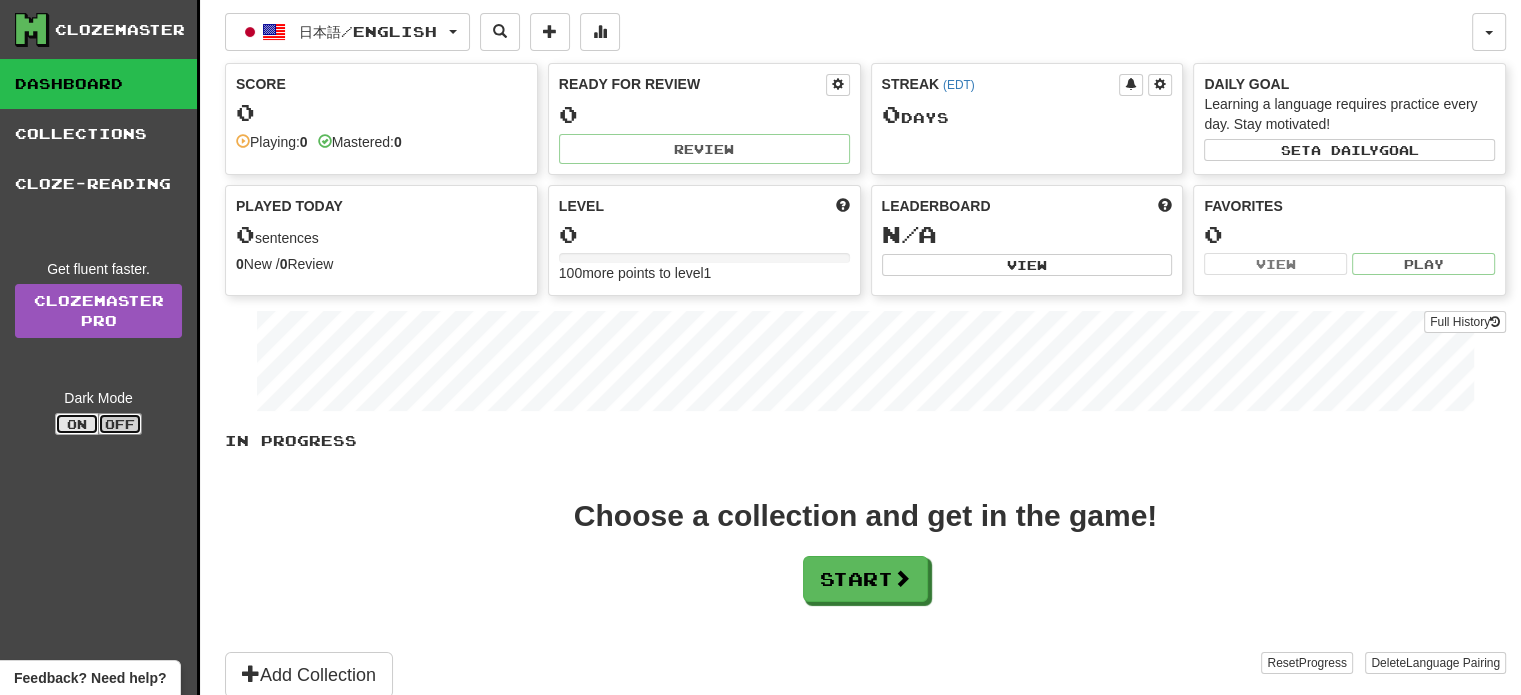 click on "On" at bounding box center (77, 424) 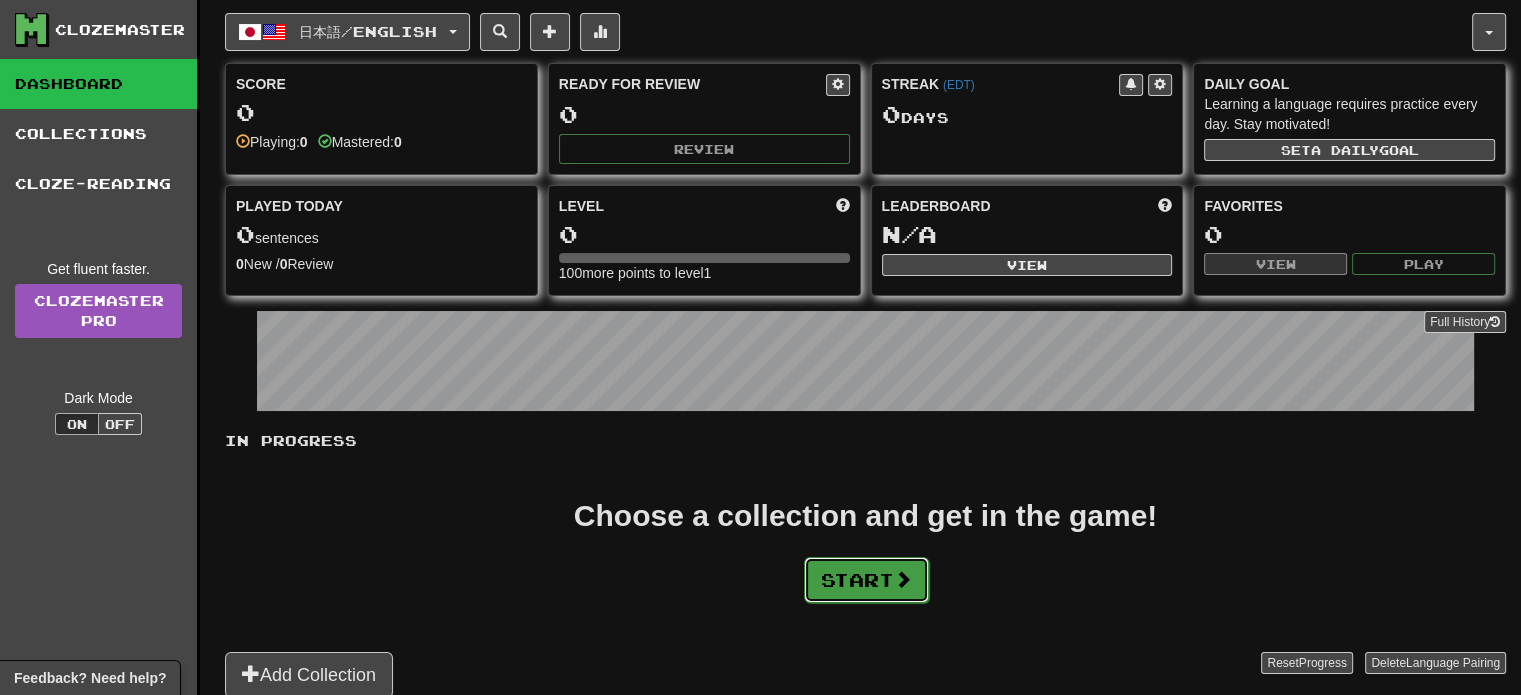 click on "Start" at bounding box center (866, 580) 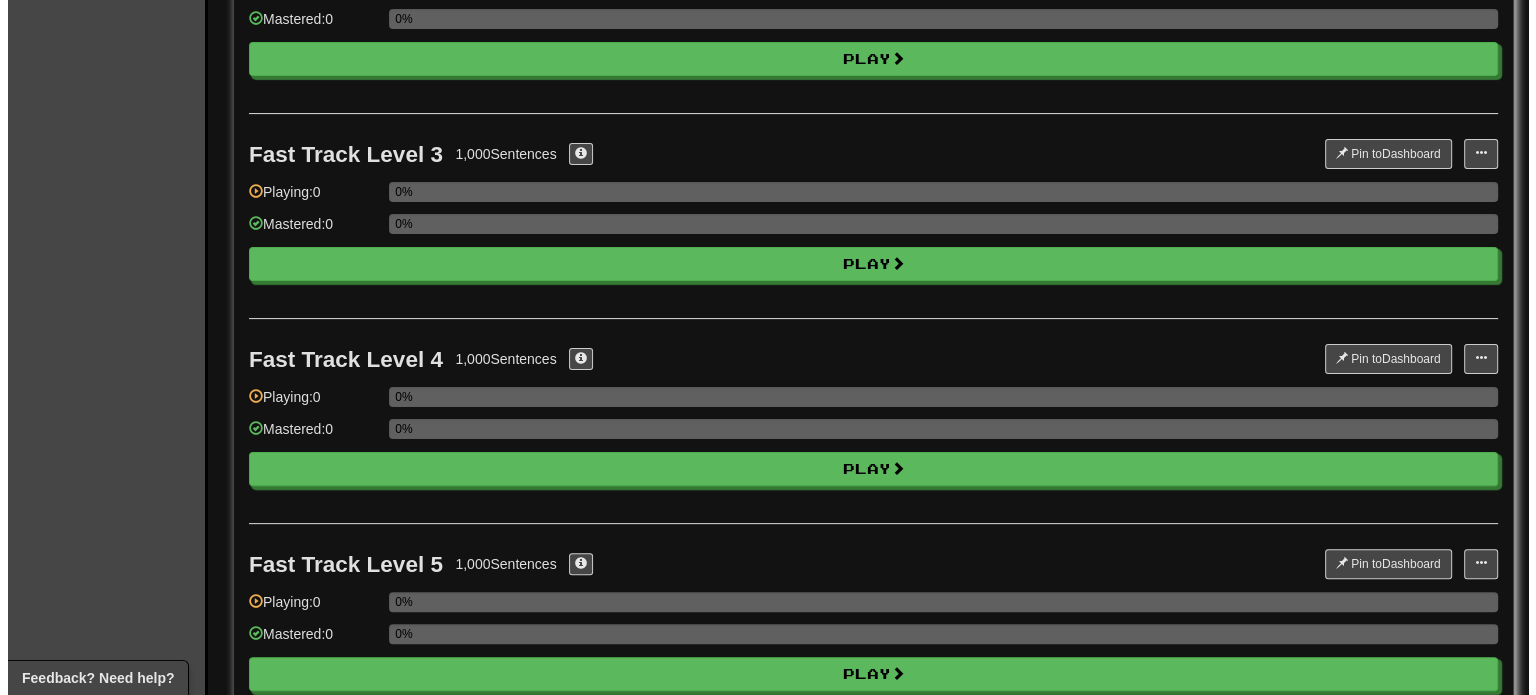 scroll, scrollTop: 592, scrollLeft: 0, axis: vertical 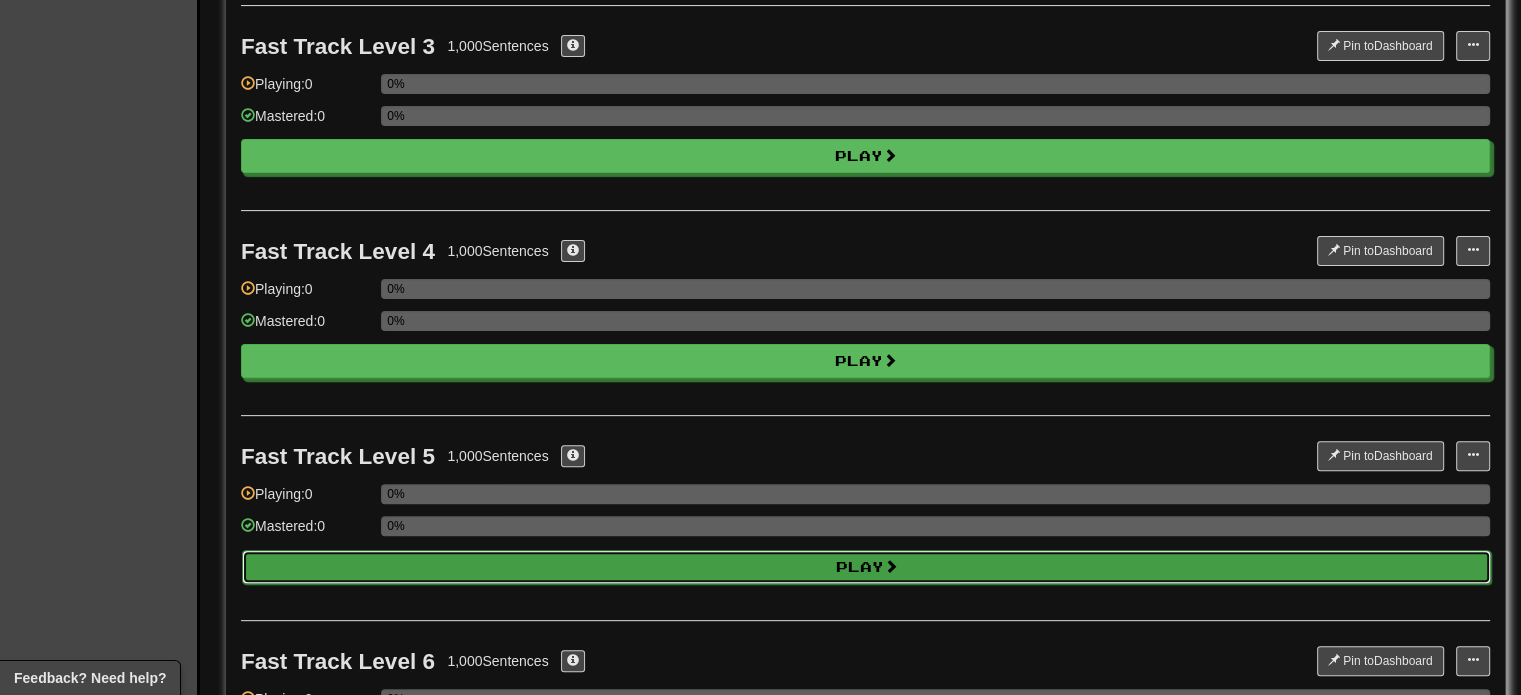 click on "Play" at bounding box center (866, 567) 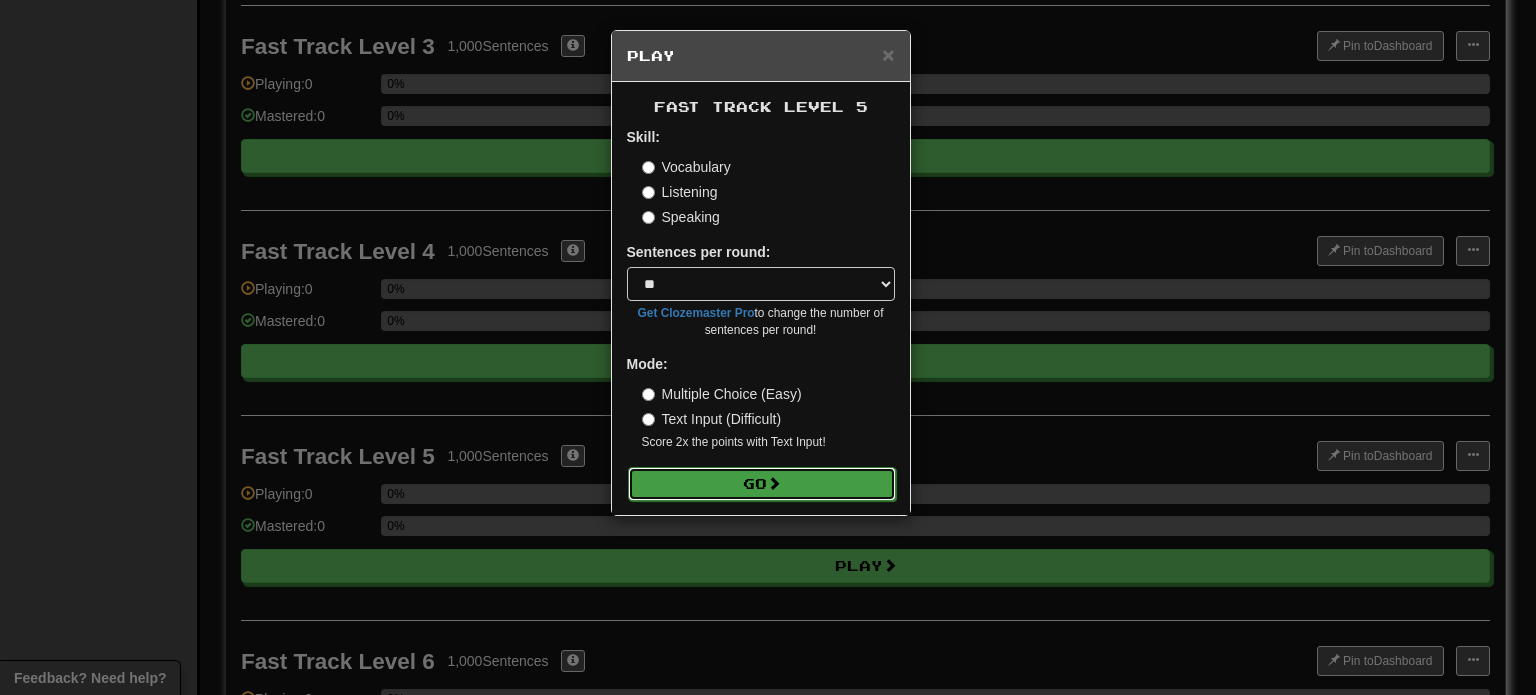click on "Go" at bounding box center [762, 484] 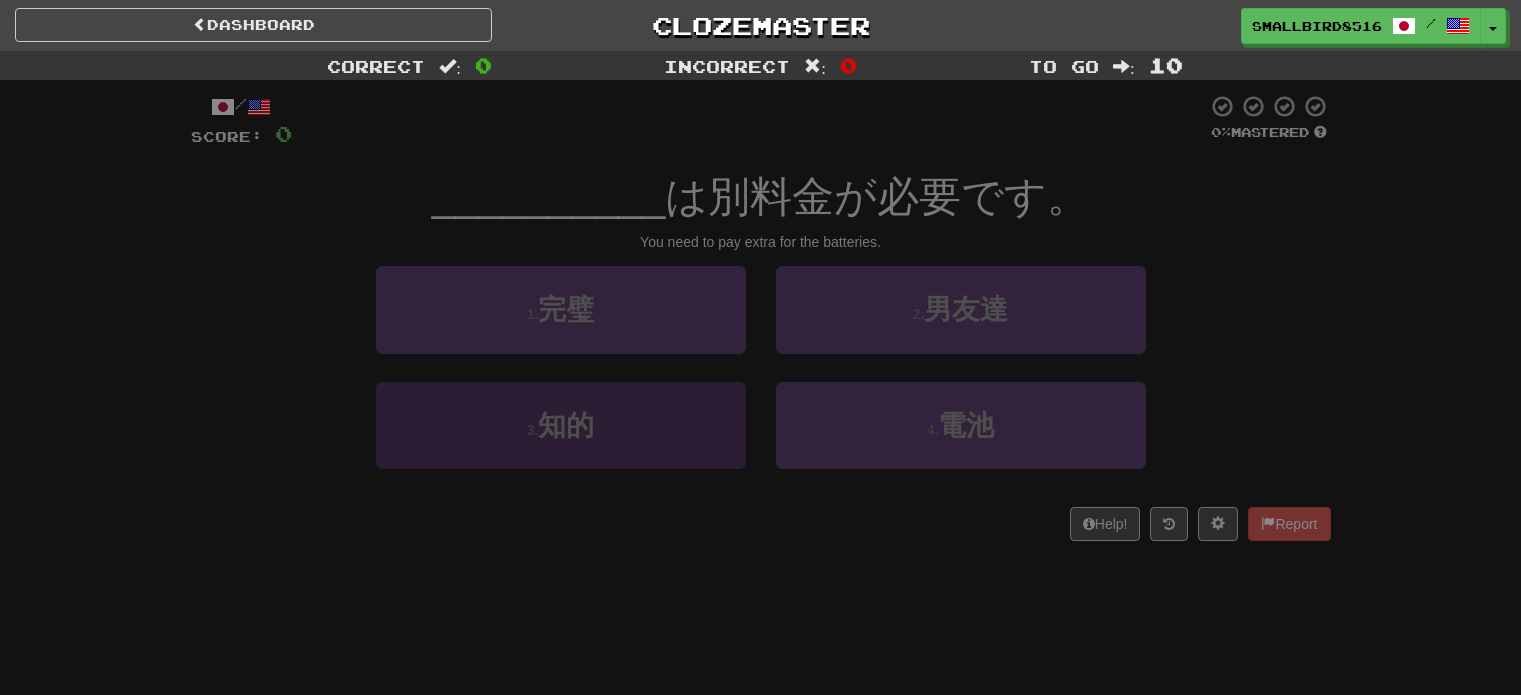 scroll, scrollTop: 0, scrollLeft: 0, axis: both 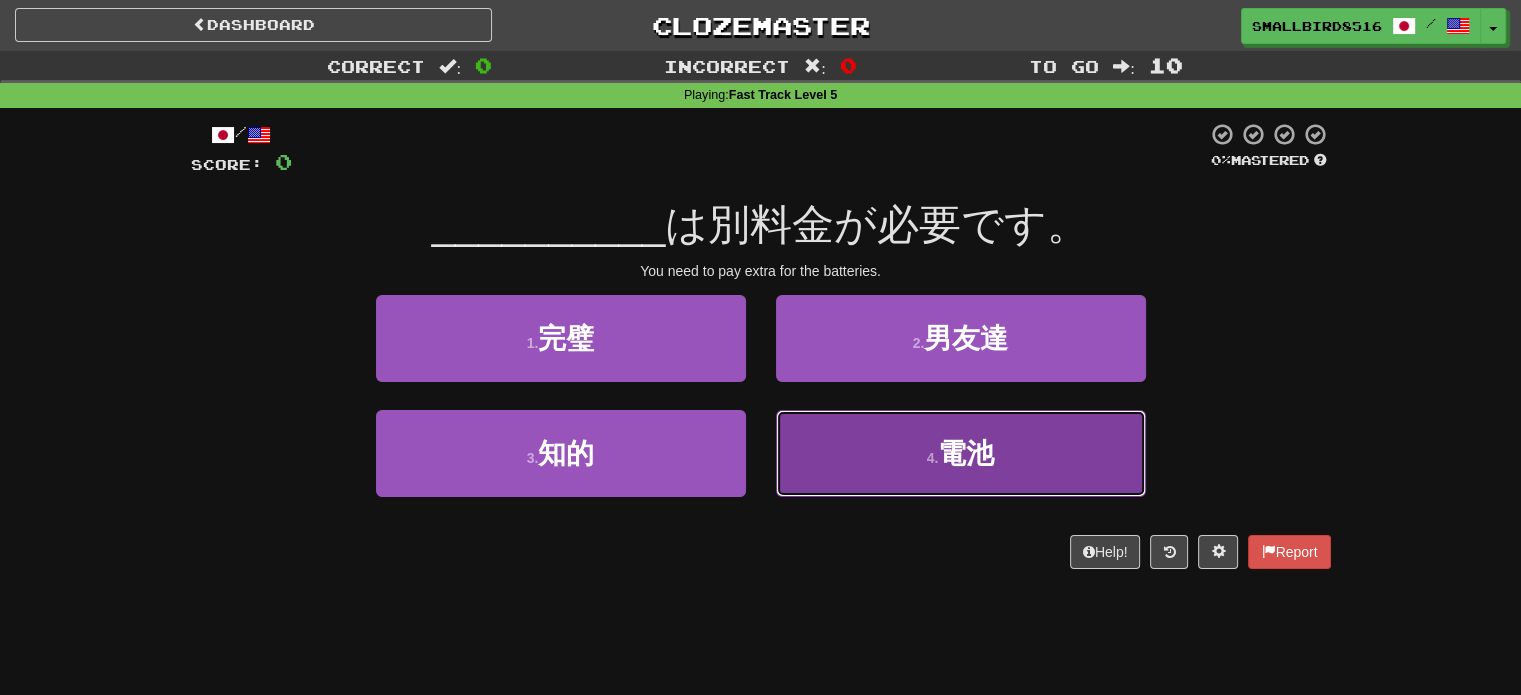 click on "4 .  電池" at bounding box center [961, 453] 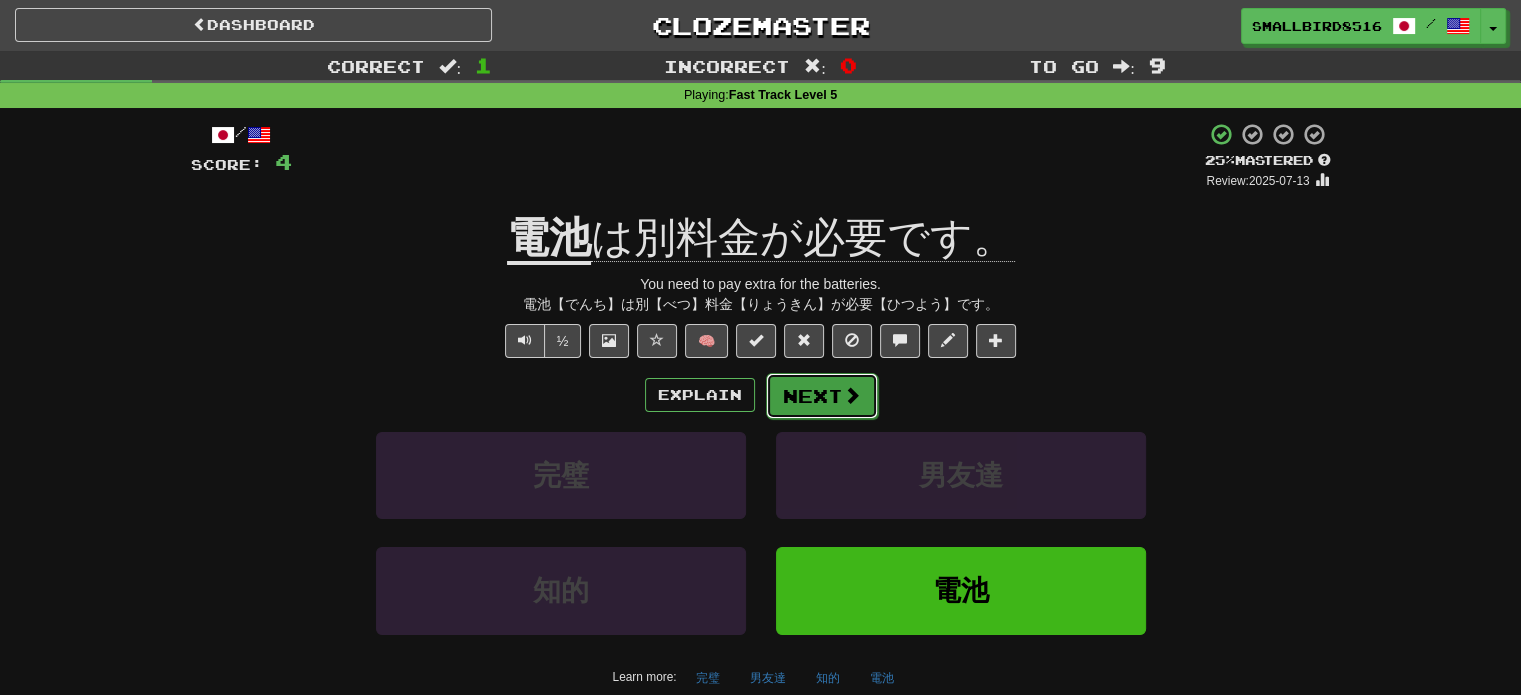 click on "Next" at bounding box center [822, 396] 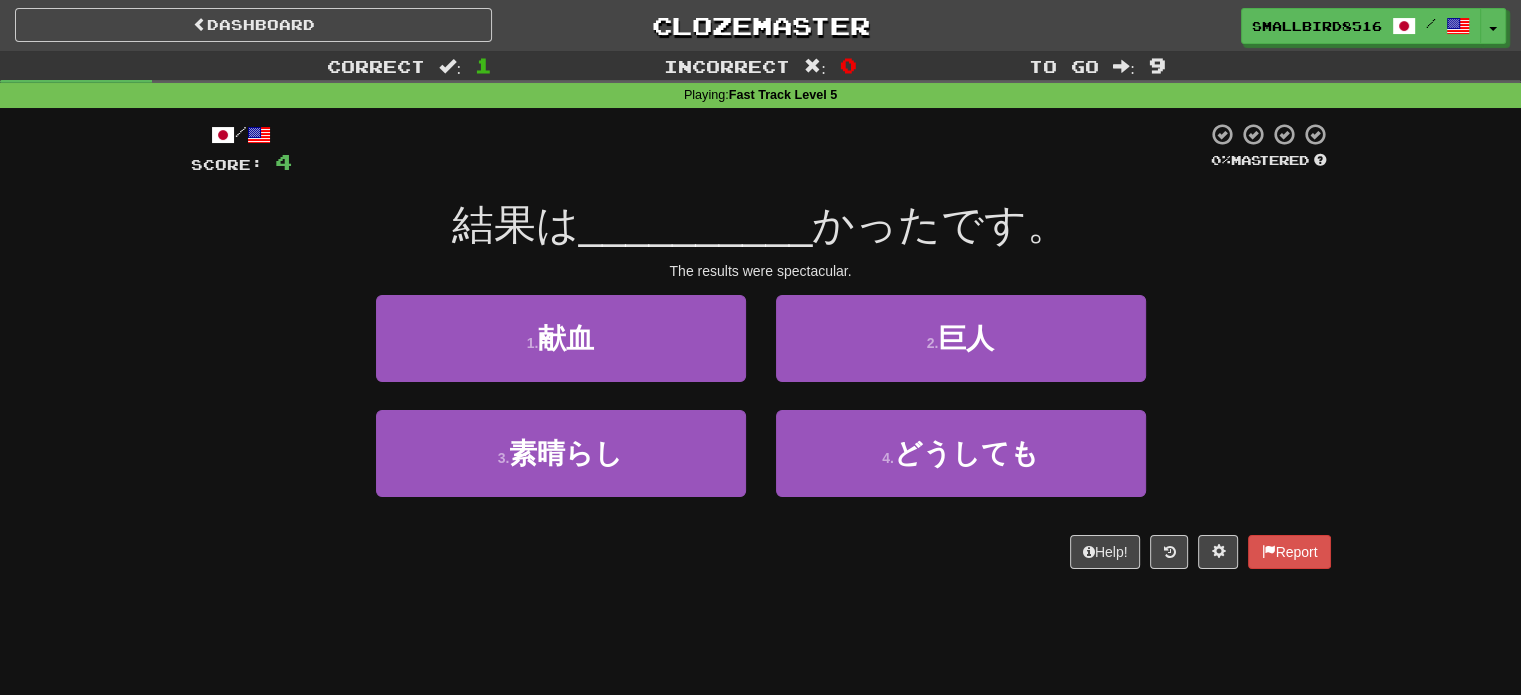 click on "Help!  Report" at bounding box center [761, 552] 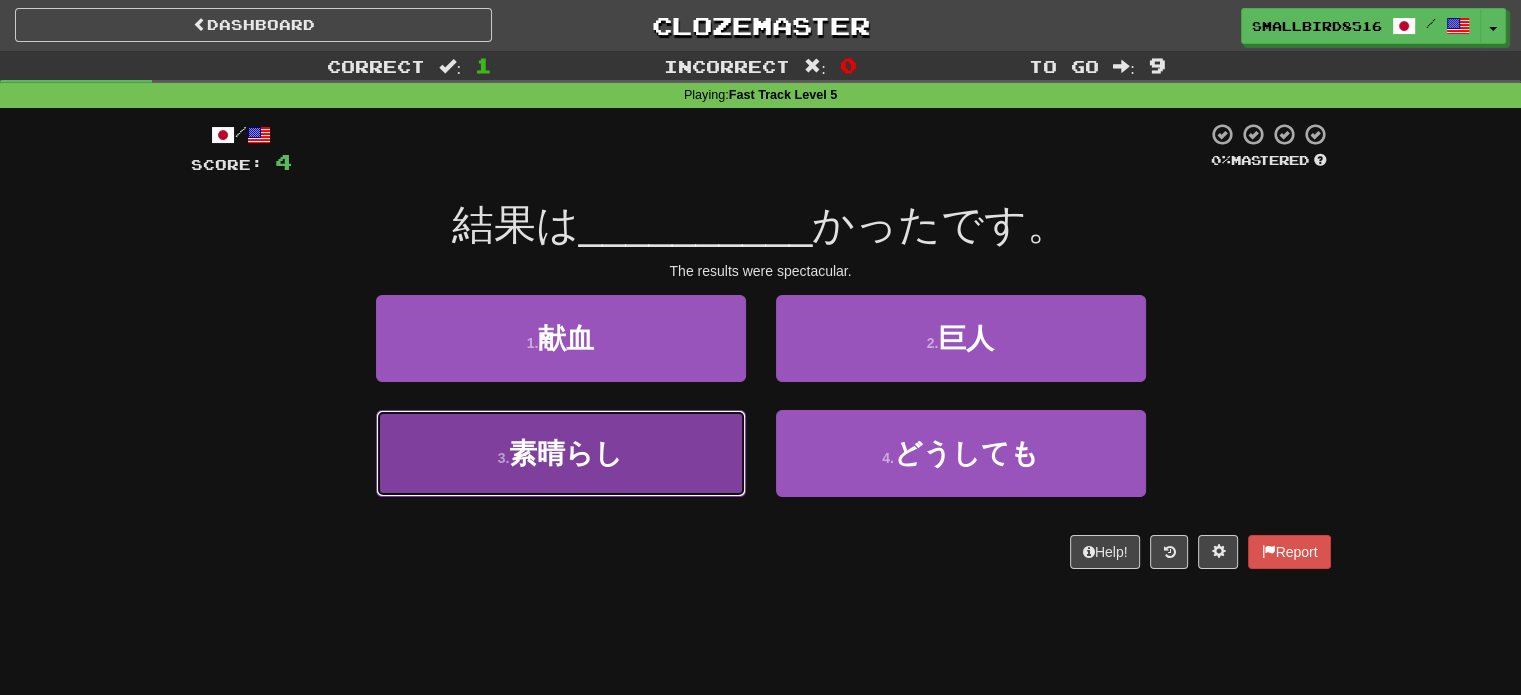 click on "3 .  素晴らし" at bounding box center (561, 453) 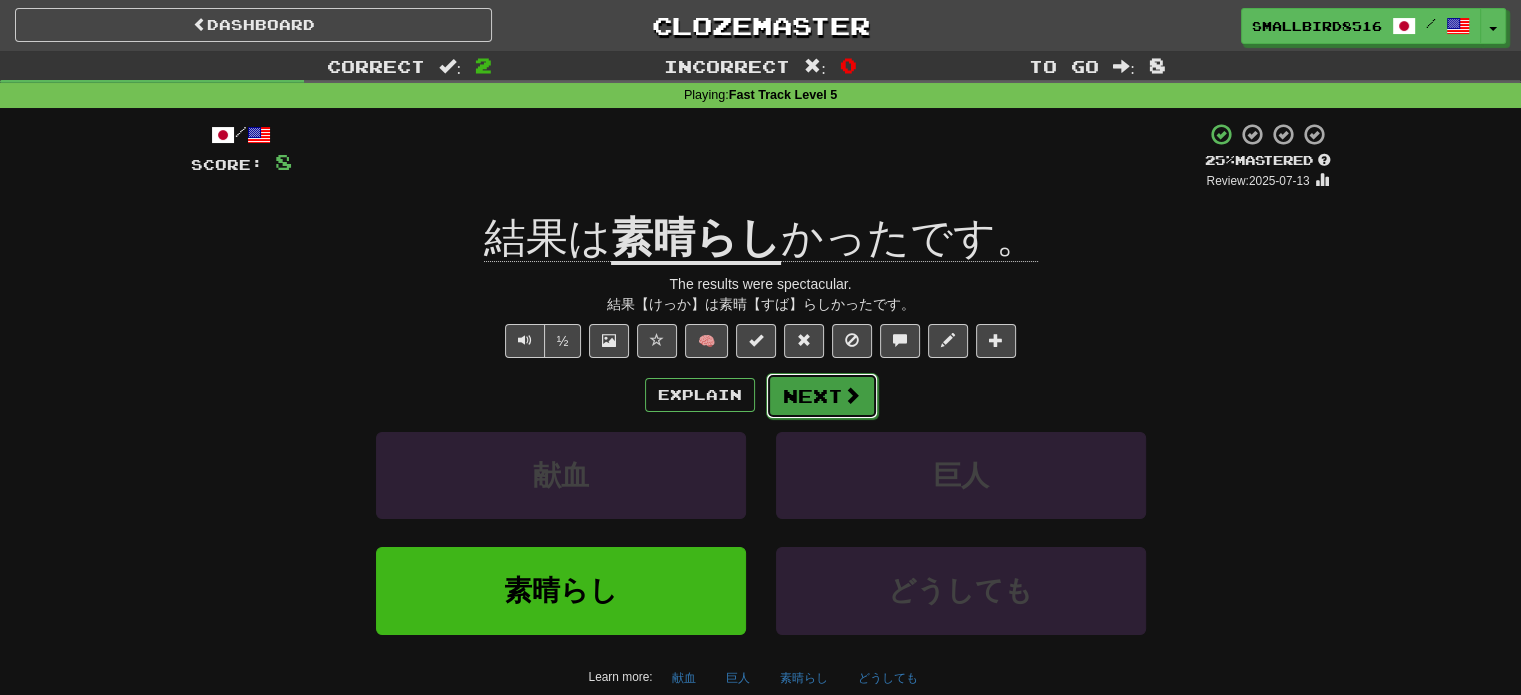 click on "Next" at bounding box center (822, 396) 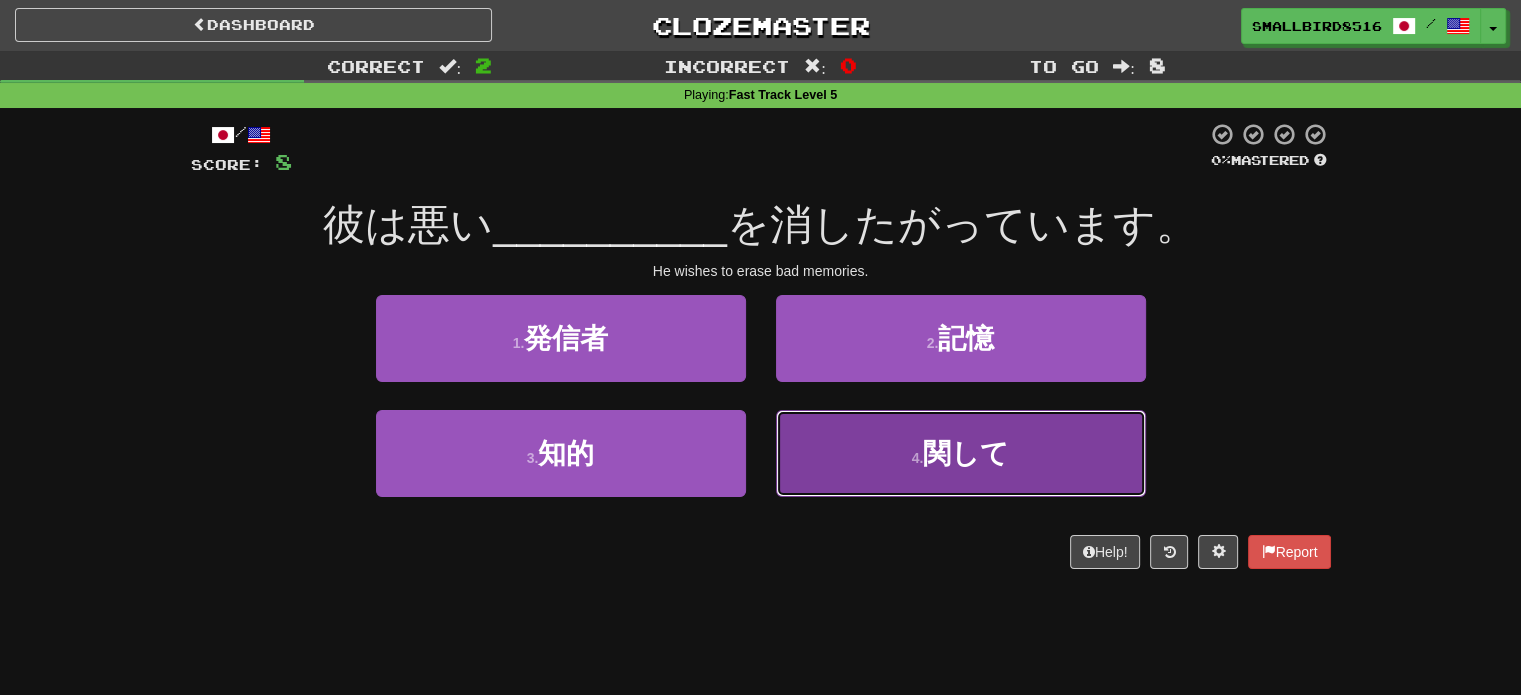 click on "4 .  関して" at bounding box center (961, 453) 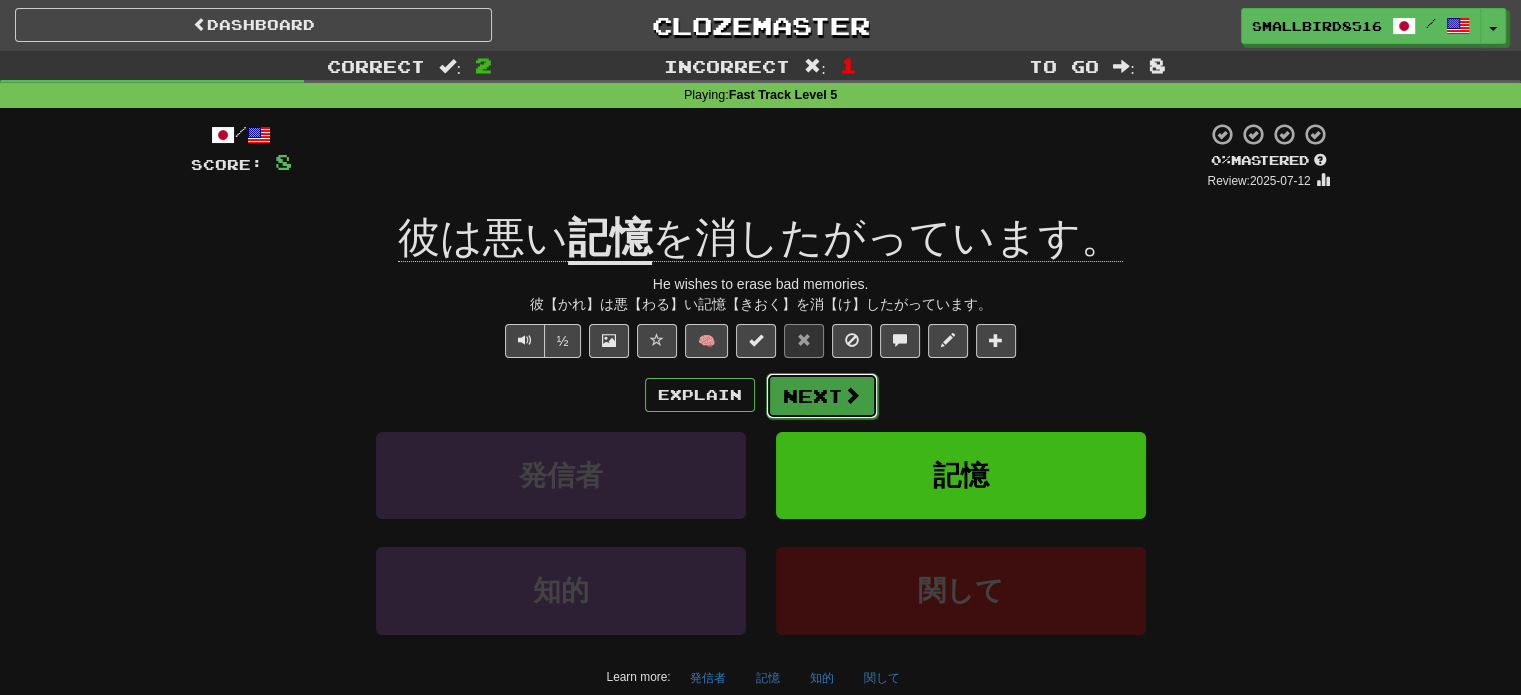 click on "Next" at bounding box center [822, 396] 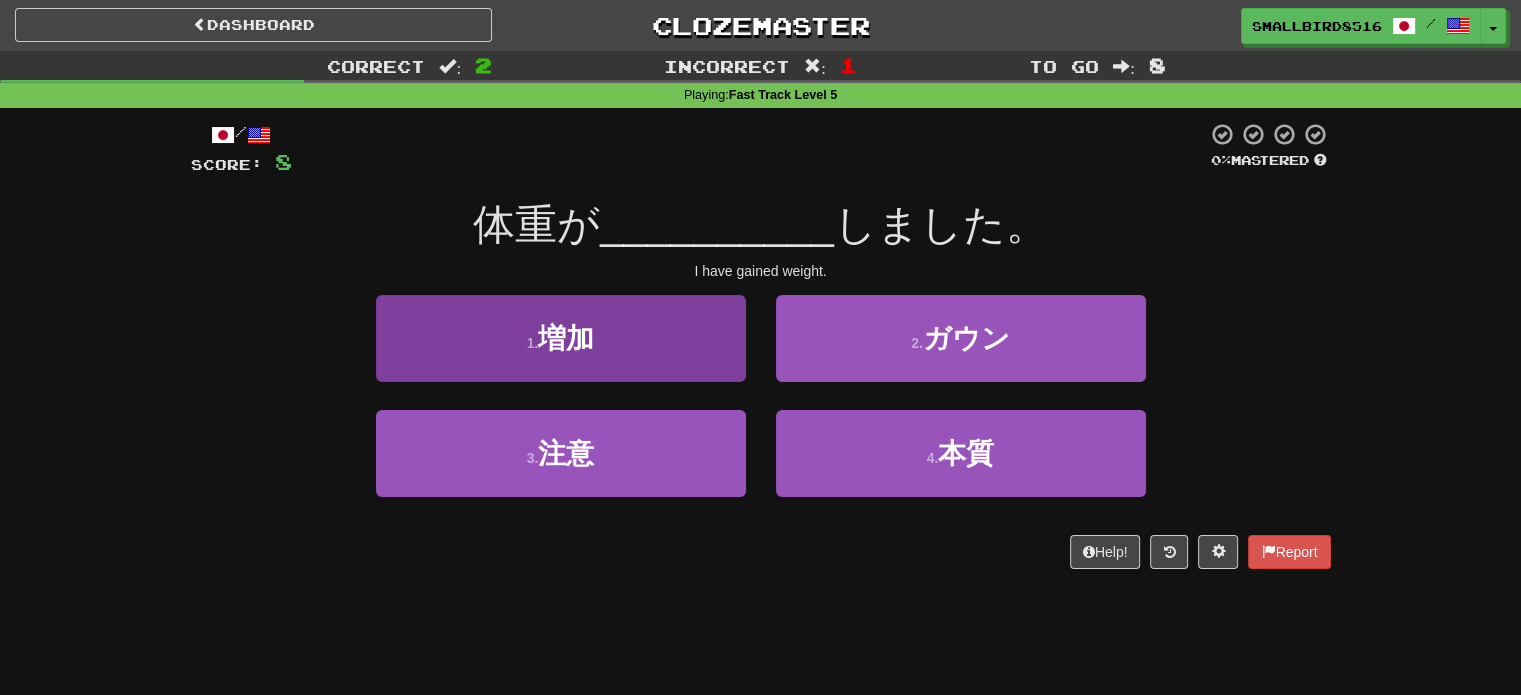 drag, startPoint x: 811, startPoint y: 406, endPoint x: 729, endPoint y: 320, distance: 118.82761 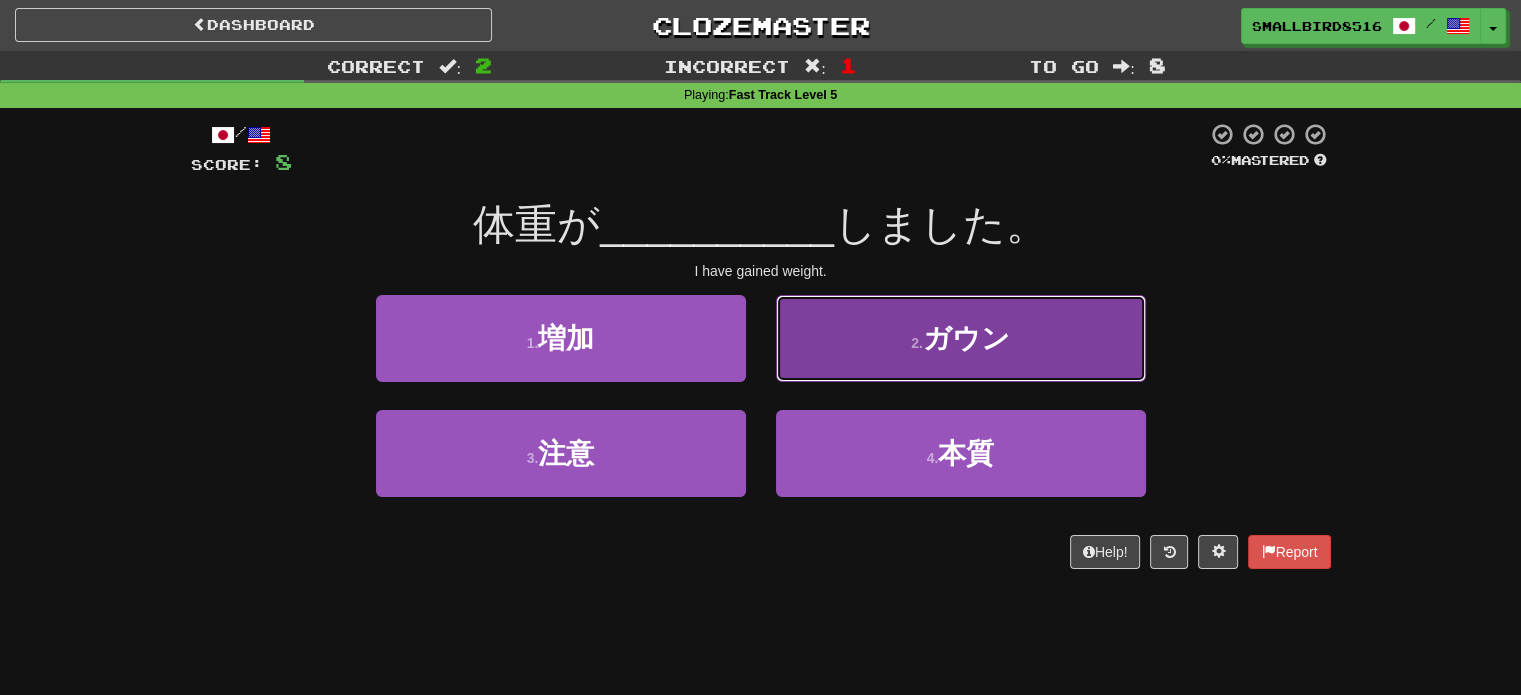 click on "2 .  ガウン" at bounding box center (961, 338) 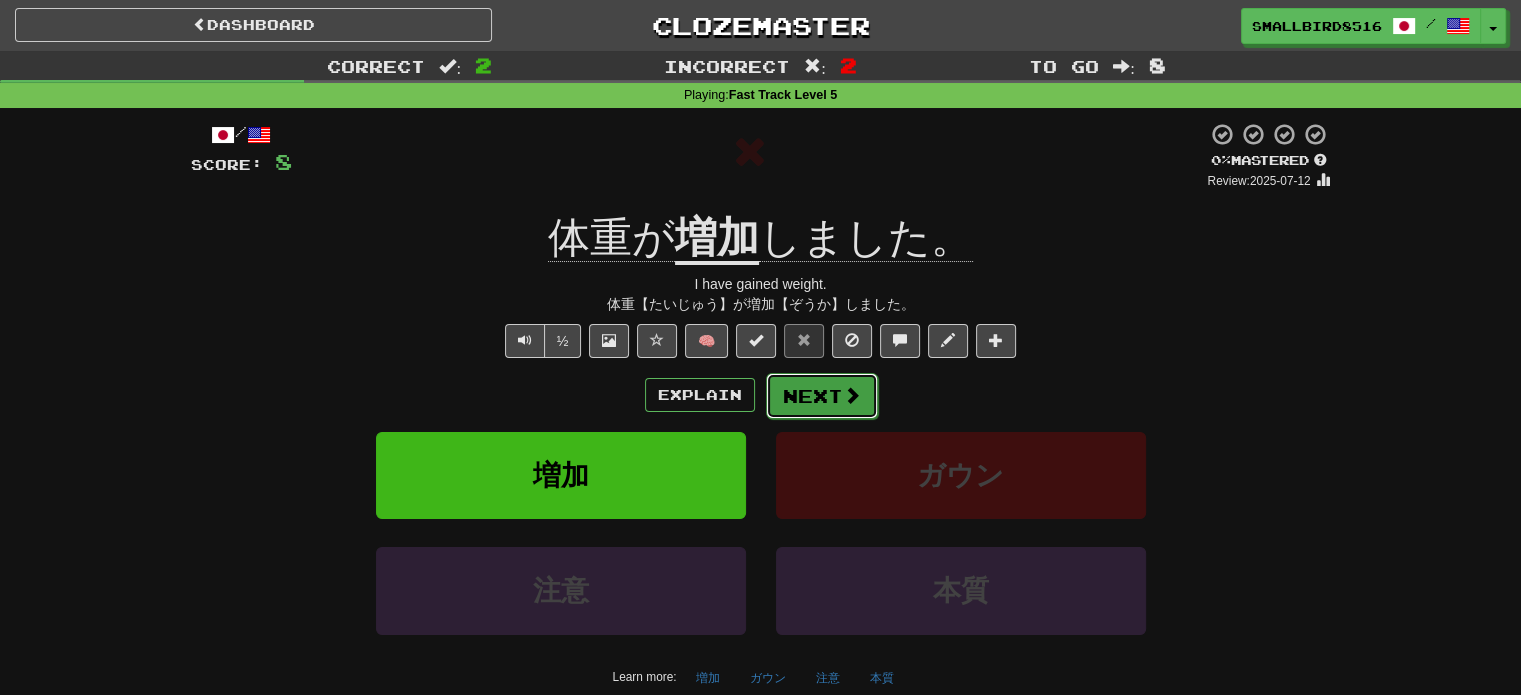 click on "Next" at bounding box center (822, 396) 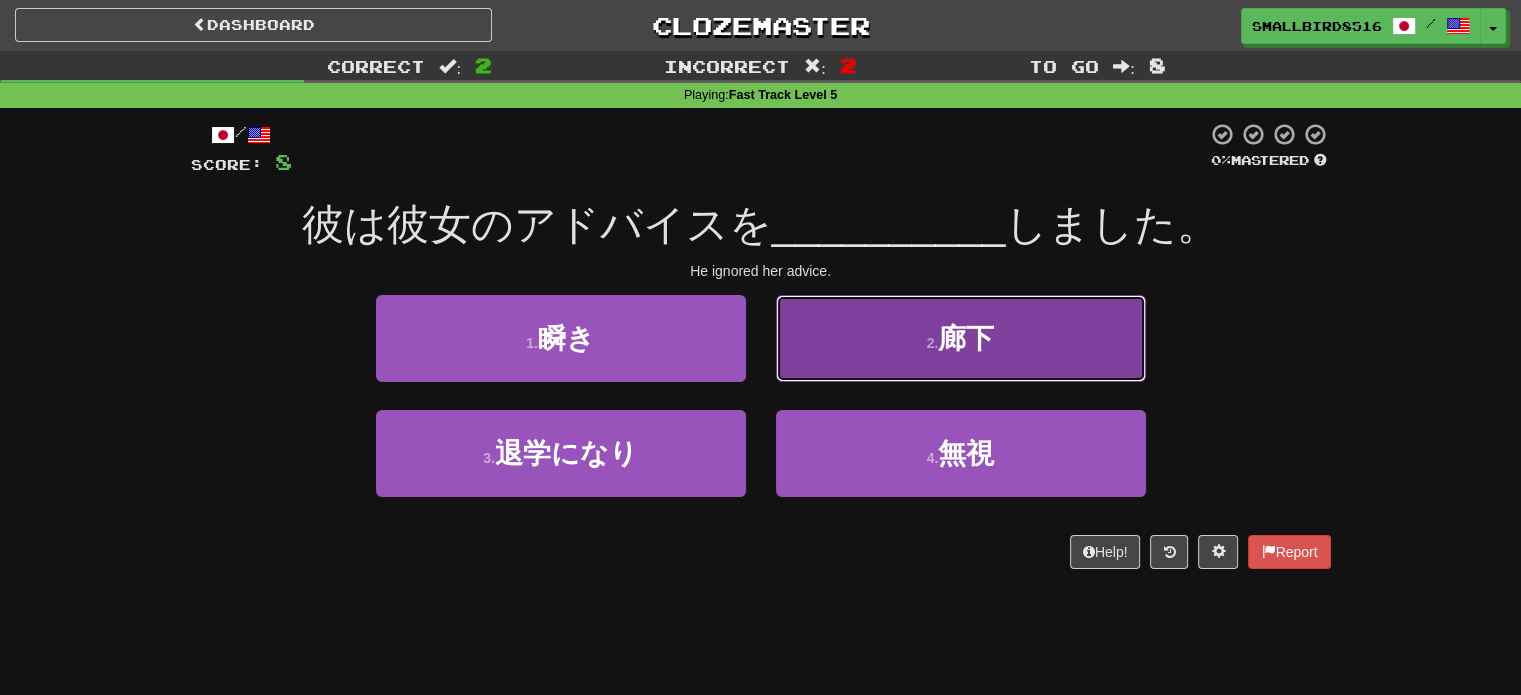 click on "2 .  廊下" at bounding box center [961, 338] 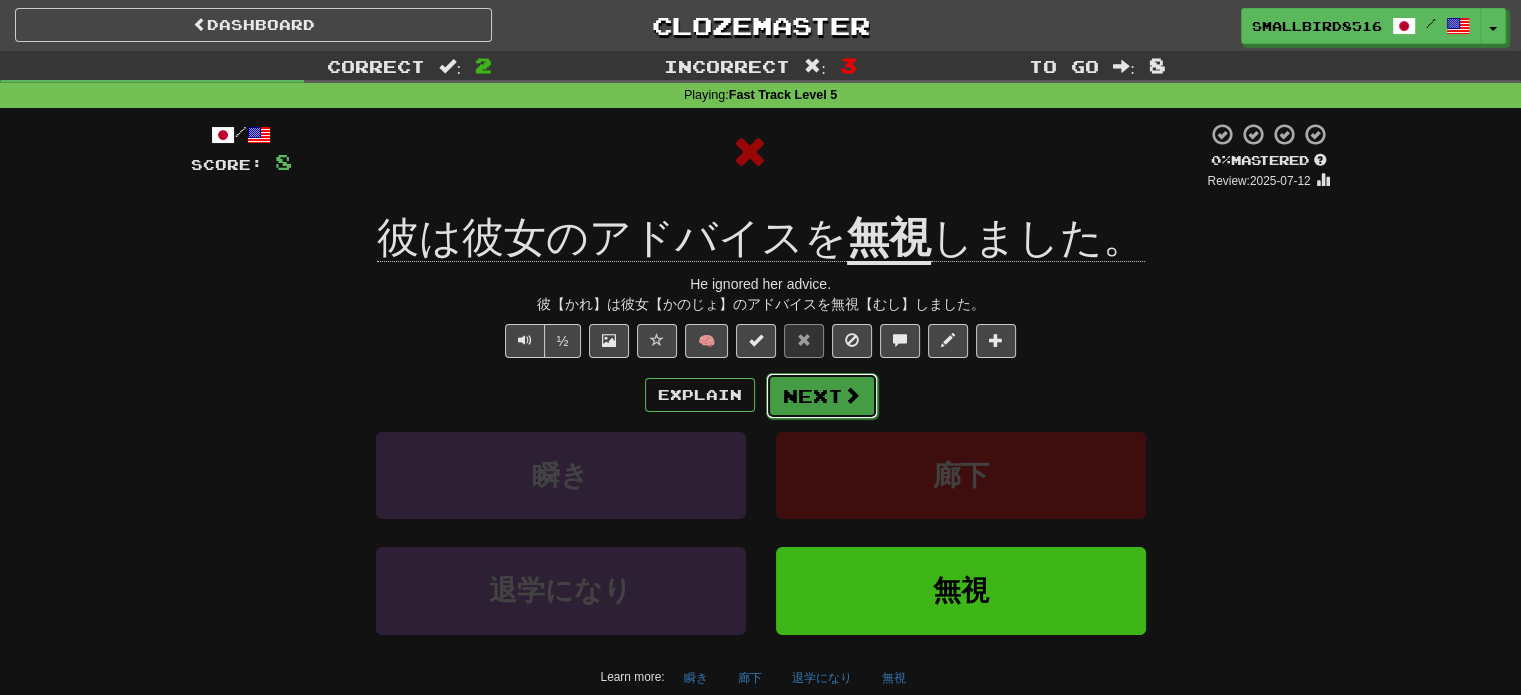 click on "Next" at bounding box center [822, 396] 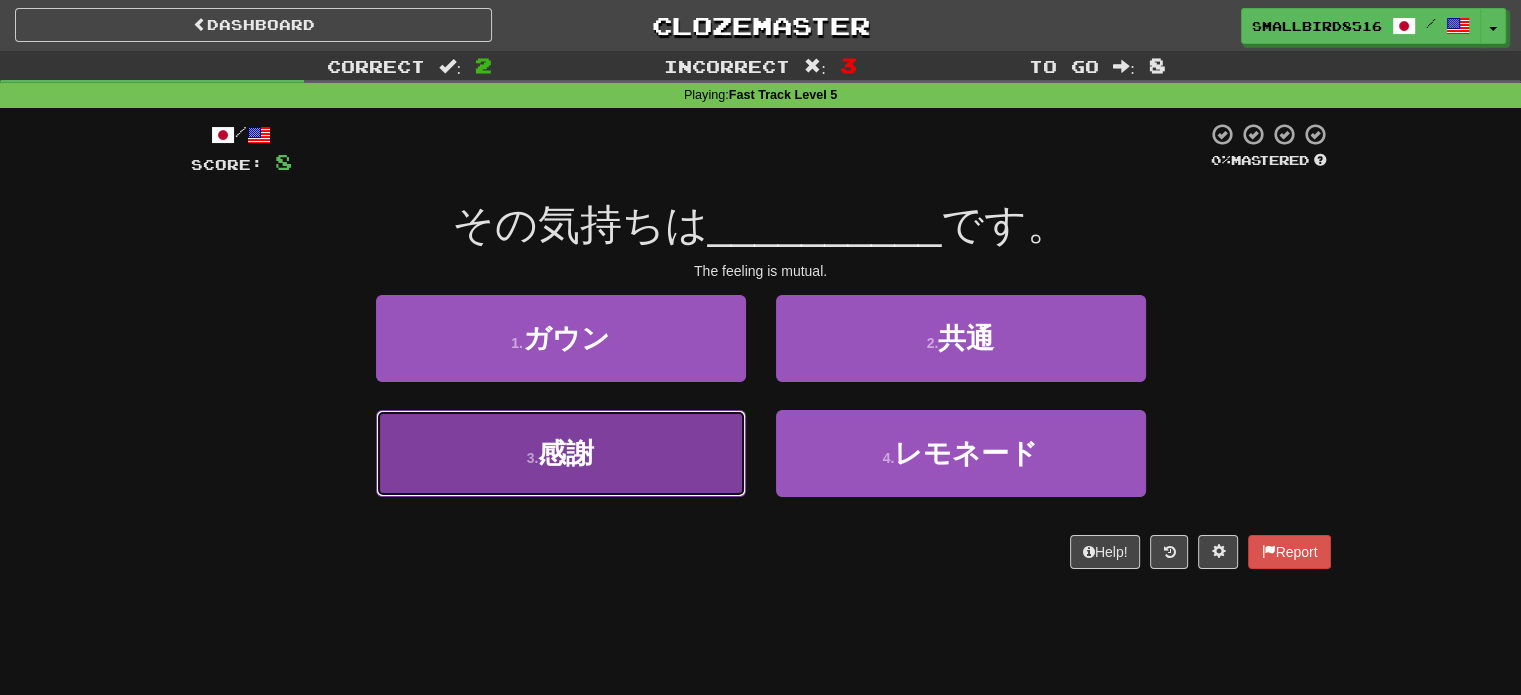 click on "3 .  感謝" at bounding box center (561, 453) 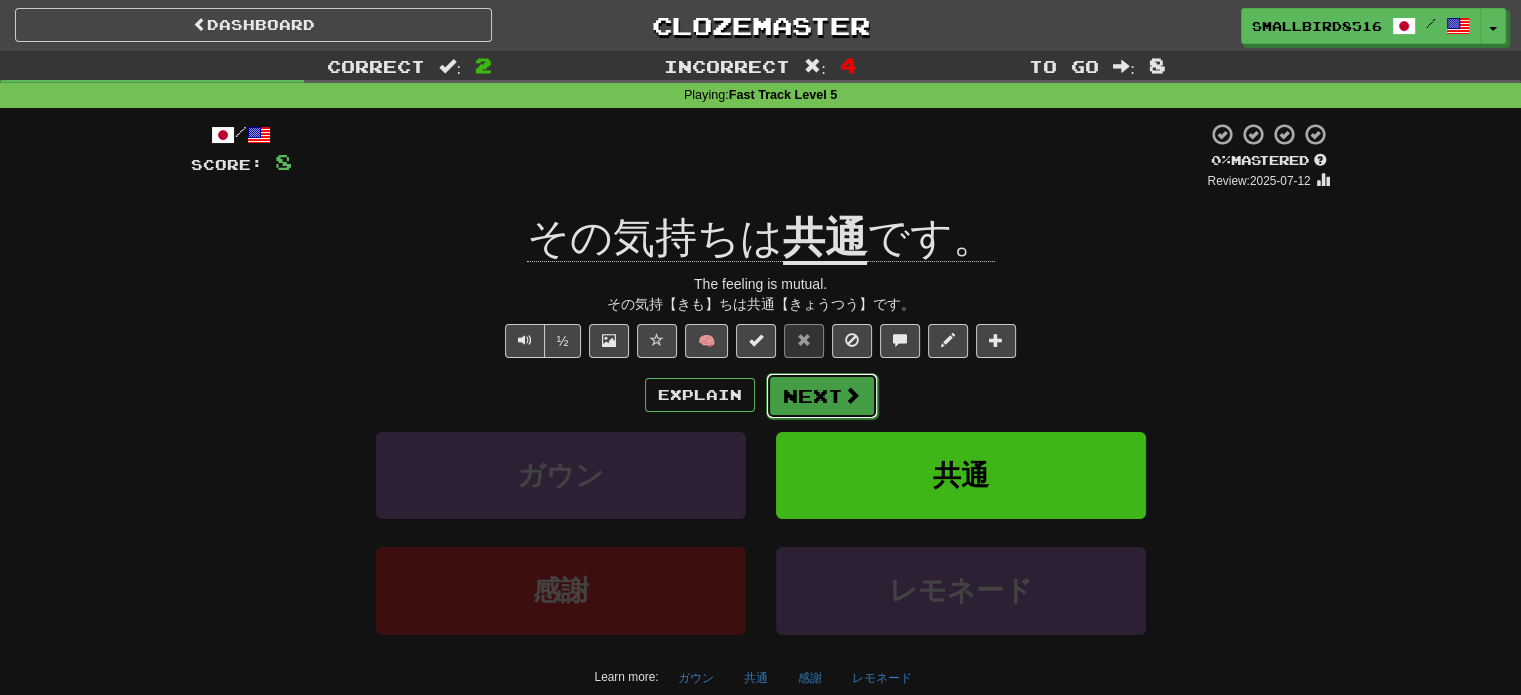 click on "Next" at bounding box center [822, 396] 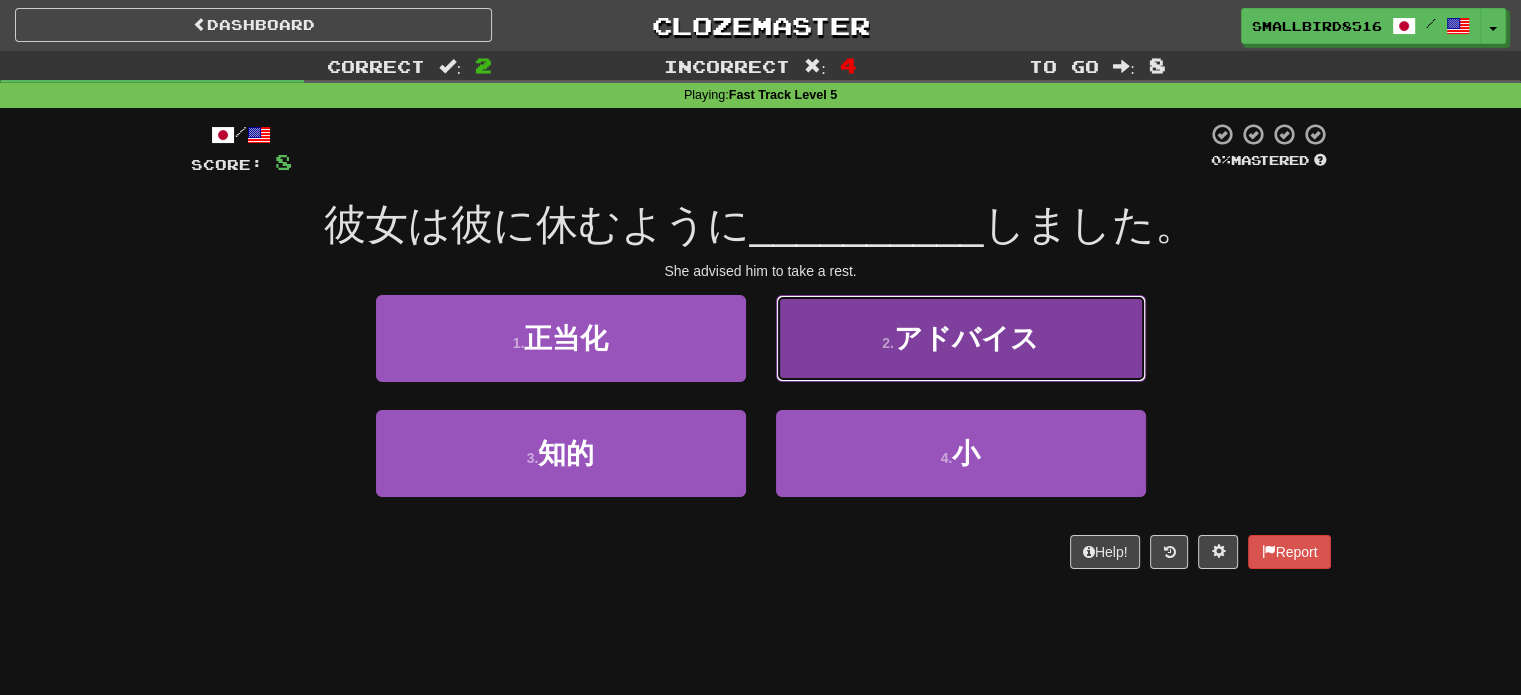 click on "2 .  アドバイス" at bounding box center (961, 338) 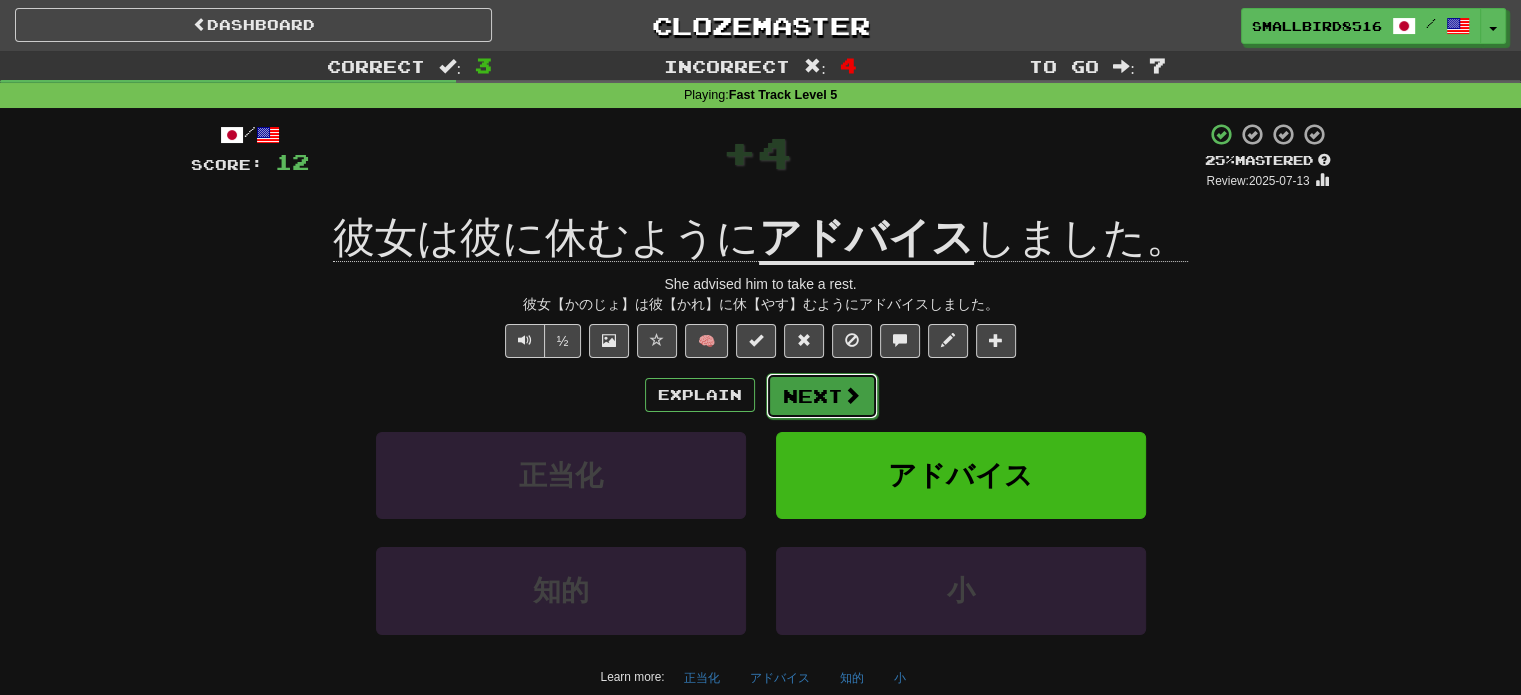 click on "Next" at bounding box center [822, 396] 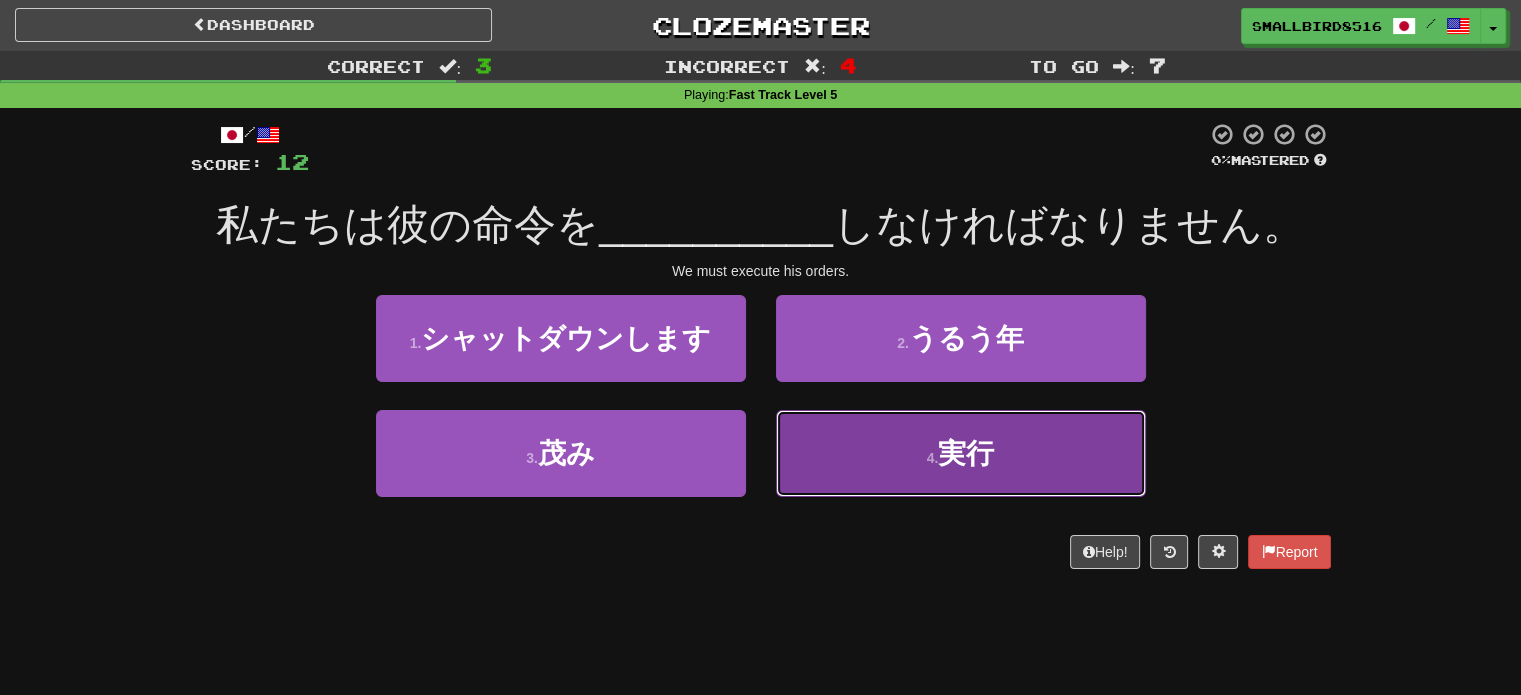 click on "4 .  実行" at bounding box center (961, 453) 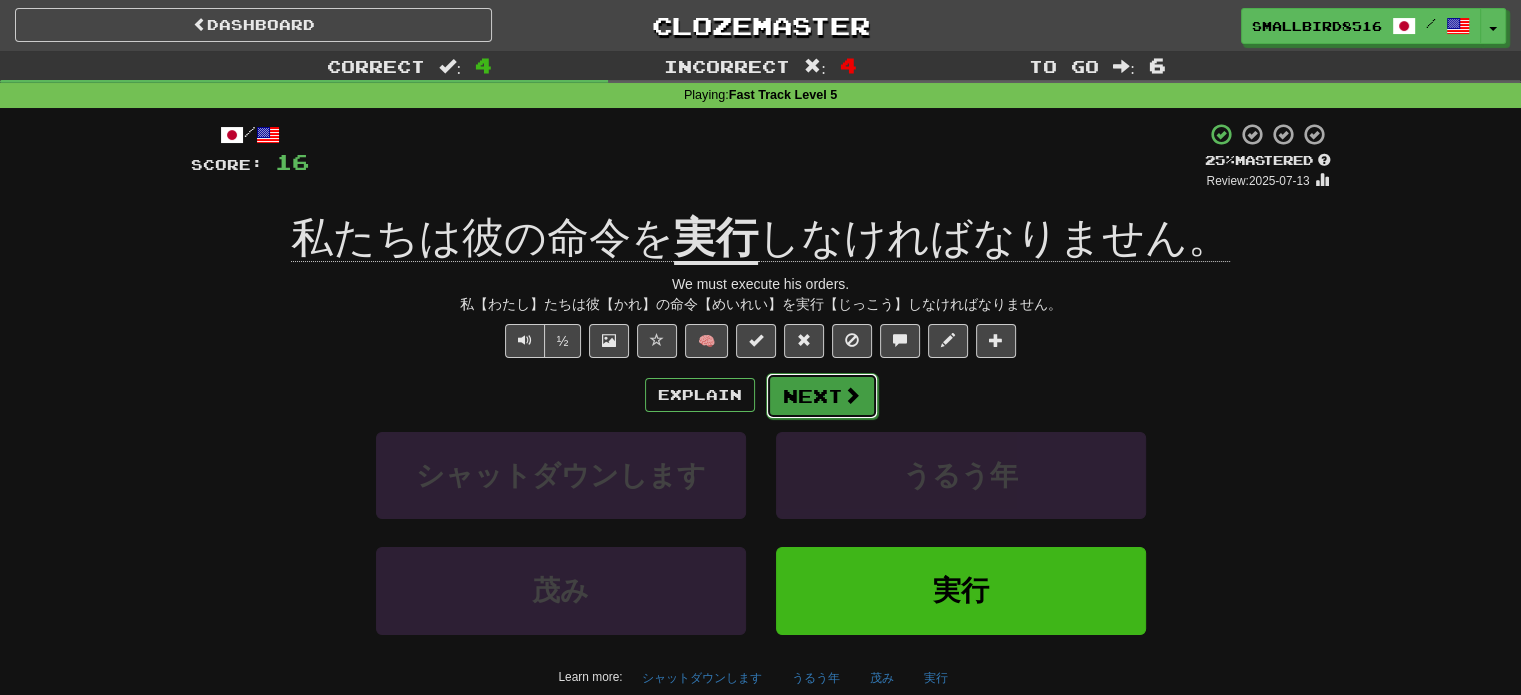 click on "Next" at bounding box center [822, 396] 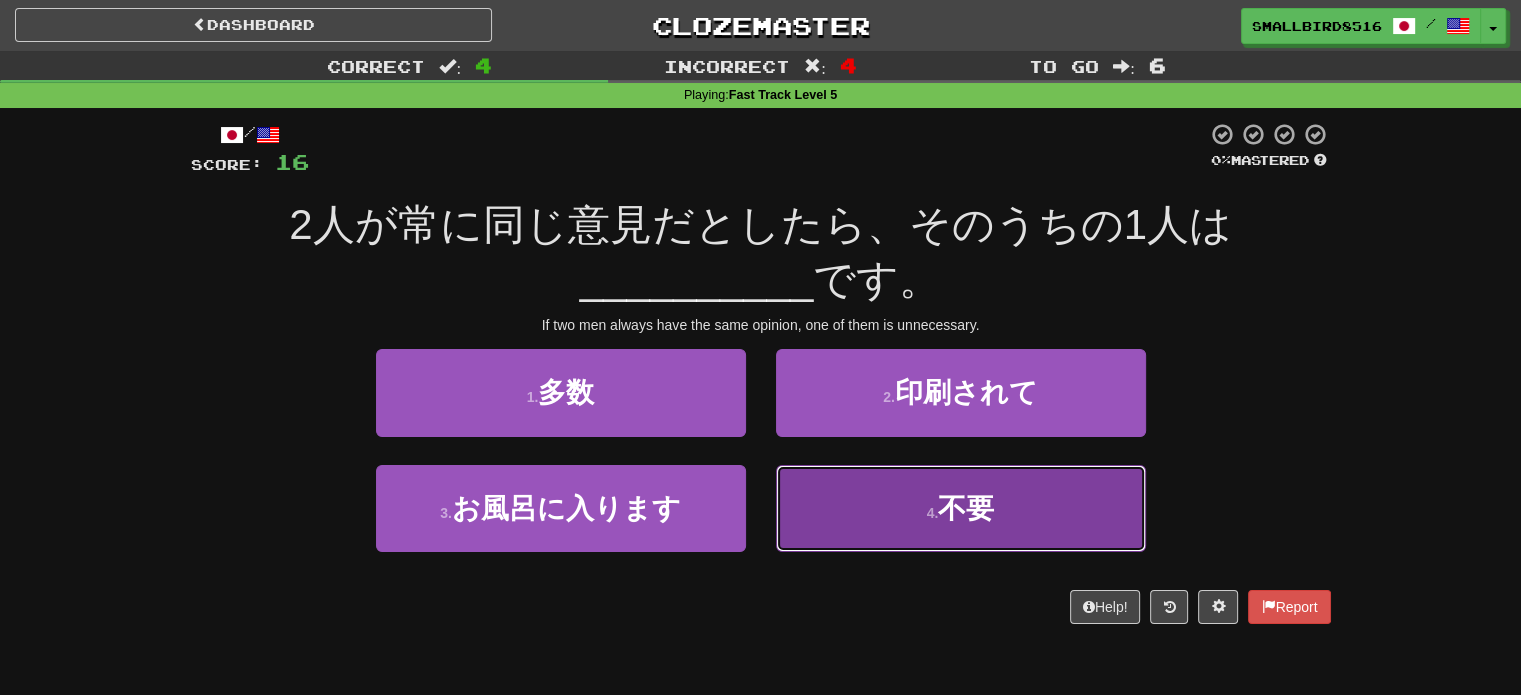 click on "4 .  不要" at bounding box center (961, 508) 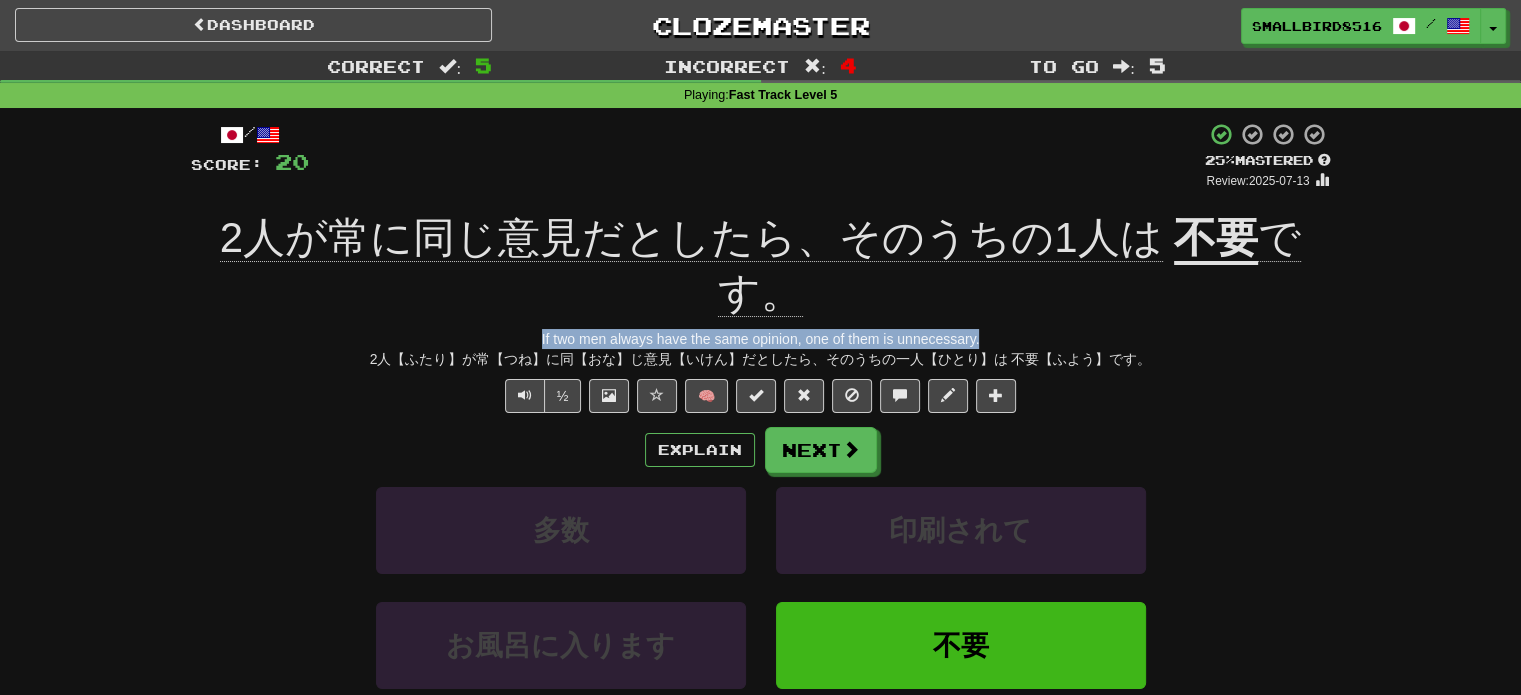 drag, startPoint x: 521, startPoint y: 326, endPoint x: 981, endPoint y: 334, distance: 460.06955 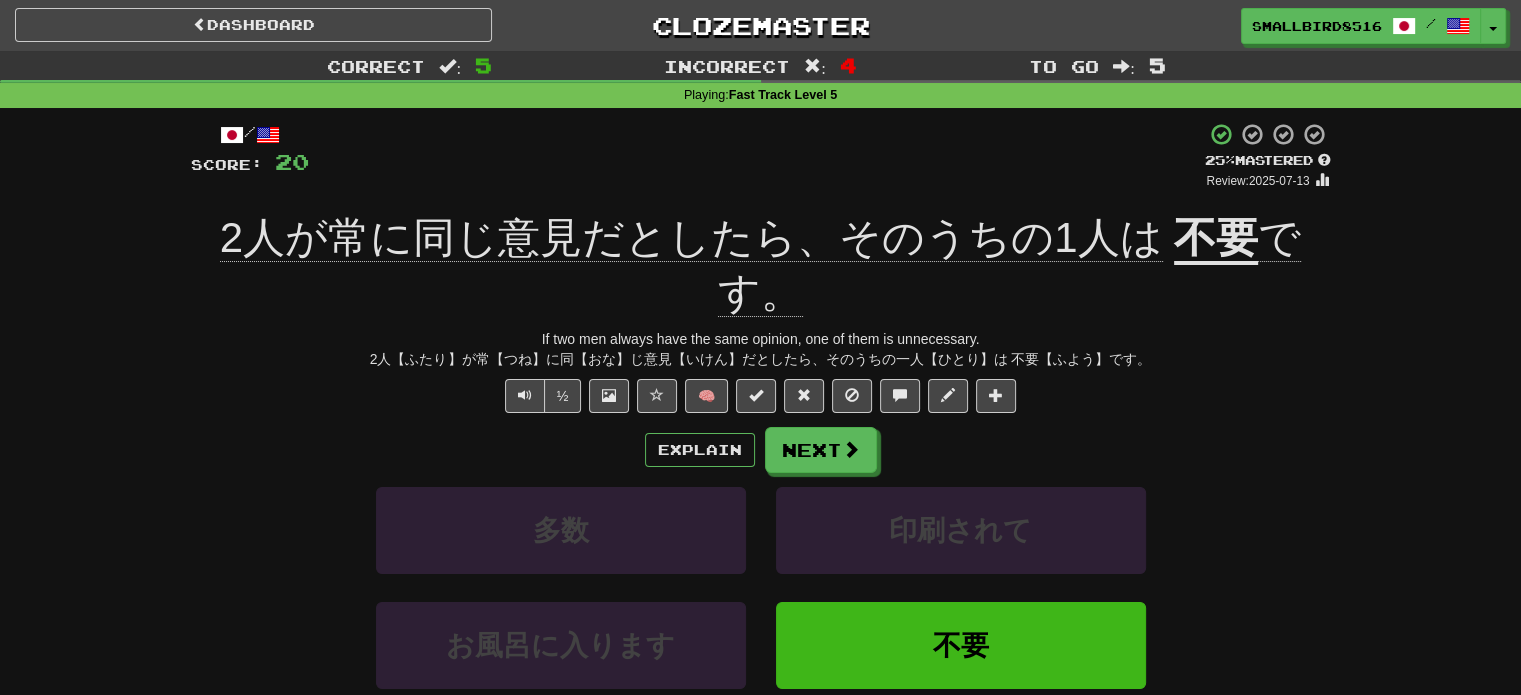 click on "2人【ふたり】が常【つね】に同【おな】じ意見【いけん】だとしたら、そのうちの一人【ひとり】は 不要【ふよう】です。" at bounding box center (761, 359) 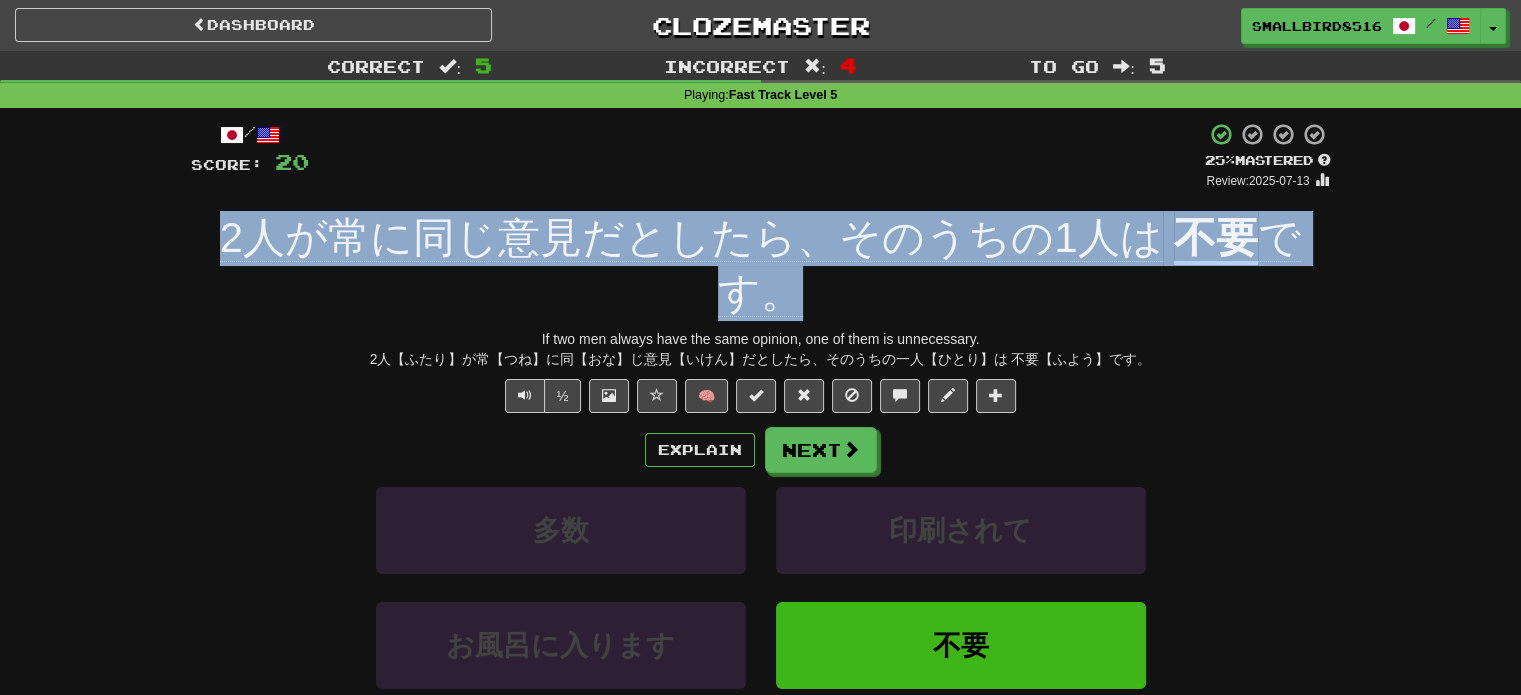 drag, startPoint x: 216, startPoint y: 218, endPoint x: 939, endPoint y: 280, distance: 725.6535 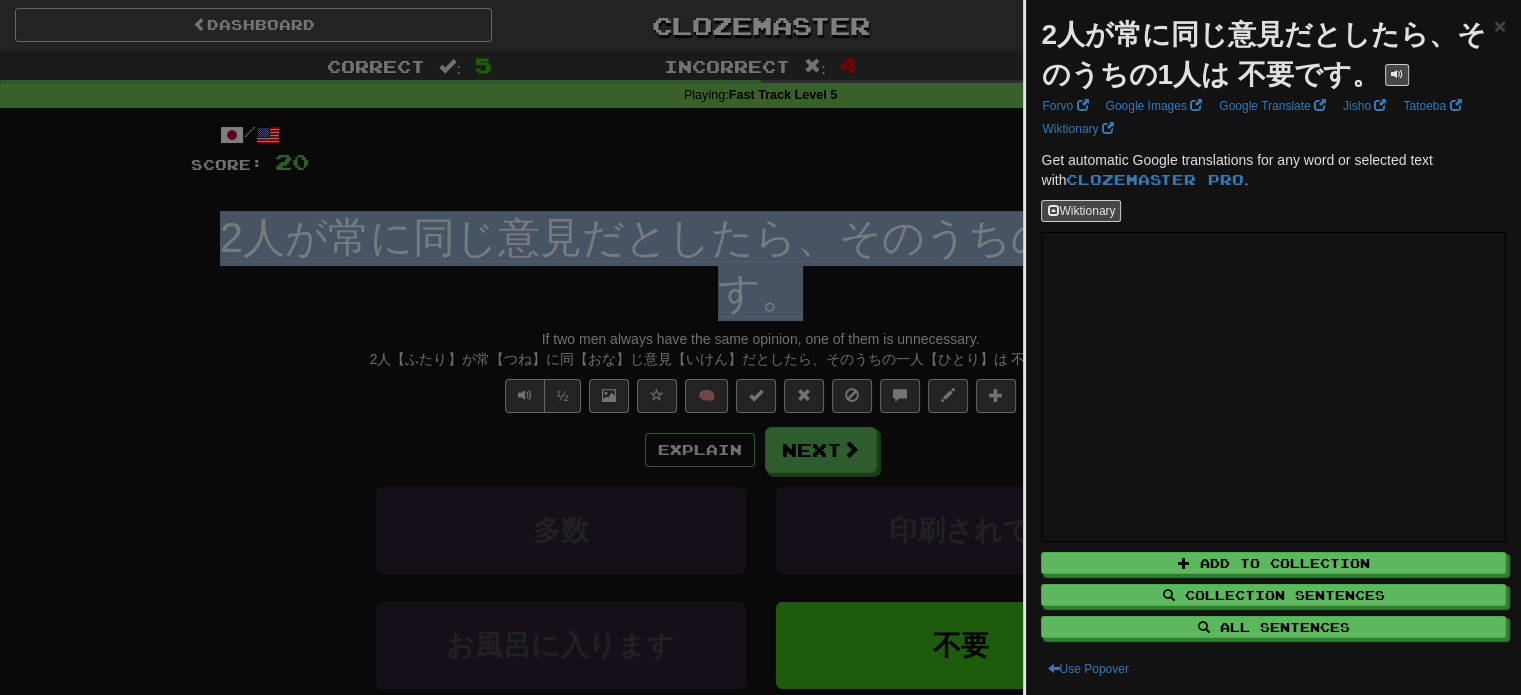 copy on "2人が常に同じ意見だとしたら、そのうちの1人は   不要 です。" 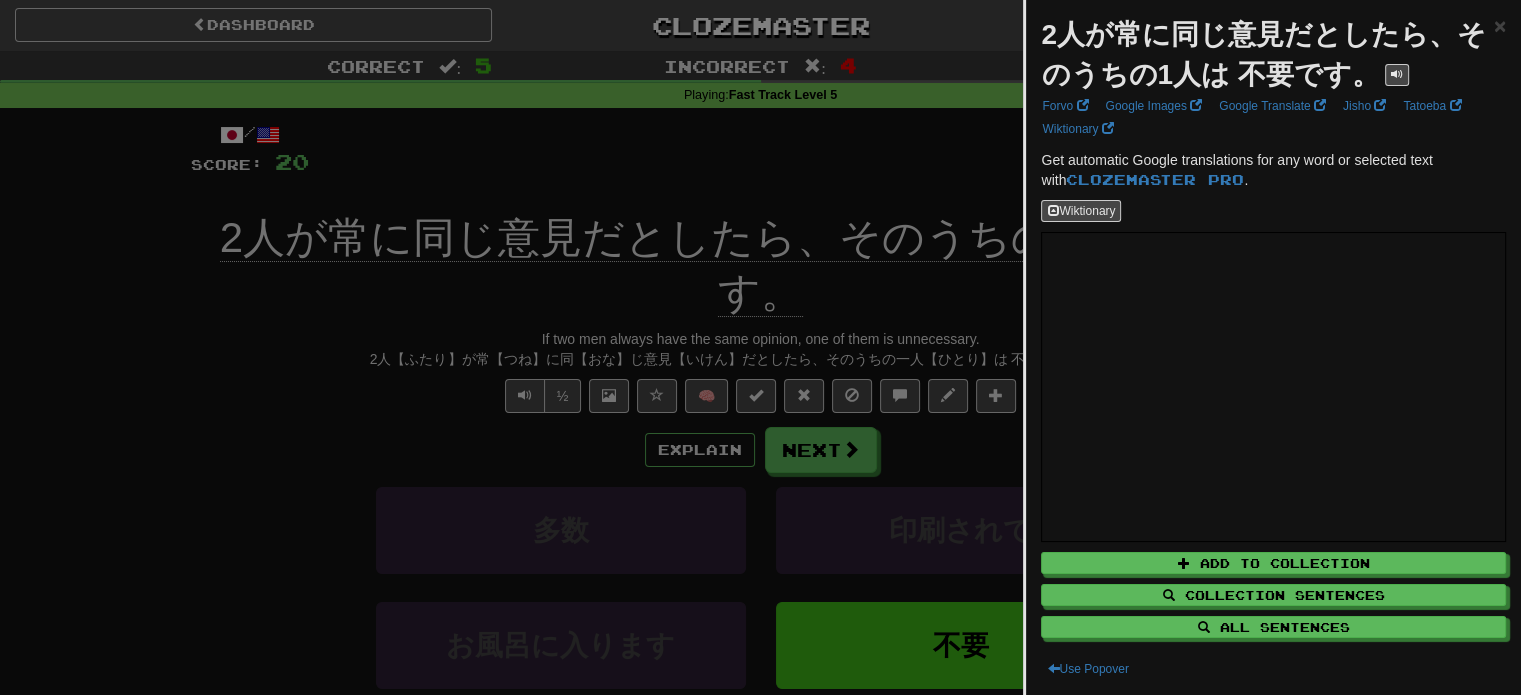 click at bounding box center [760, 347] 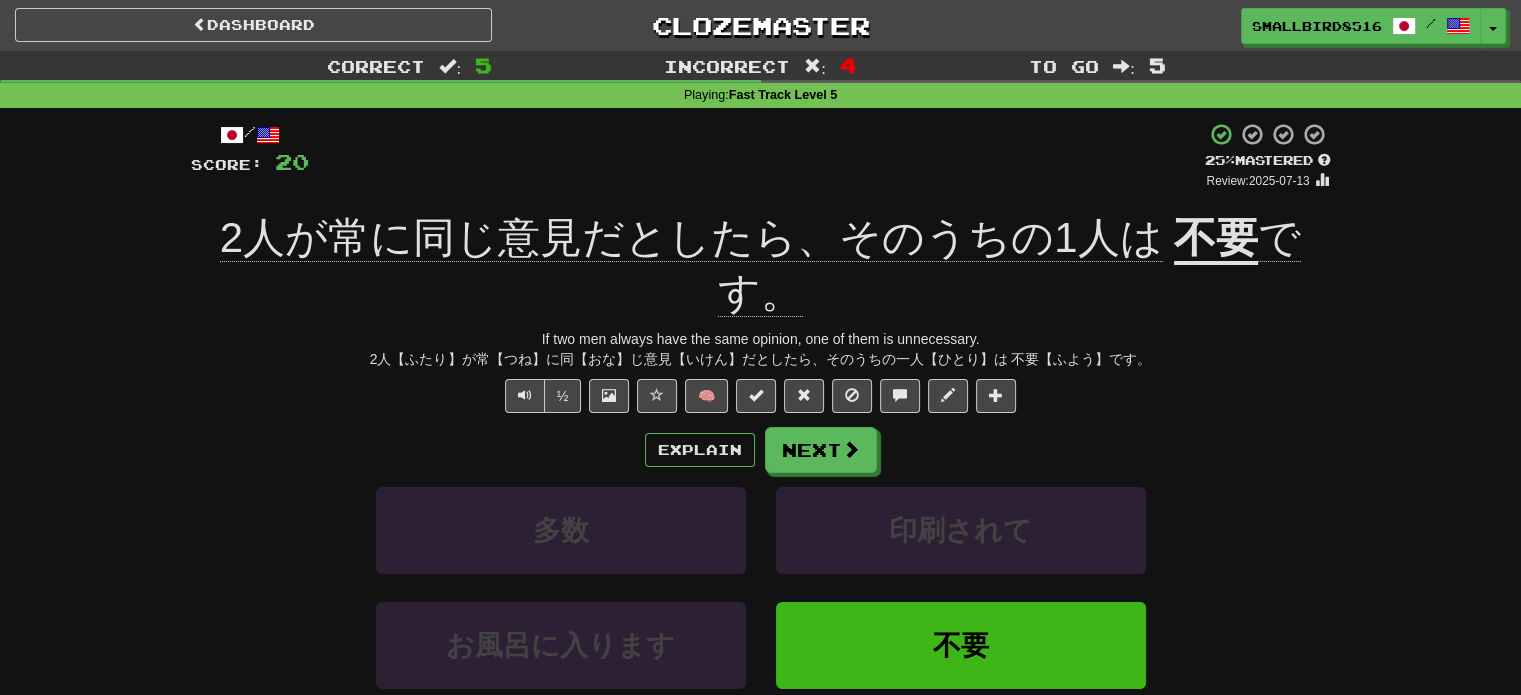 click on "不要" at bounding box center (1216, 239) 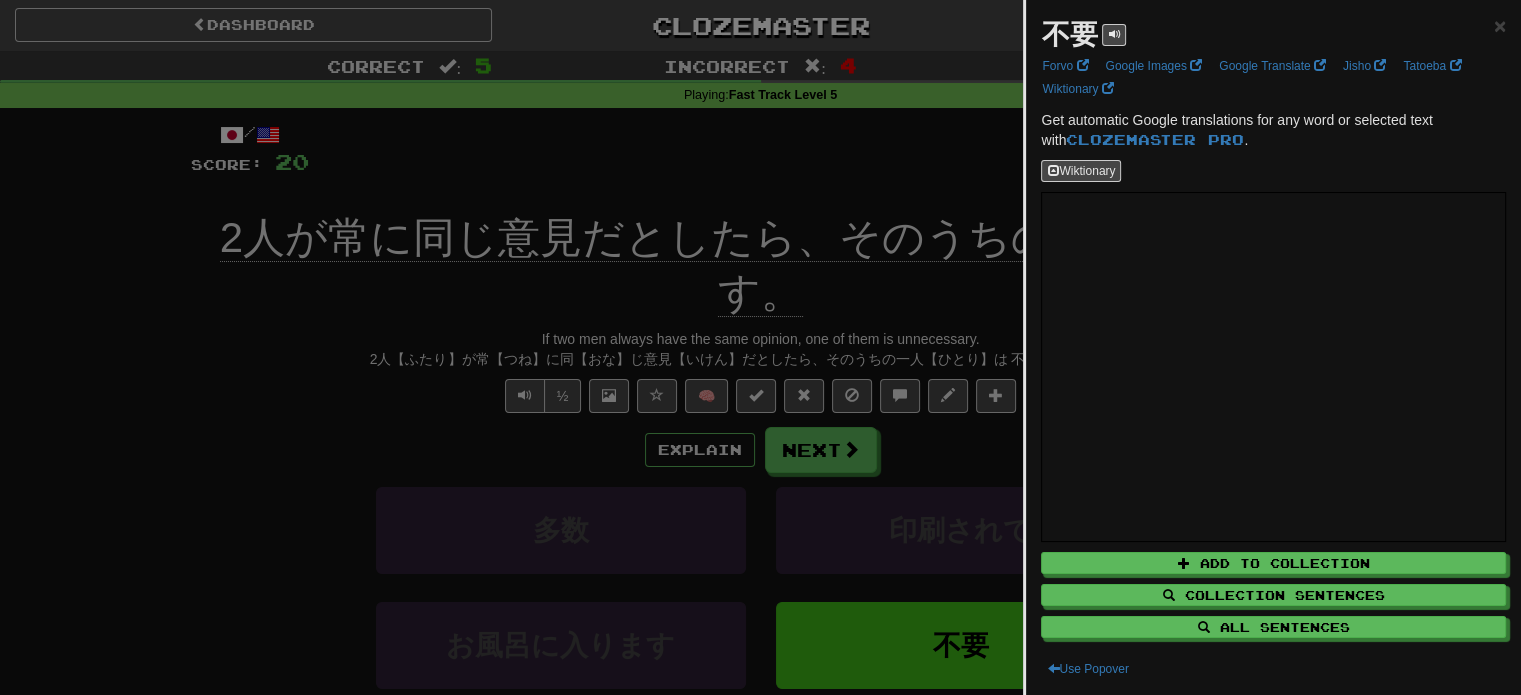 click at bounding box center [760, 347] 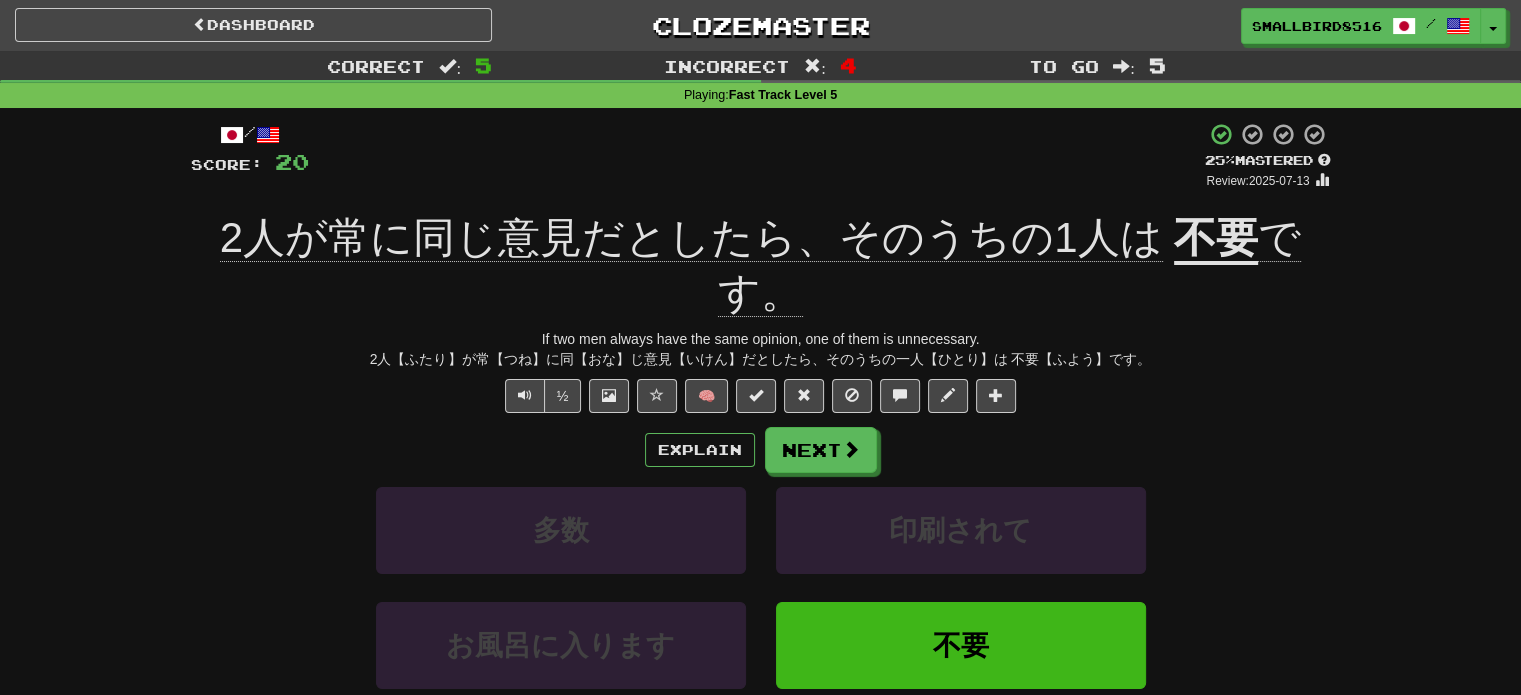 click on "Explain Next 多数 印刷されて お風呂に入ります 不要 Learn more: 多数 印刷されて お風呂に入ります 不要" at bounding box center [761, 587] 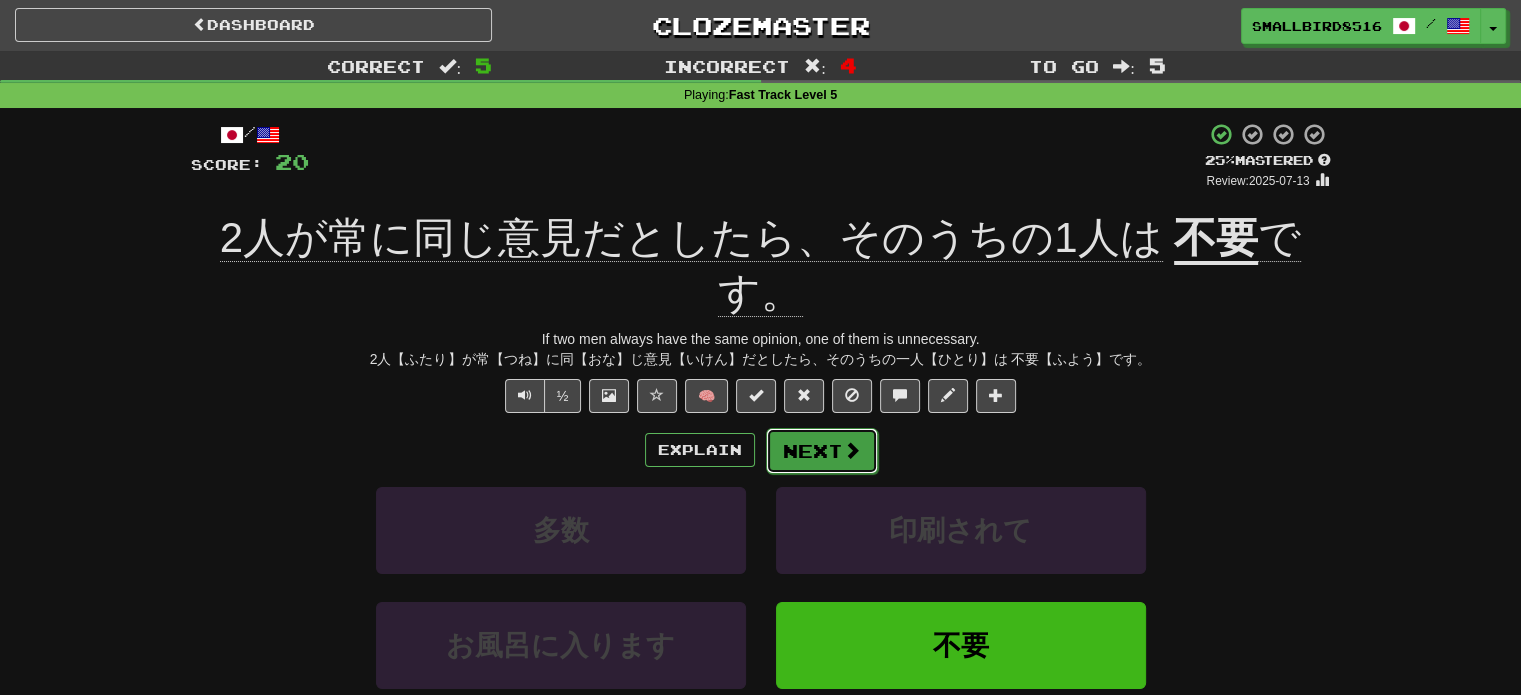 click on "Next" at bounding box center (822, 451) 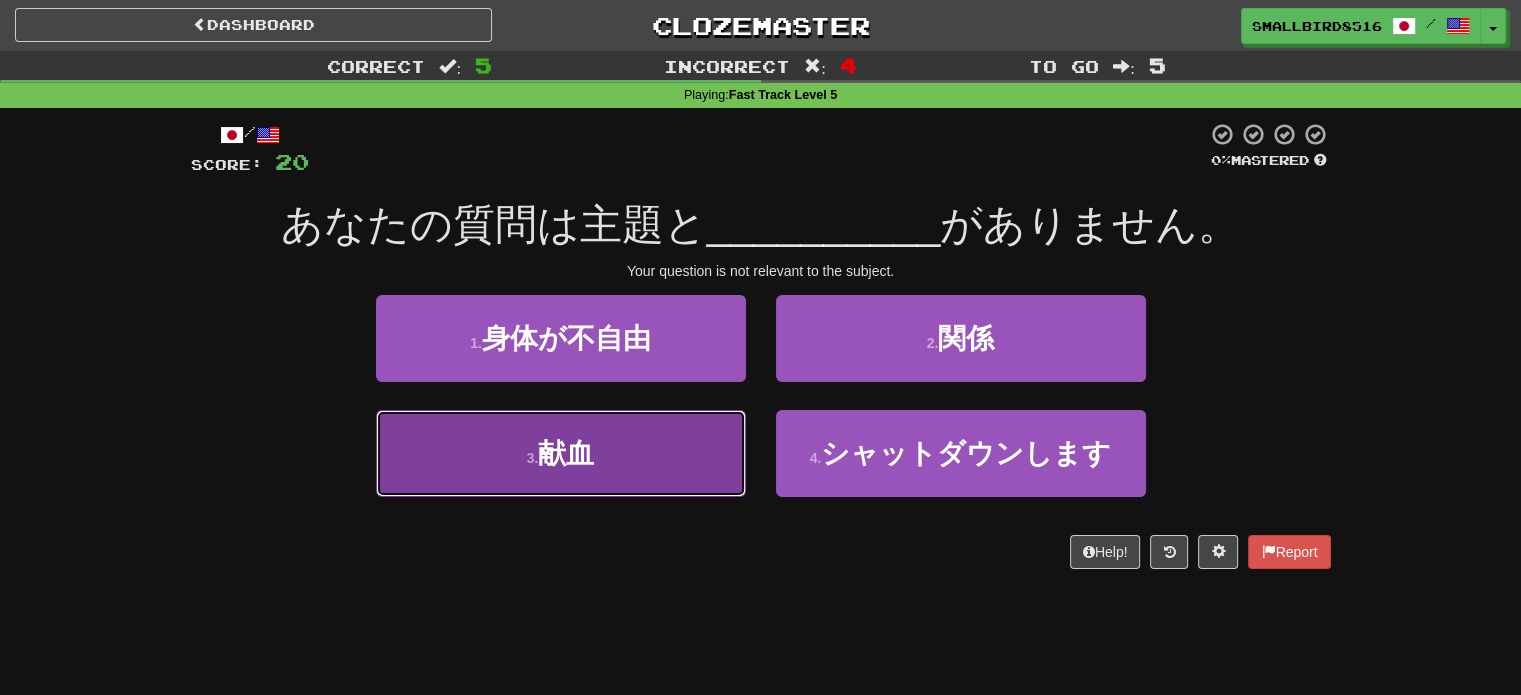 click on "3 .  献血" at bounding box center [561, 453] 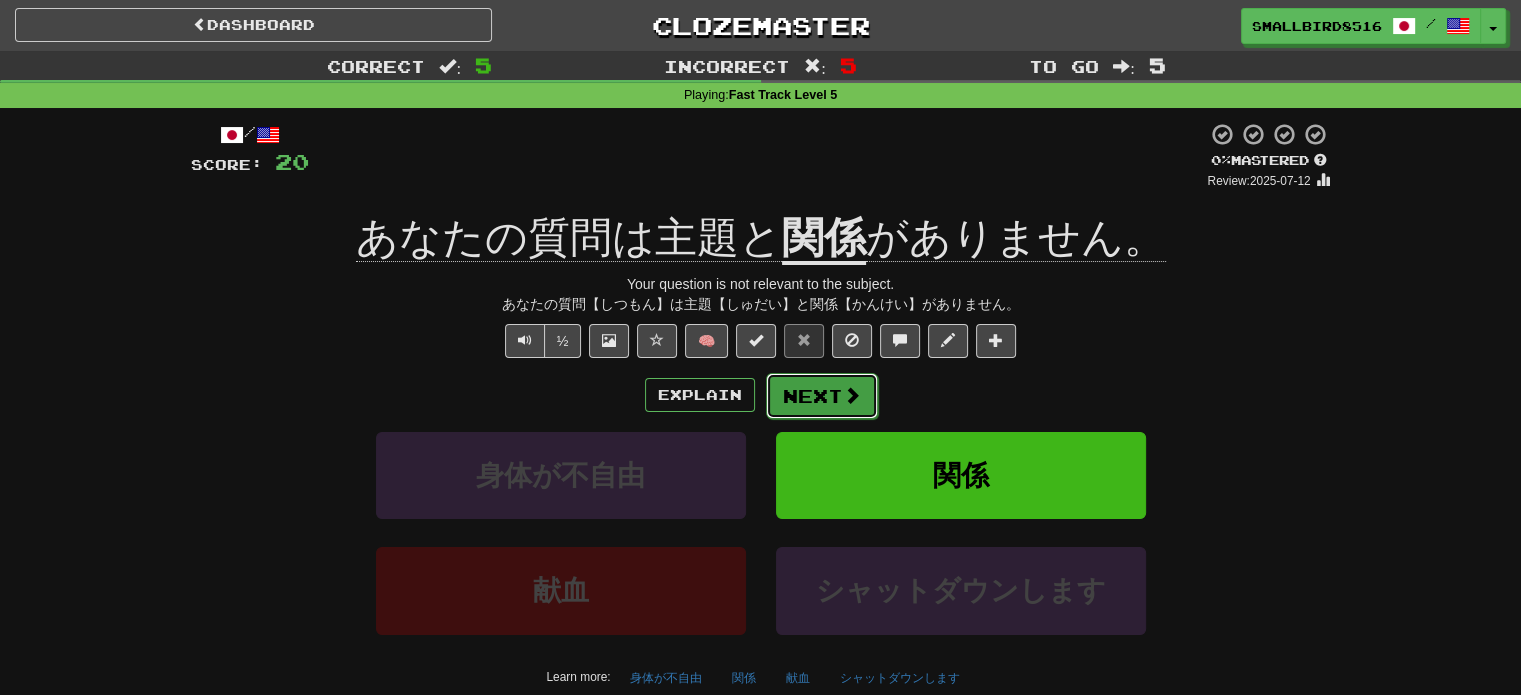 click on "Next" at bounding box center (822, 396) 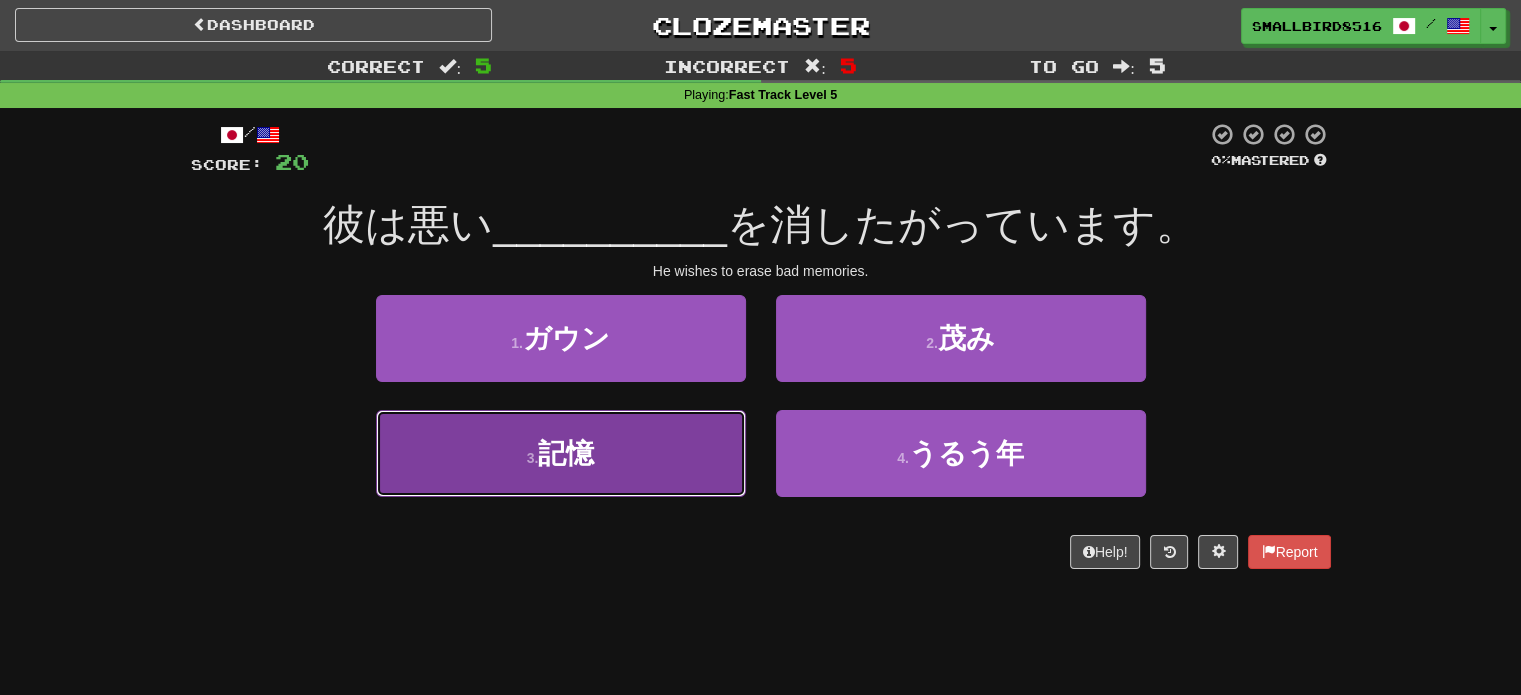 click on "3 .  記憶" at bounding box center [561, 453] 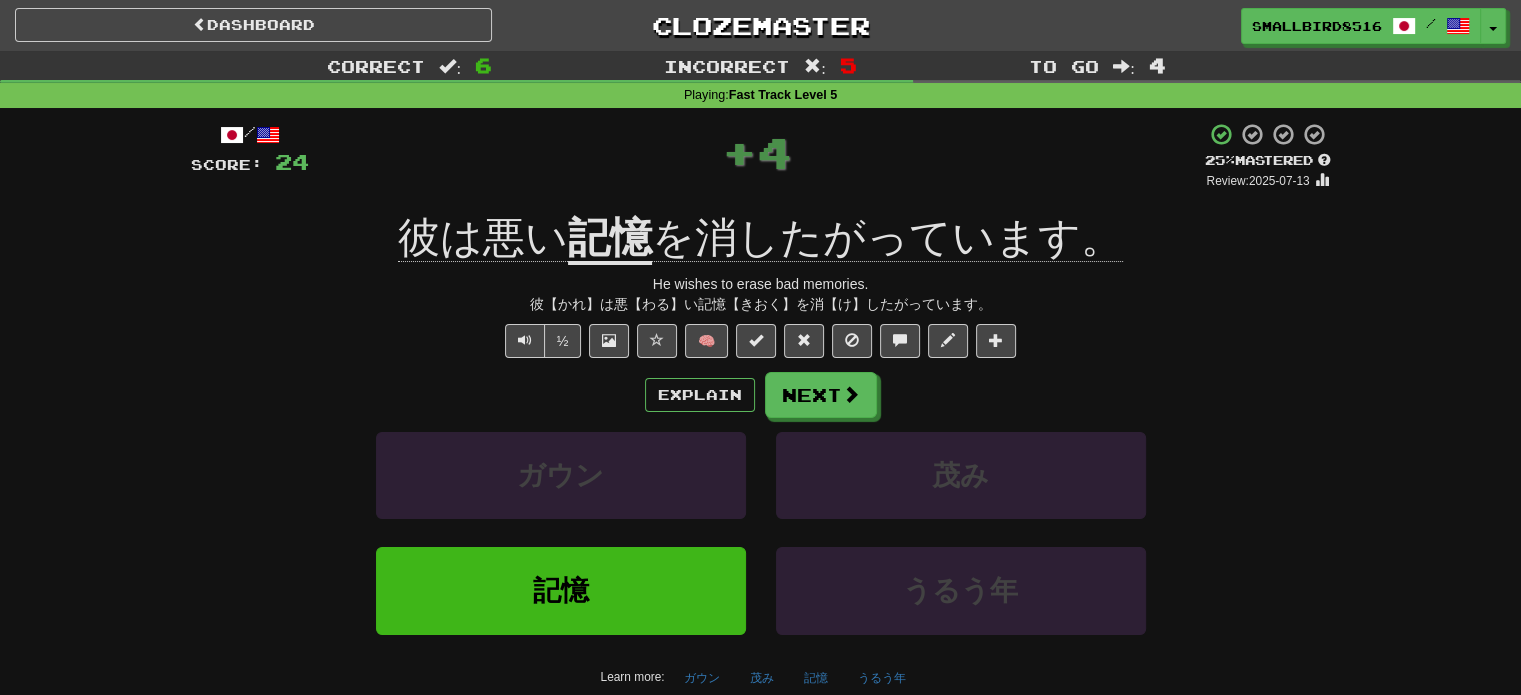 click on "Explain Next" at bounding box center [761, 395] 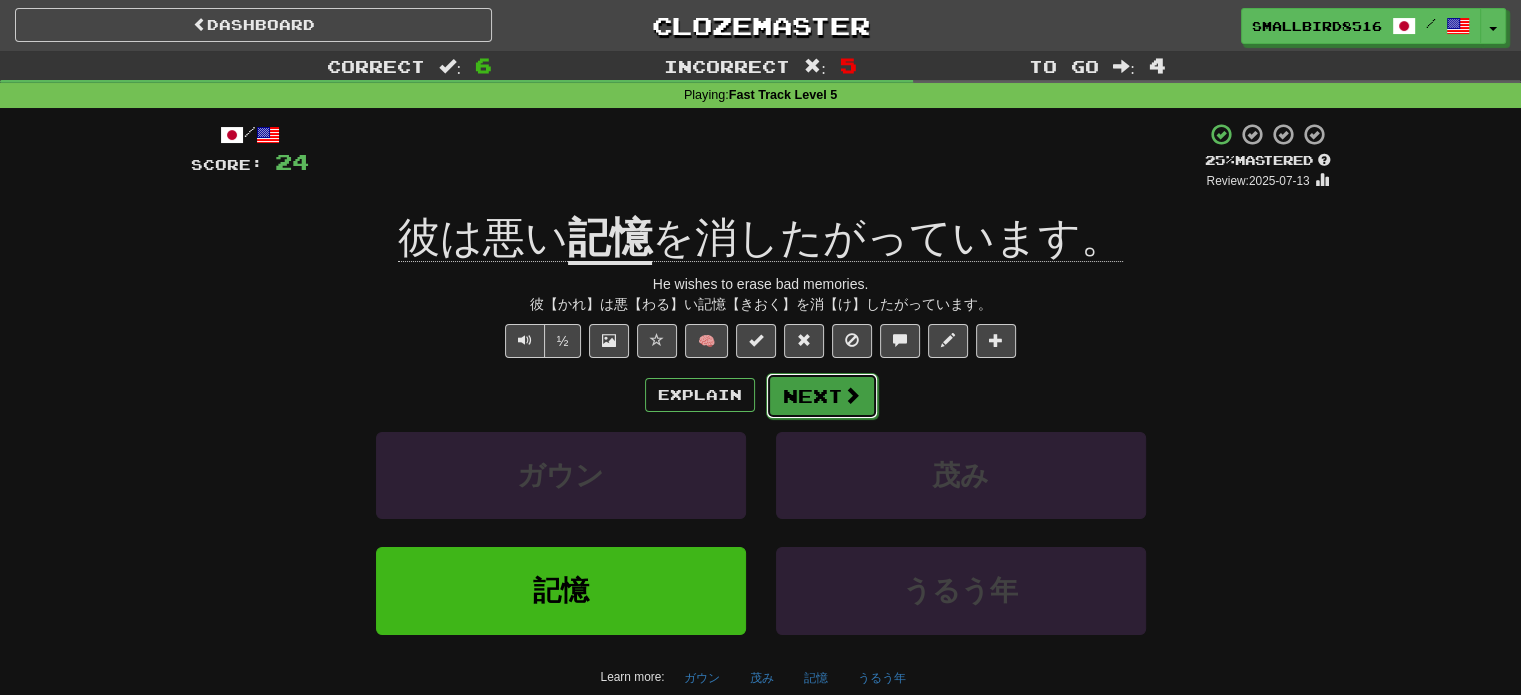 click on "Next" at bounding box center [822, 396] 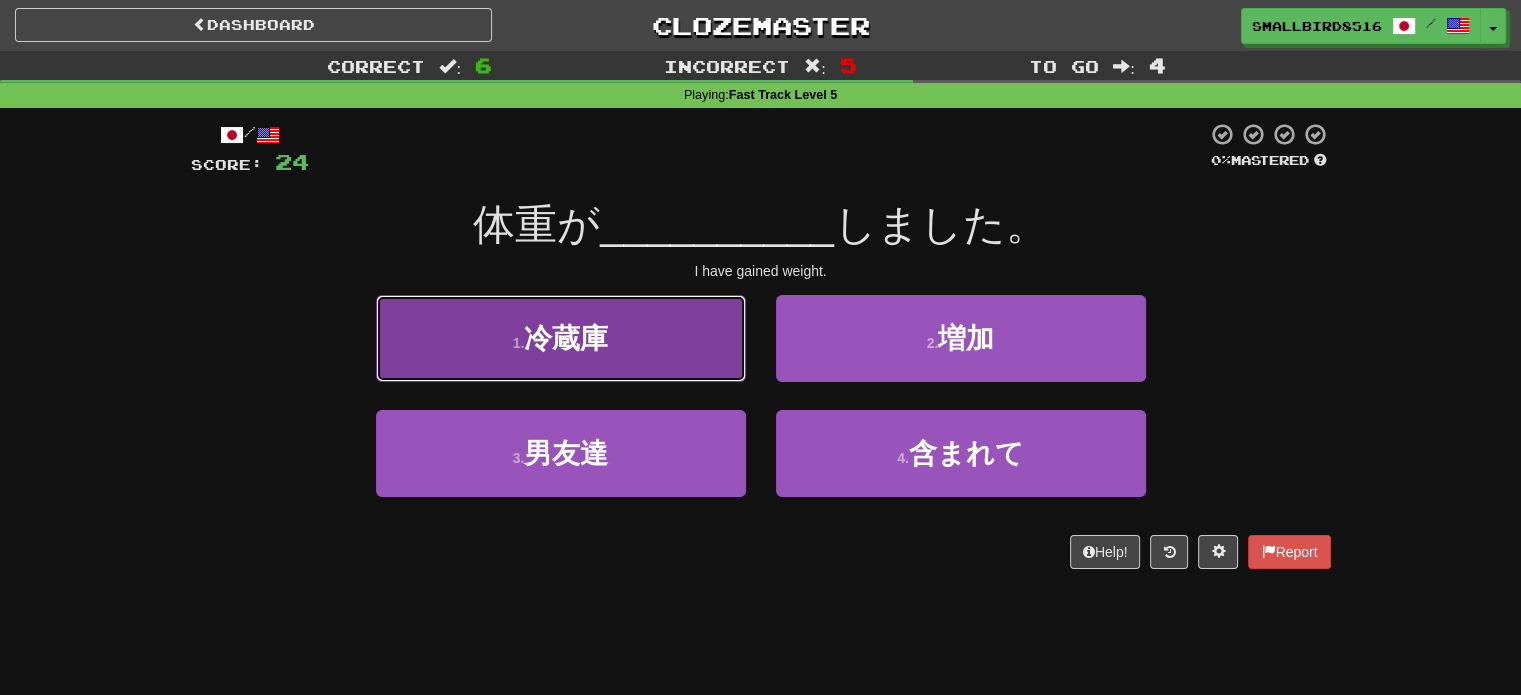 click on "1 .  冷蔵庫" at bounding box center [561, 338] 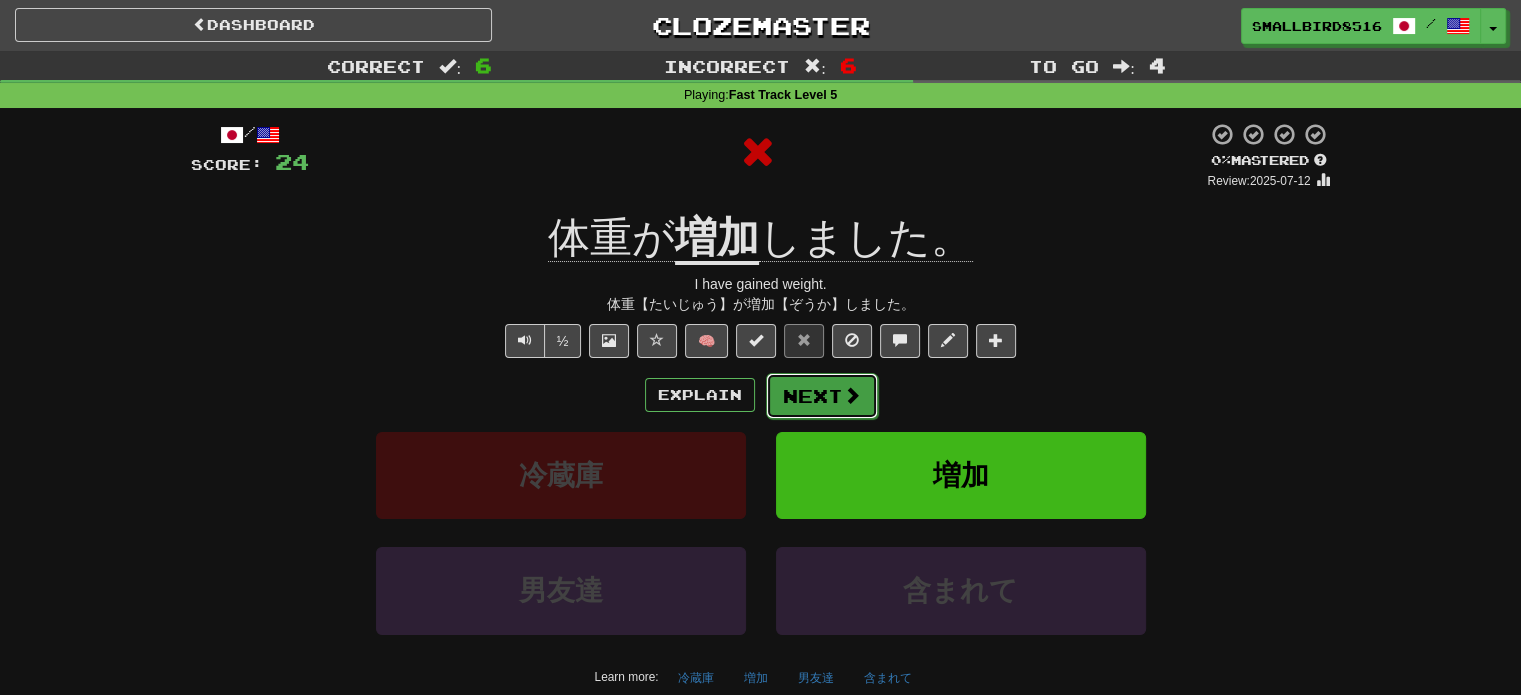 click on "Next" at bounding box center [822, 396] 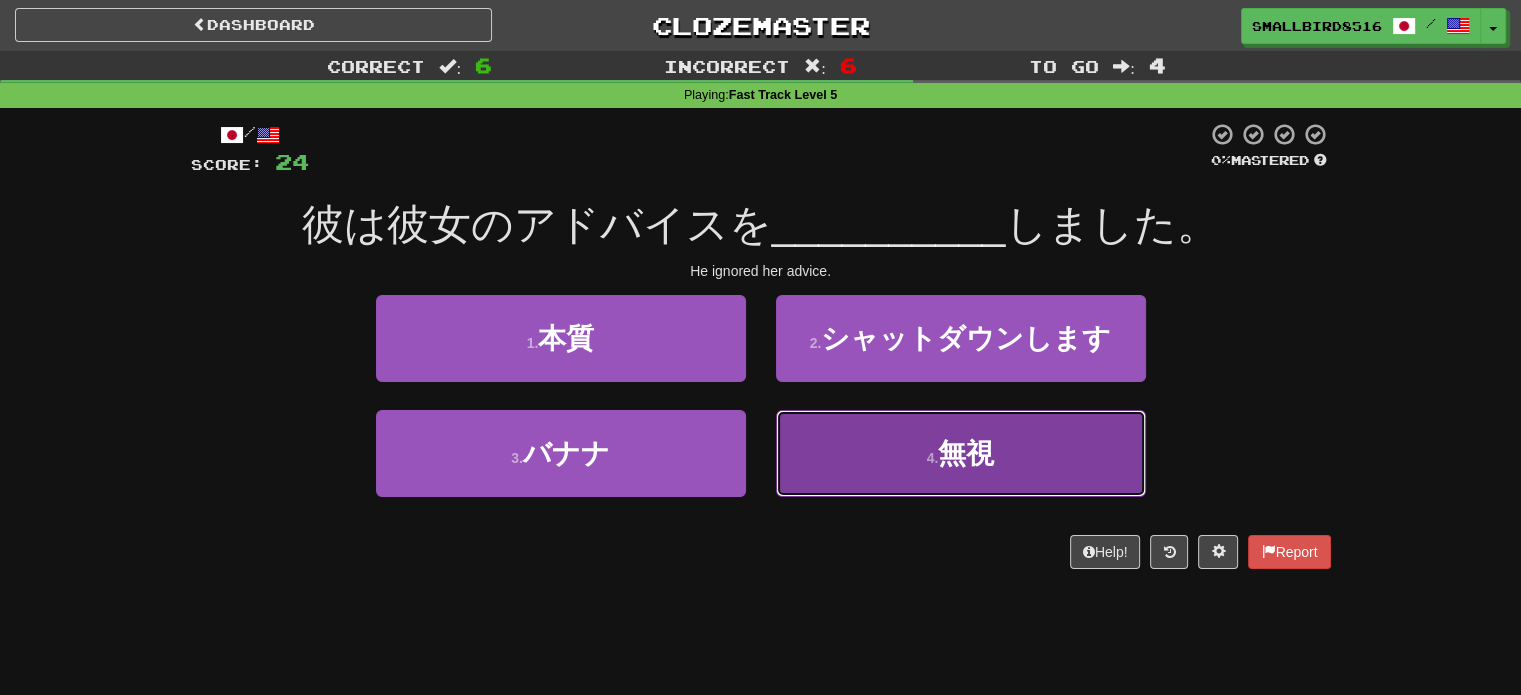 click on "4 .  無視" at bounding box center (961, 453) 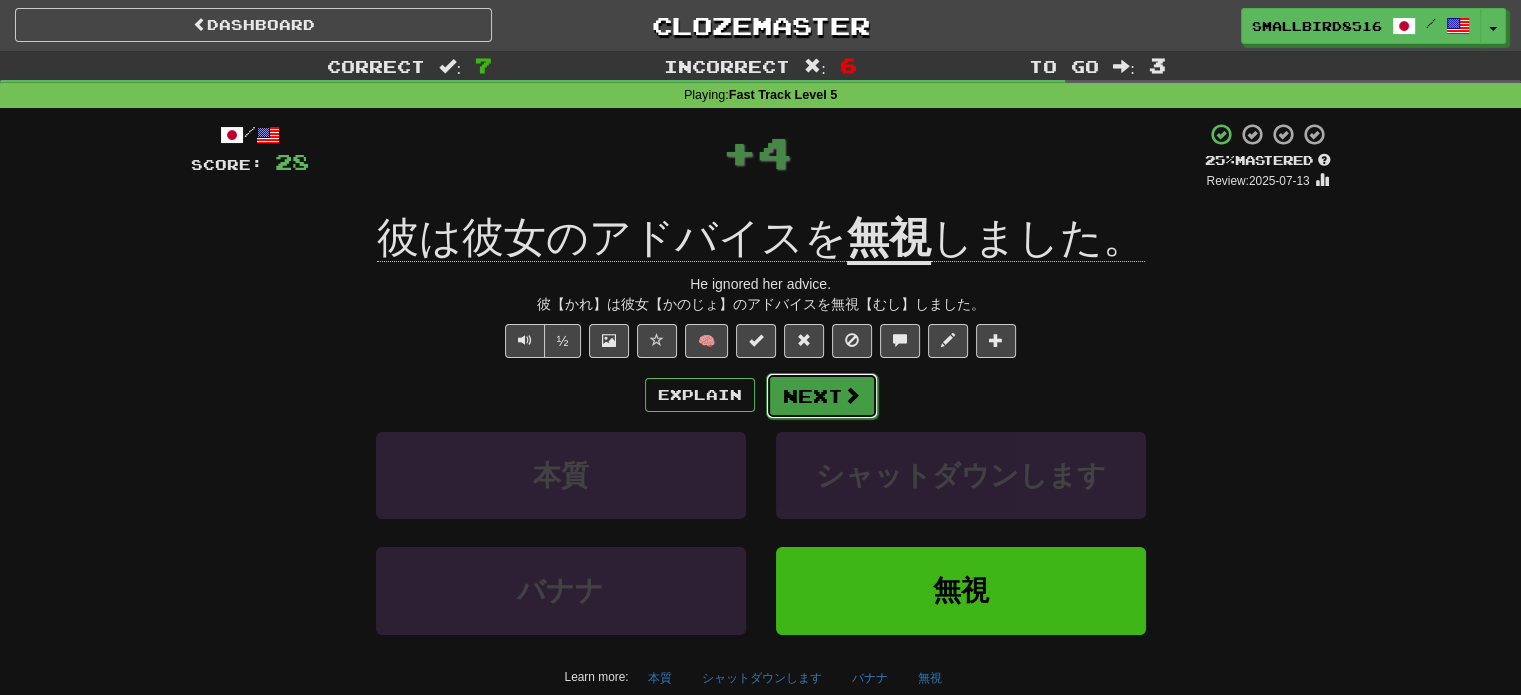 click on "Next" at bounding box center (822, 396) 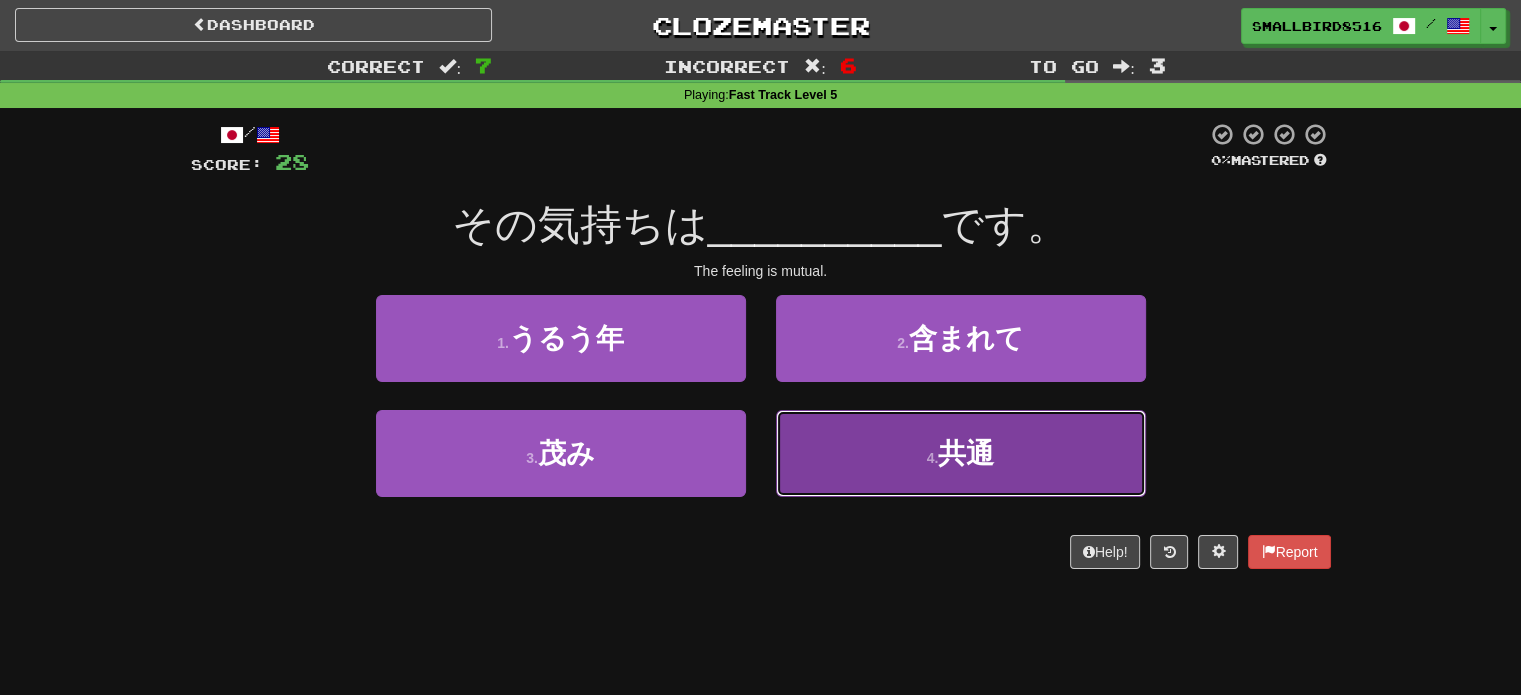 click on "4 .  共通" at bounding box center [961, 453] 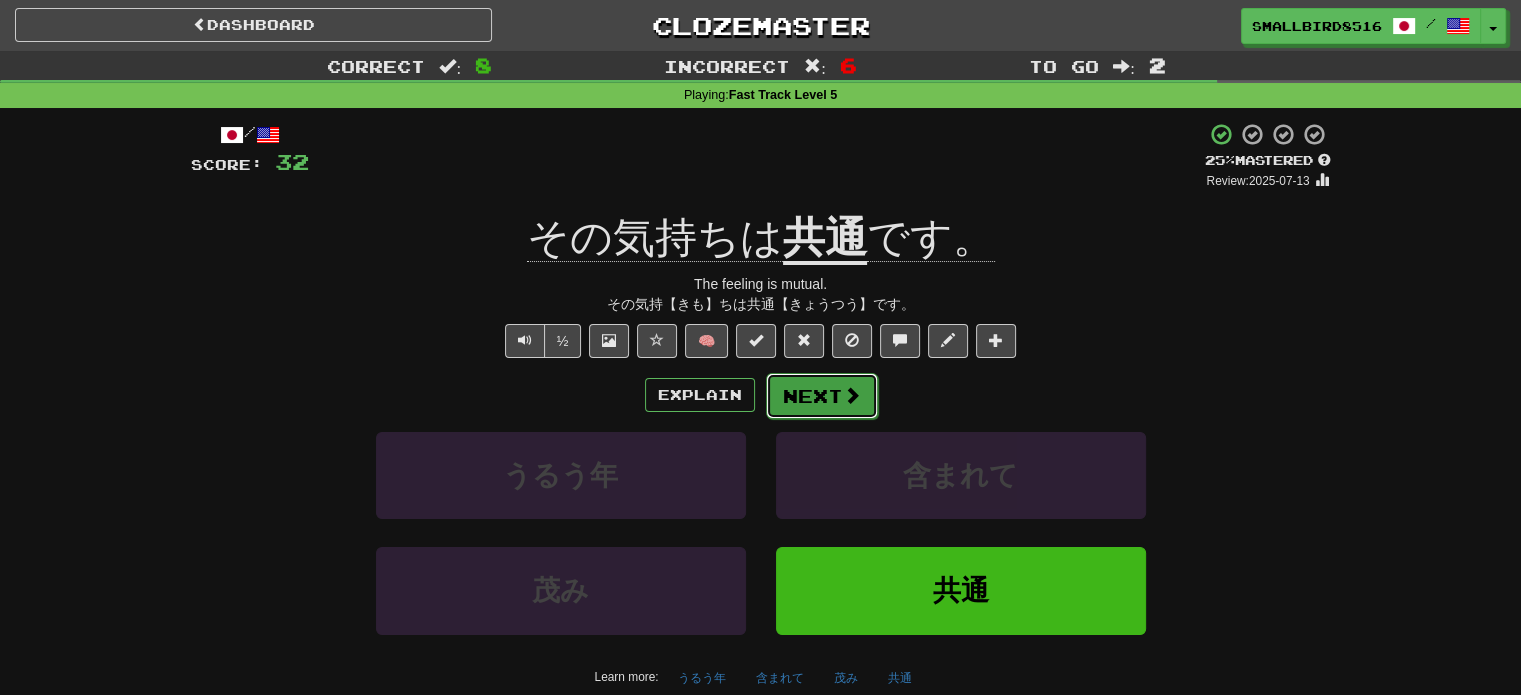 click on "Next" at bounding box center (822, 396) 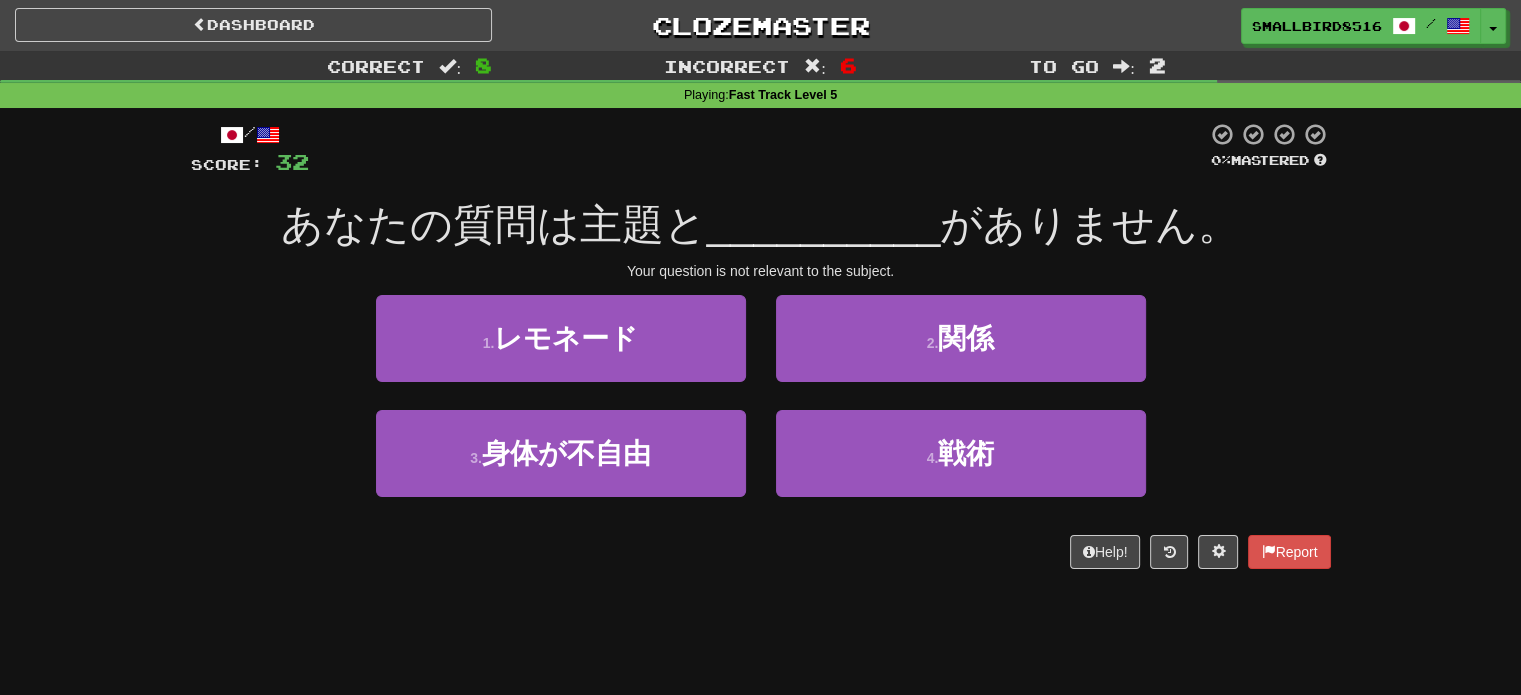 click on "Dashboard
Clozemaster
SmallBird8516
/
Toggle Dropdown
Dashboard
Leaderboard
Activity Feed
Notifications
Profile
Discussions
Français
/
English
Streak:
1
Review:
1
Points Today: 4
中文
/
English
Streak:
1
Review:
0
Points Today: 80
日本語
/
English
Streak:
0
Review:
0
Points Today: 0
Languages
Account
Logout
SmallBird8516
/
Toggle Dropdown
Dashboard
Leaderboard
Activity Feed
Notifications
Profile
Discussions
Français
/
English
Streak:
1
Review:
1
Points Today: 4
中文
/
English
Streak:
1
Review:
0
Points Today: 80
日本語" at bounding box center (760, 25) 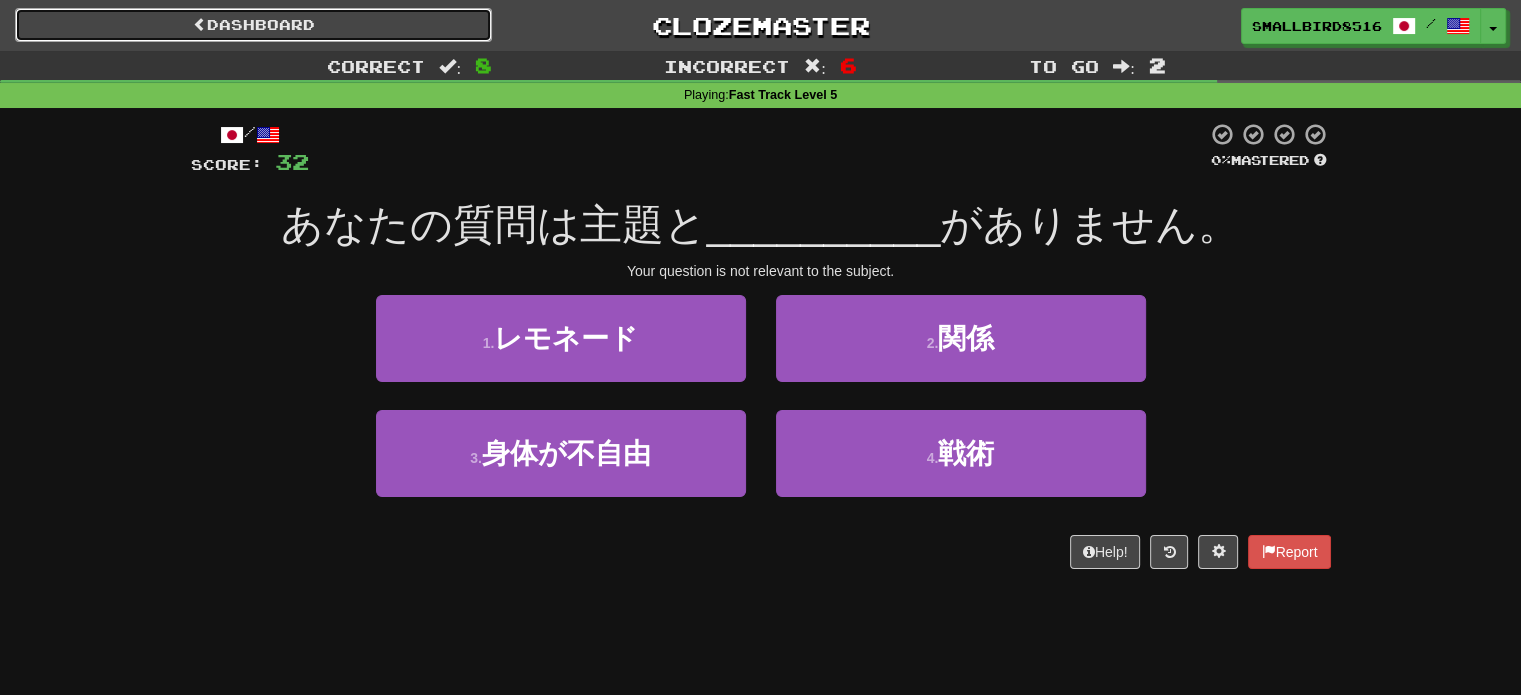 click on "Dashboard" at bounding box center (253, 25) 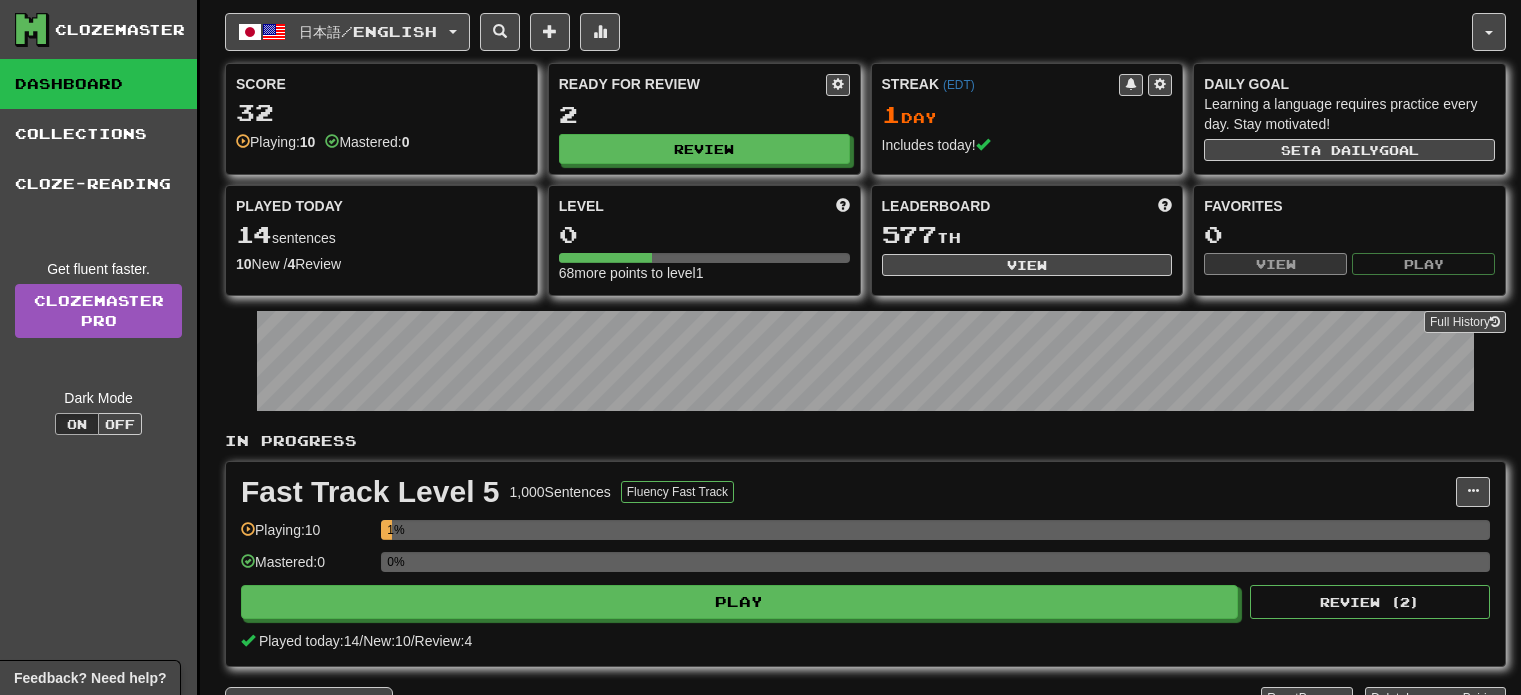 scroll, scrollTop: 0, scrollLeft: 0, axis: both 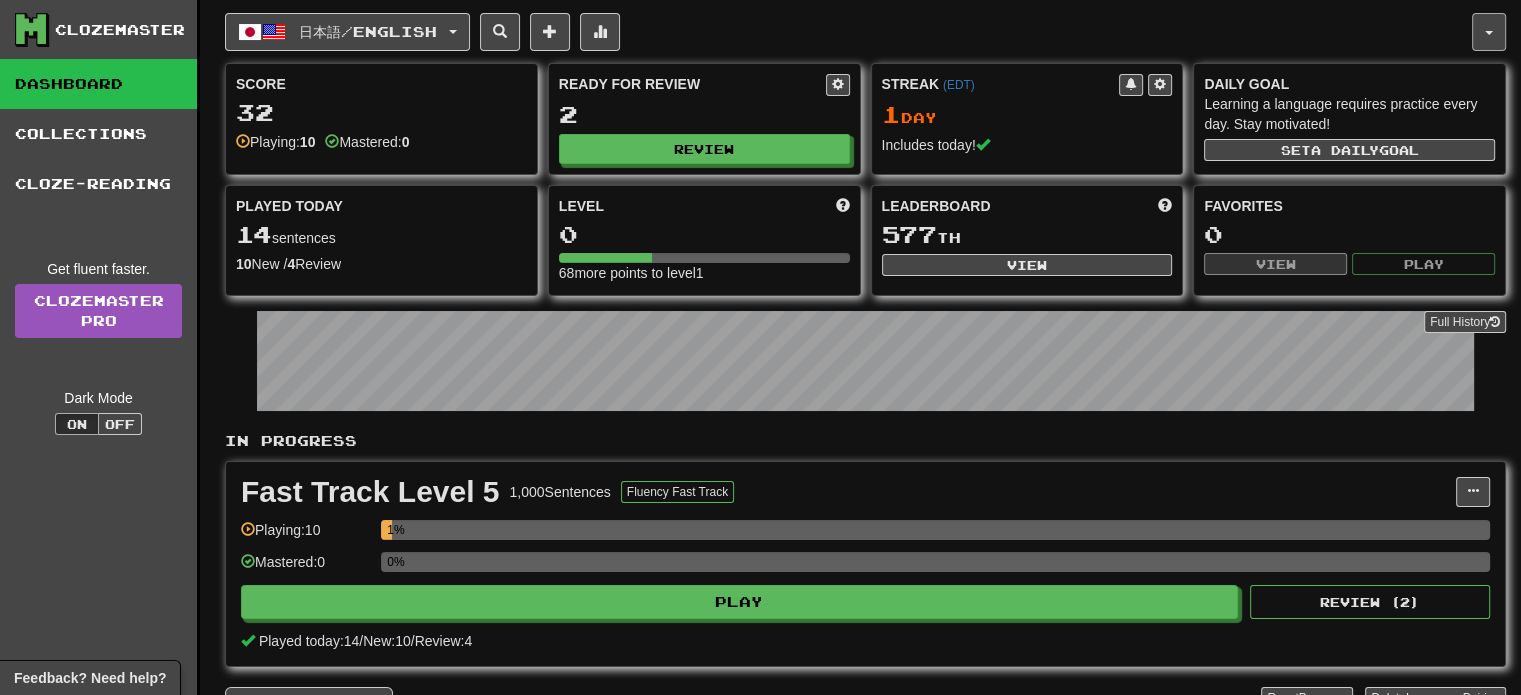 click at bounding box center (1489, 32) 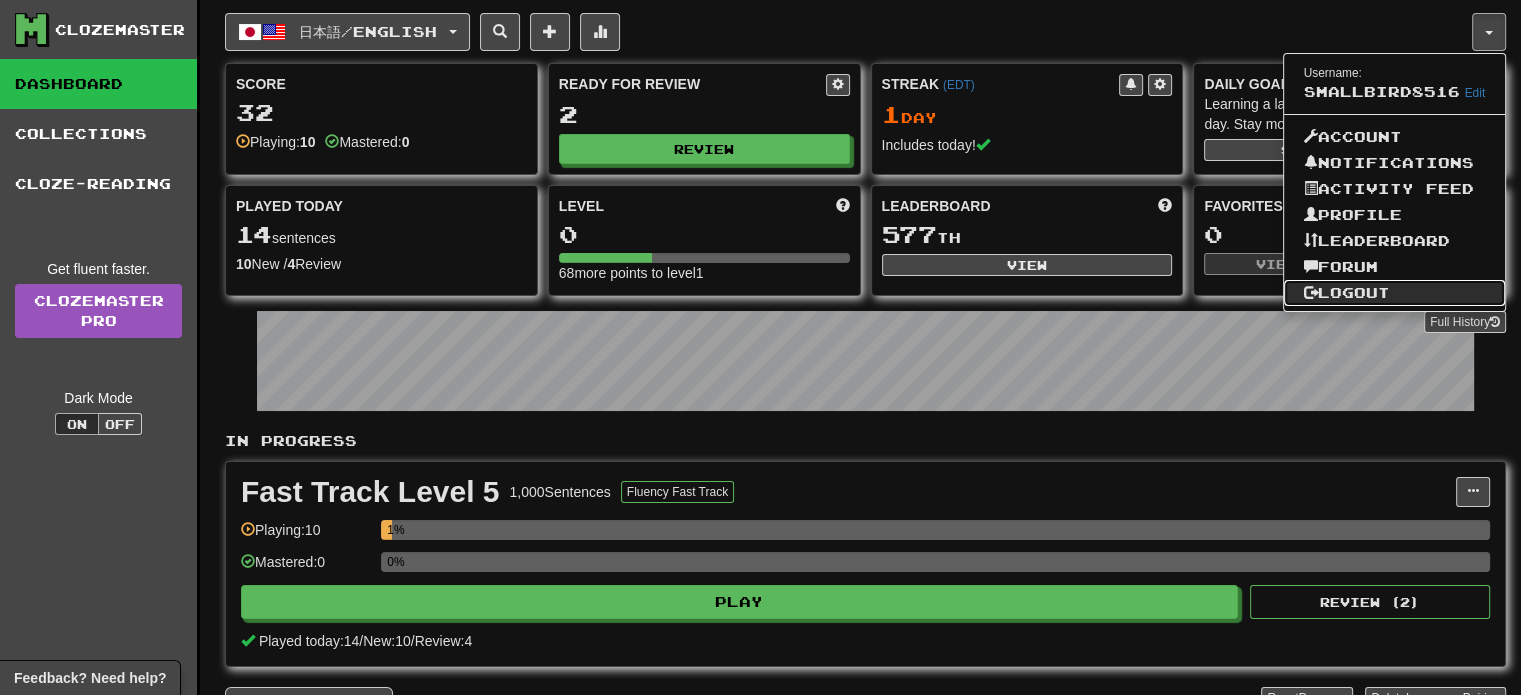click on "Logout" at bounding box center [1395, 293] 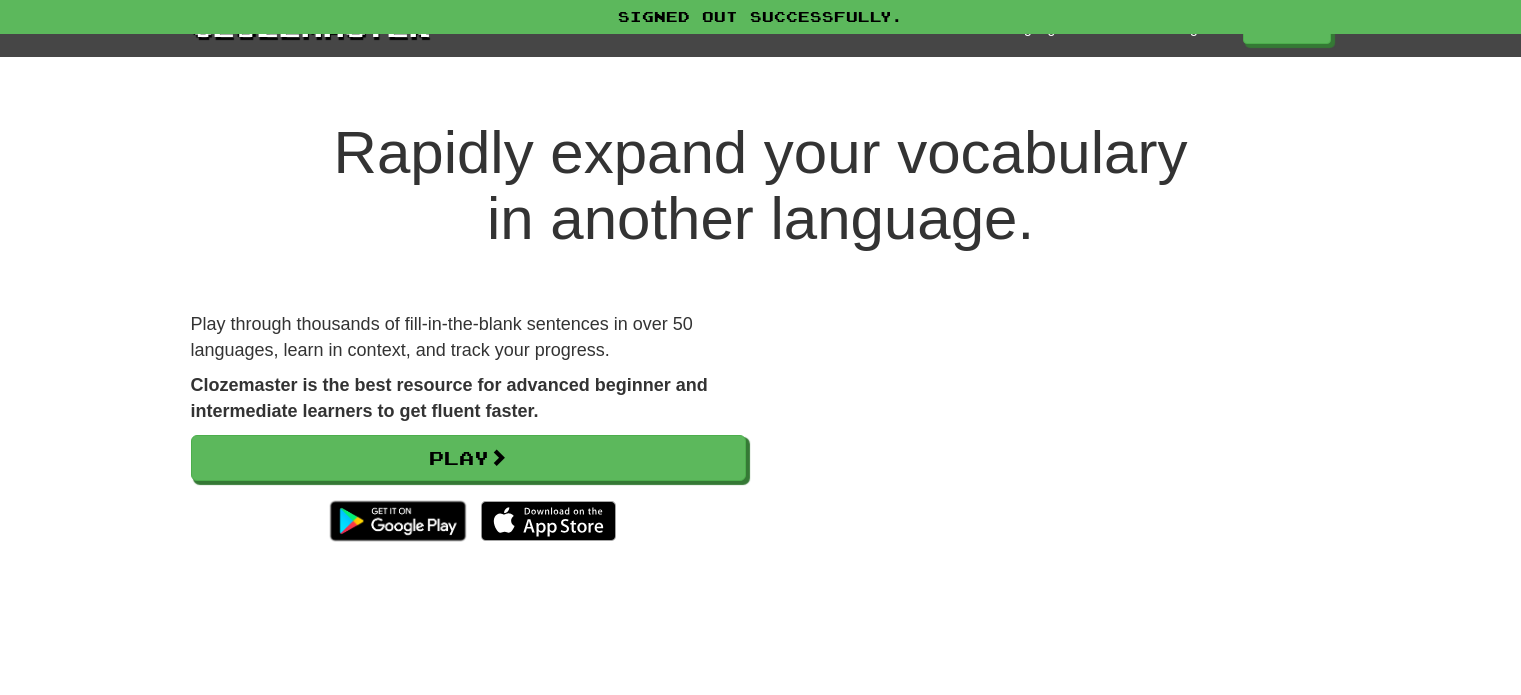 scroll, scrollTop: 0, scrollLeft: 0, axis: both 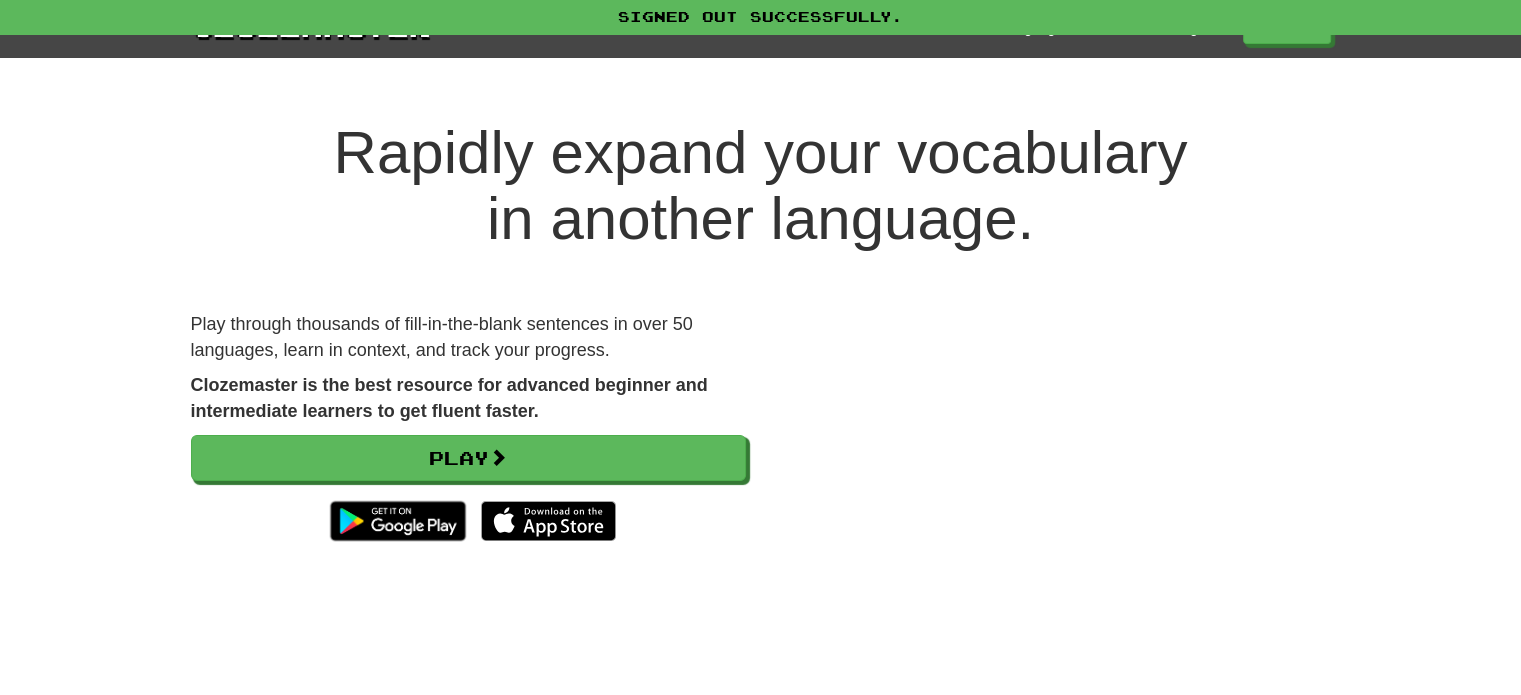 click on "Play through thousands of fill-in-the-blank sentences in over 50 languages, learn in context, and track your progress.
Clozemaster is the best resource for advanced beginner and intermediate learners to get fluent faster.
Play" at bounding box center (468, 441) 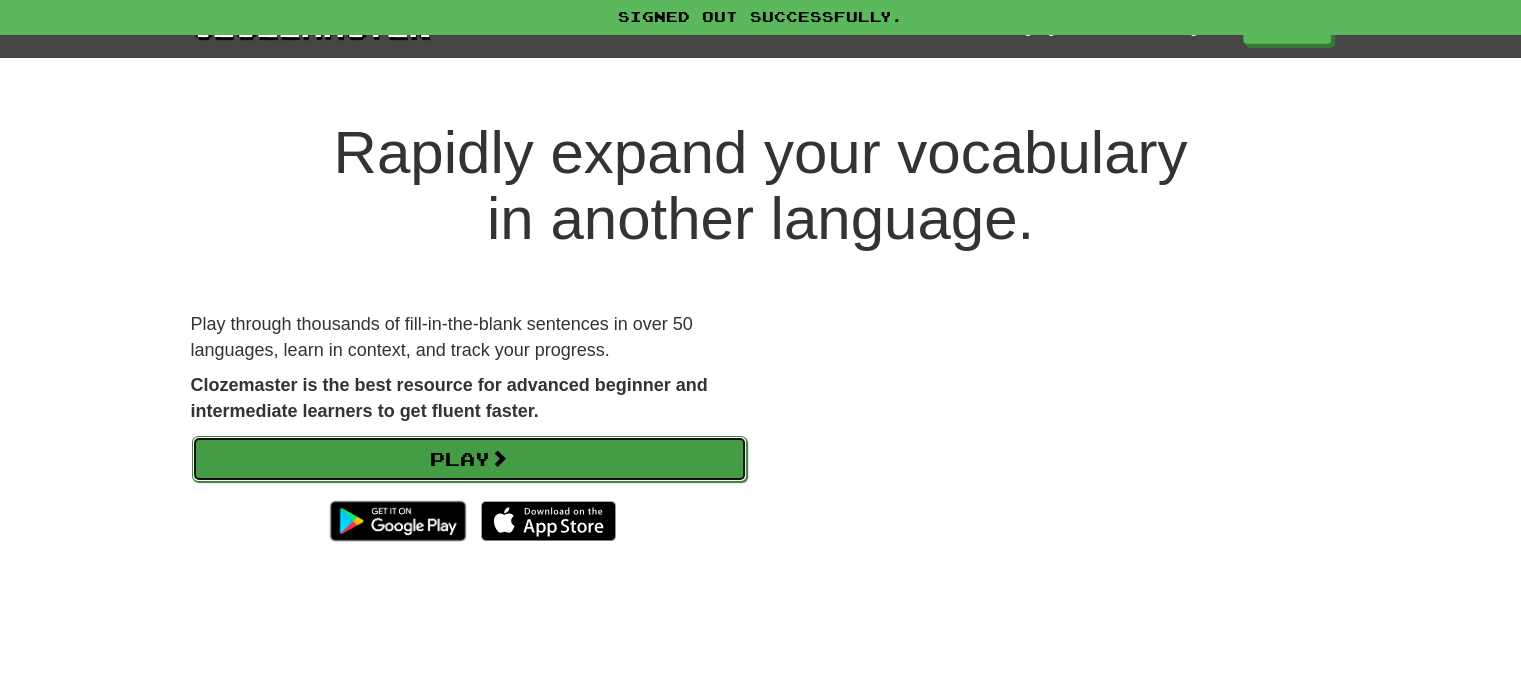 click on "Play" at bounding box center [469, 459] 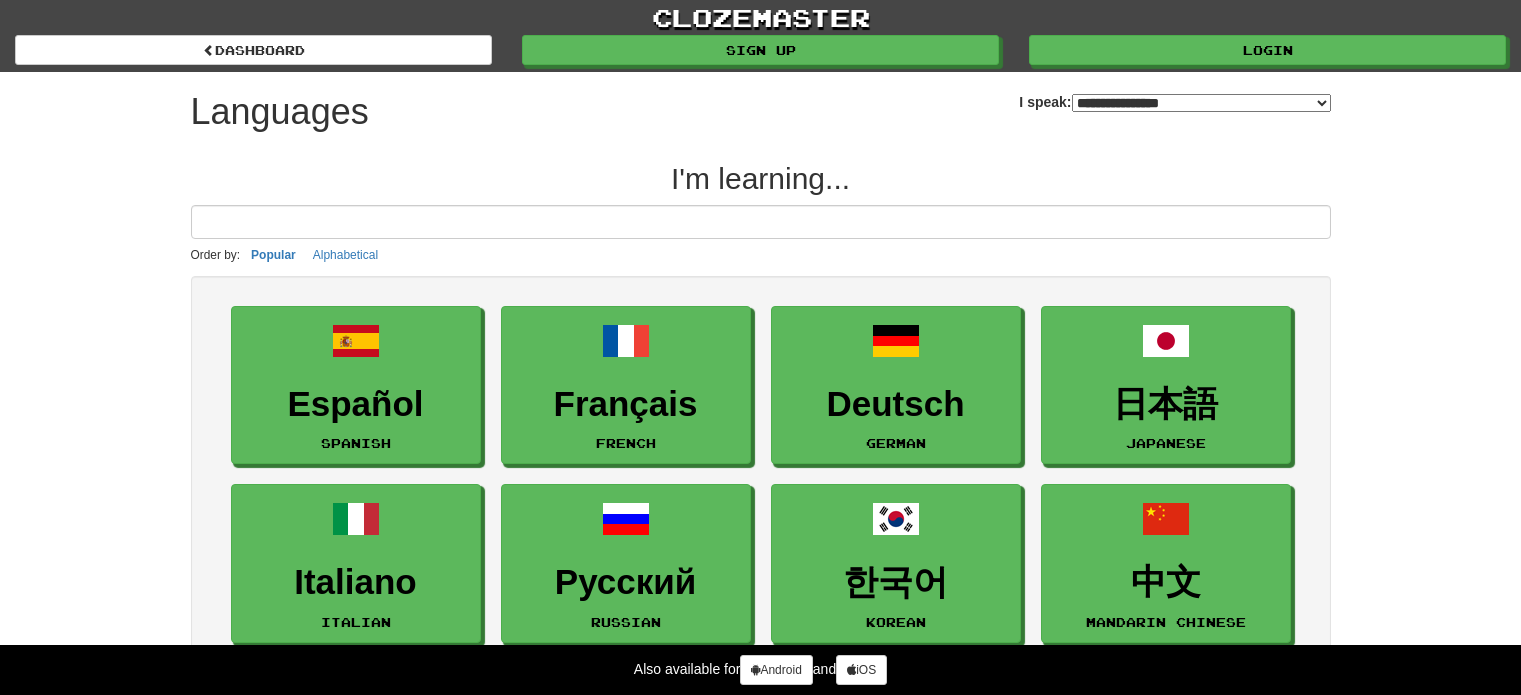 select on "*******" 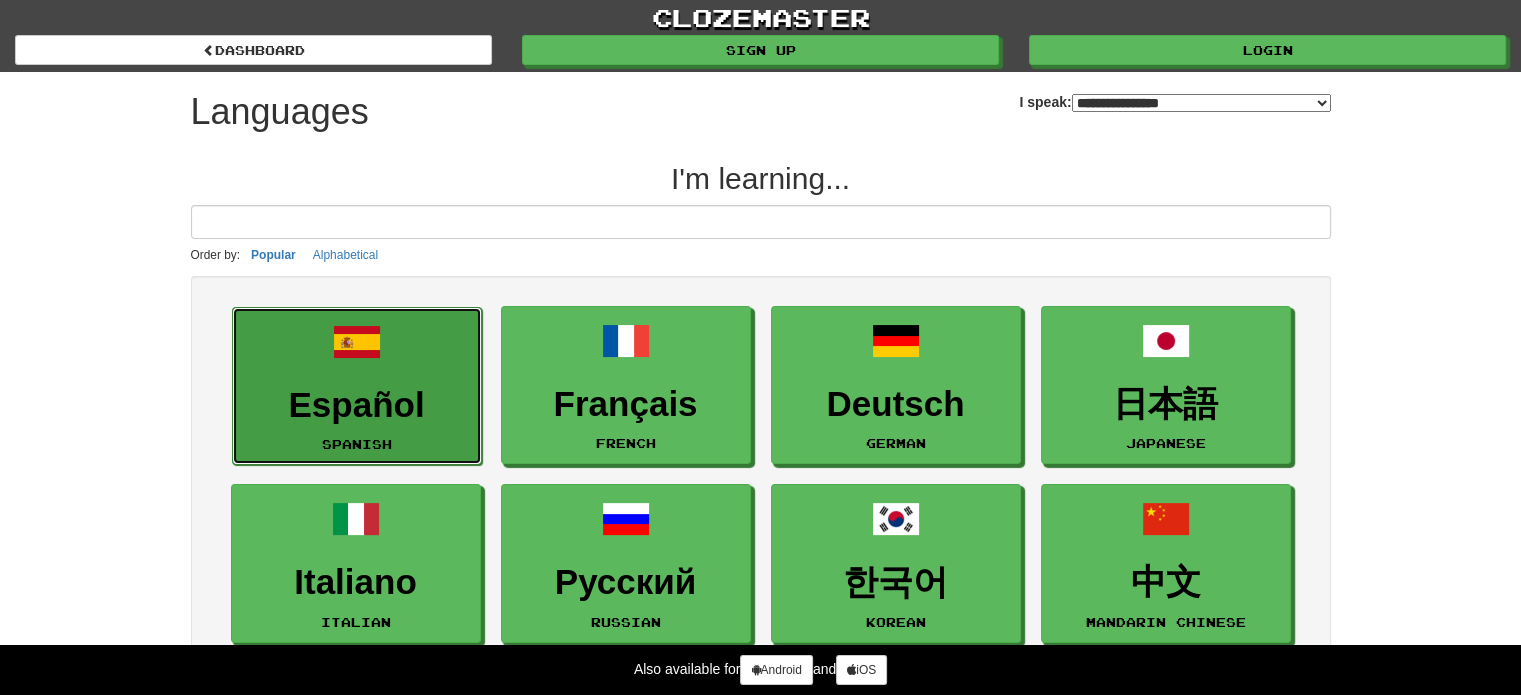 click on "Español Spanish" at bounding box center (357, 386) 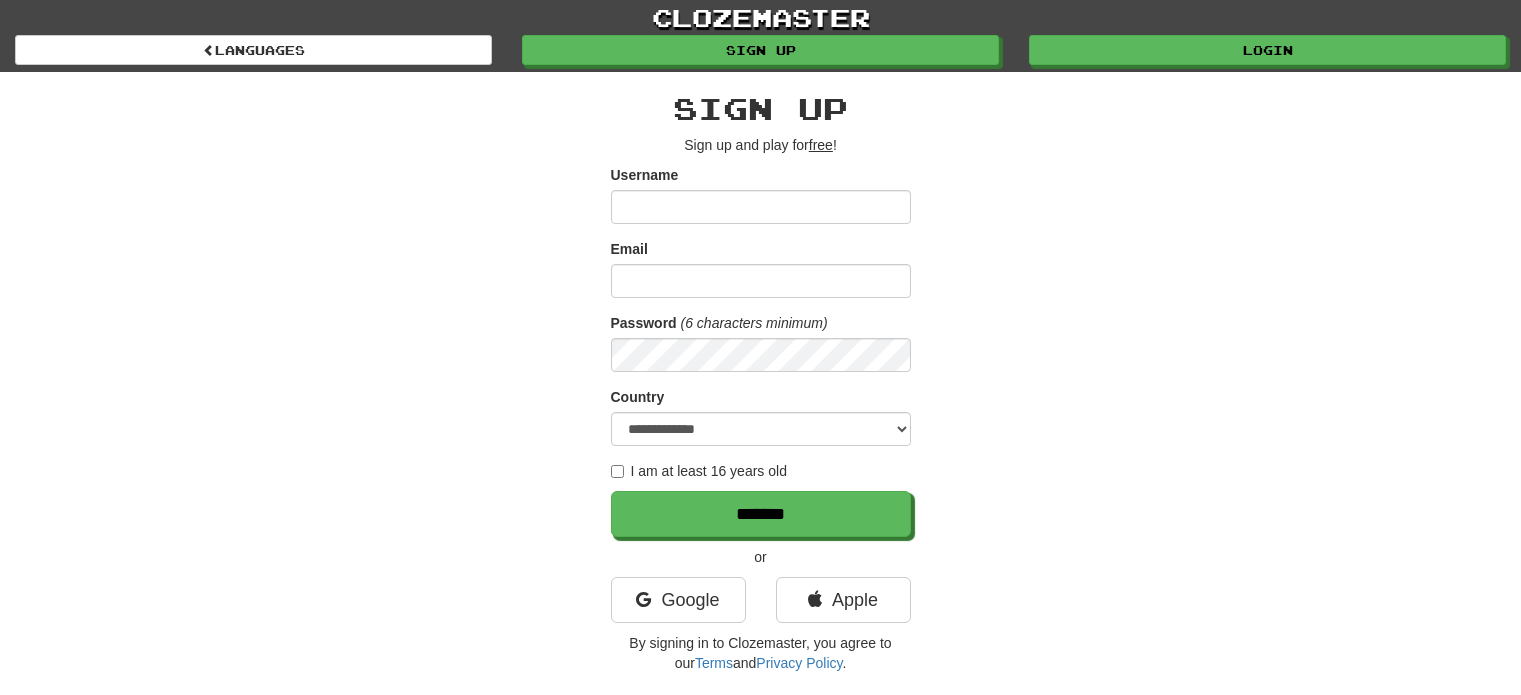scroll, scrollTop: 0, scrollLeft: 0, axis: both 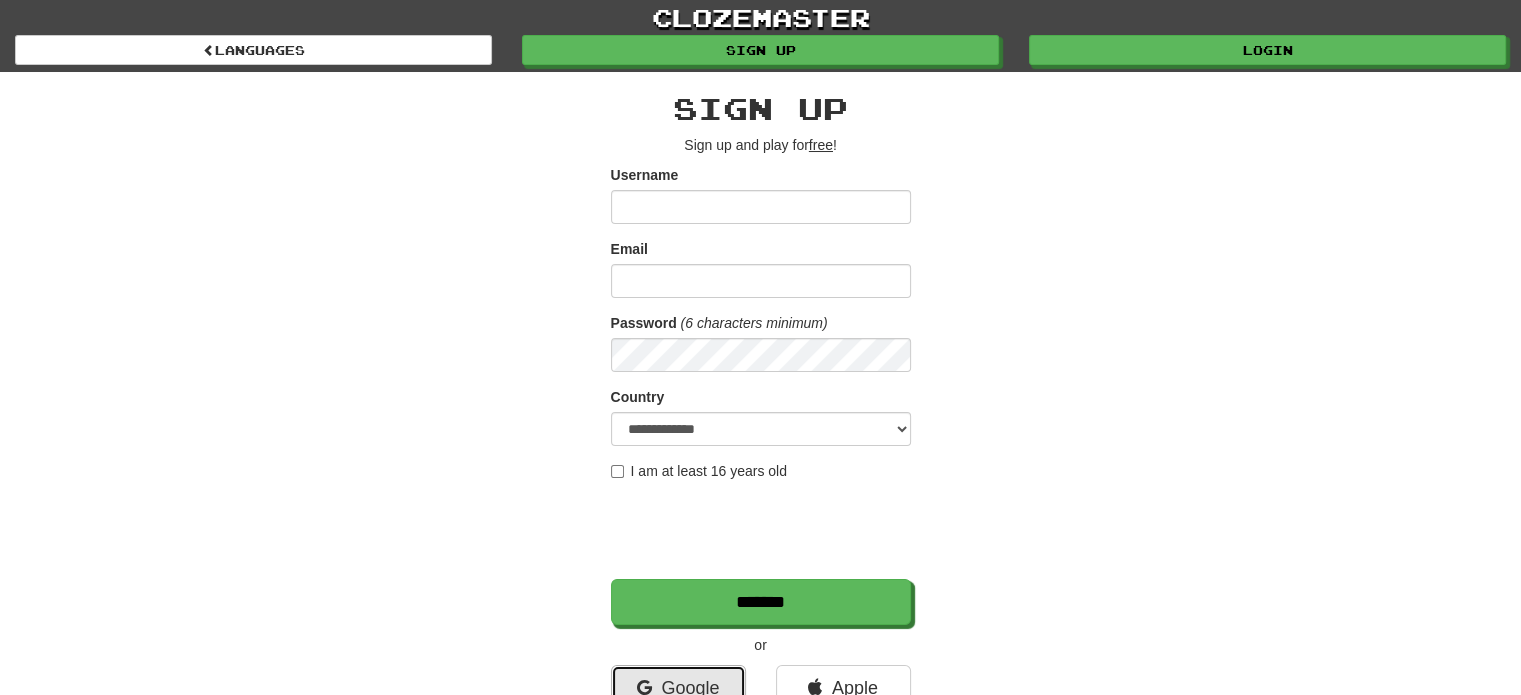 click on "Google" at bounding box center (678, 688) 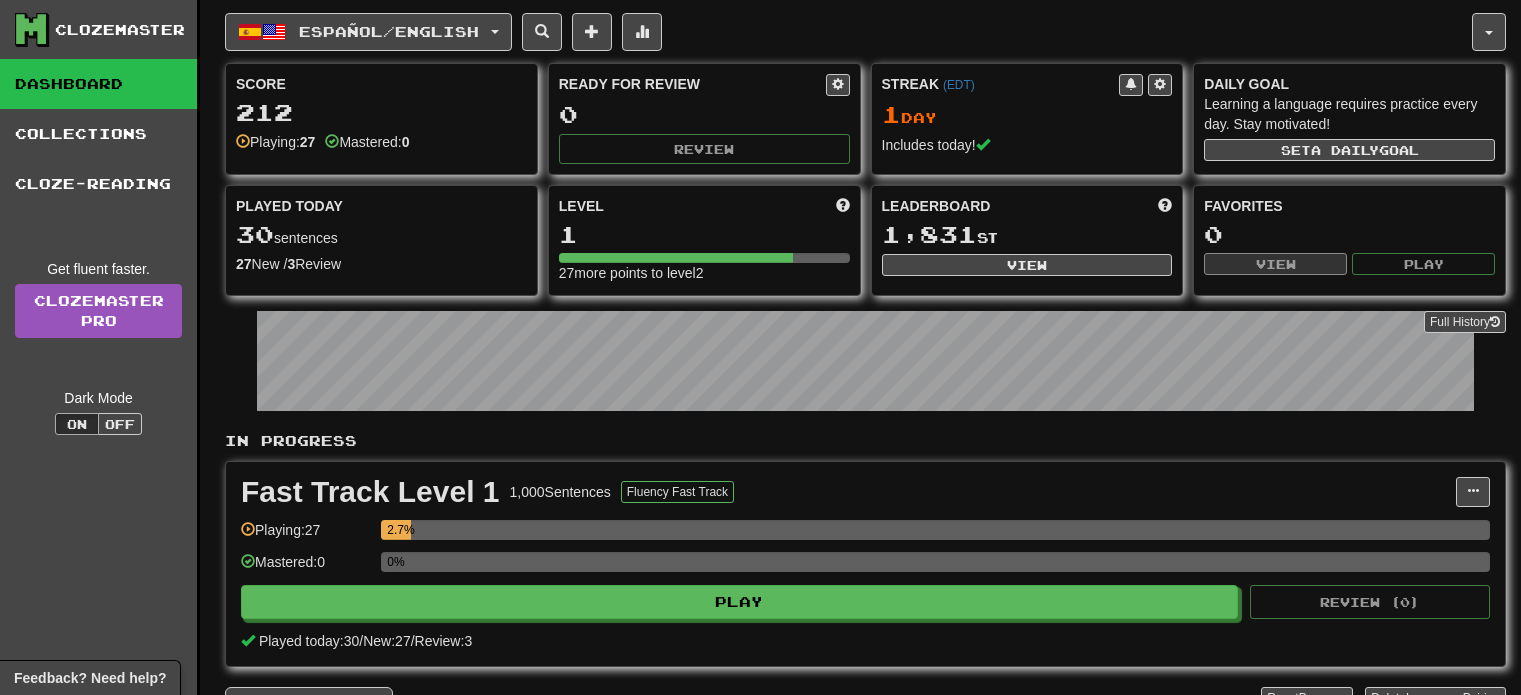 scroll, scrollTop: 0, scrollLeft: 0, axis: both 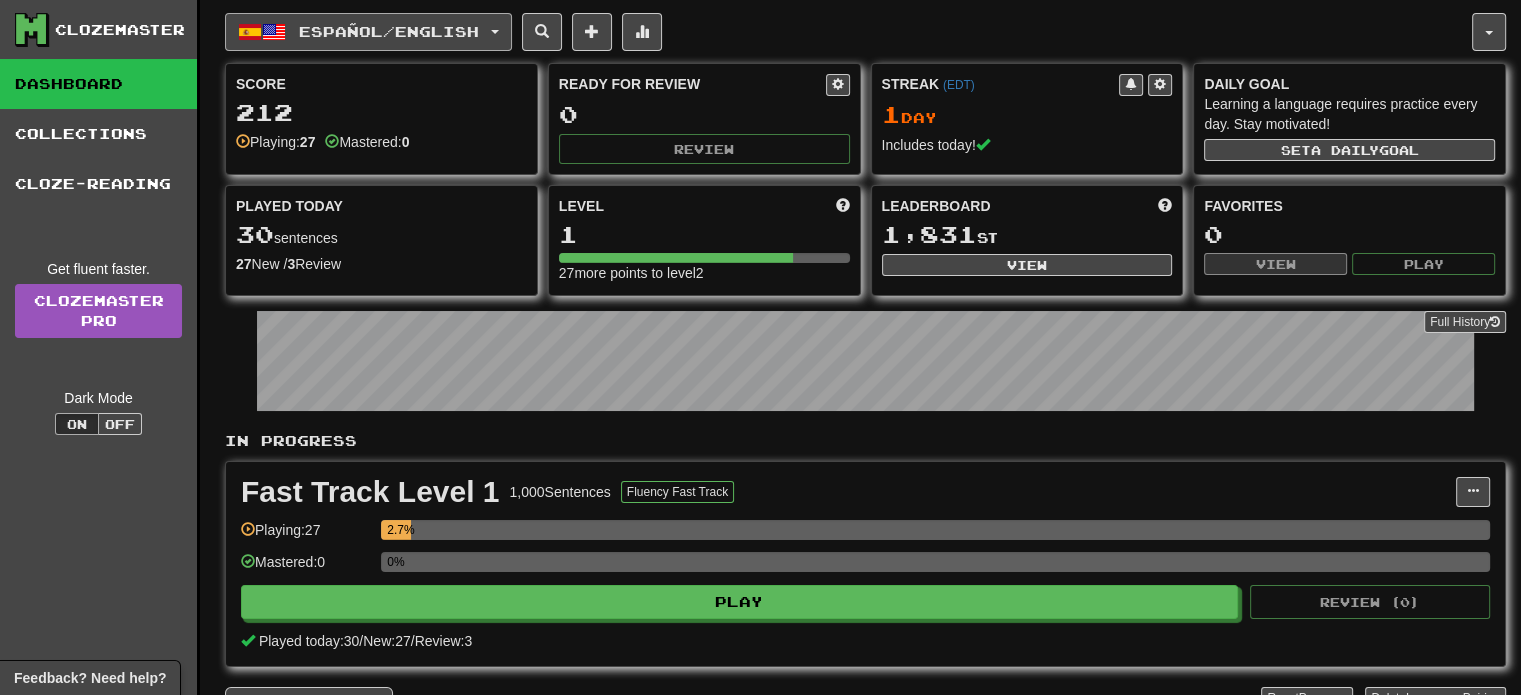 click on "Español  /  English" at bounding box center (389, 31) 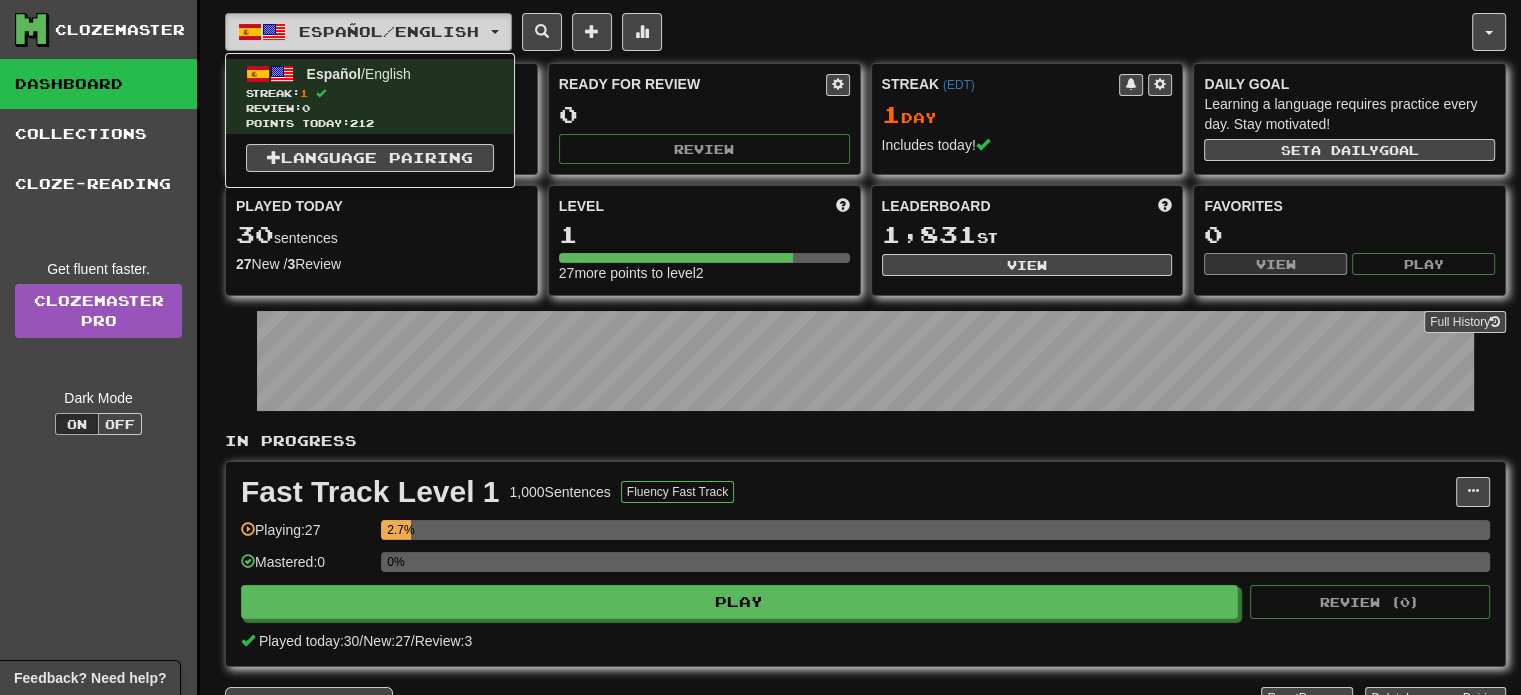 click on "Español  /  English" at bounding box center (389, 31) 